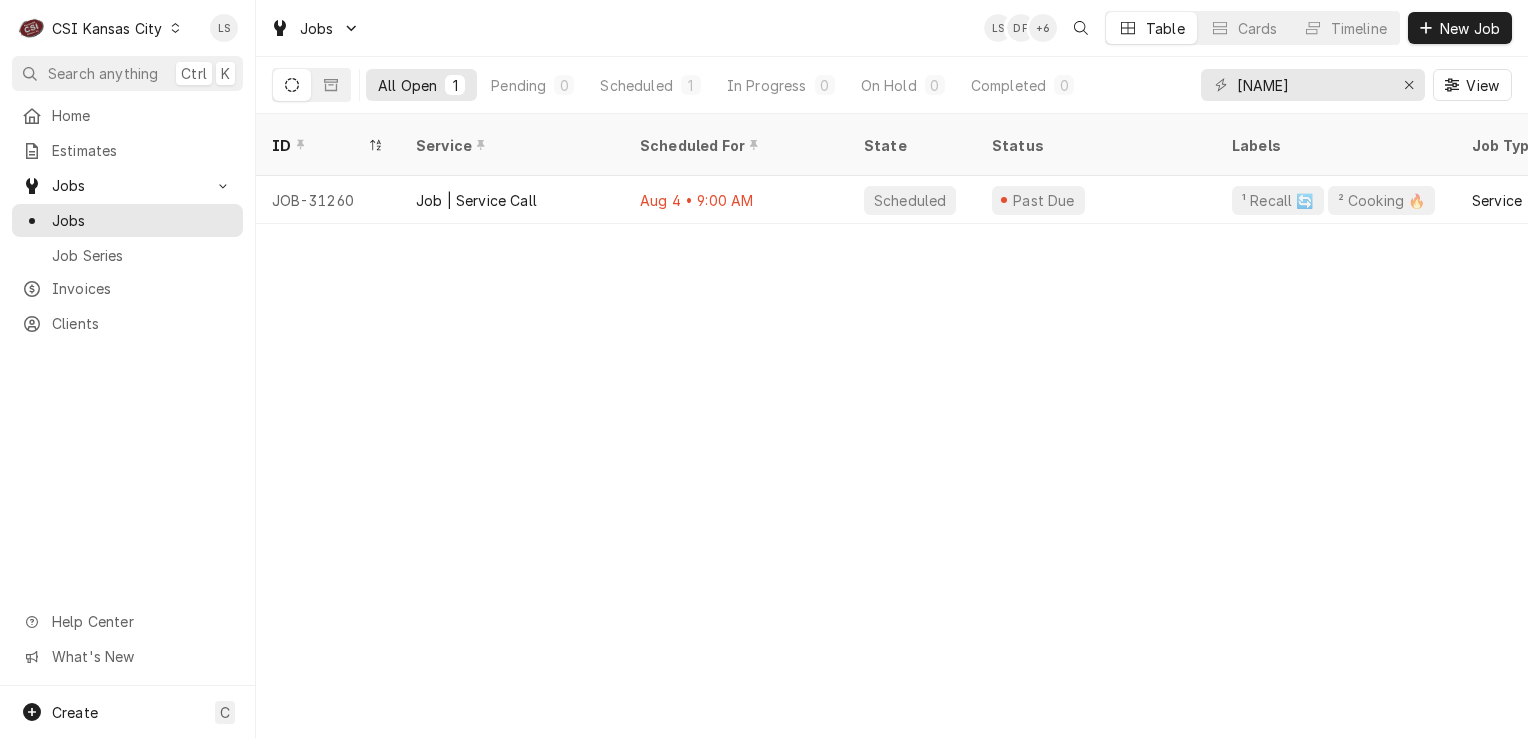 scroll, scrollTop: 0, scrollLeft: 0, axis: both 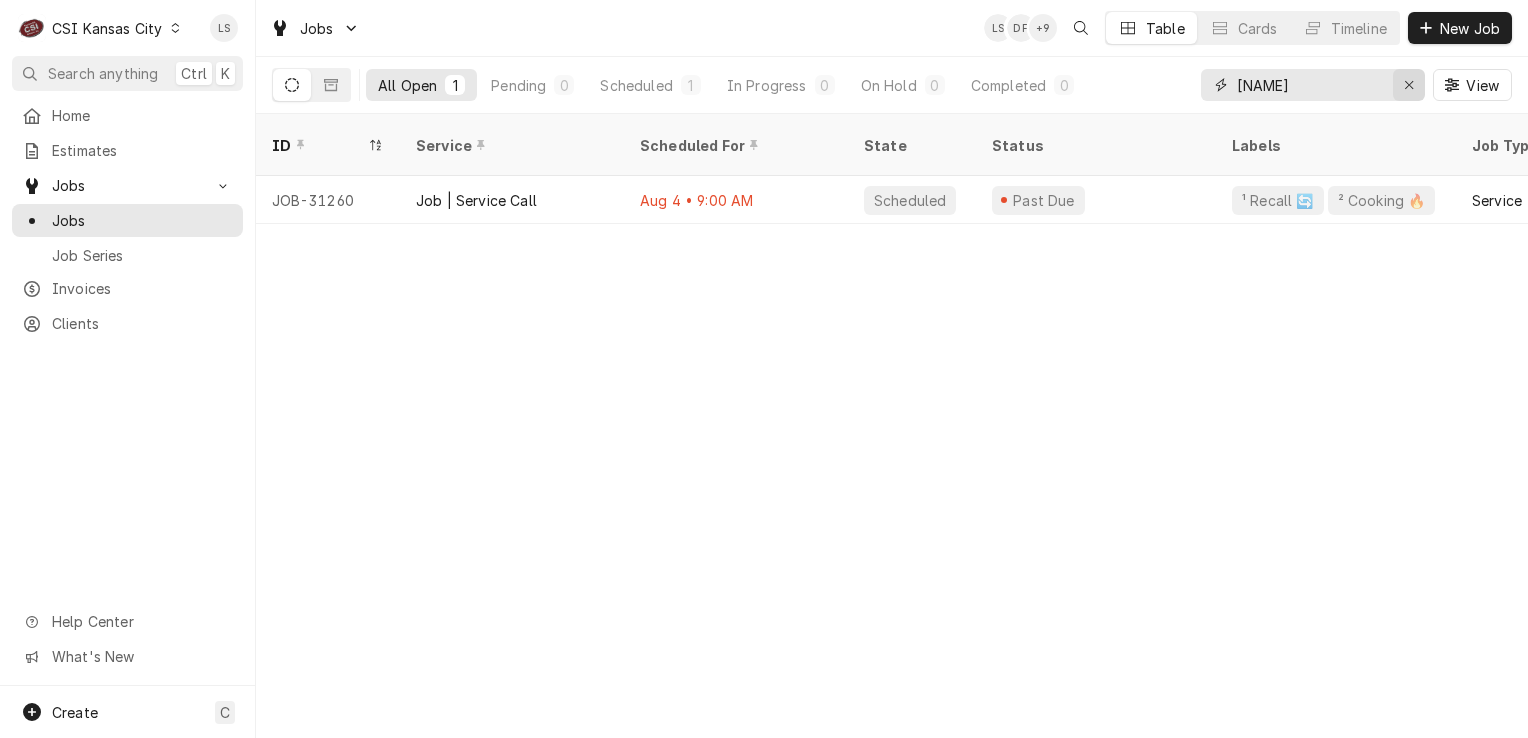 click 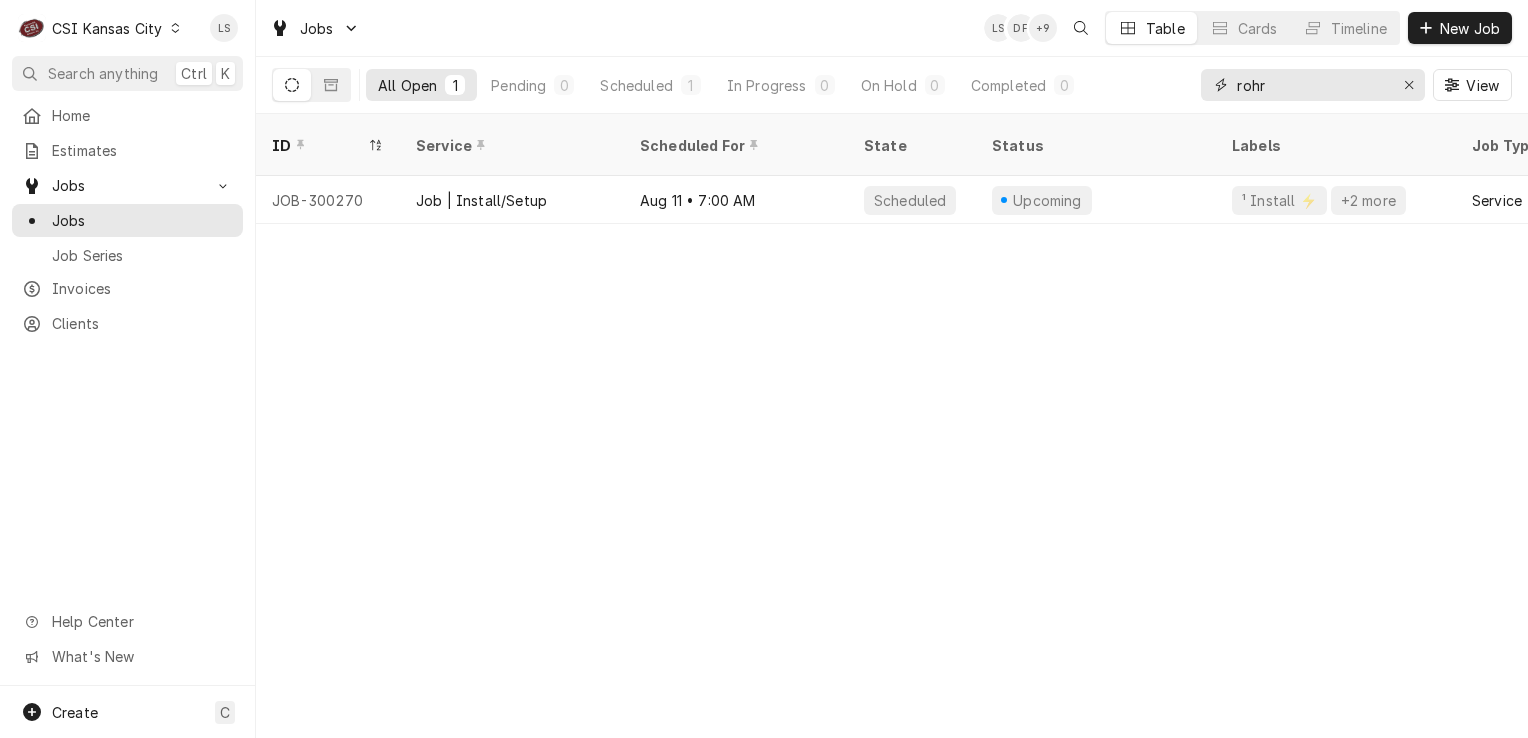 type on "rohr" 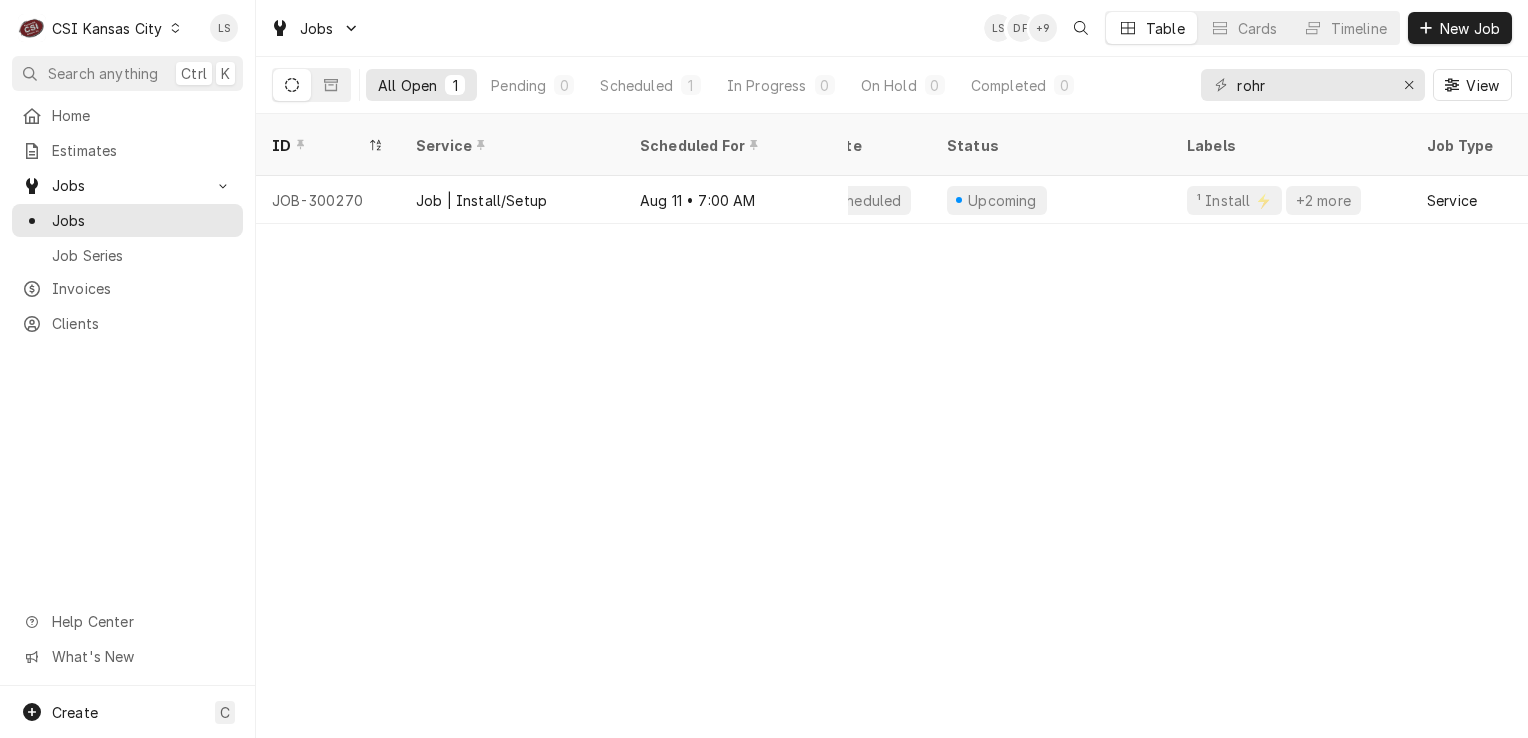 scroll, scrollTop: 0, scrollLeft: 0, axis: both 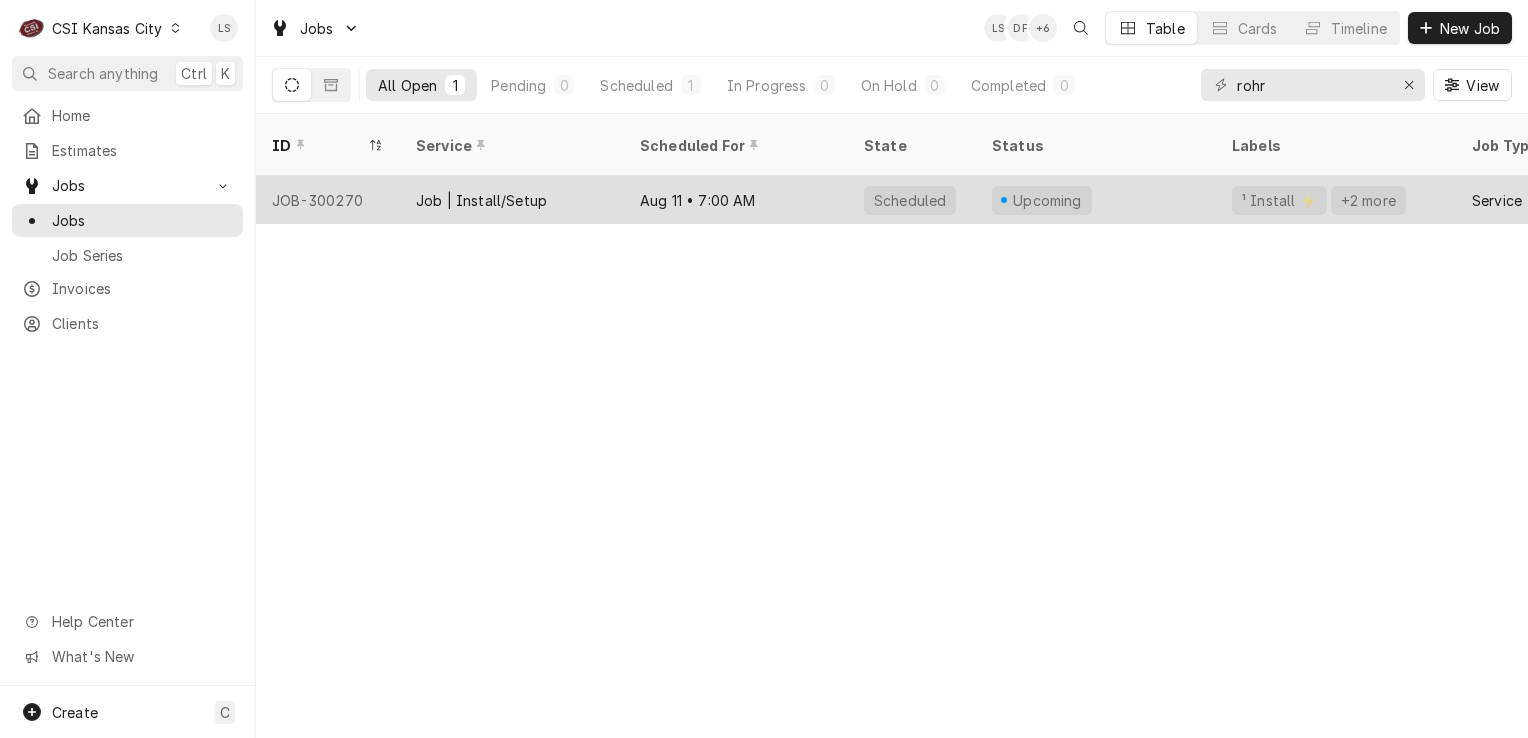 click on "JOB-300270" at bounding box center (328, 200) 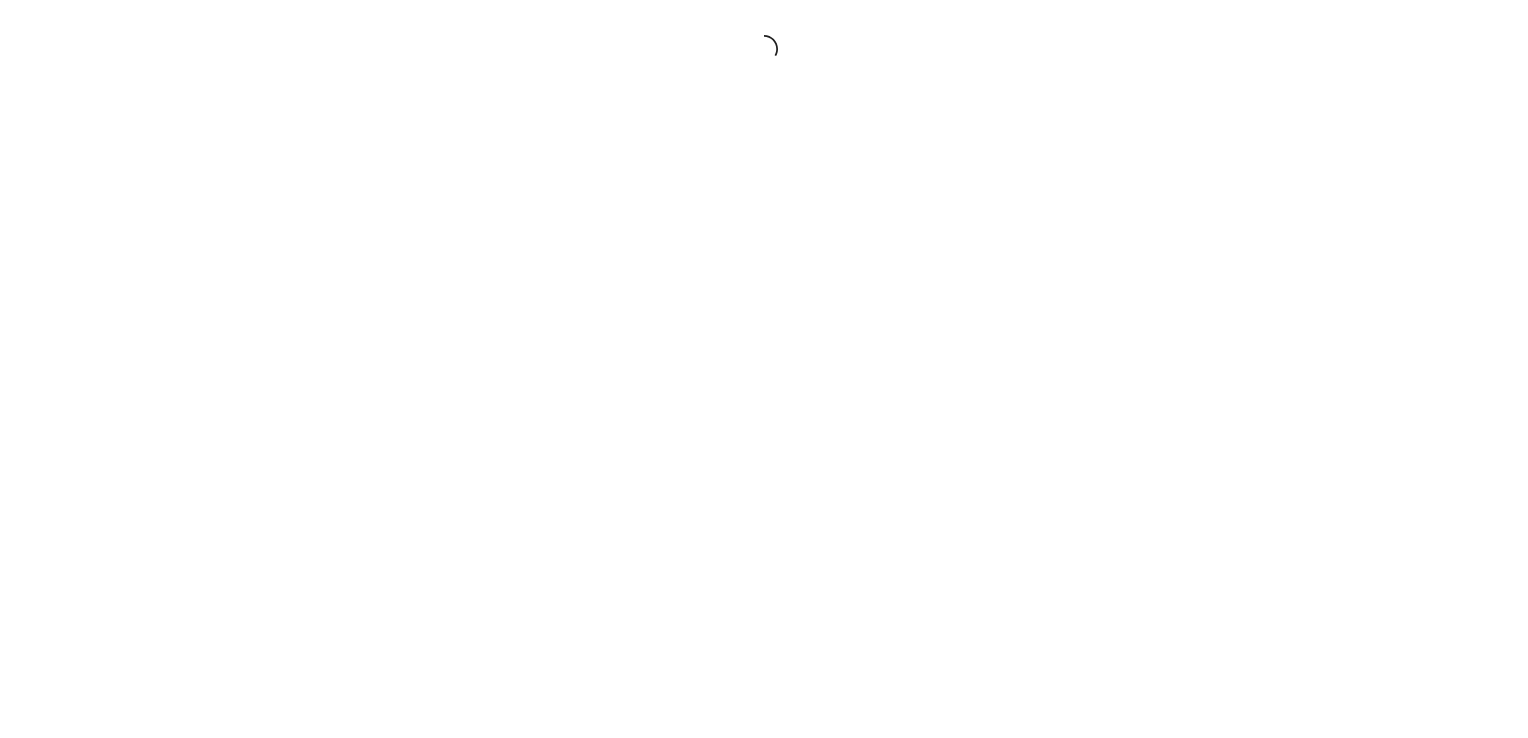 scroll, scrollTop: 0, scrollLeft: 0, axis: both 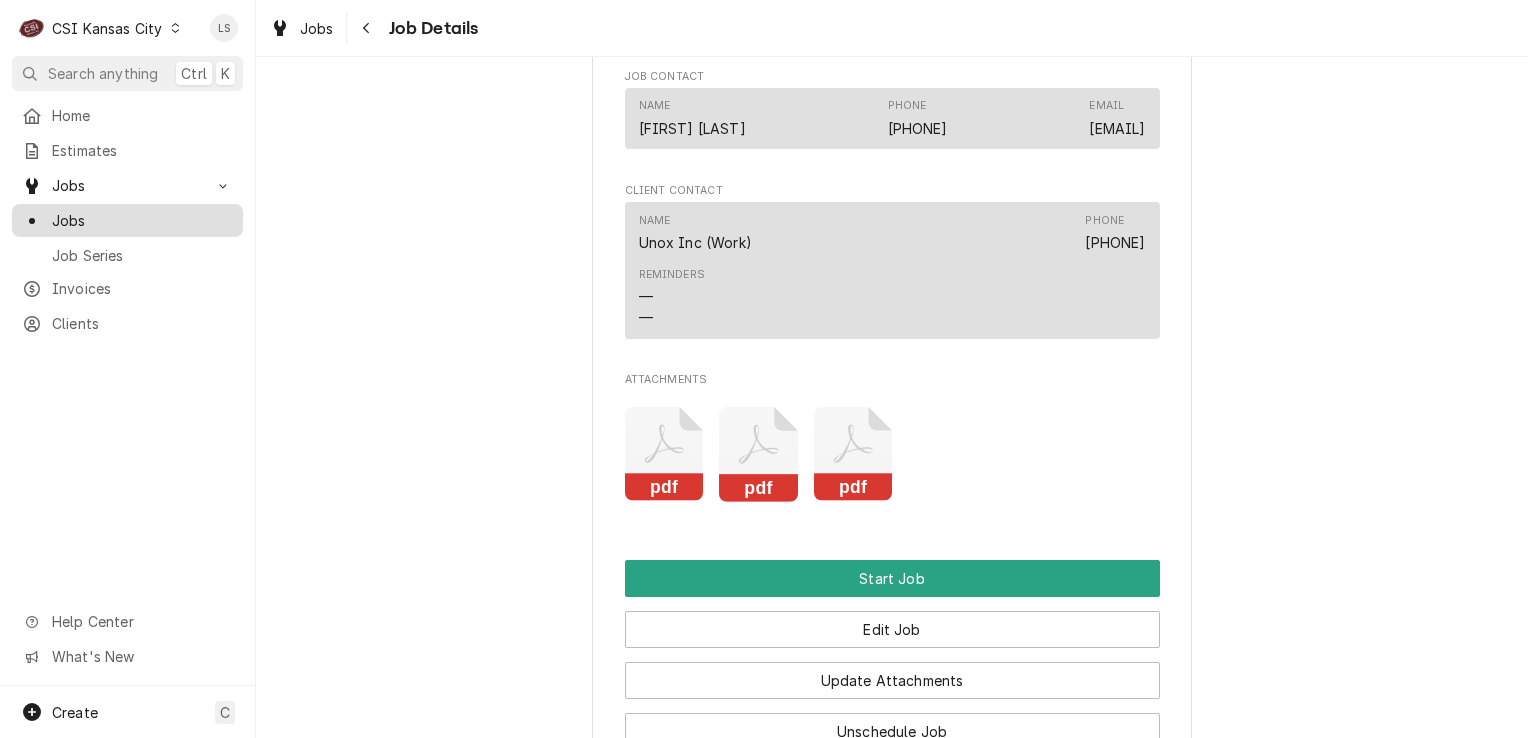 click on "Jobs" at bounding box center [142, 220] 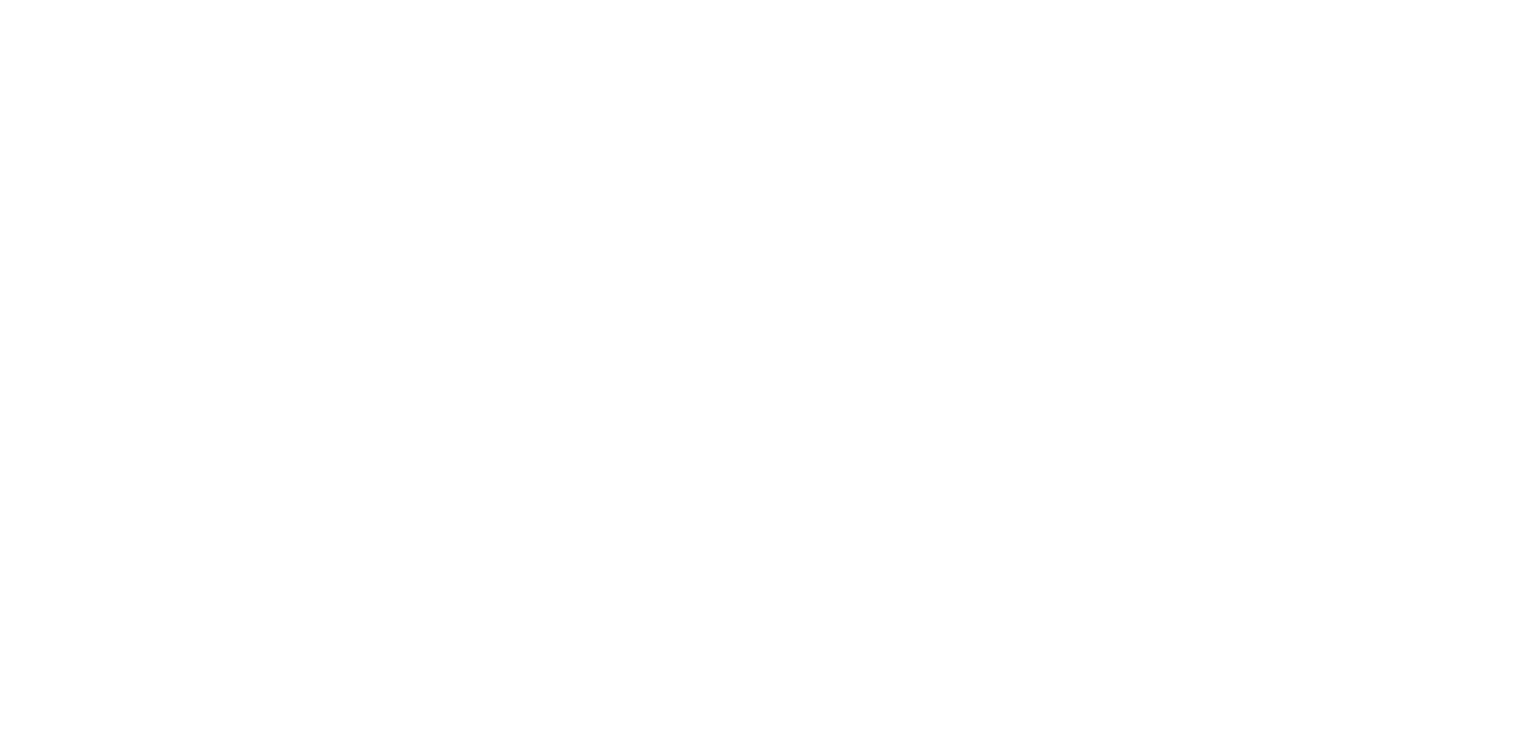 scroll, scrollTop: 0, scrollLeft: 0, axis: both 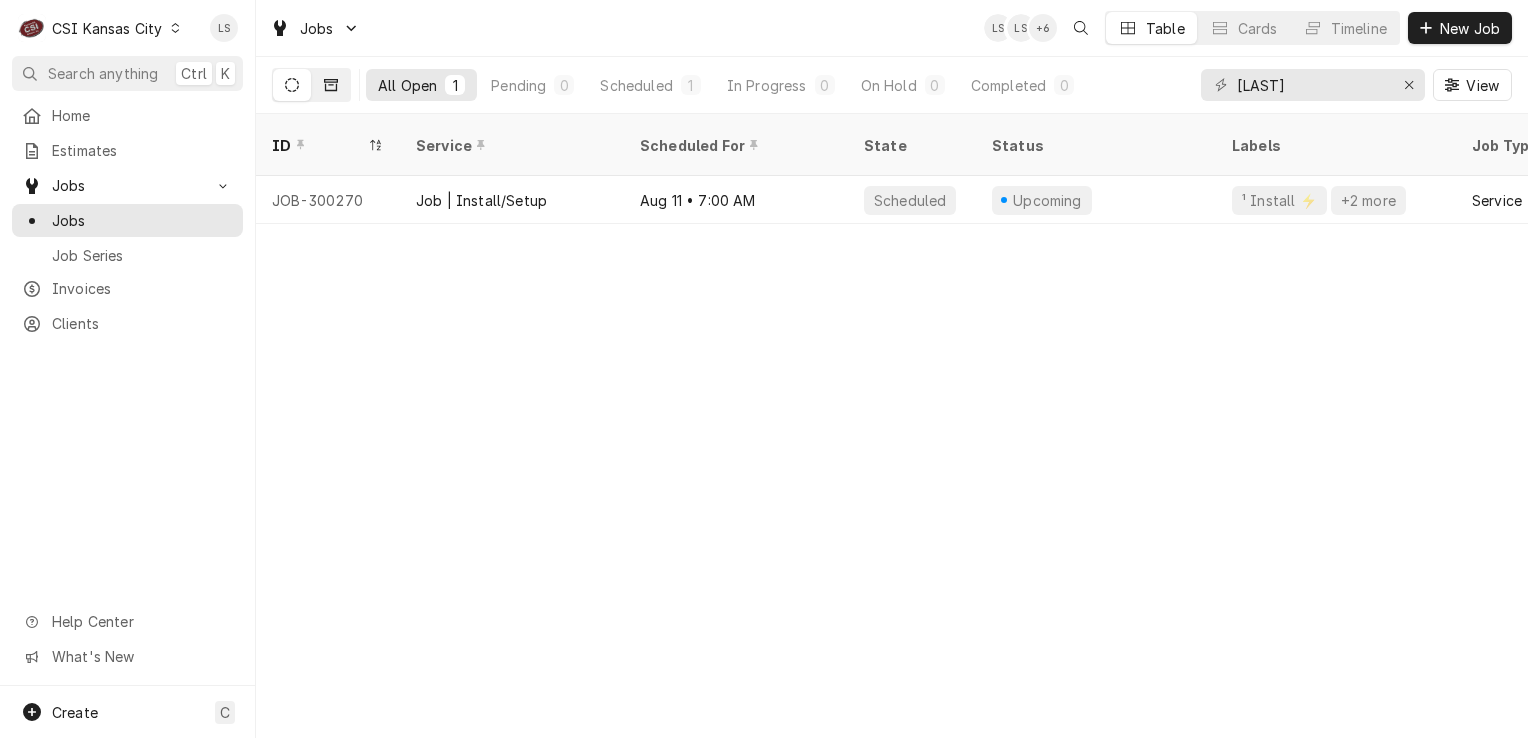click 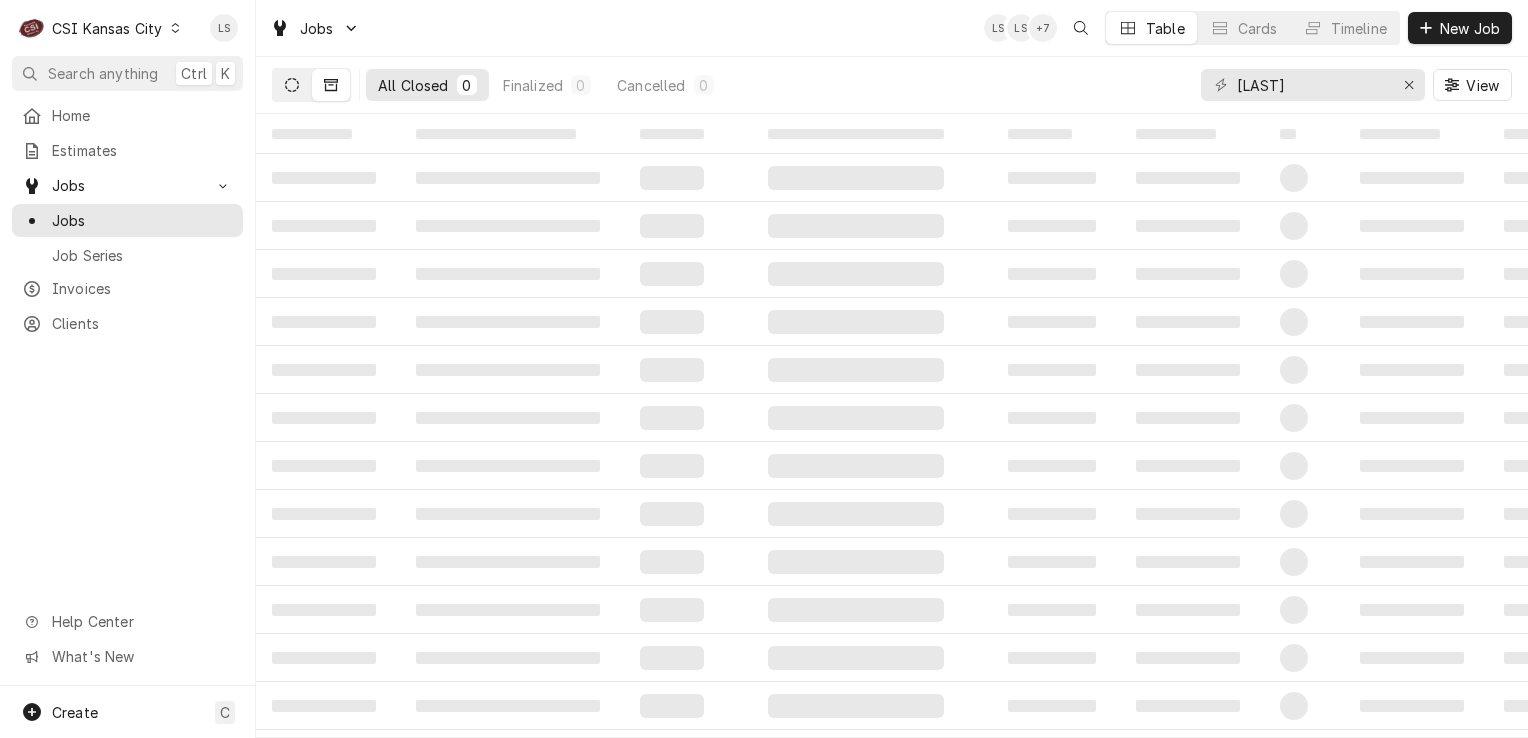click 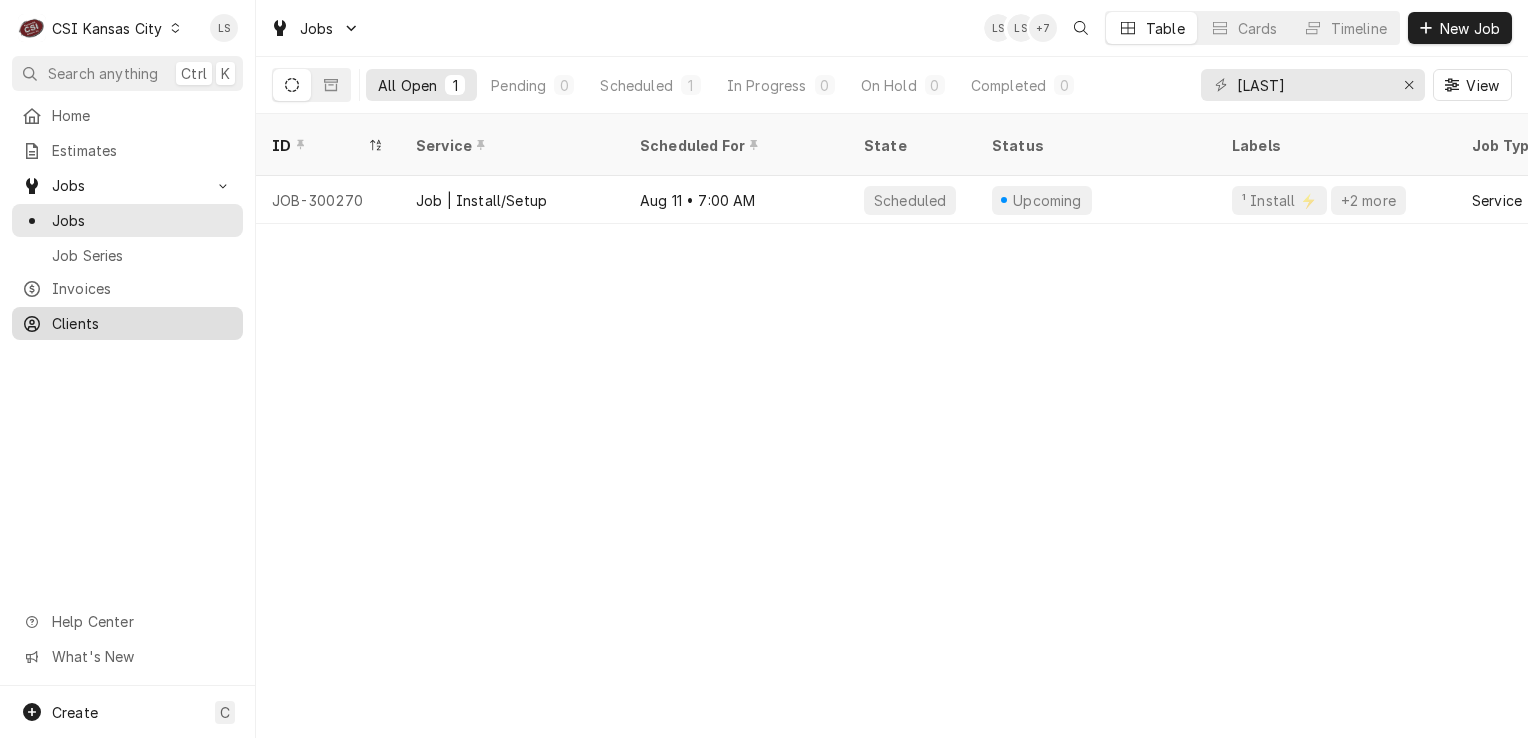 click on "Clients" at bounding box center (142, 323) 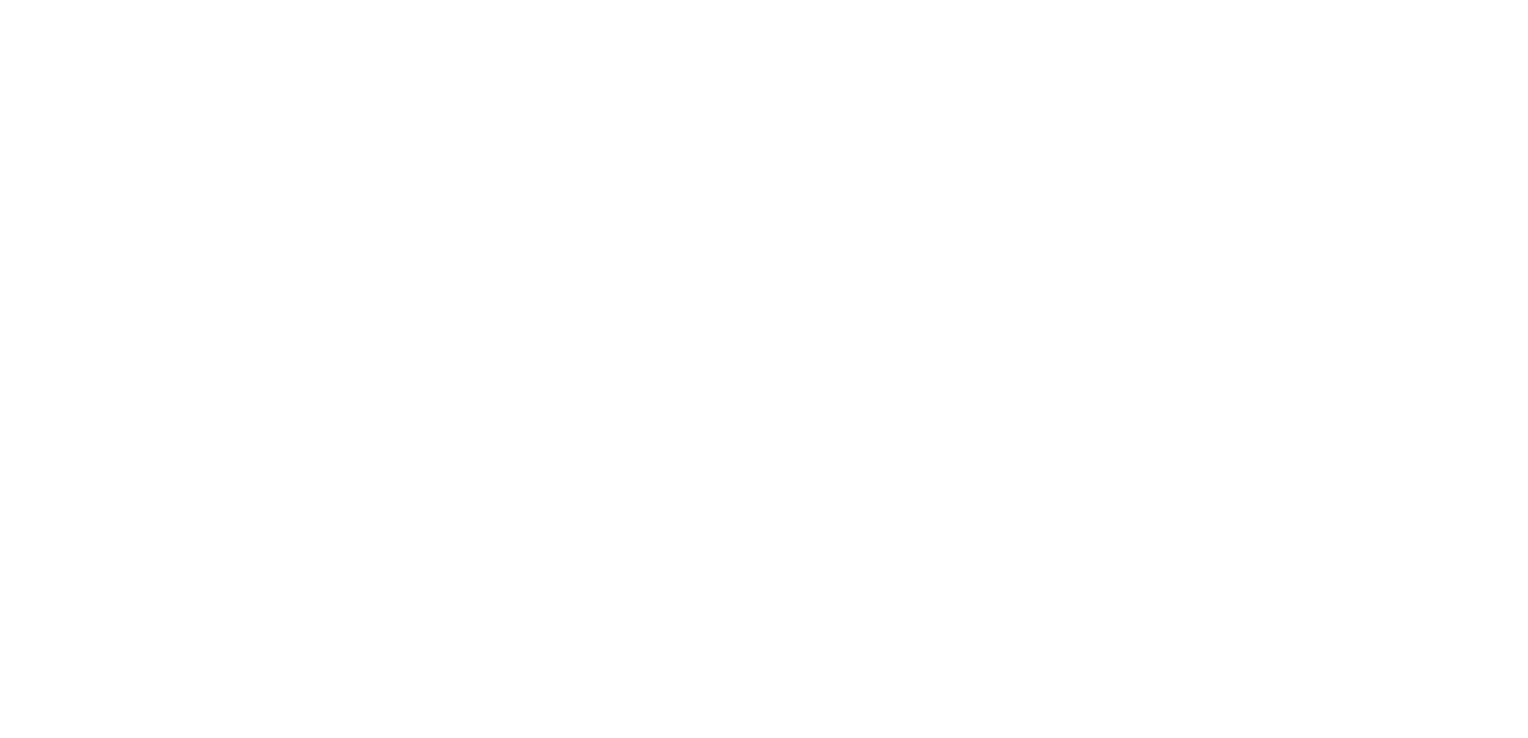 scroll, scrollTop: 0, scrollLeft: 0, axis: both 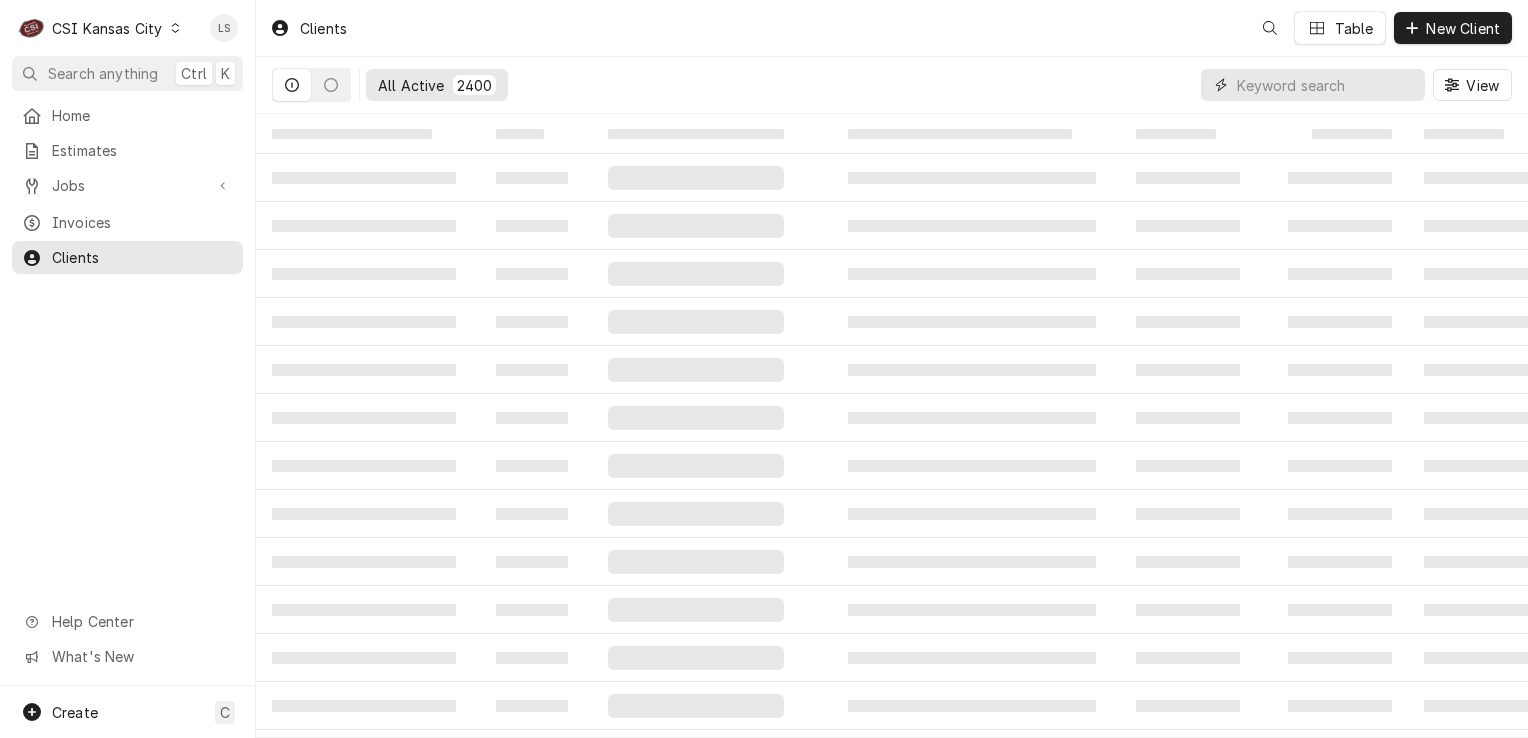 click at bounding box center (1326, 85) 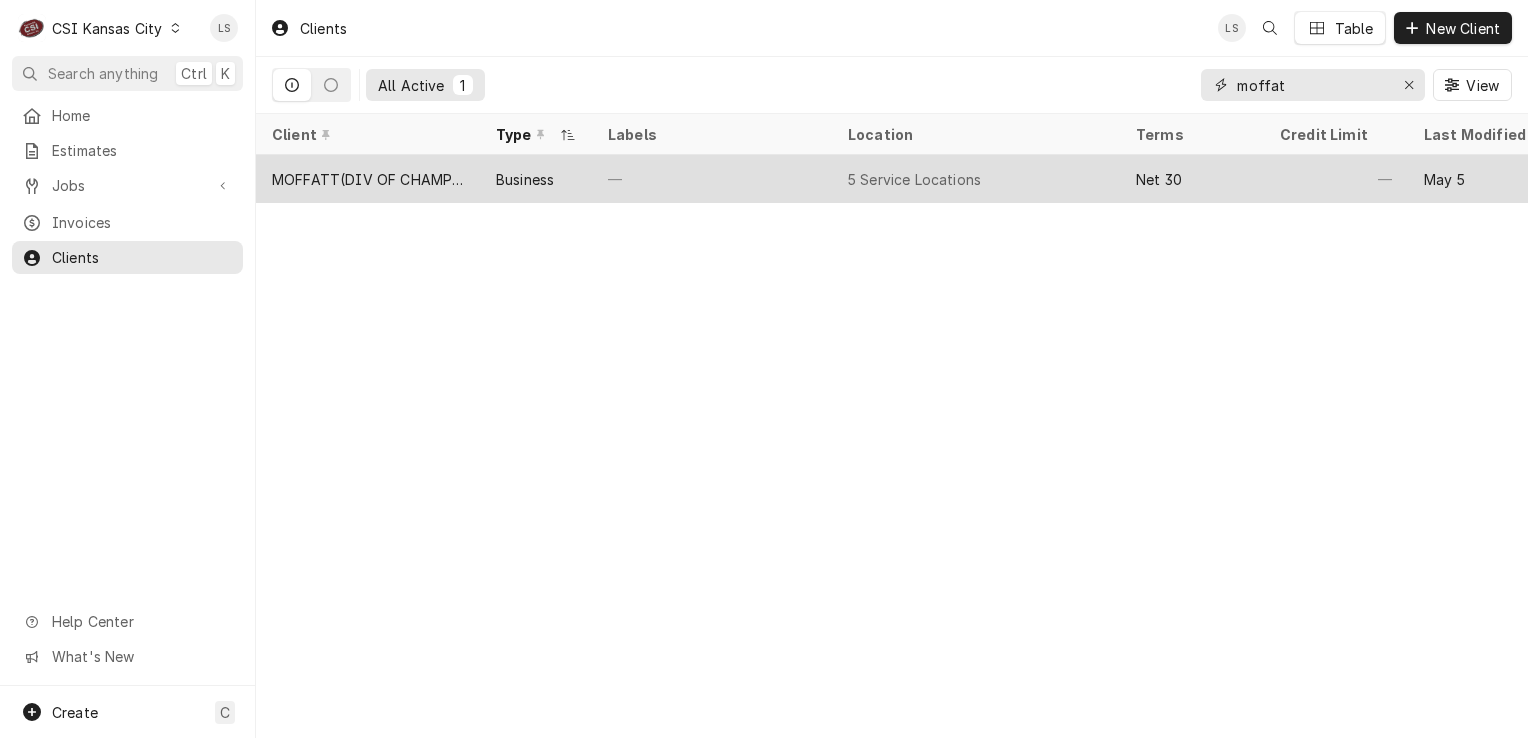 type on "moffat" 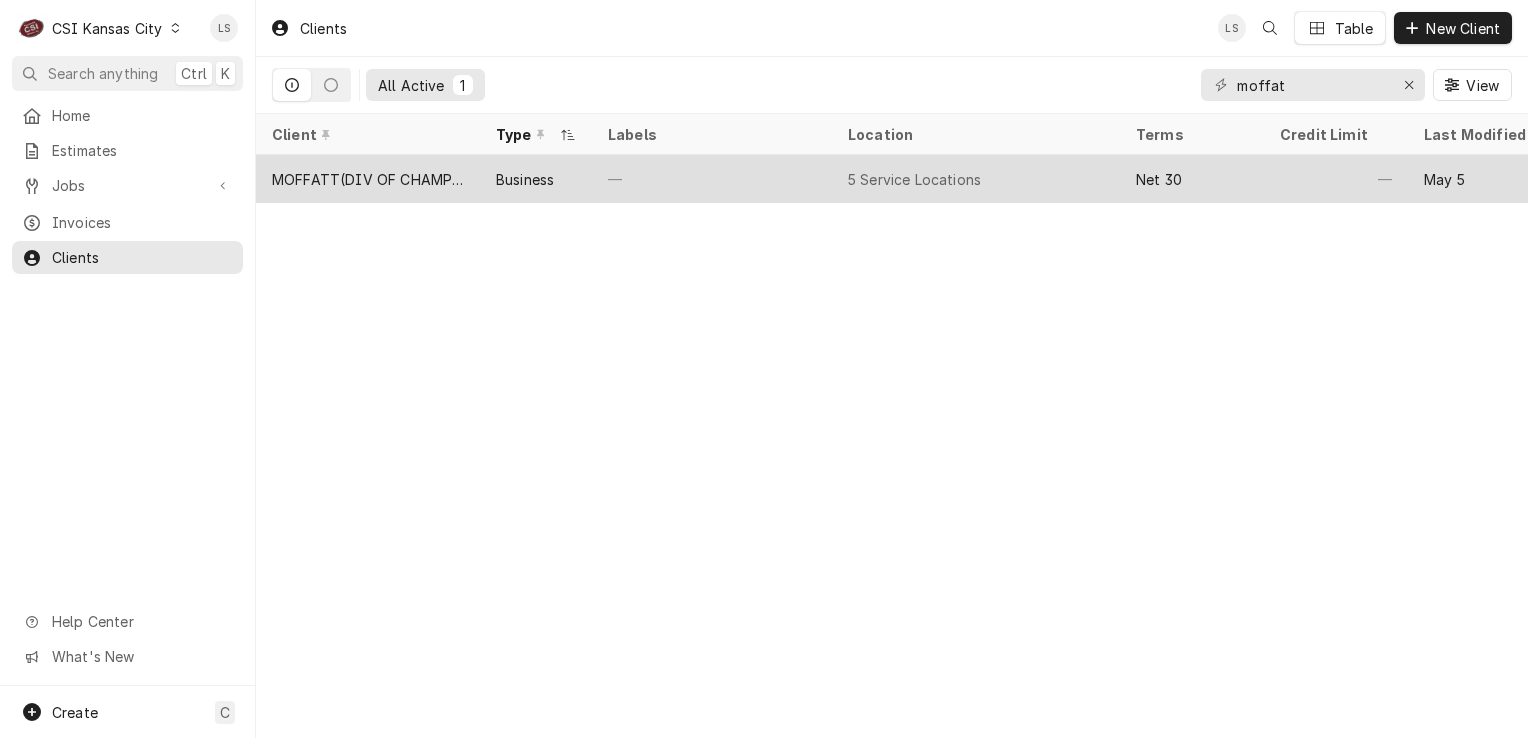 click on "MOFFATT(DIV OF CHAMPION)" at bounding box center (368, 179) 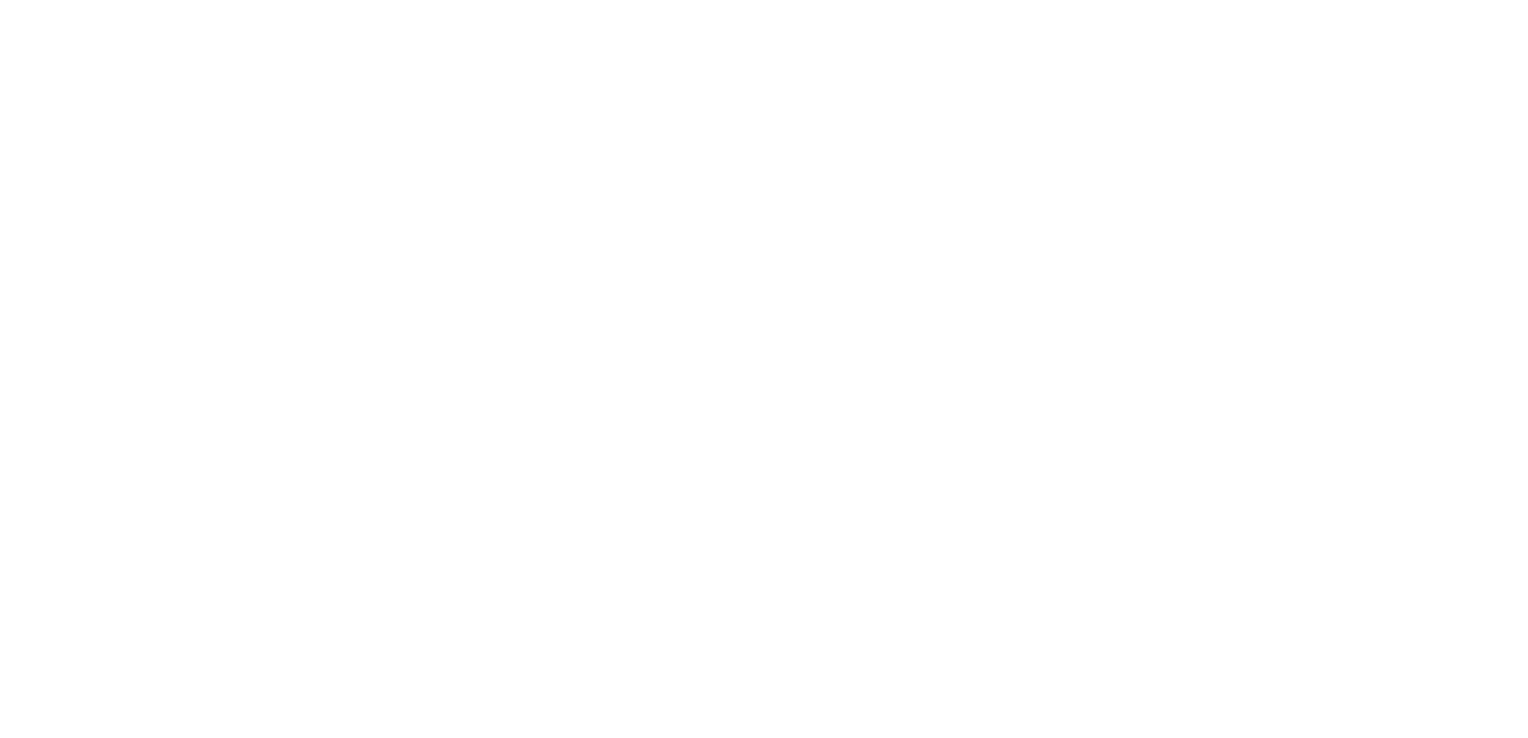 scroll, scrollTop: 0, scrollLeft: 0, axis: both 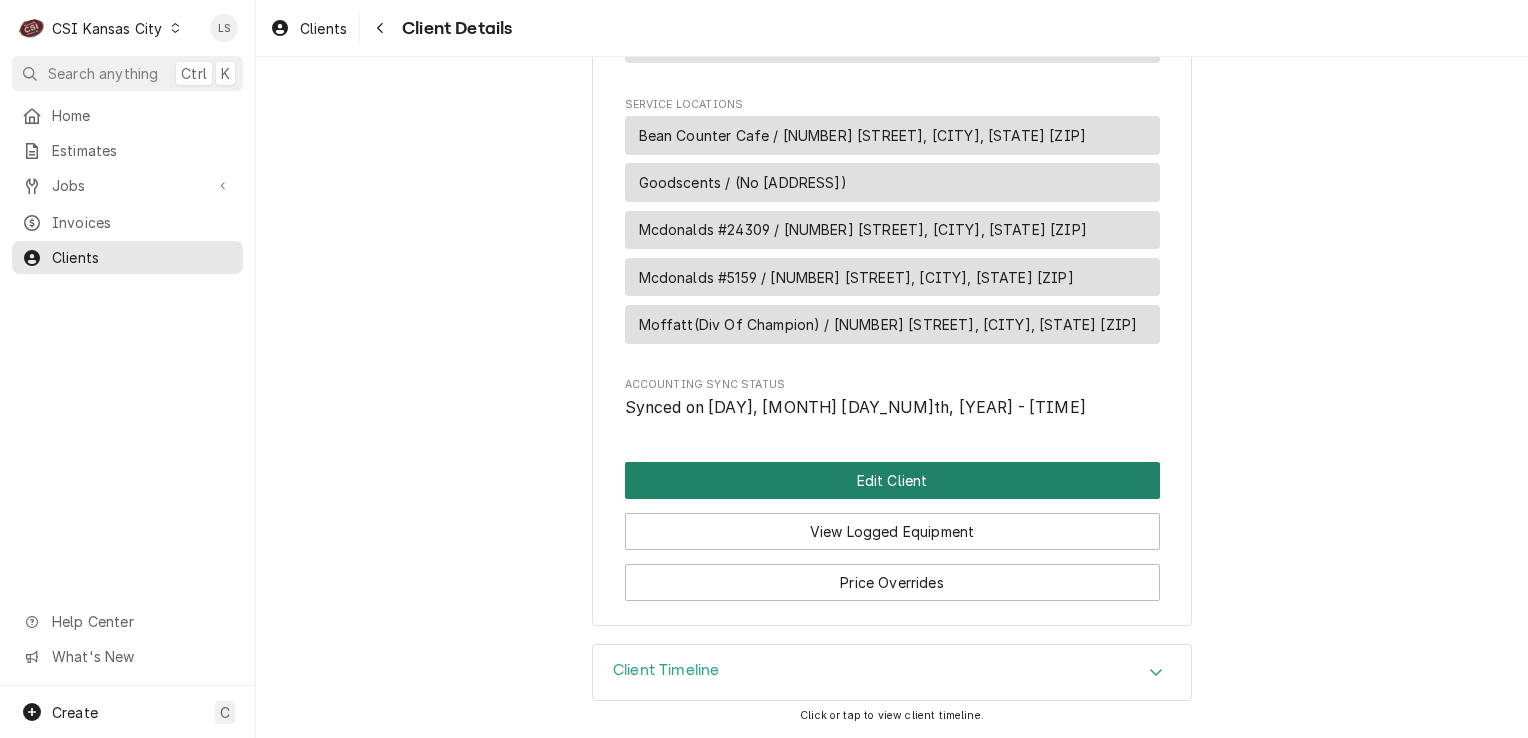 click on "Edit Client" at bounding box center (892, 480) 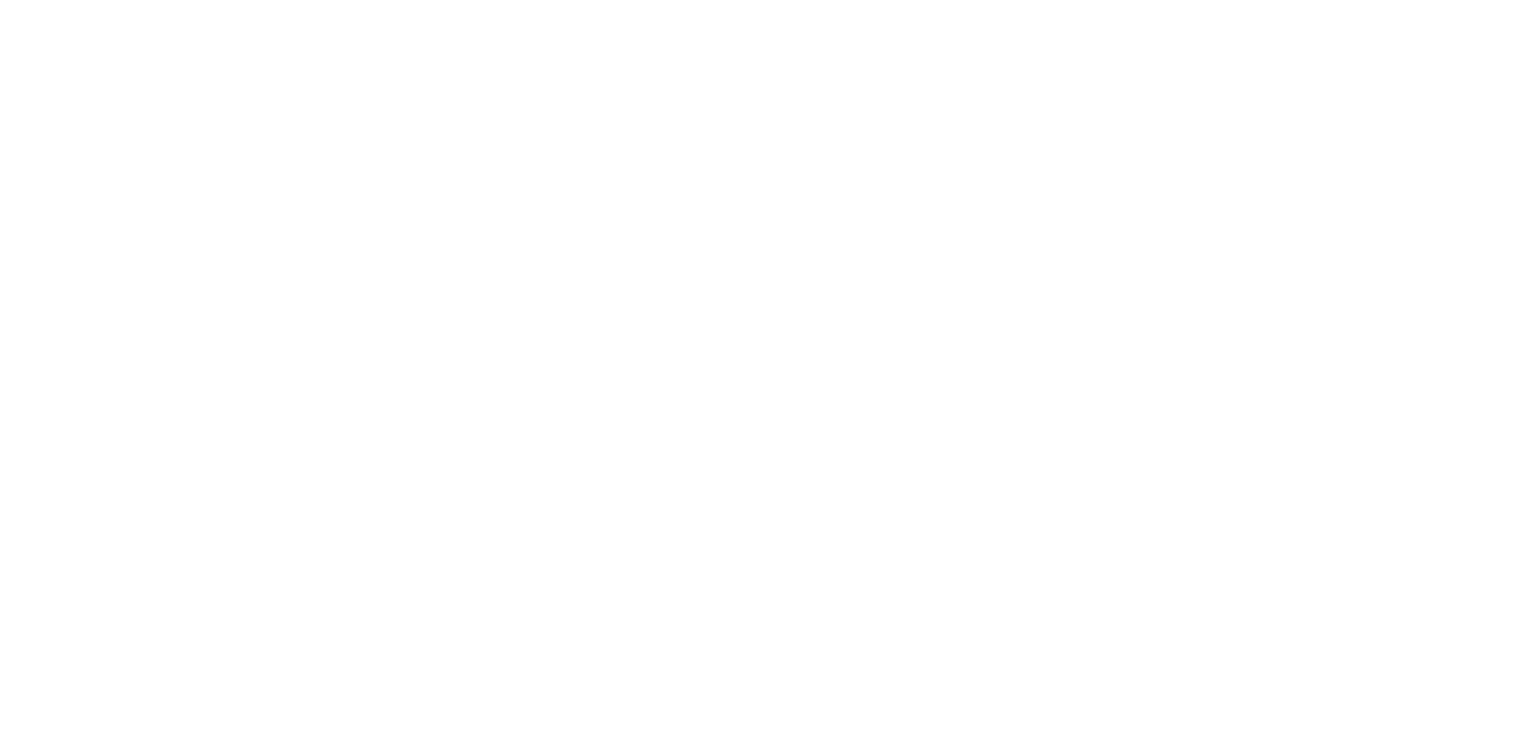 scroll, scrollTop: 0, scrollLeft: 0, axis: both 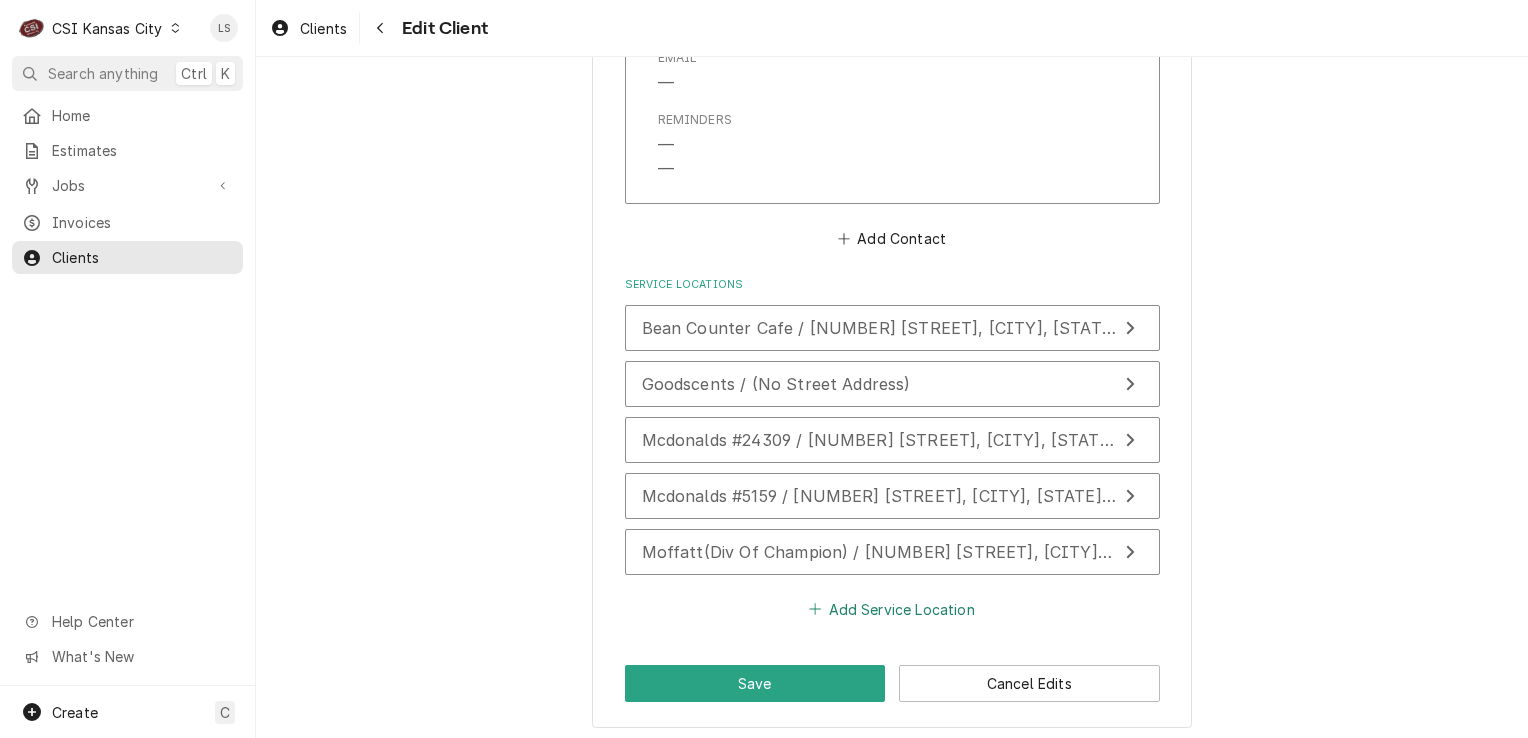 click on "Add Service Location" at bounding box center (892, 609) 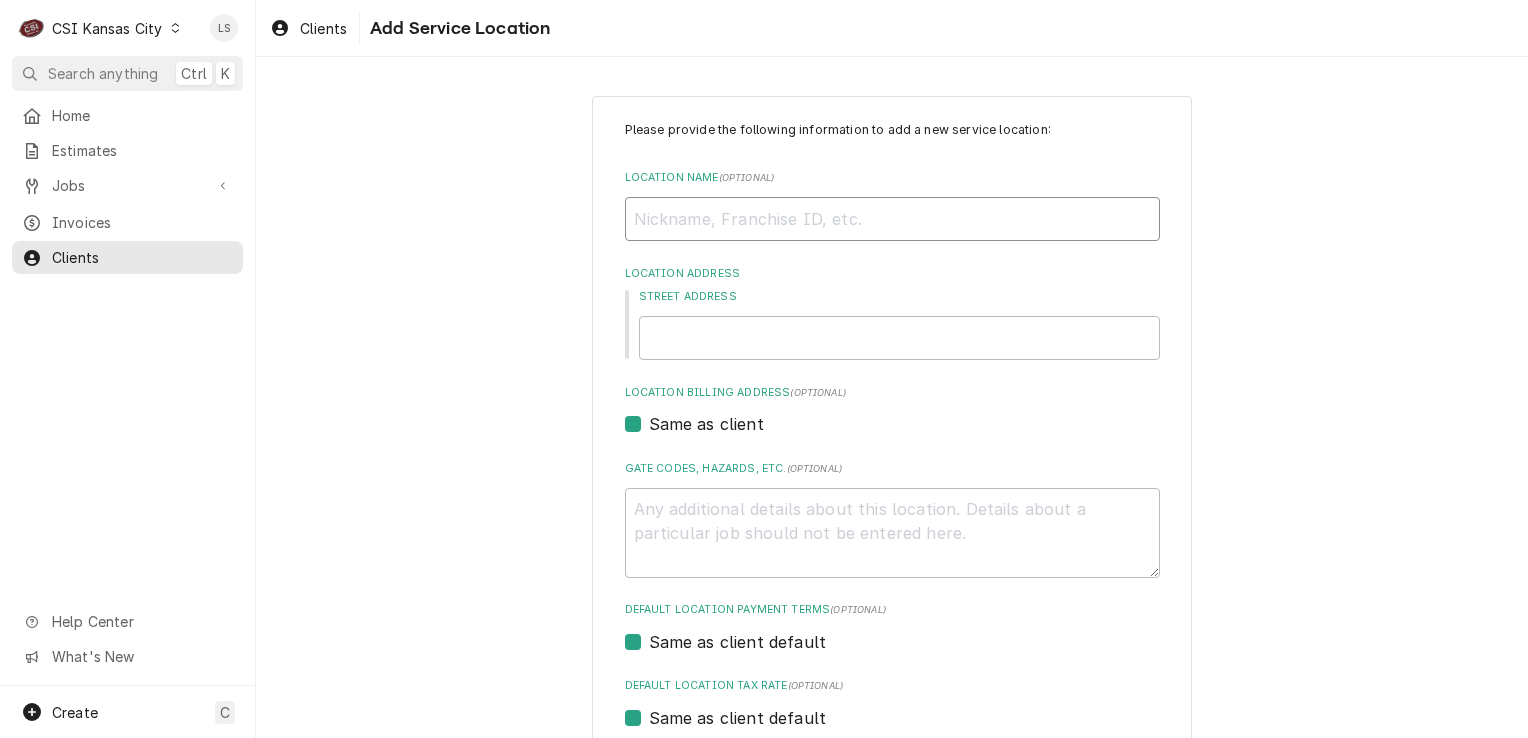 paste on "PARIS BAGUETTE" 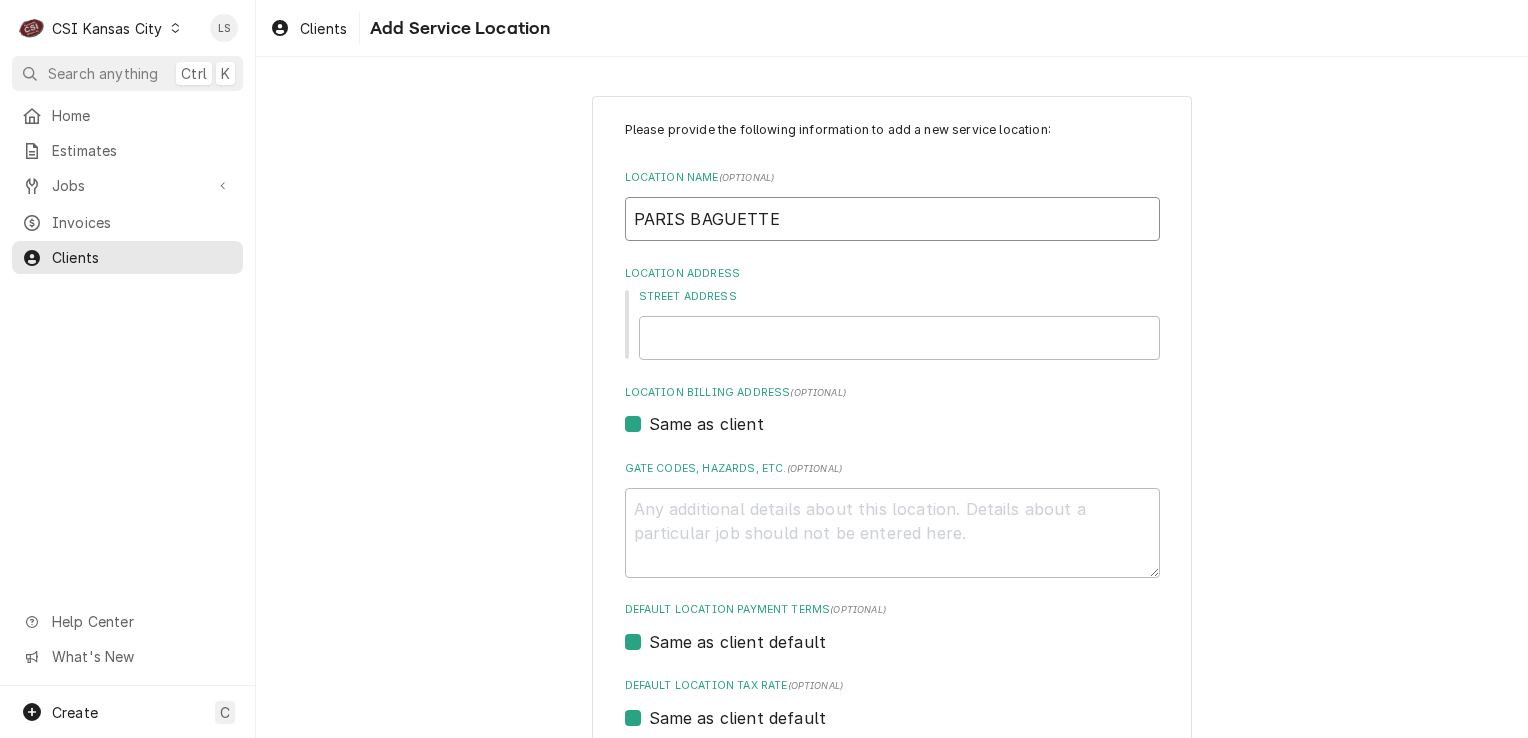 type on "PARIS BAGUETTE" 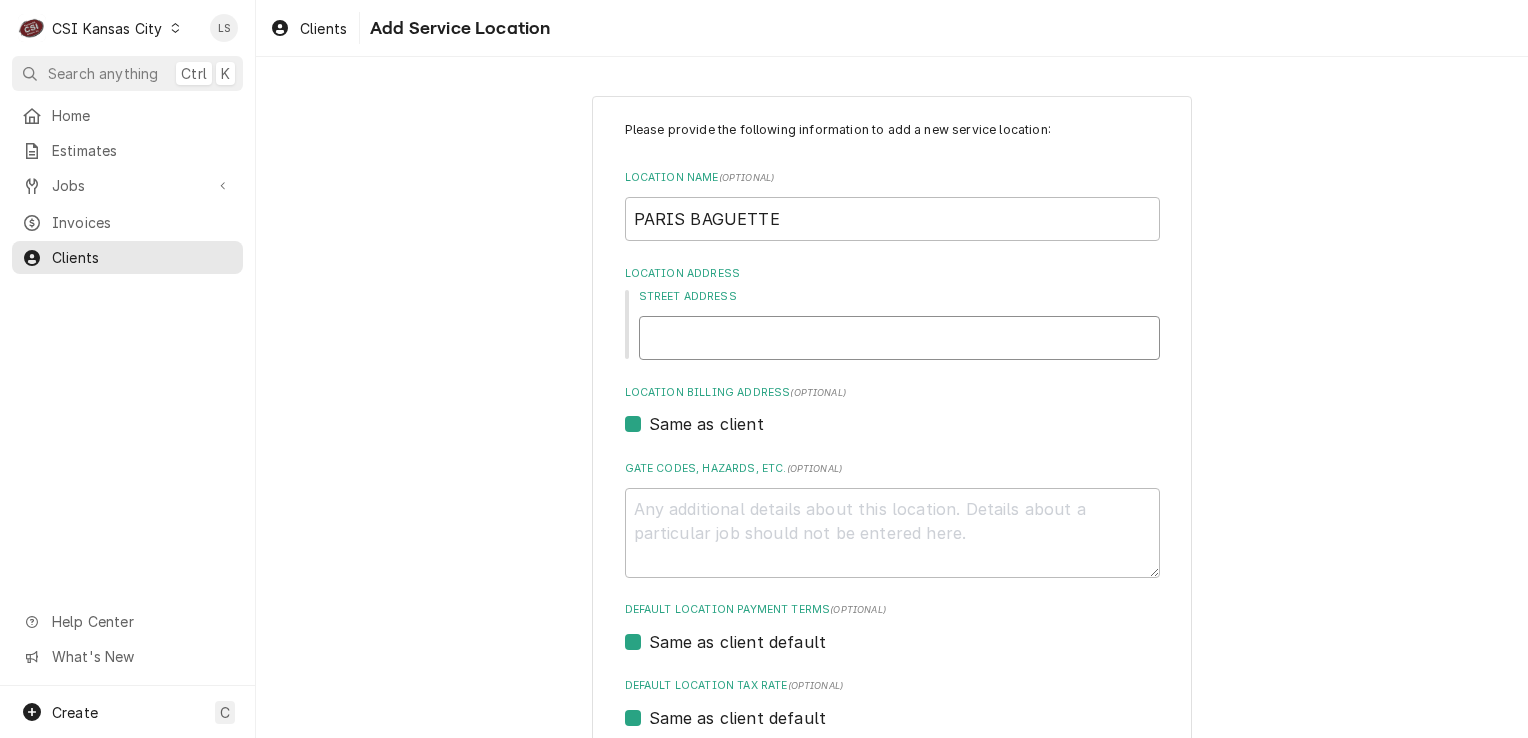 paste on "15895 Metcalf Ave" 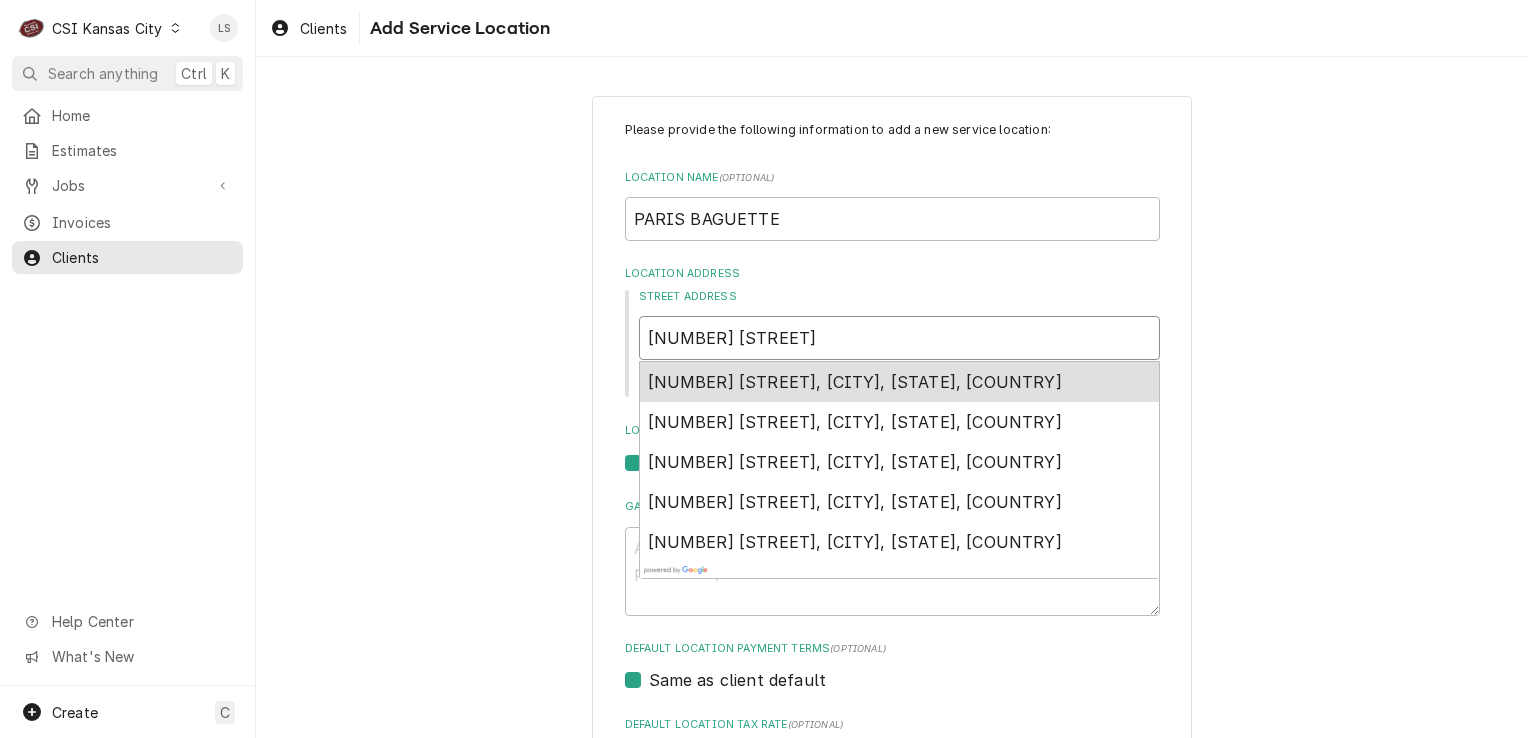 click on "15895 Metcalf Avenue, Overland Park, KS, USA" at bounding box center [855, 382] 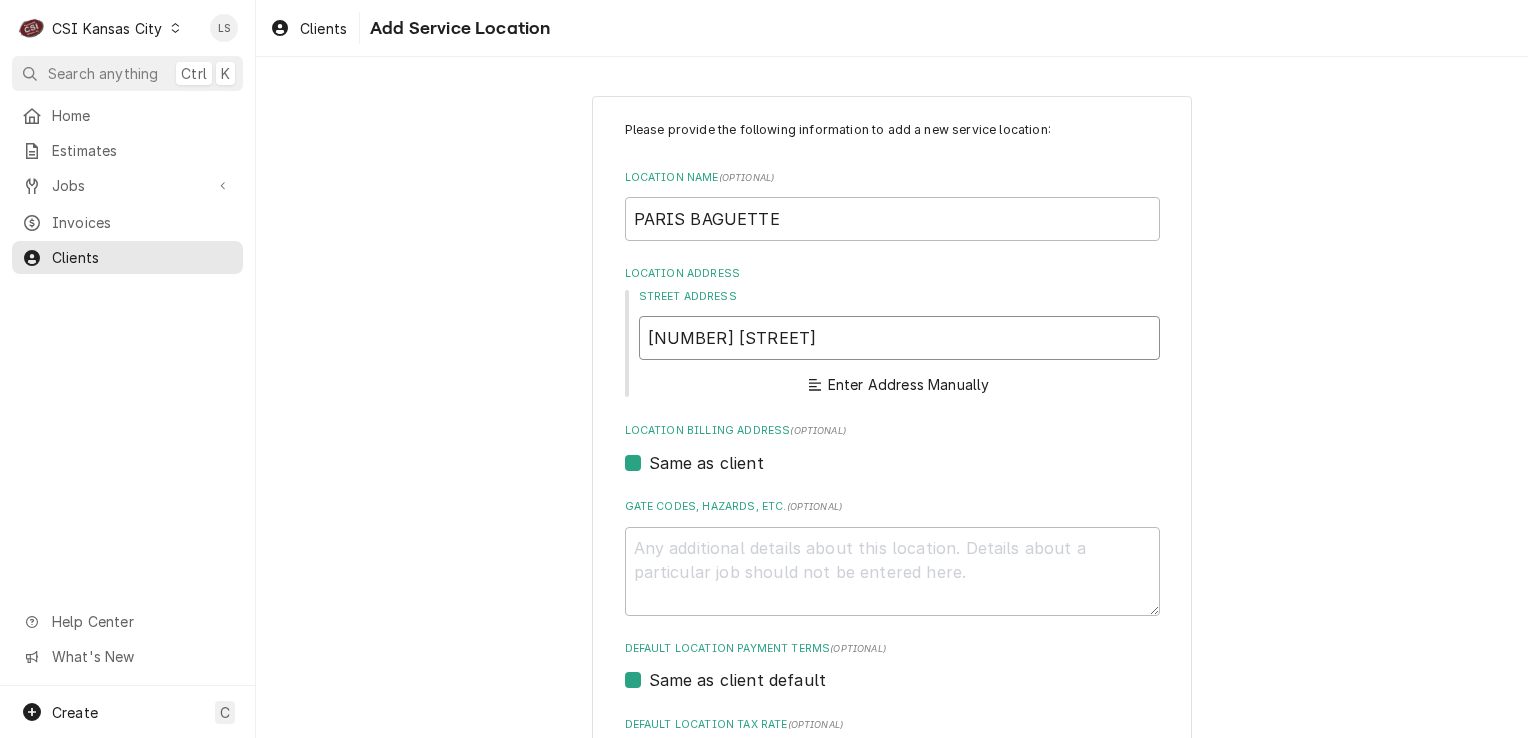 type on "x" 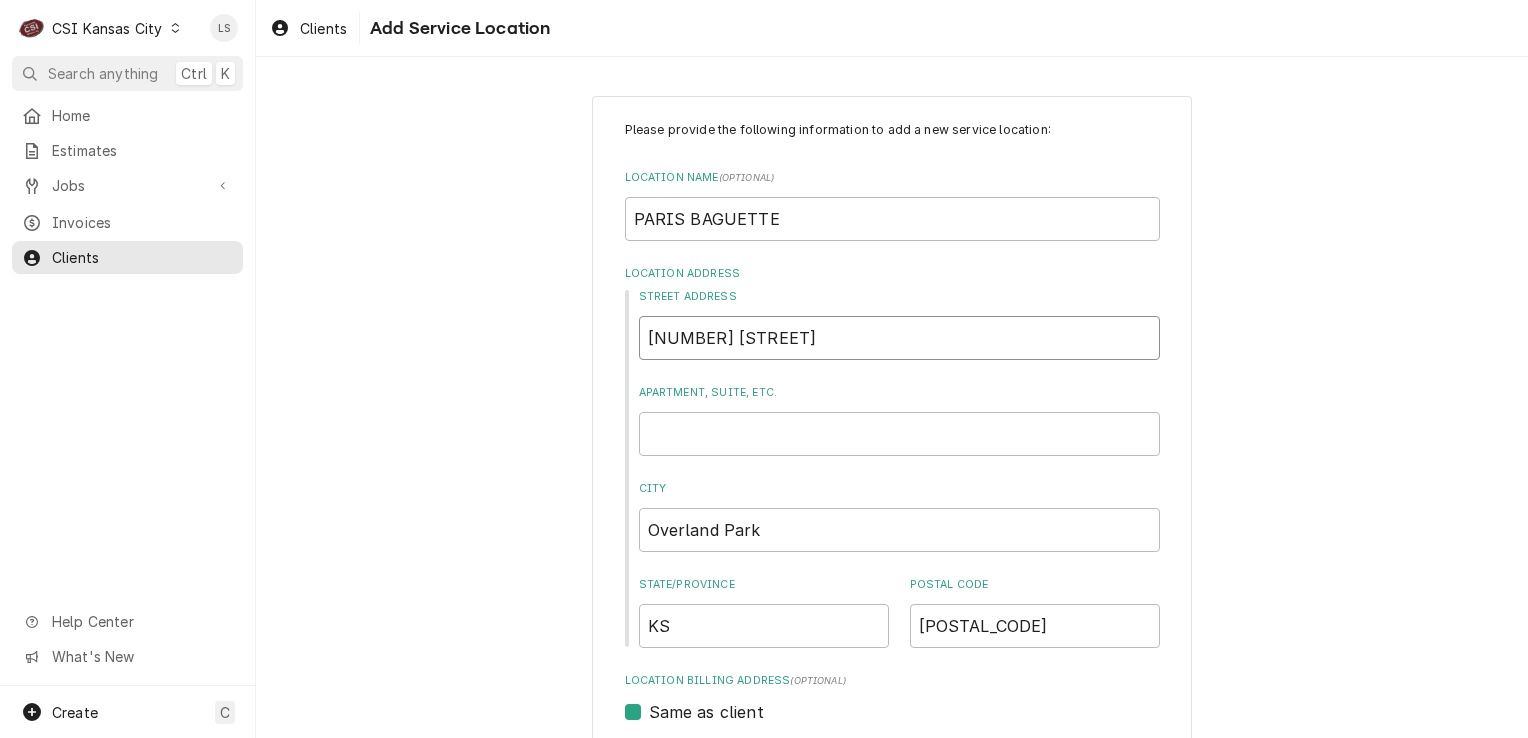 type on "15895 Metcalf Ave" 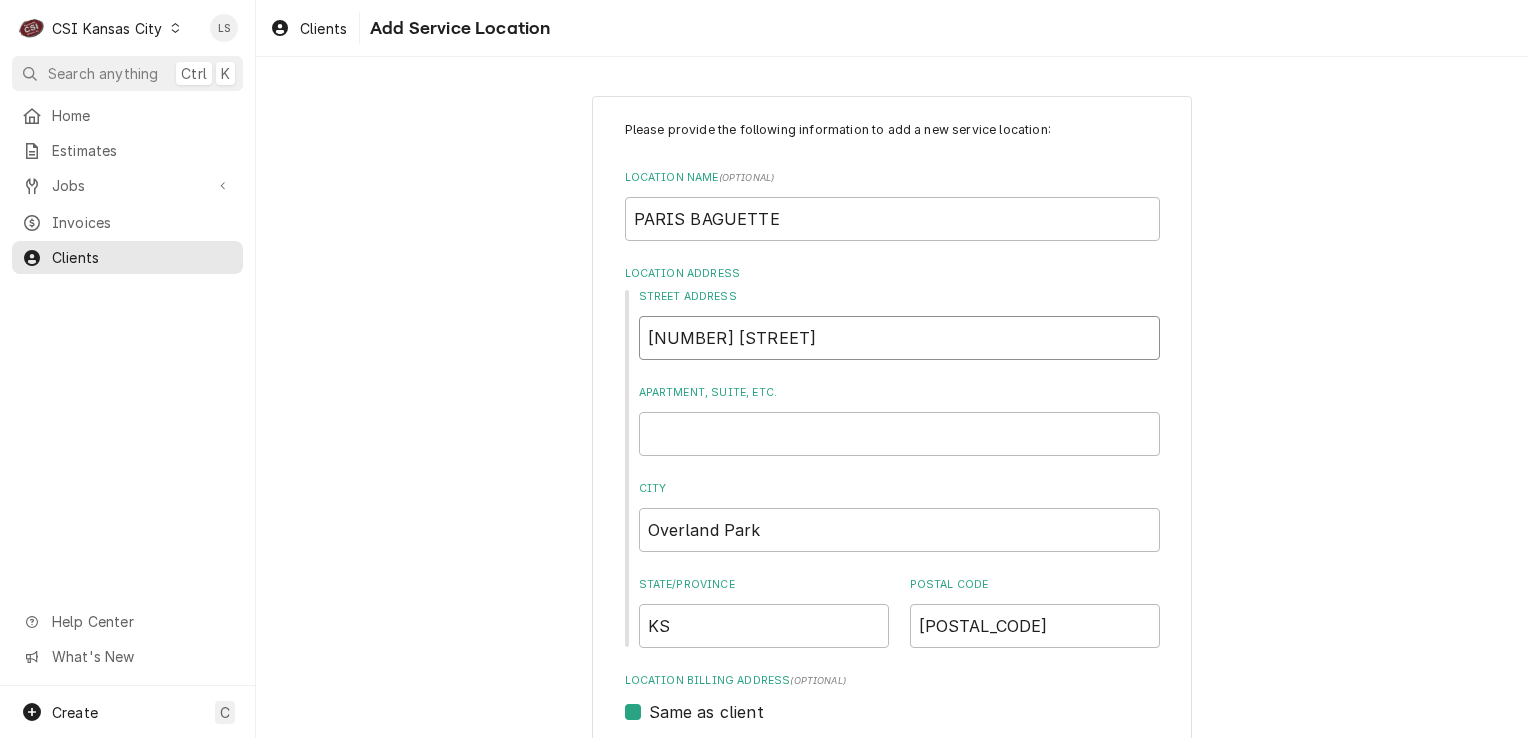 scroll, scrollTop: 490, scrollLeft: 0, axis: vertical 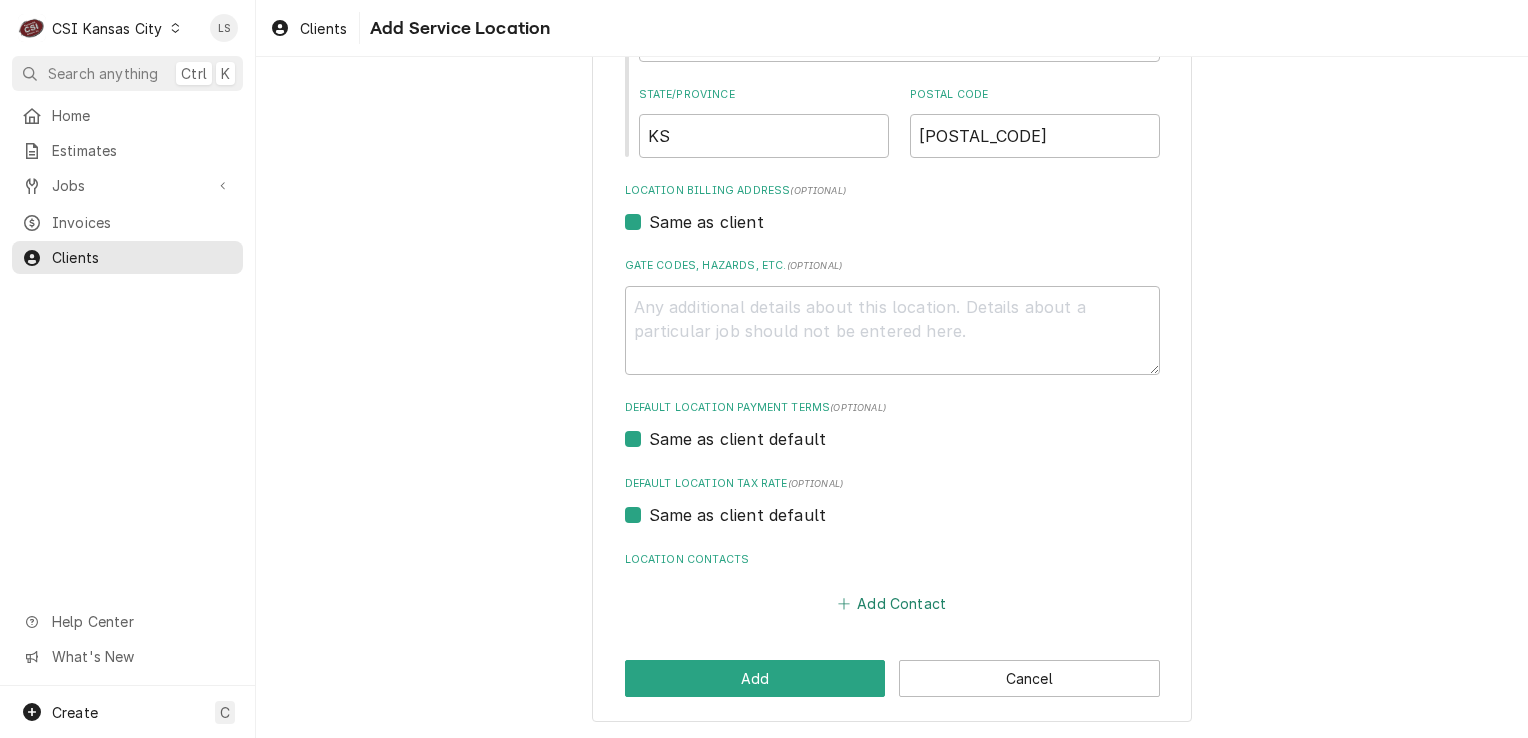 click on "Add Contact" at bounding box center (891, 604) 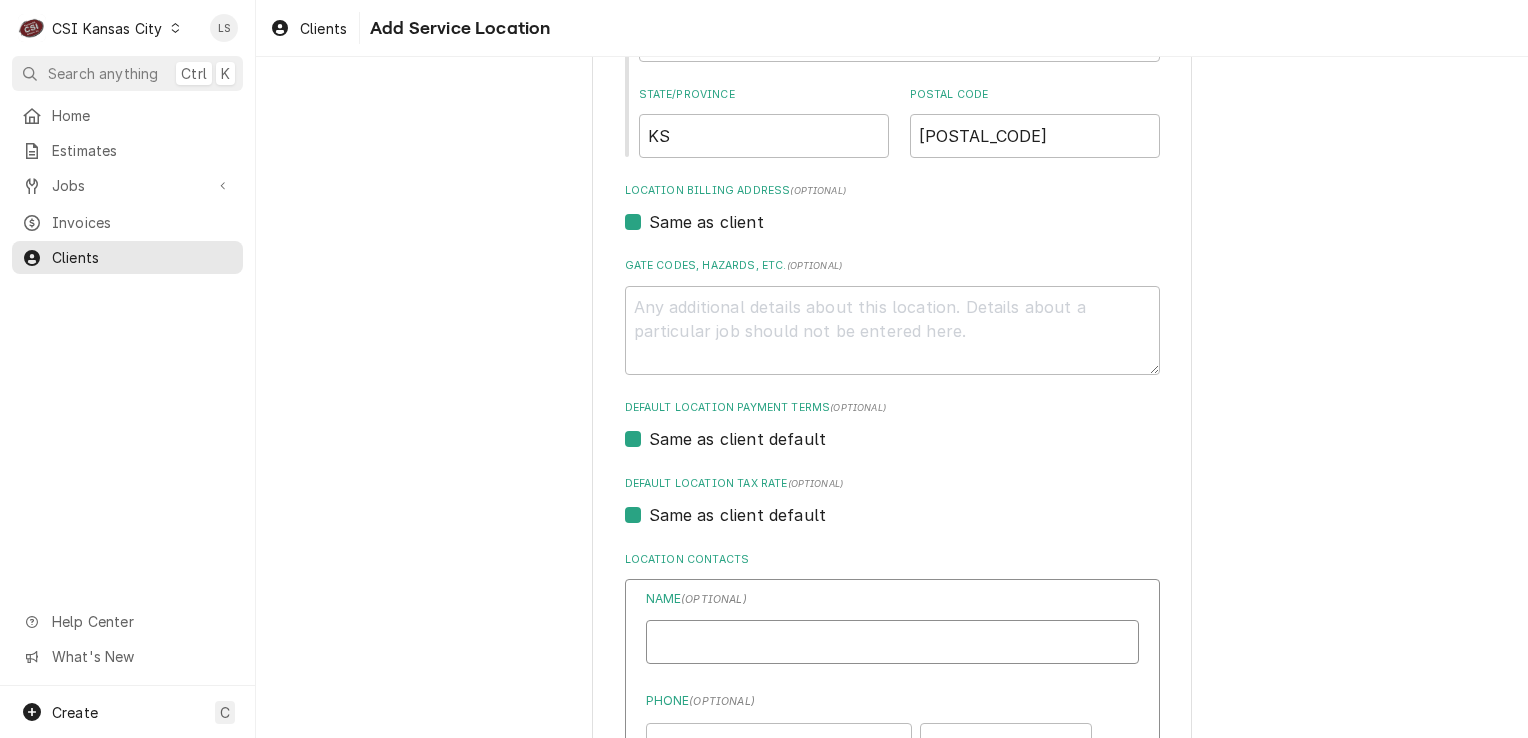click on "Location Name  ( optional )" at bounding box center [892, 642] 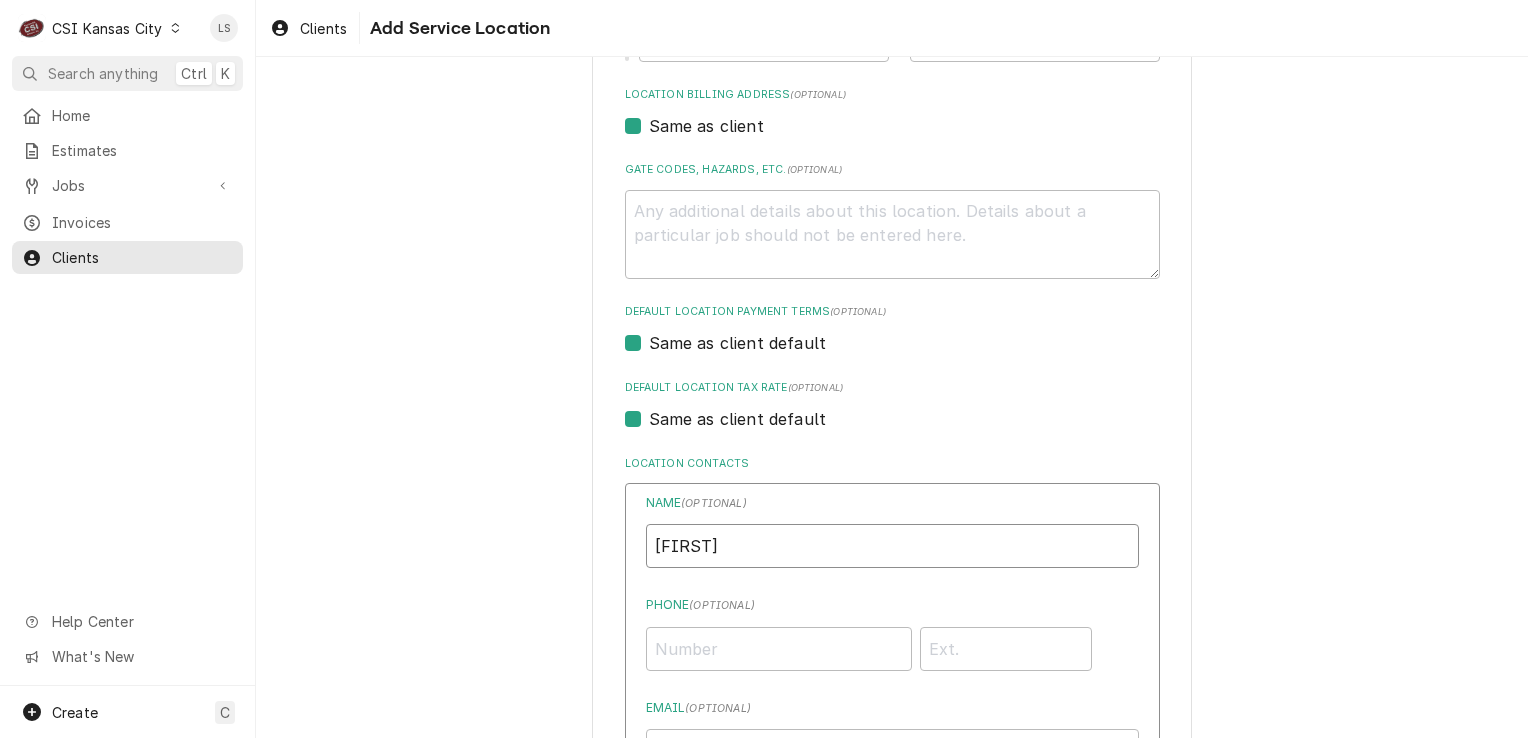 scroll, scrollTop: 790, scrollLeft: 0, axis: vertical 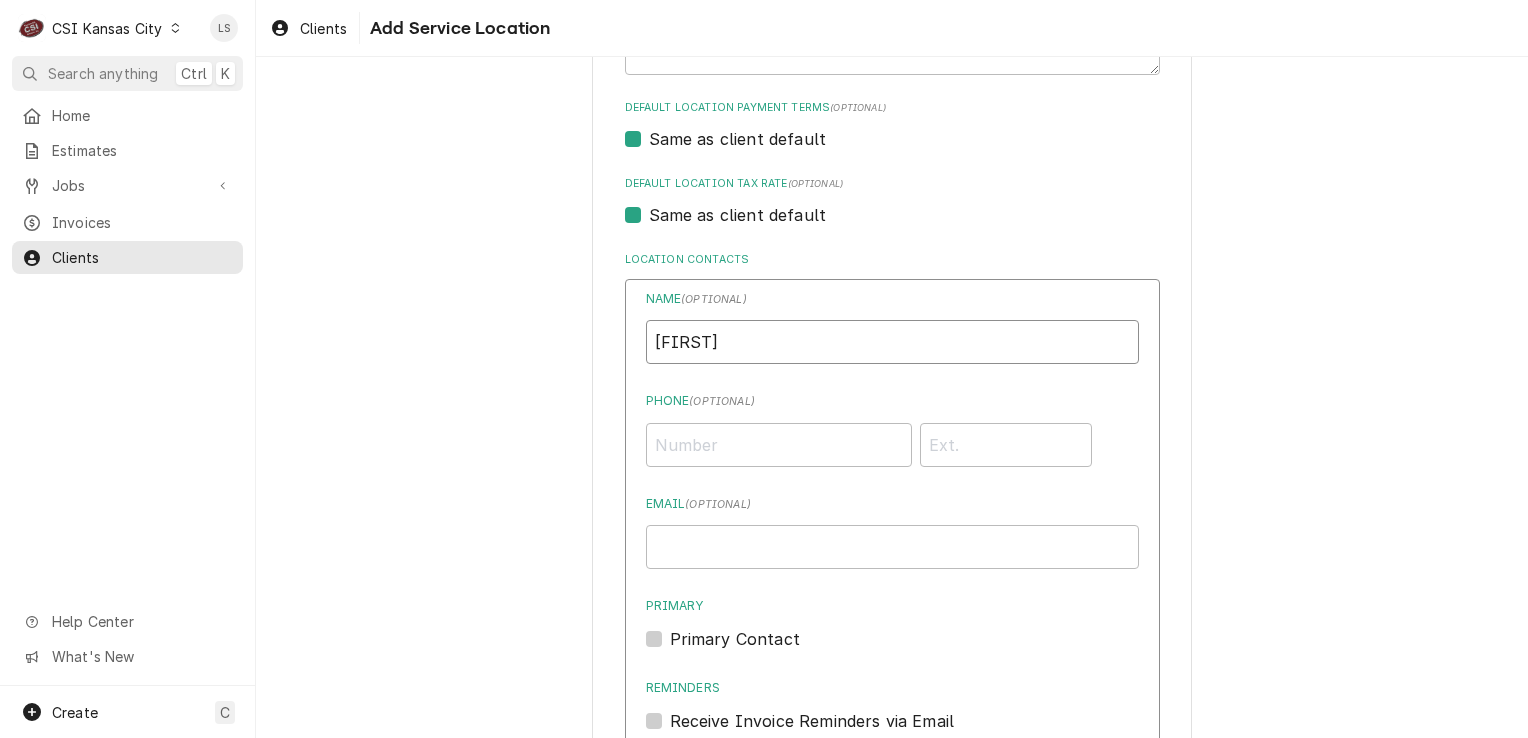 type on "Karri" 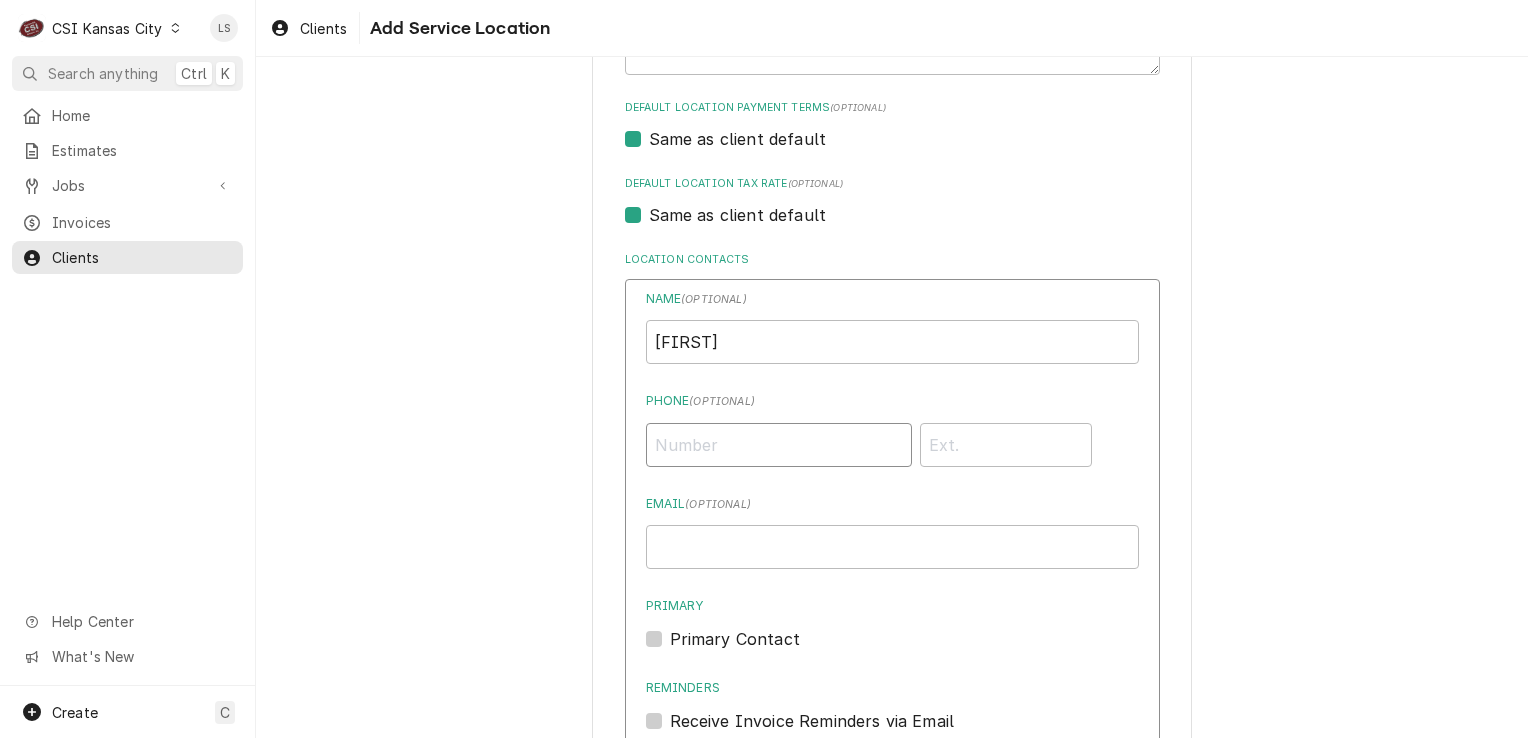 paste on "(913) 832-4314" 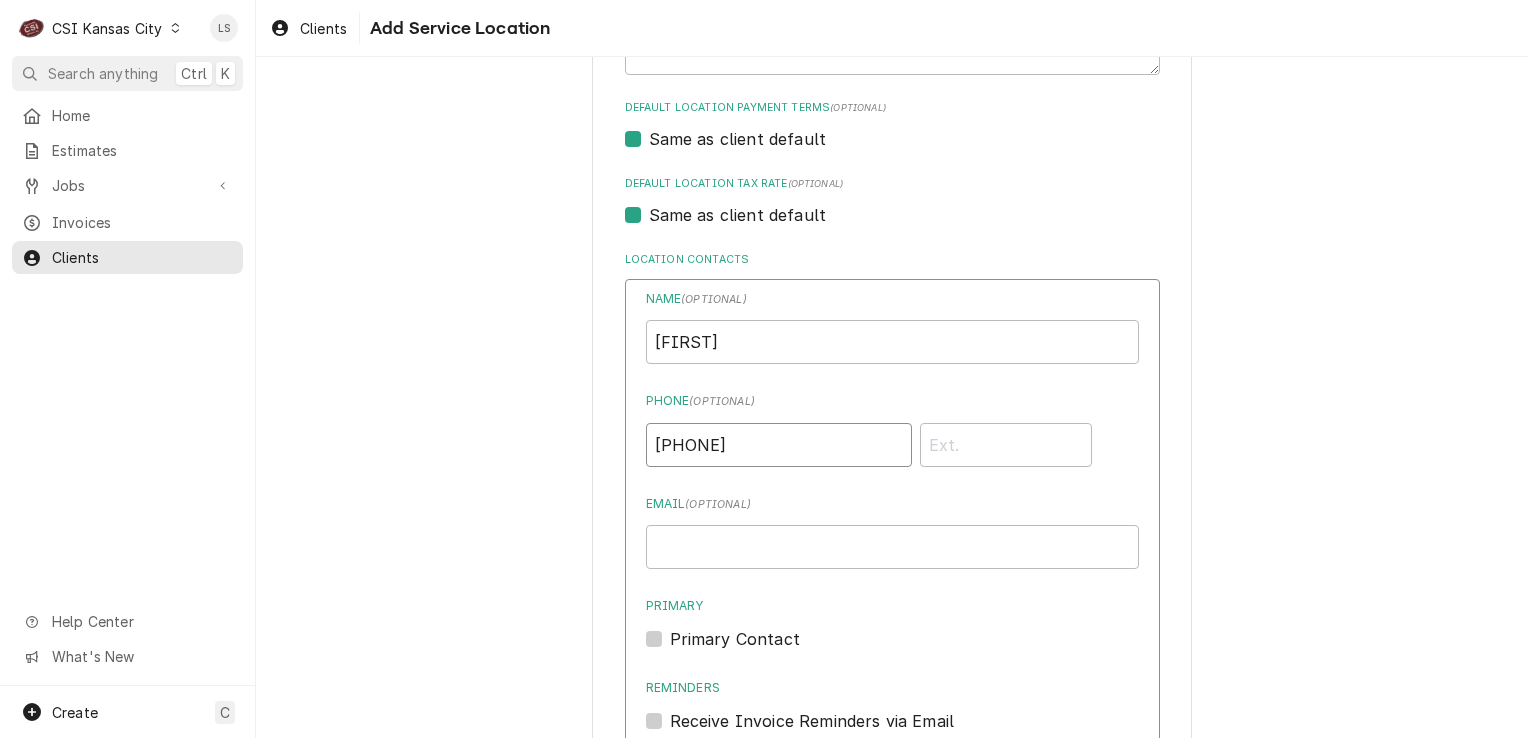 type on "(913) 832-4314" 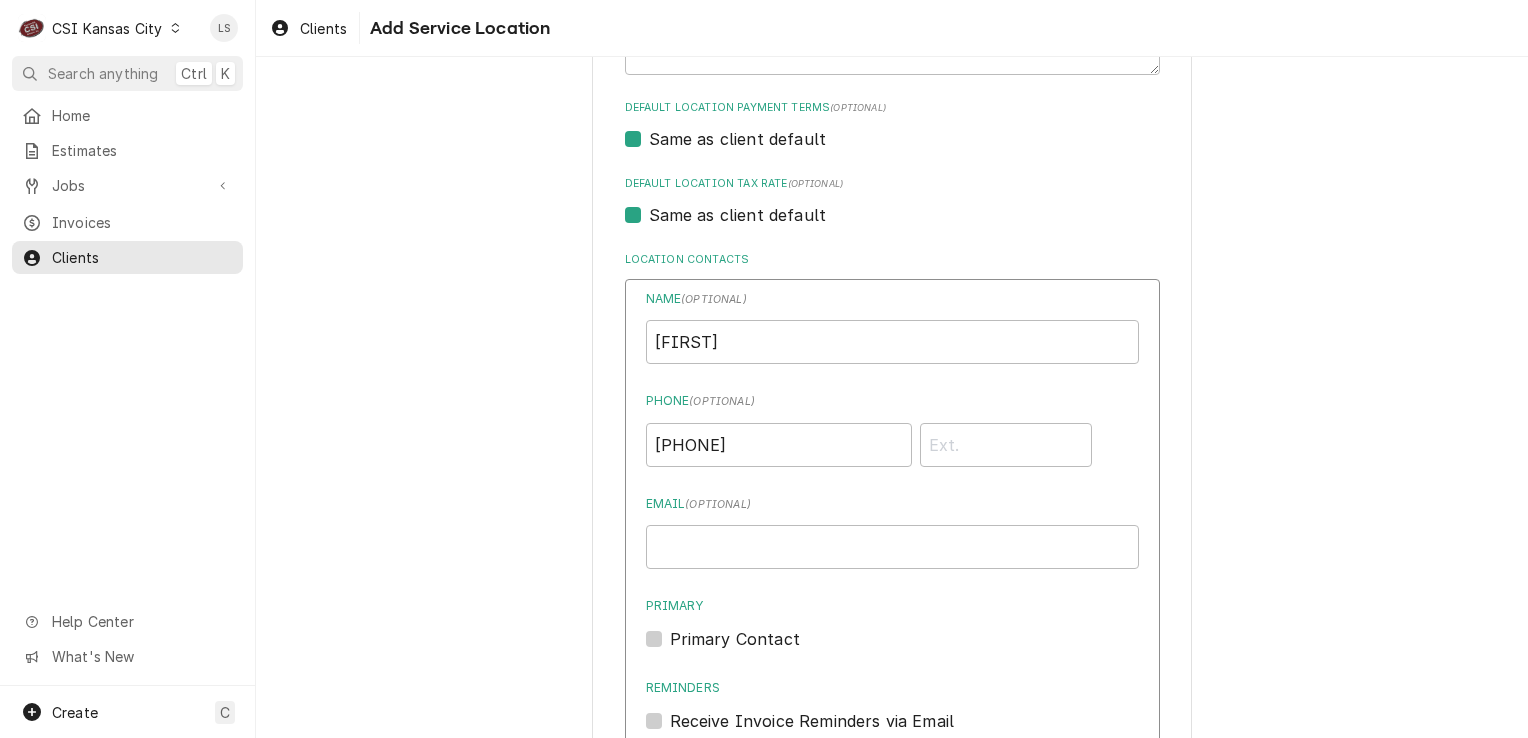 click on "Primary Contact" at bounding box center (735, 639) 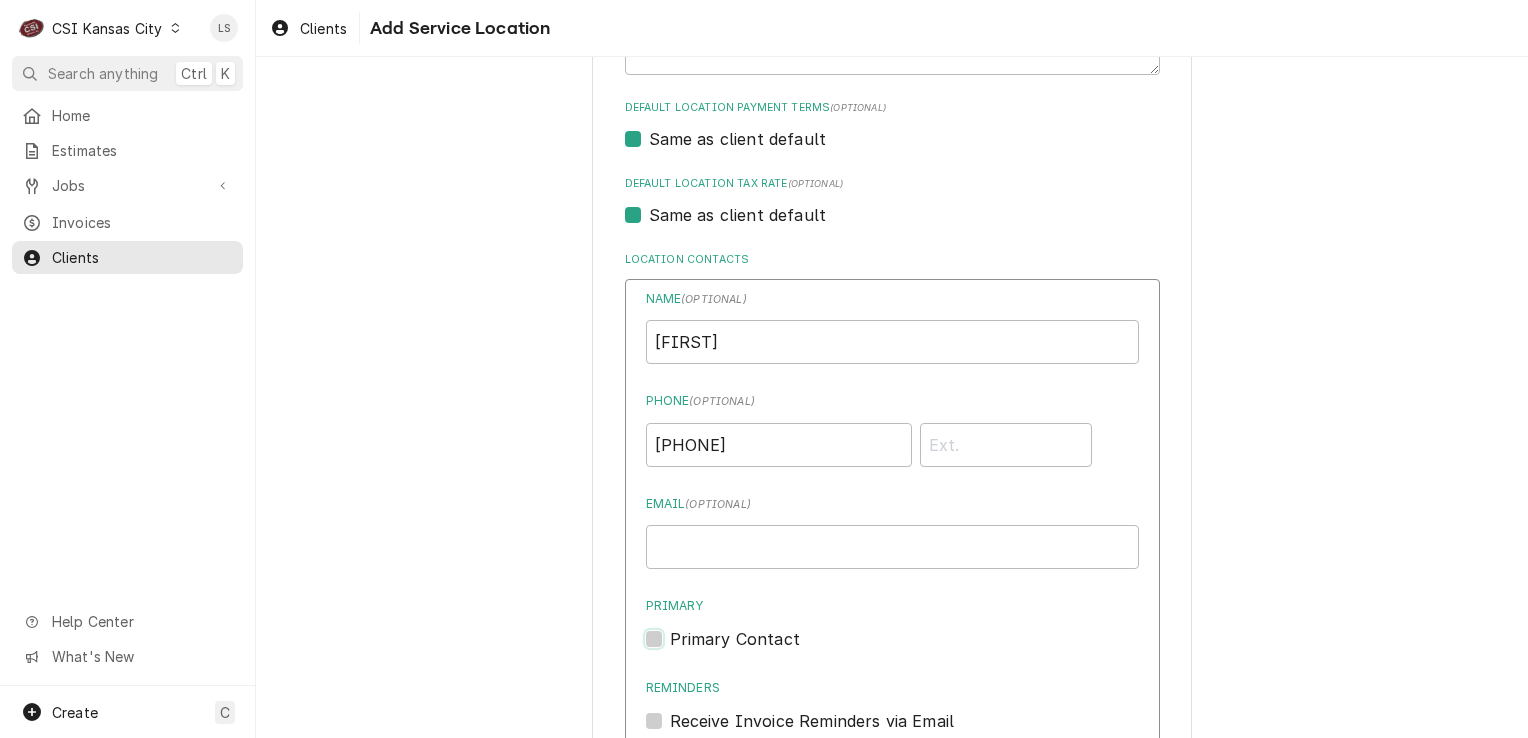 click on "Primary" at bounding box center (916, 649) 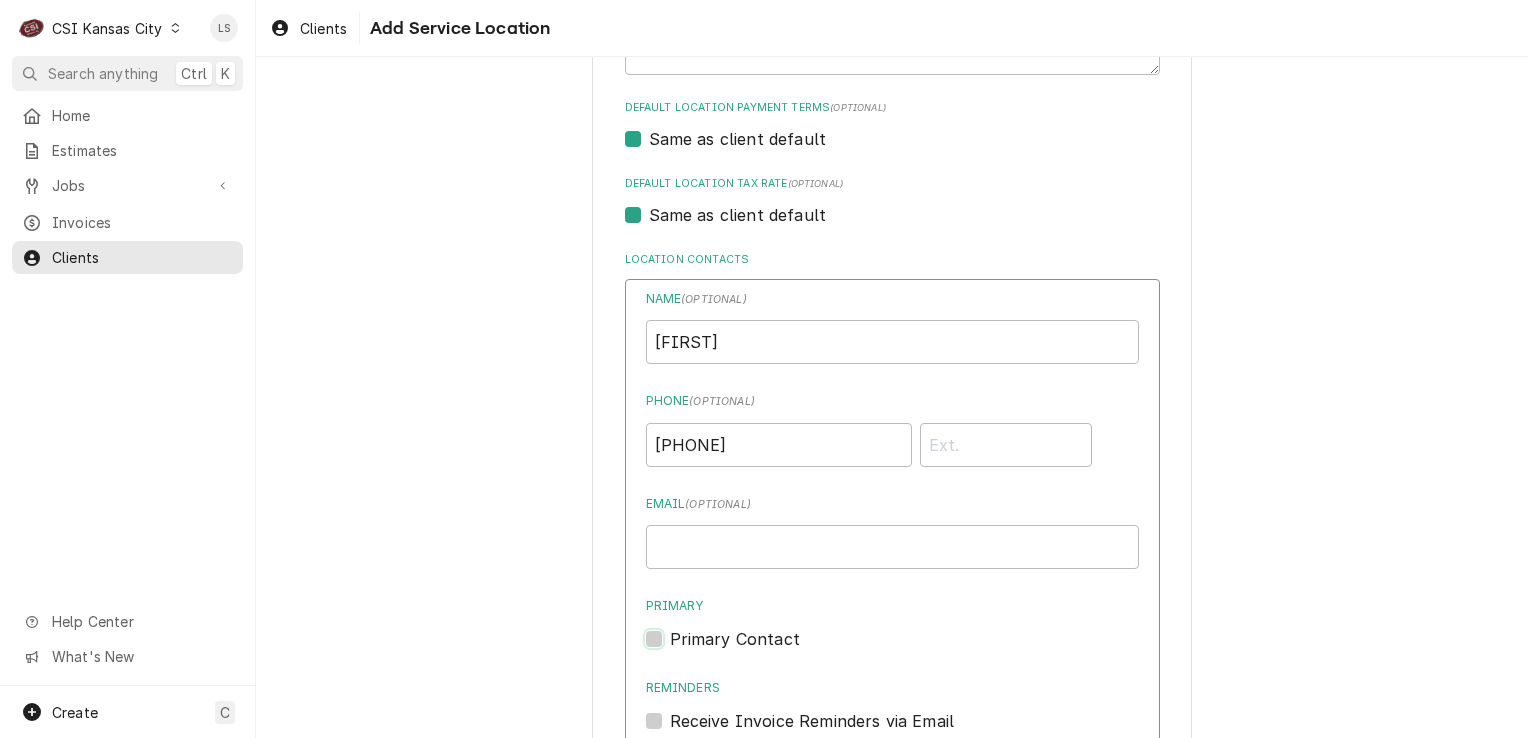 checkbox on "true" 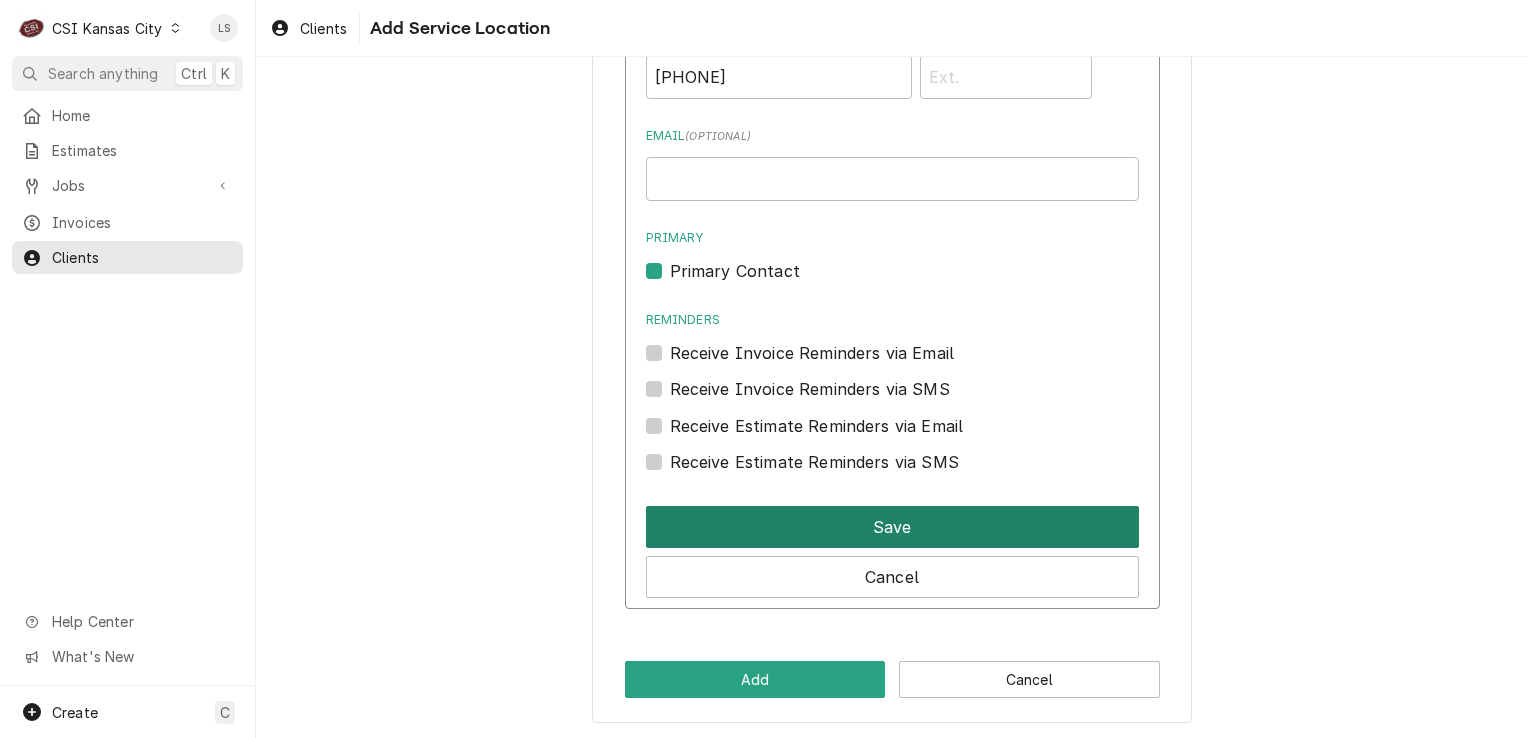 drag, startPoint x: 736, startPoint y: 499, endPoint x: 745, endPoint y: 530, distance: 32.280025 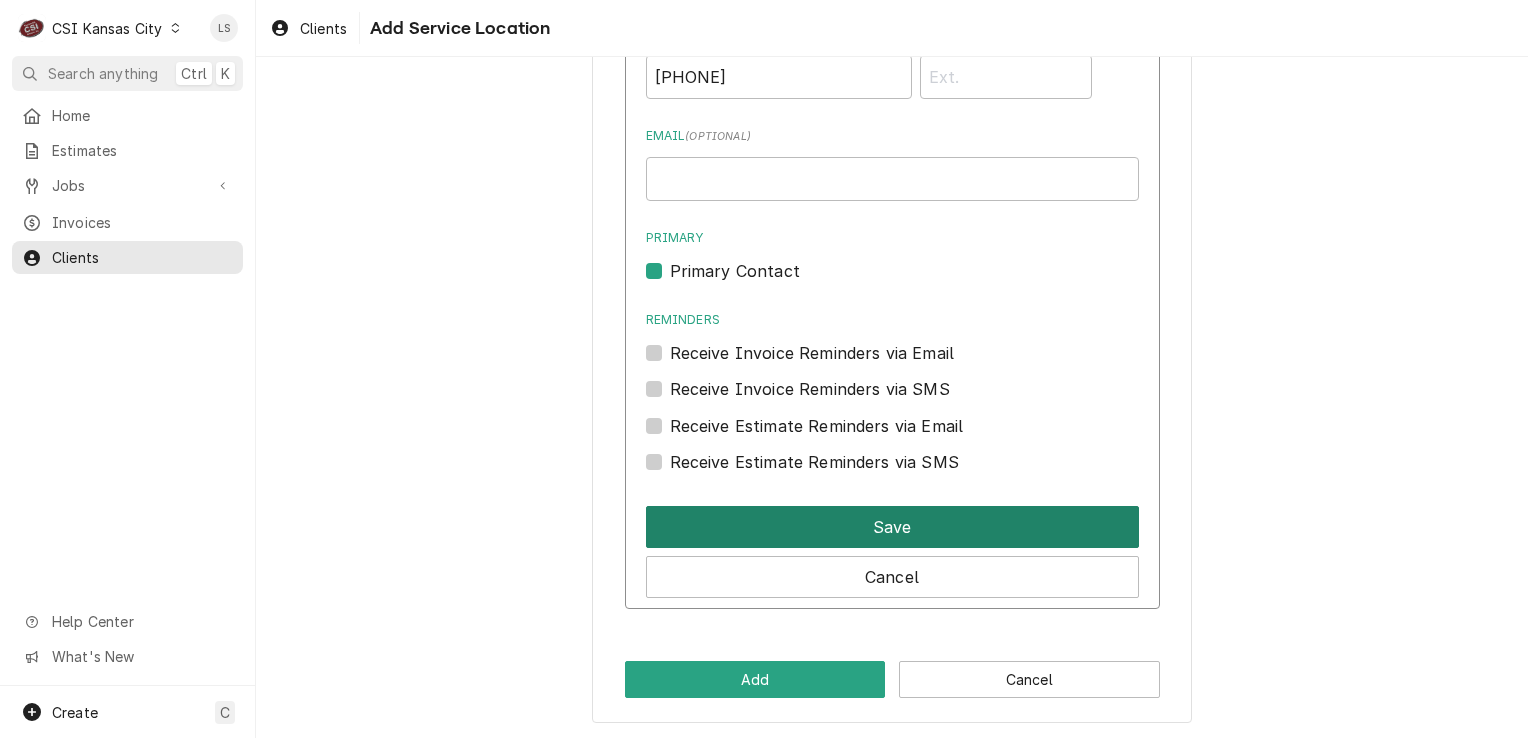 click on "Save" at bounding box center [892, 523] 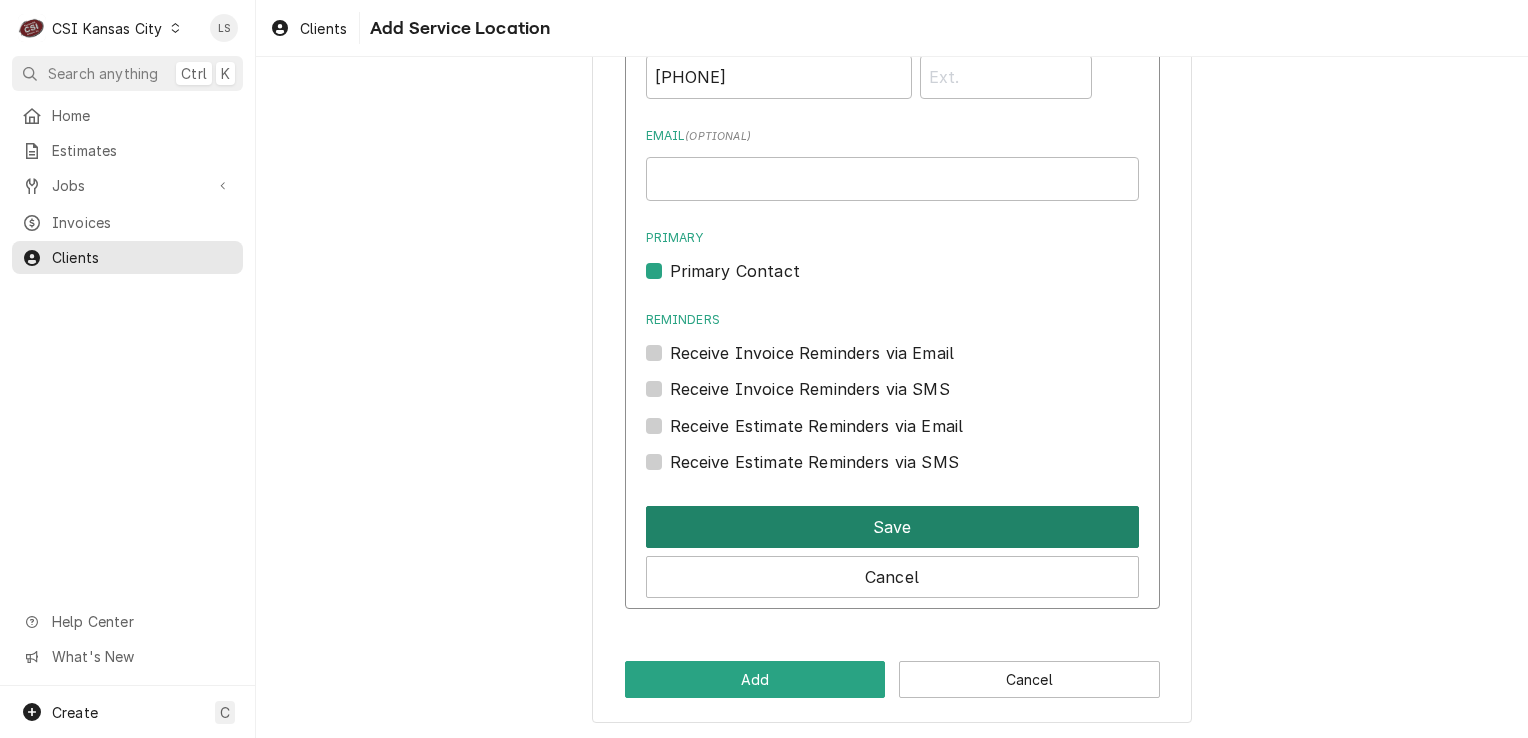 click on "Save" at bounding box center [892, 527] 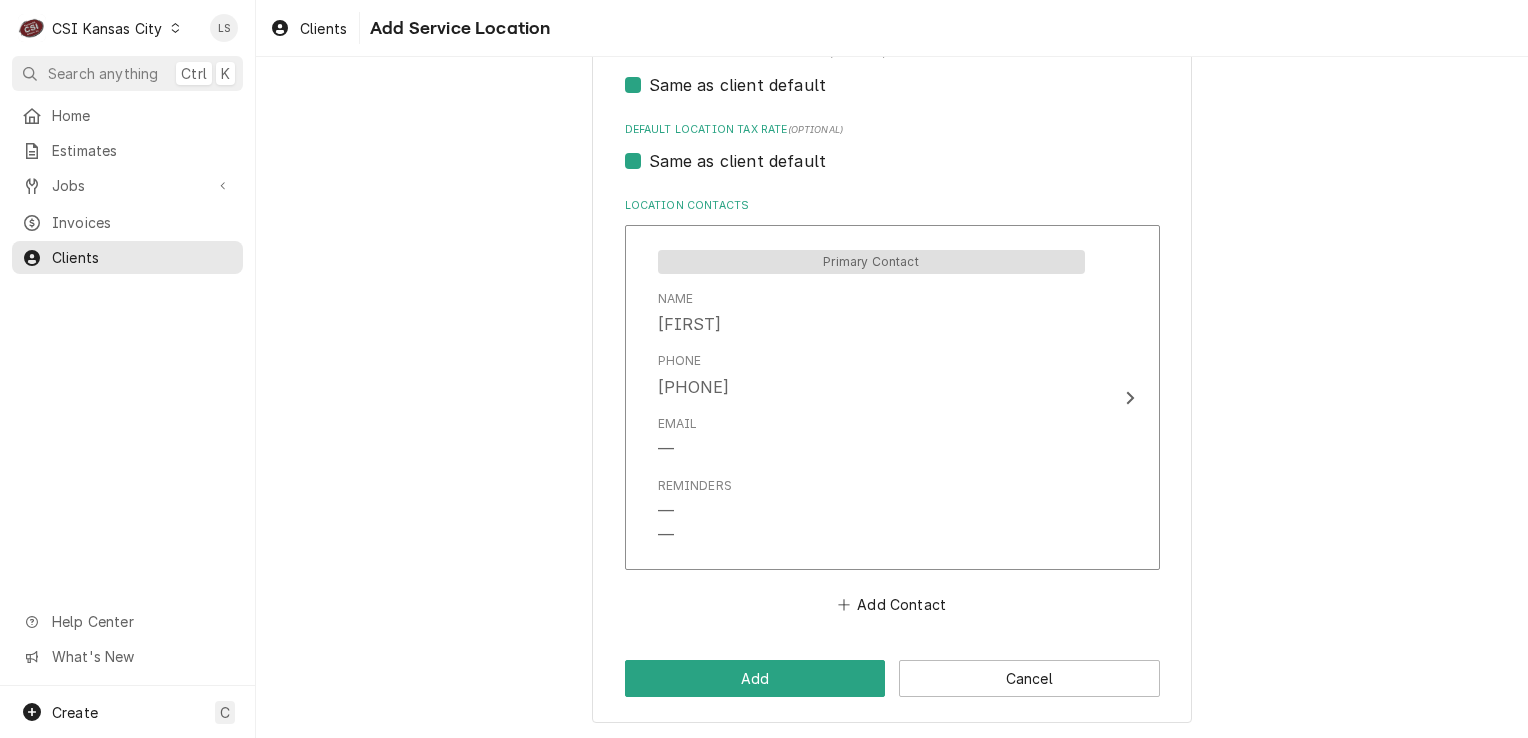 click on "Add" at bounding box center (755, 678) 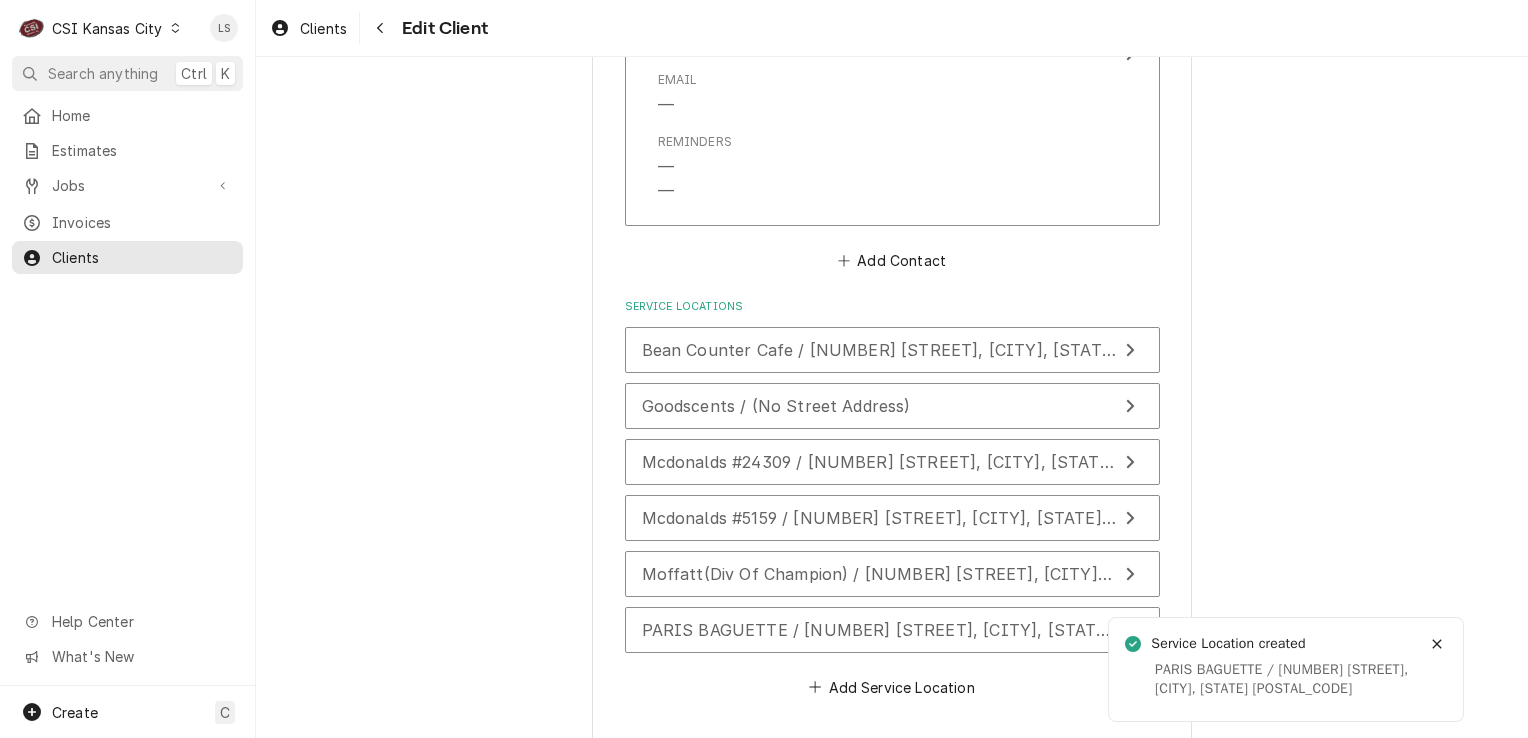 scroll, scrollTop: 2008, scrollLeft: 0, axis: vertical 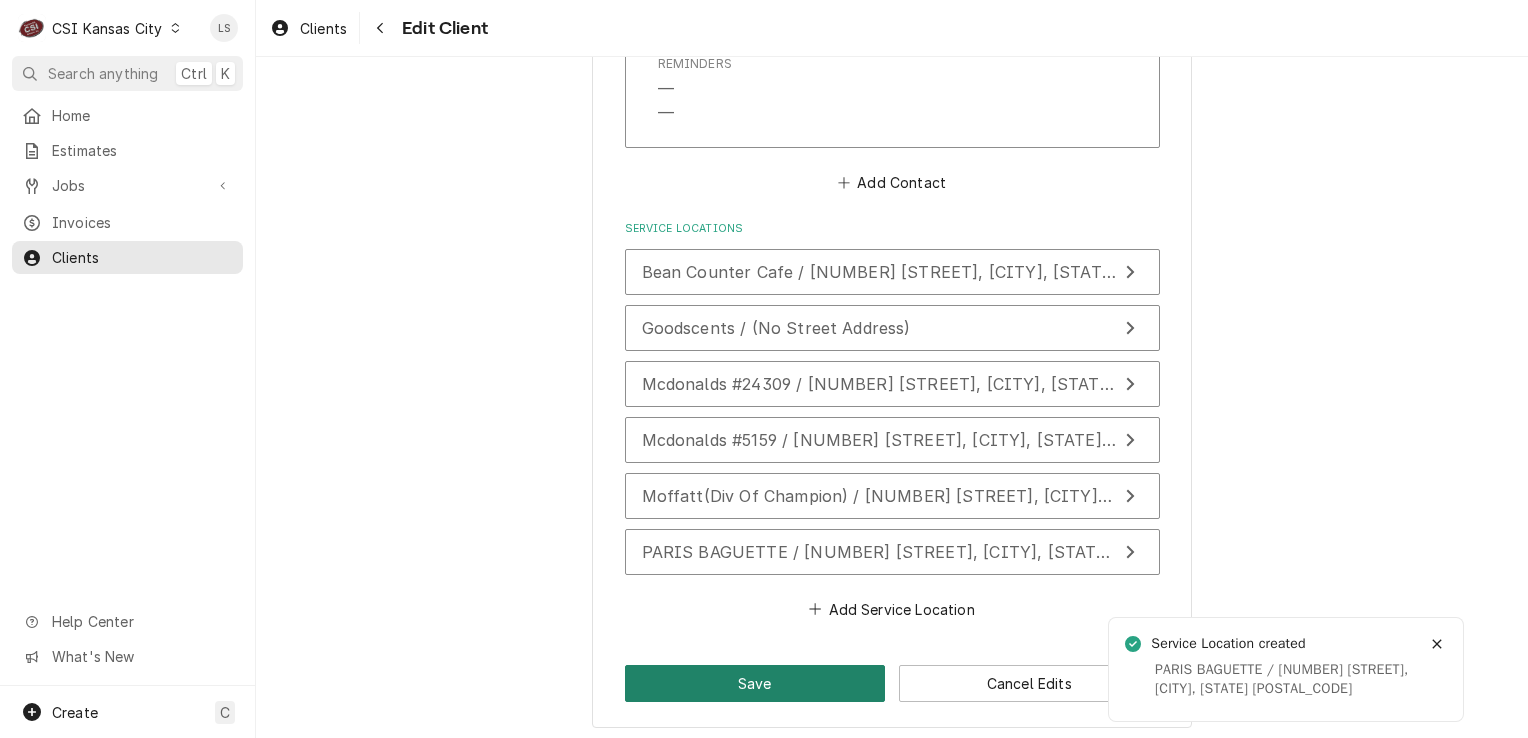 click on "Save" at bounding box center [755, 683] 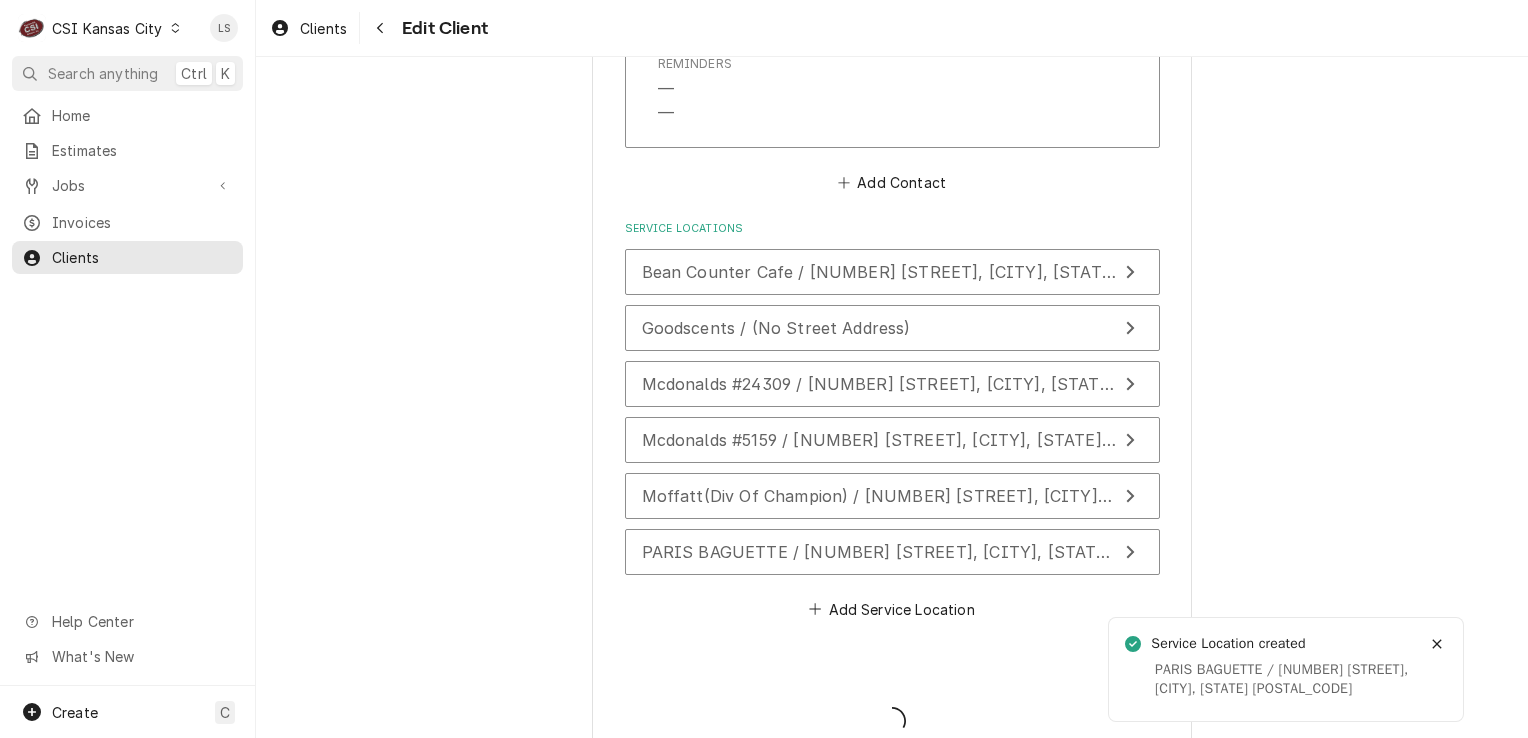 type on "x" 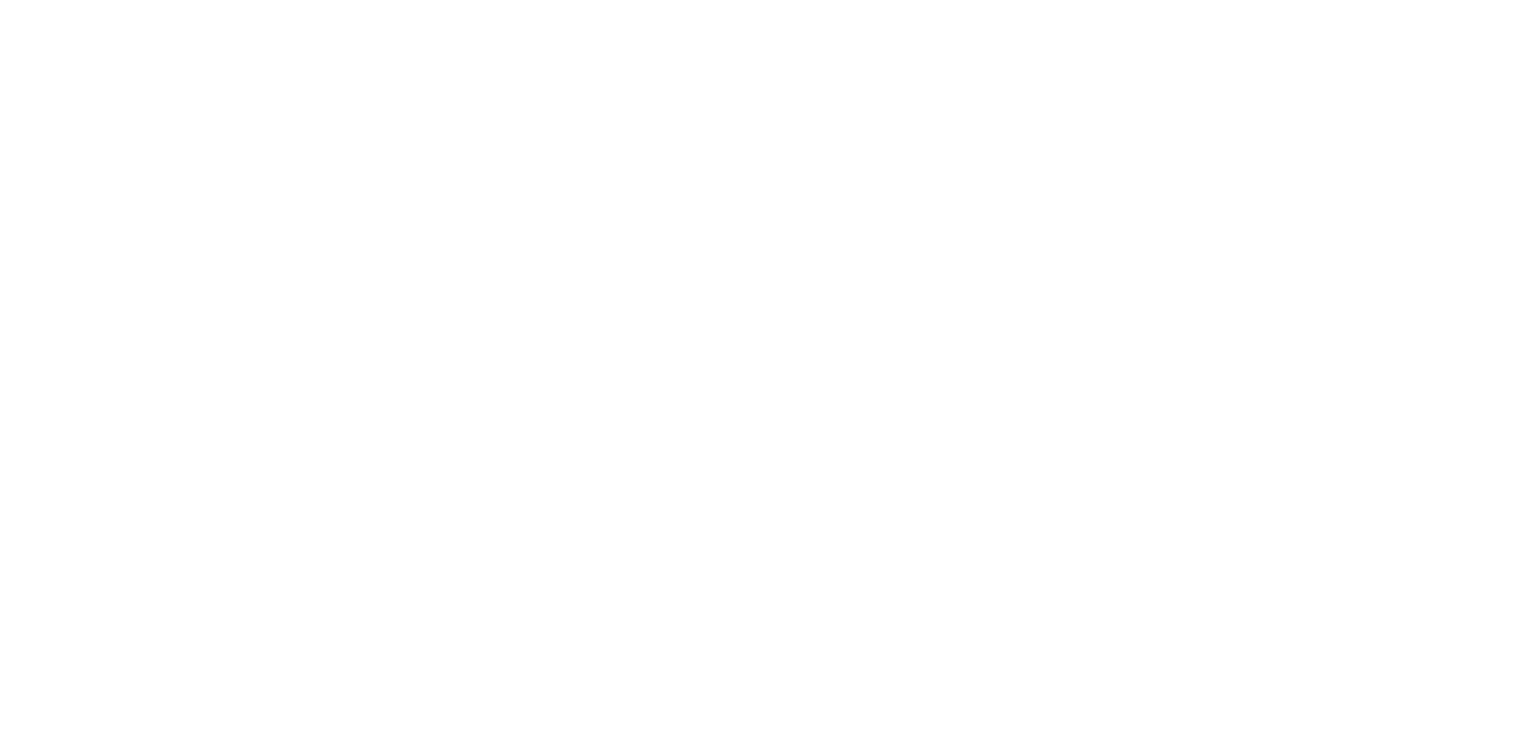 scroll, scrollTop: 0, scrollLeft: 0, axis: both 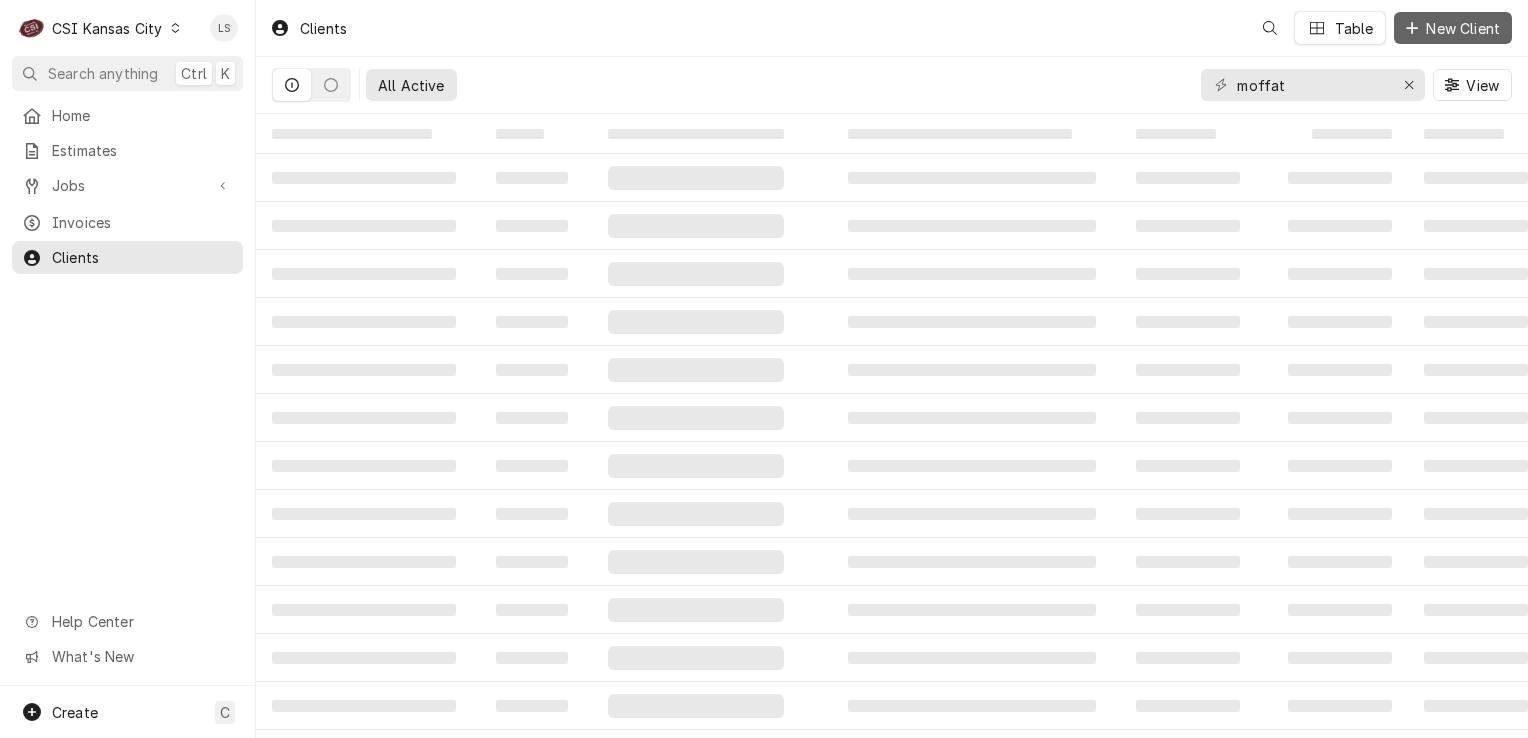 click on "New Client" at bounding box center (1463, 28) 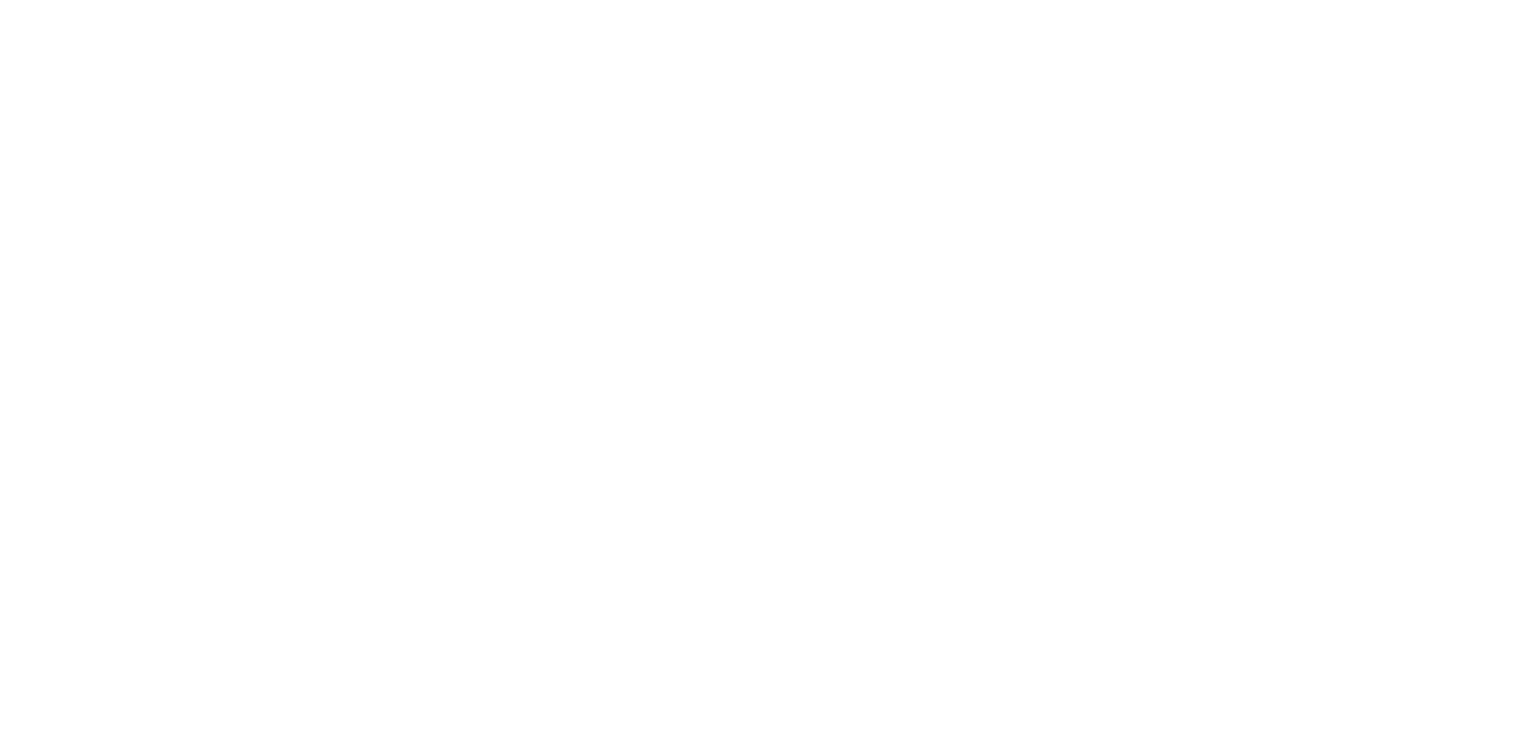 scroll, scrollTop: 0, scrollLeft: 0, axis: both 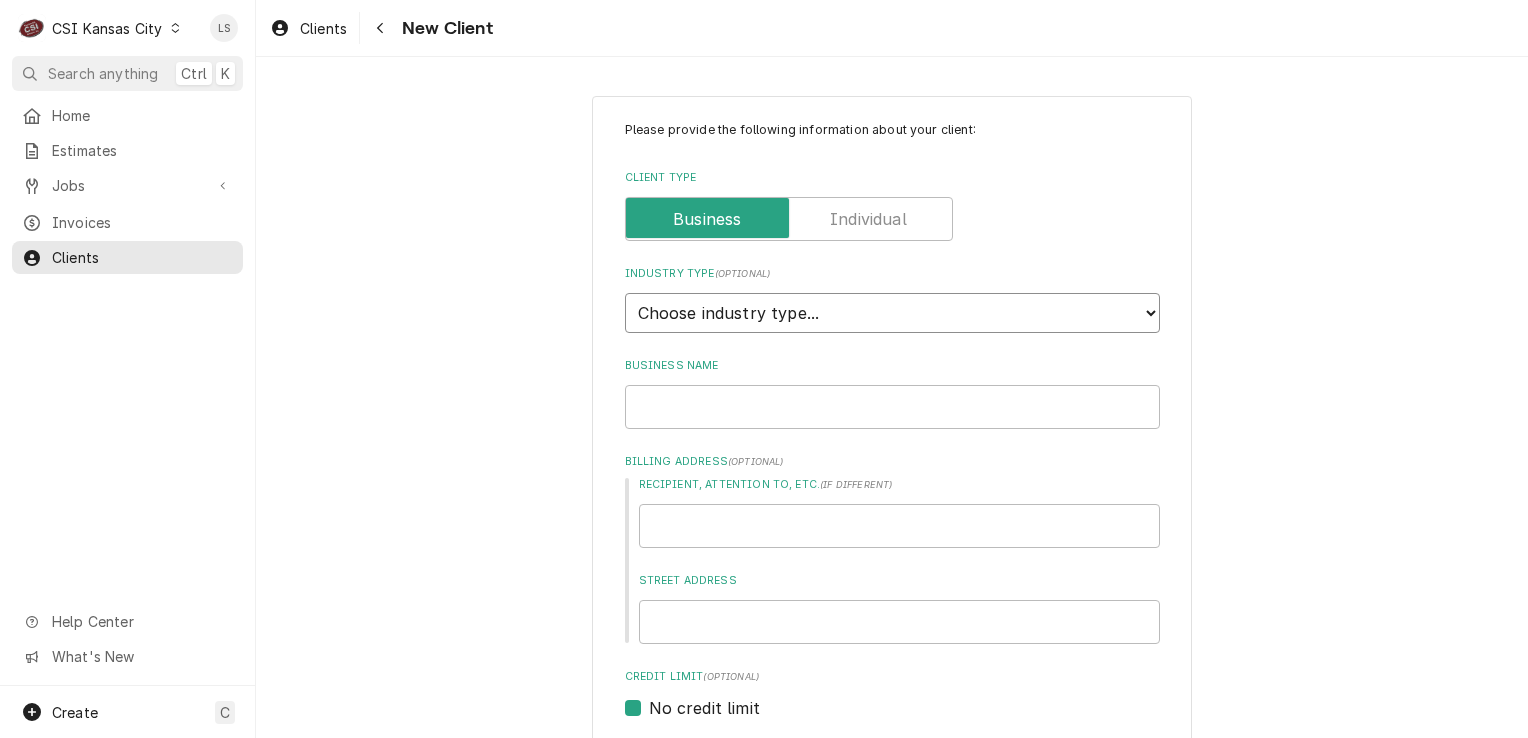 click on "Choose industry type... Residential Commercial Industrial Government" at bounding box center (892, 313) 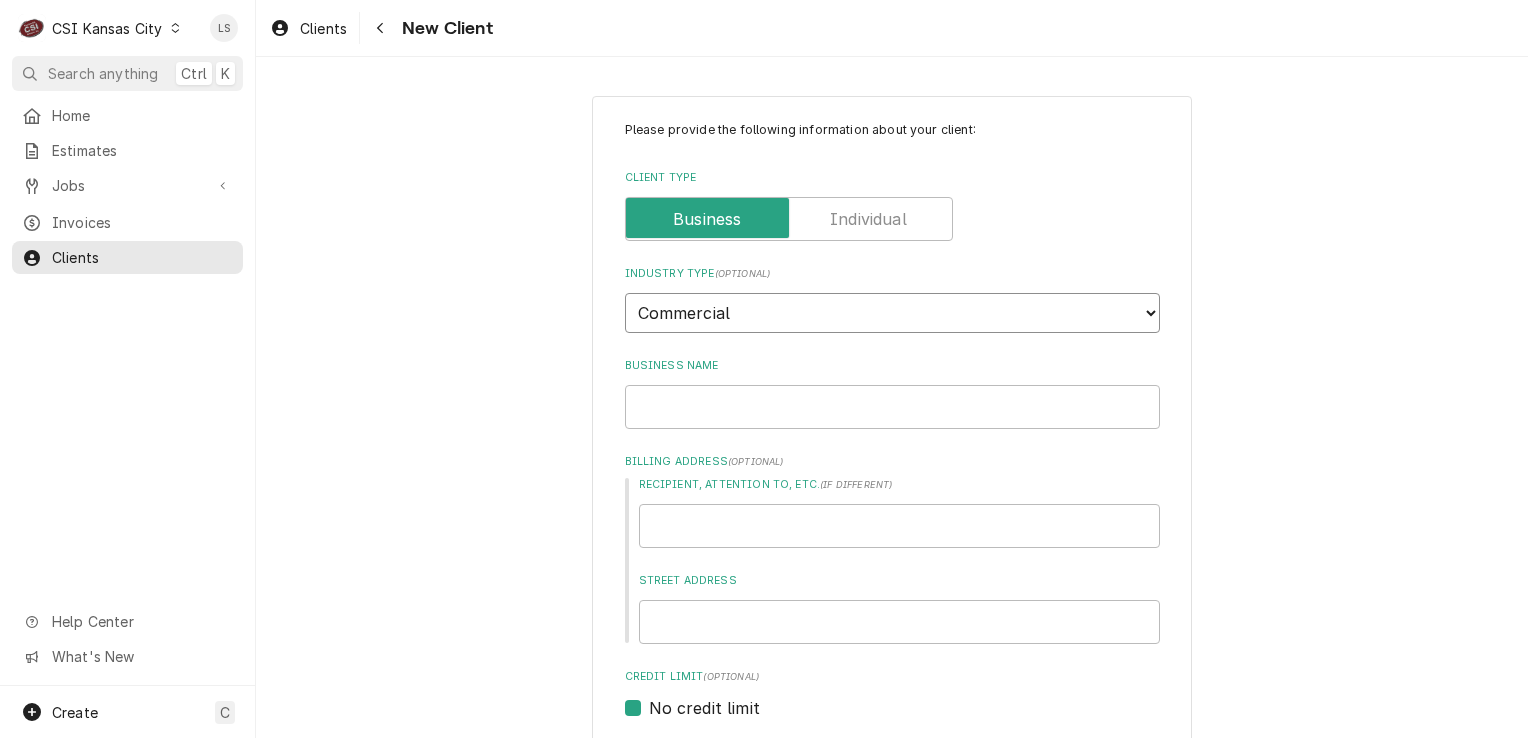 click on "Choose industry type... Residential Commercial Industrial Government" at bounding box center [892, 313] 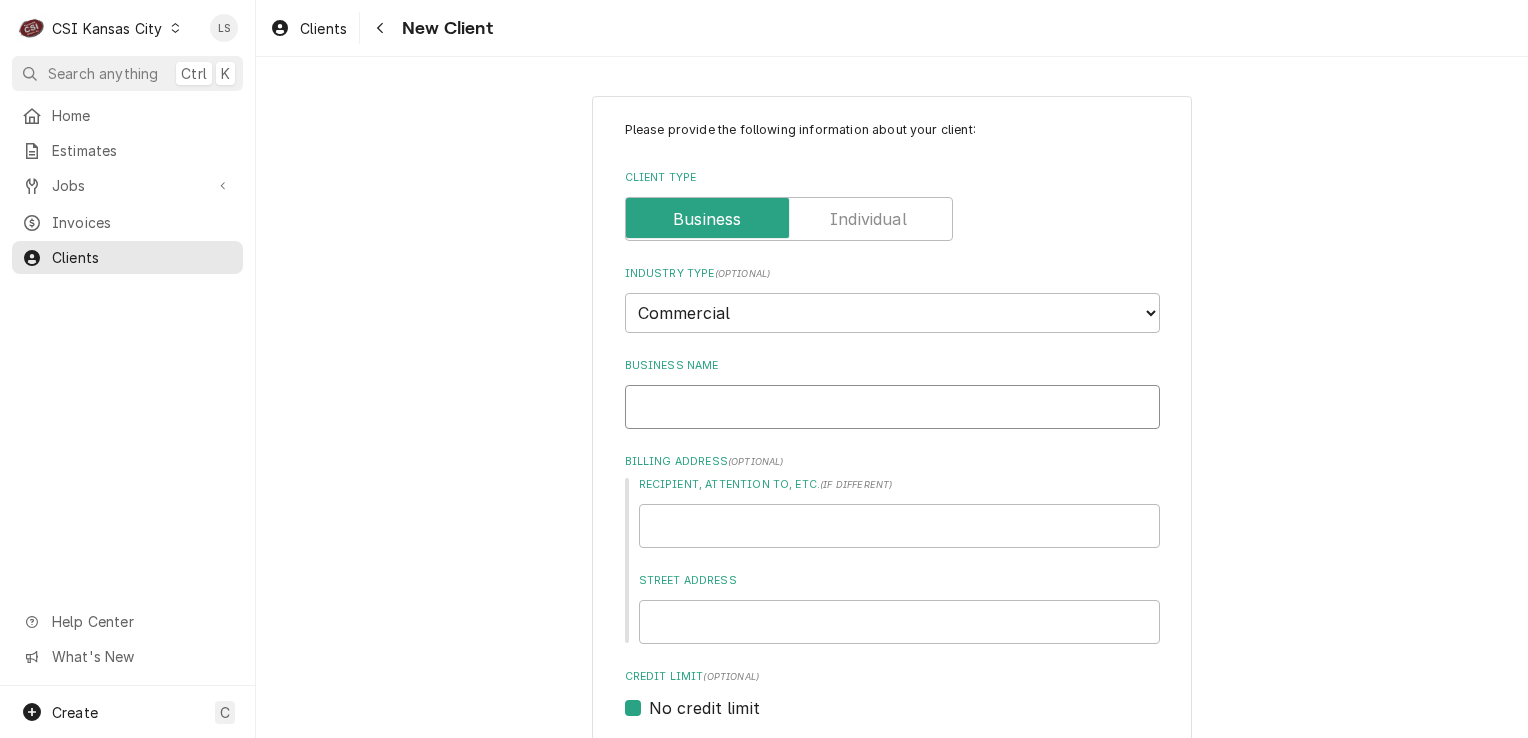 paste on "PARIS BAGUETTE" 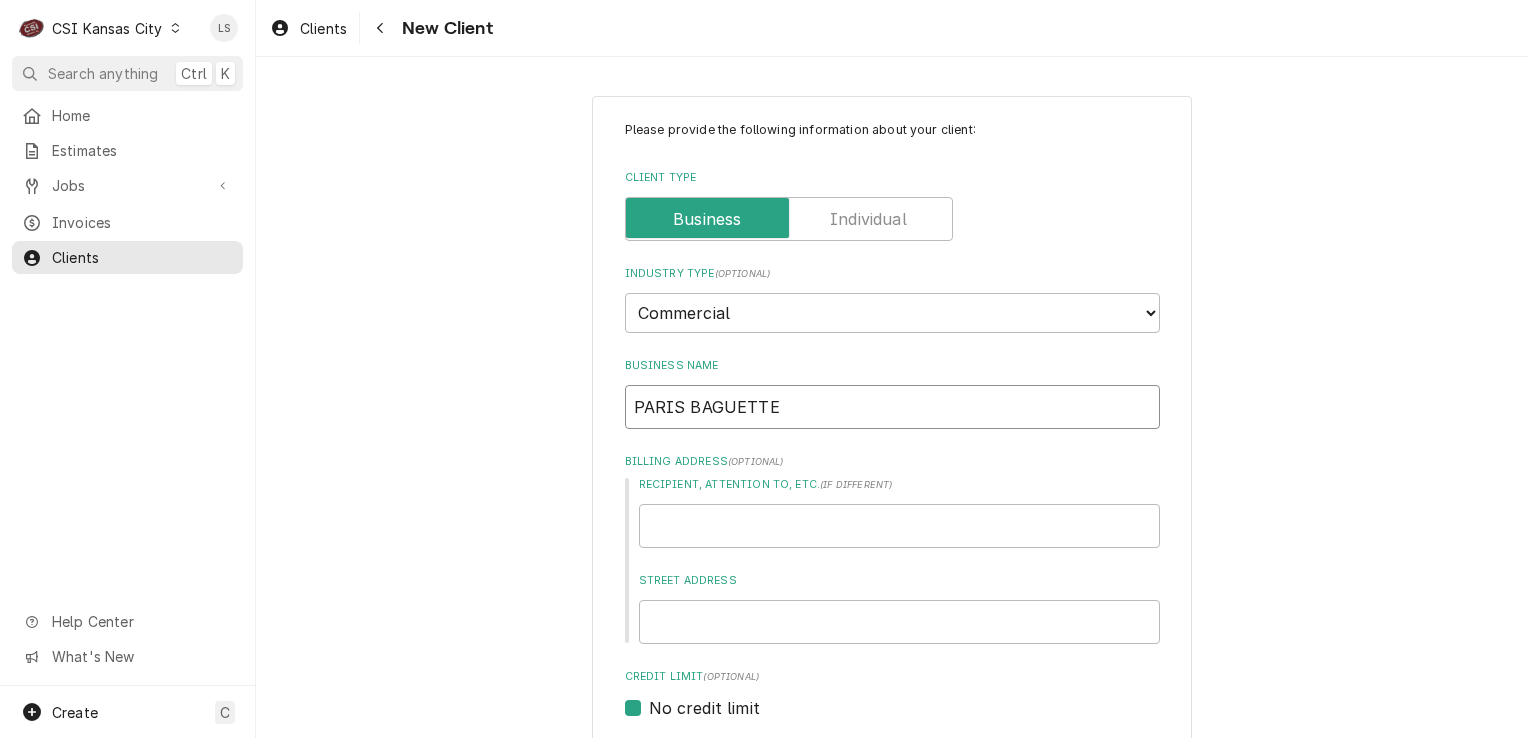 type on "PARIS BAGUETTE" 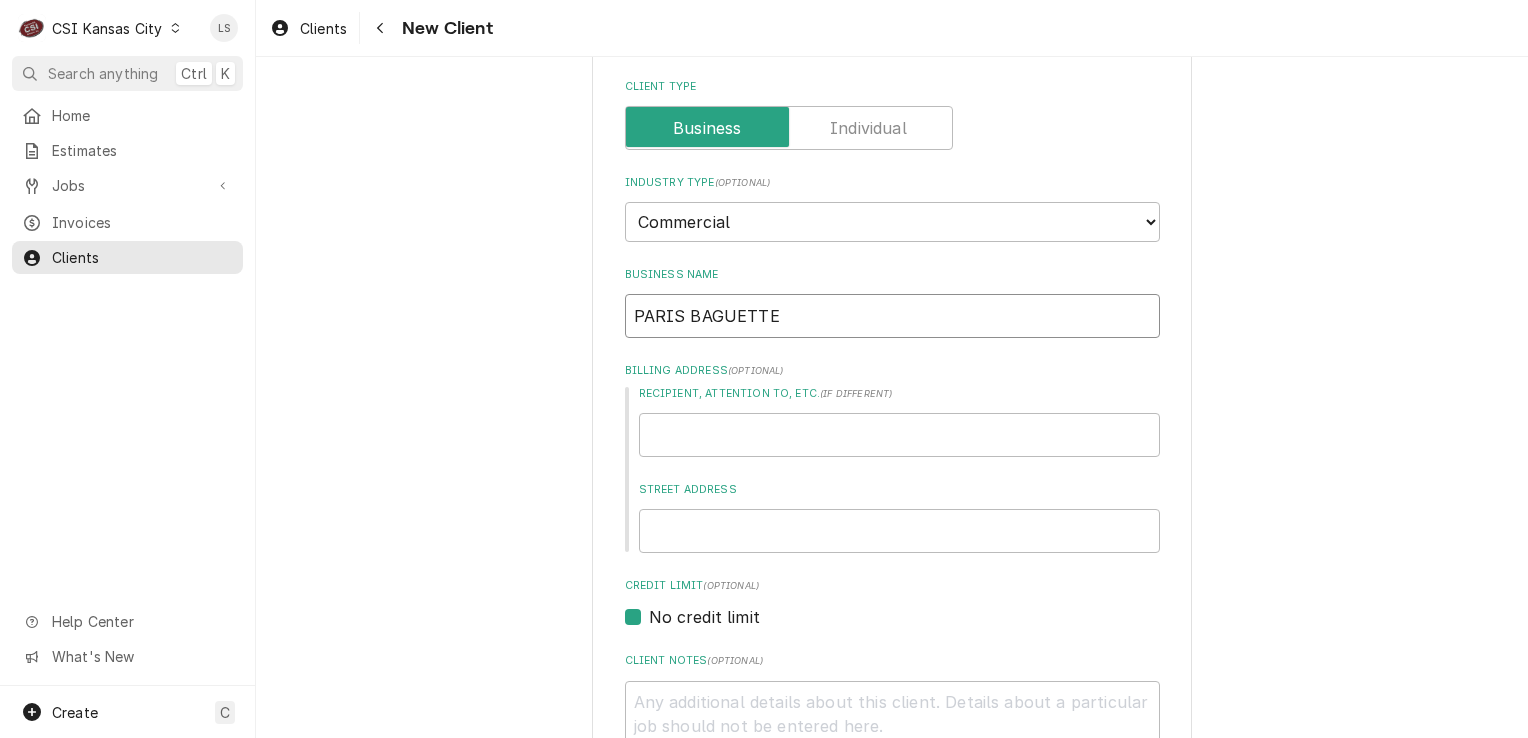 scroll, scrollTop: 200, scrollLeft: 0, axis: vertical 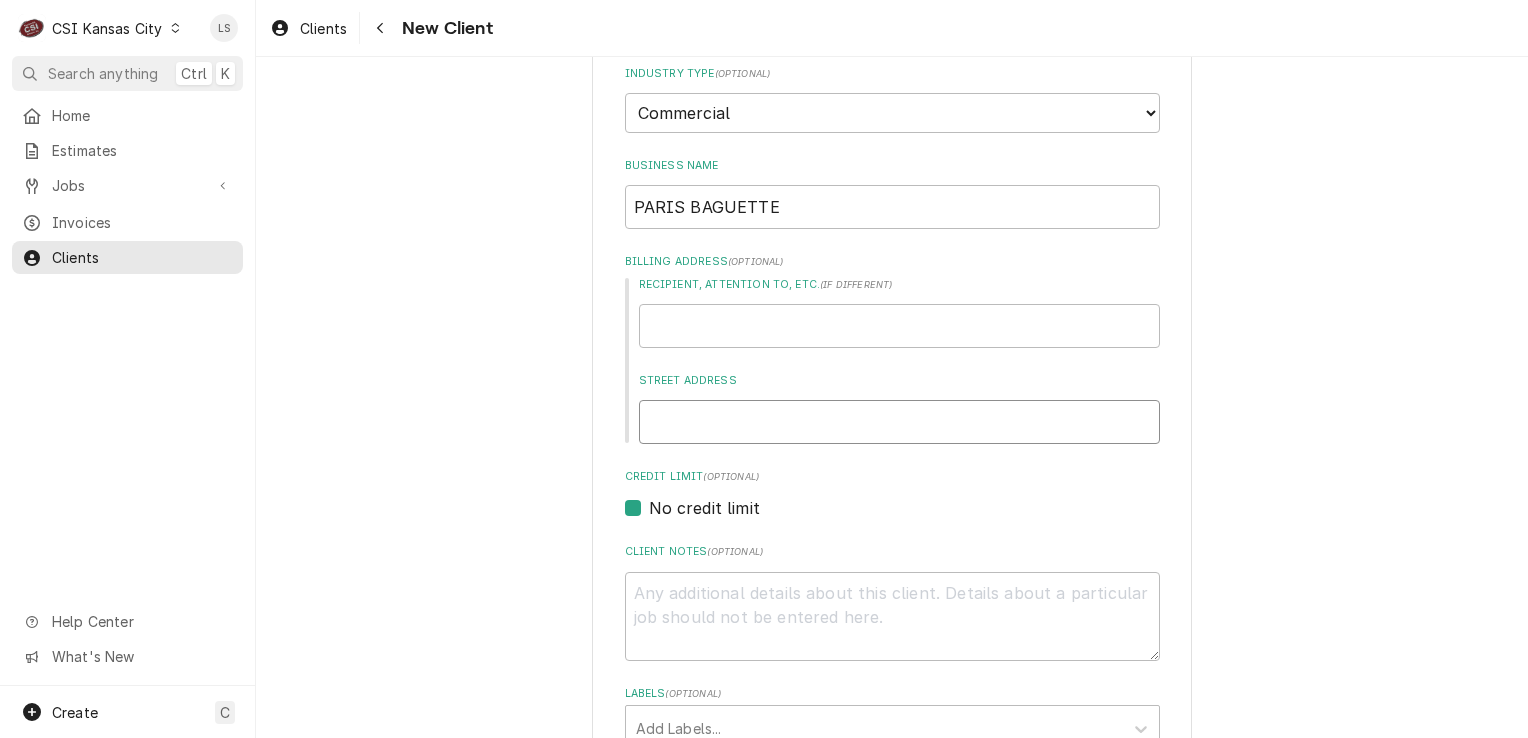 paste on "[NUMBER] [STREET]" 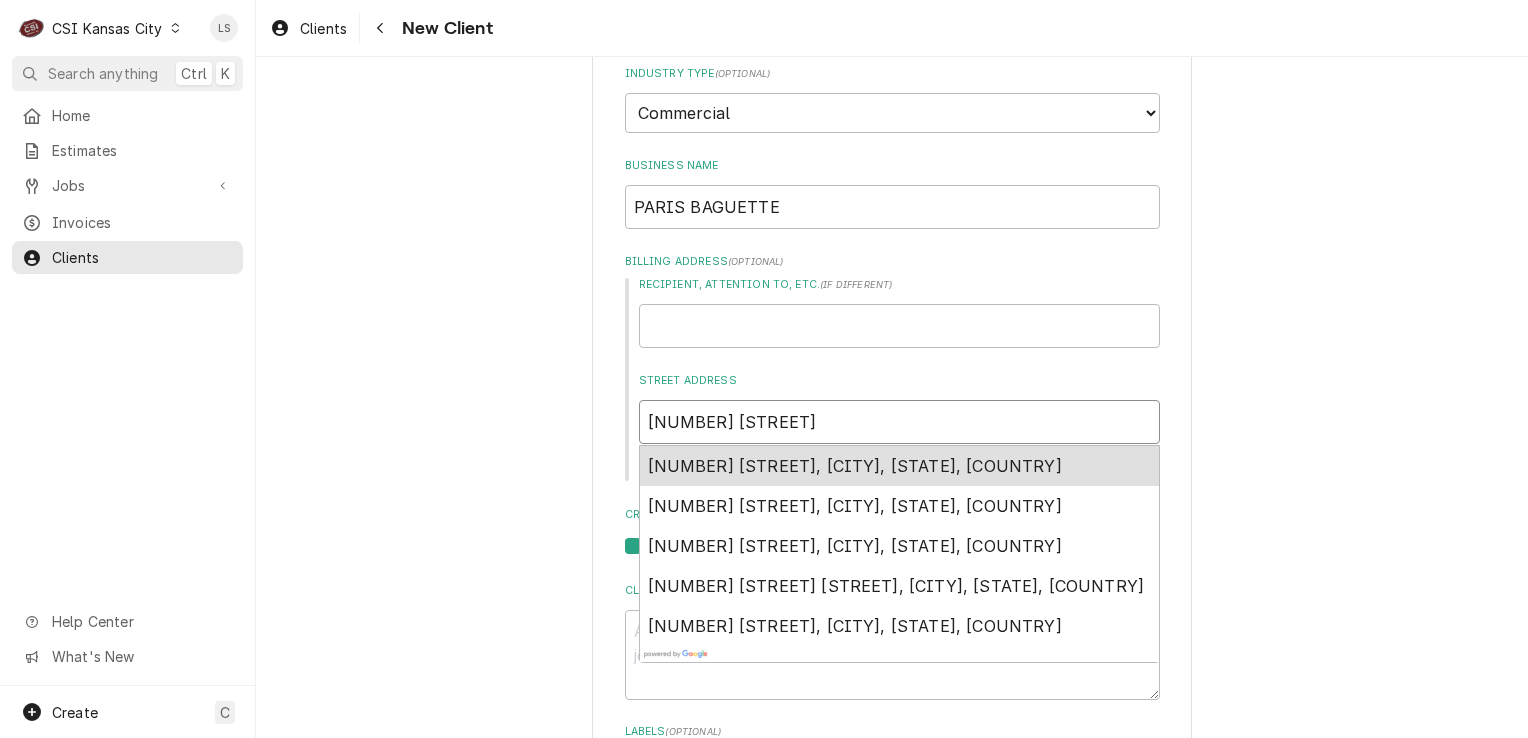 click on "[NUMBER] [STREET], [CITY], [STATE], [COUNTRY]" at bounding box center (899, 466) 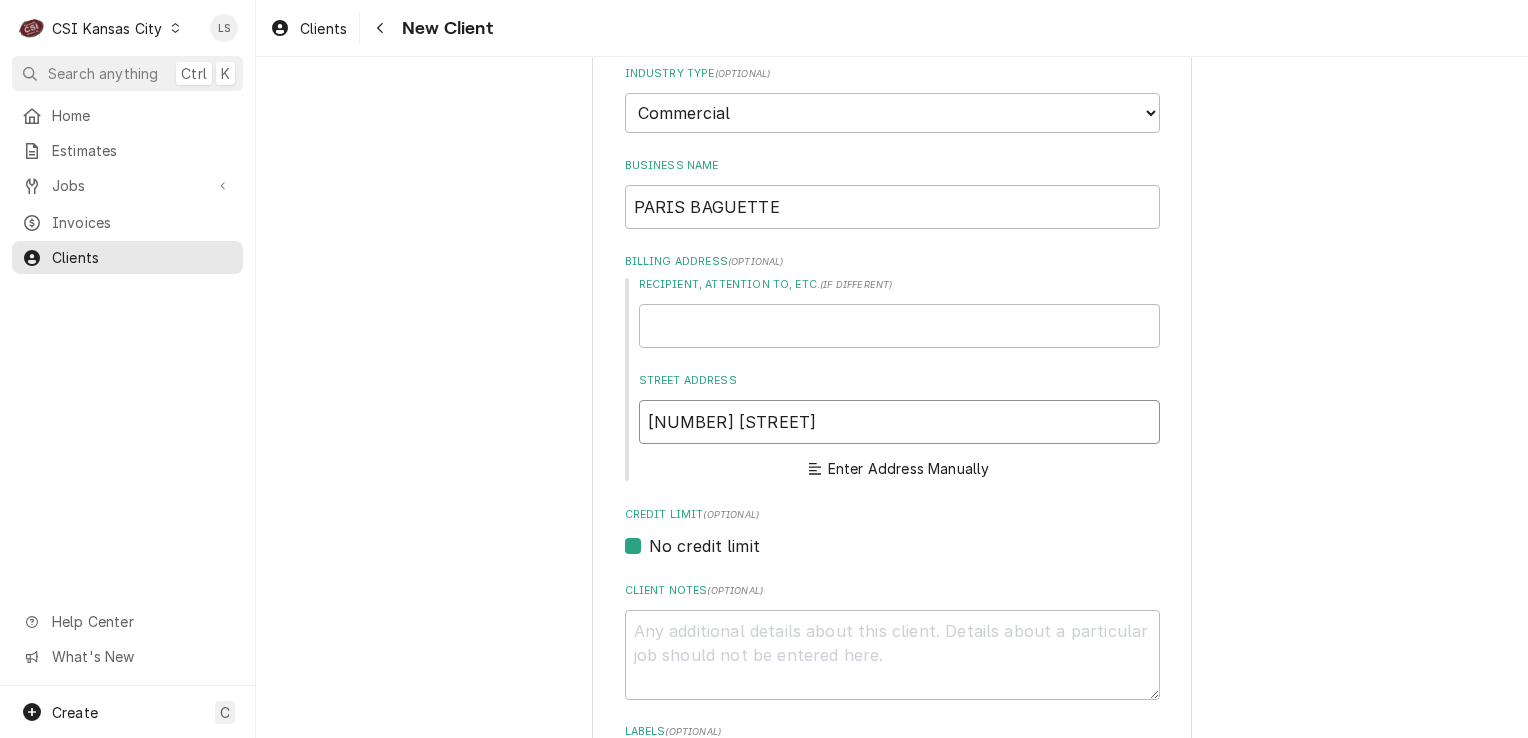 type on "x" 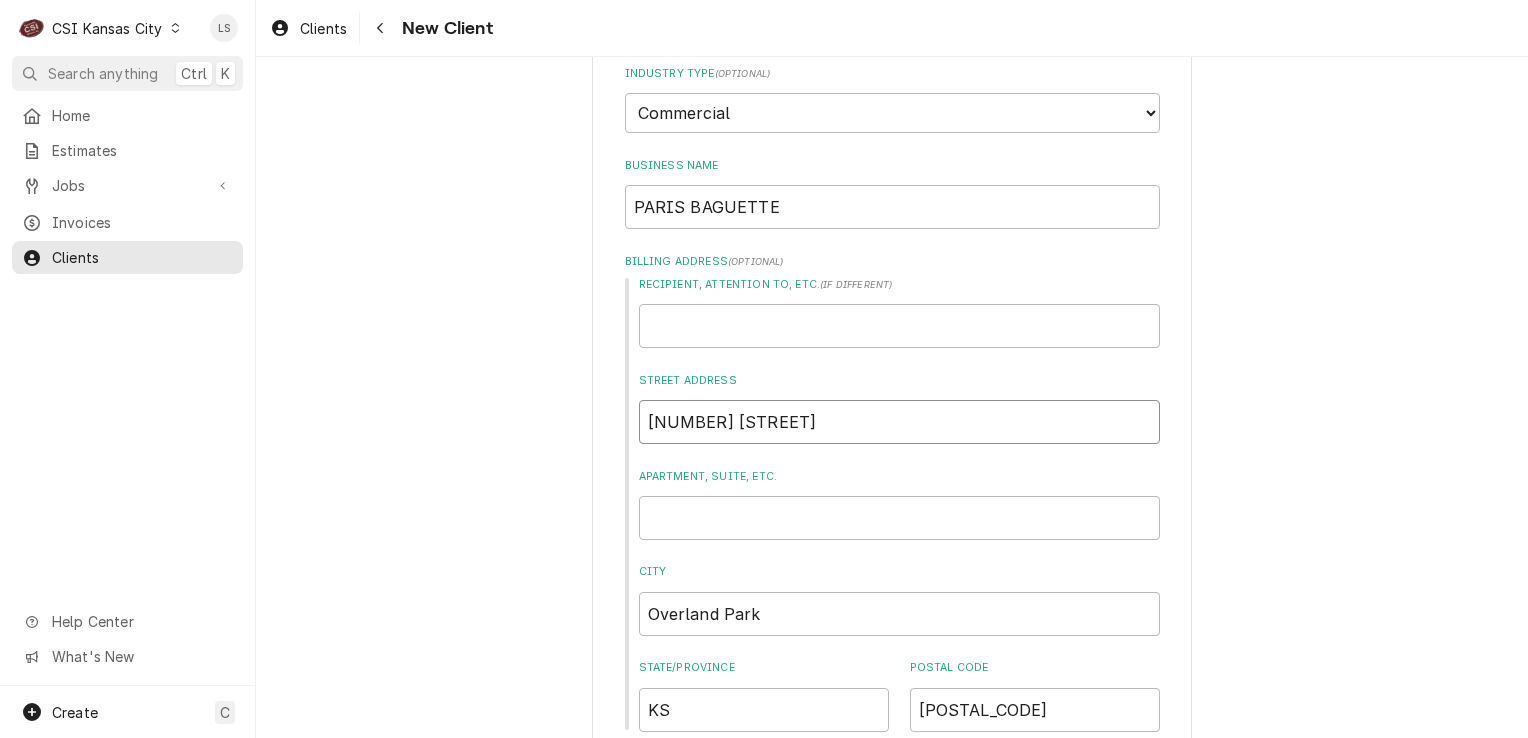 type on "[NUMBER] [STREET]" 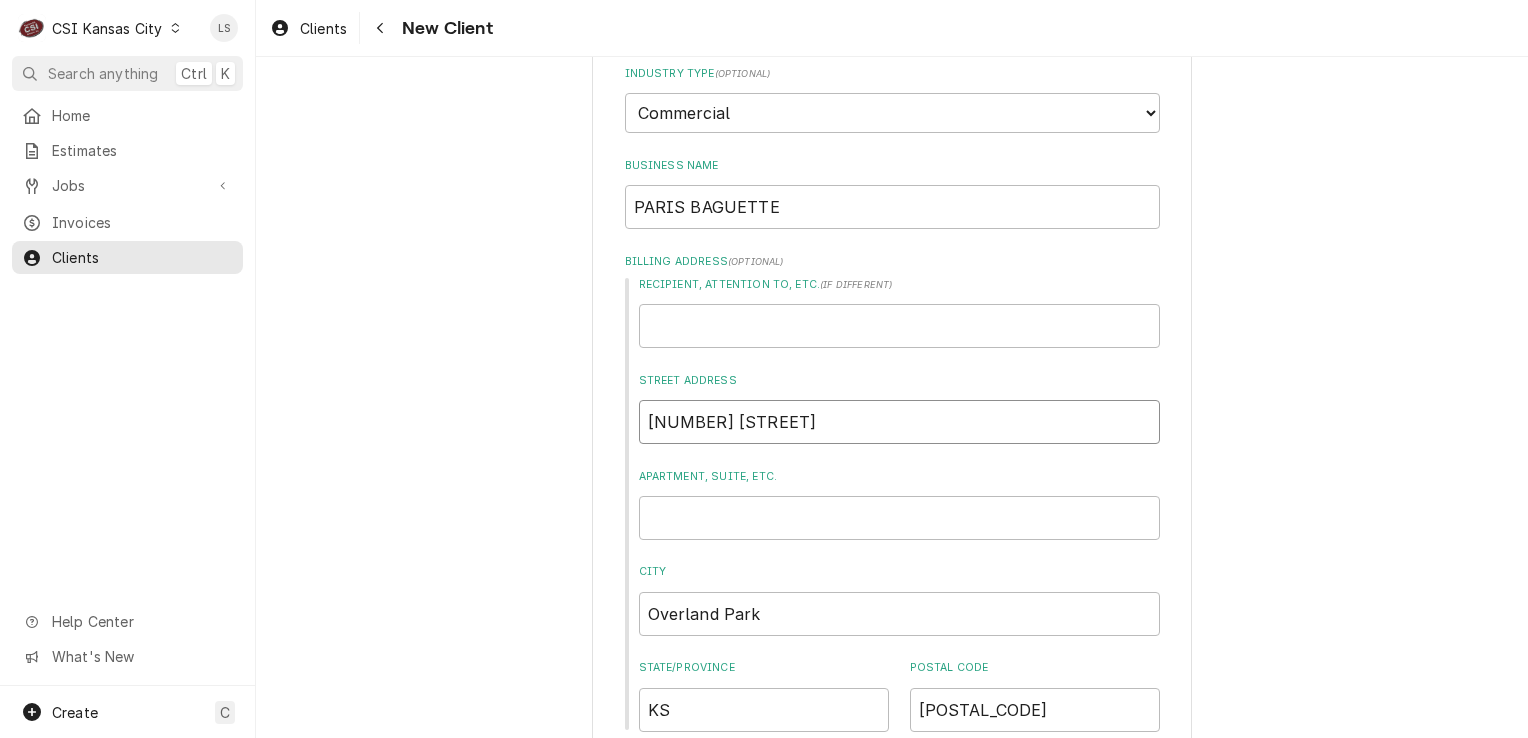 scroll, scrollTop: 800, scrollLeft: 0, axis: vertical 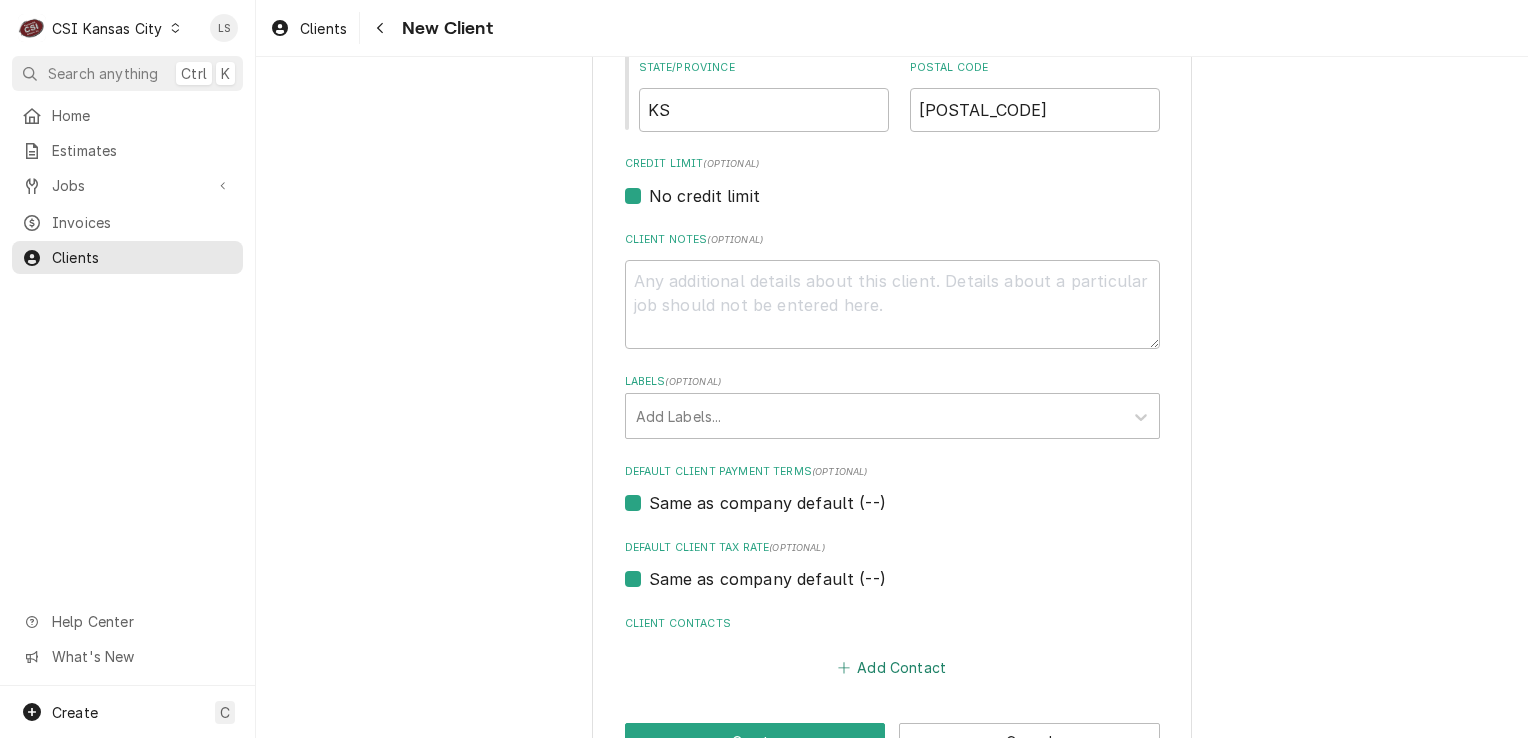click on "Add Contact" at bounding box center (891, 667) 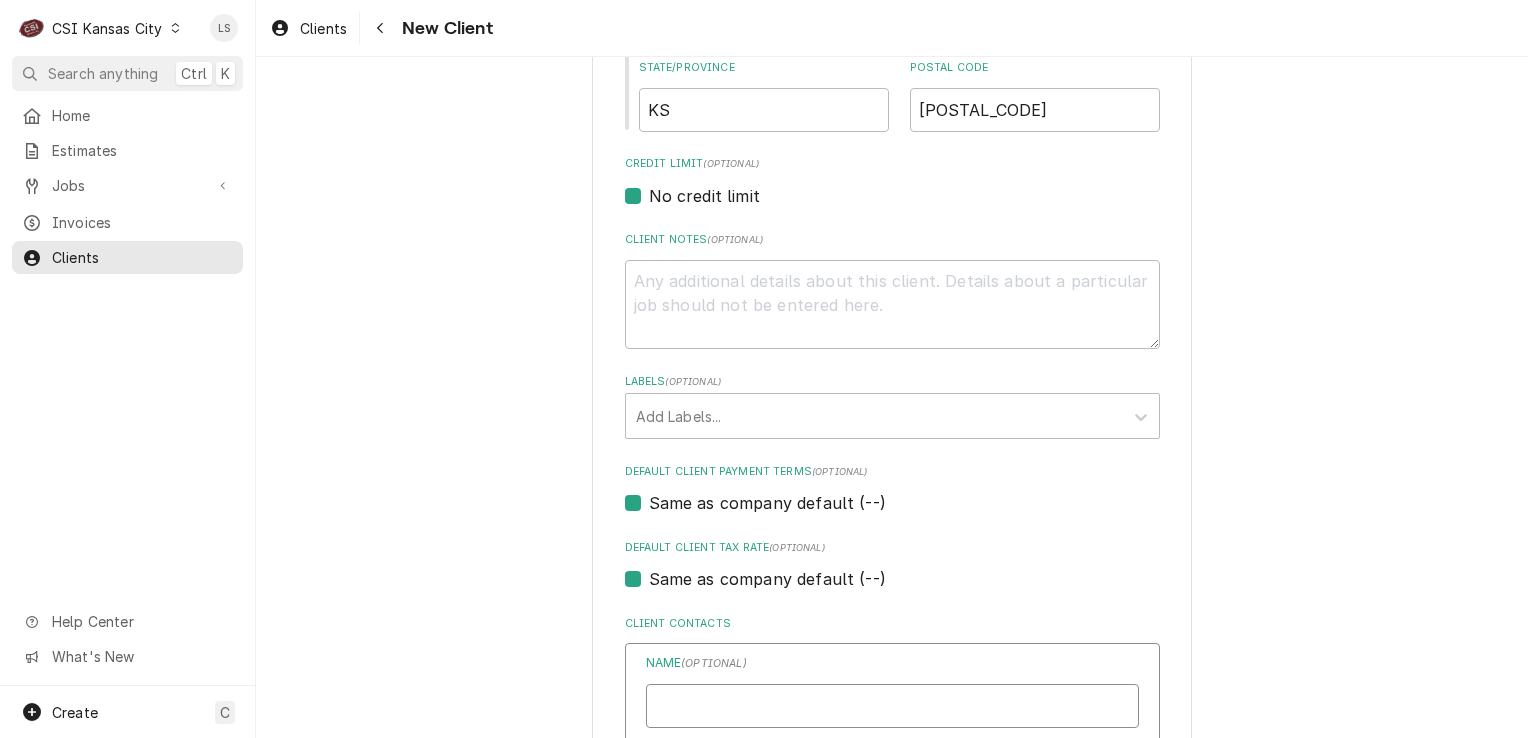 click on "Business Name" at bounding box center (892, 706) 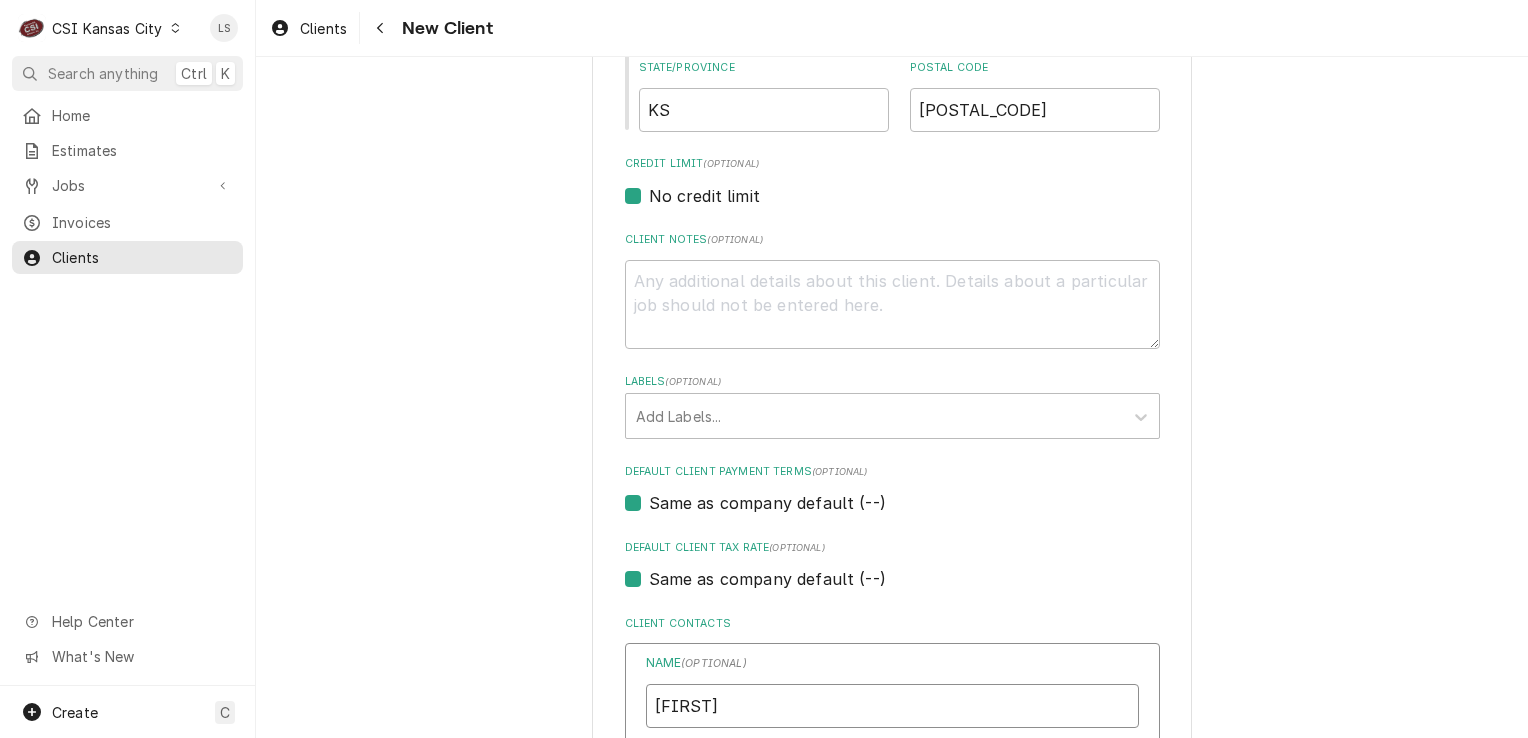 scroll, scrollTop: 1100, scrollLeft: 0, axis: vertical 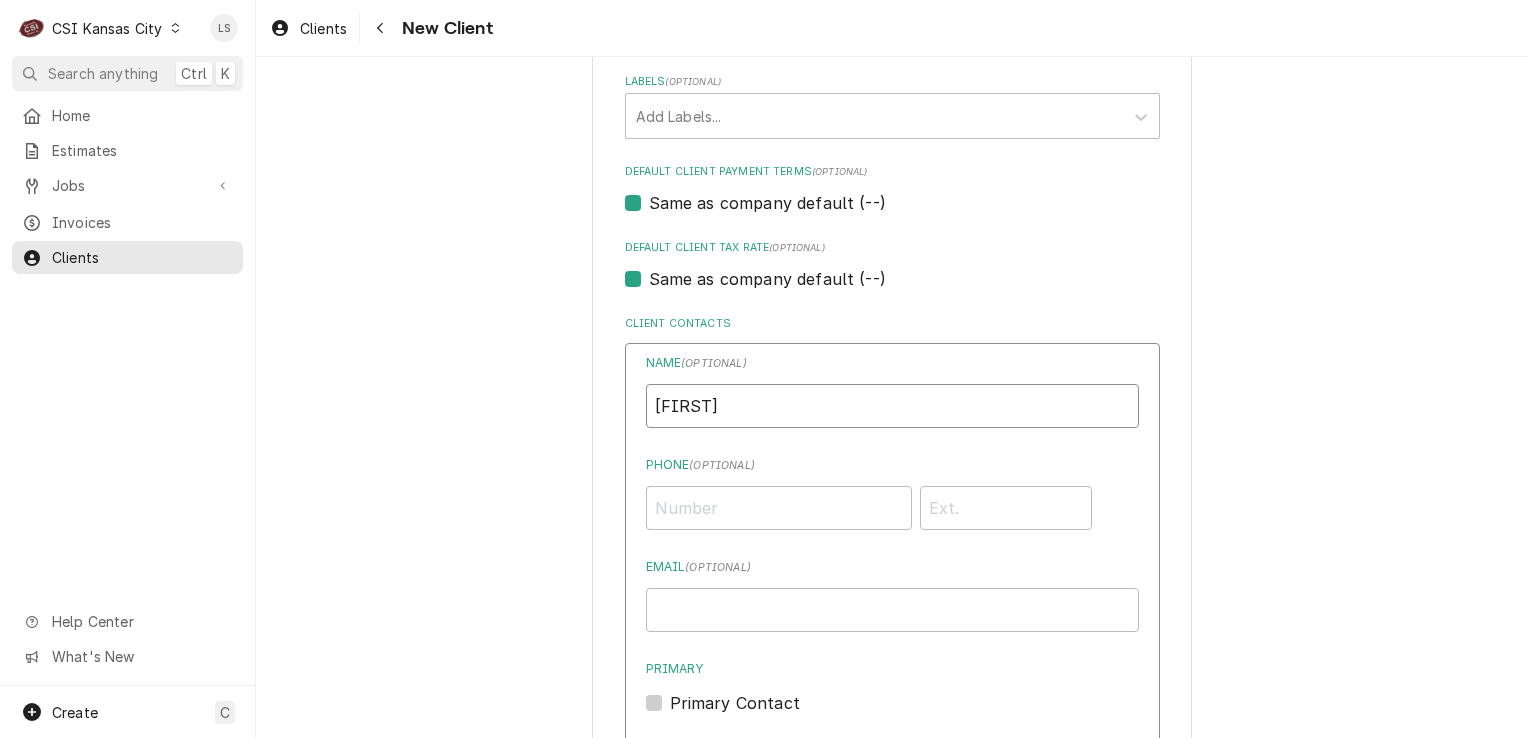 type on "[FIRST]" 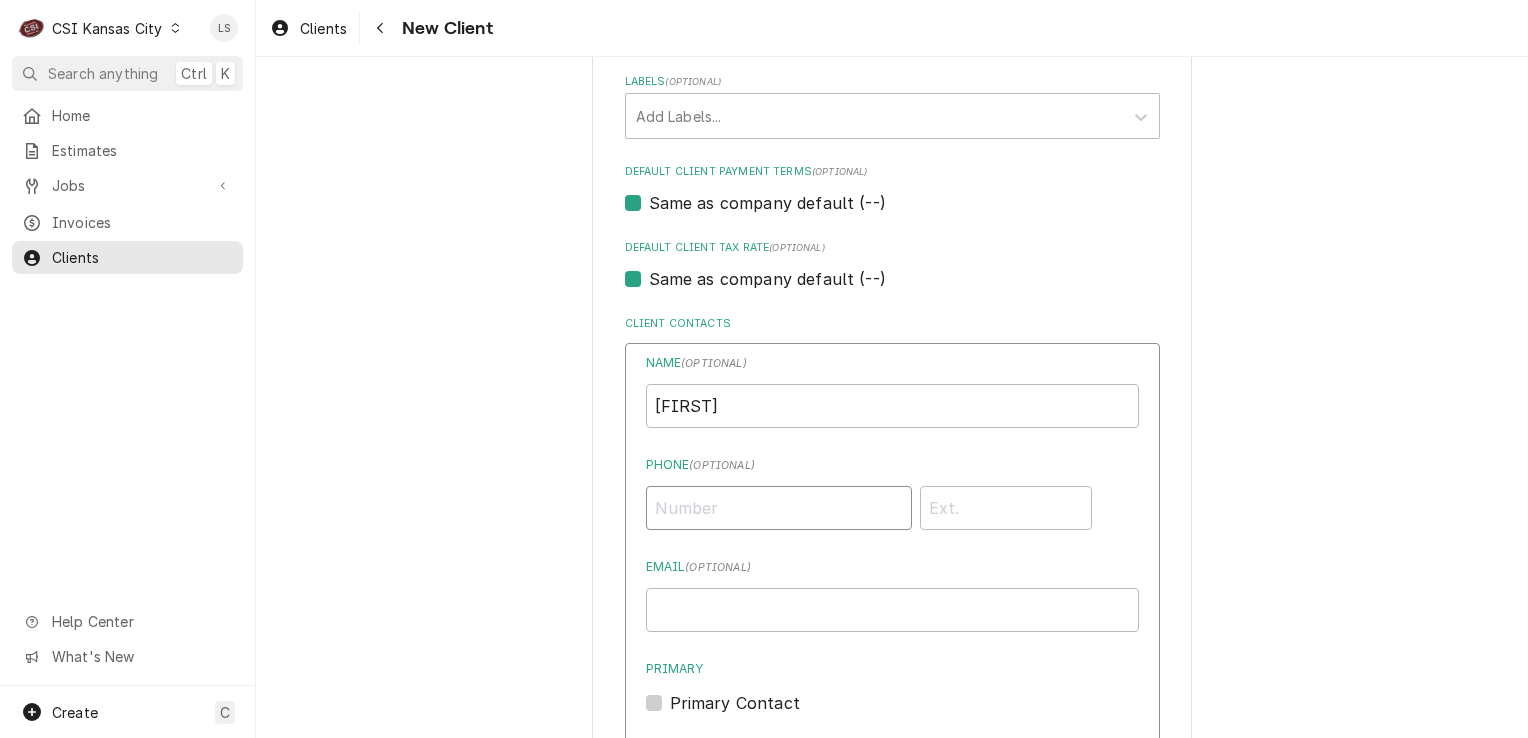 paste on "[PHONE]" 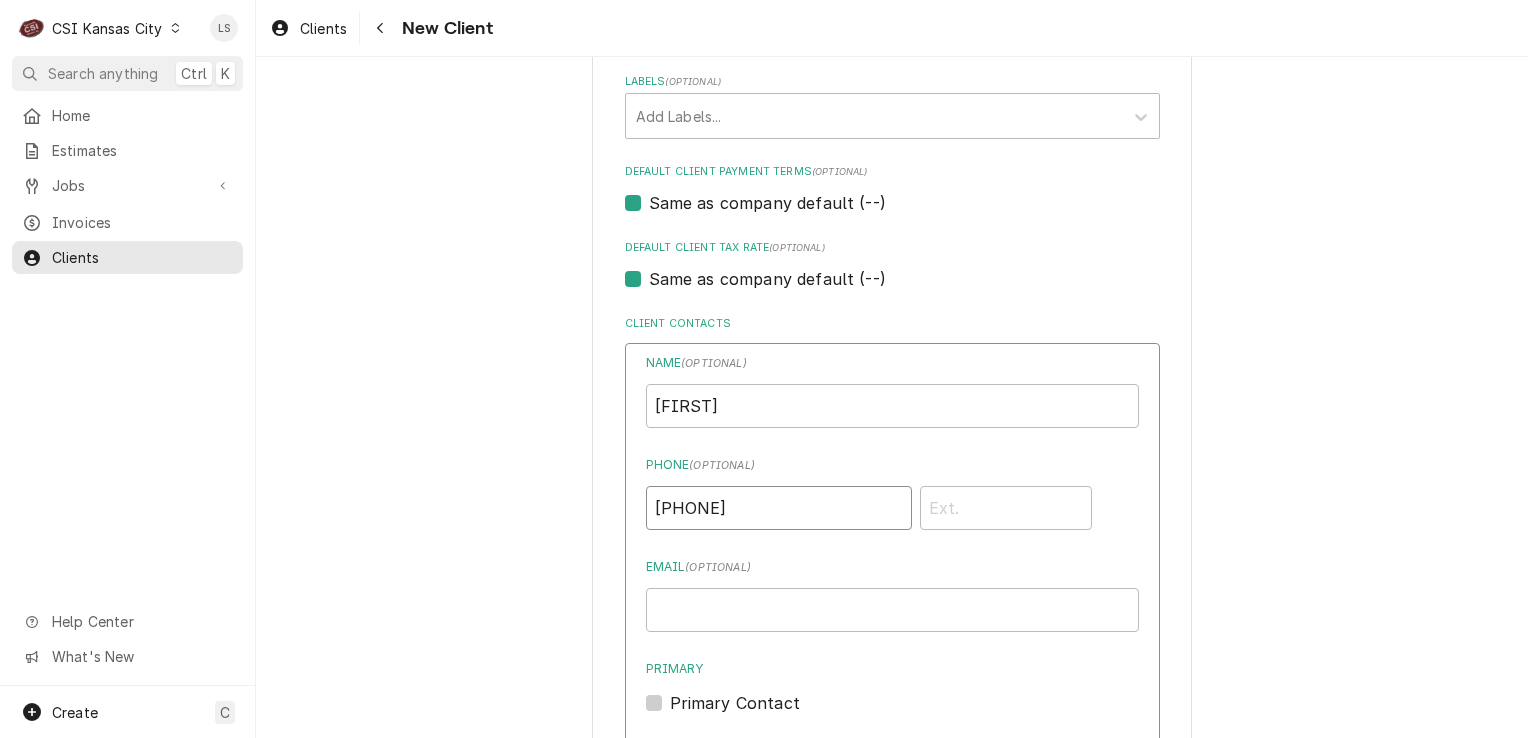 scroll, scrollTop: 1000, scrollLeft: 0, axis: vertical 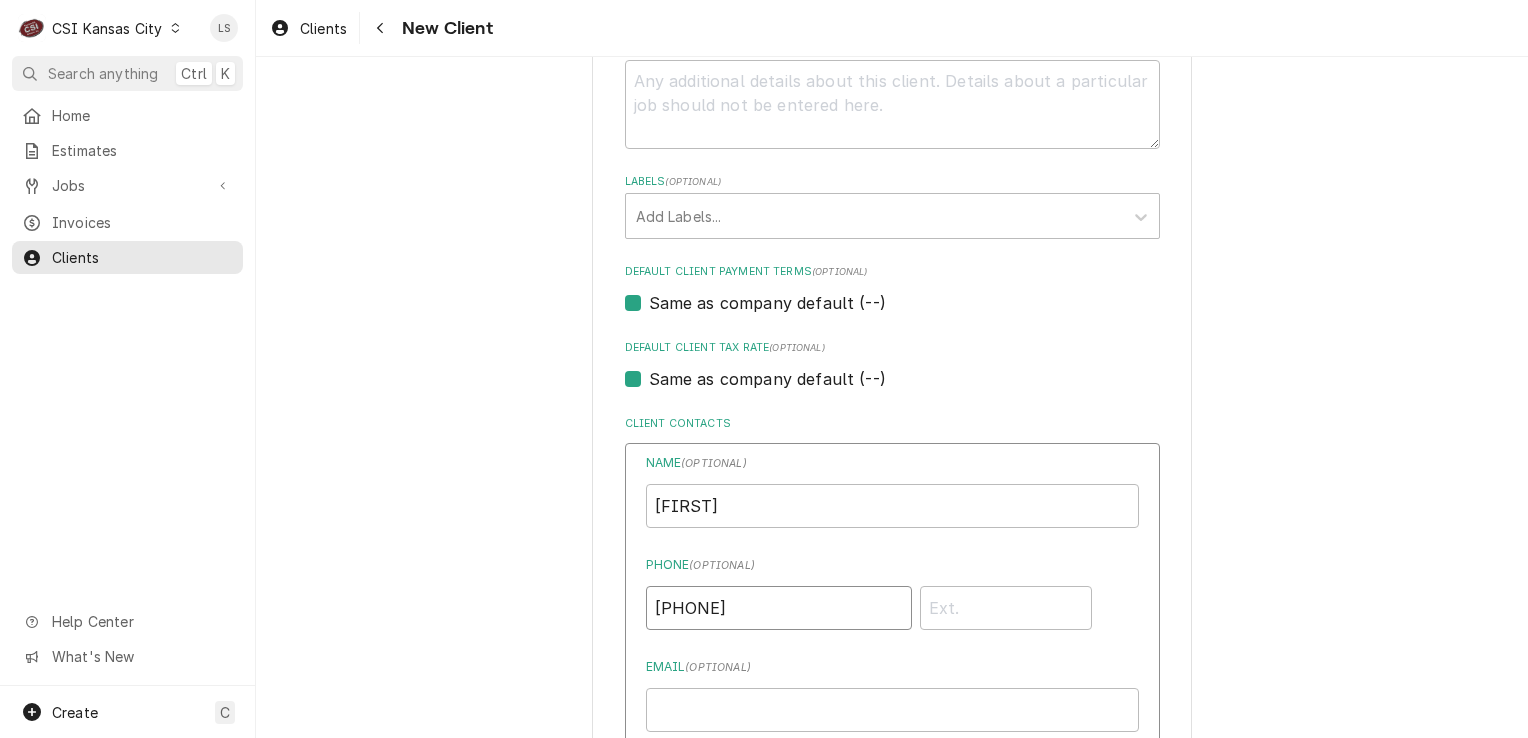 type on "[PHONE]" 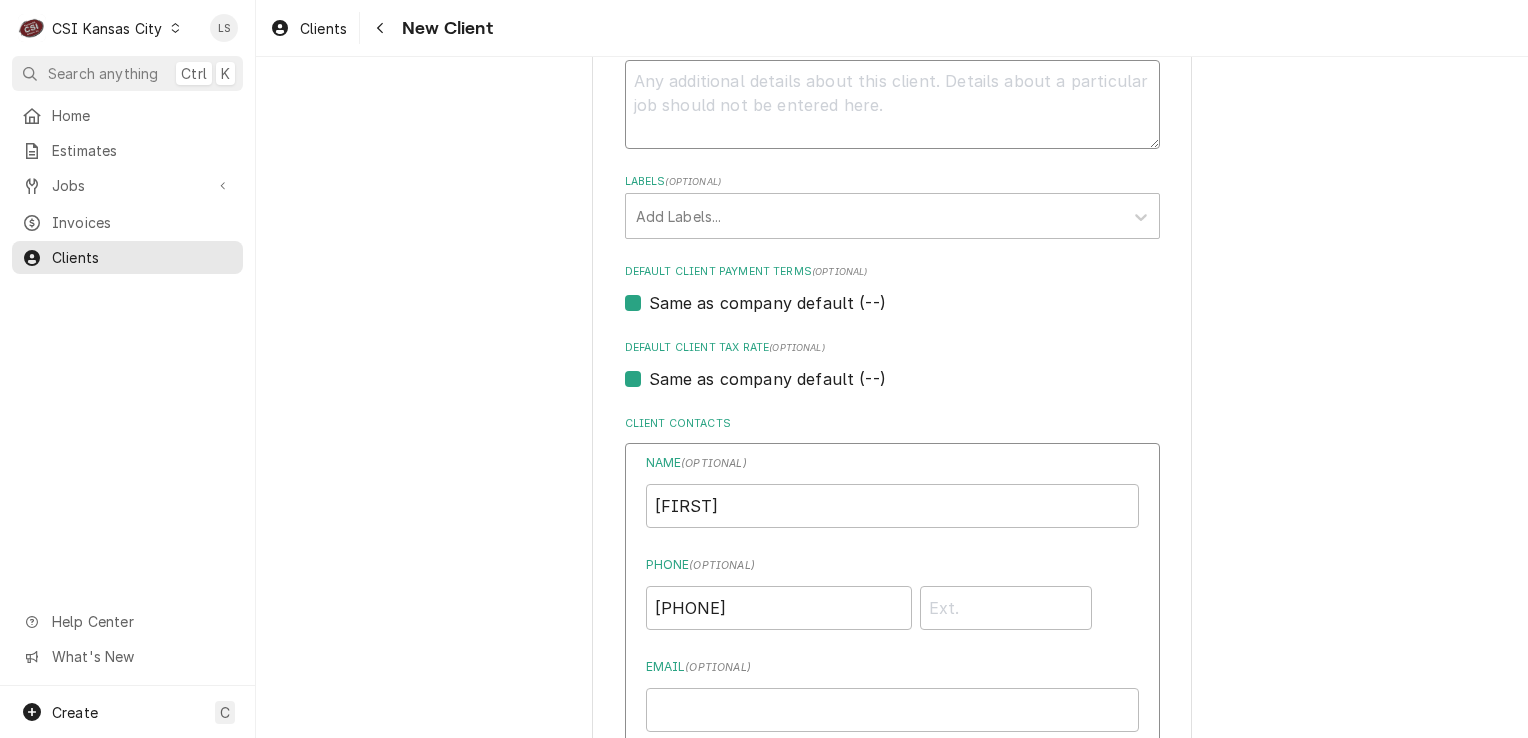 click on "Client Notes  ( optional )" at bounding box center [892, 105] 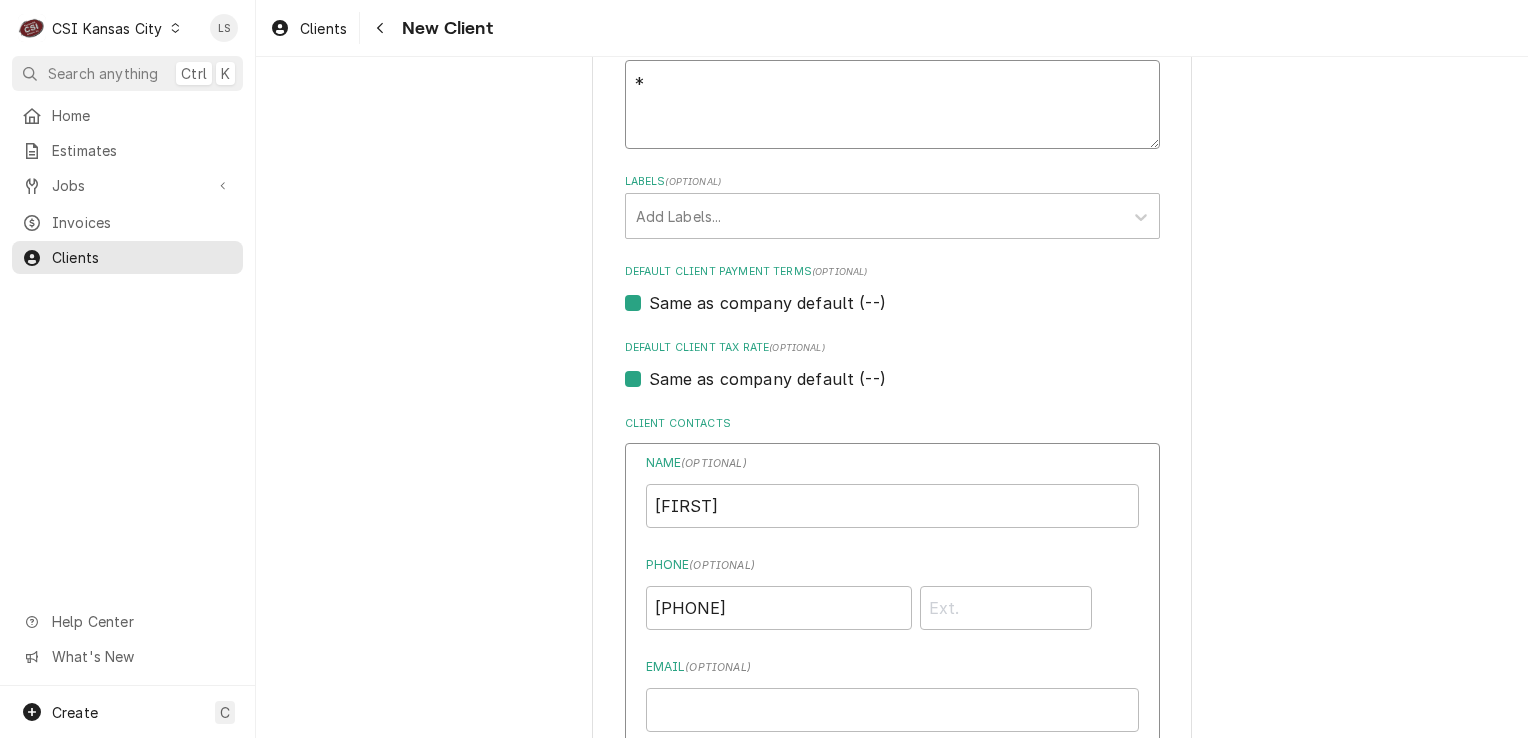type on "x" 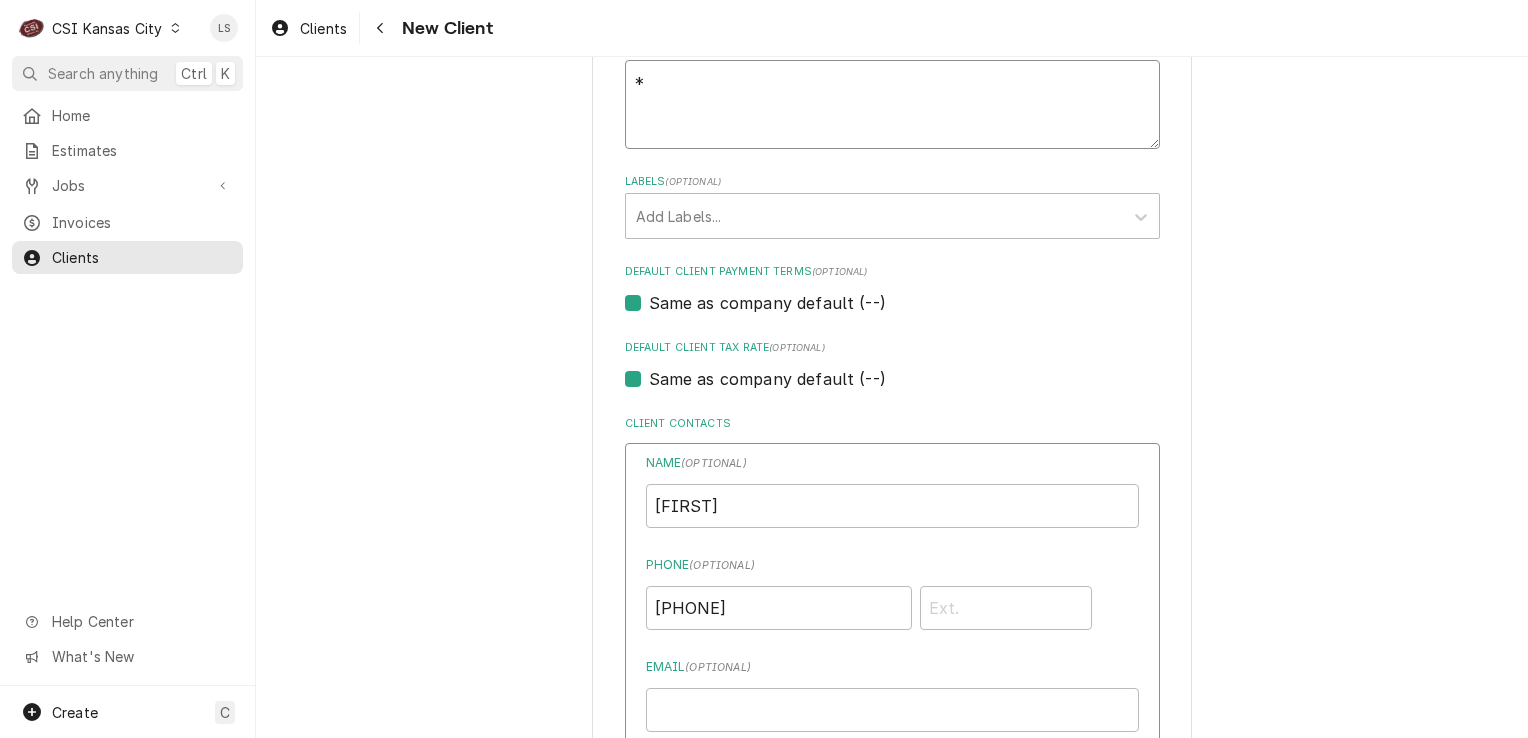 type on "**" 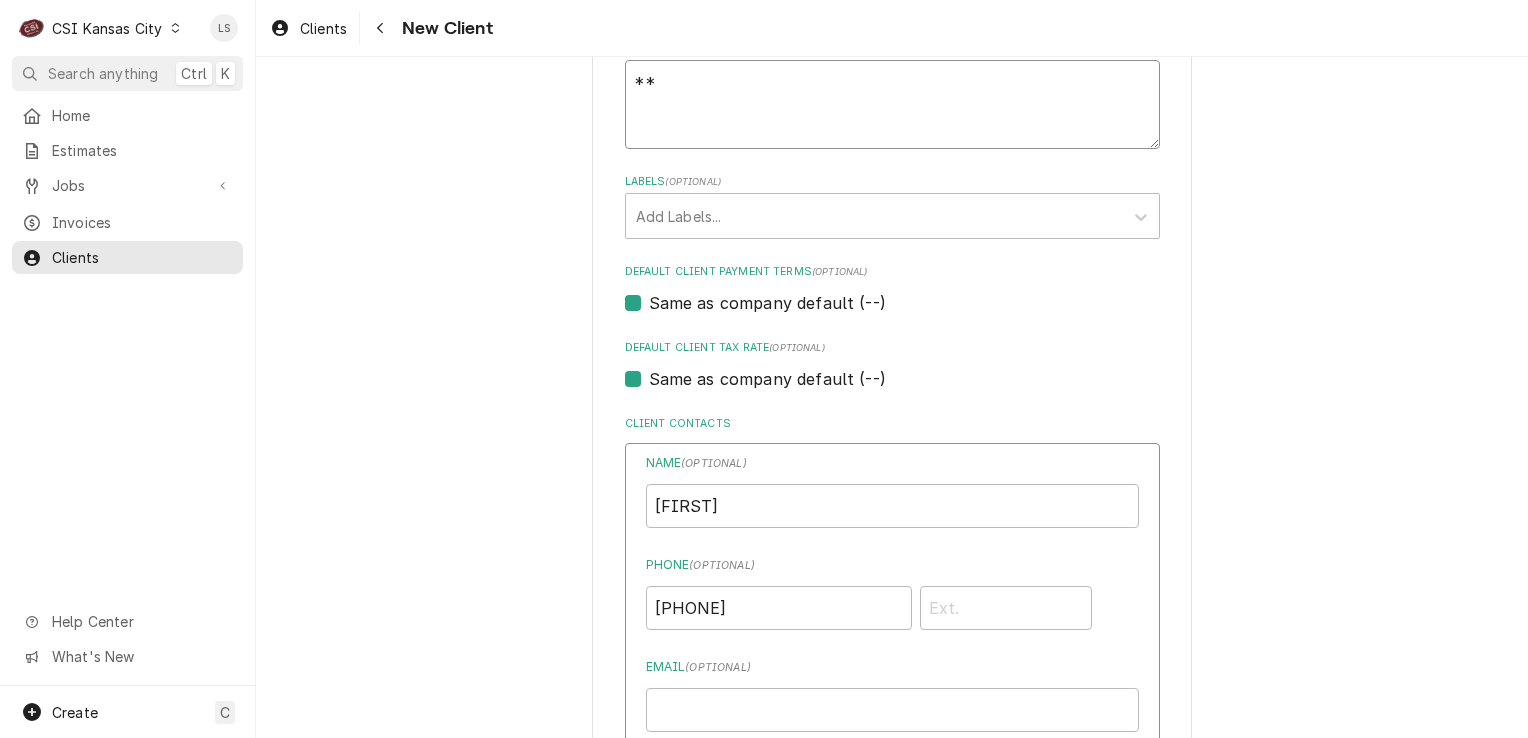 type on "x" 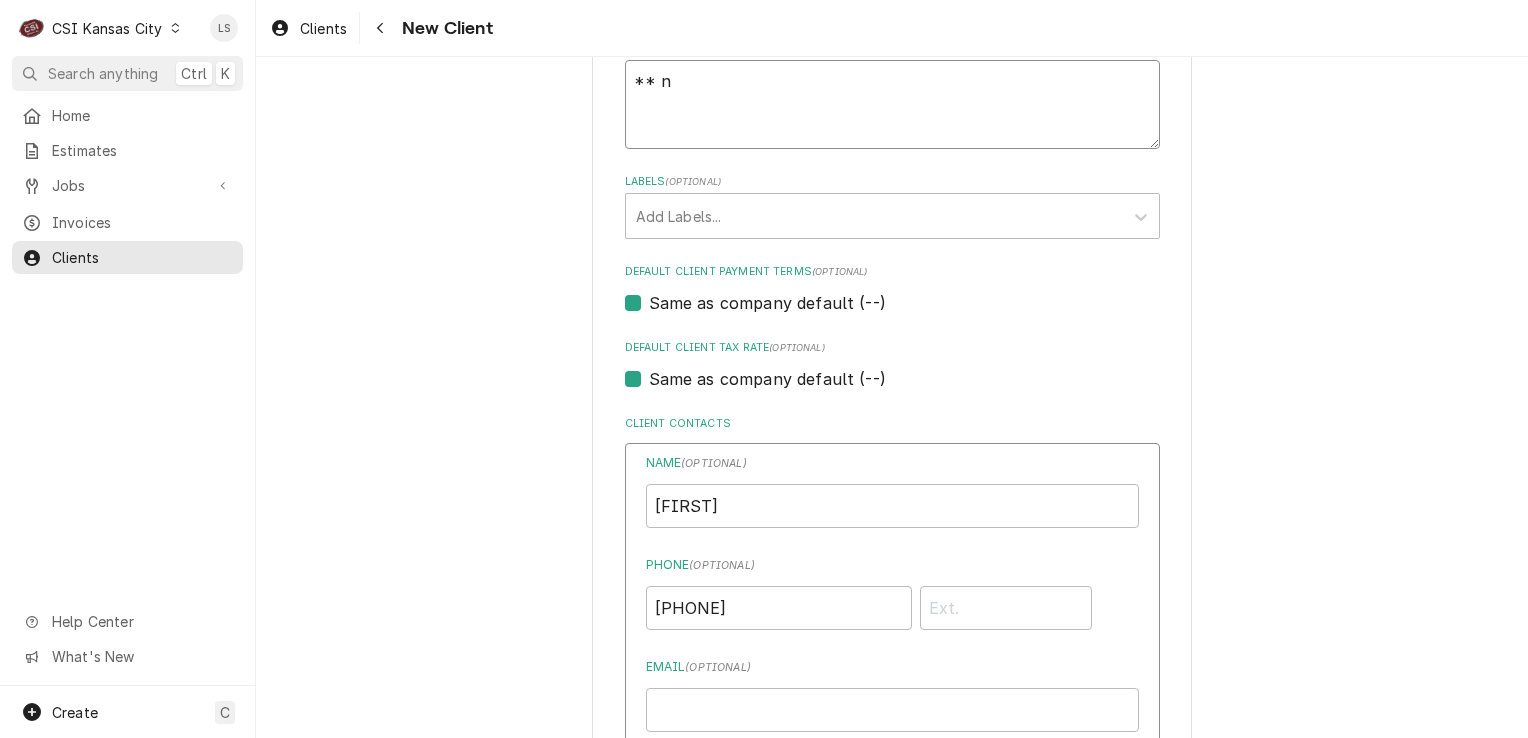 type on "x" 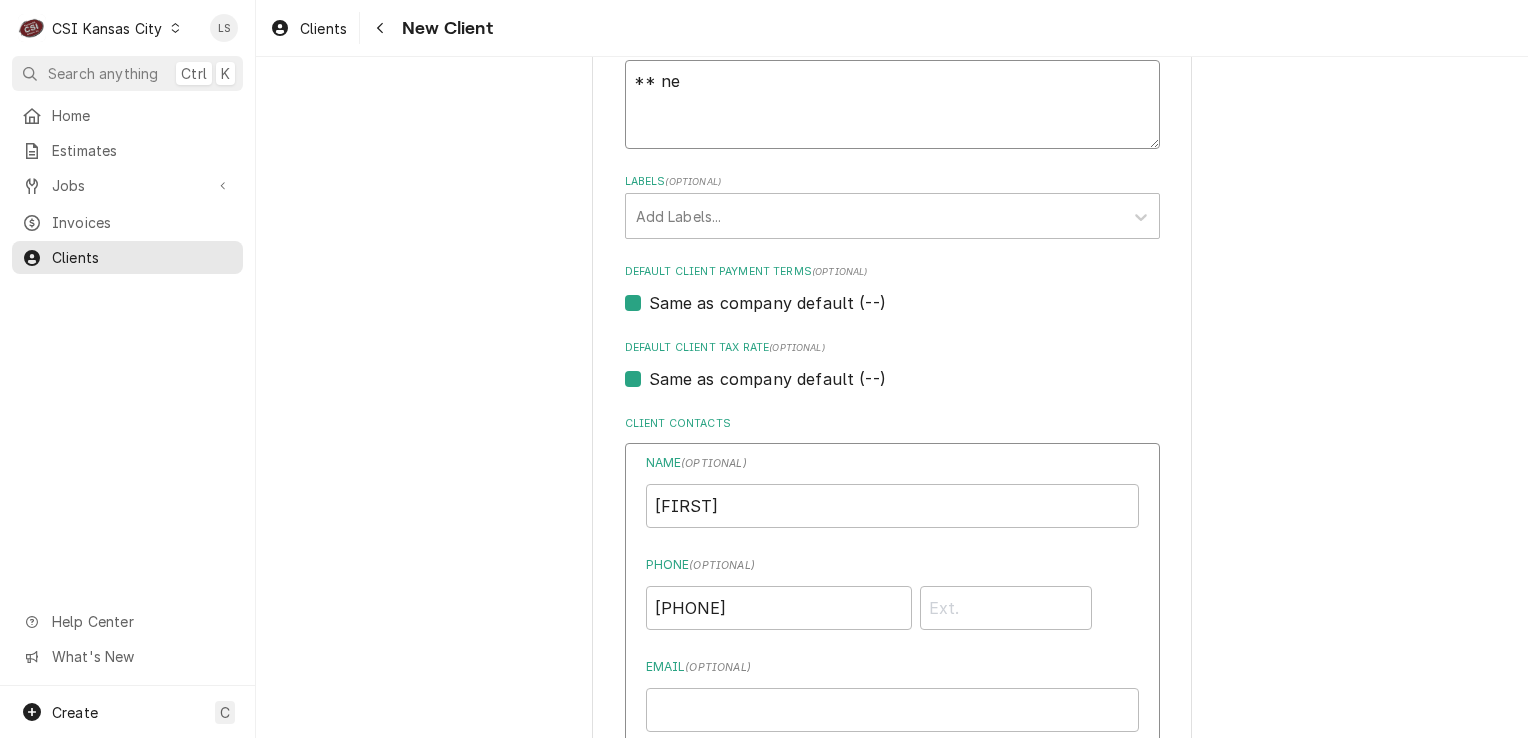 type on "x" 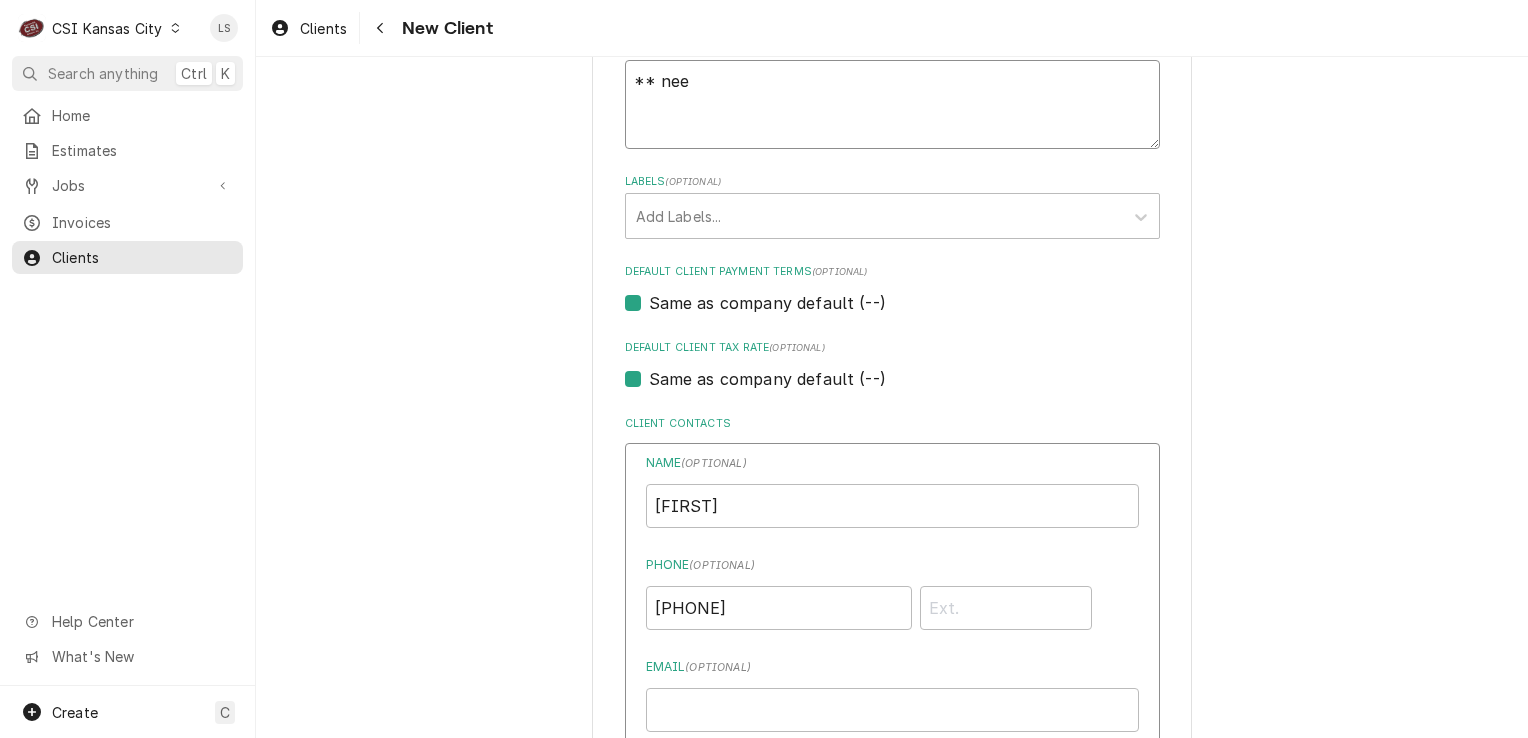 type on "x" 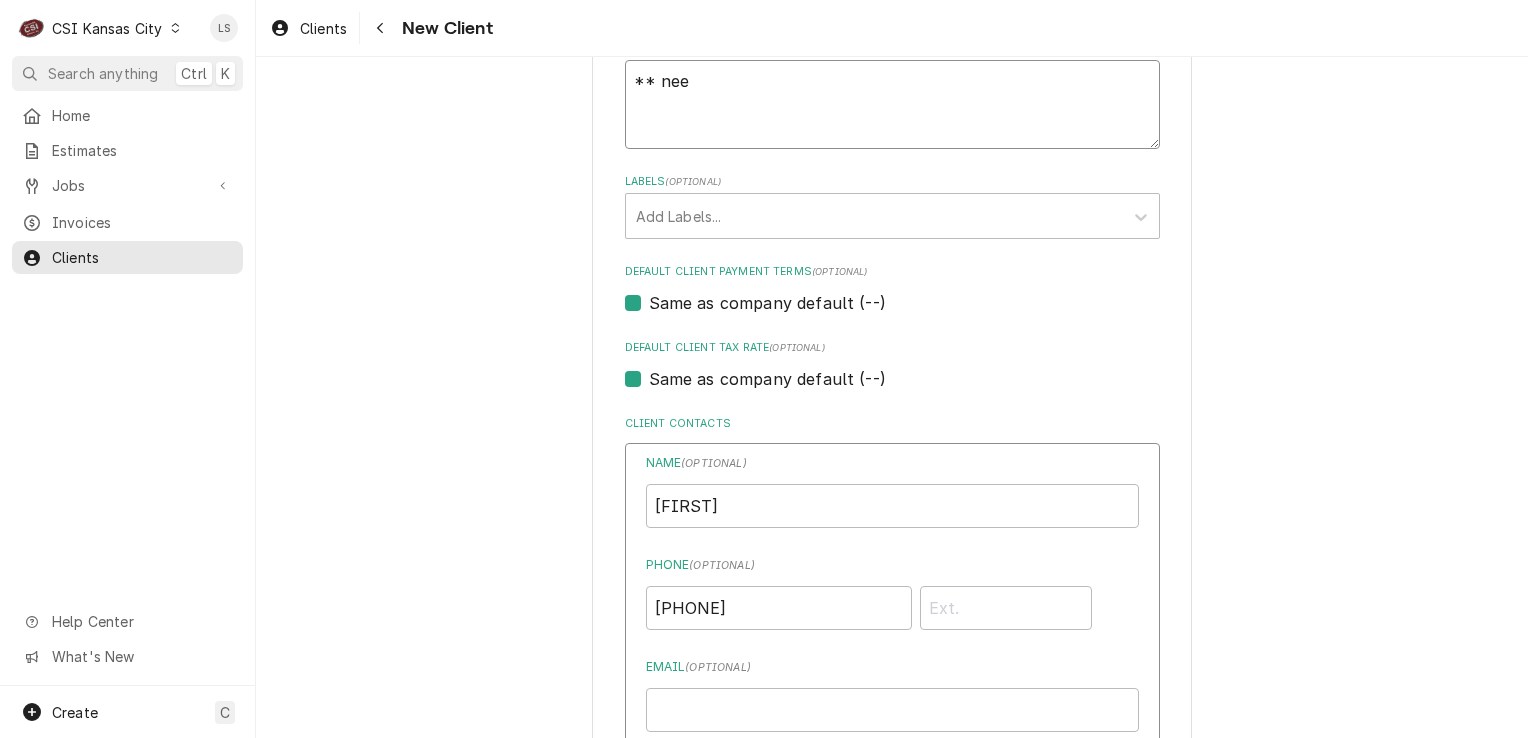 type on "** need" 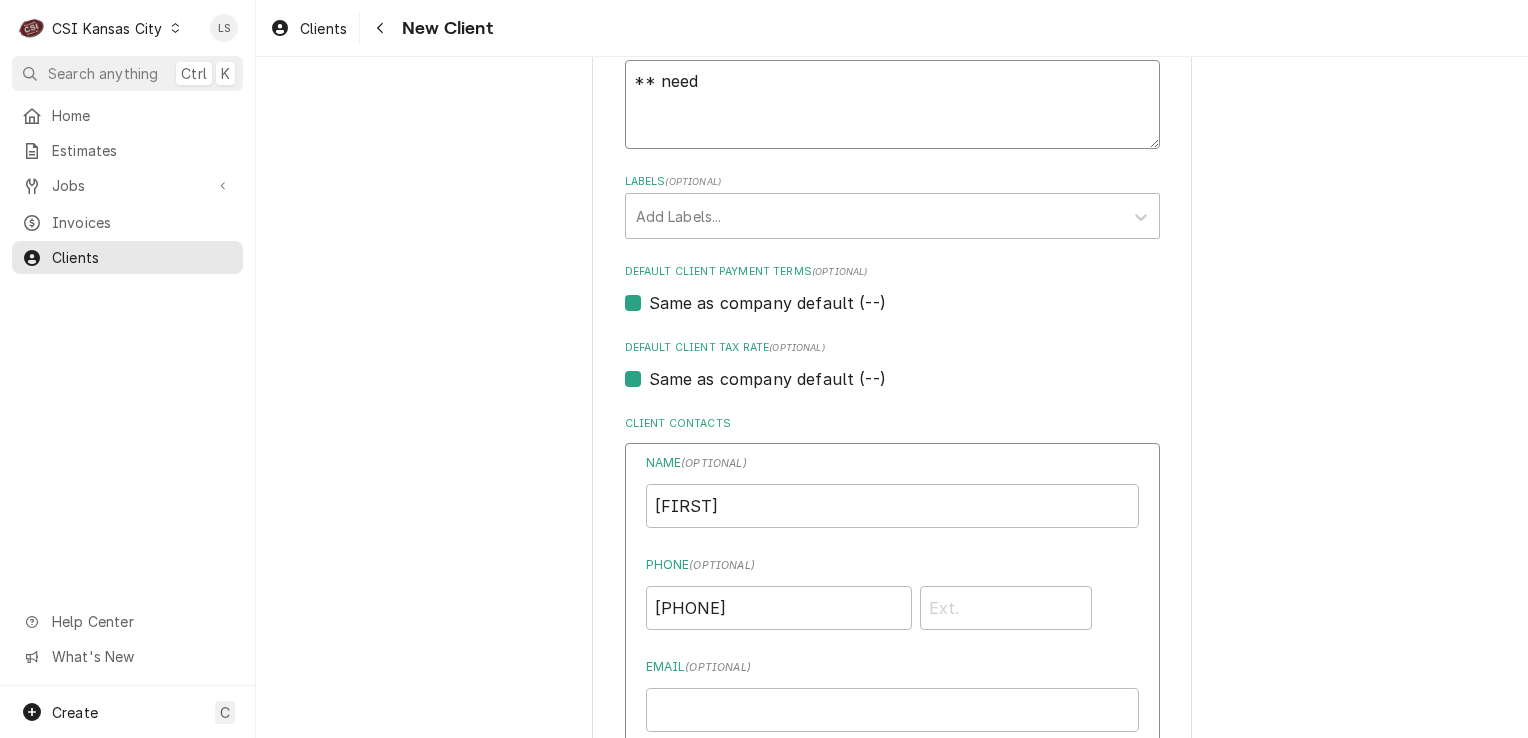 type on "x" 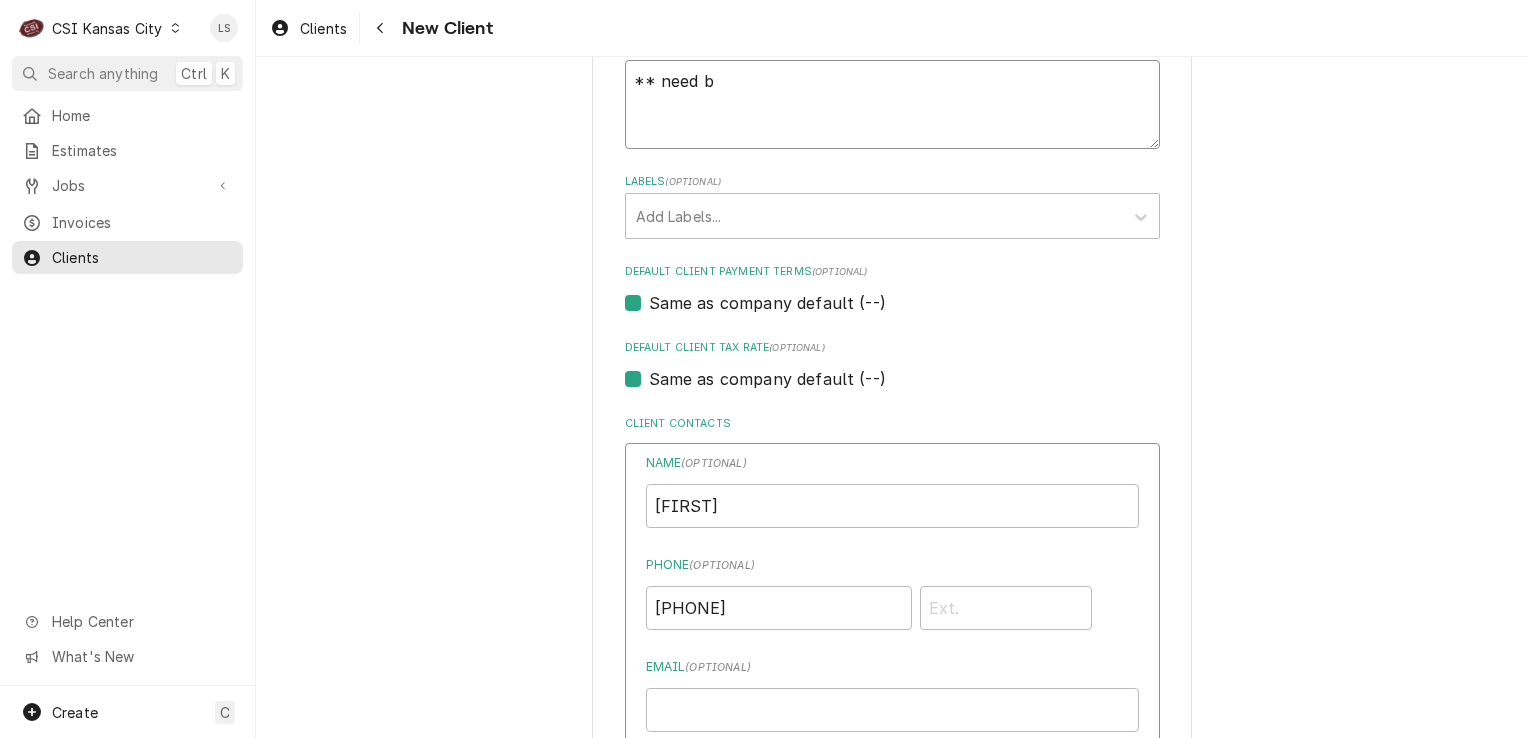 type on "x" 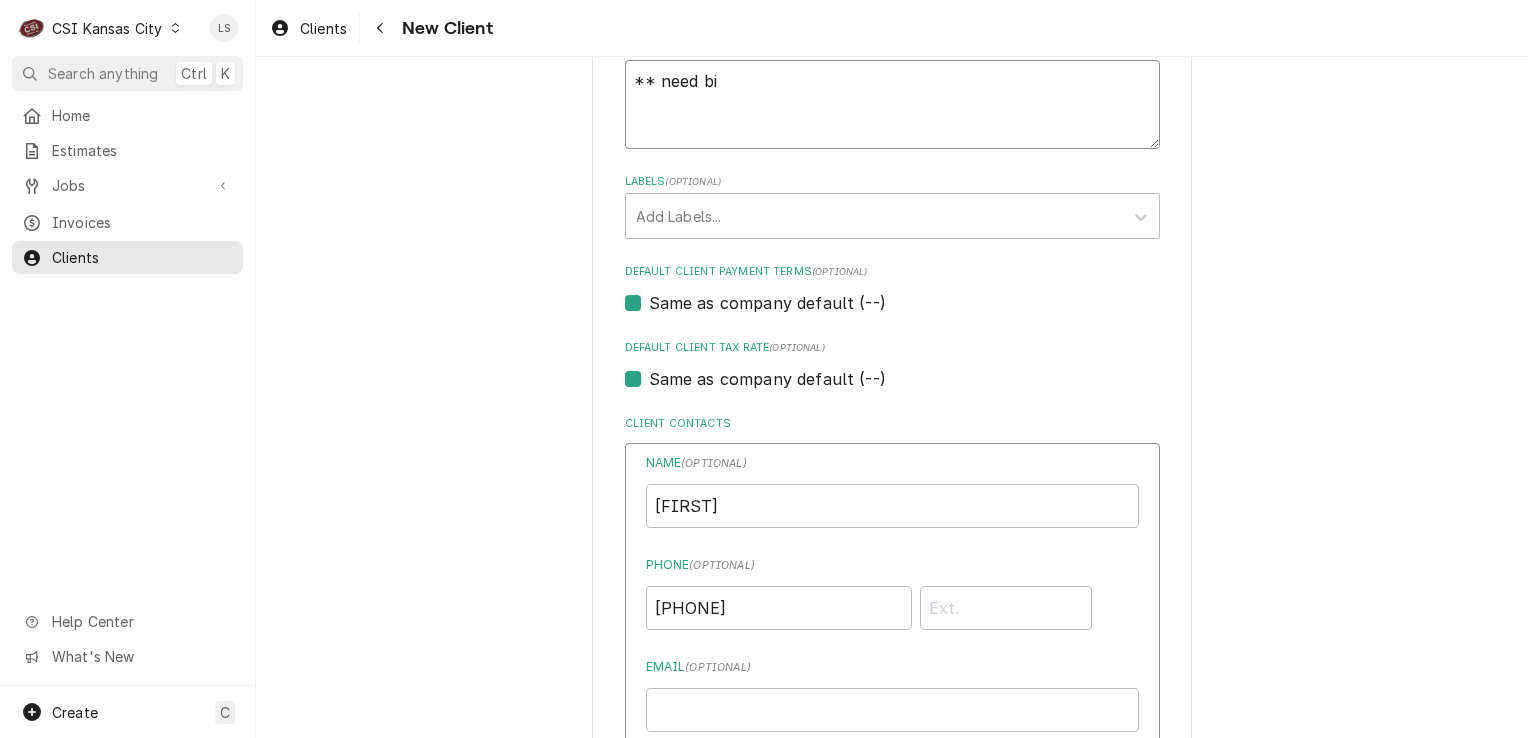 type on "x" 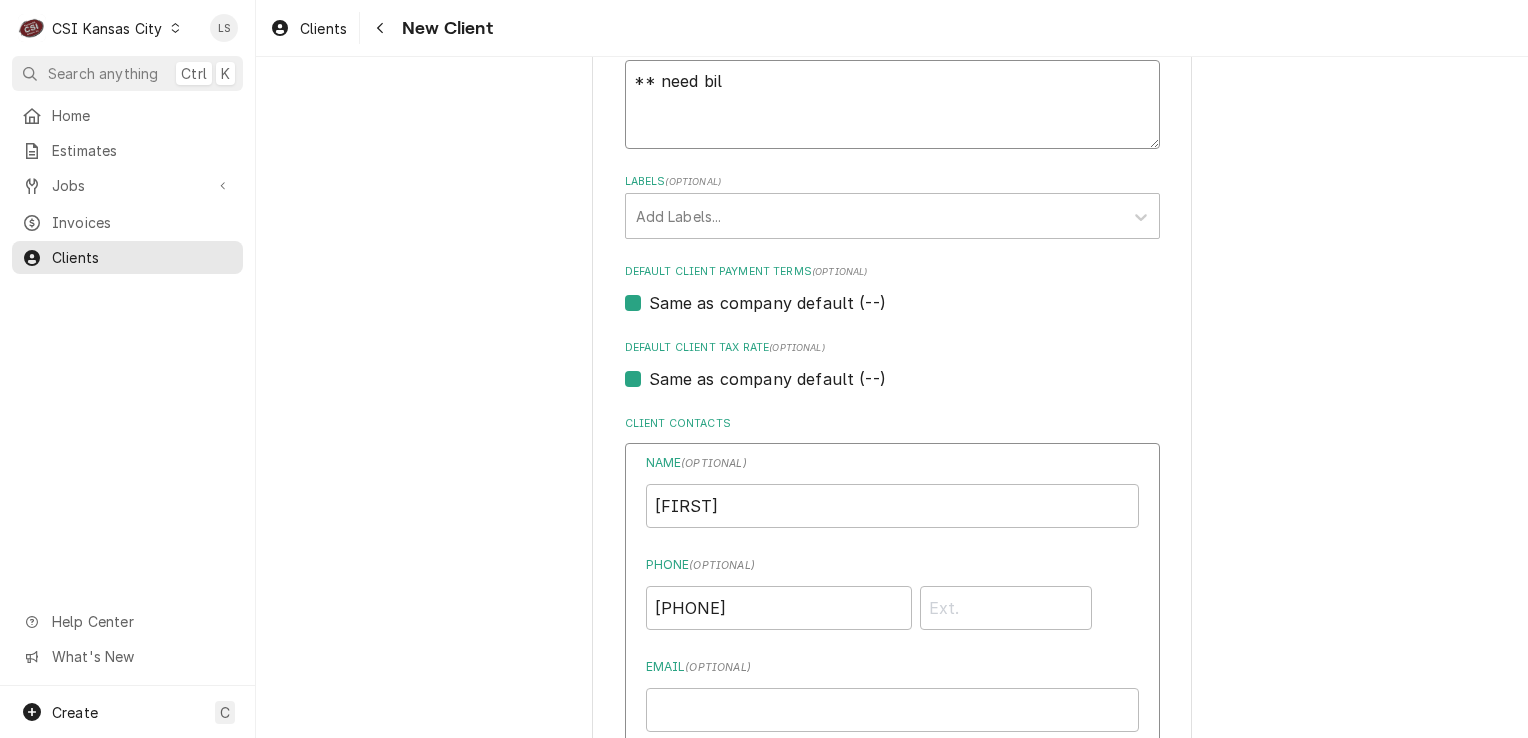 type on "x" 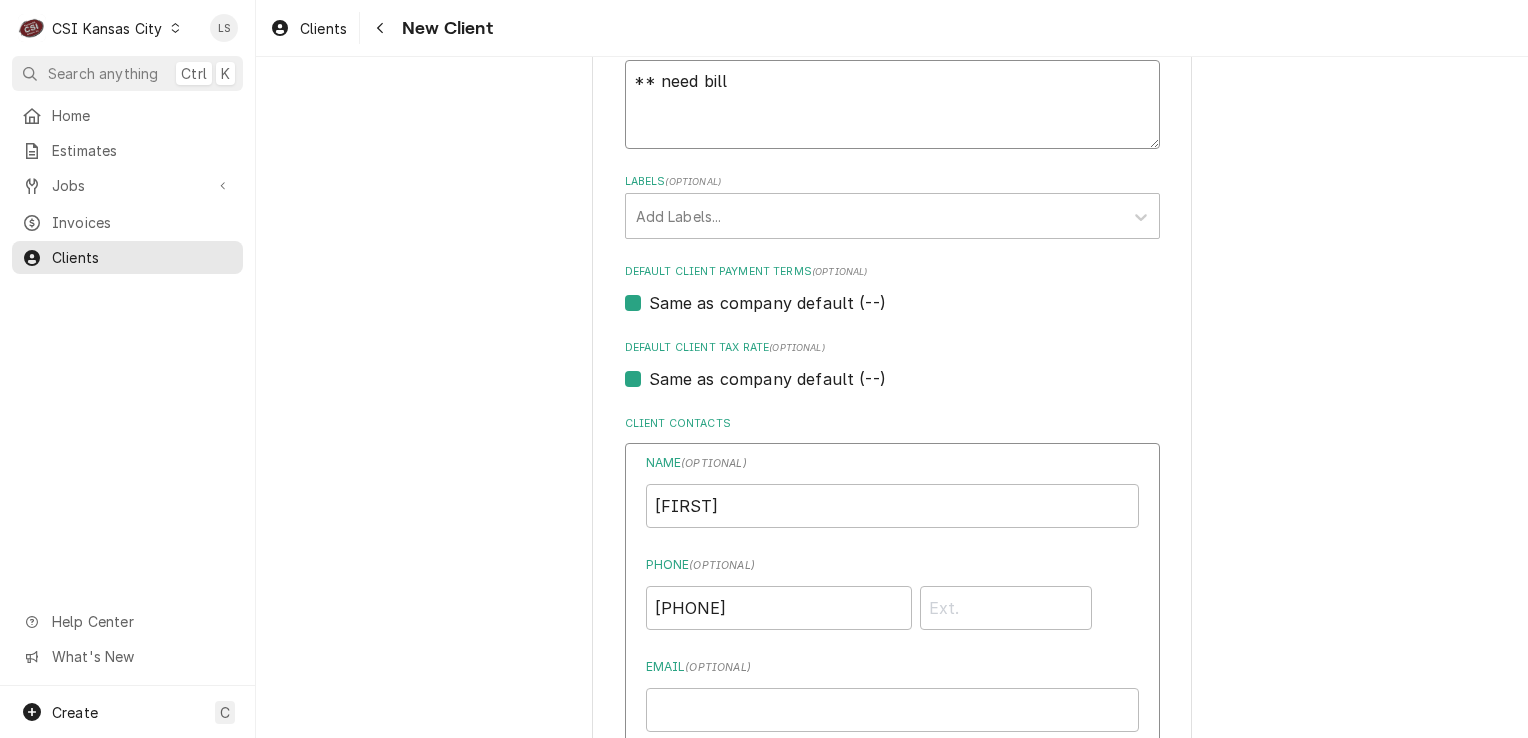 type on "x" 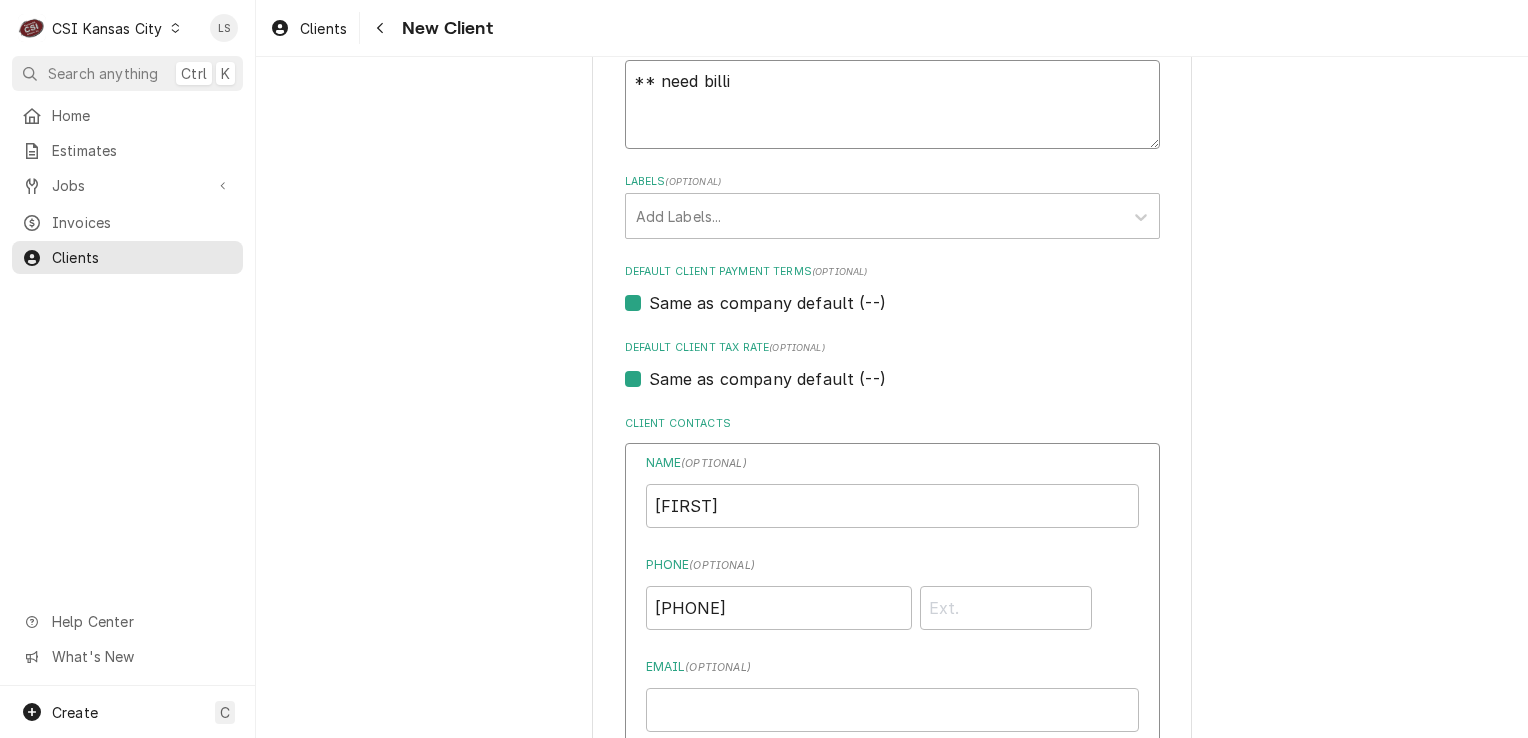 type on "** need billin" 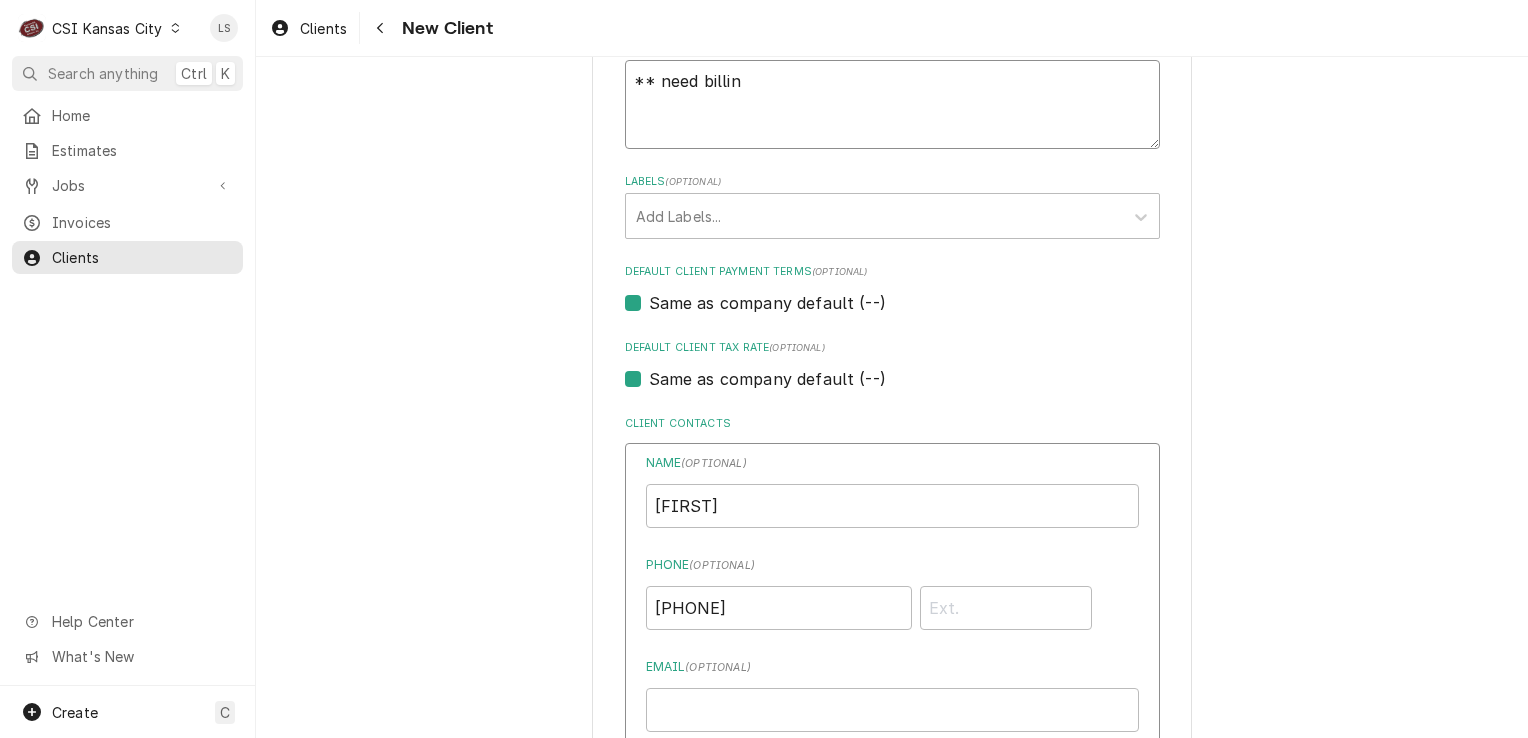 type on "x" 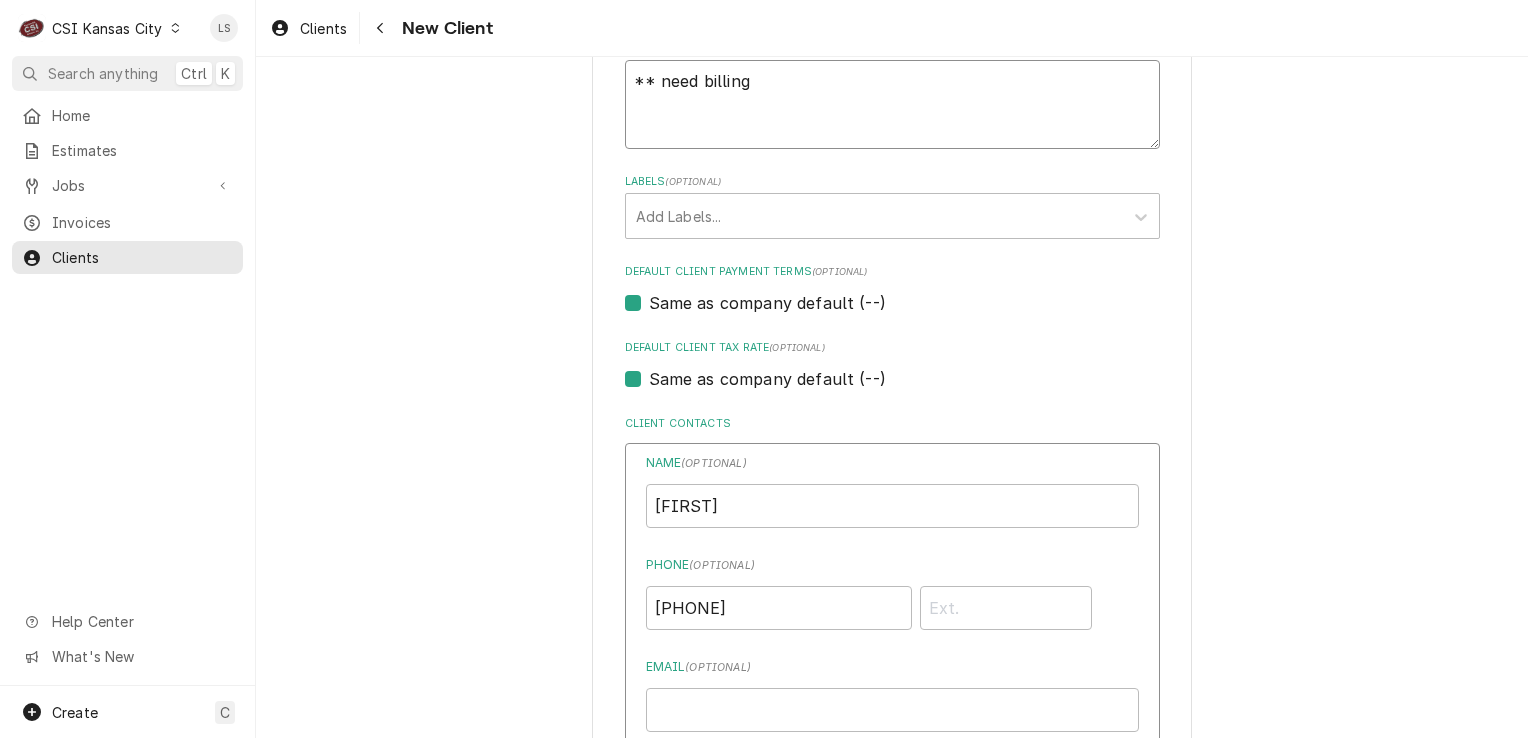 type on "x" 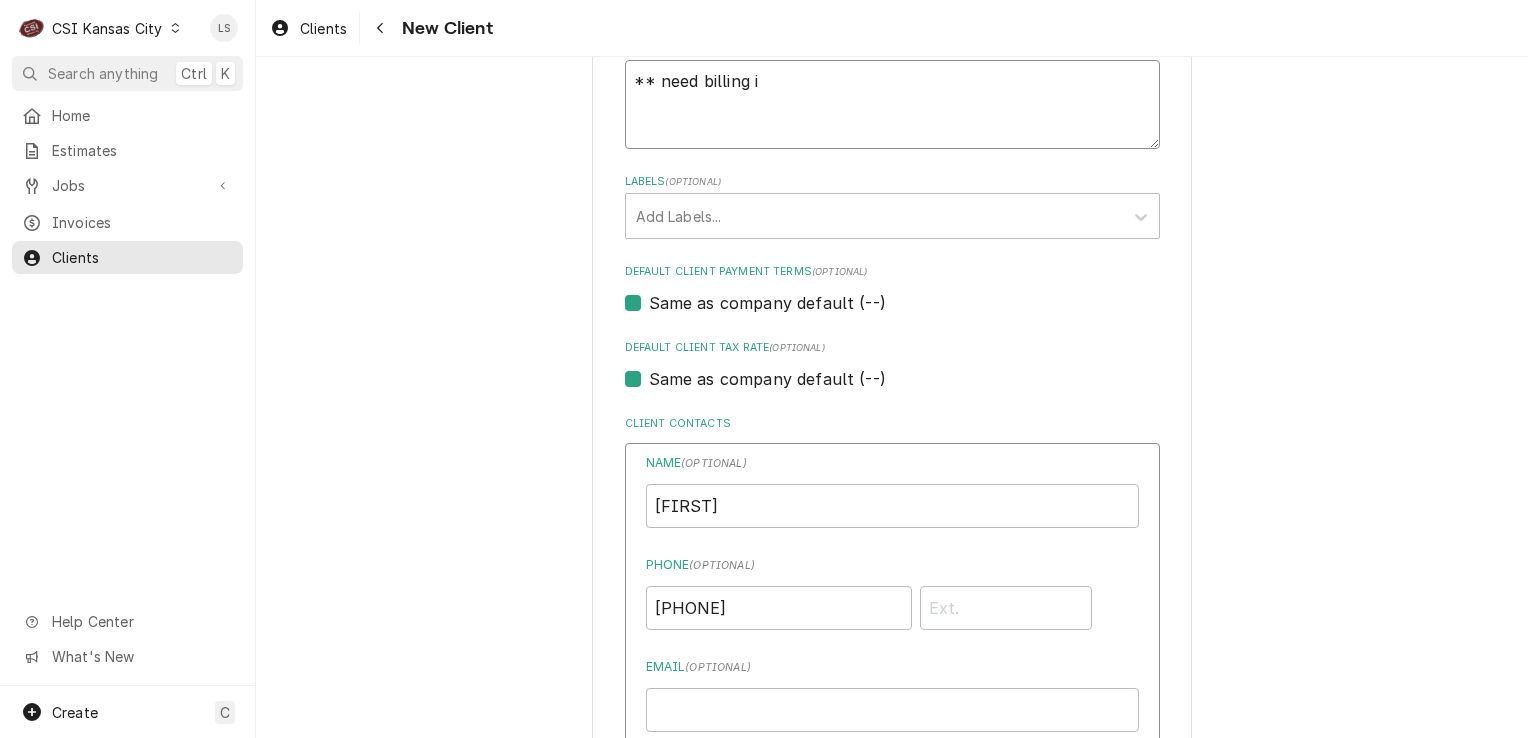 type on "** need billing in" 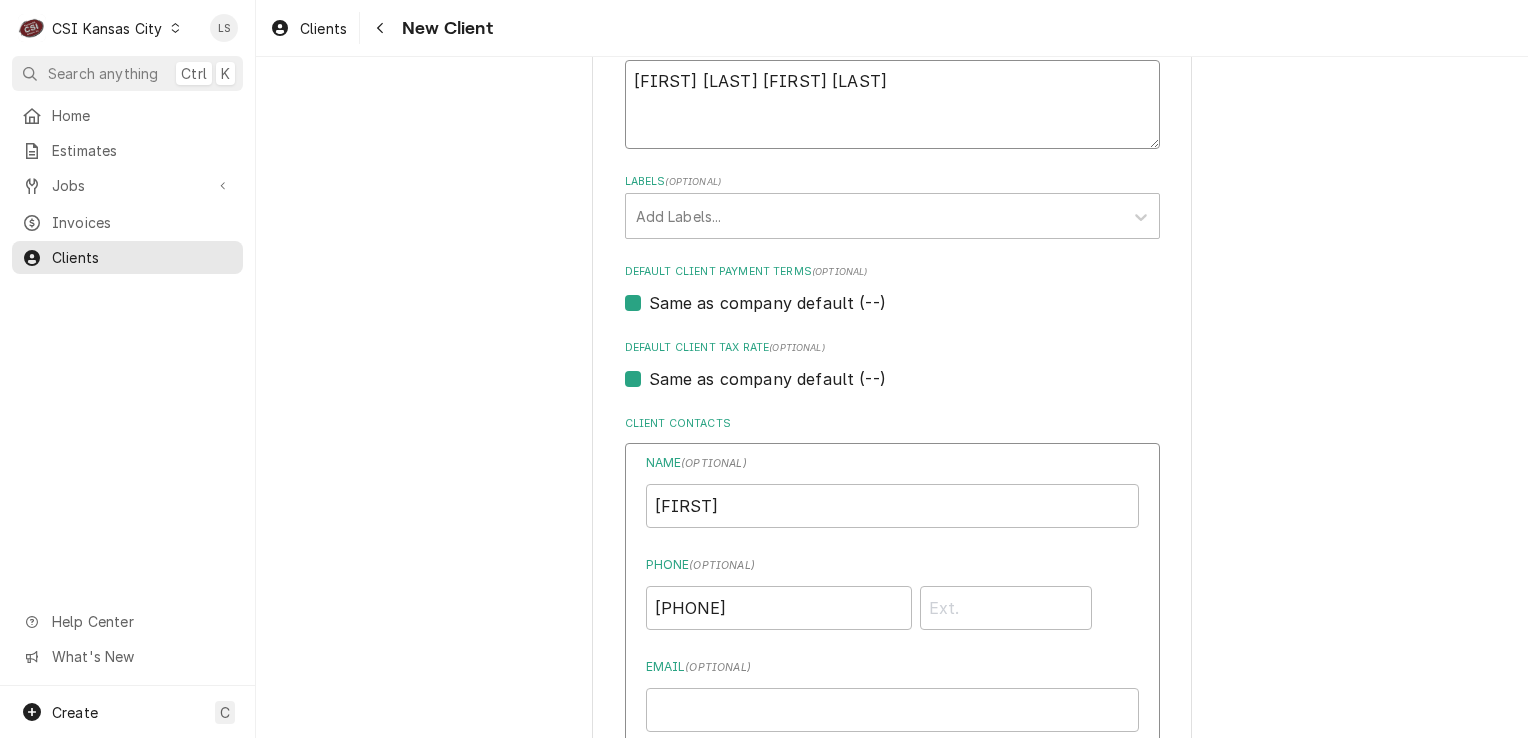 type on "x" 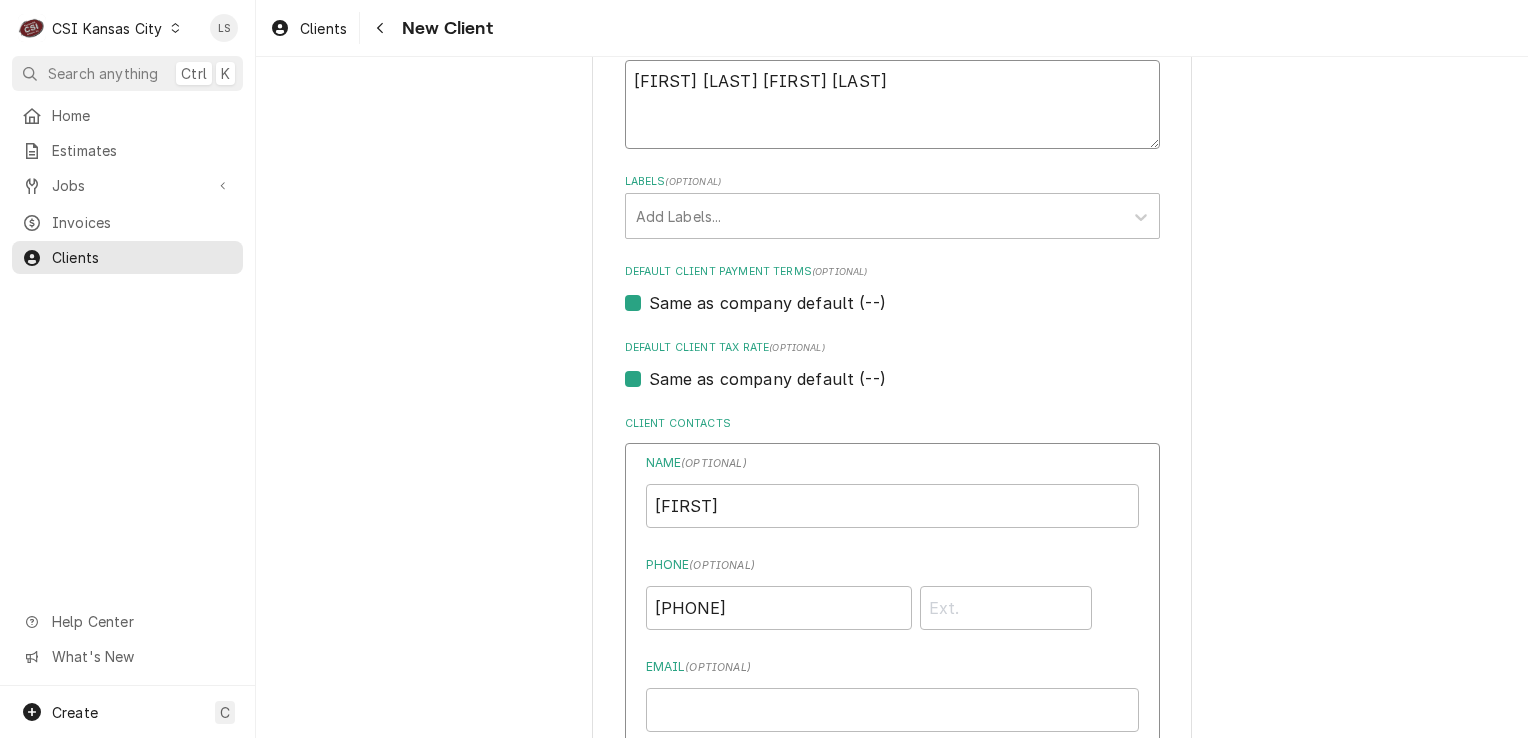 type on "** need billing inf" 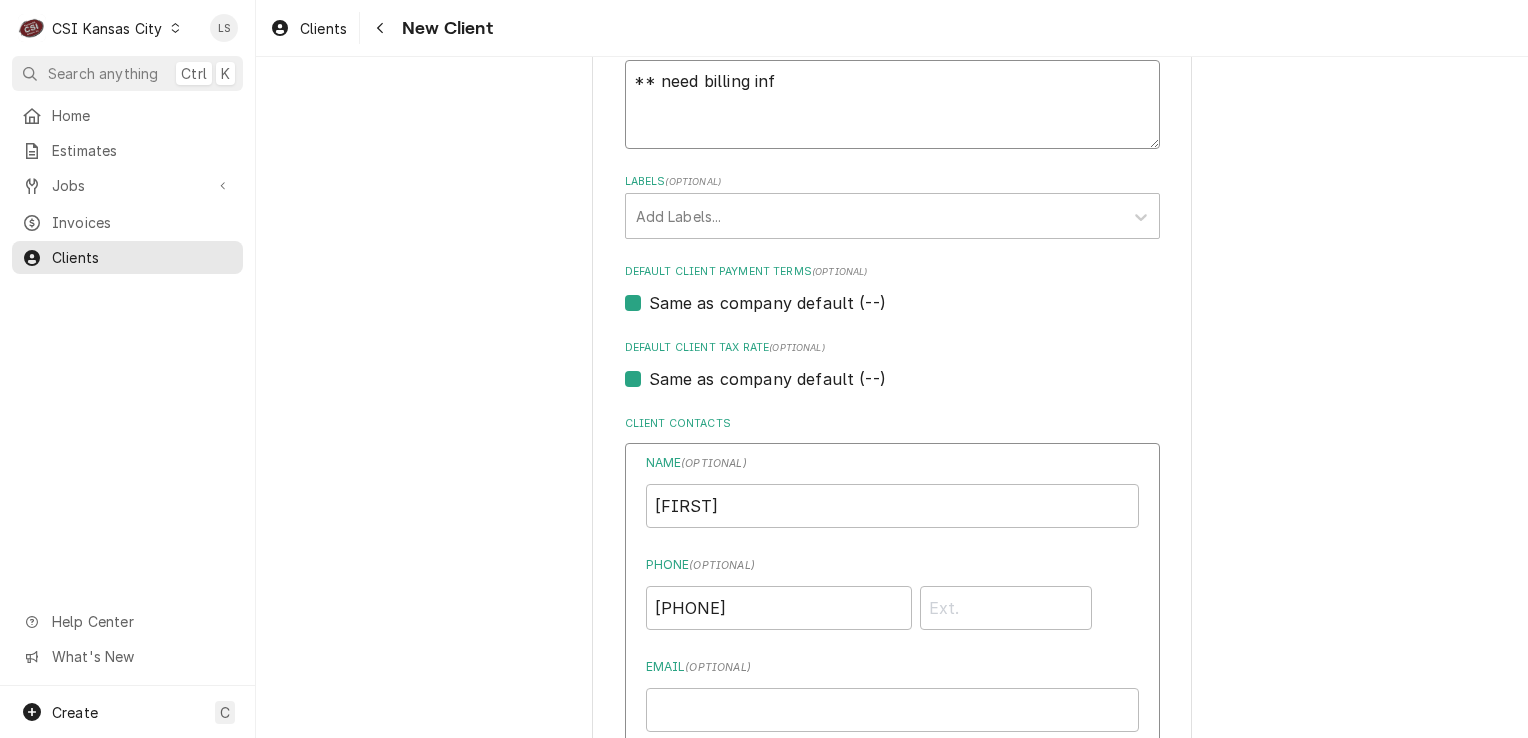 type on "x" 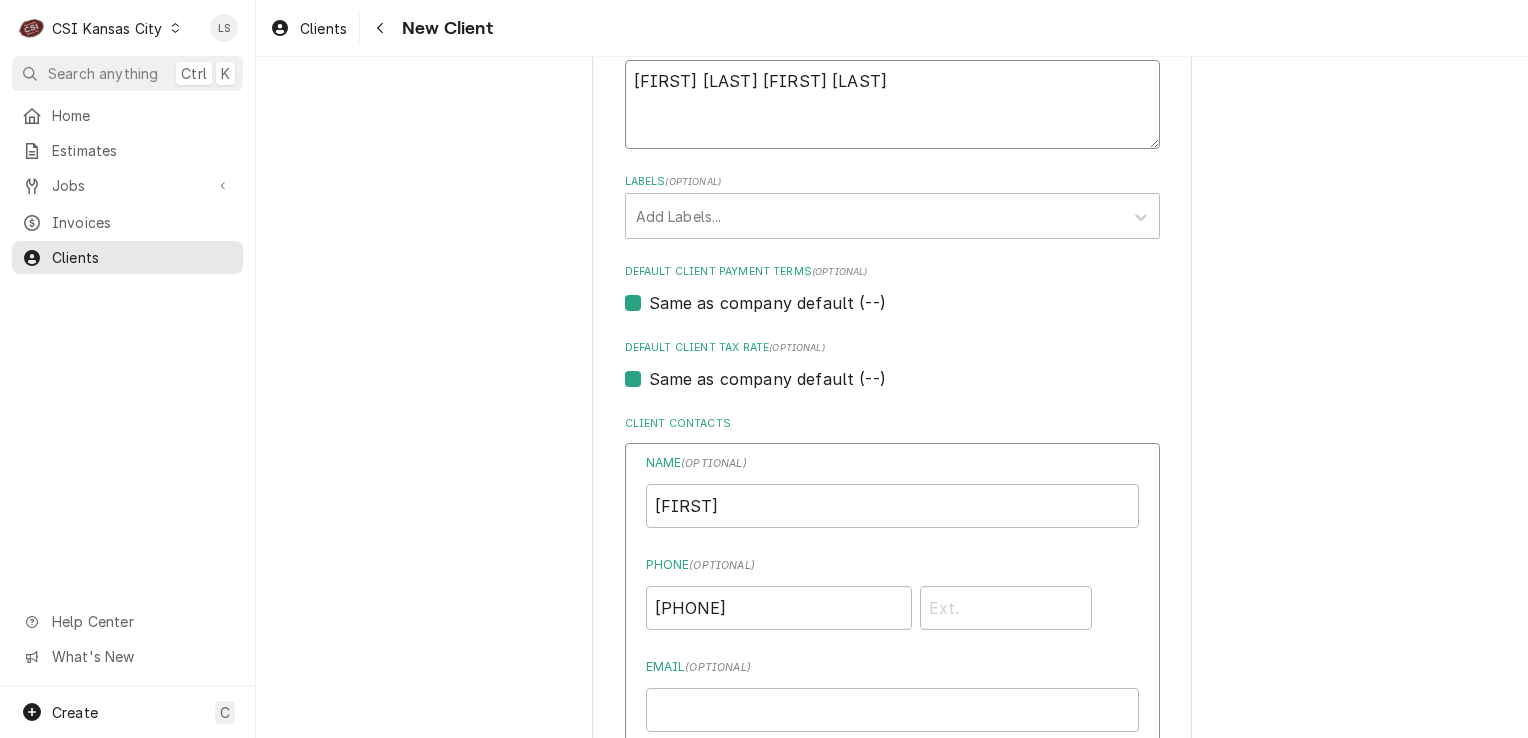 type on "x" 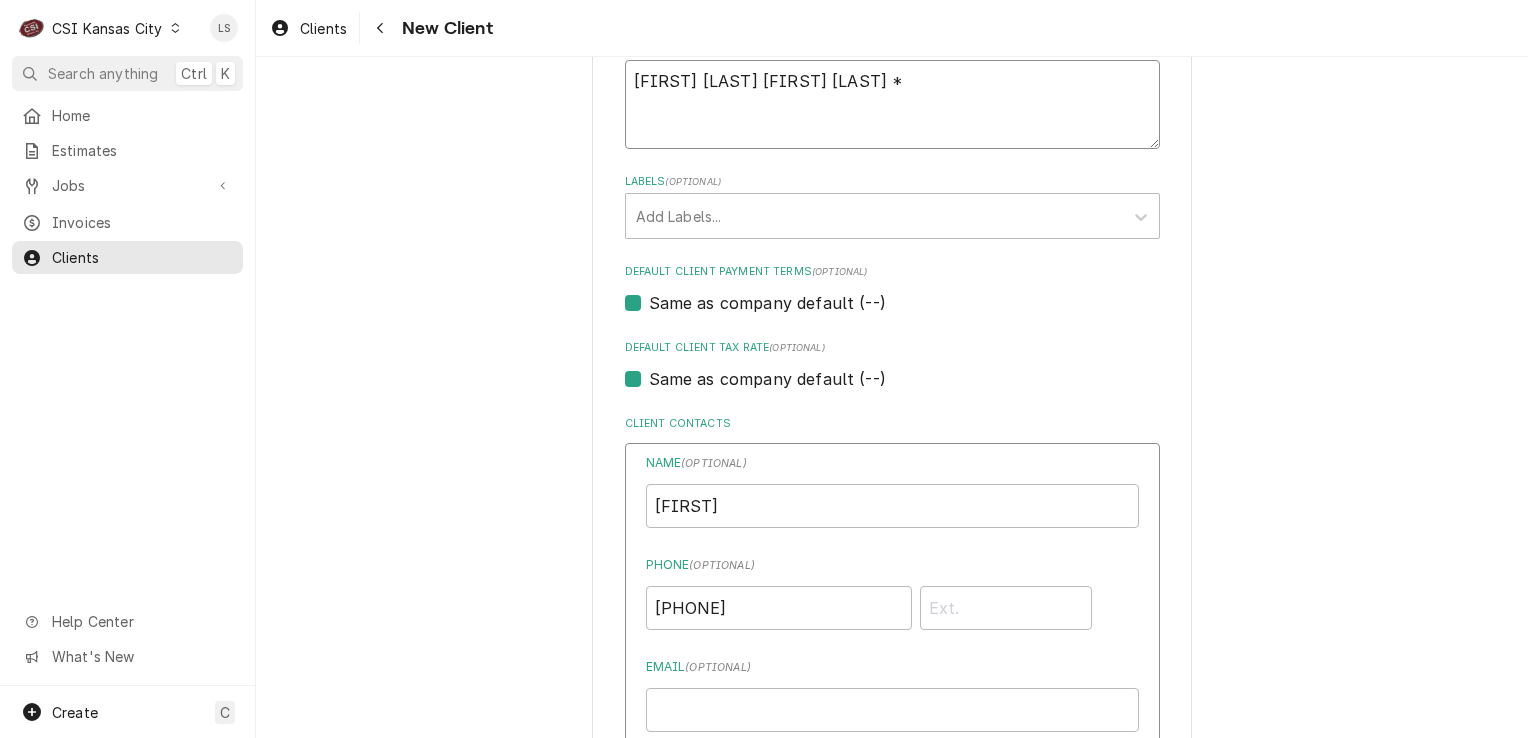 type on "x" 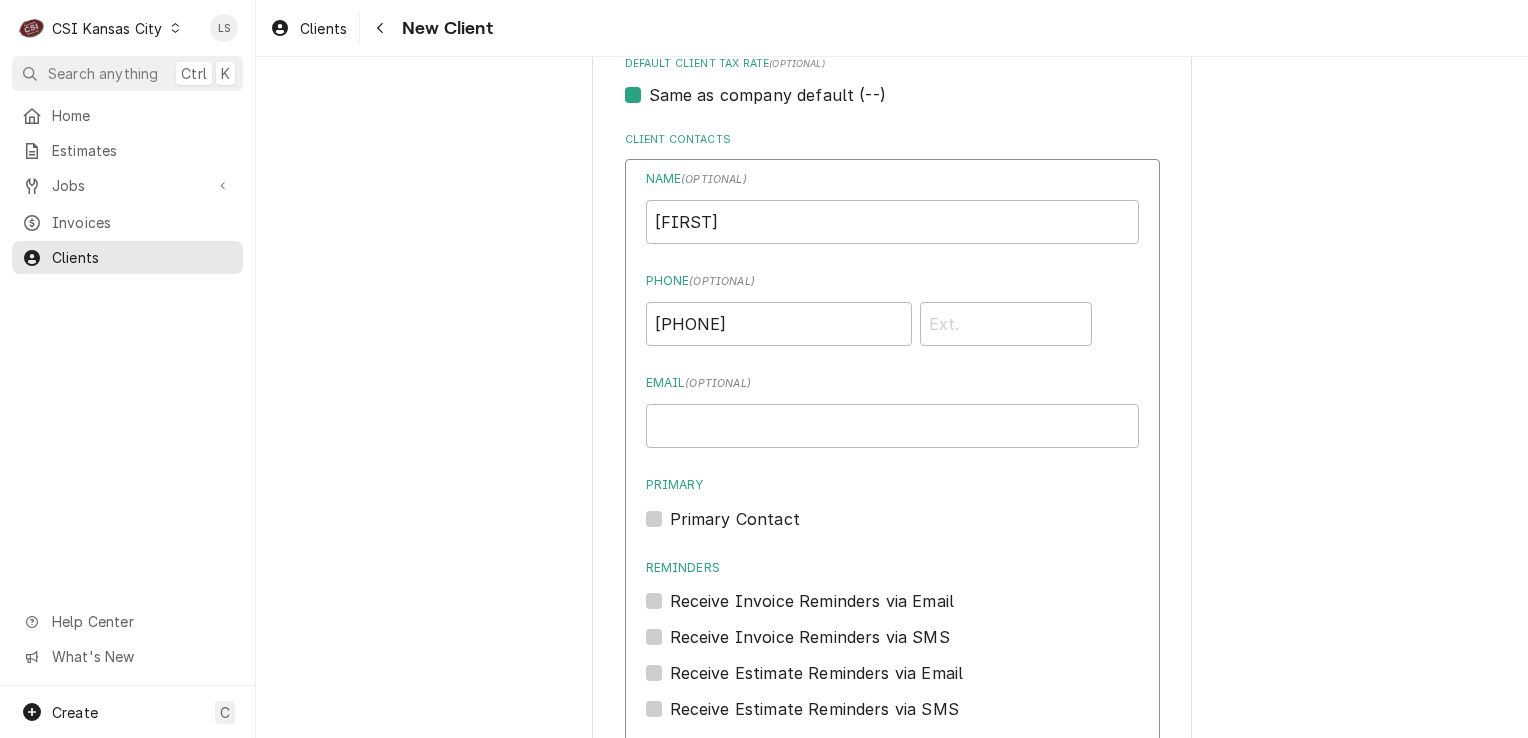 scroll, scrollTop: 1400, scrollLeft: 0, axis: vertical 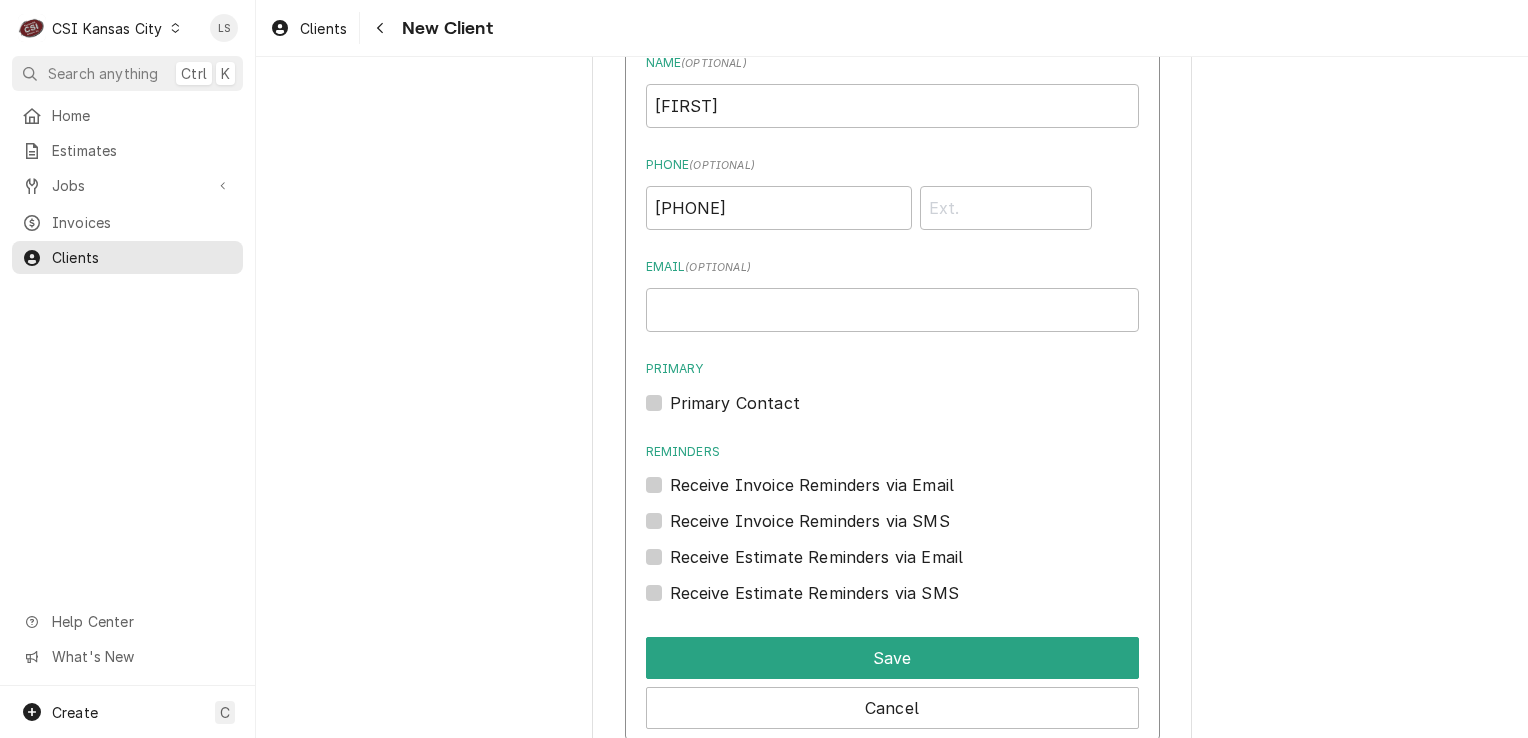 type on "** need billing info **" 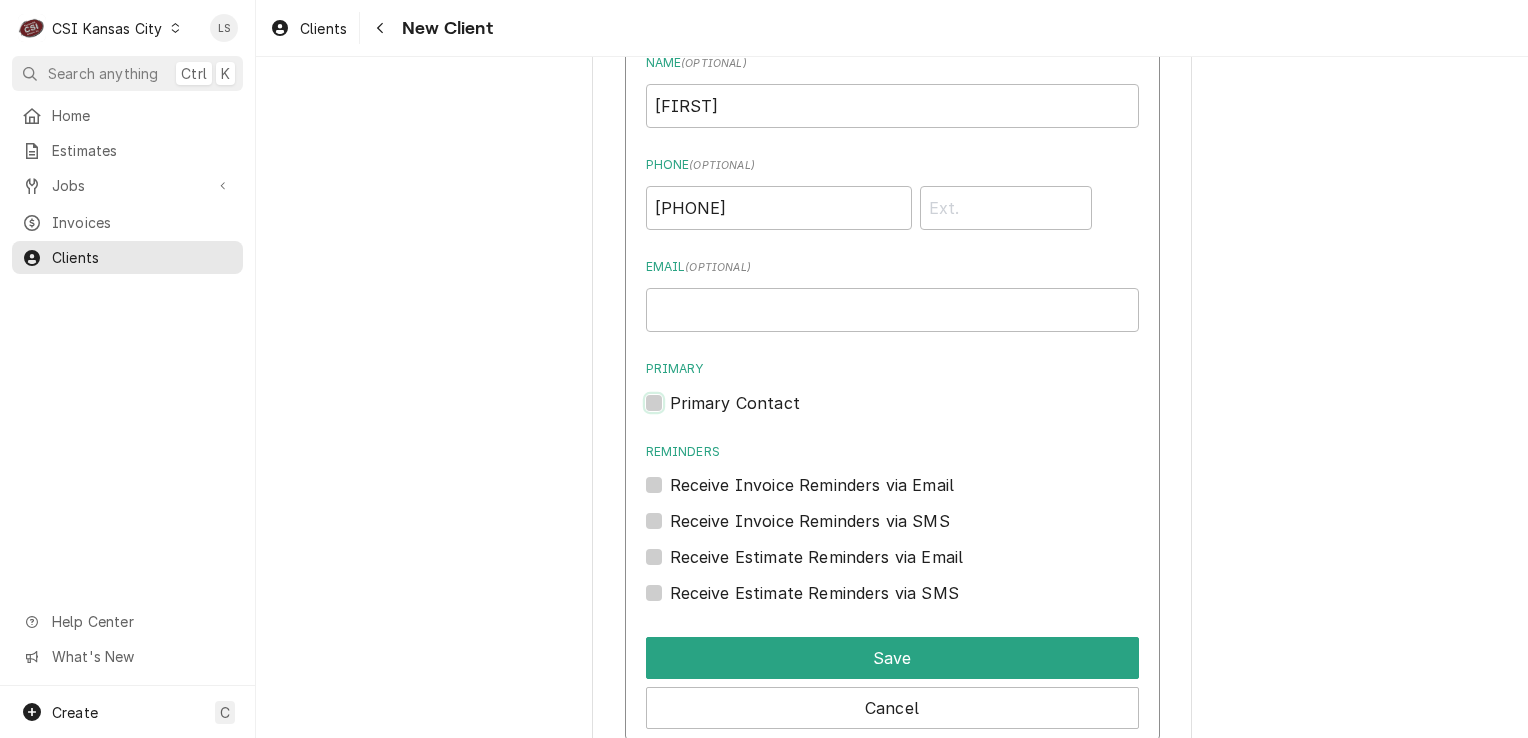click on "Primary" at bounding box center (916, 413) 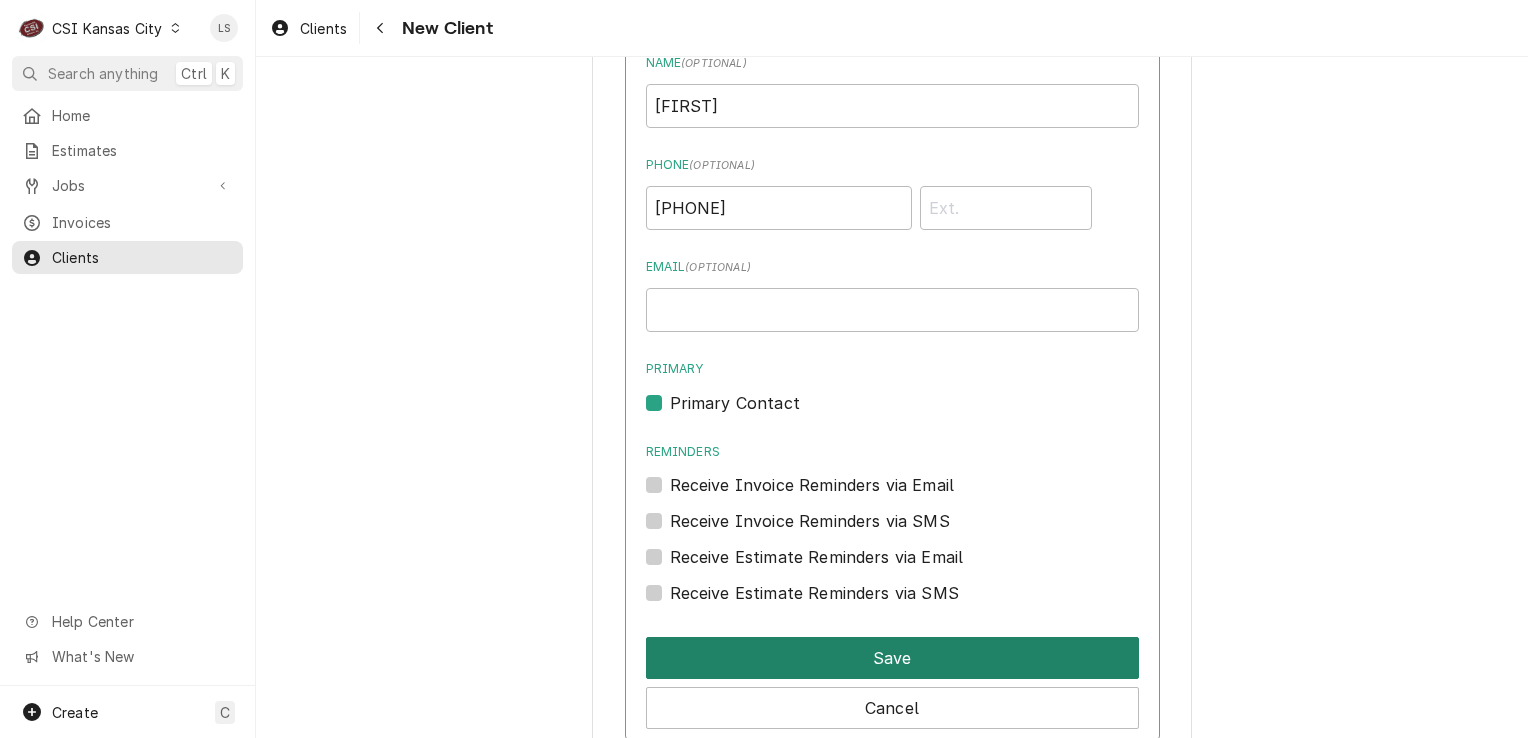 click on "Save" at bounding box center (892, 658) 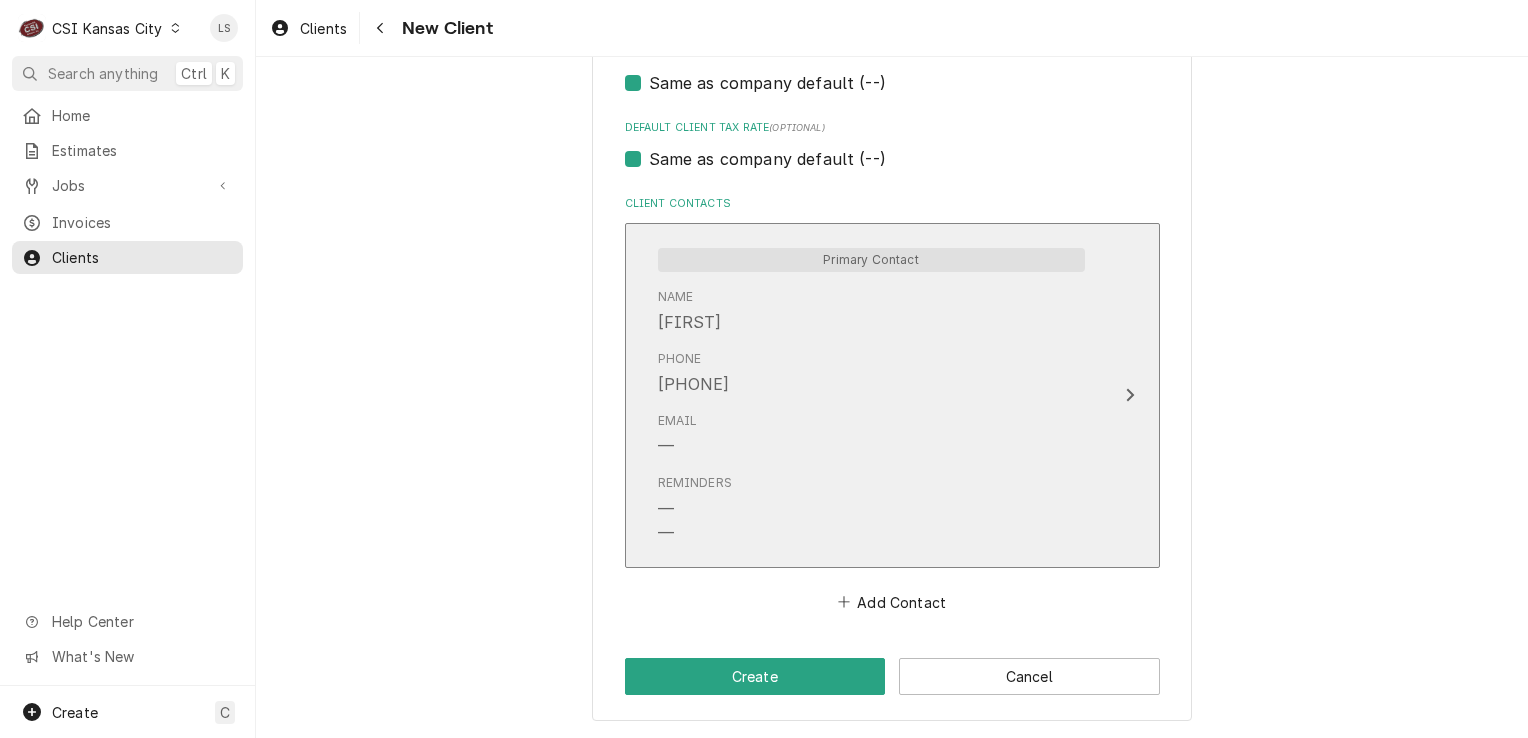 scroll, scrollTop: 1216, scrollLeft: 0, axis: vertical 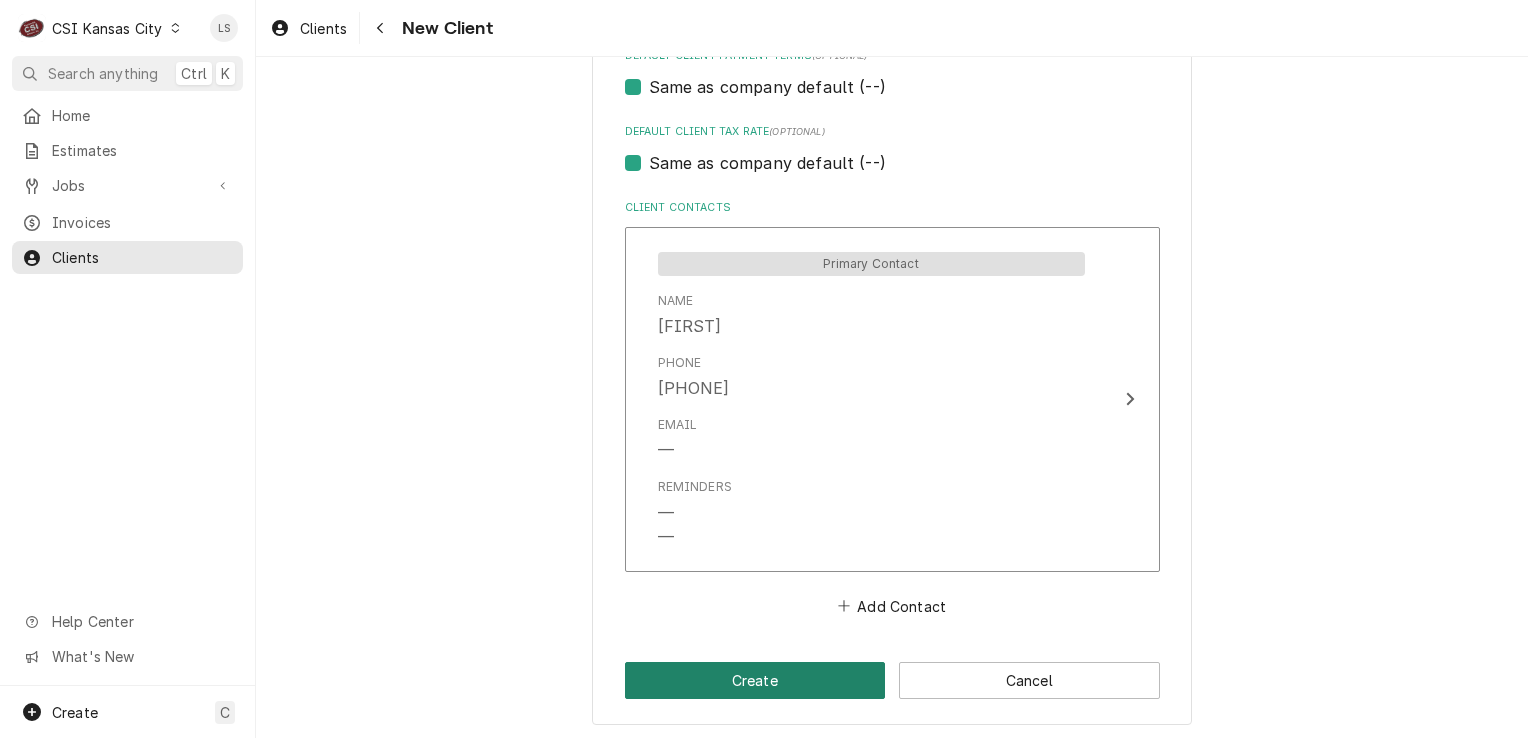 click on "Create" at bounding box center (755, 680) 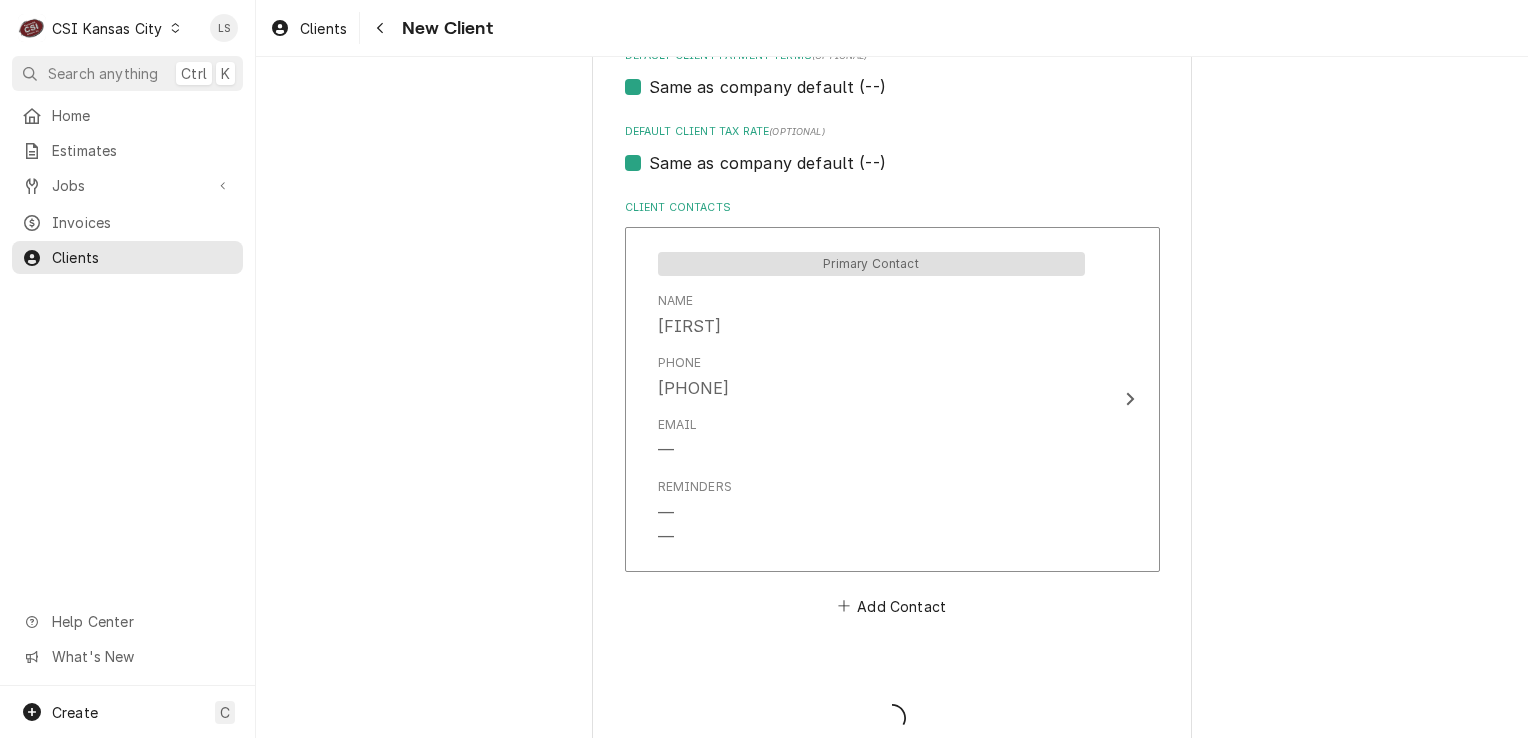 type on "x" 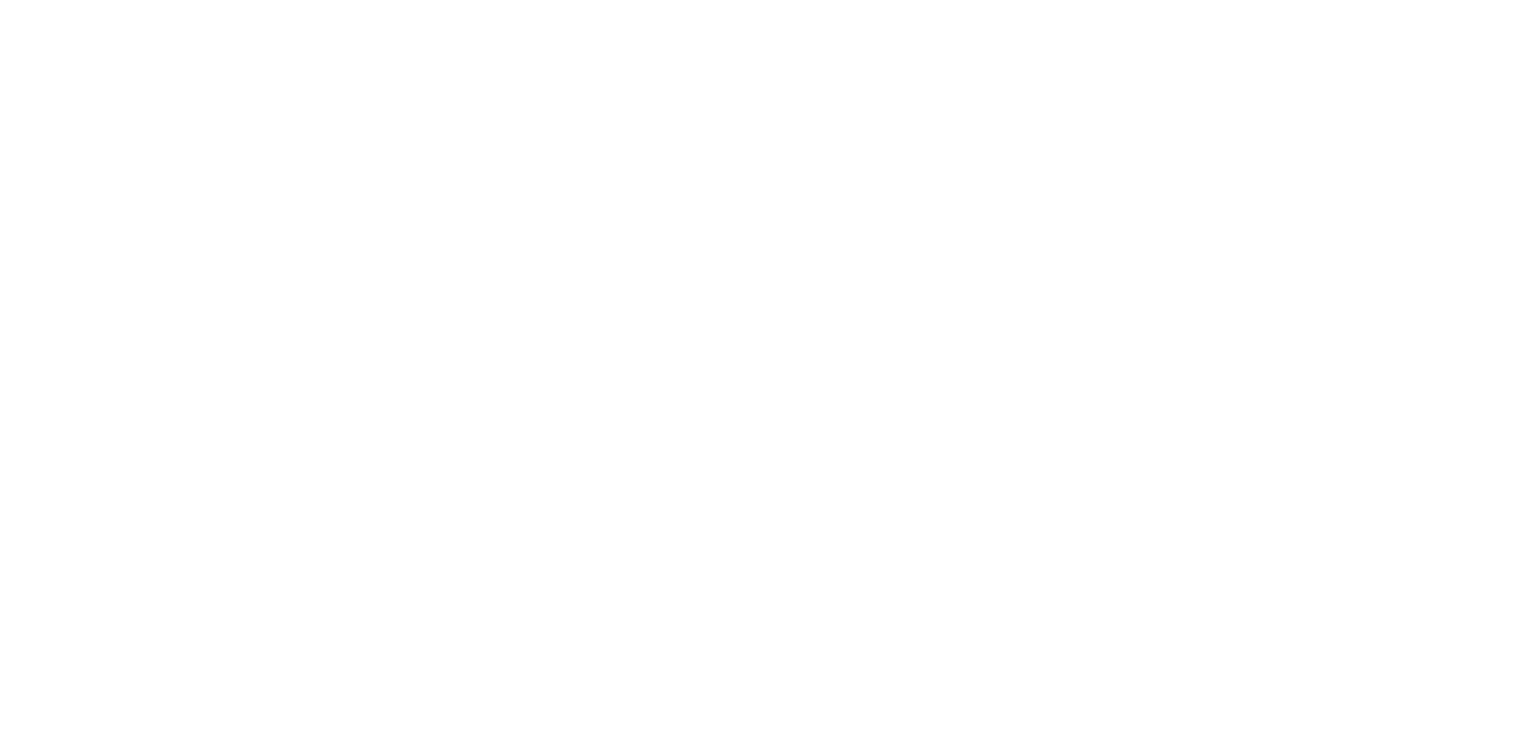 scroll, scrollTop: 0, scrollLeft: 0, axis: both 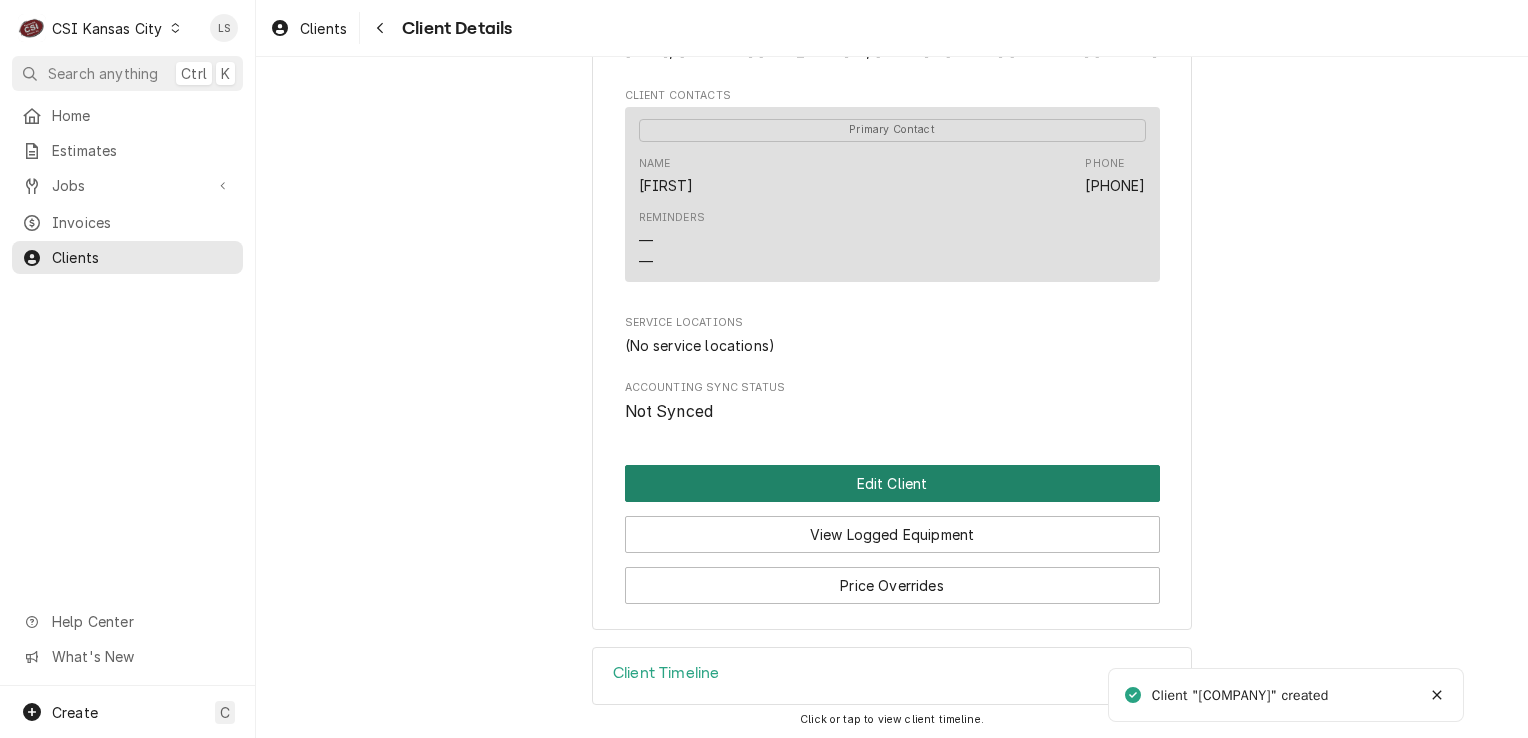 click on "Edit Client" at bounding box center (892, 483) 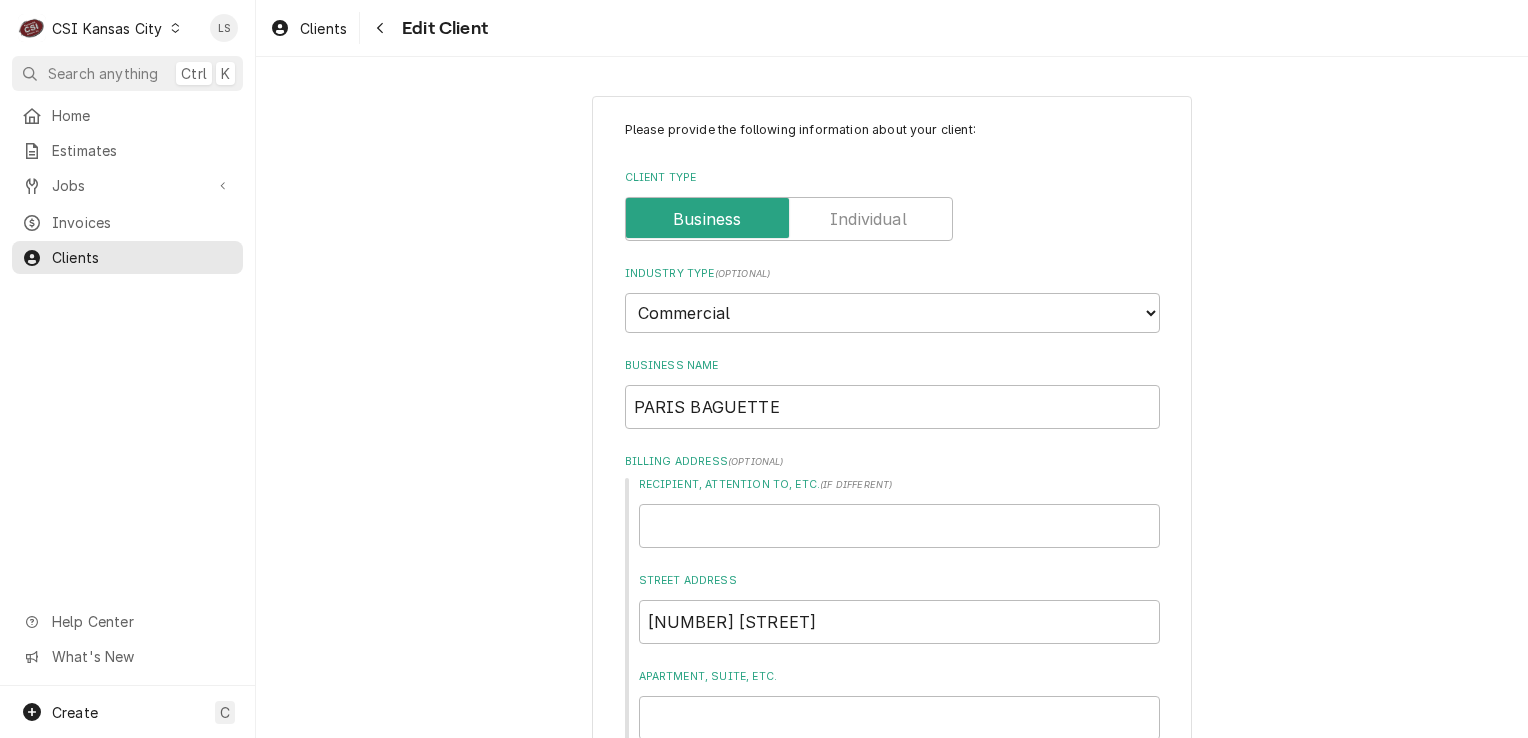 scroll, scrollTop: 0, scrollLeft: 0, axis: both 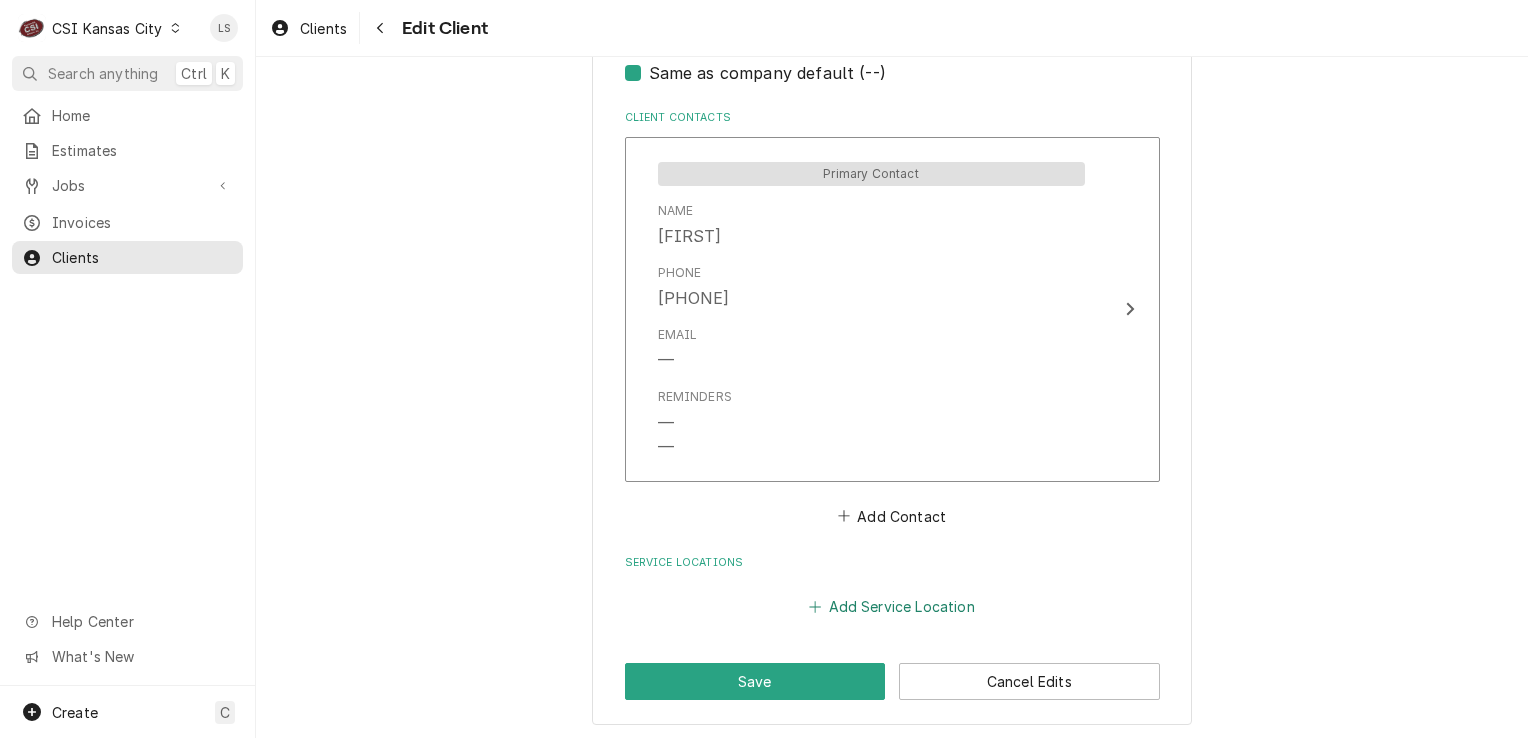 click on "Add Service Location" at bounding box center [892, 607] 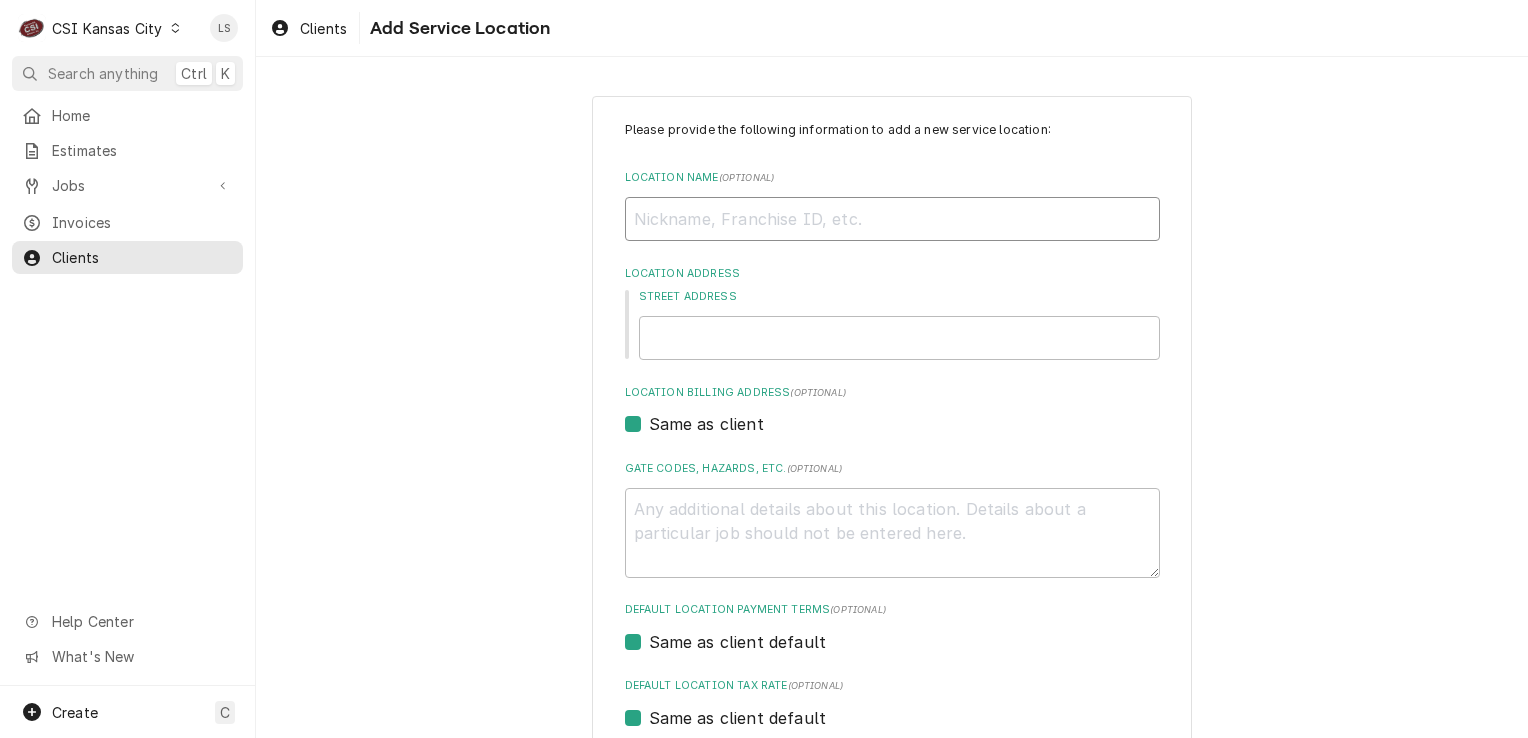 paste on "PARIS BAGUETTE" 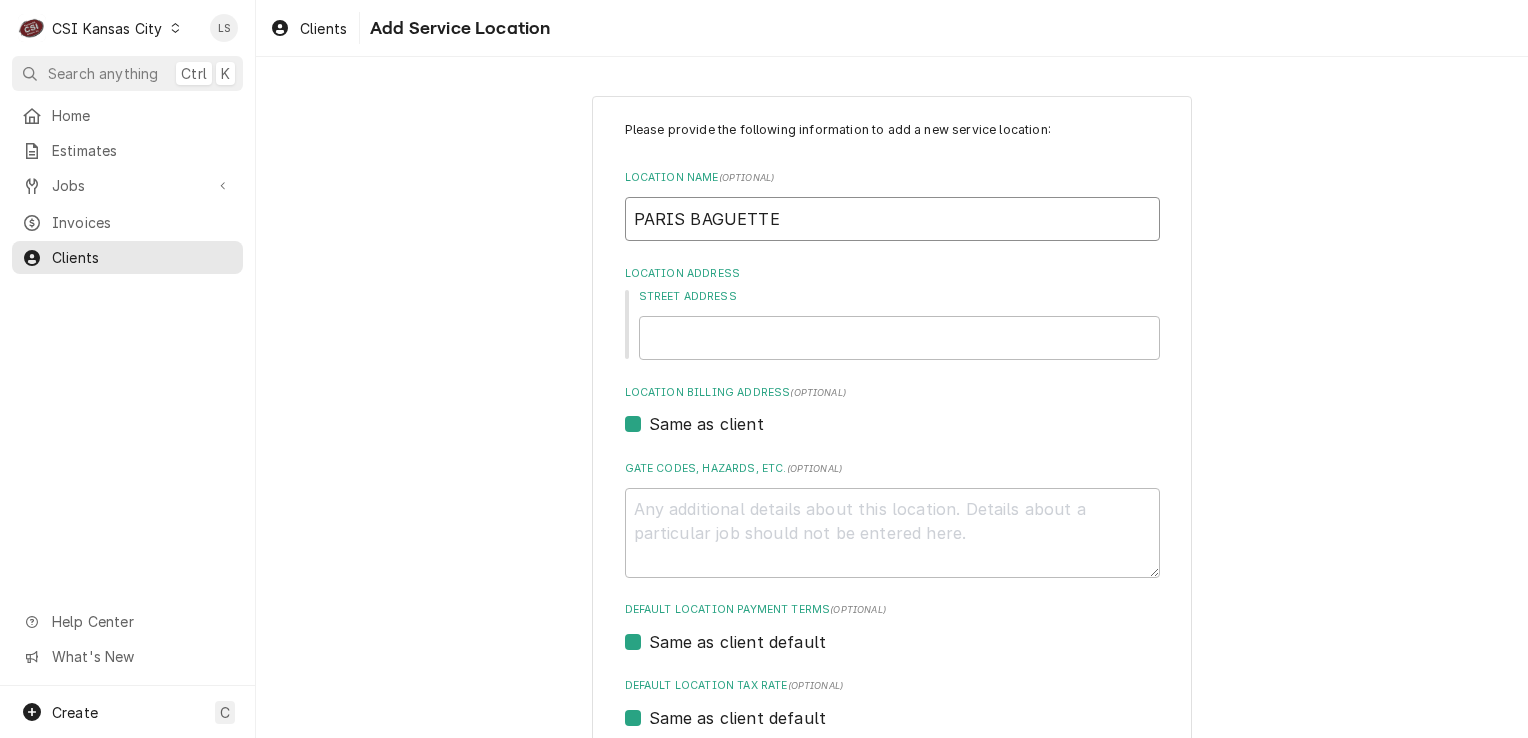 type on "PARIS BAGUETTE" 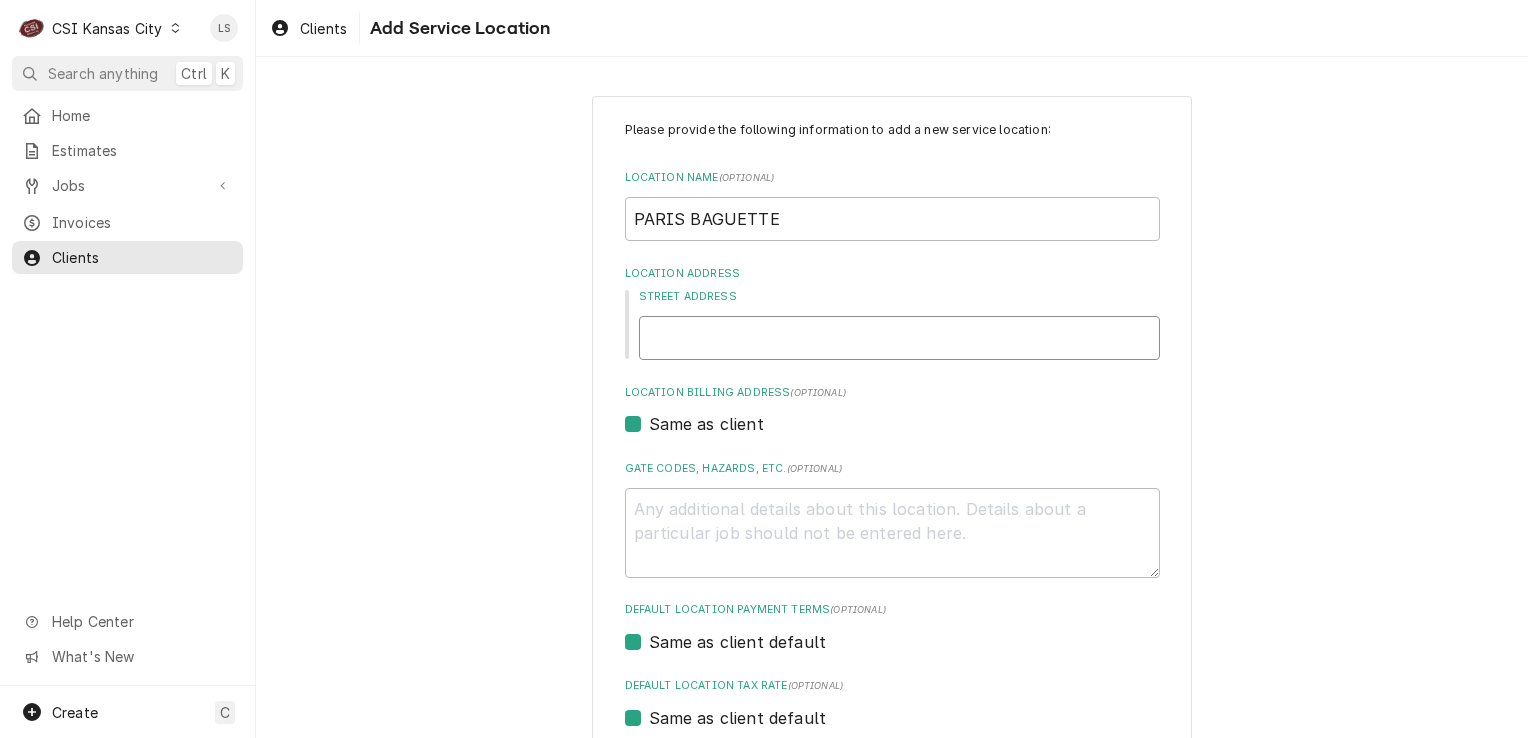 paste on "15895 Metcalf Ave" 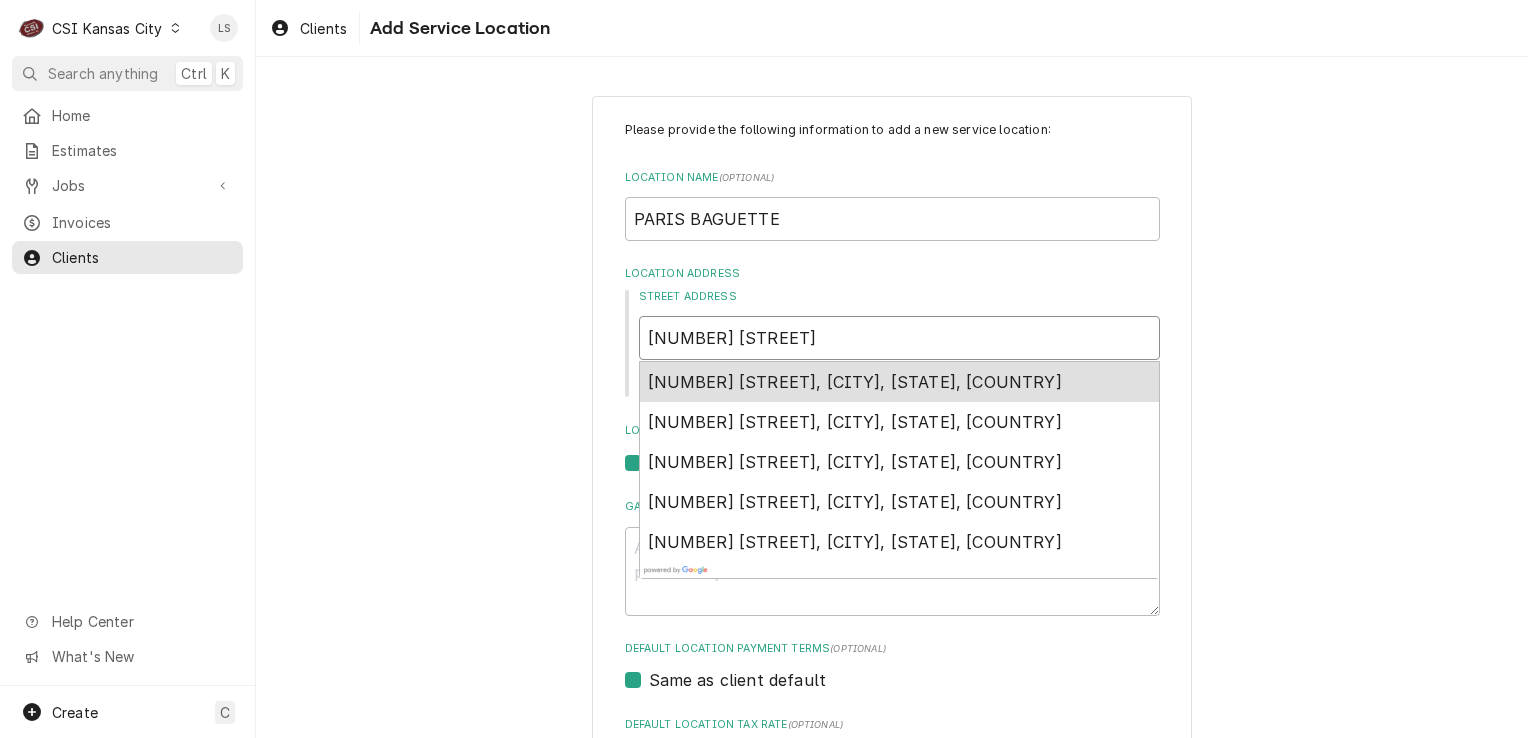 click on "15895 Metcalf Avenue, Overland Park, KS, USA" at bounding box center (855, 382) 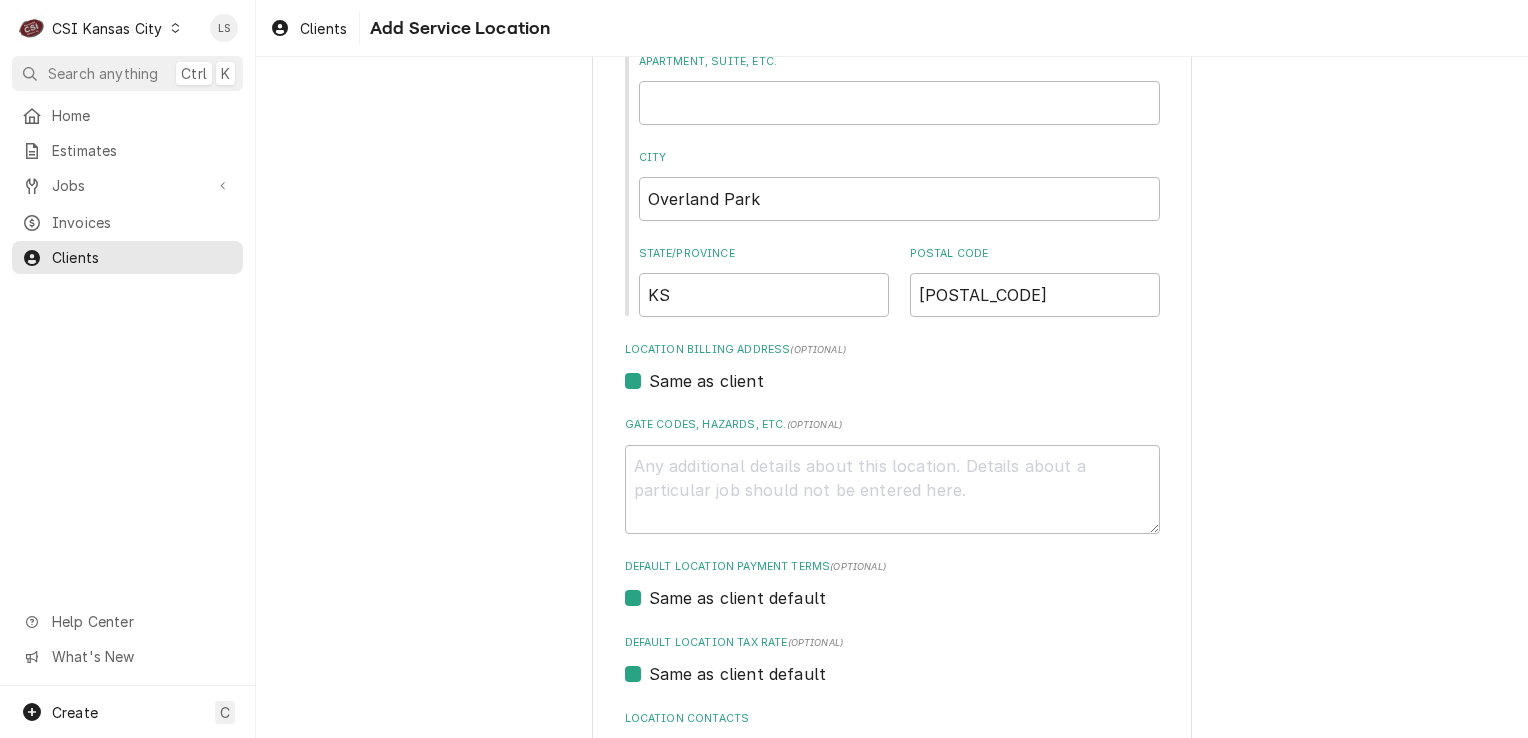 scroll, scrollTop: 490, scrollLeft: 0, axis: vertical 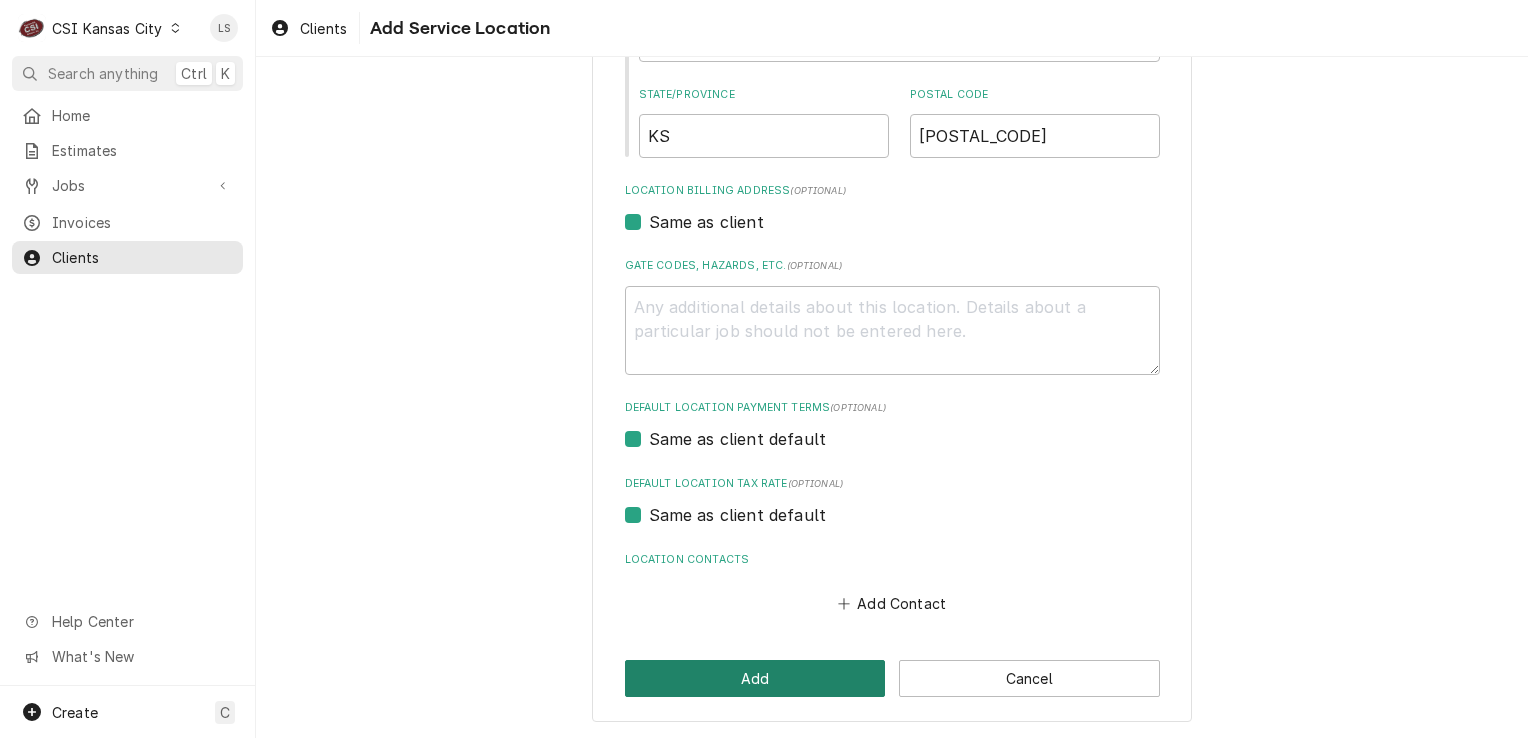 type on "15895 Metcalf Ave" 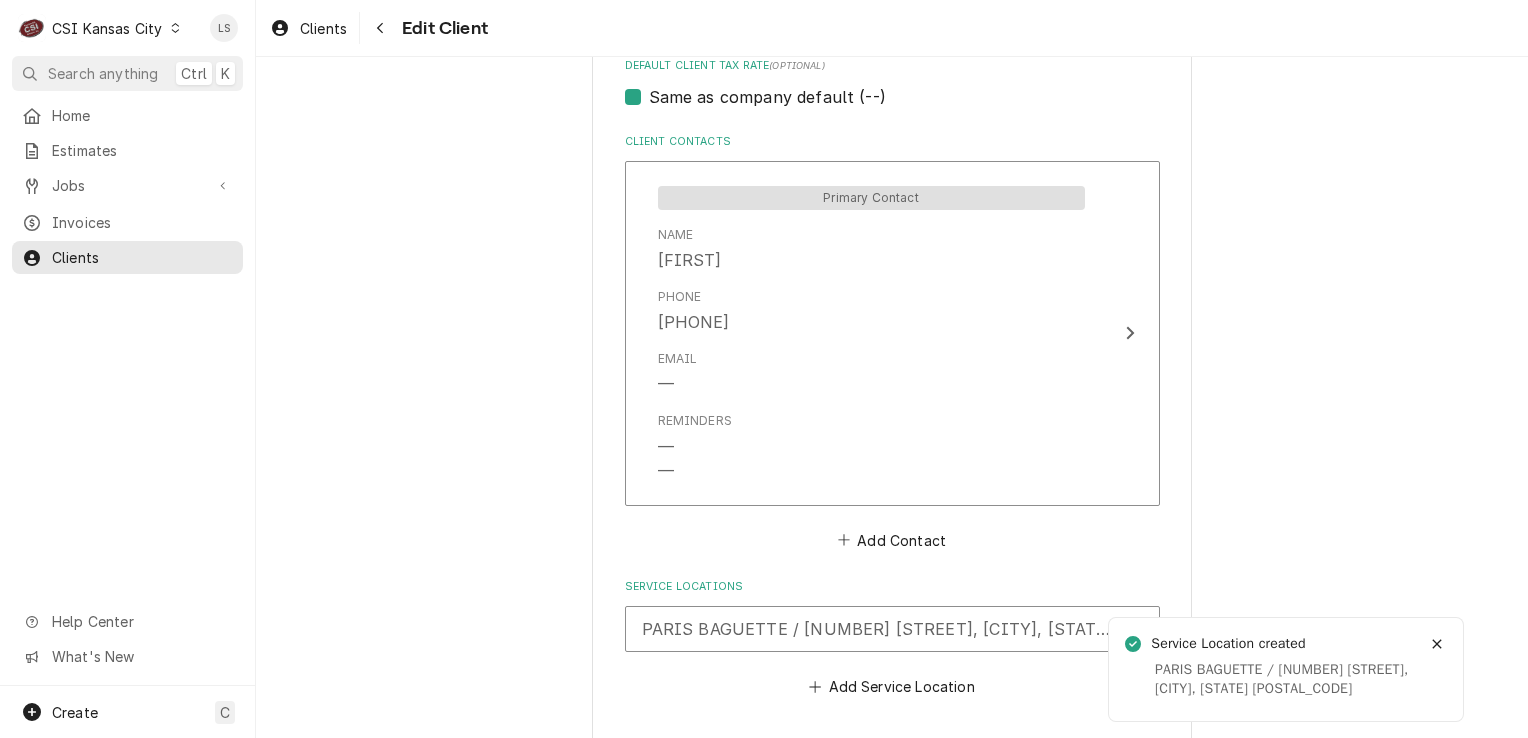 scroll, scrollTop: 1362, scrollLeft: 0, axis: vertical 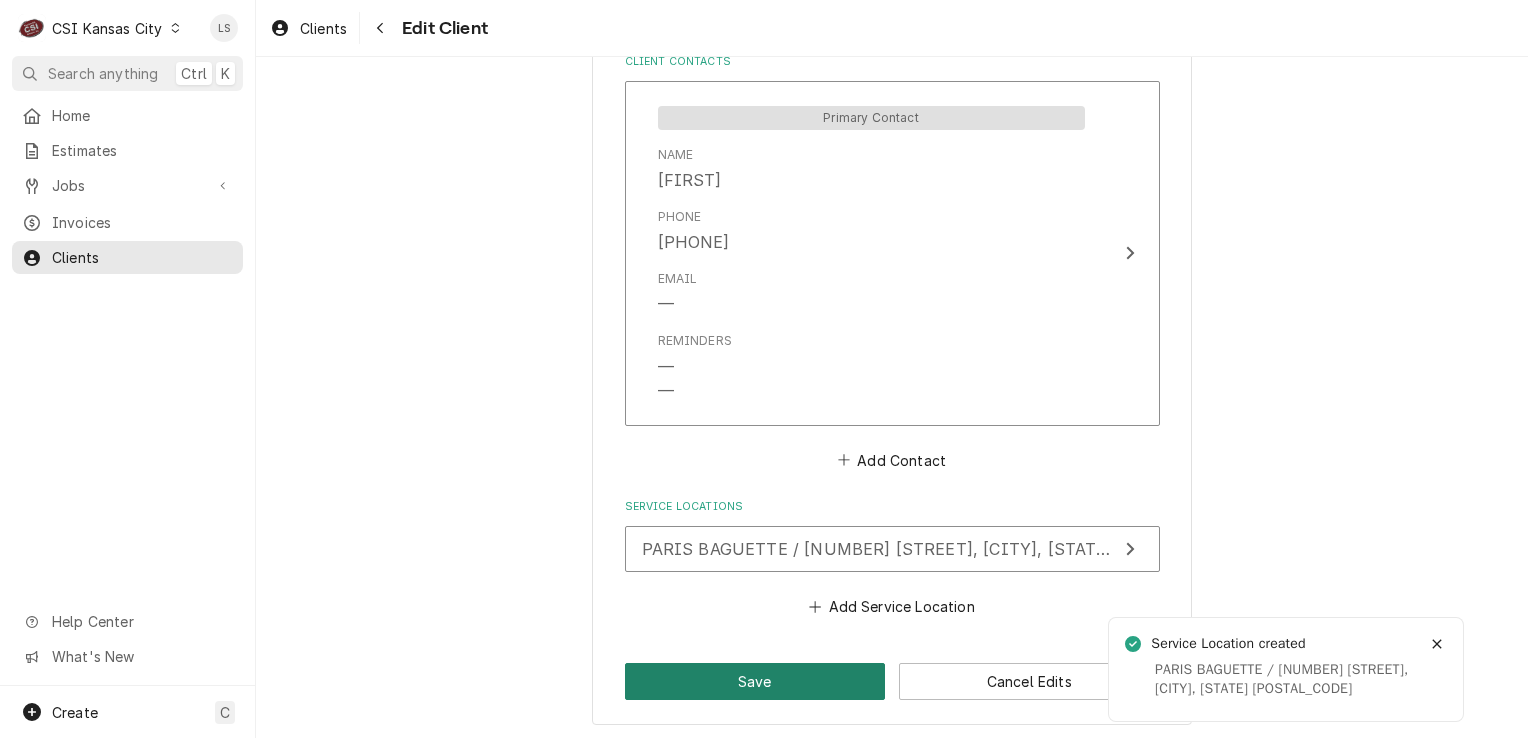 click on "Save" at bounding box center [755, 681] 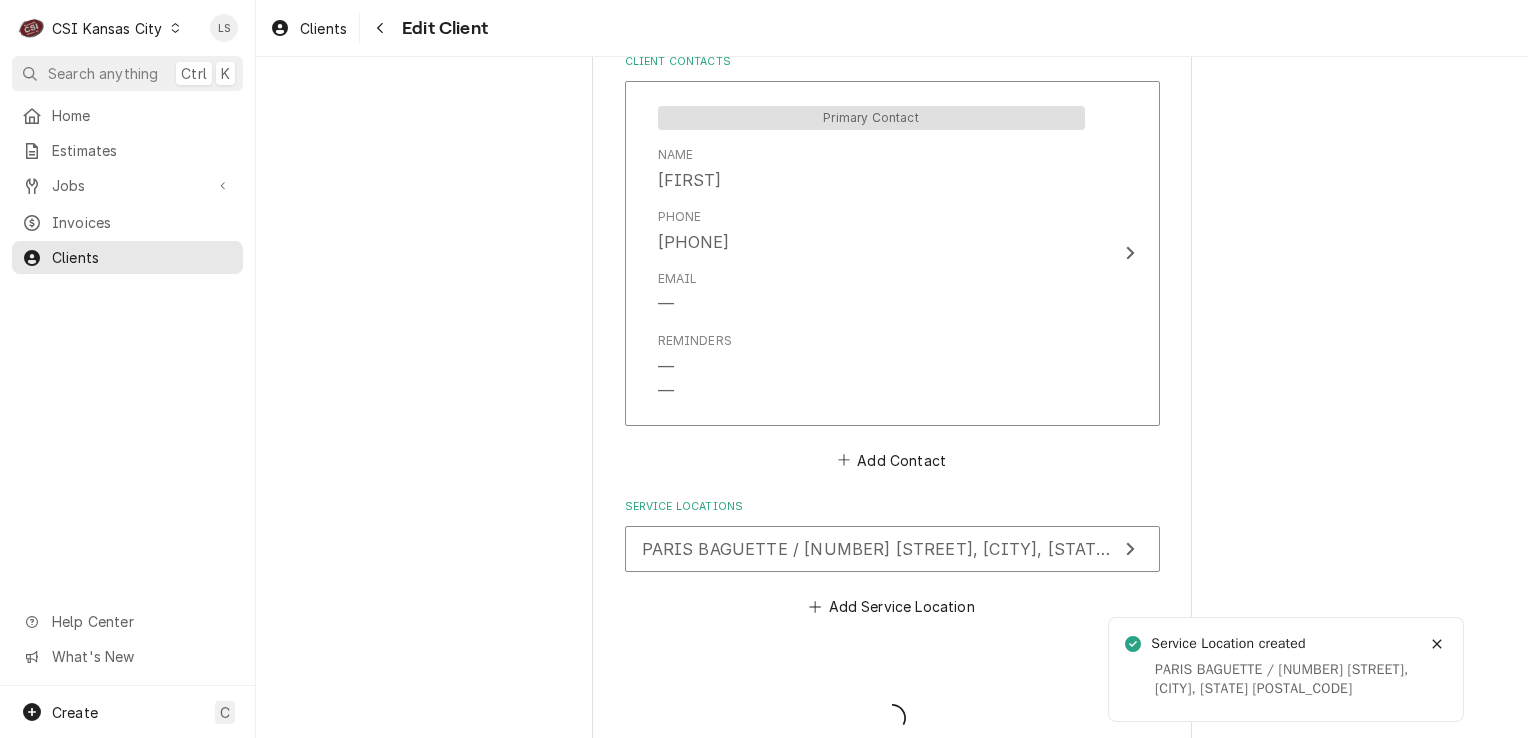 type on "x" 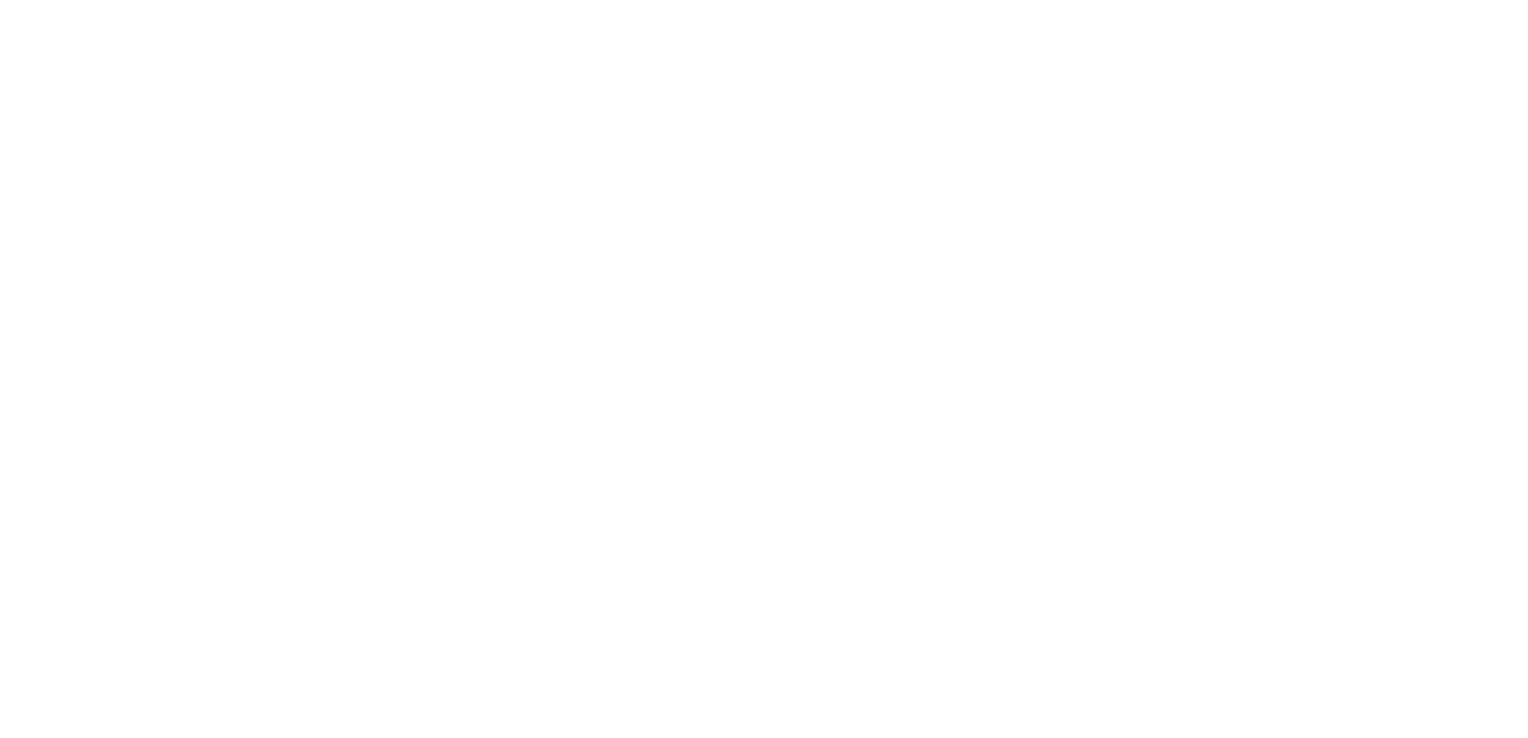 scroll, scrollTop: 0, scrollLeft: 0, axis: both 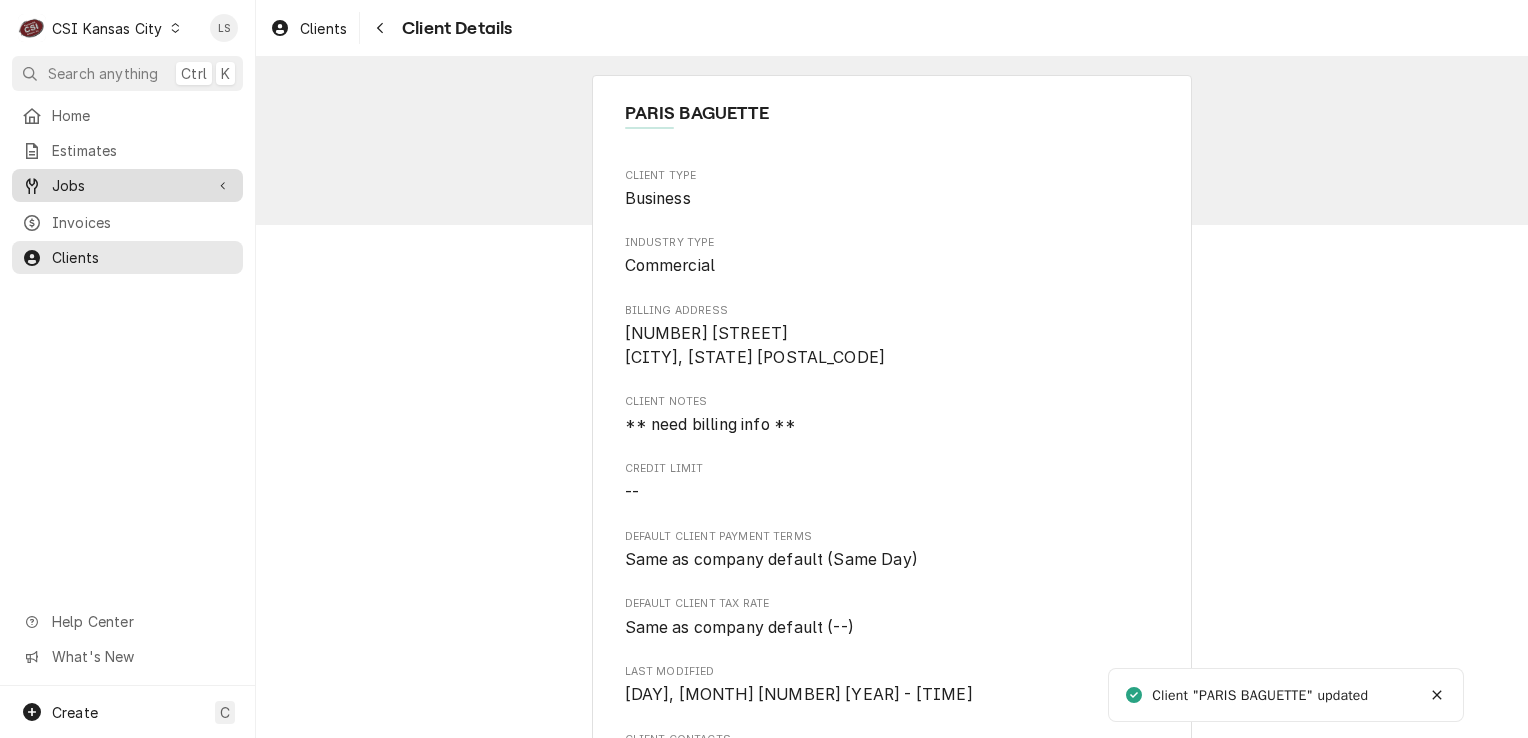 drag, startPoint x: 0, startPoint y: 0, endPoint x: 112, endPoint y: 184, distance: 215.40659 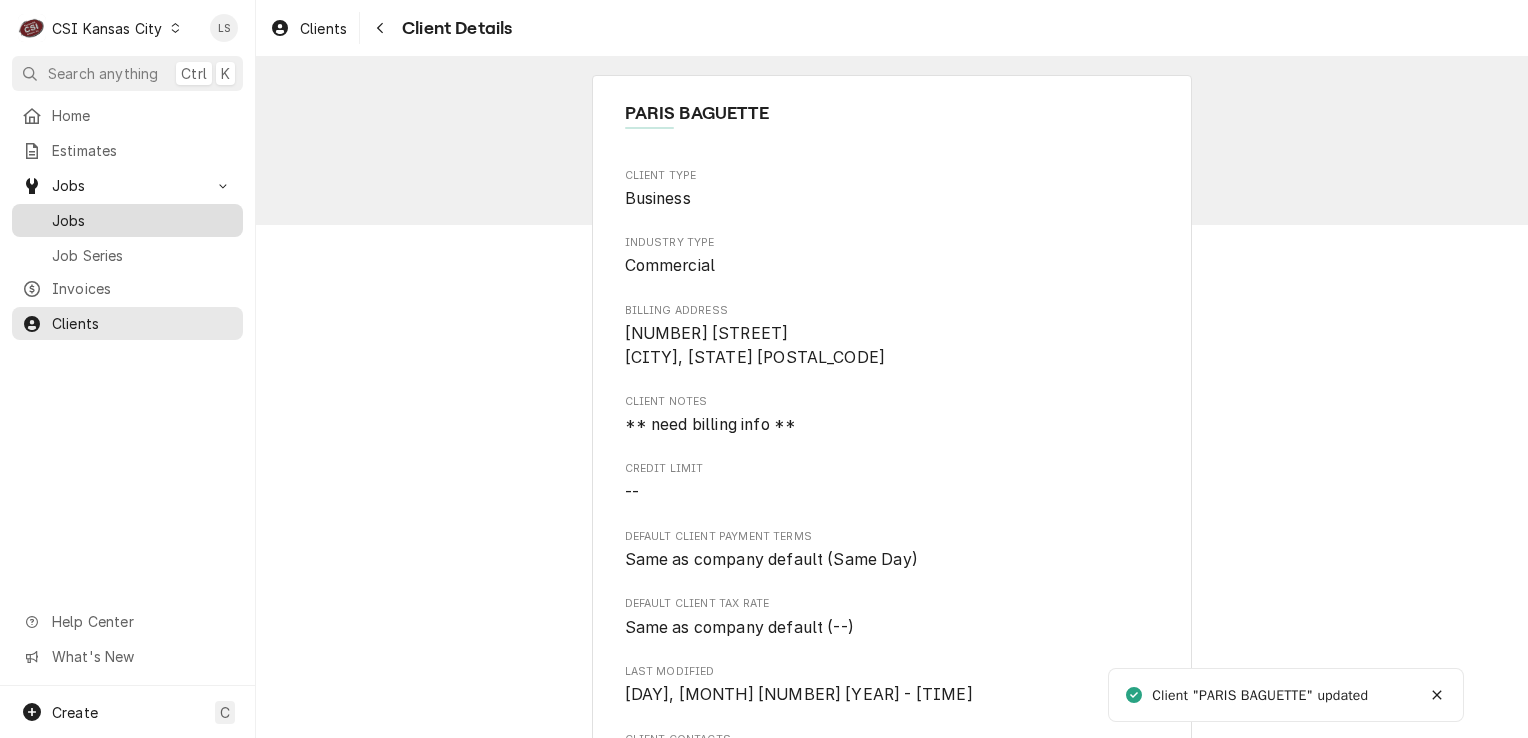 click on "Jobs" at bounding box center (142, 220) 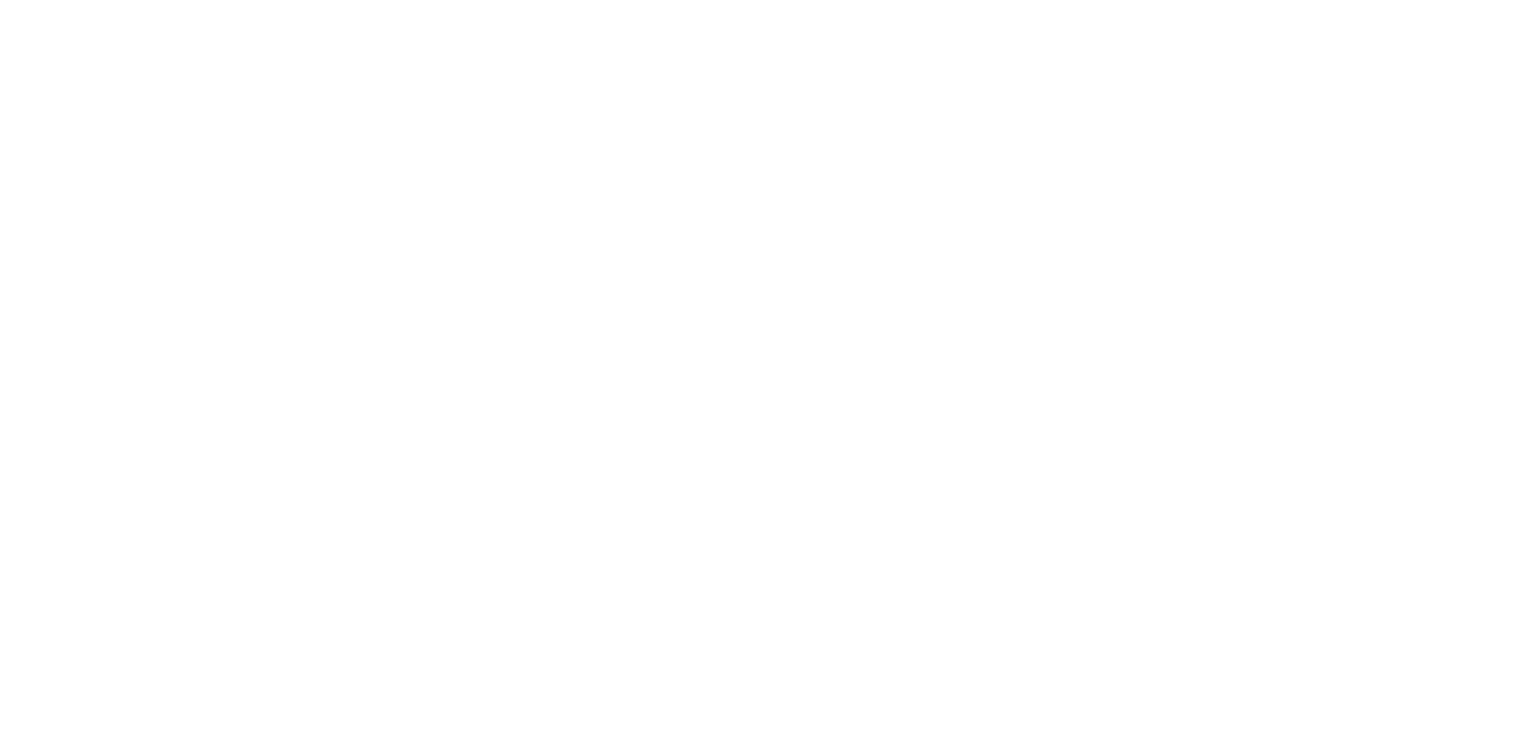 scroll, scrollTop: 0, scrollLeft: 0, axis: both 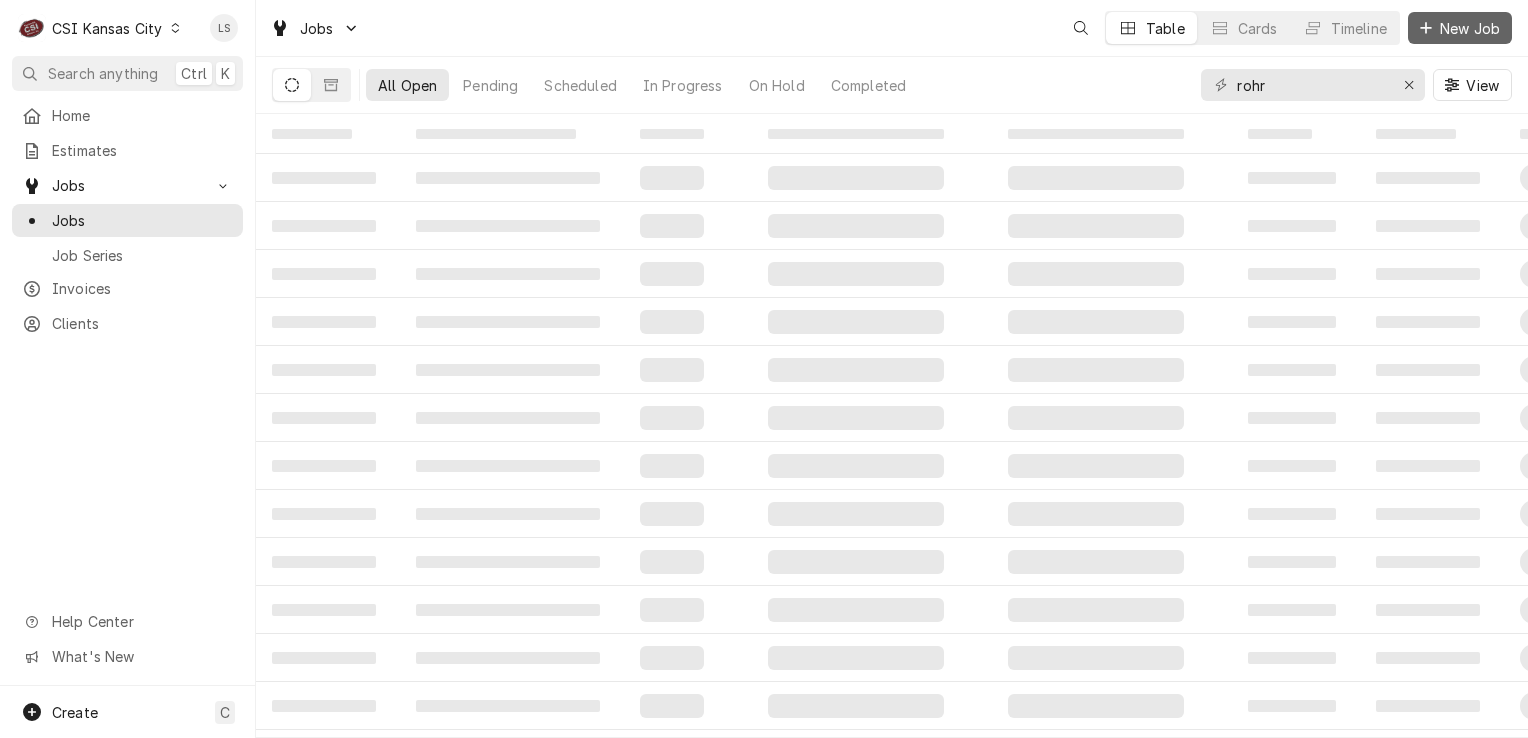 click on "New Job" at bounding box center (1470, 28) 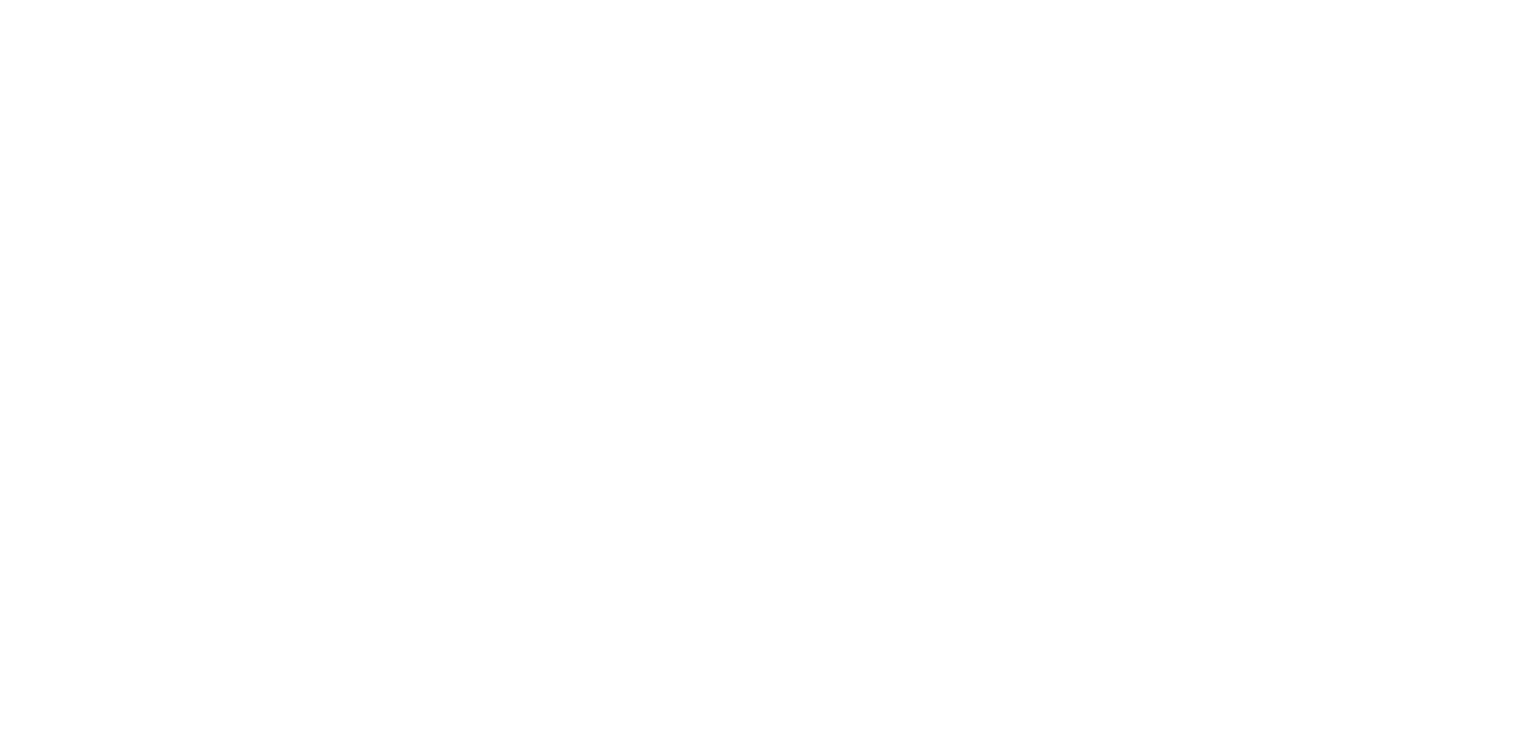 scroll, scrollTop: 0, scrollLeft: 0, axis: both 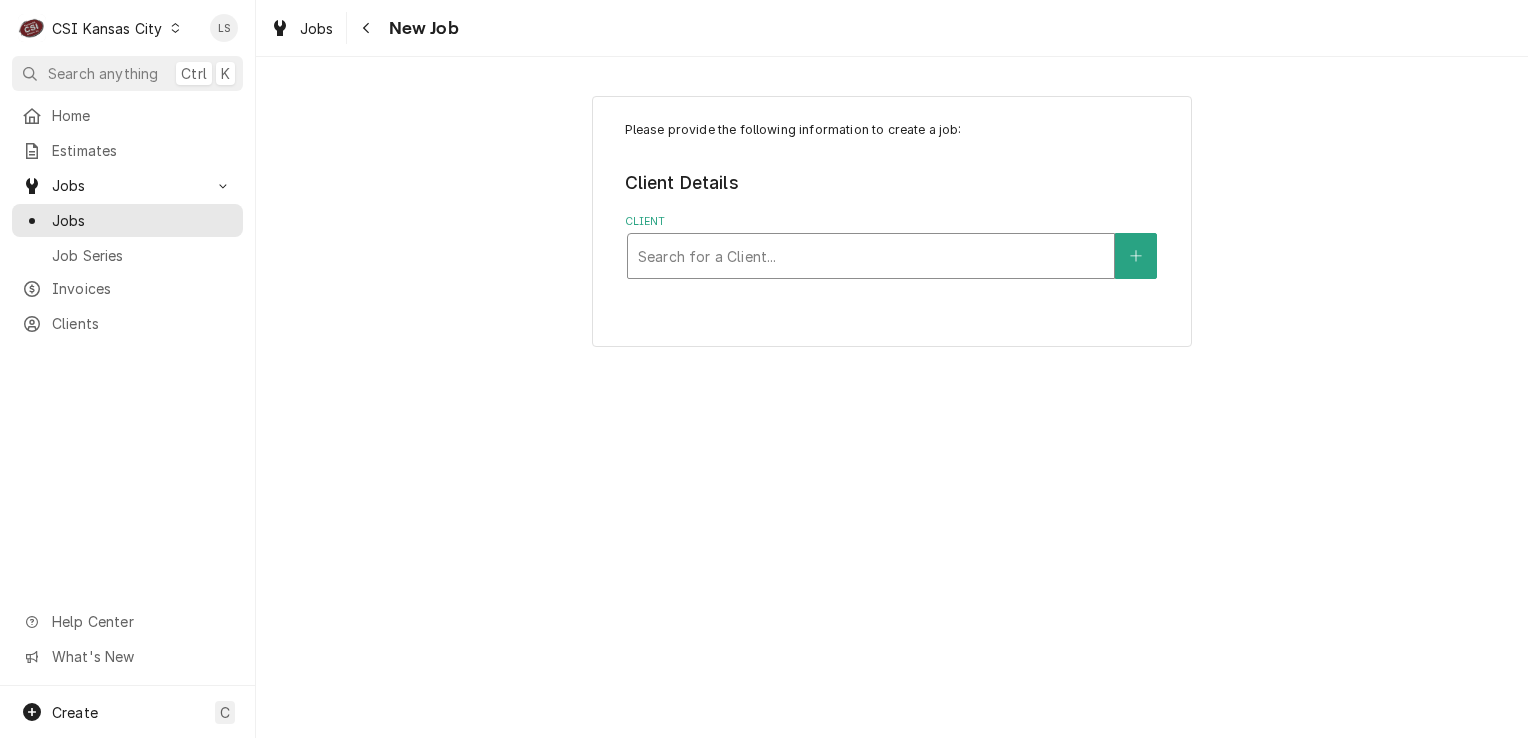 click on "Search for a Client..." at bounding box center (871, 256) 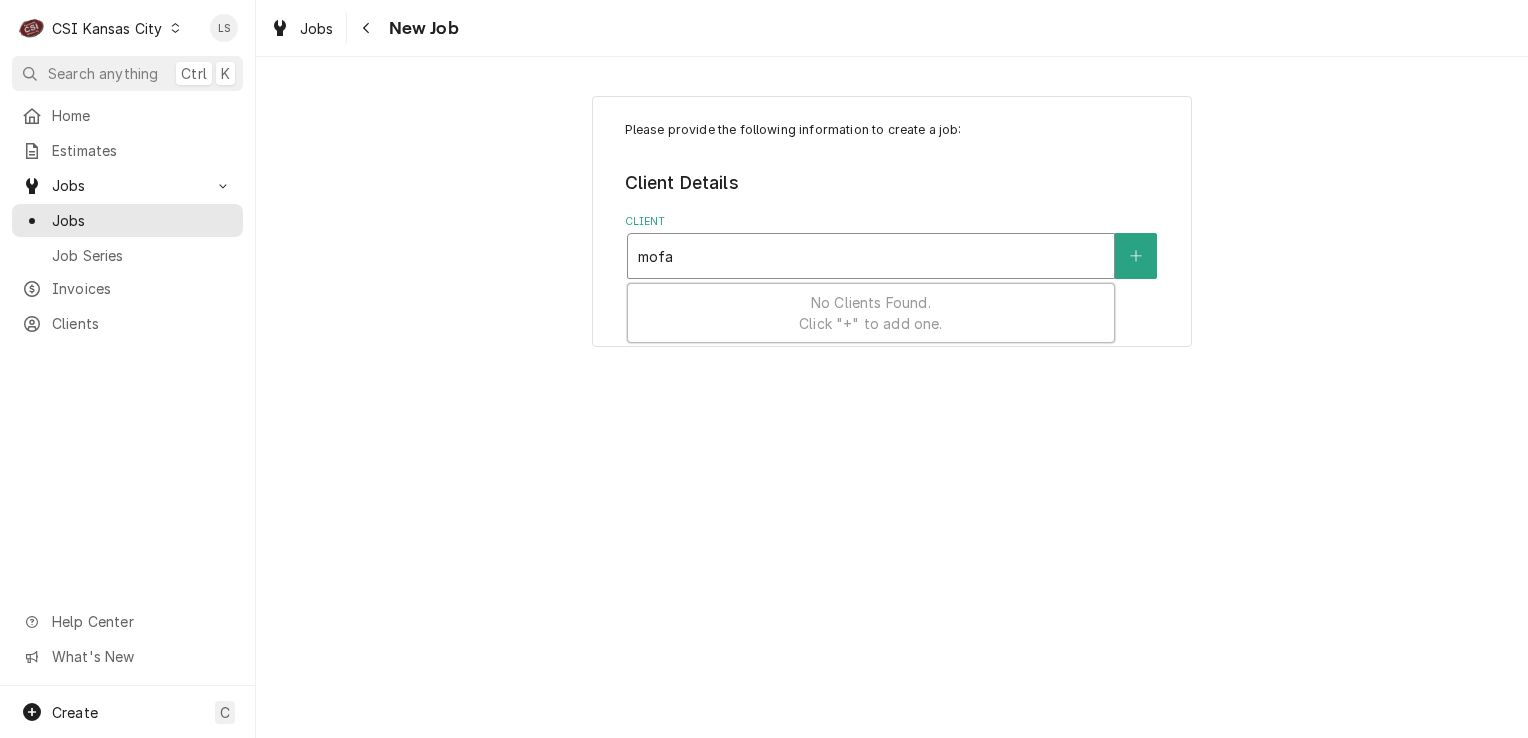 type on "mof" 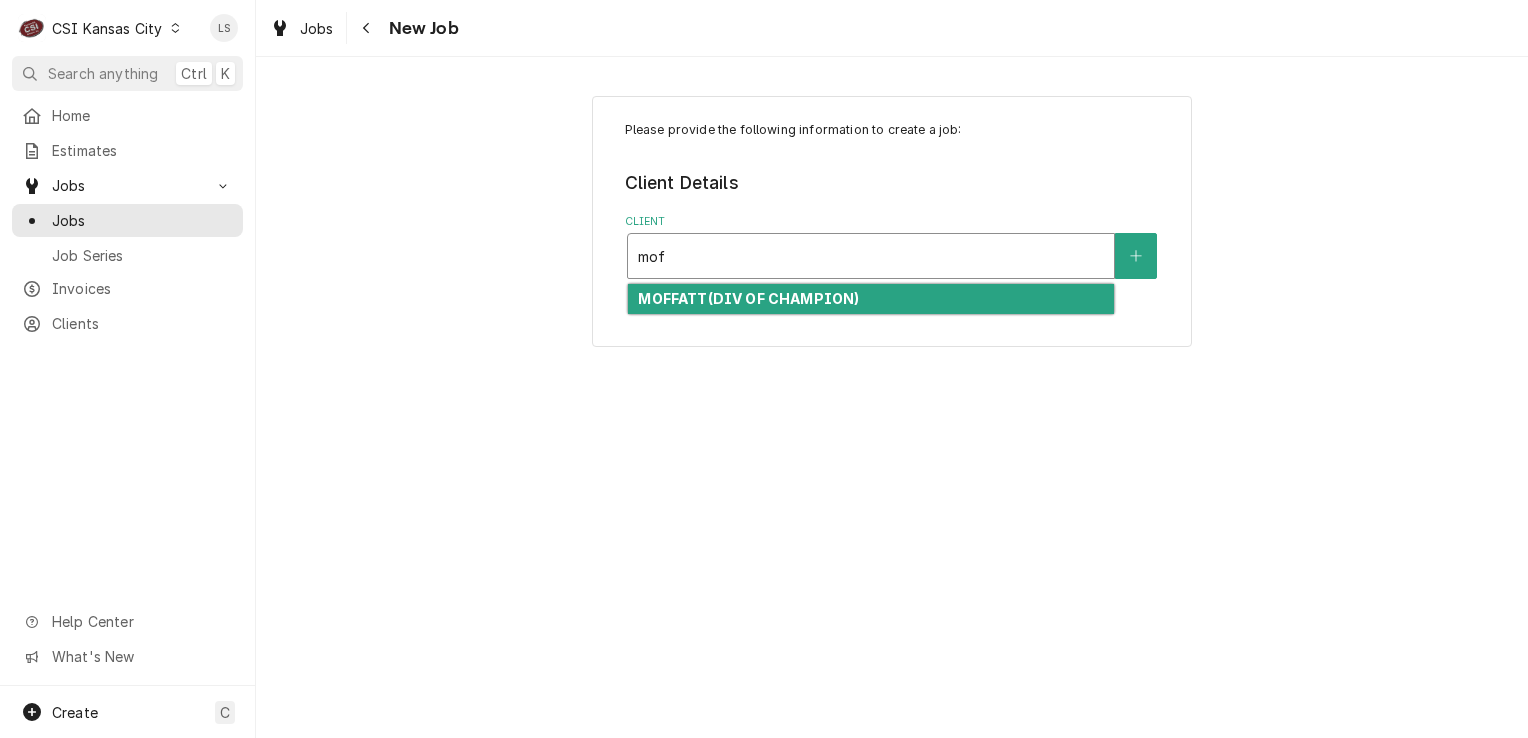 click on "MOFFATT(DIV OF CHAMPION)" at bounding box center [748, 298] 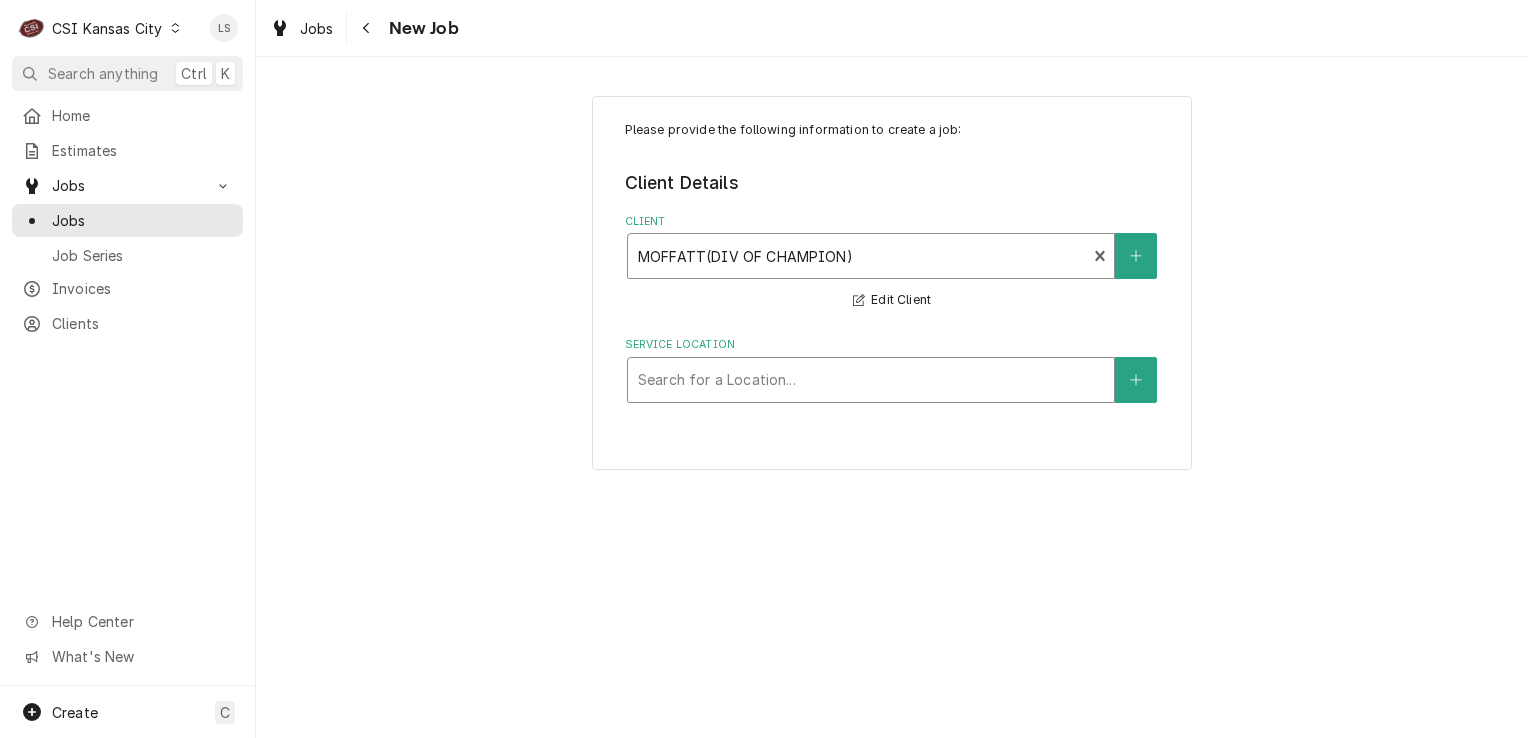 click at bounding box center (871, 380) 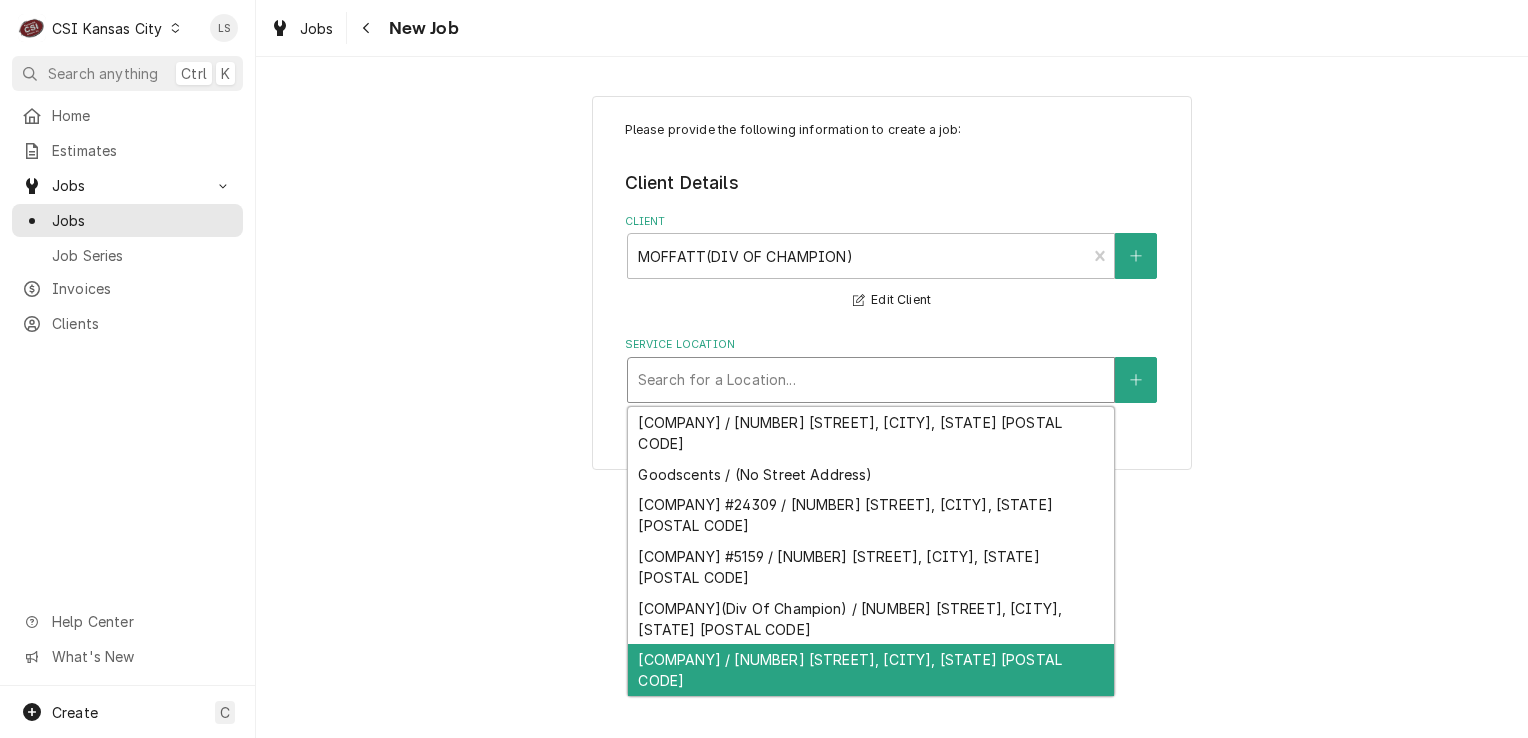 click on "PARIS BAGUETTE / 15895 Metcalf Ave, Overland Park, KS 66223" at bounding box center (871, 670) 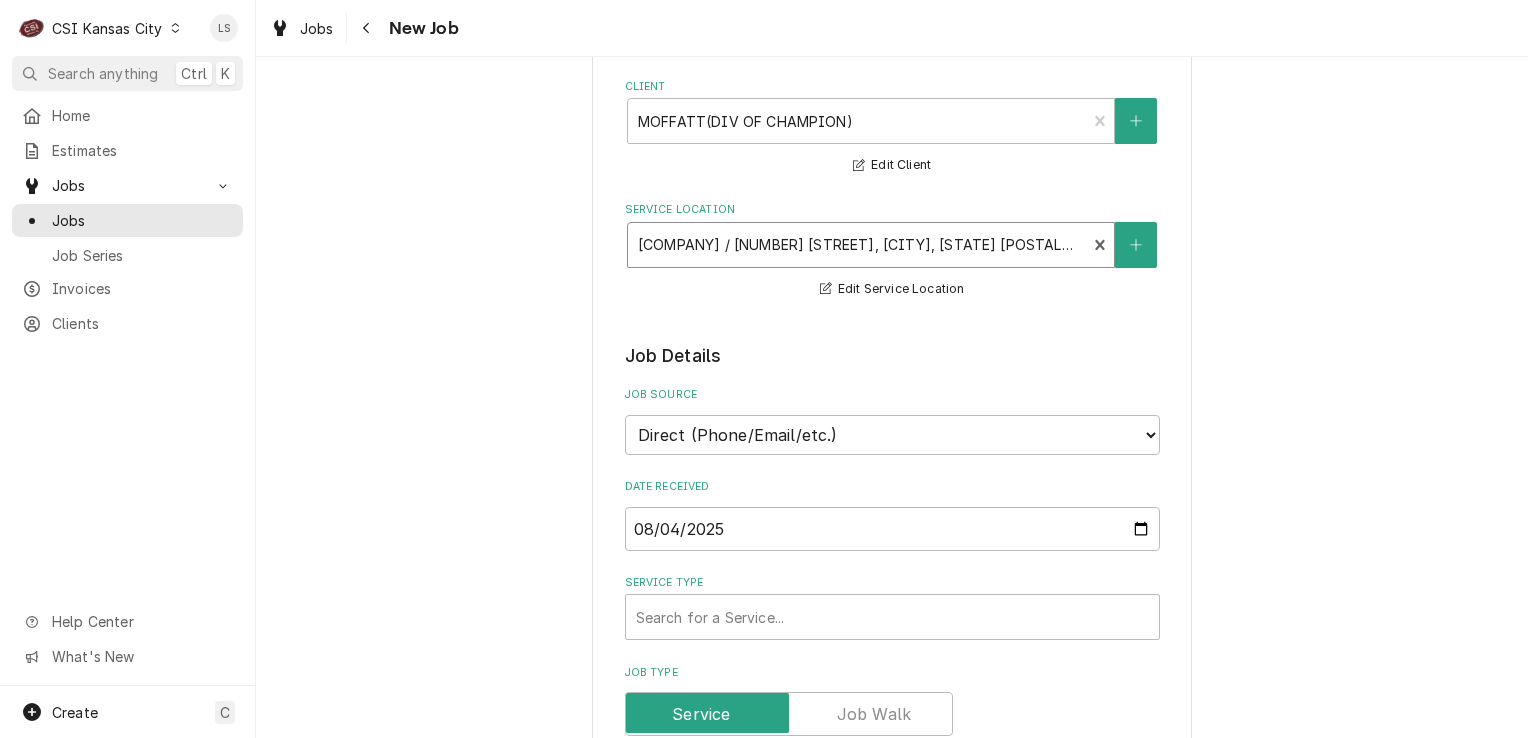 scroll, scrollTop: 300, scrollLeft: 0, axis: vertical 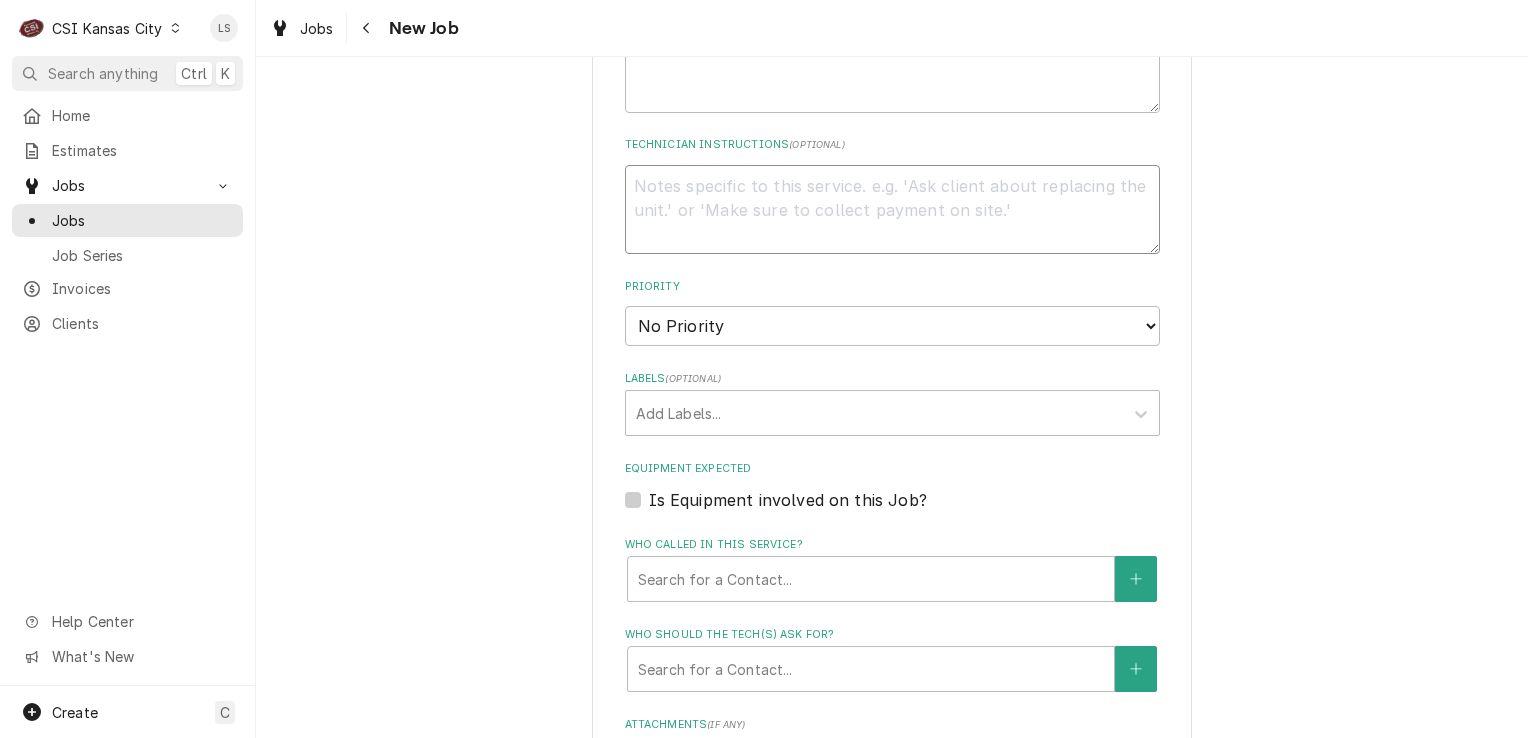 click on "Technician Instructions  ( optional )" at bounding box center (892, 210) 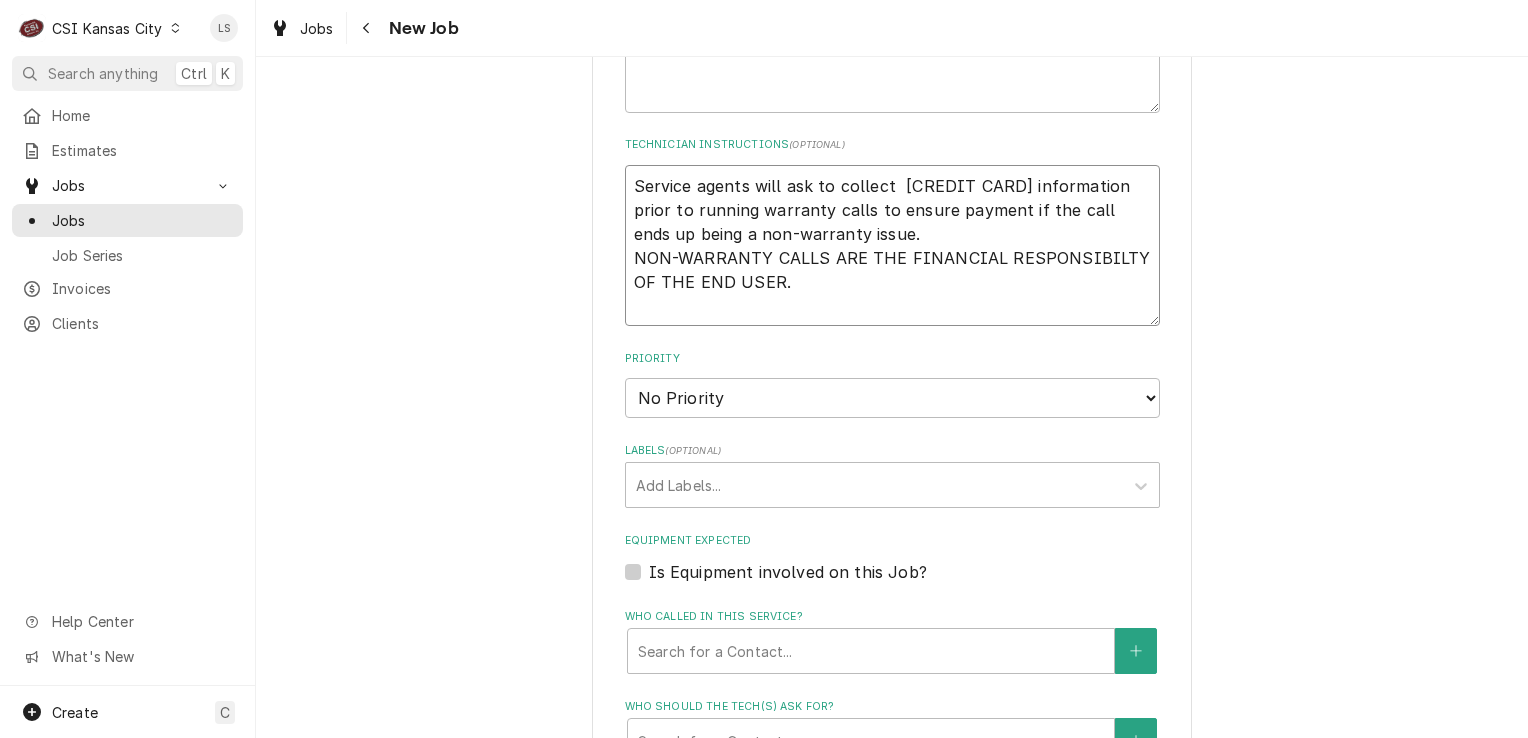 click on "Service agents will ask to collect  credit card information prior to running warranty calls to ensure payment if the call ends up being a non-warranty issue.
NON-WARRANTY CALLS ARE THE FINANCIAL RESPONSIBILTY OF THE END USER." at bounding box center [892, 246] 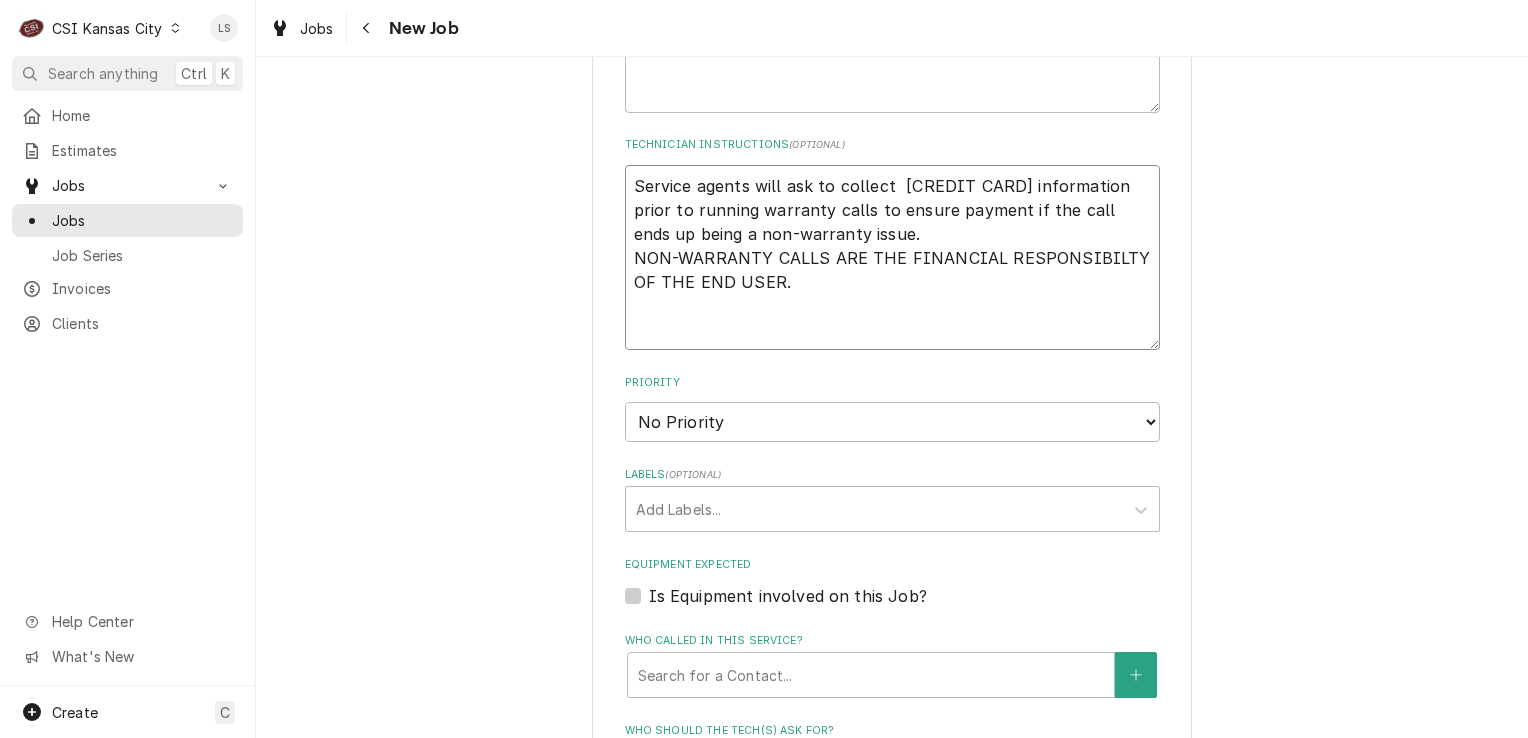 type on "x" 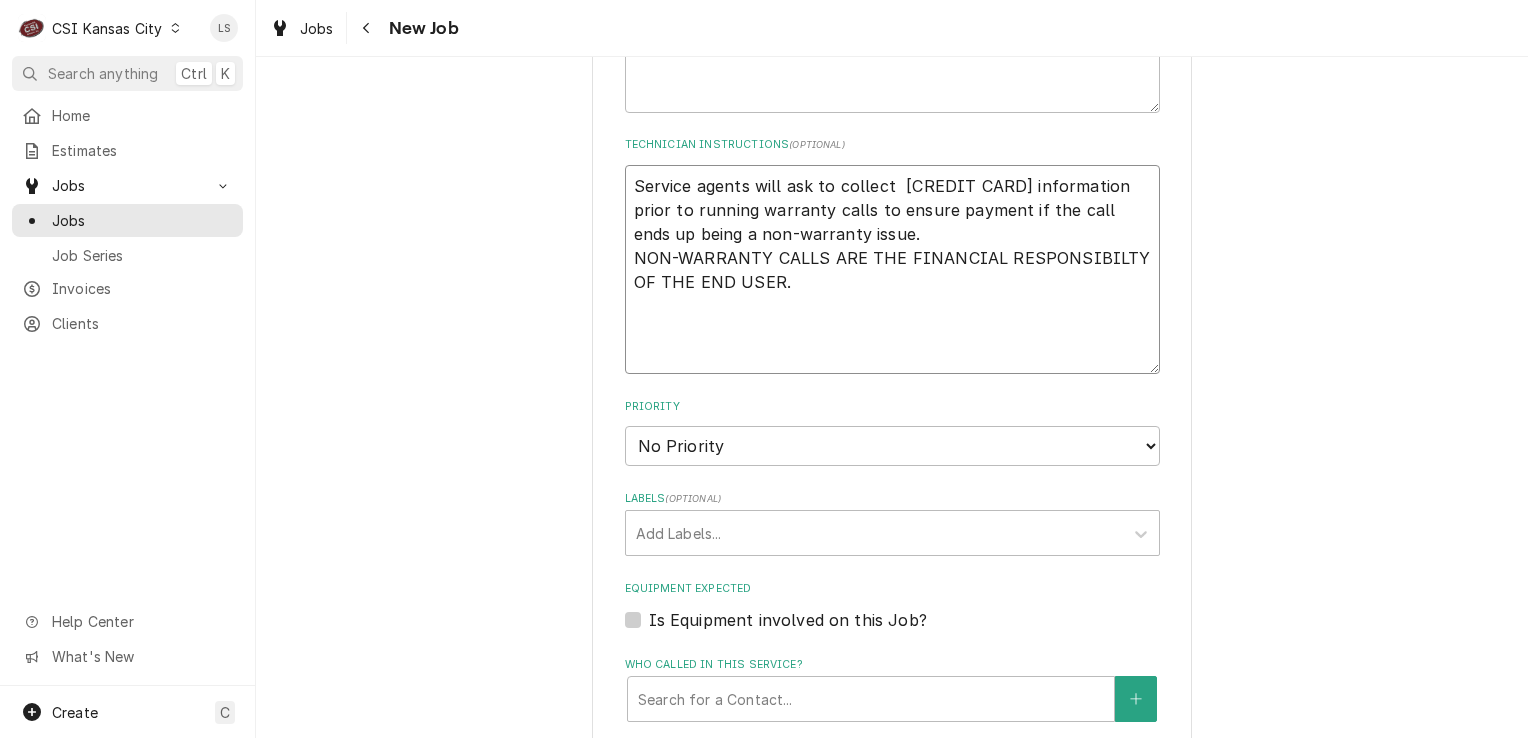 type on "x" 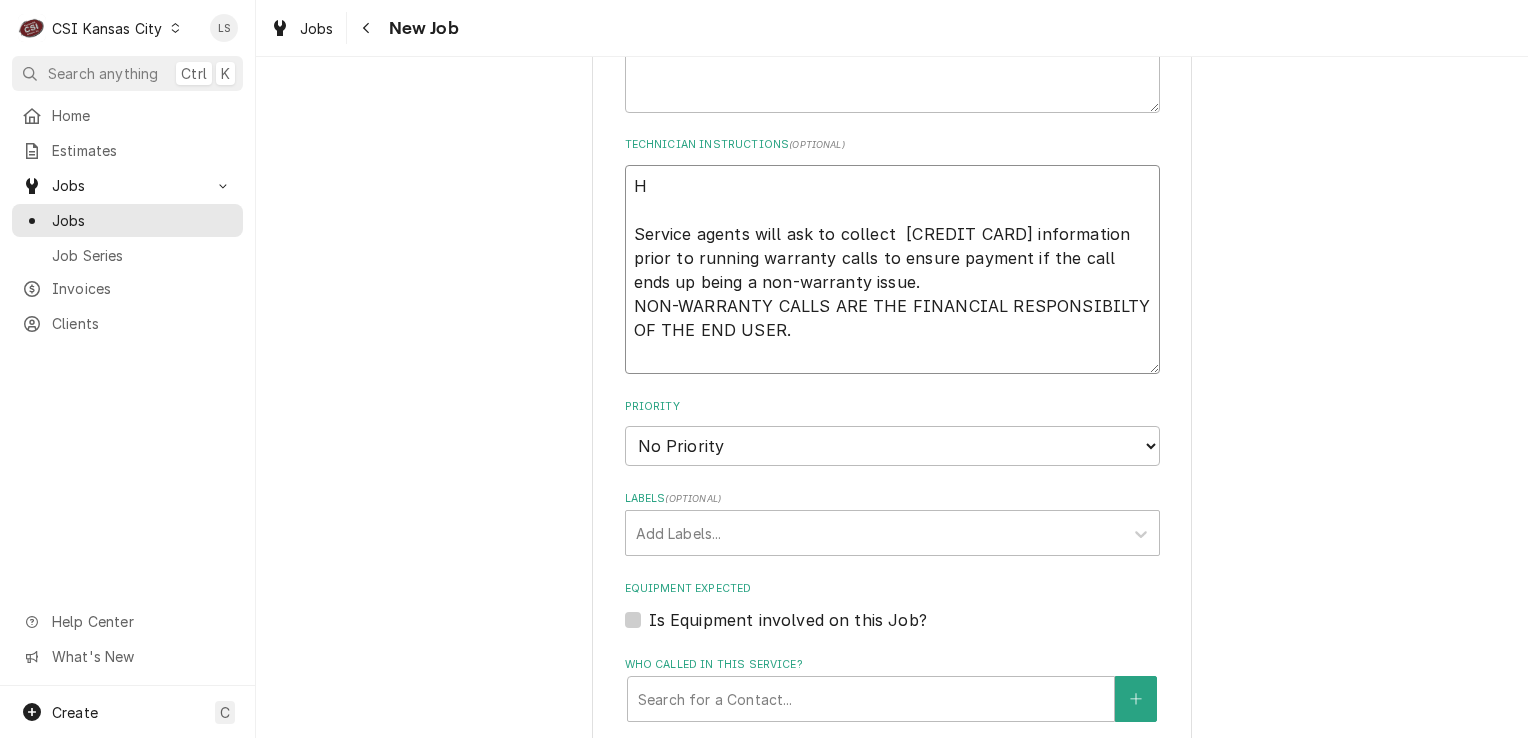 type on "x" 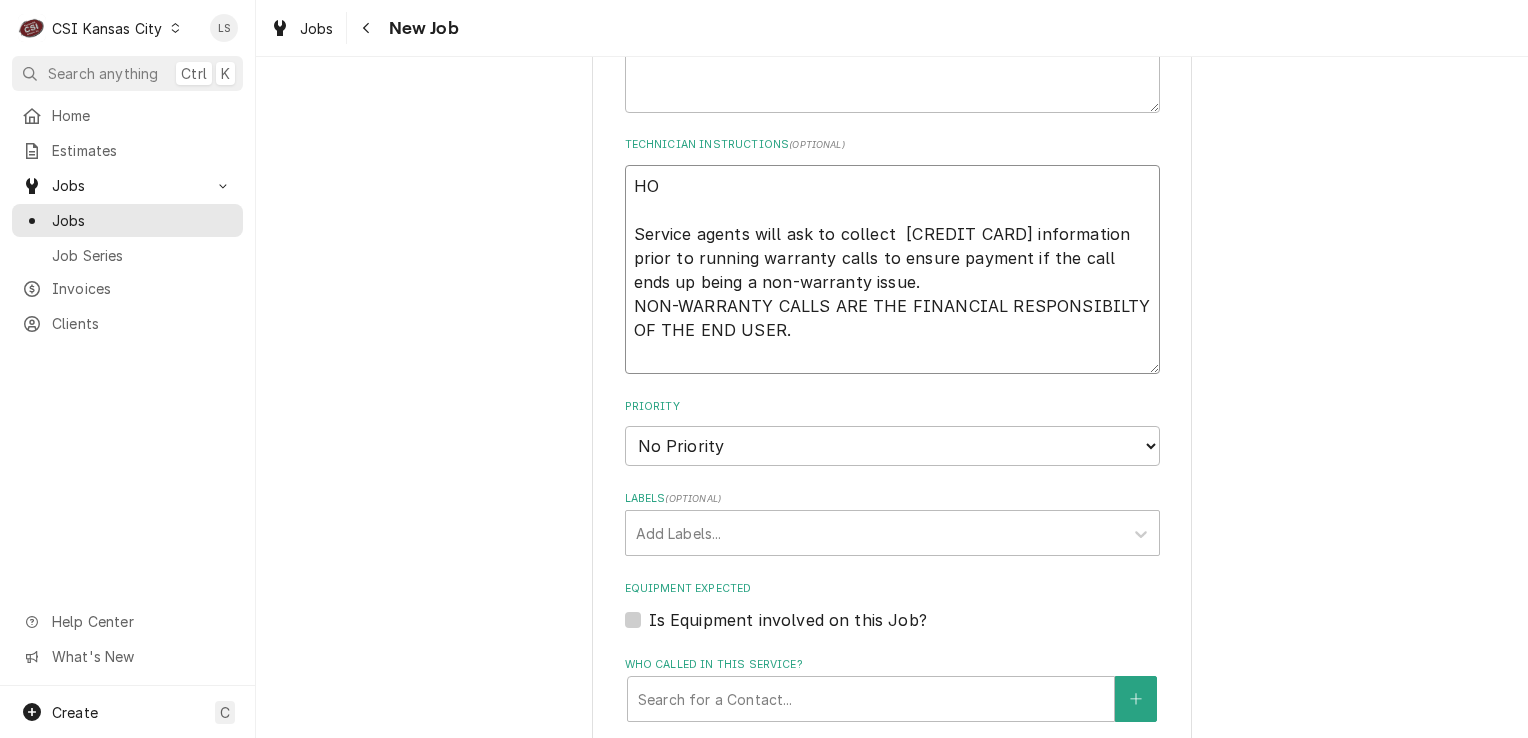 type on "x" 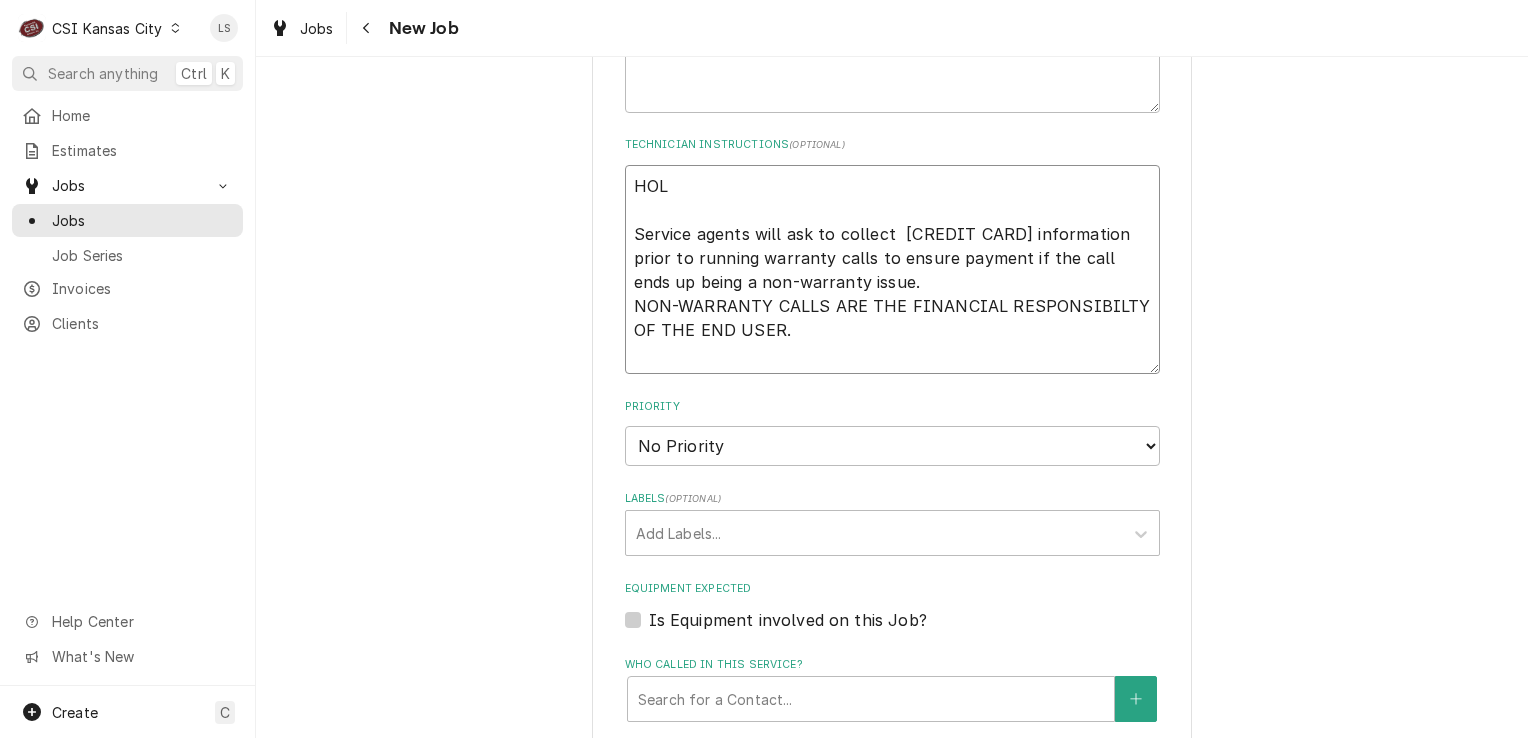 type on "x" 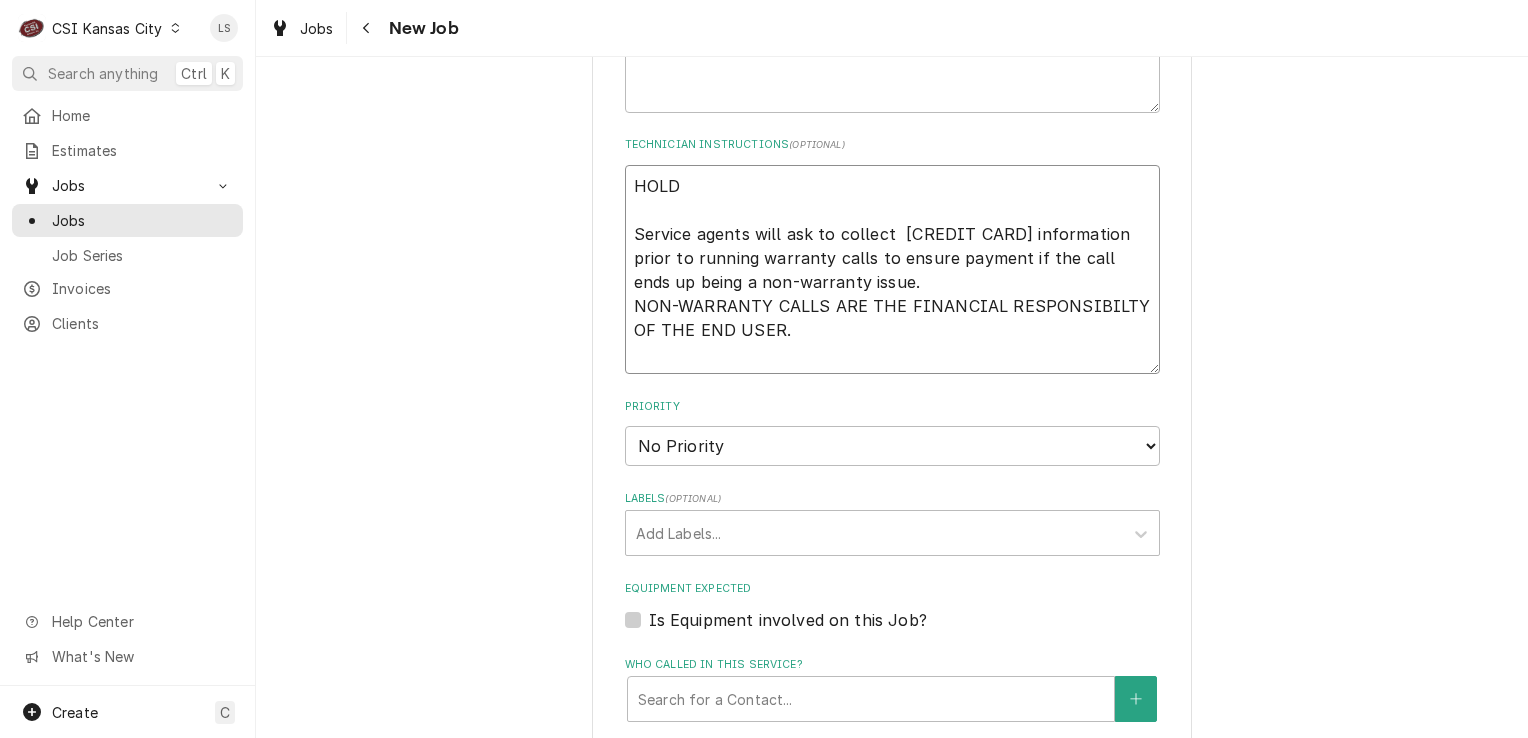 type on "x" 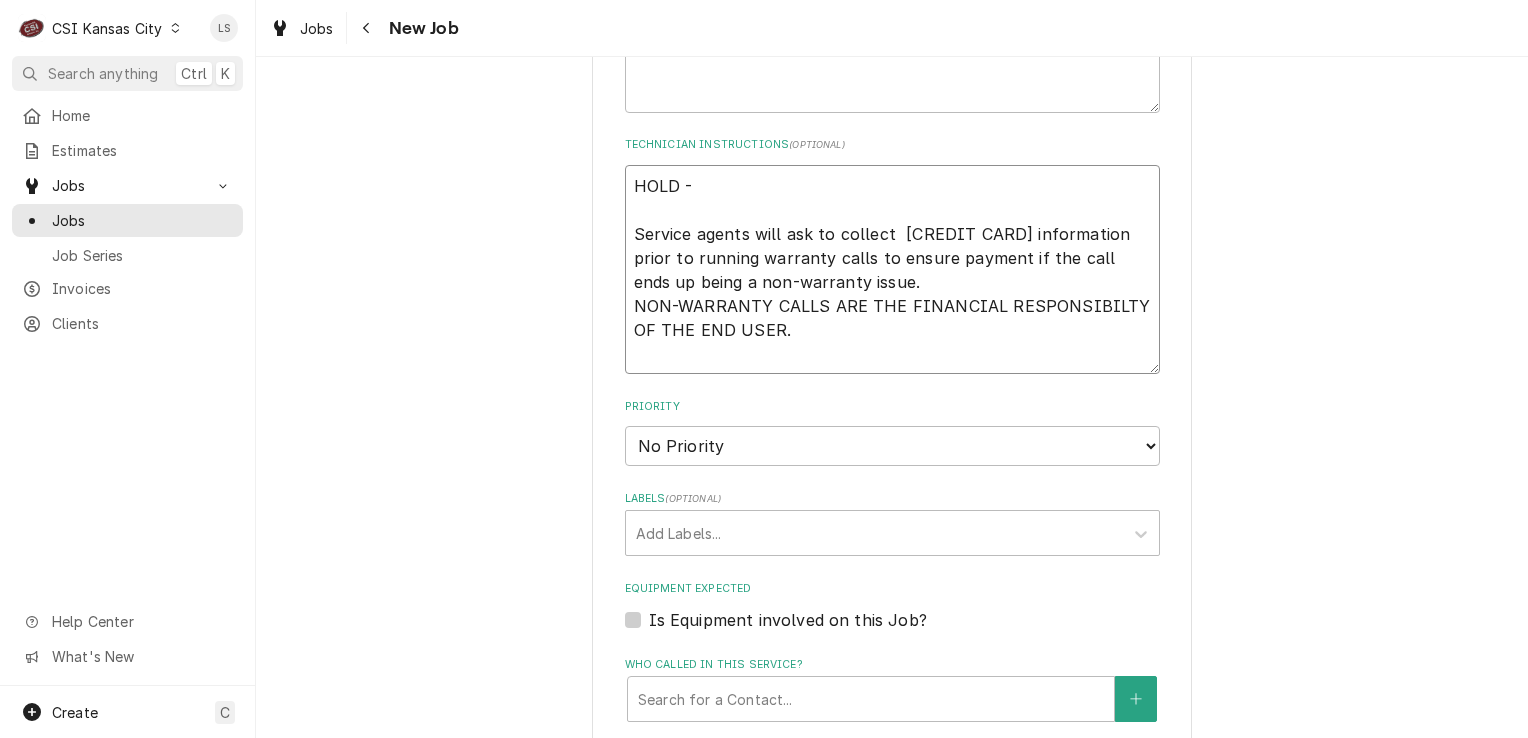 type on "x" 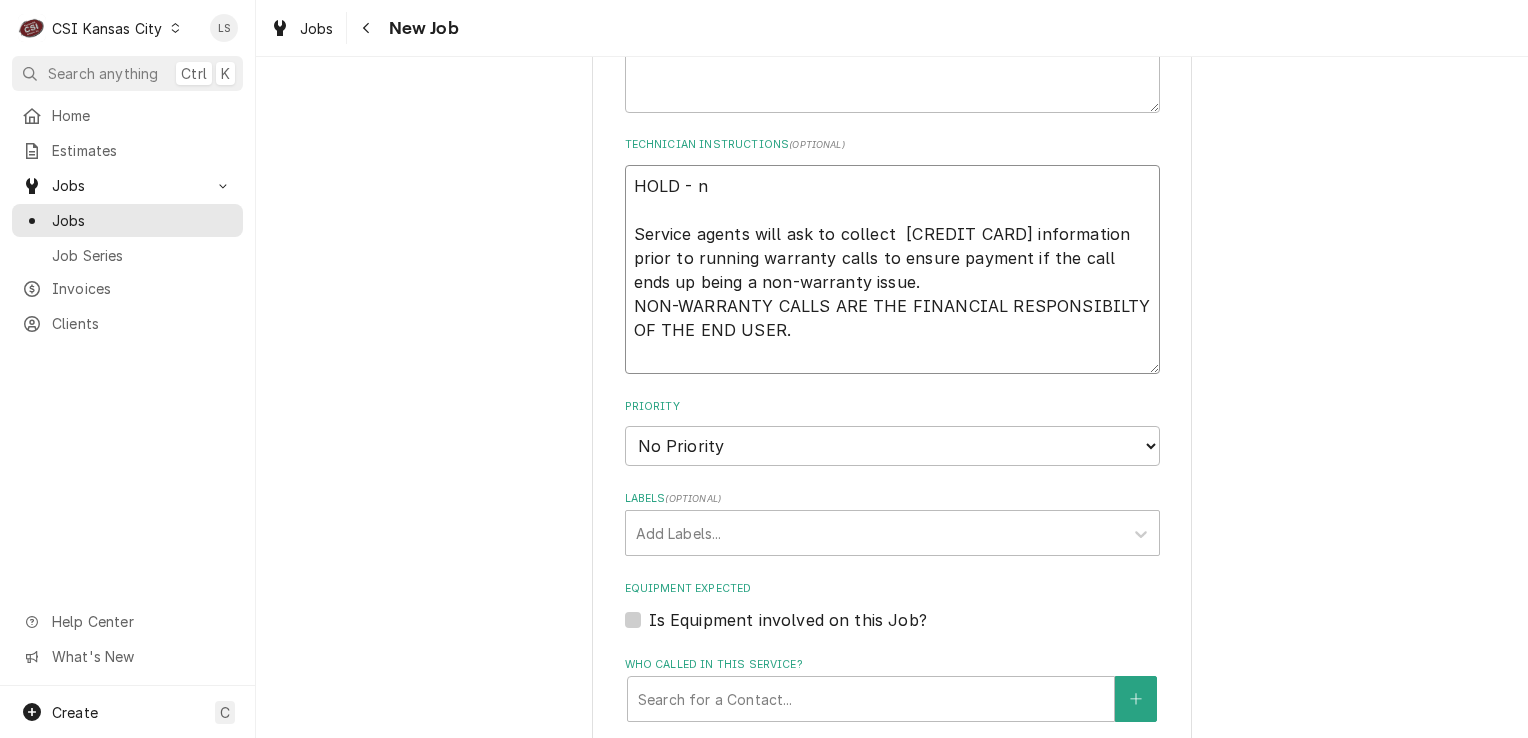 type on "x" 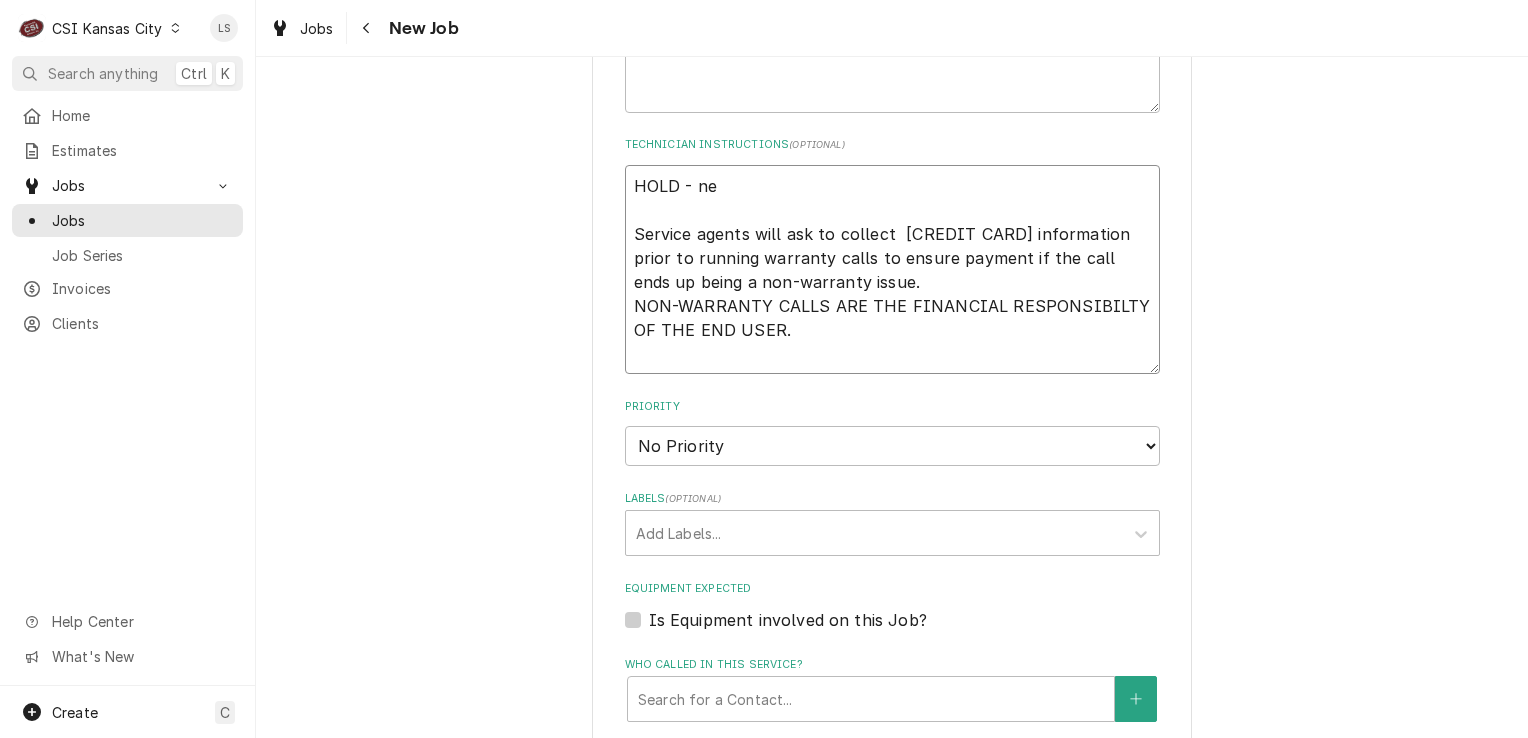 type on "x" 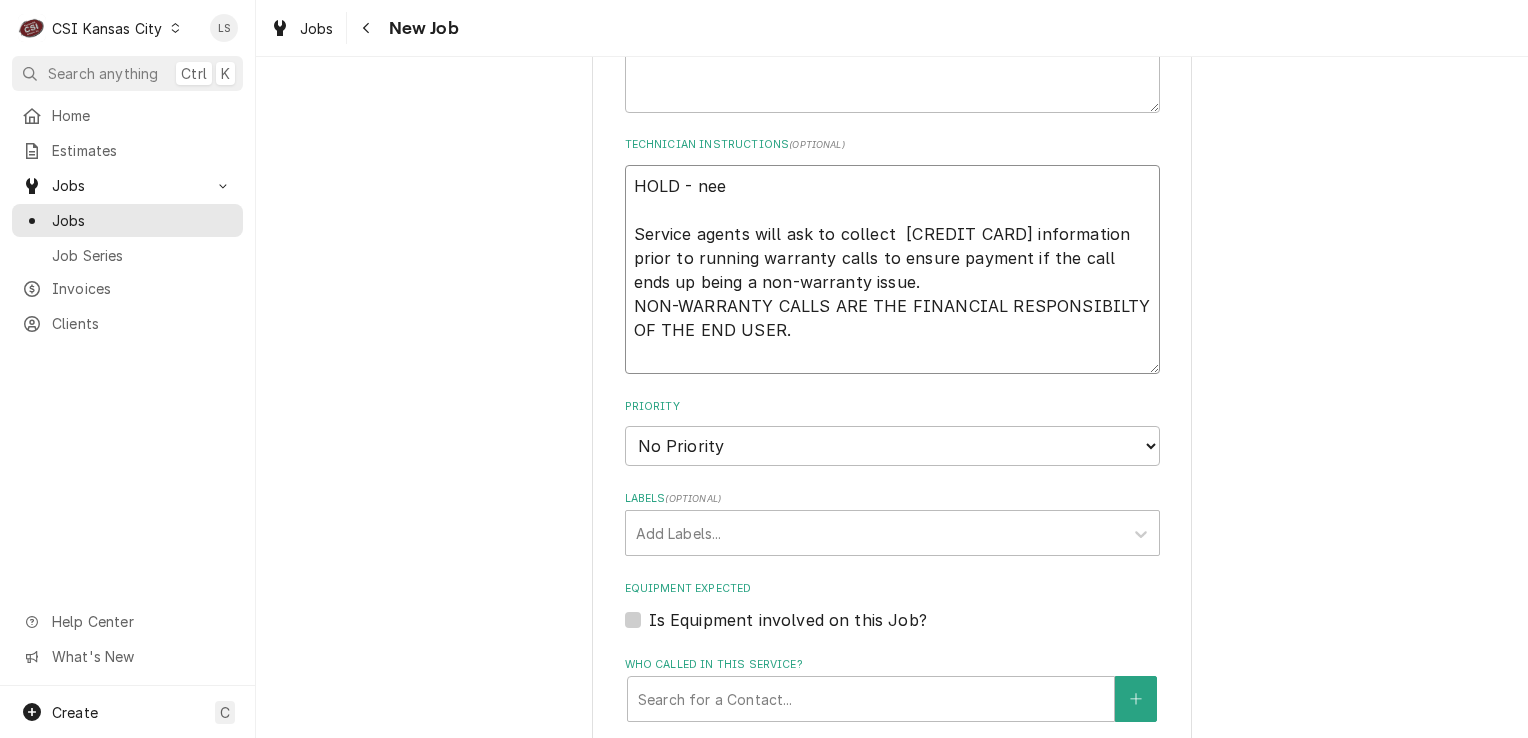 type on "x" 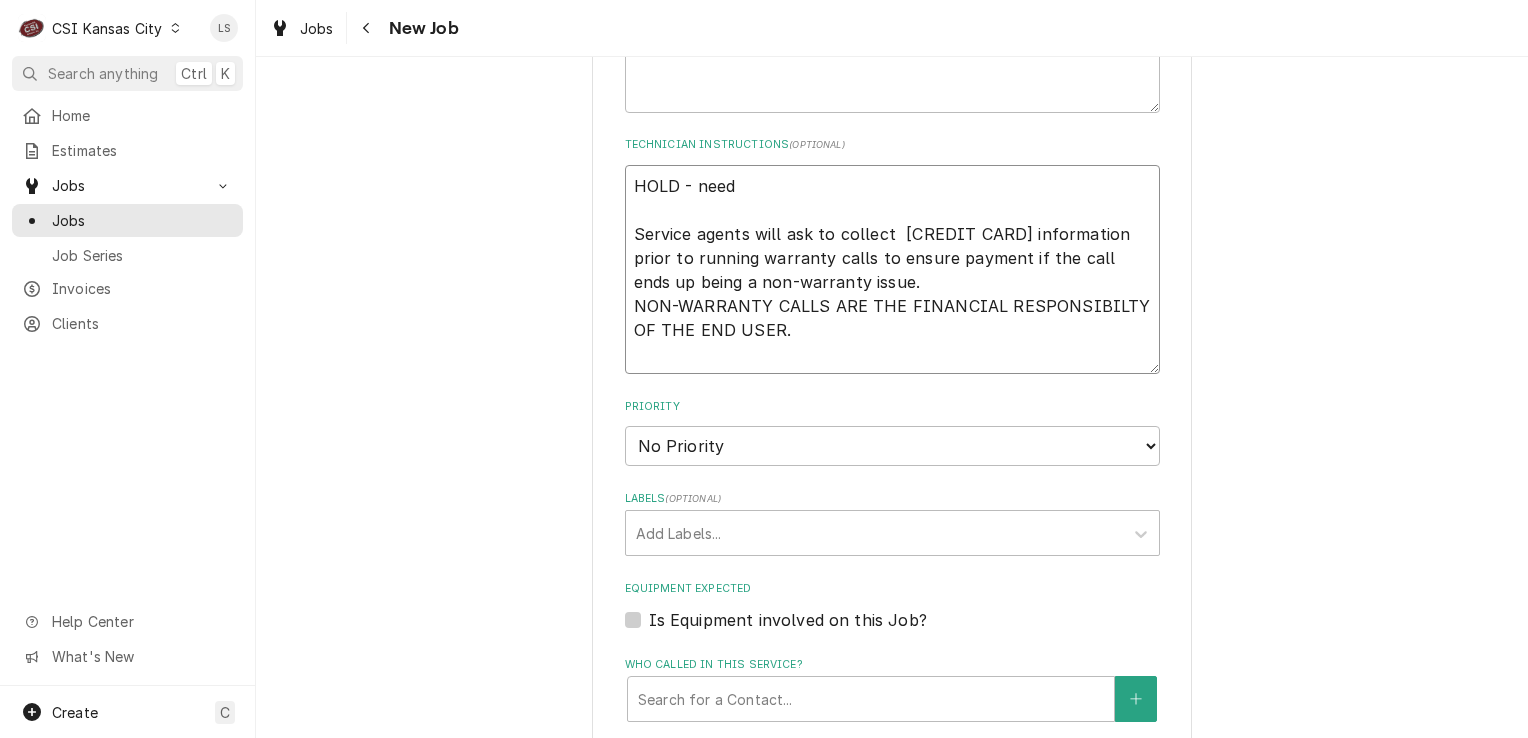 type on "x" 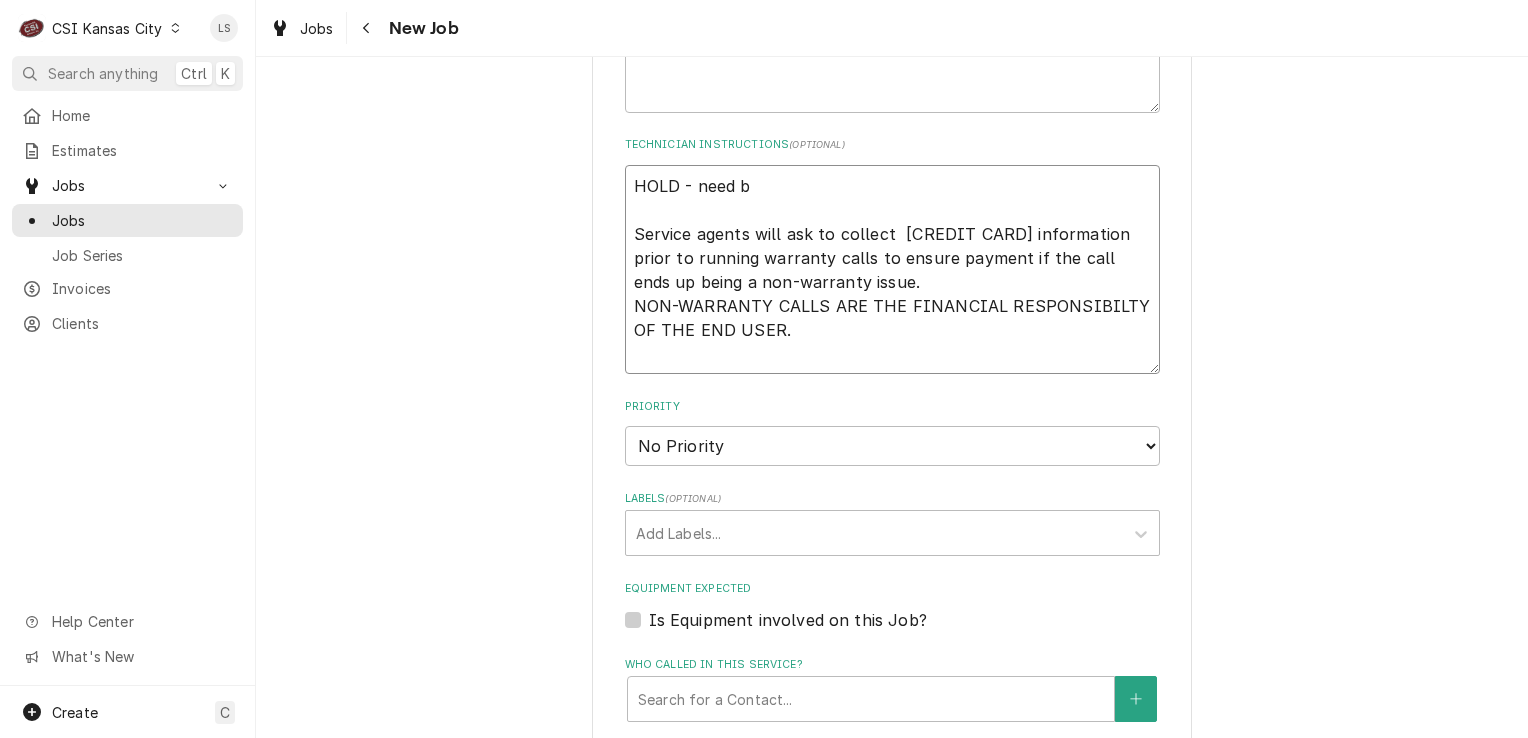 type on "x" 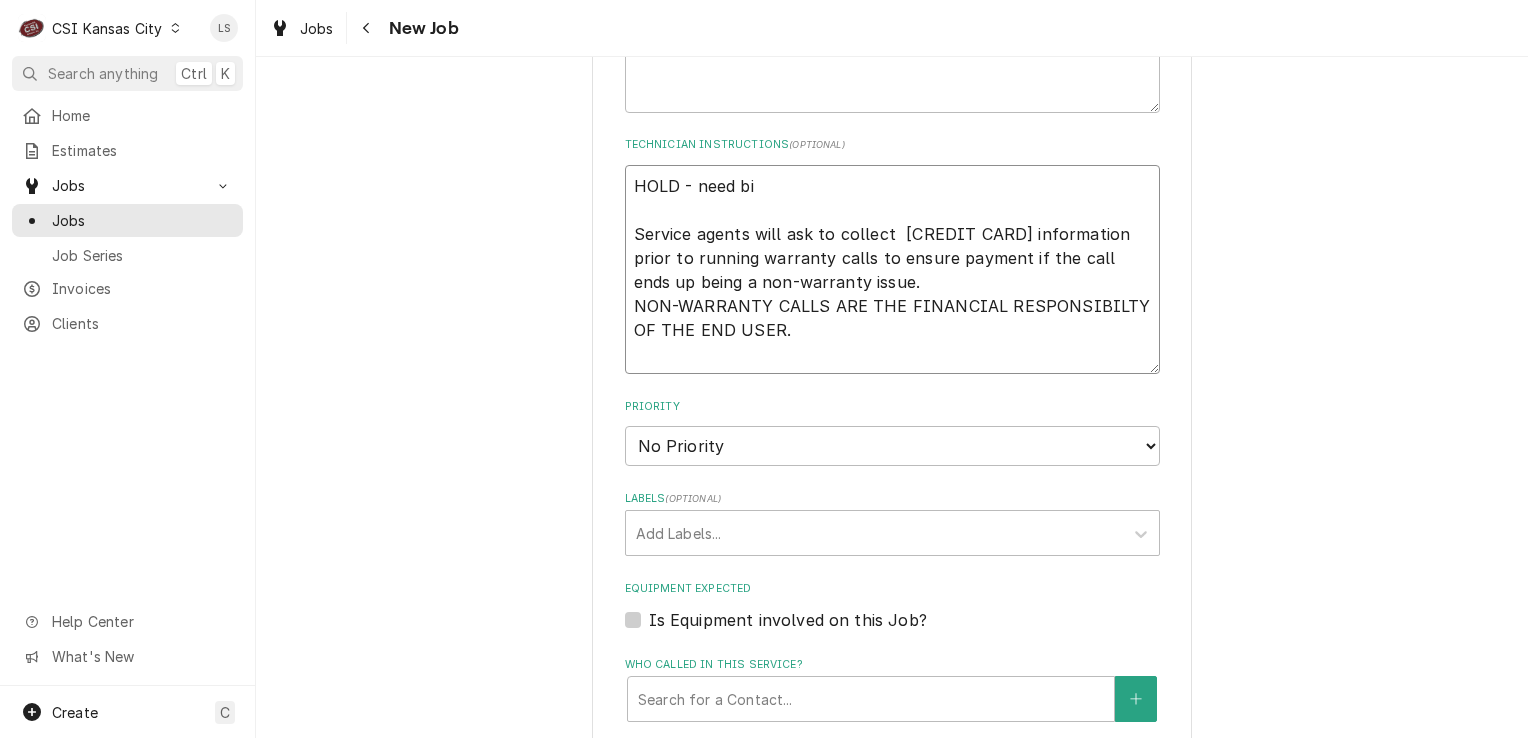 type on "x" 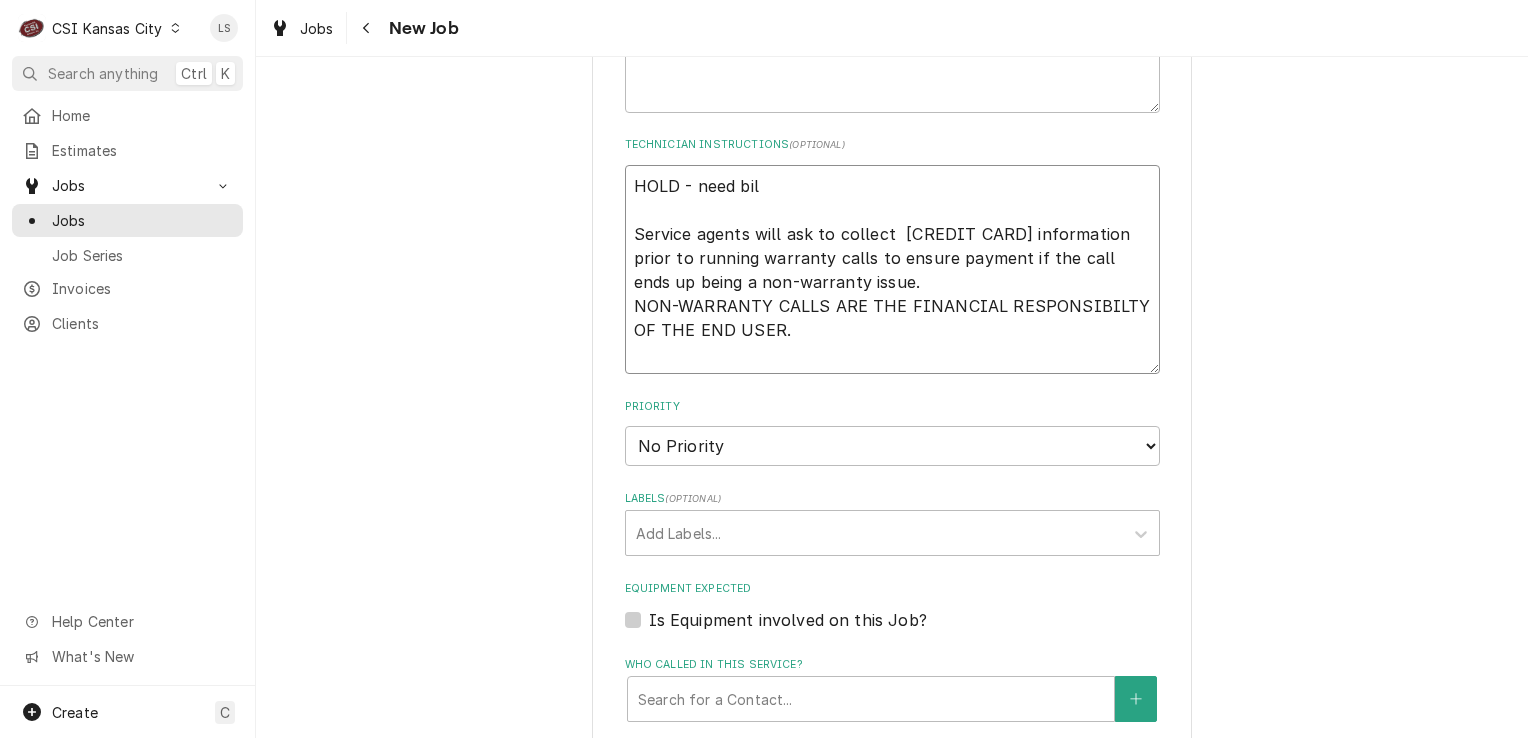 type on "x" 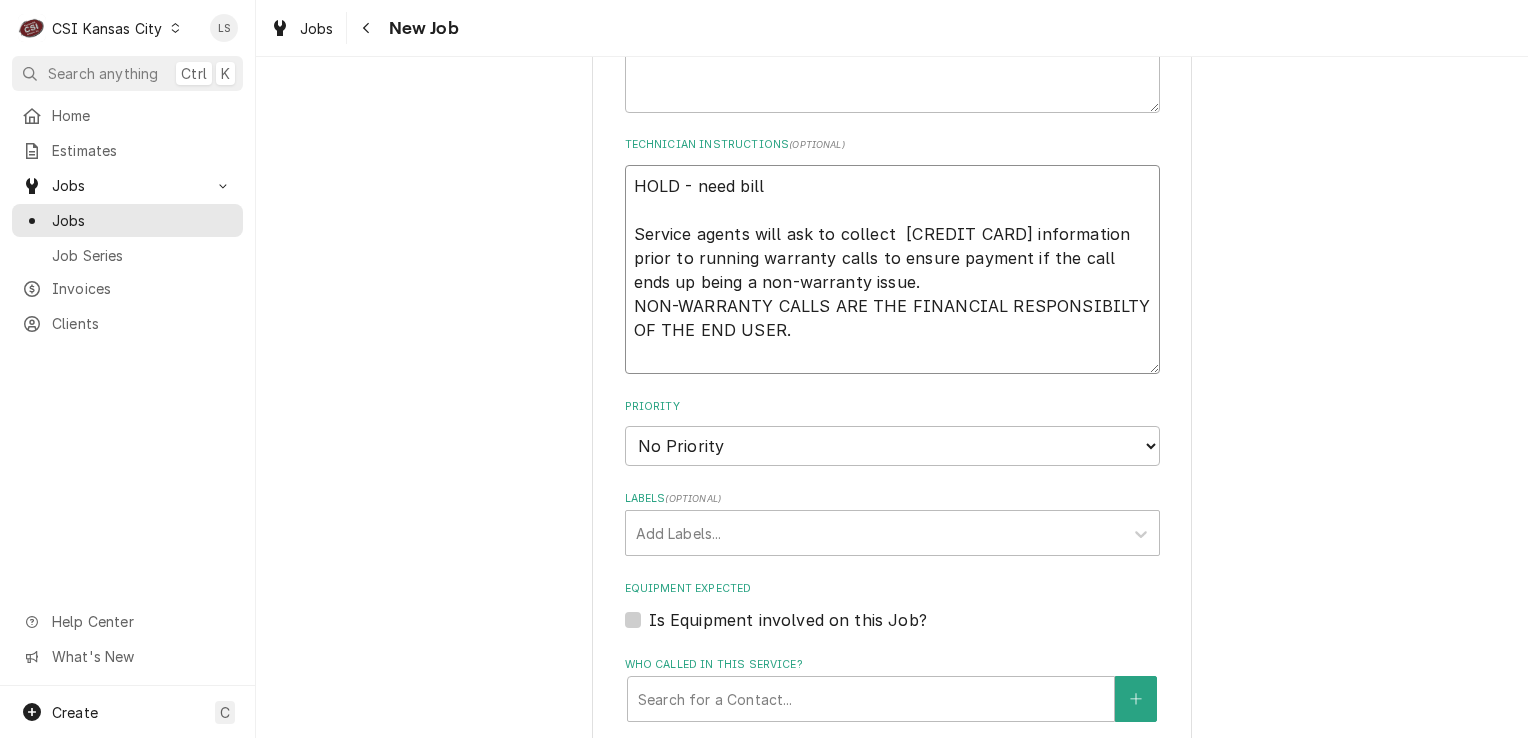 type on "x" 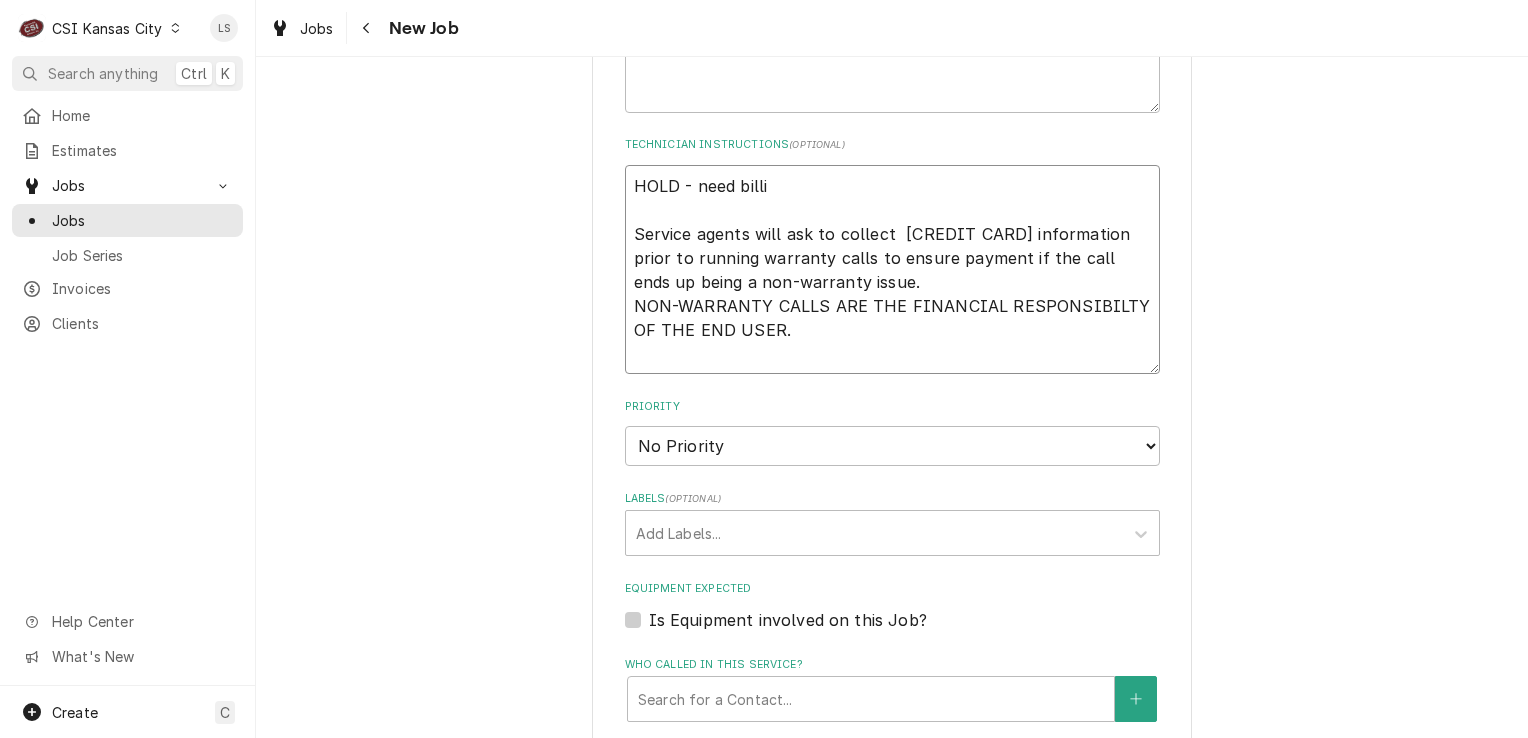 type on "x" 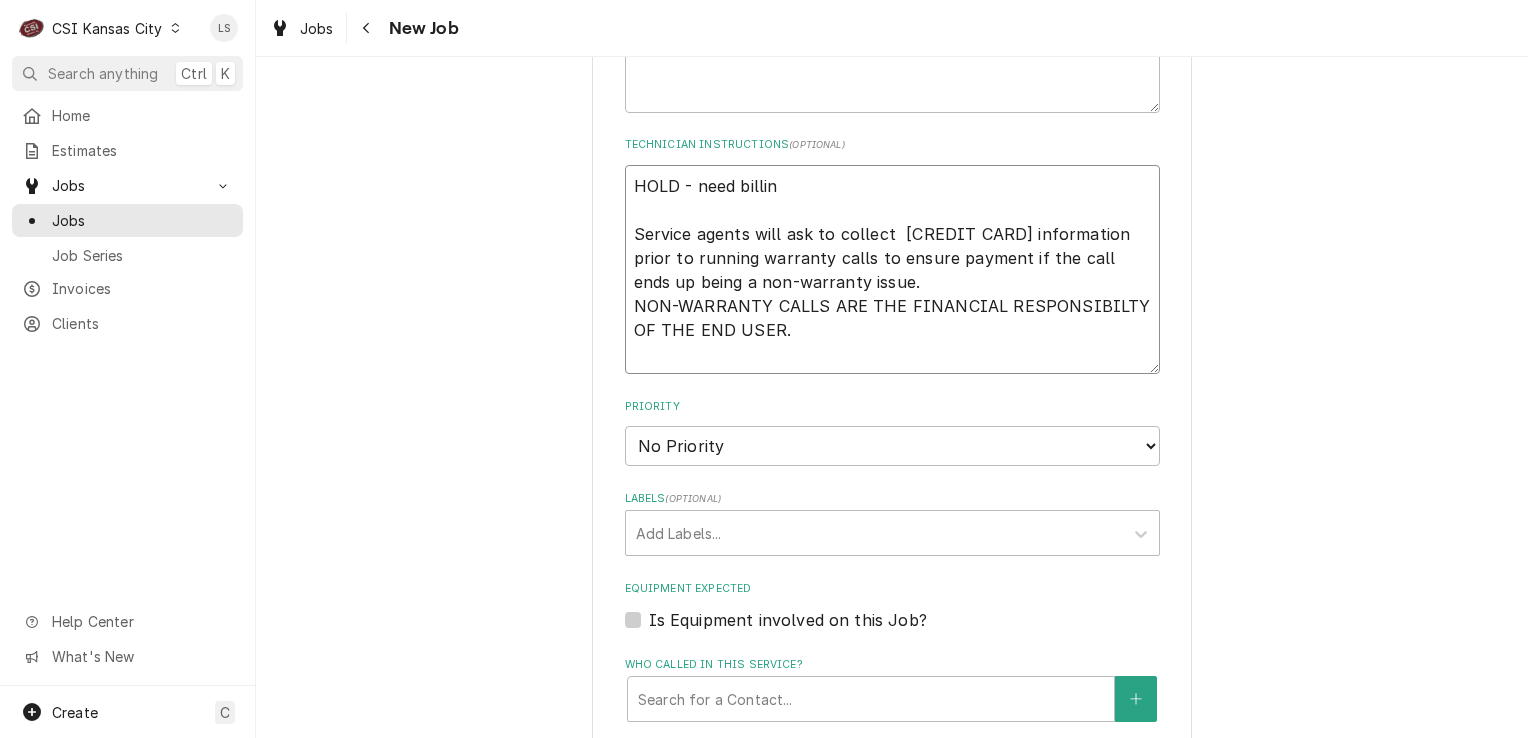 type on "HOLD - need billing
Service agents will ask to collect  credit card information prior to running warranty calls to ensure payment if the call ends up being a non-warranty issue.
NON-WARRANTY CALLS ARE THE FINANCIAL RESPONSIBILTY OF THE END USER." 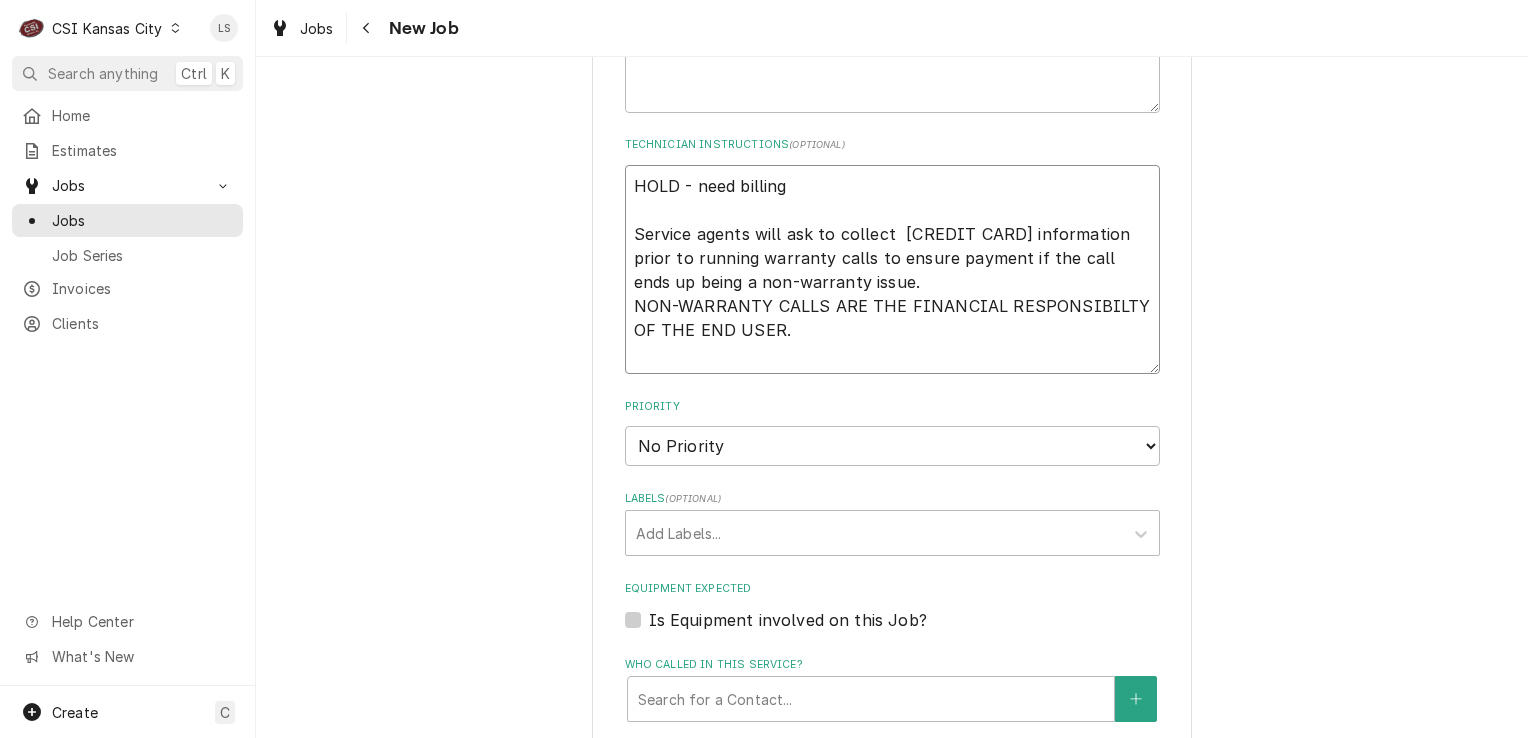type on "x" 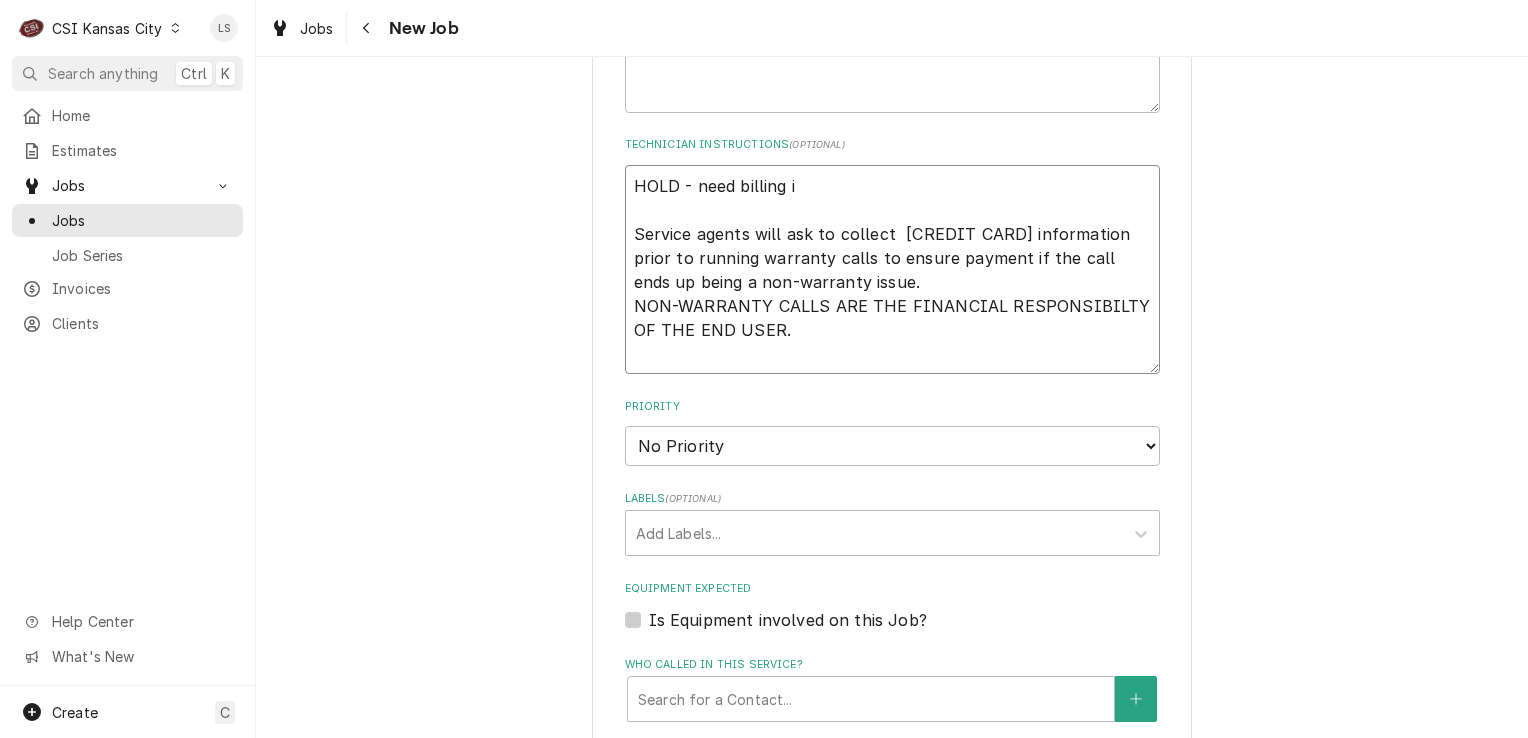 type on "HOLD - need billing in
Service agents will ask to collect  credit card information prior to running warranty calls to ensure payment if the call ends up being a non-warranty issue.
NON-WARRANTY CALLS ARE THE FINANCIAL RESPONSIBILTY OF THE END USER." 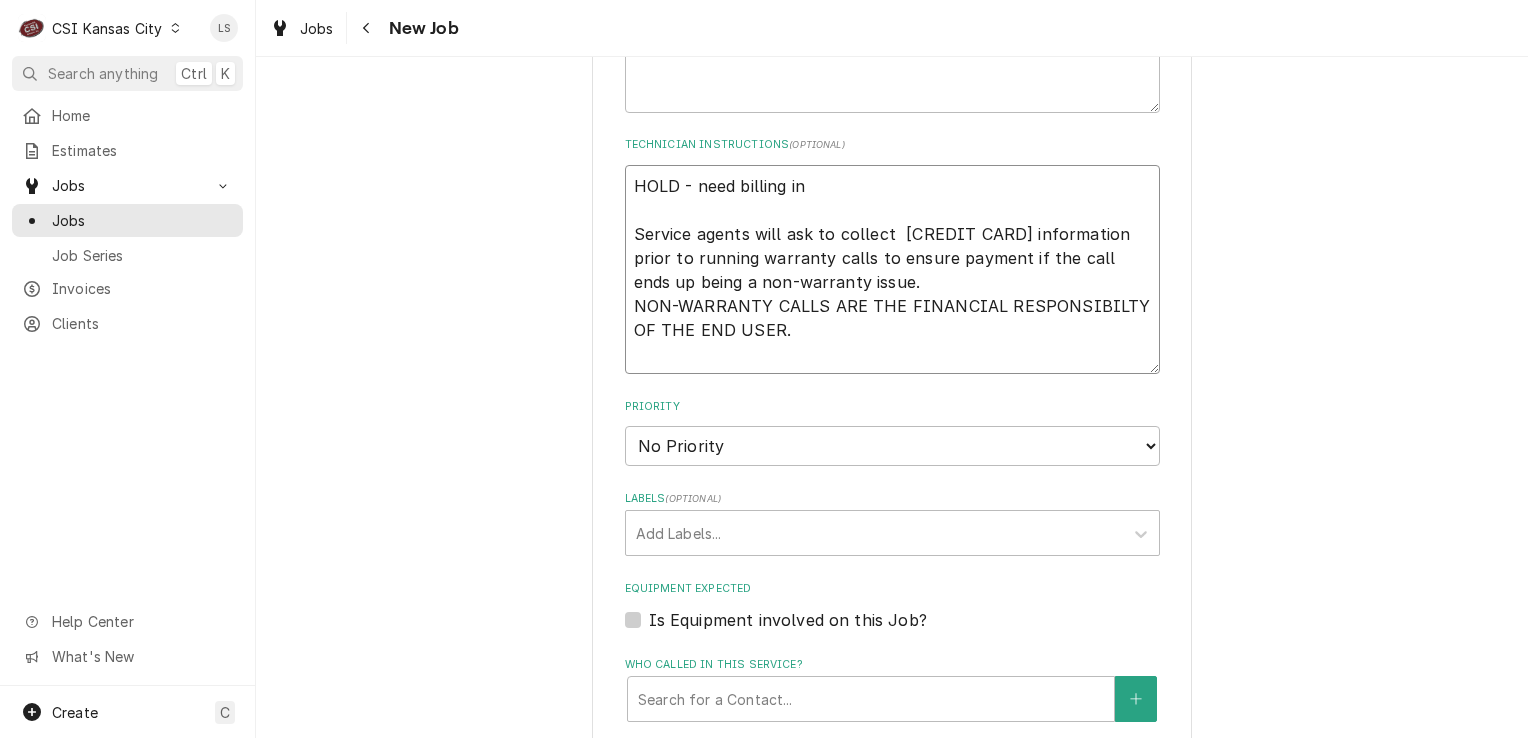 type on "x" 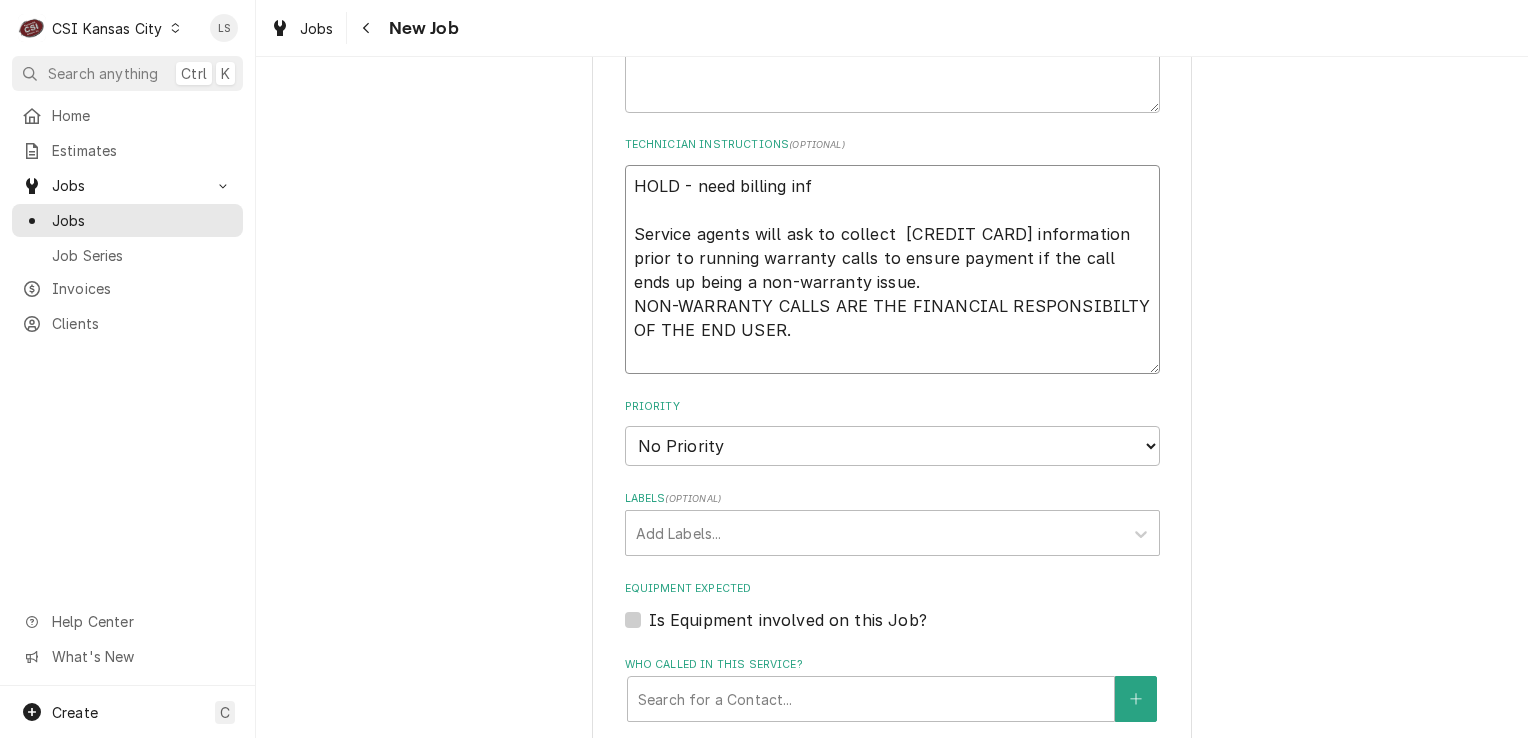 type on "x" 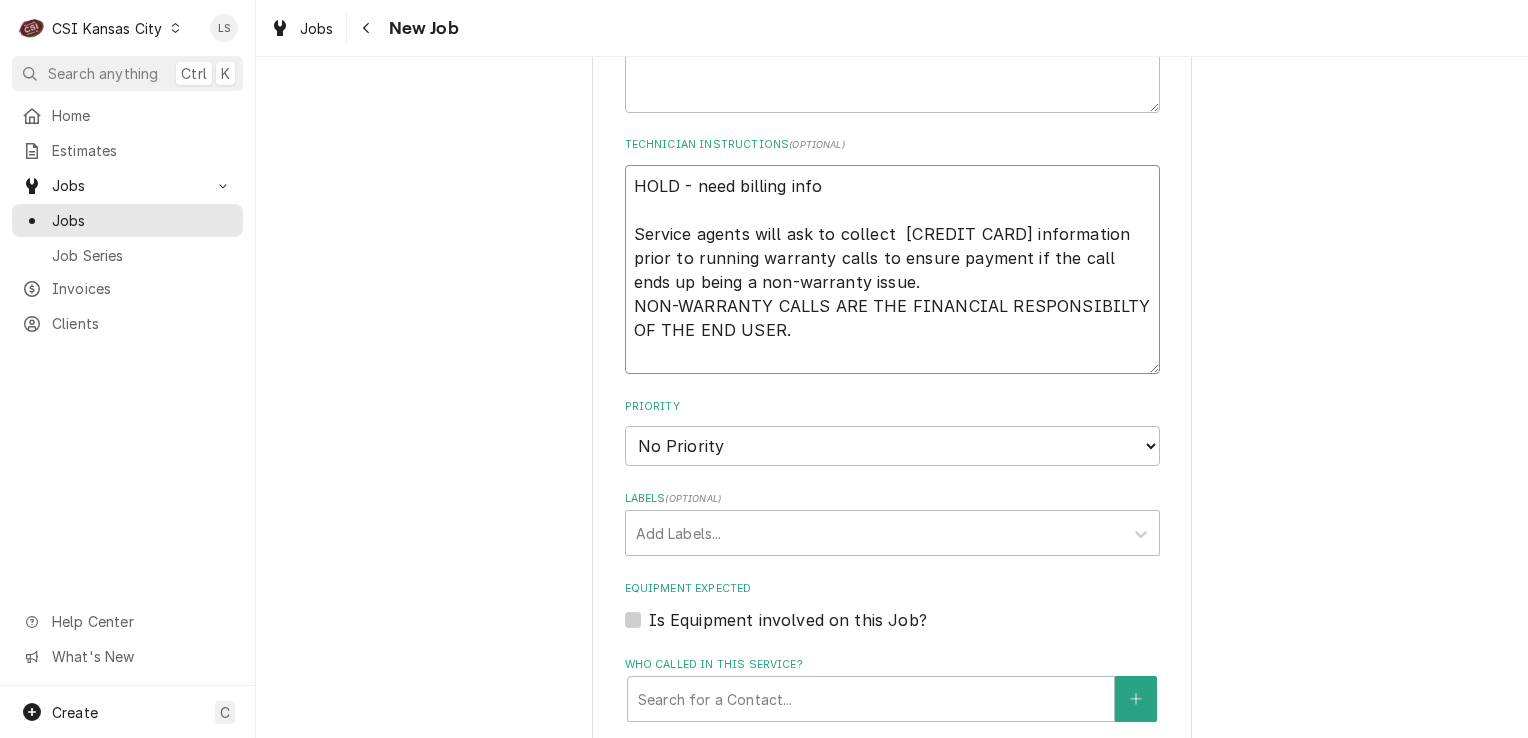 type on "x" 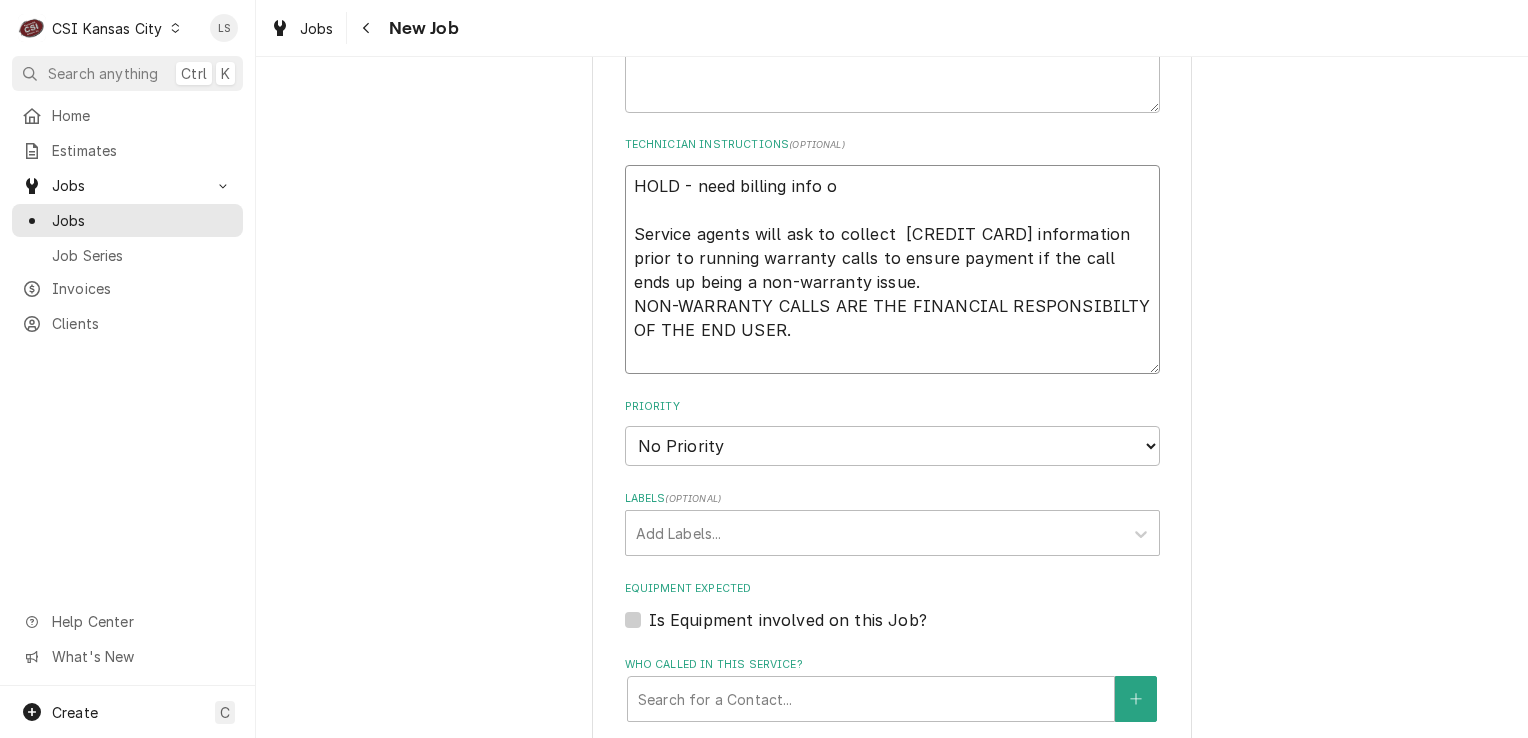 type on "x" 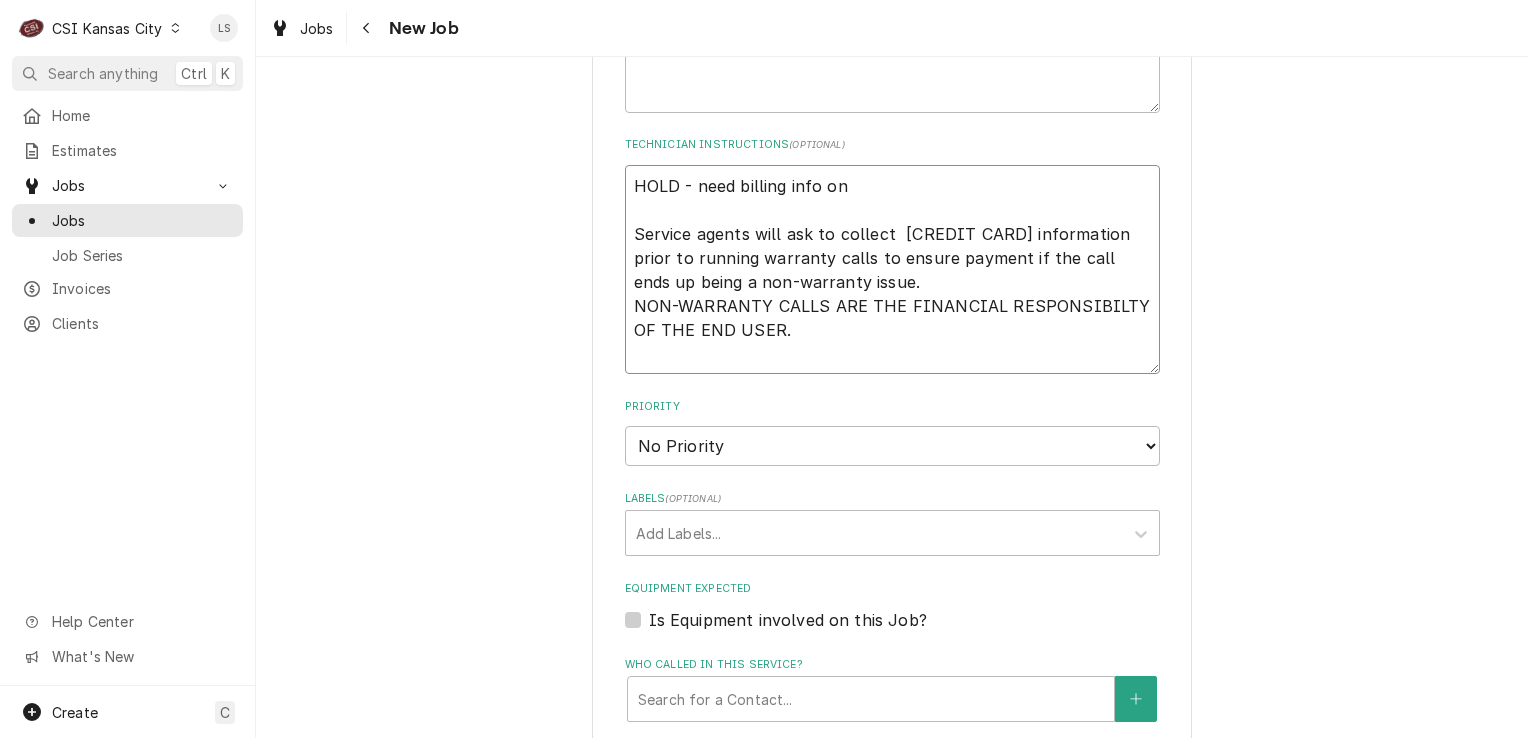 type on "x" 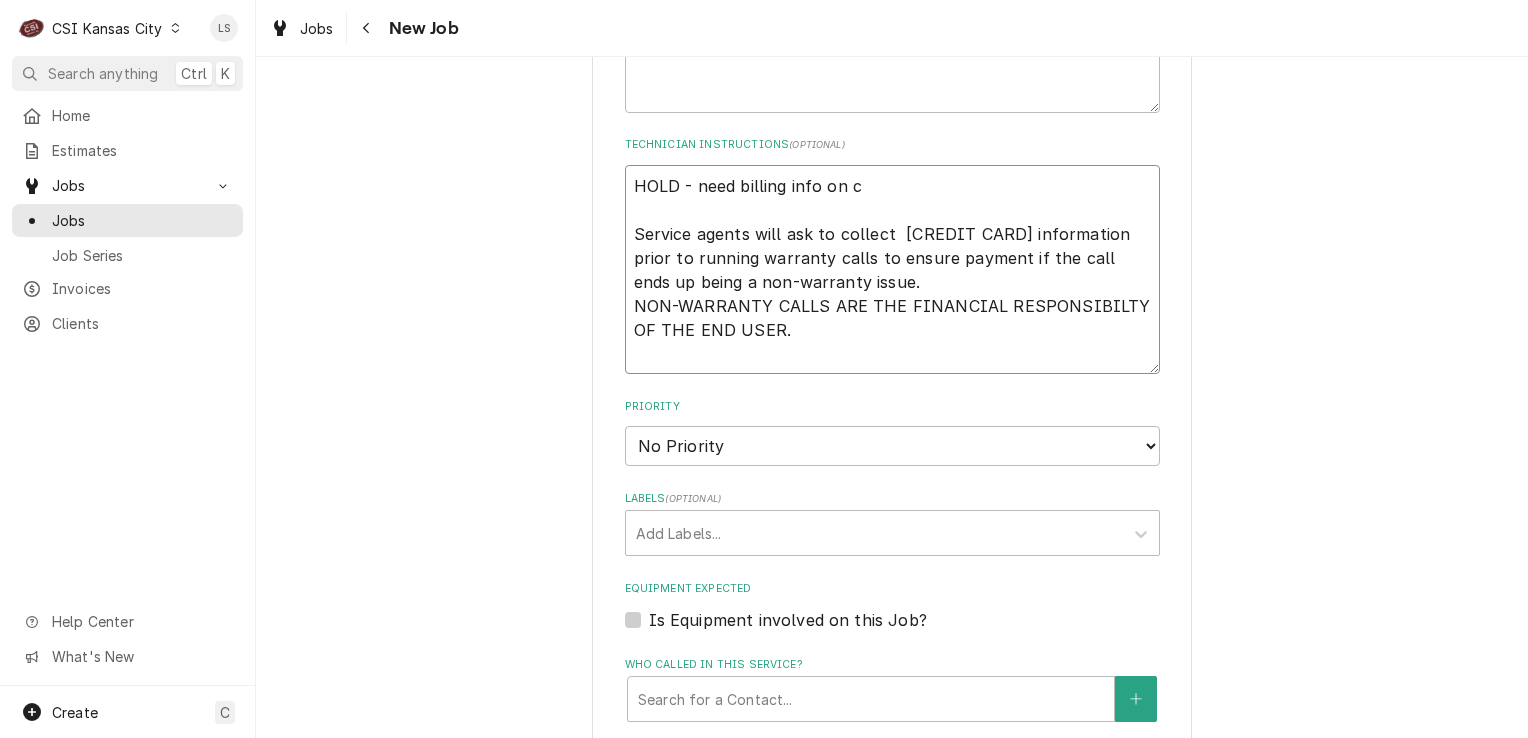 type on "HOLD - need billing info on cu
Service agents will ask to collect  credit card information prior to running warranty calls to ensure payment if the call ends up being a non-warranty issue.
NON-WARRANTY CALLS ARE THE FINANCIAL RESPONSIBILTY OF THE END USER." 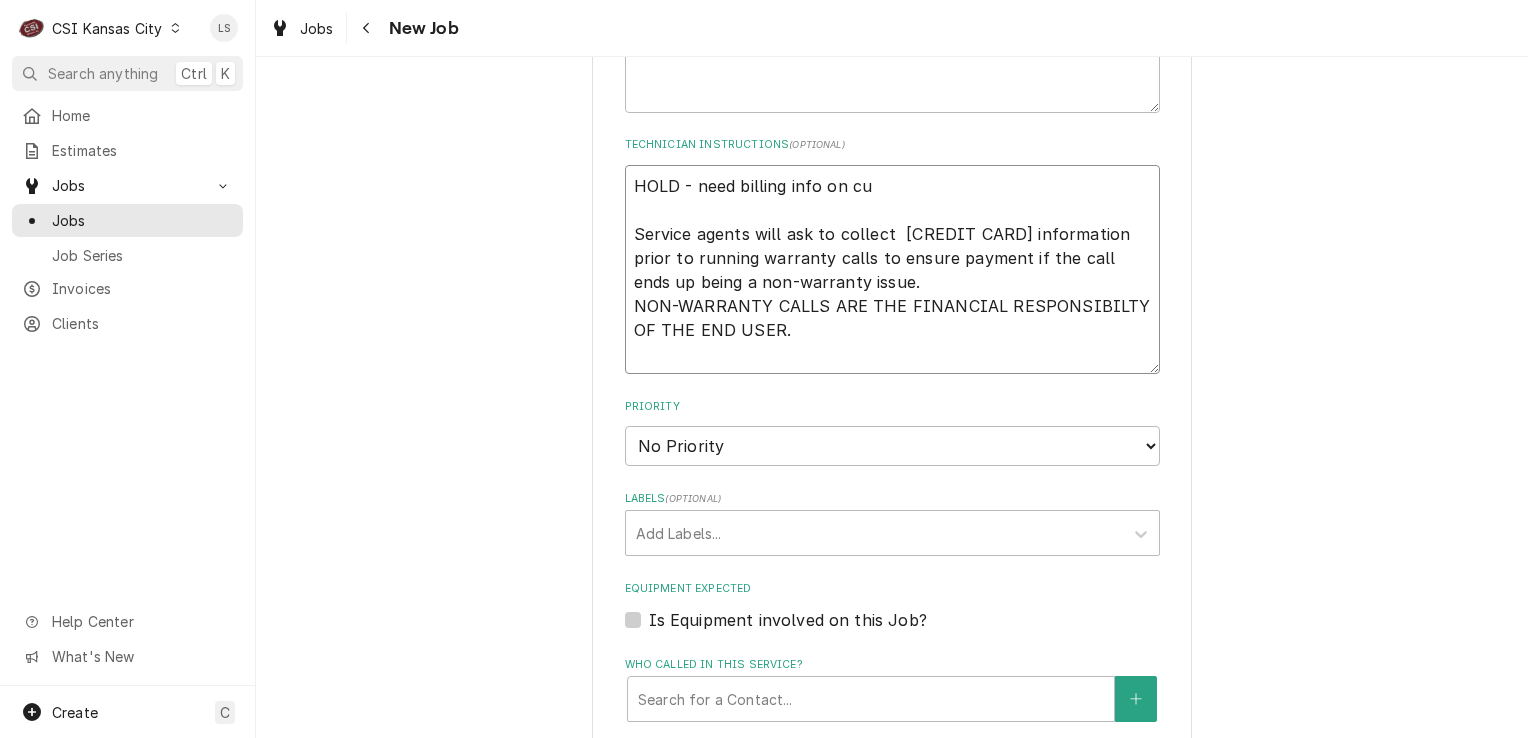 type on "x" 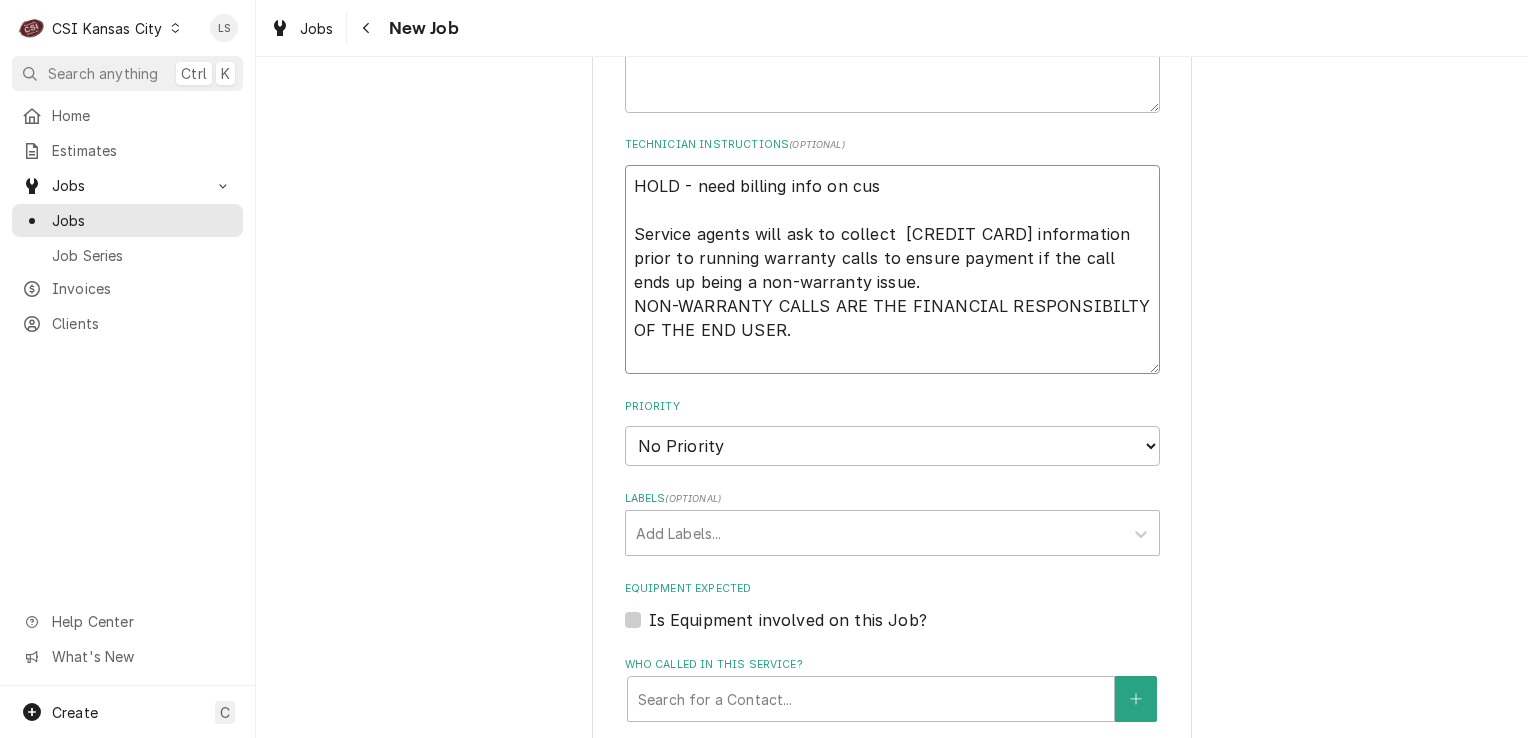 type on "x" 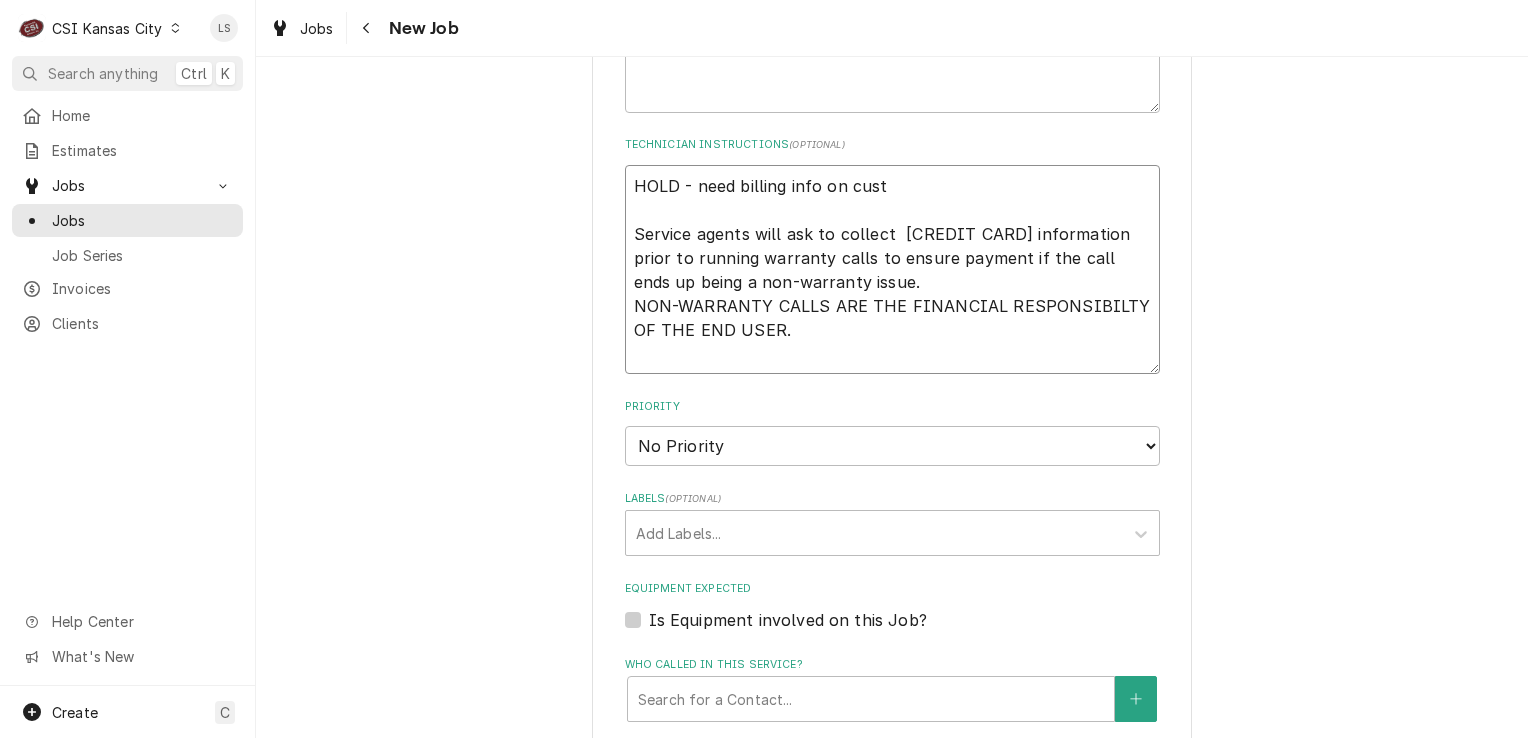 type on "x" 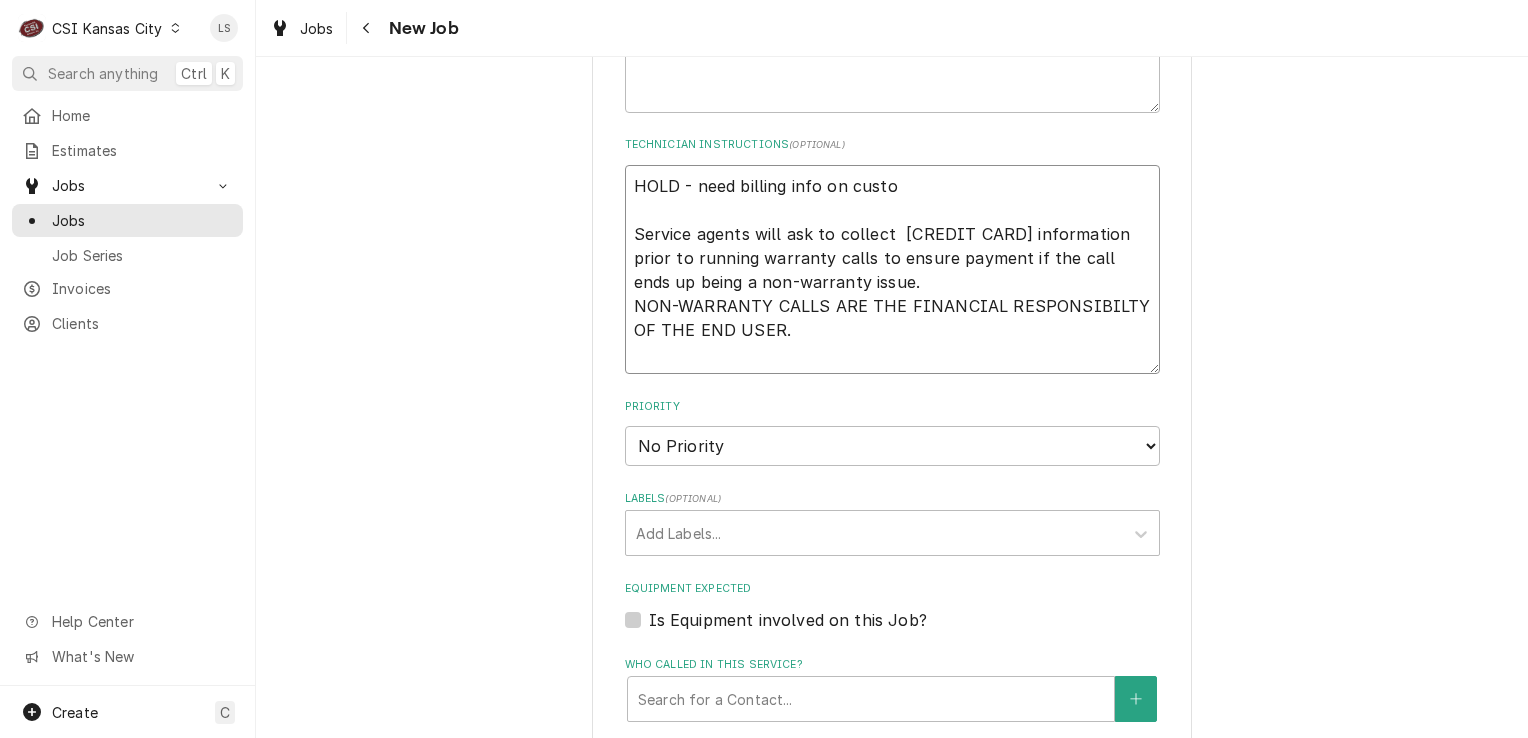 type on "x" 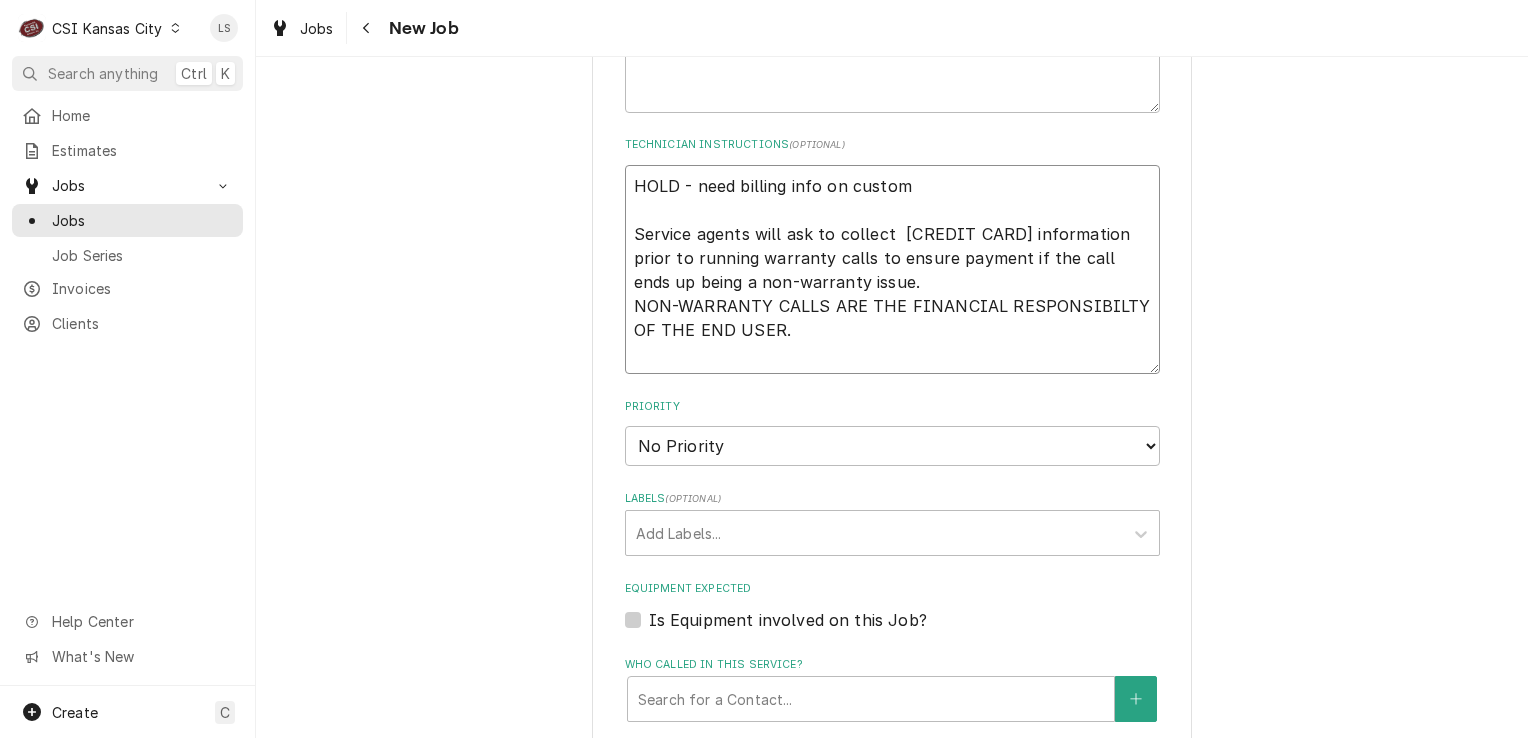 type on "x" 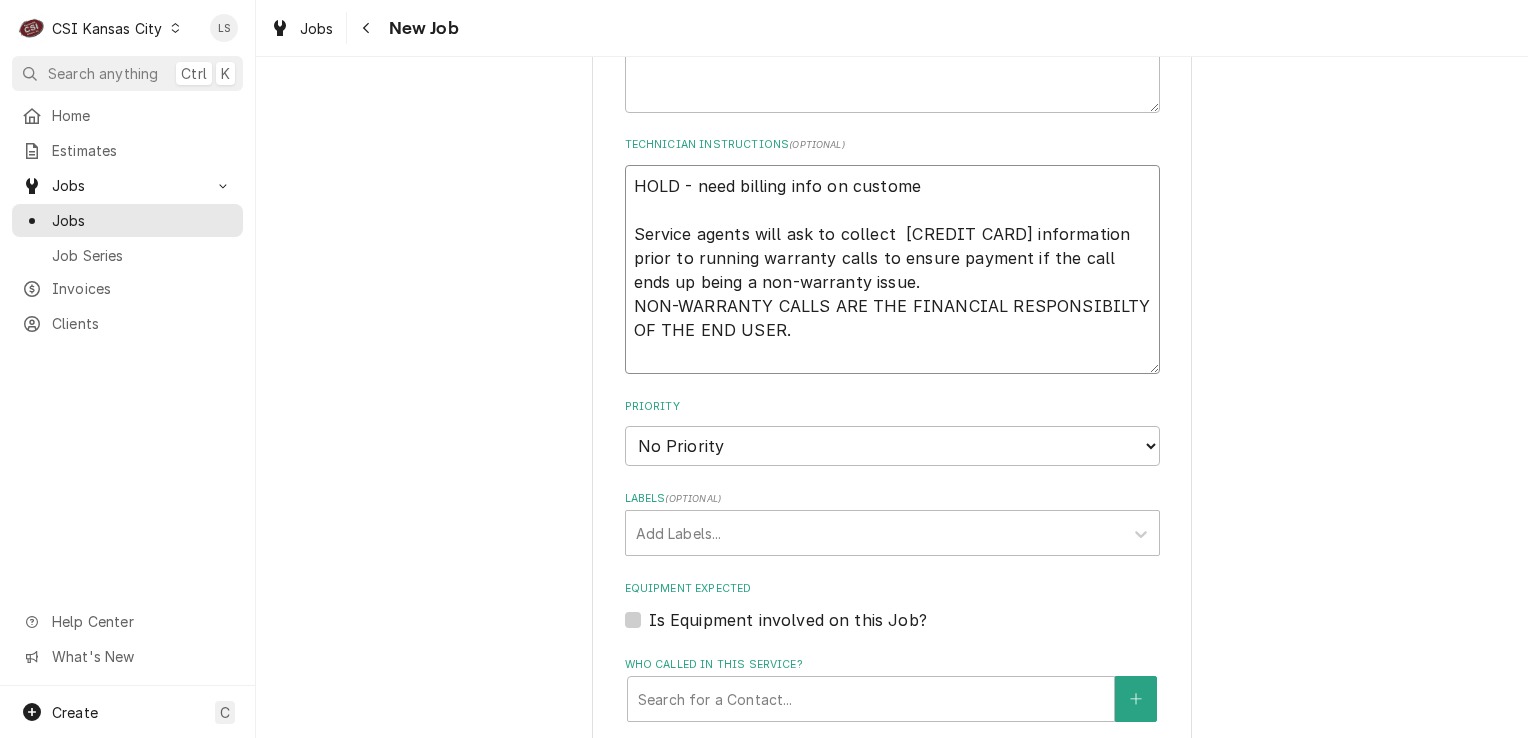 type on "x" 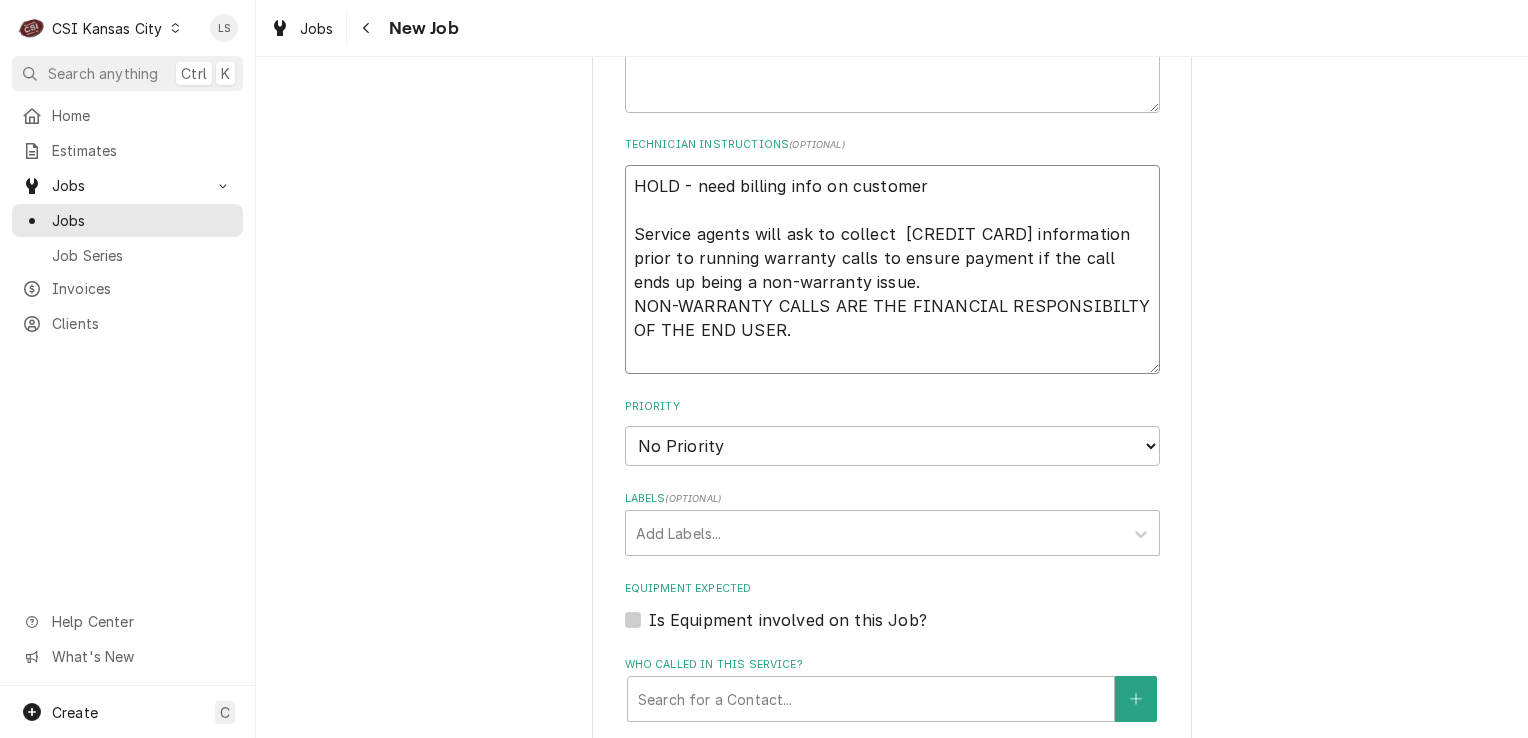 type on "x" 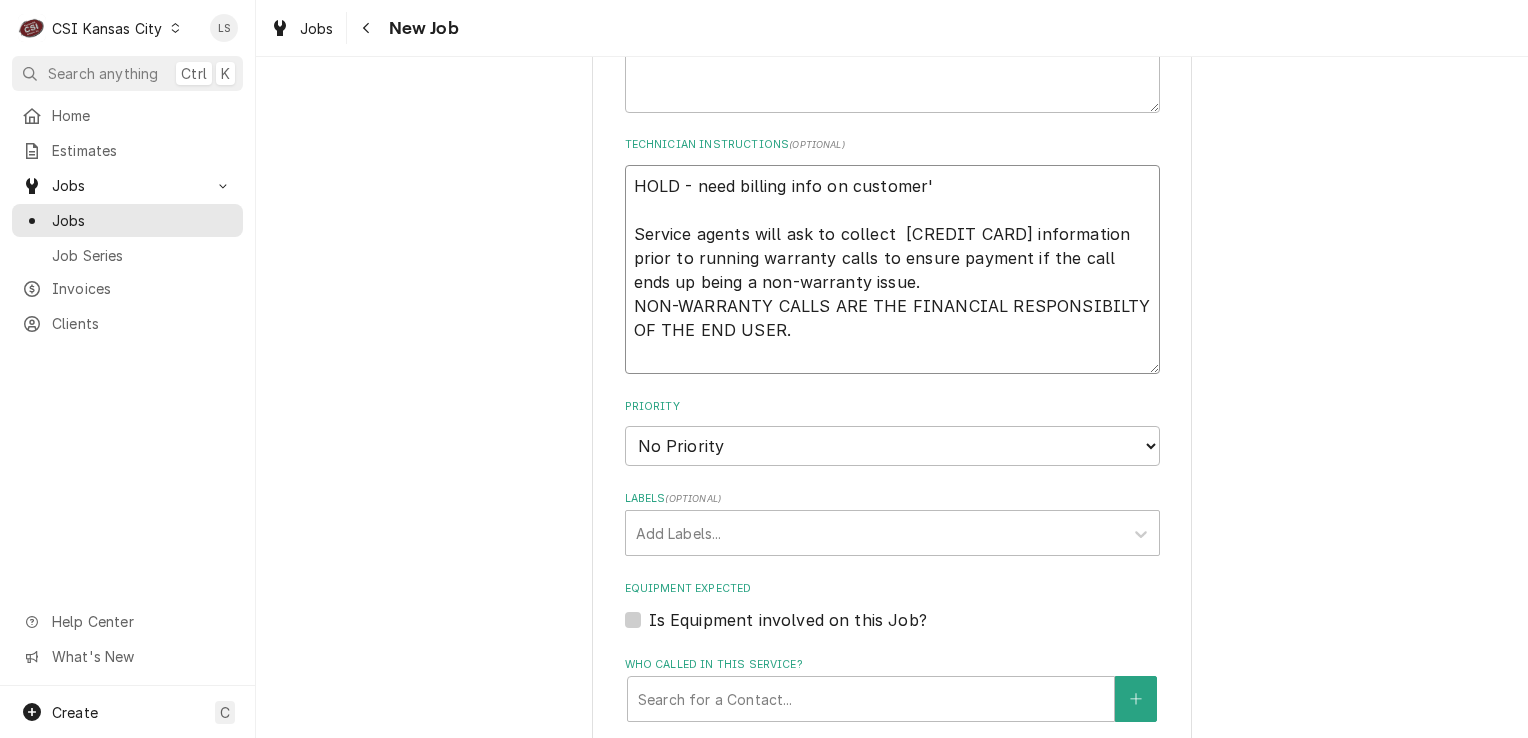 type on "x" 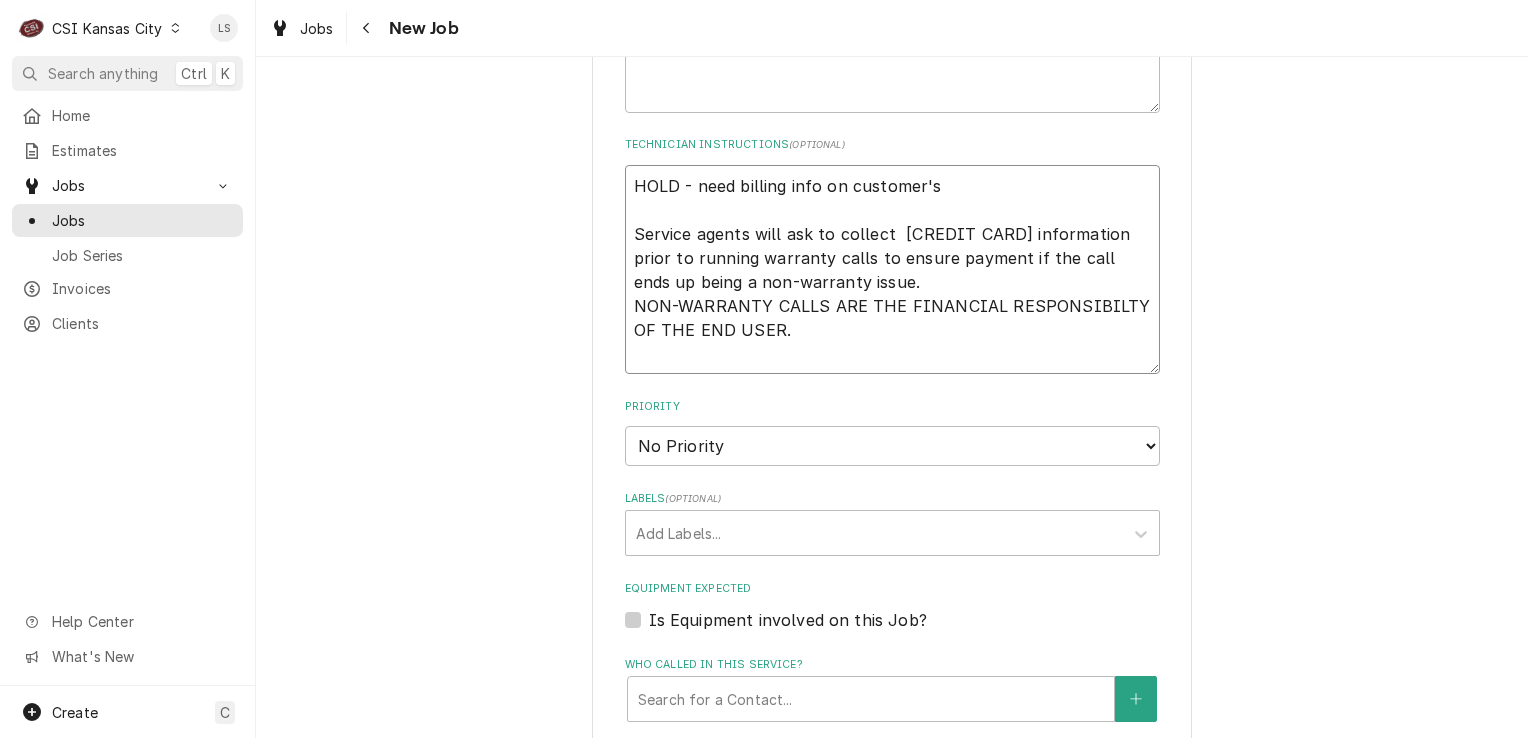 type on "x" 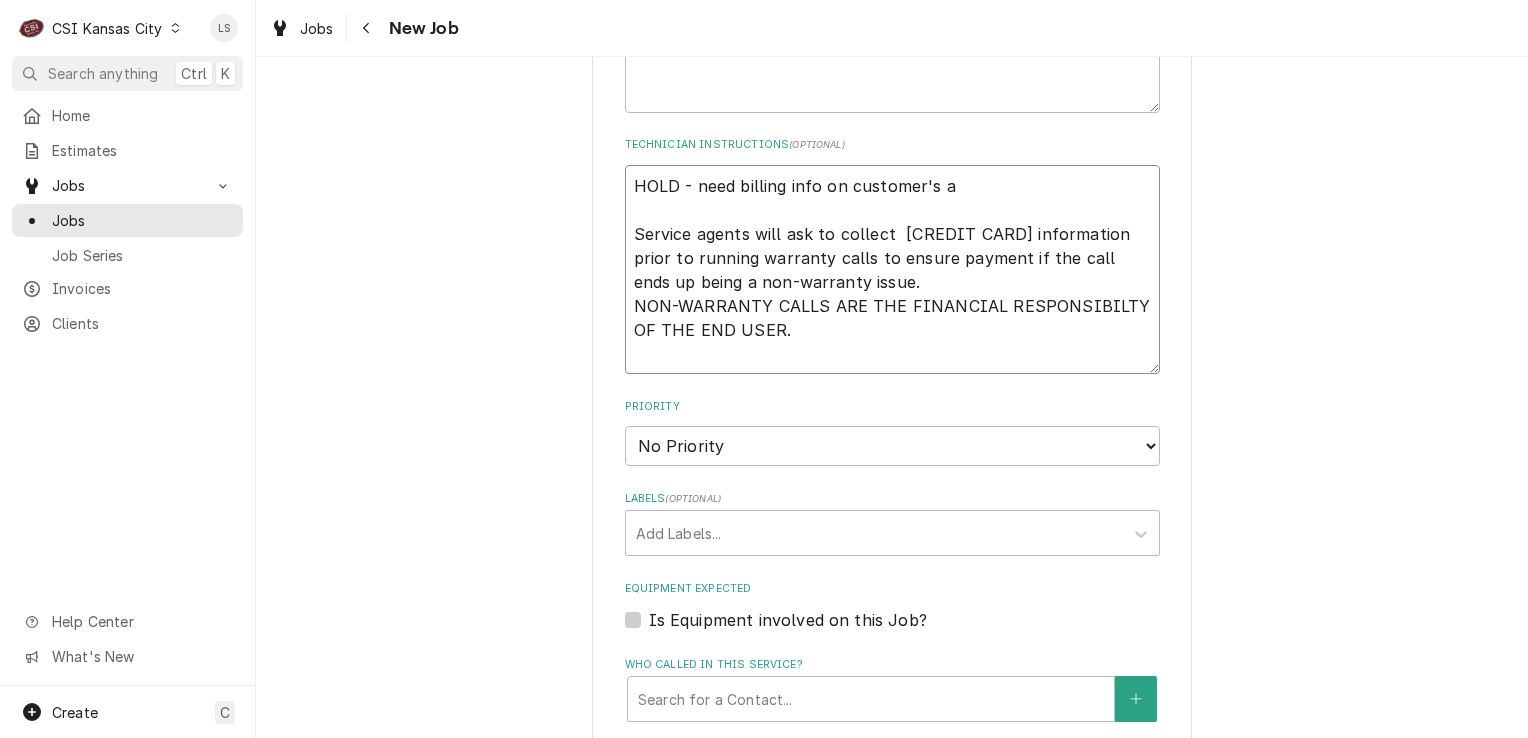type on "x" 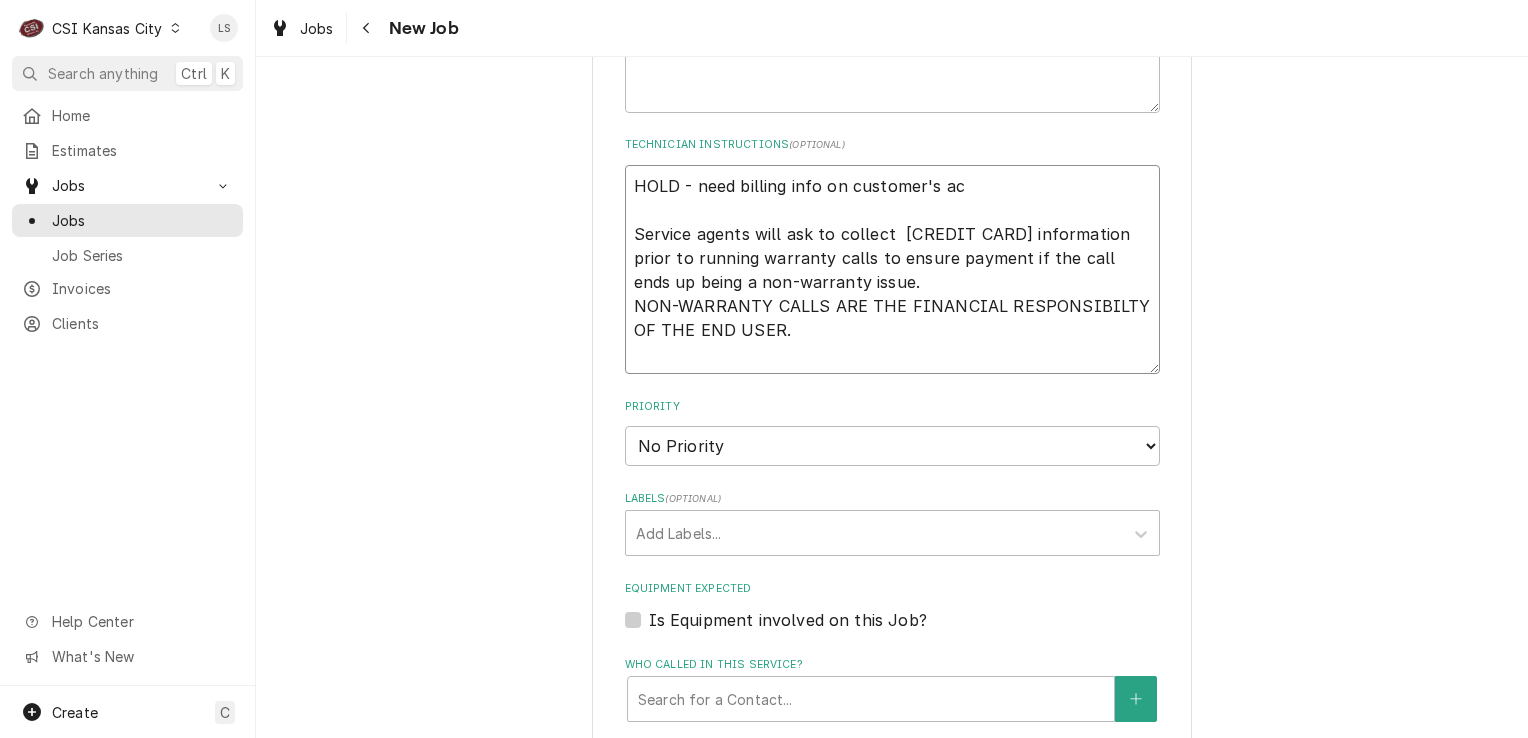 type on "x" 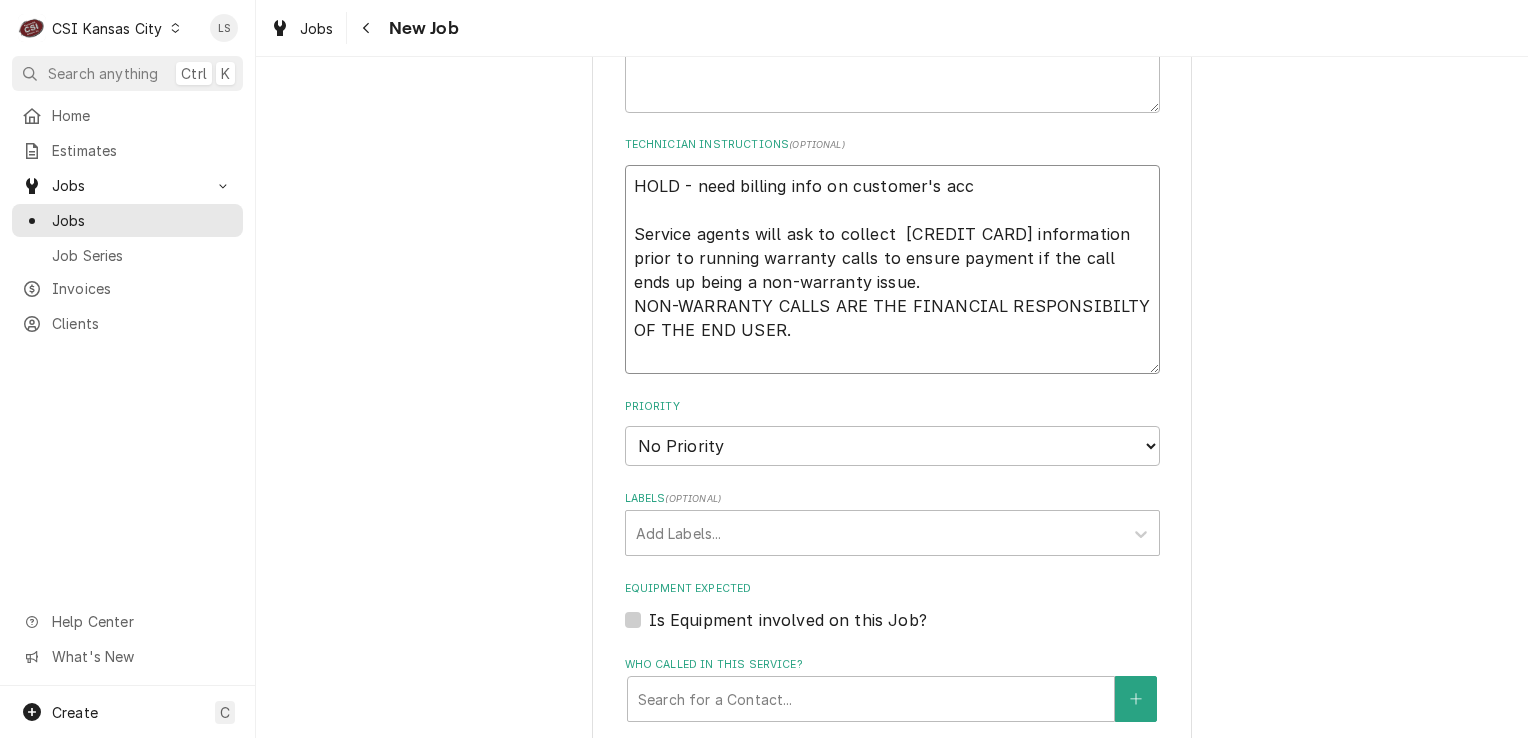 type on "x" 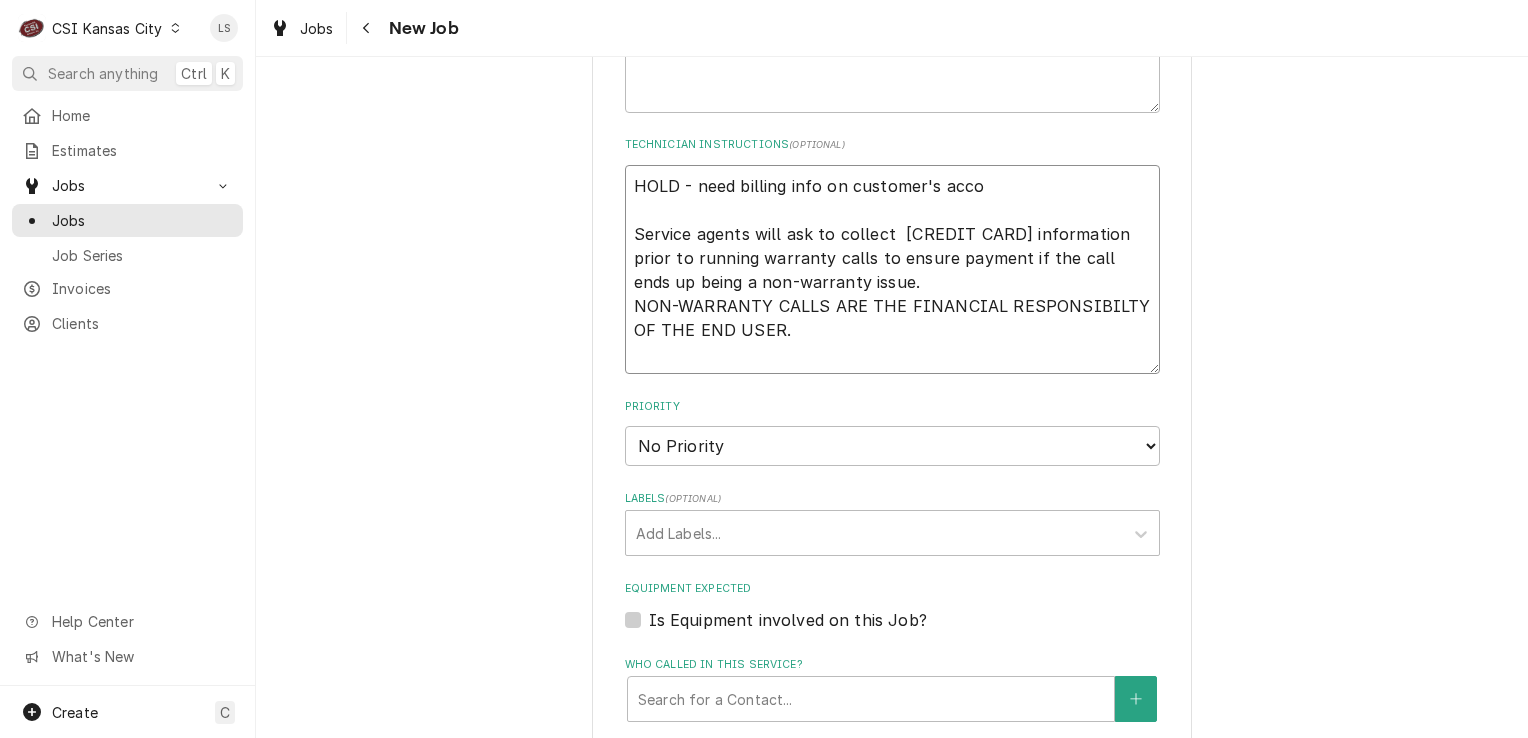 type on "x" 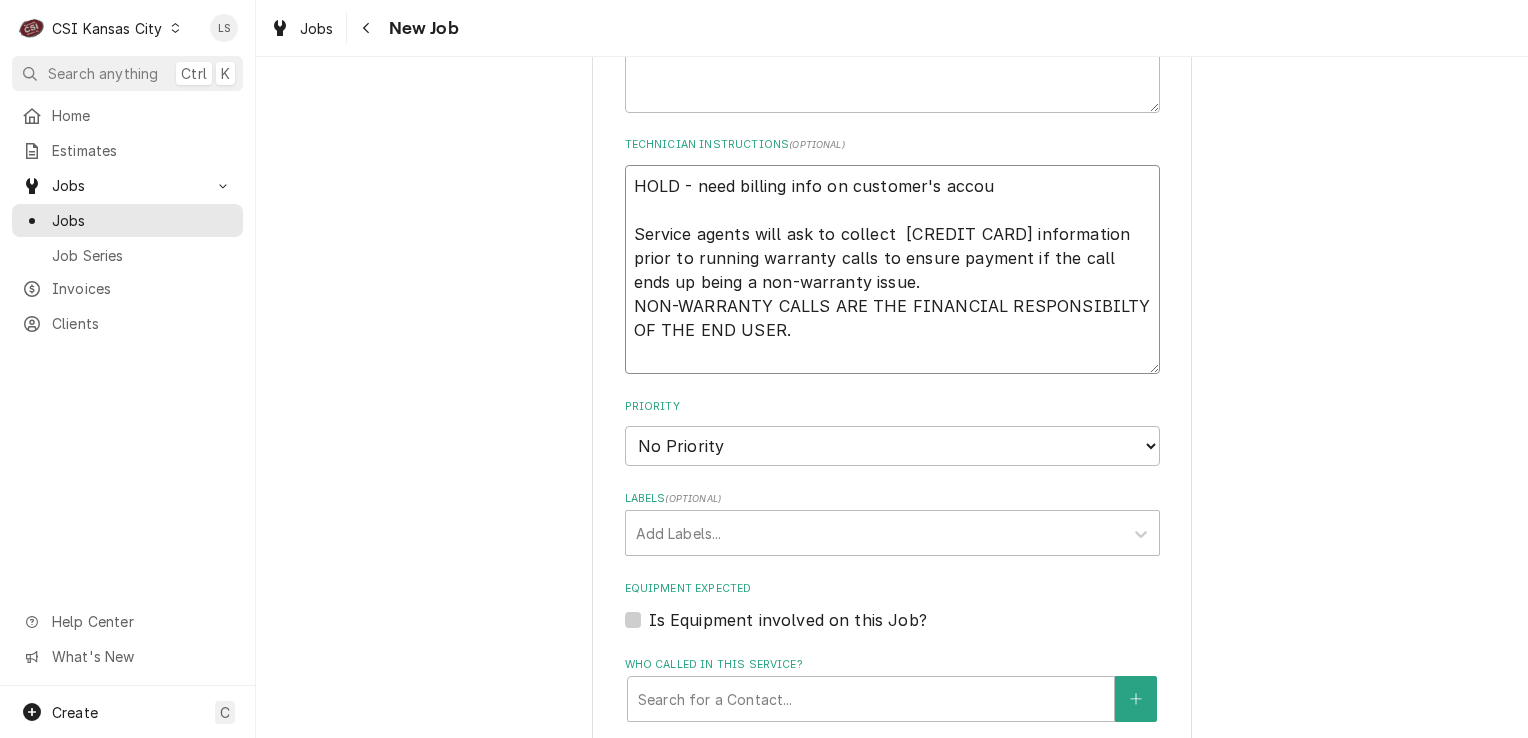type on "x" 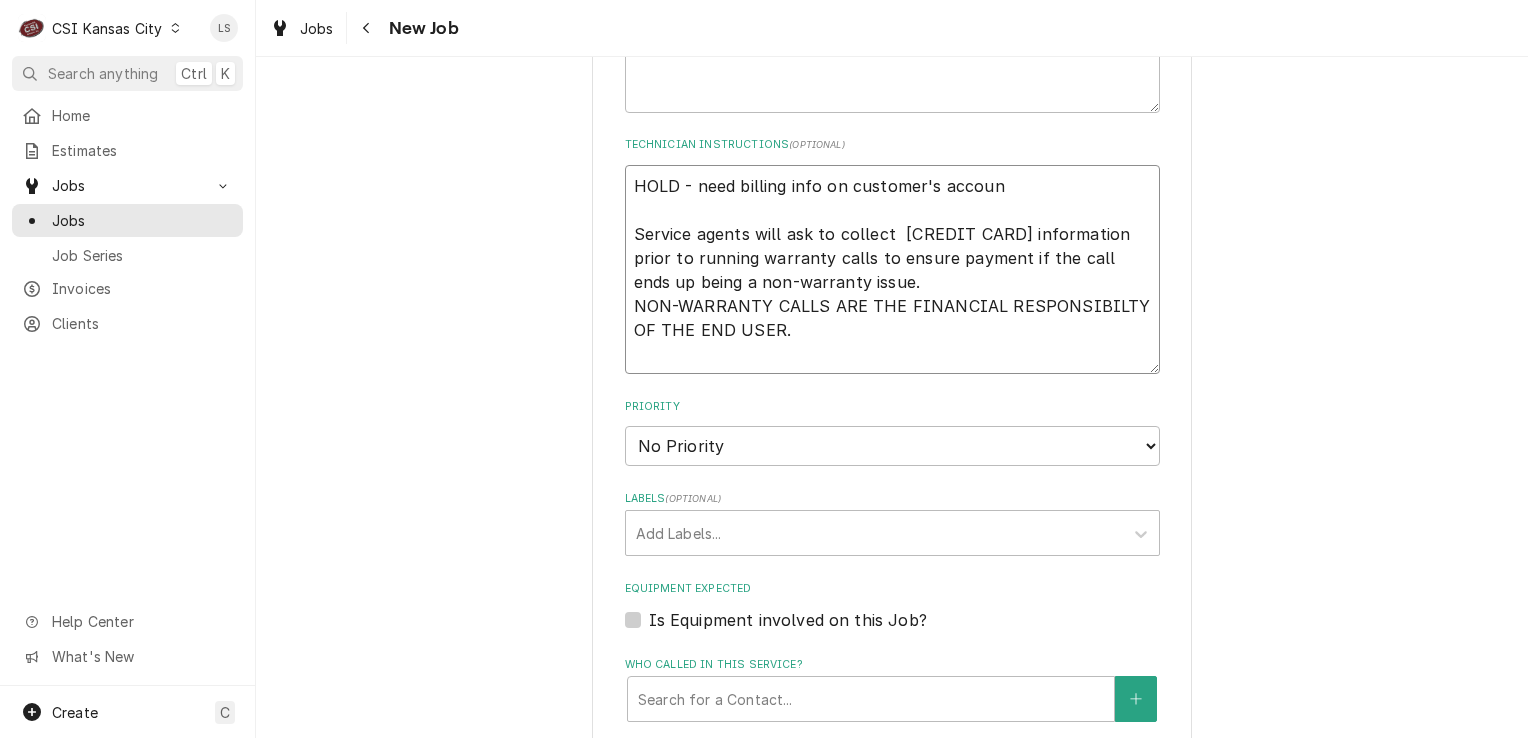 type on "HOLD - need billing info on customer's account
Service agents will ask to collect  credit card information prior to running warranty calls to ensure payment if the call ends up being a non-warranty issue.
NON-WARRANTY CALLS ARE THE FINANCIAL RESPONSIBILTY OF THE END USER." 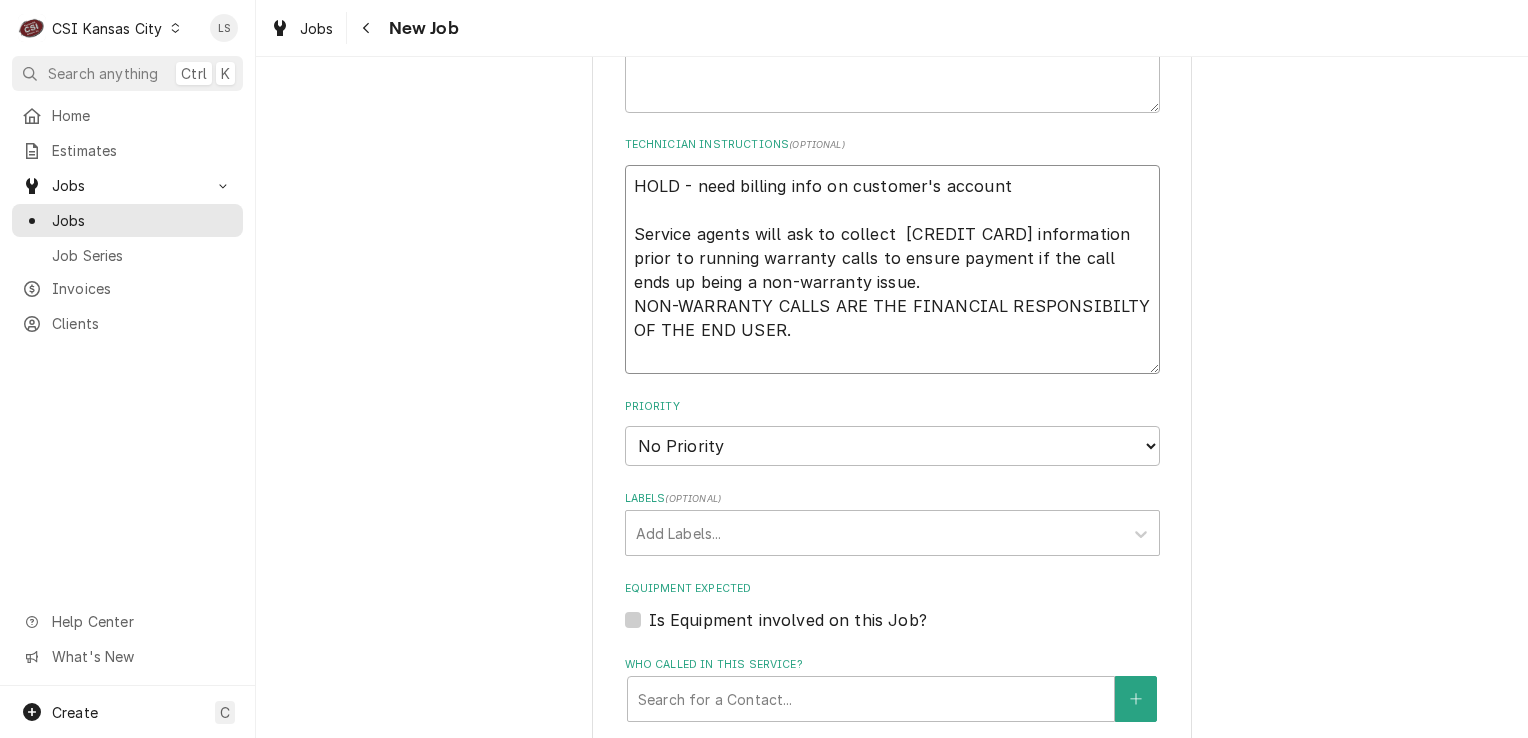 type on "x" 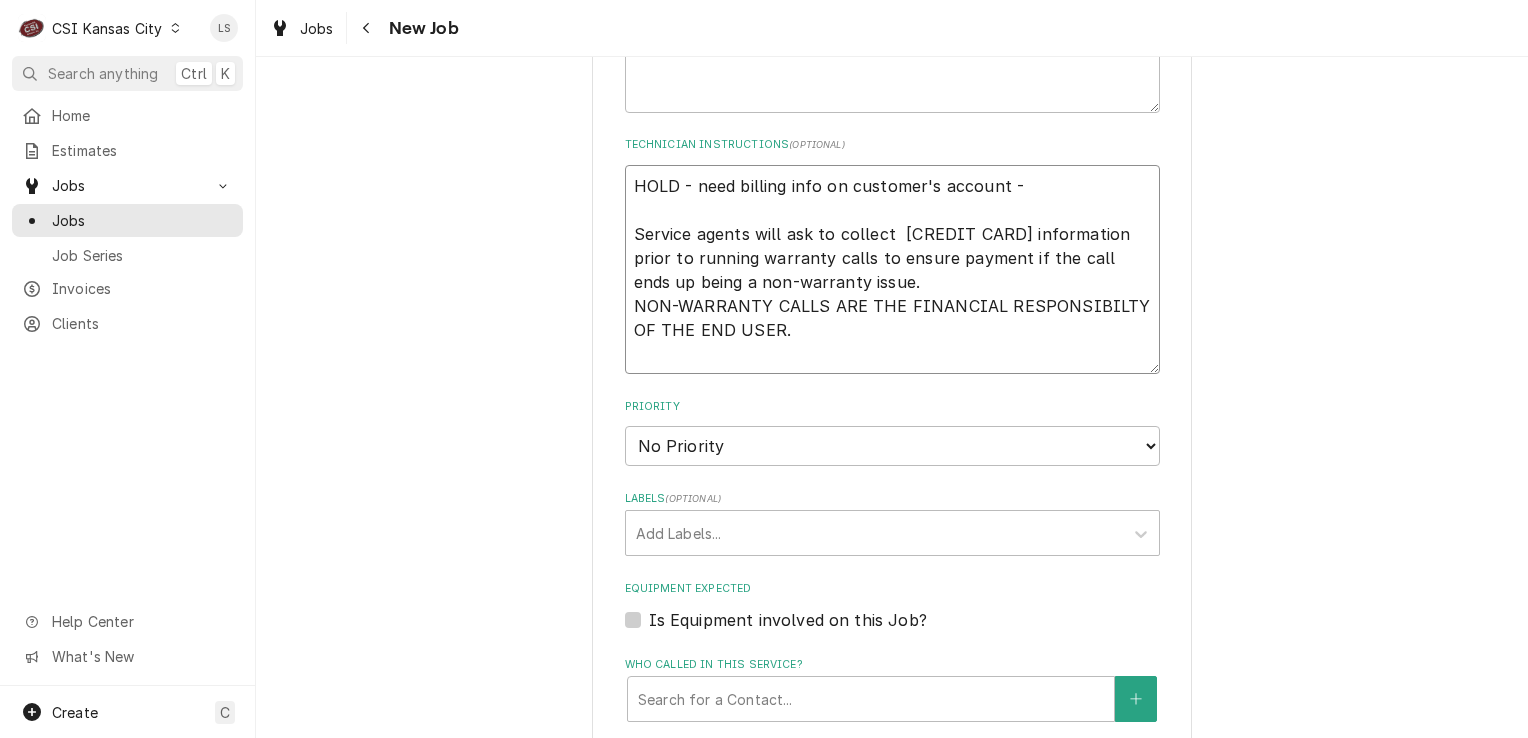 type on "x" 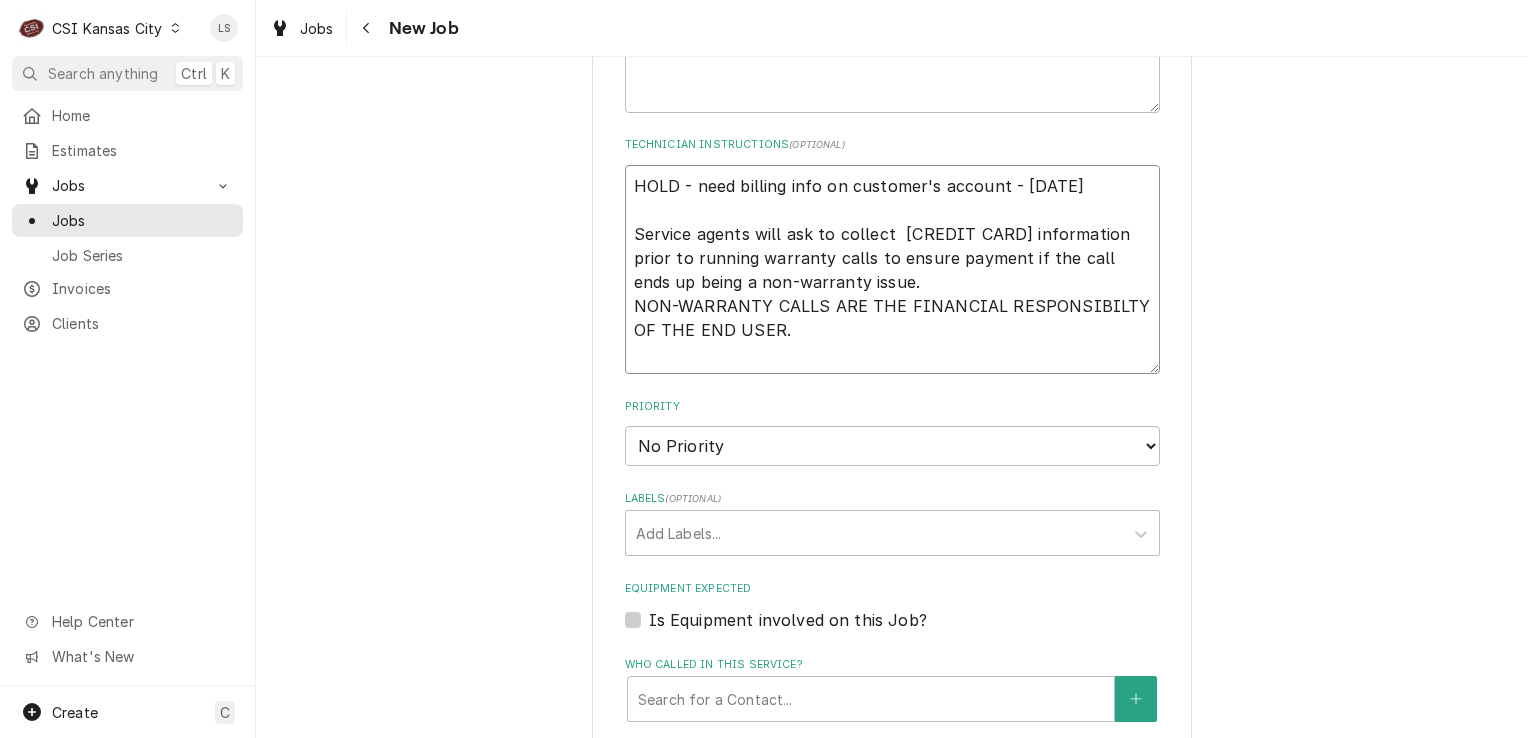 type on "x" 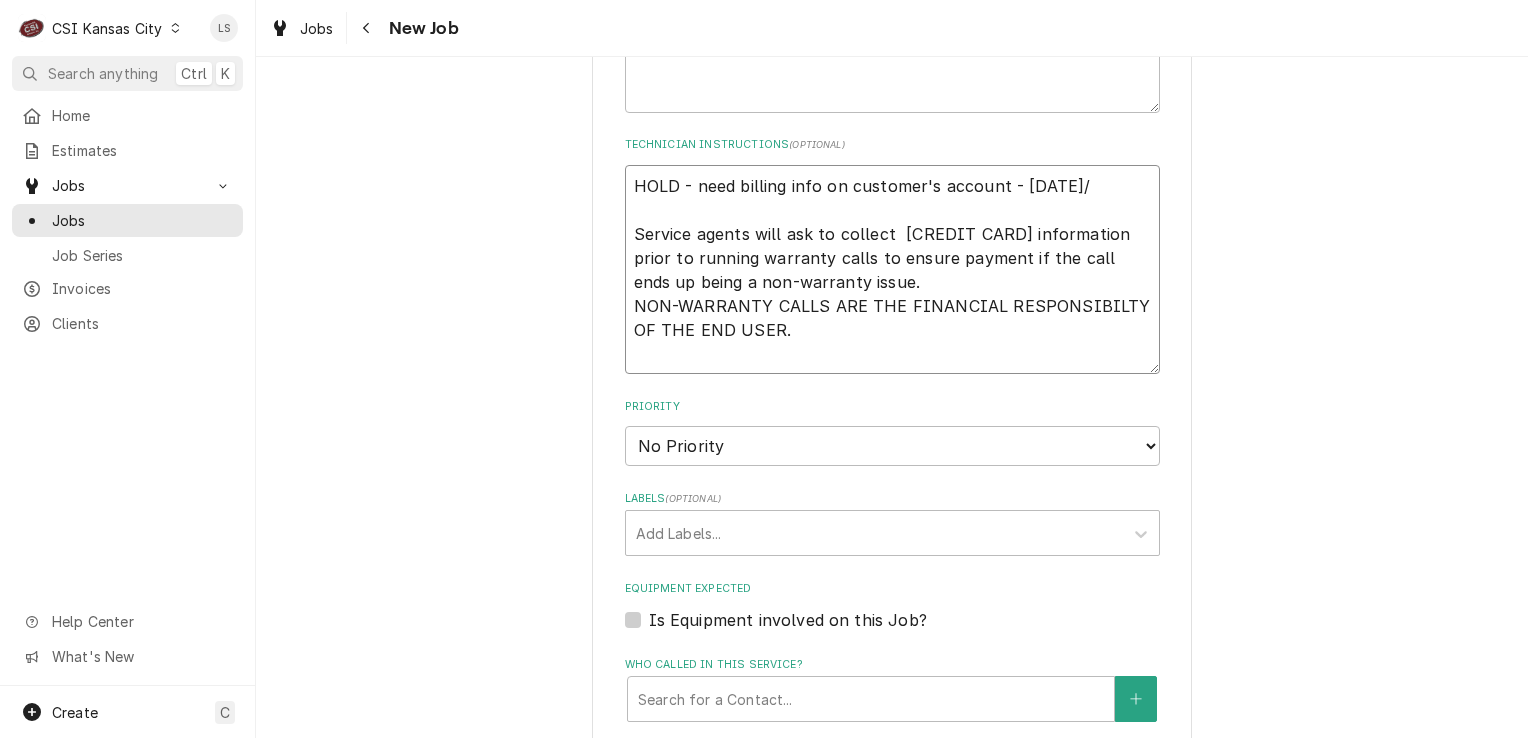 type on "x" 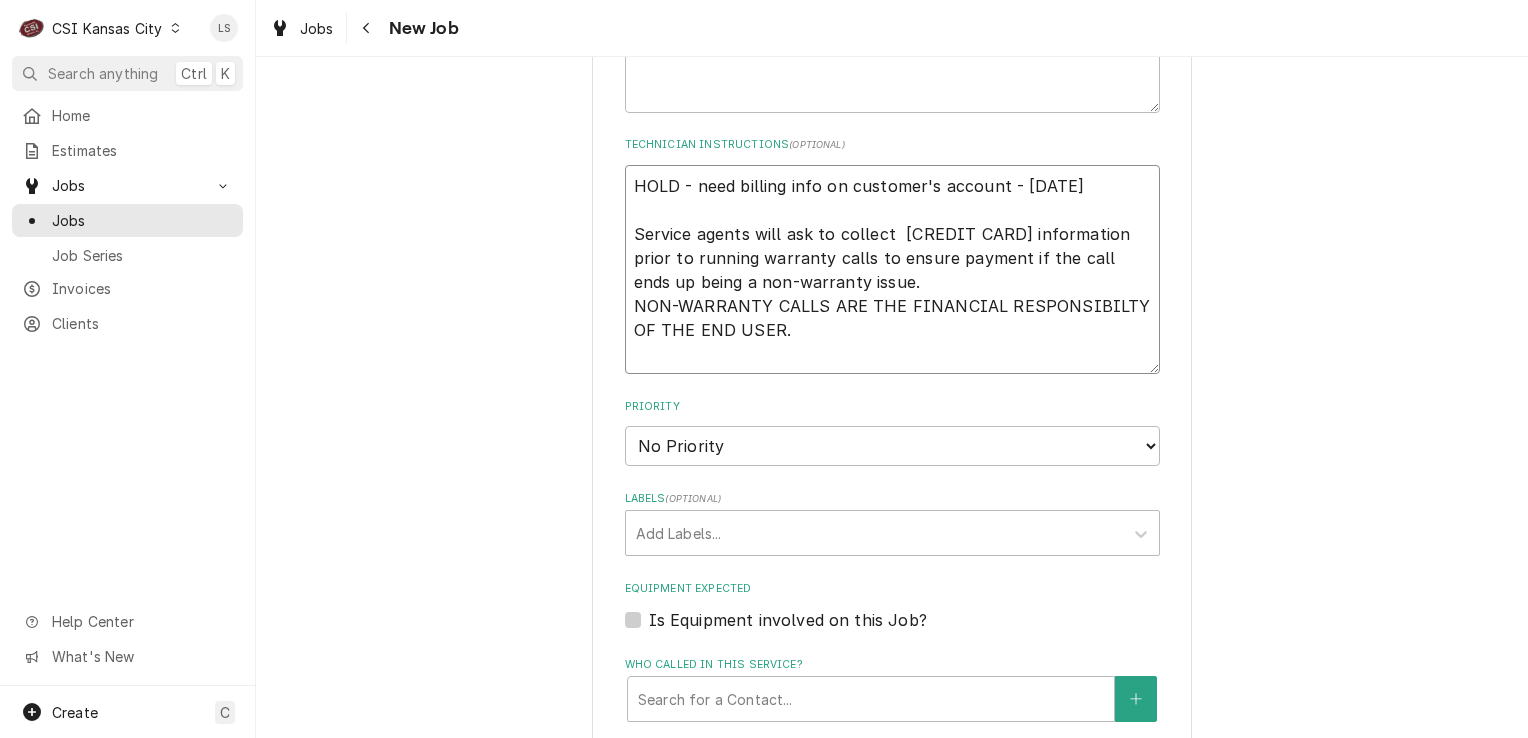 type on "x" 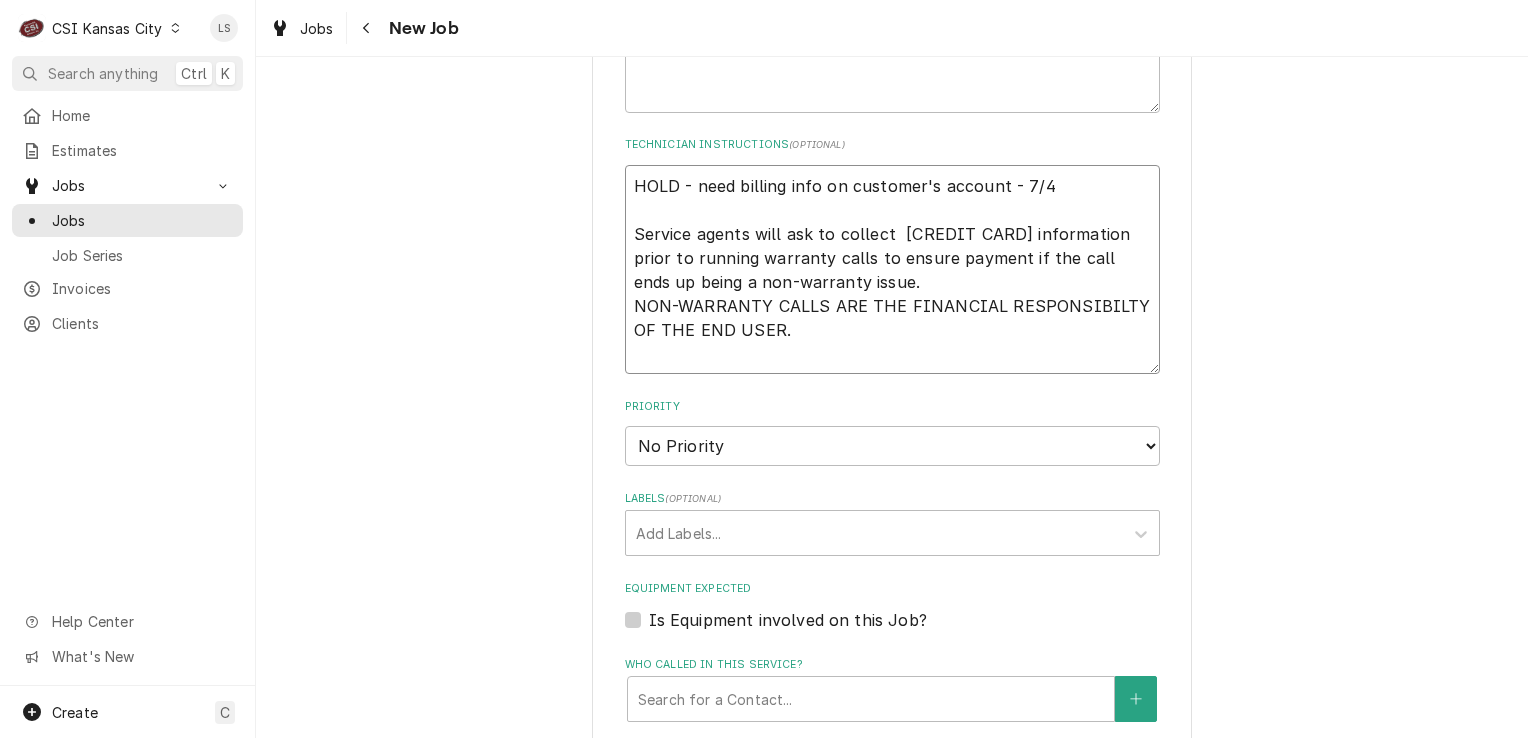 type on "x" 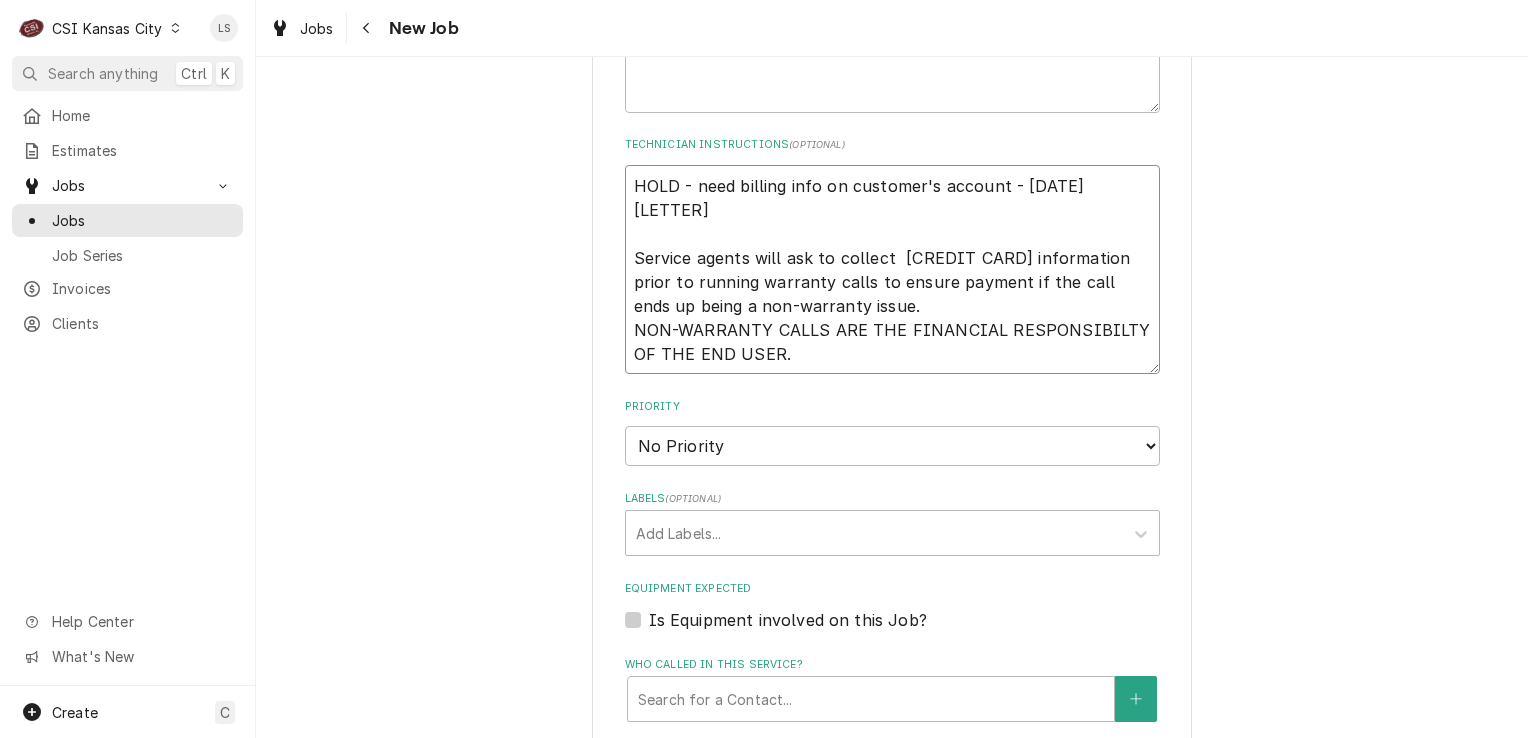 type on "x" 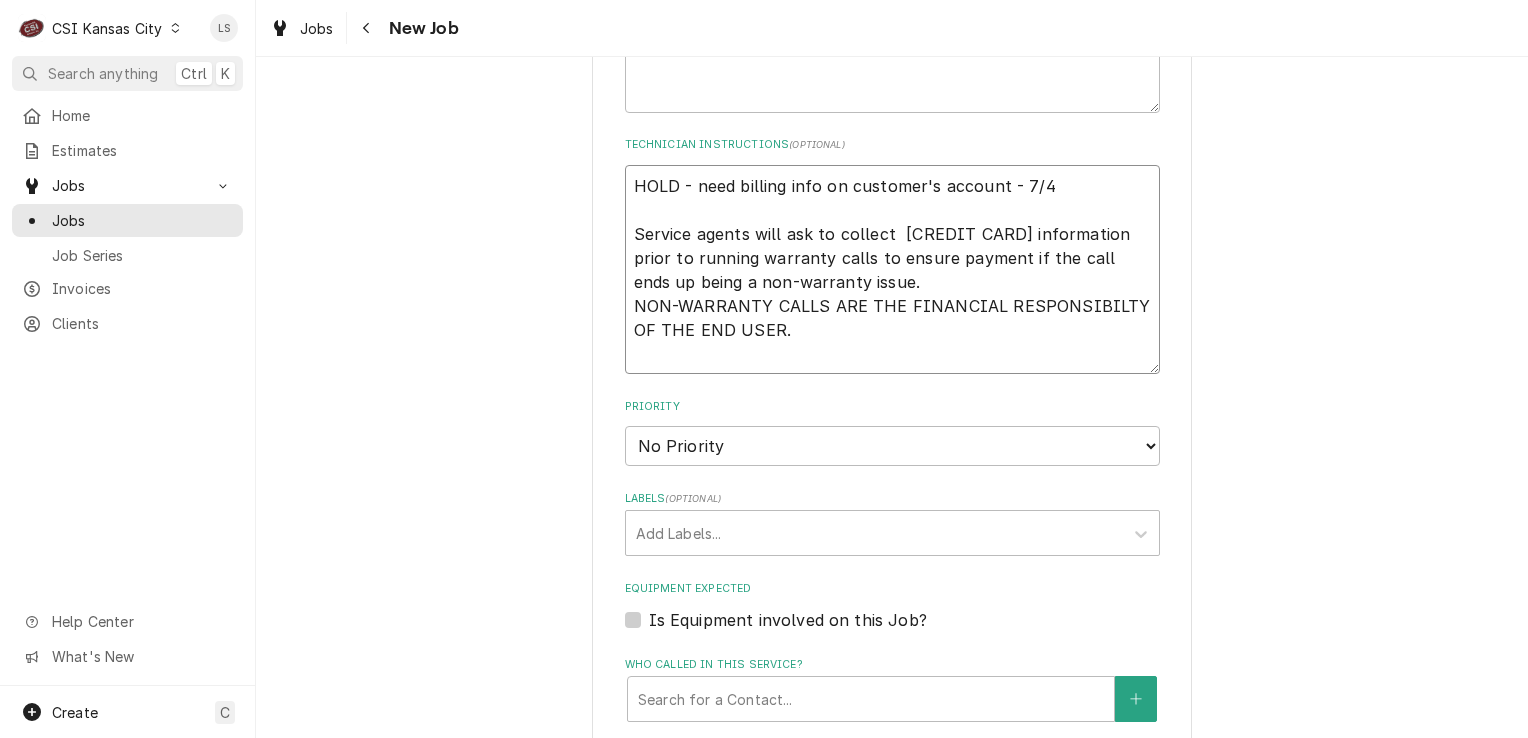 type on "x" 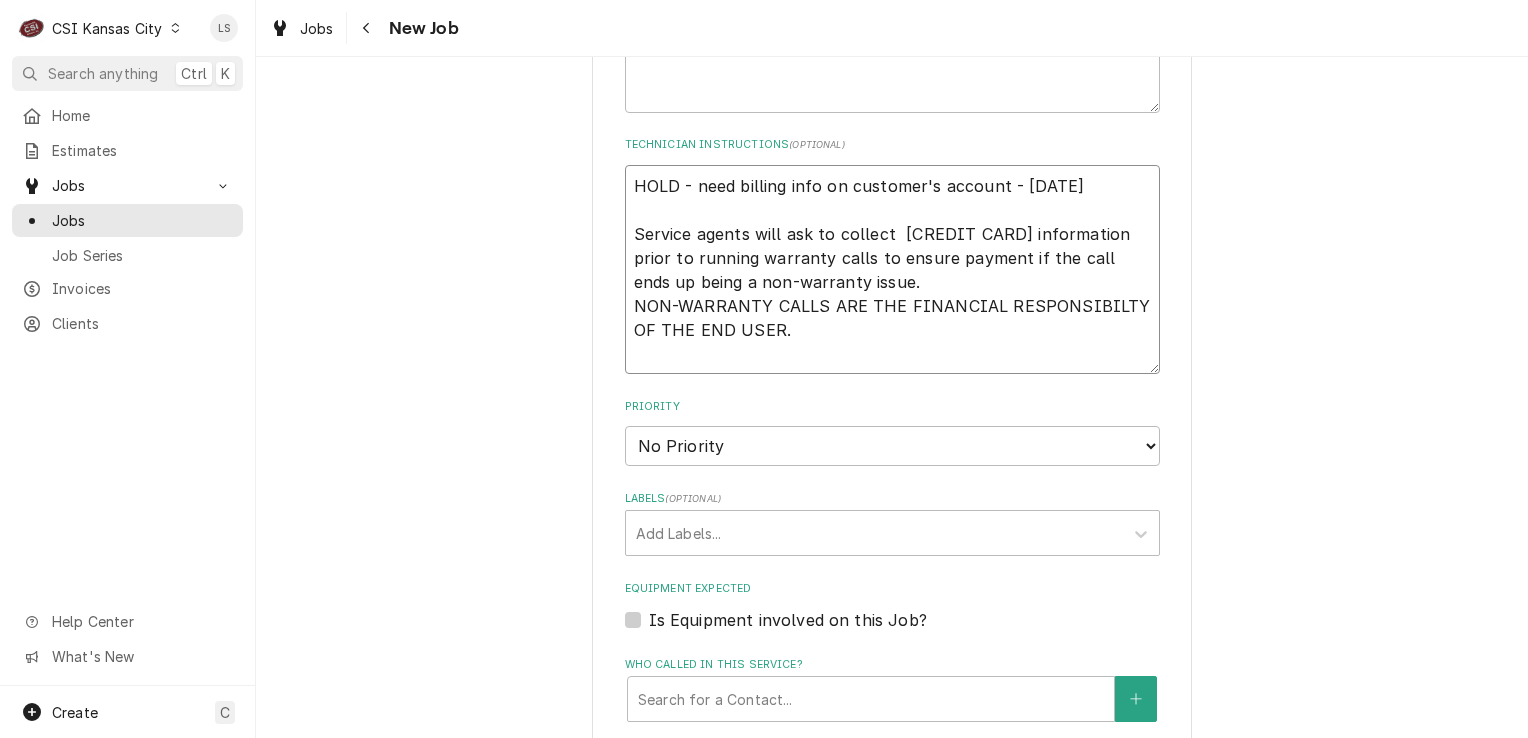 type on "x" 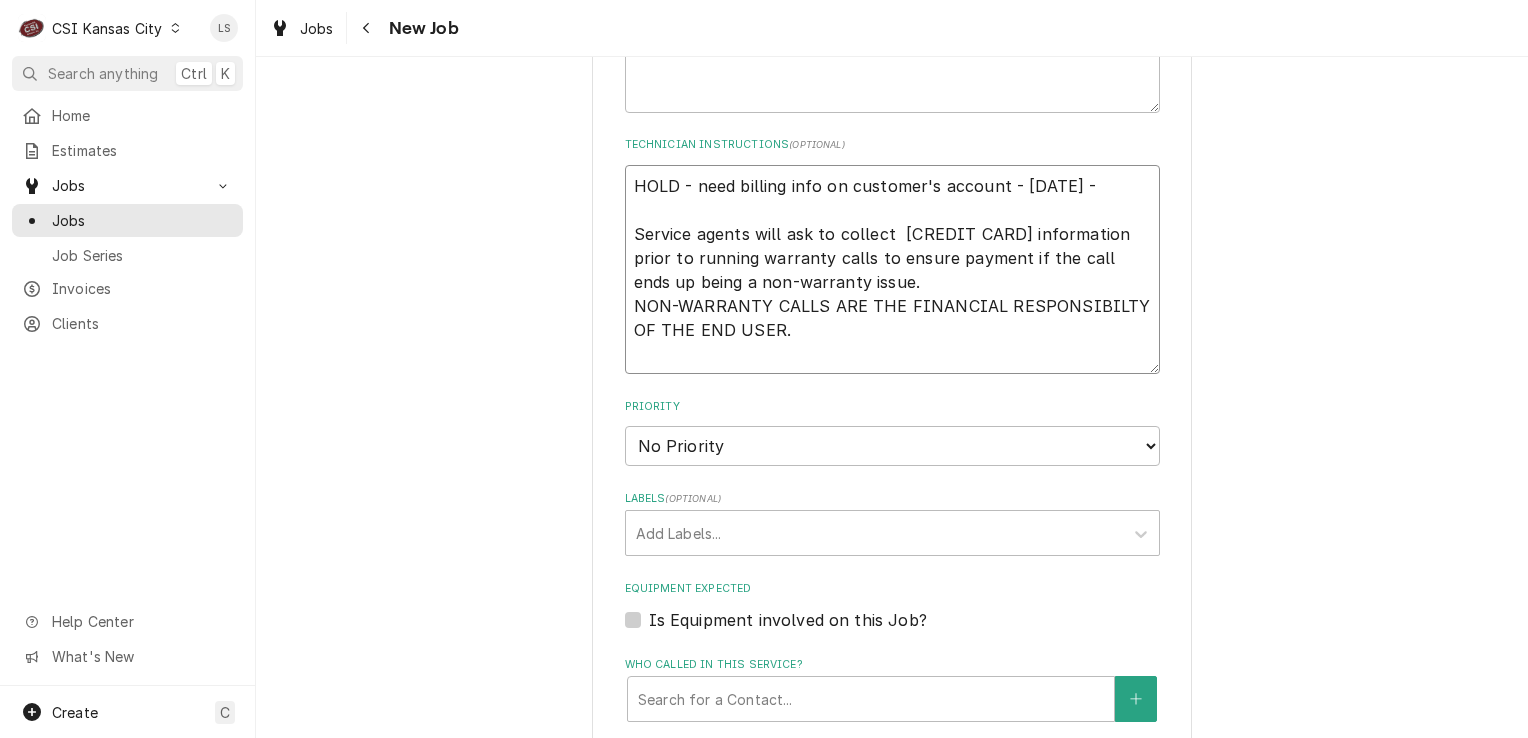 type on "x" 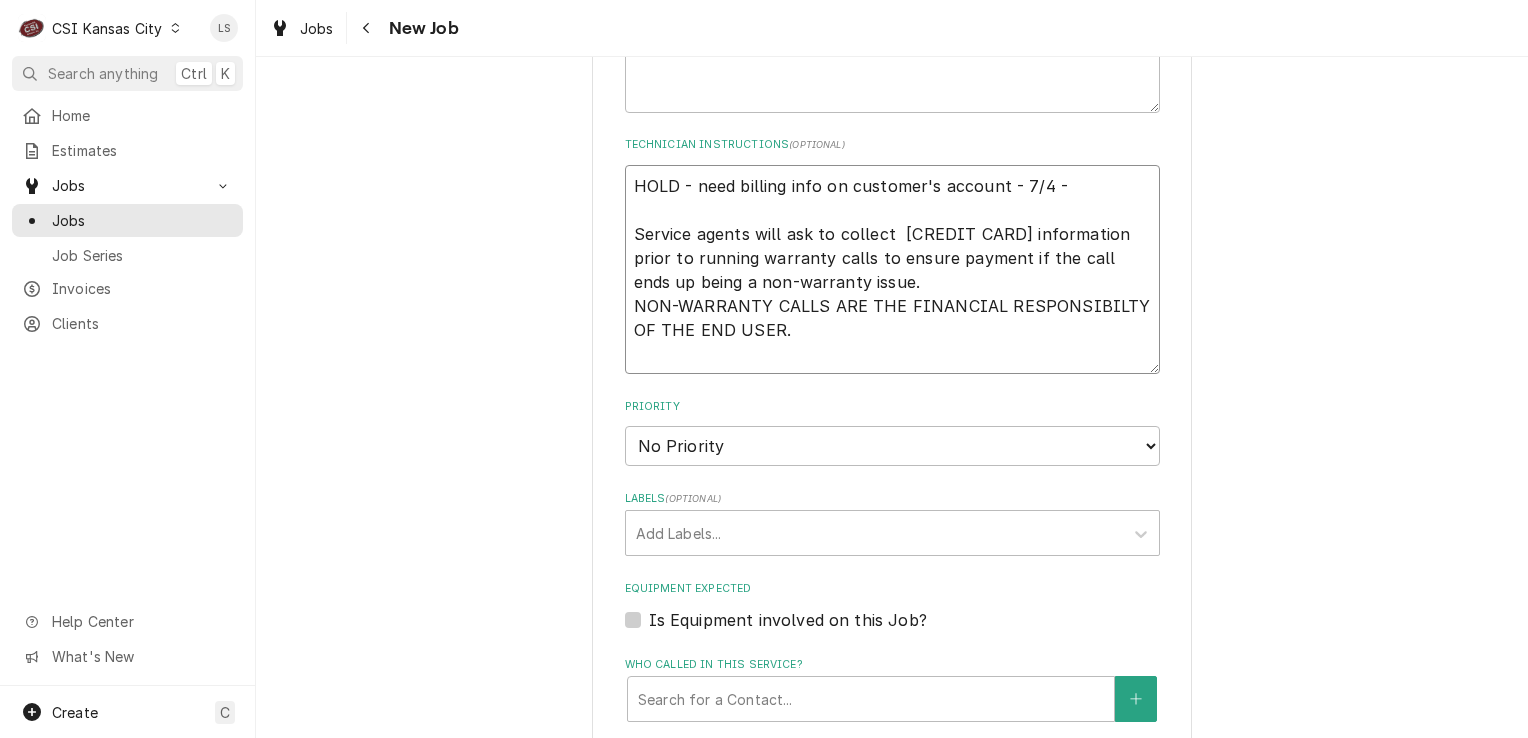 type on "x" 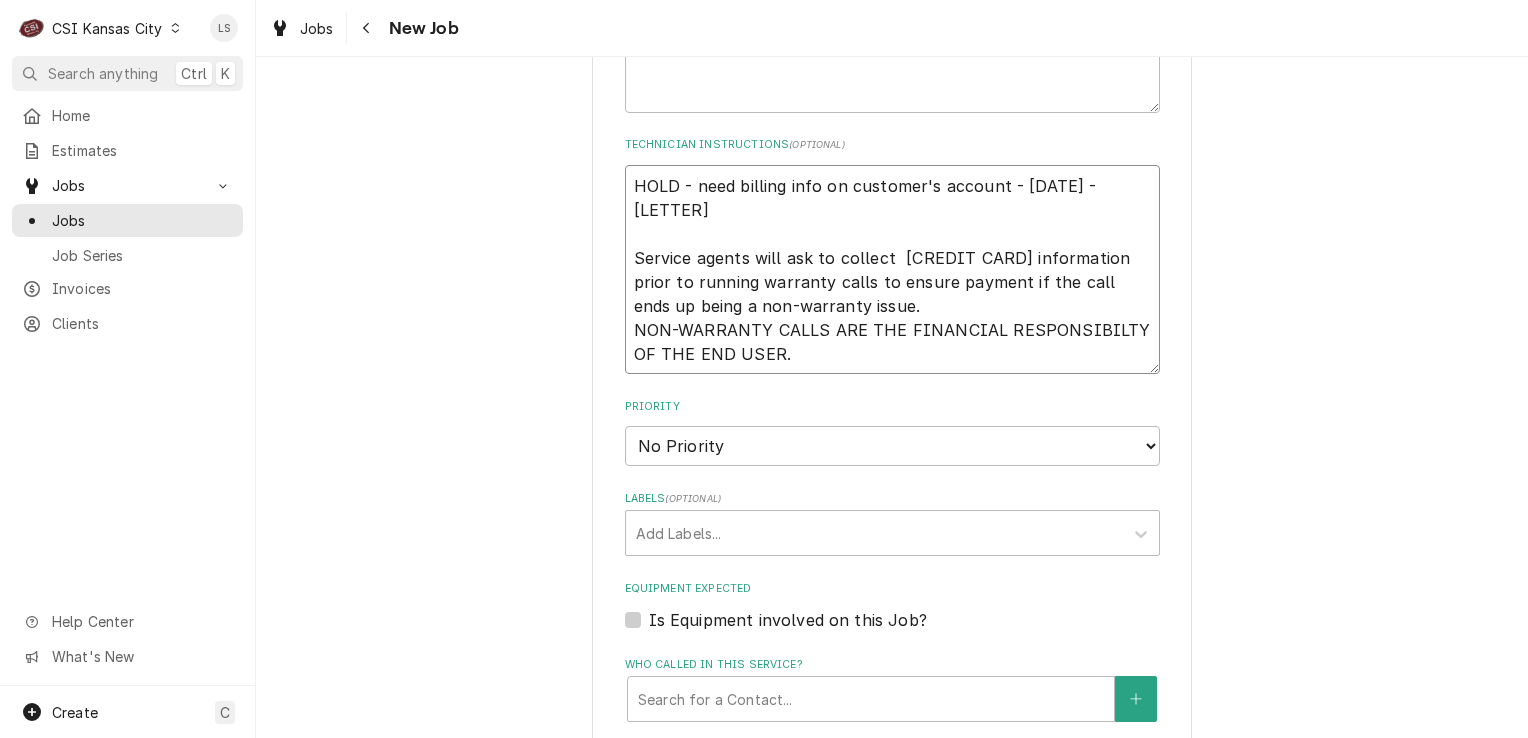 type on "x" 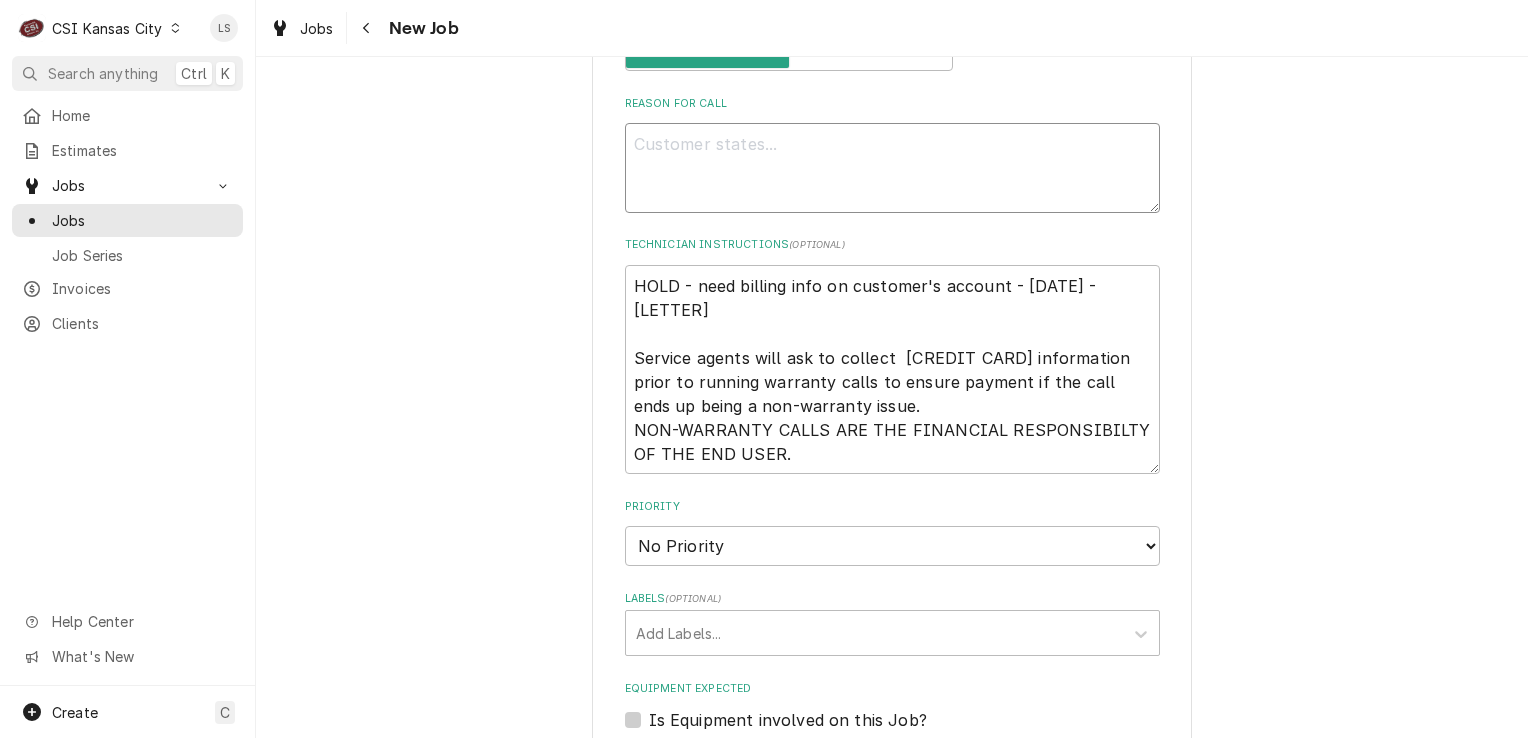 click on "Reason For Call" at bounding box center [892, 168] 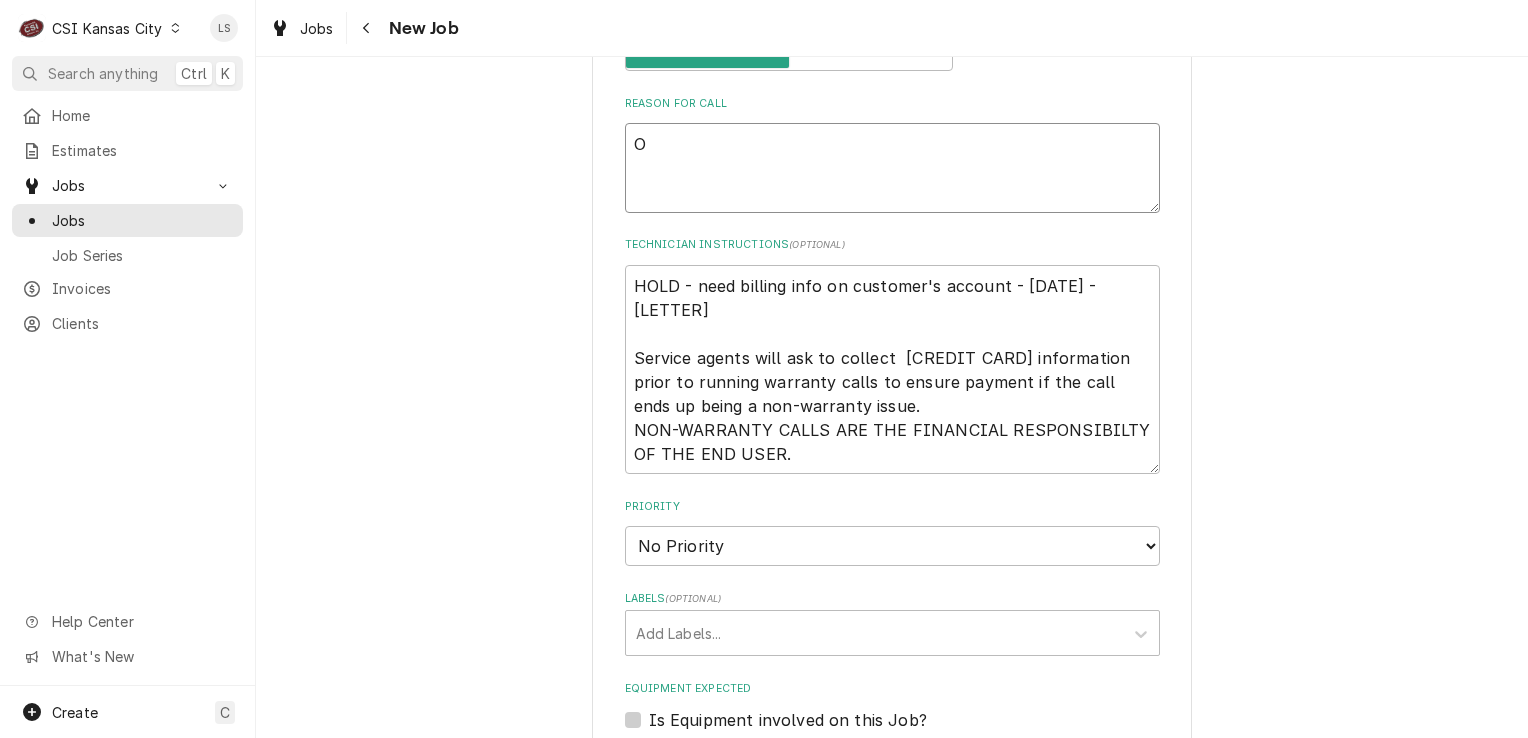 type on "x" 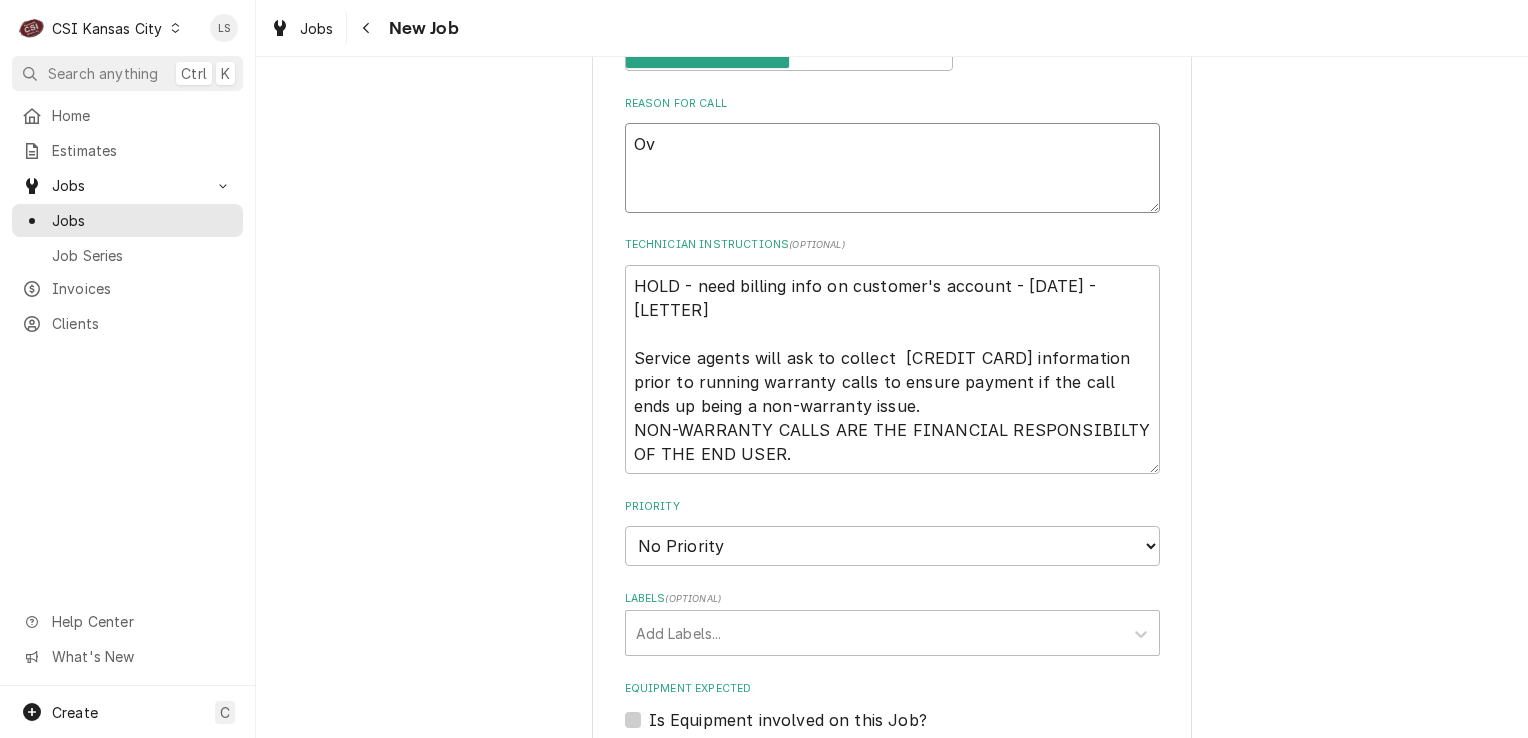 type on "x" 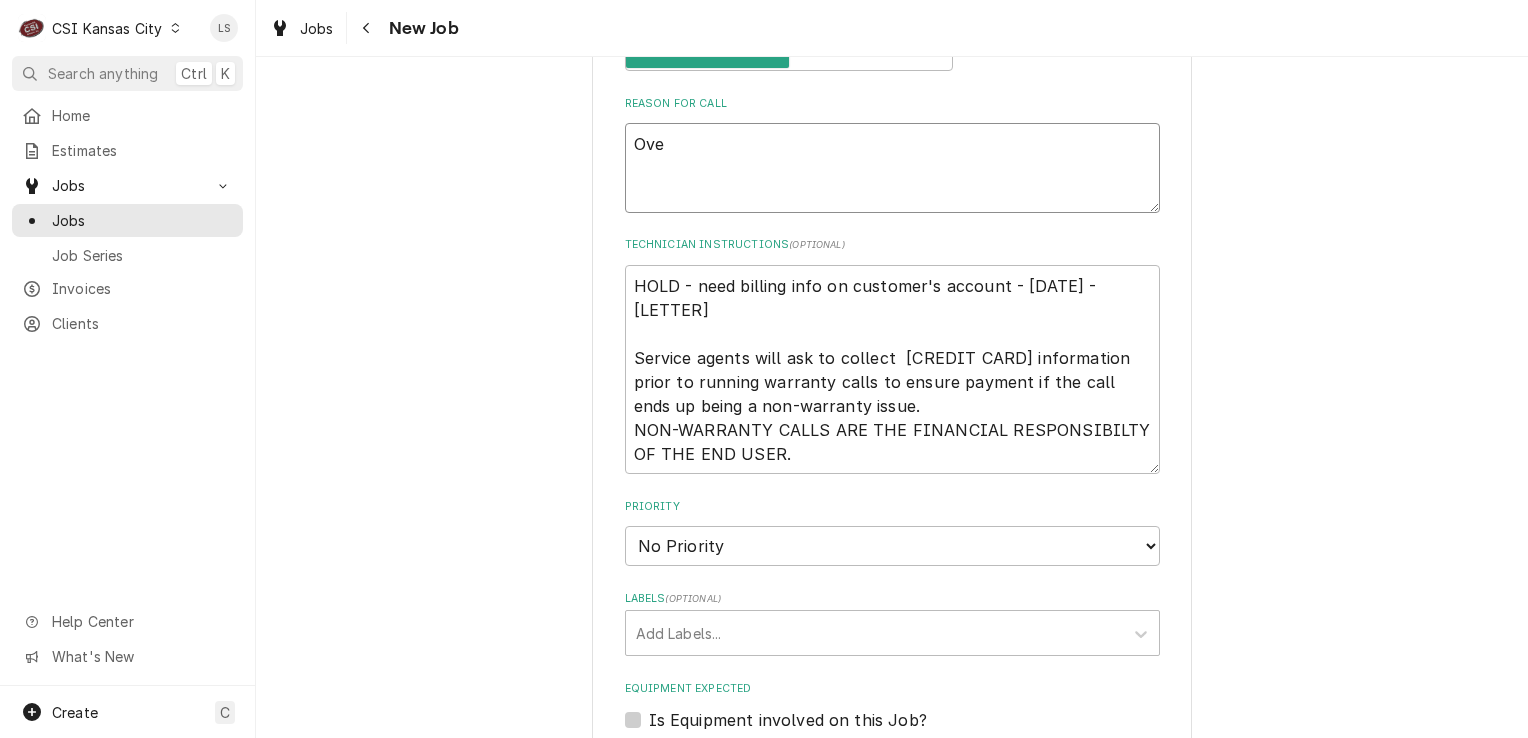 type on "x" 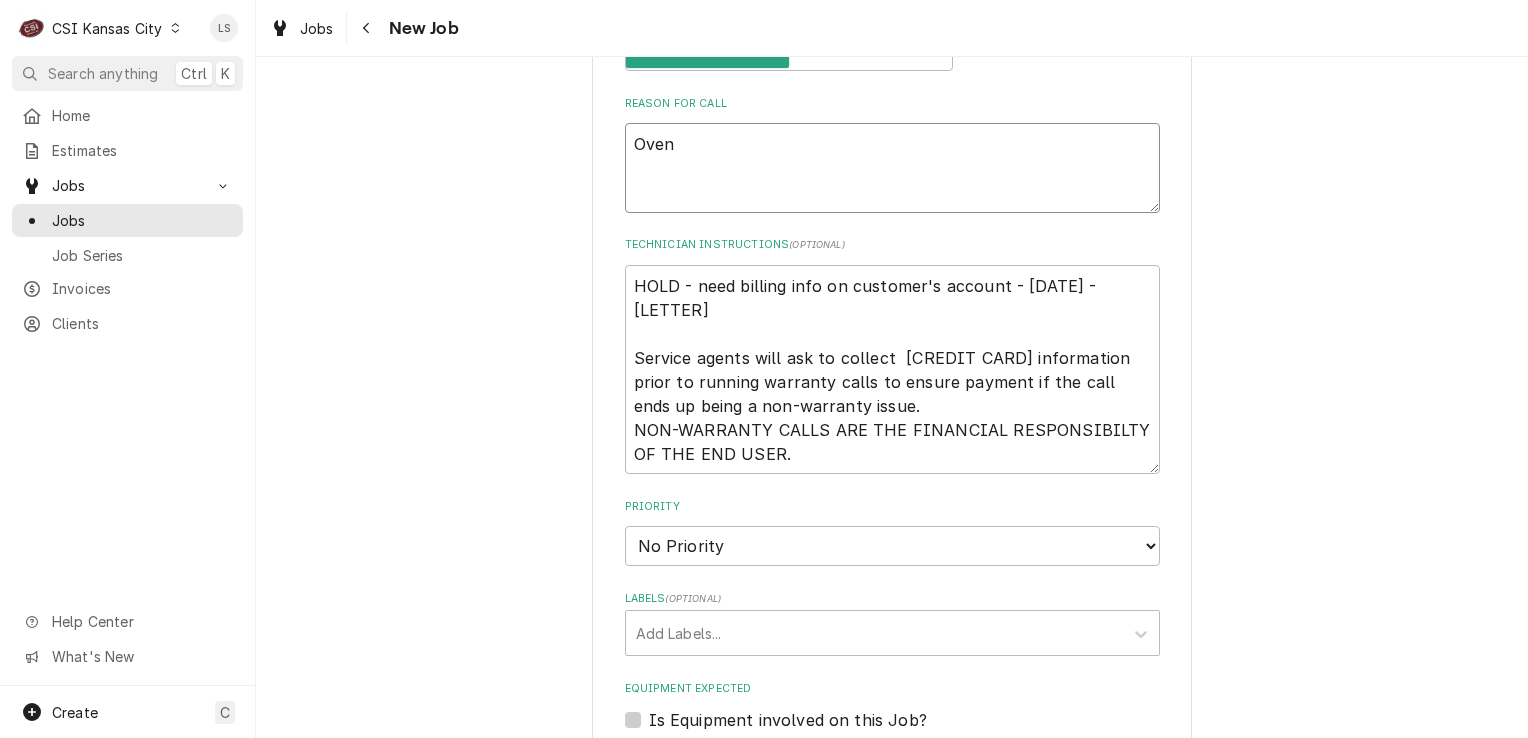 type on "x" 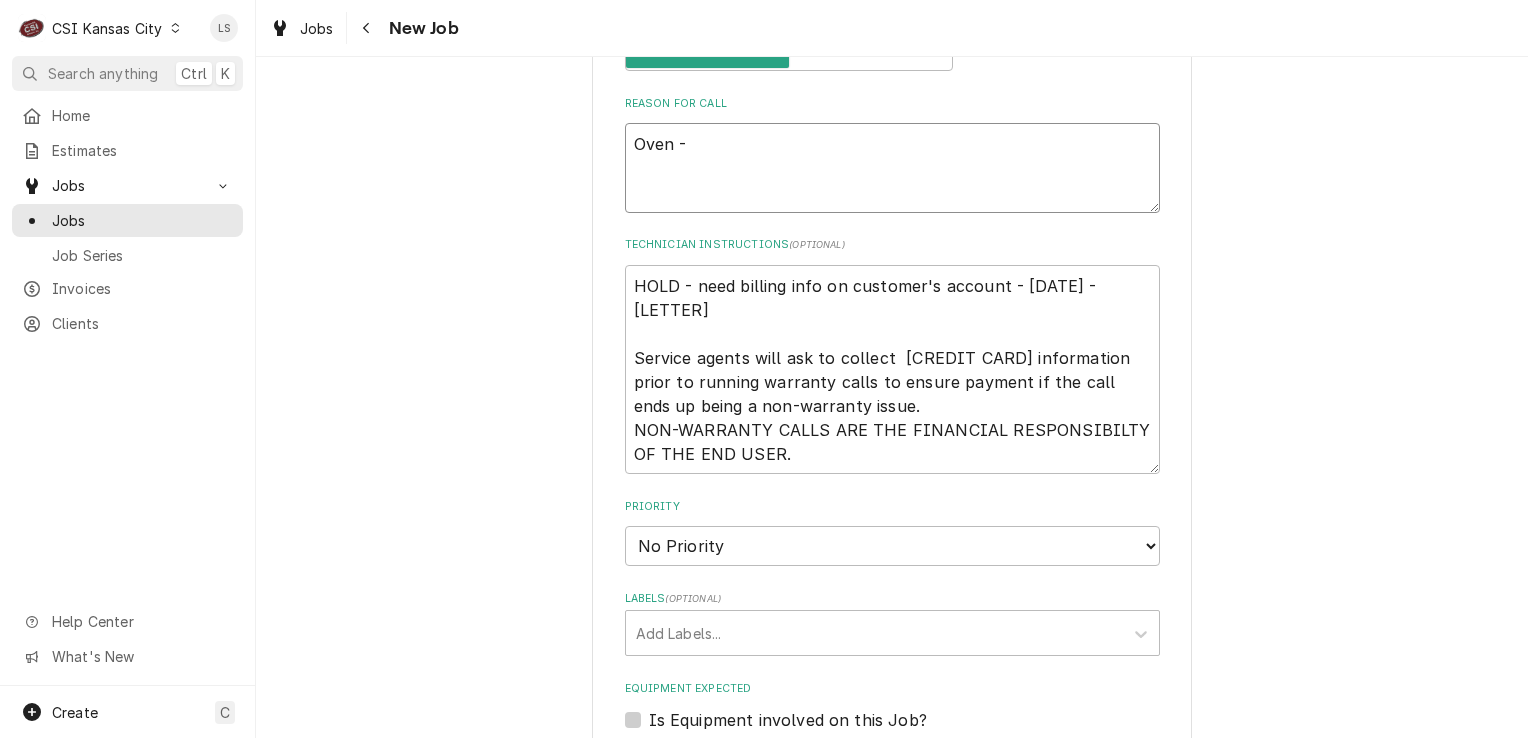 type on "x" 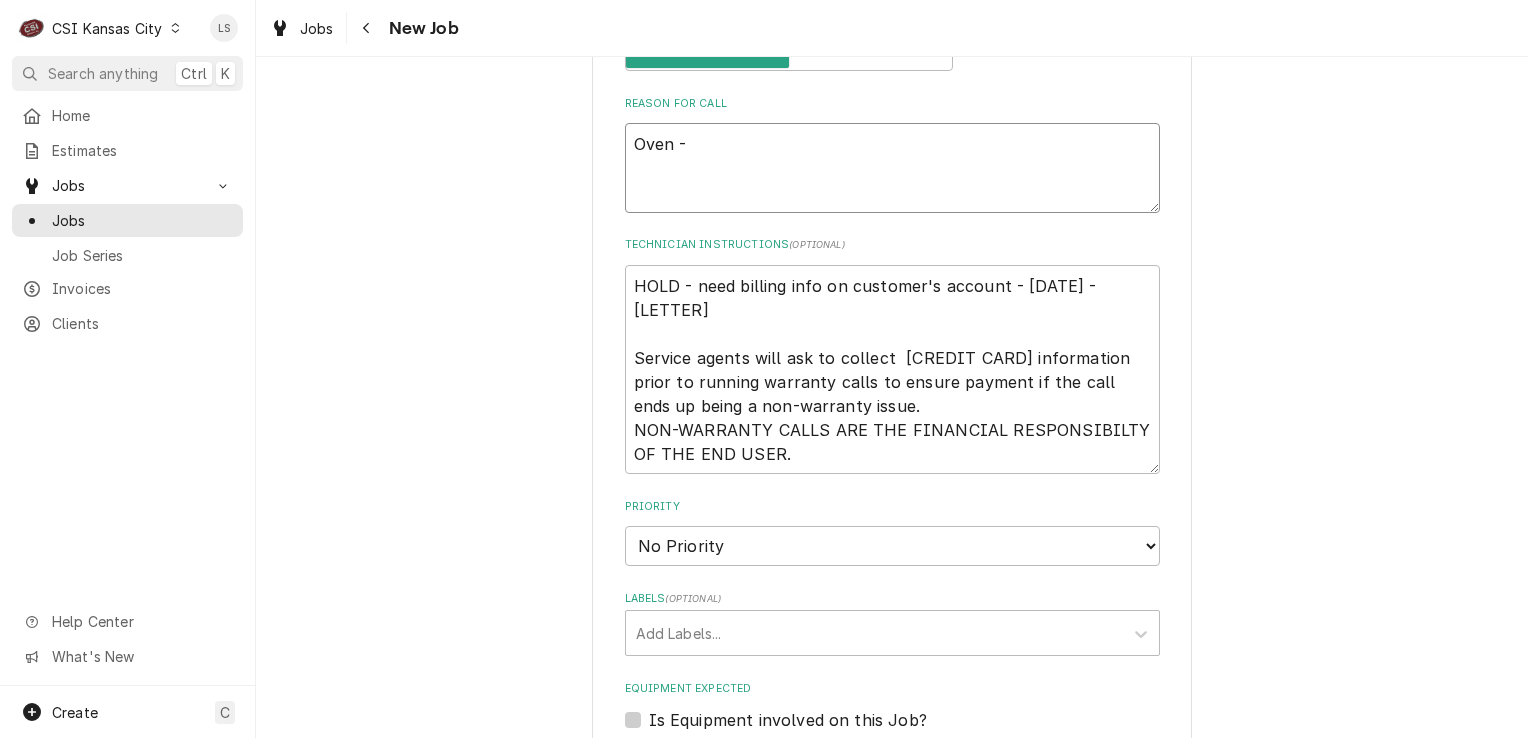 paste on "MICROSWITCH IS RANDOMLY NOT WORKING. MAY BE OFF TRACK OR NEED ADJUSTED" 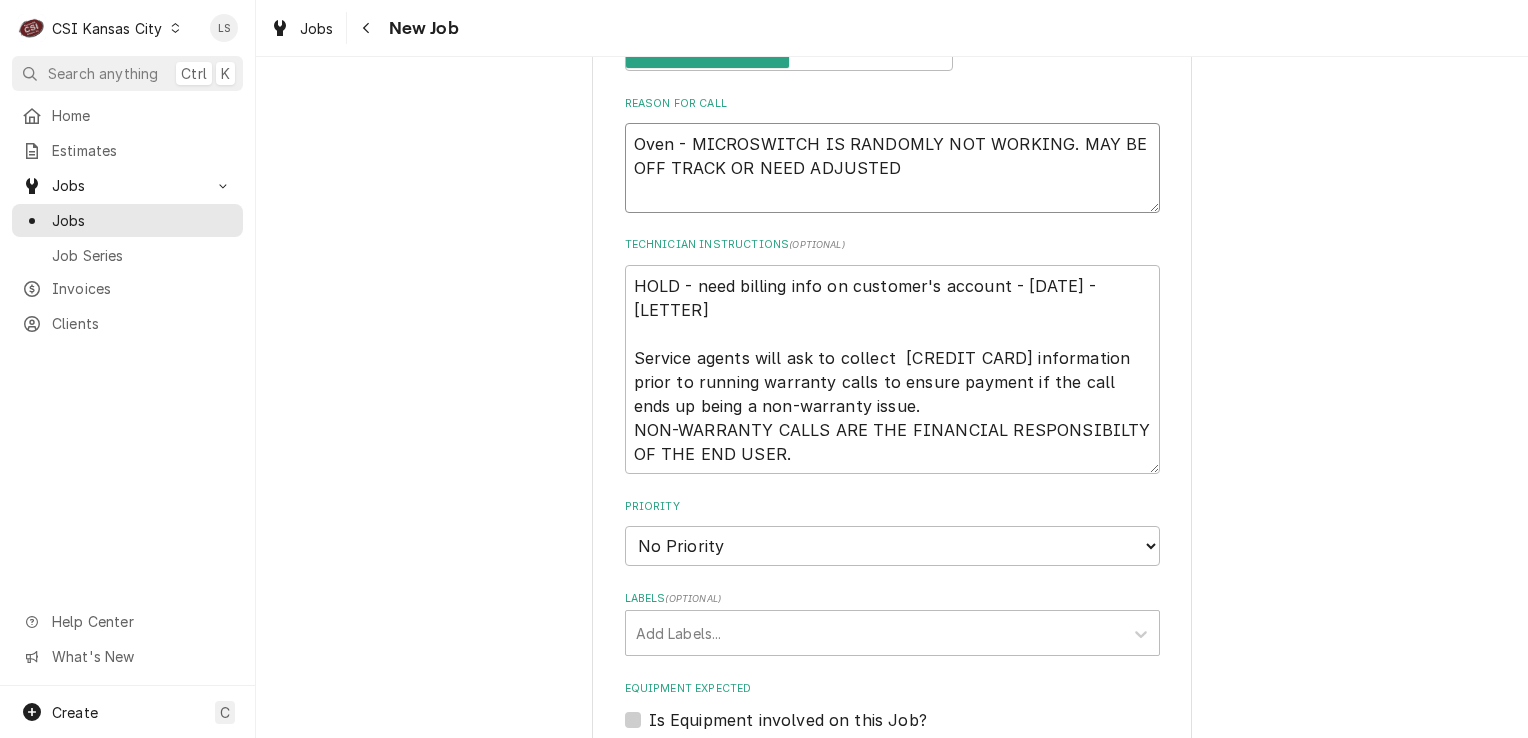 type on "x" 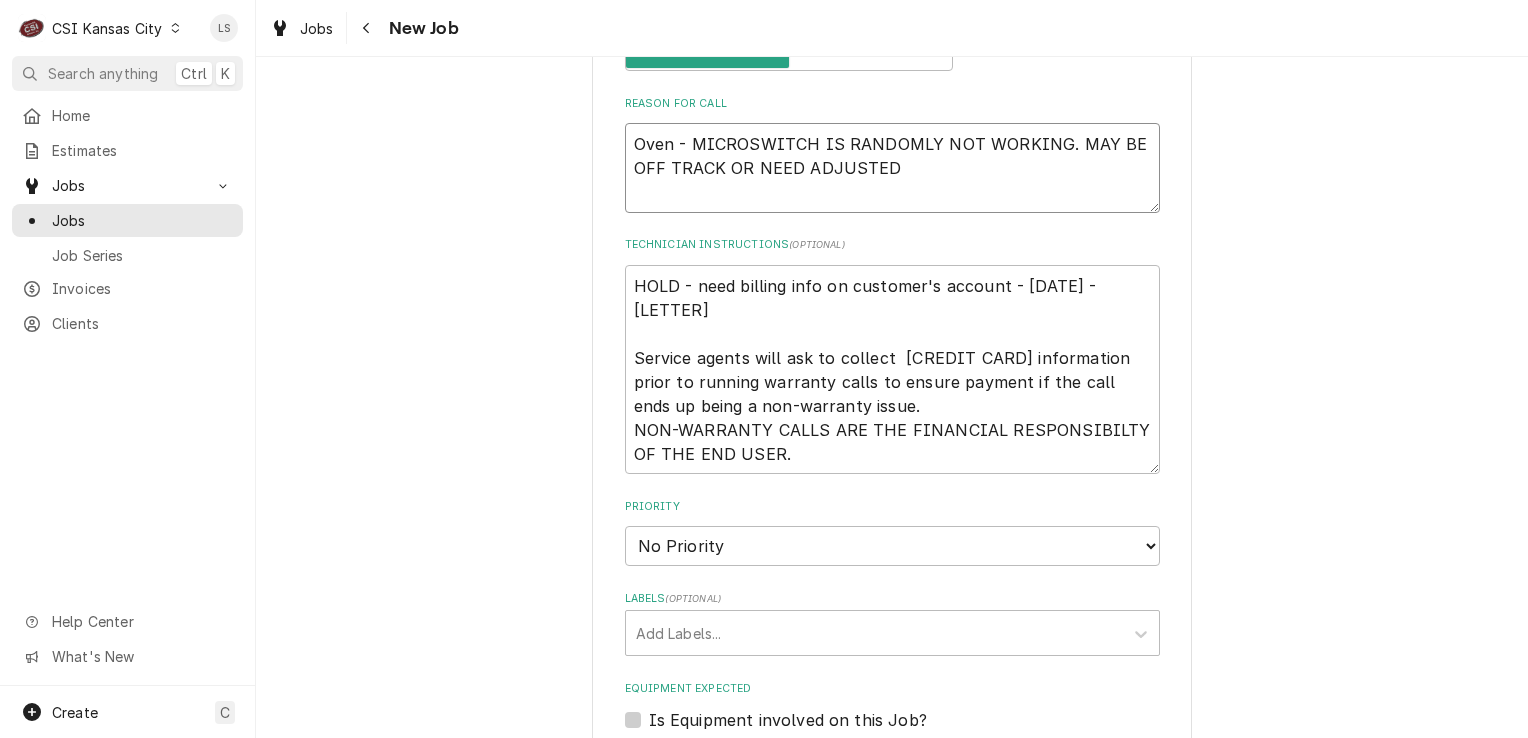 type on "Oven - MICROSWITCH IS RANDOMLY NOT WORKING. MAY BE OFF TRACK OR NEED ADJUSTED" 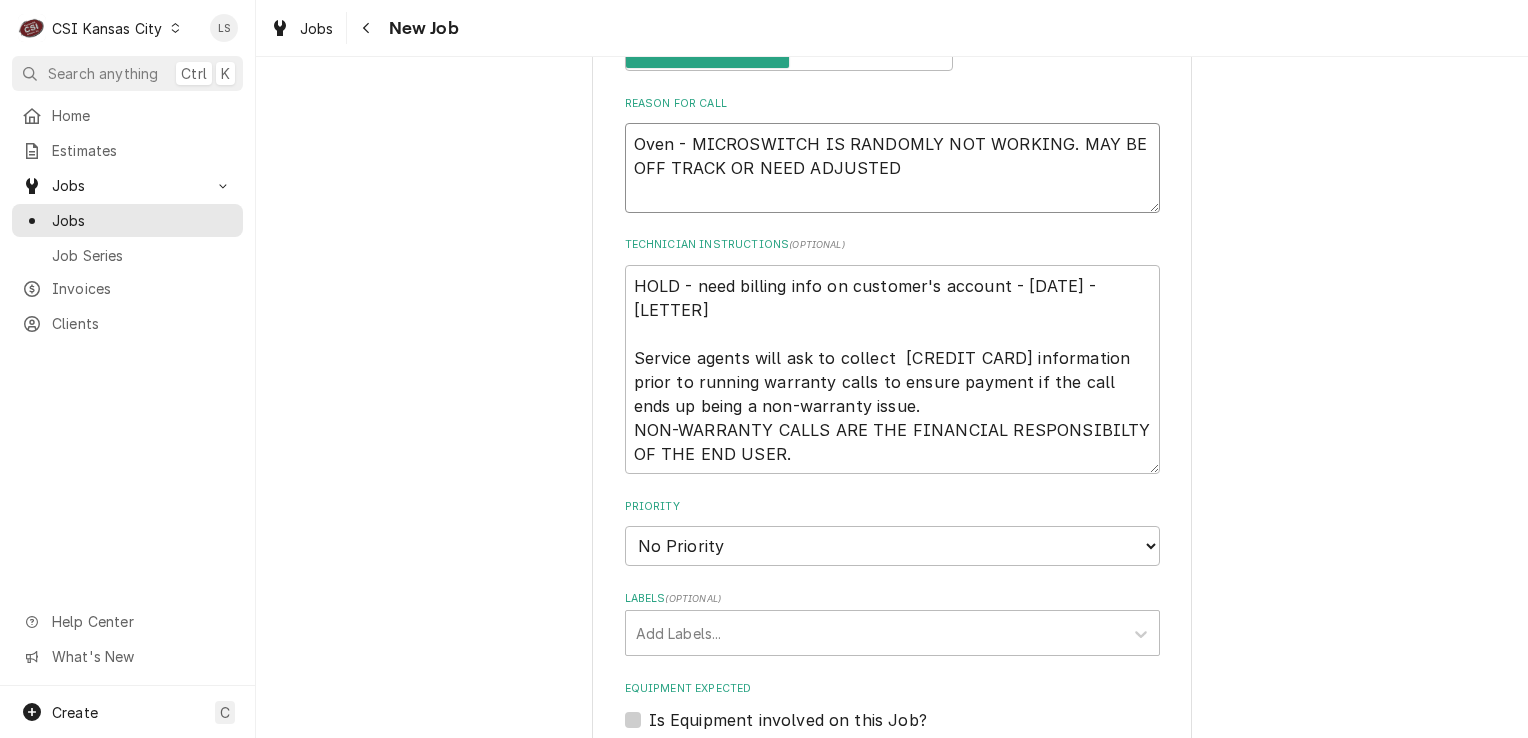 scroll, scrollTop: 900, scrollLeft: 0, axis: vertical 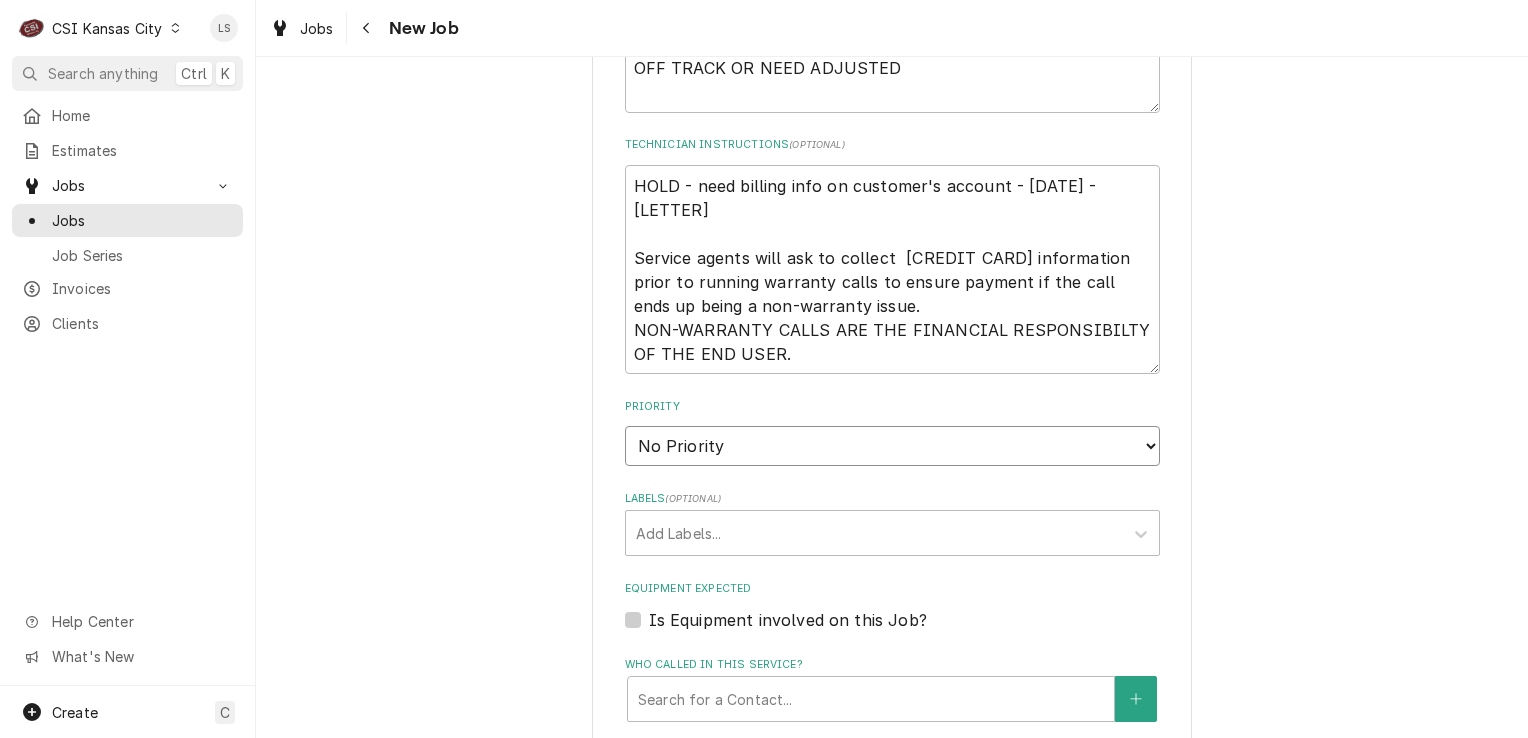 drag, startPoint x: 704, startPoint y: 437, endPoint x: 706, endPoint y: 460, distance: 23.086792 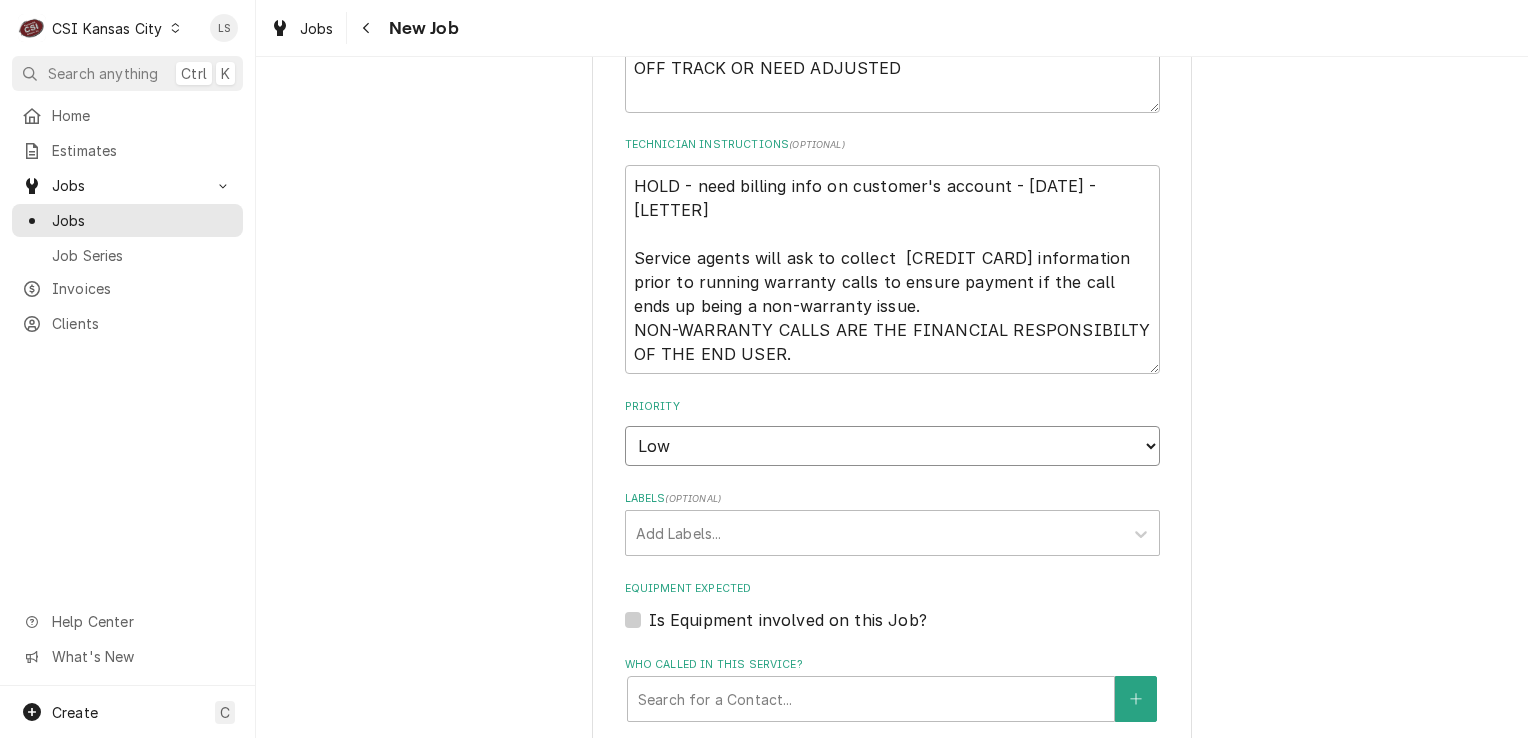 click on "No Priority Urgent High Medium Low" at bounding box center [892, 446] 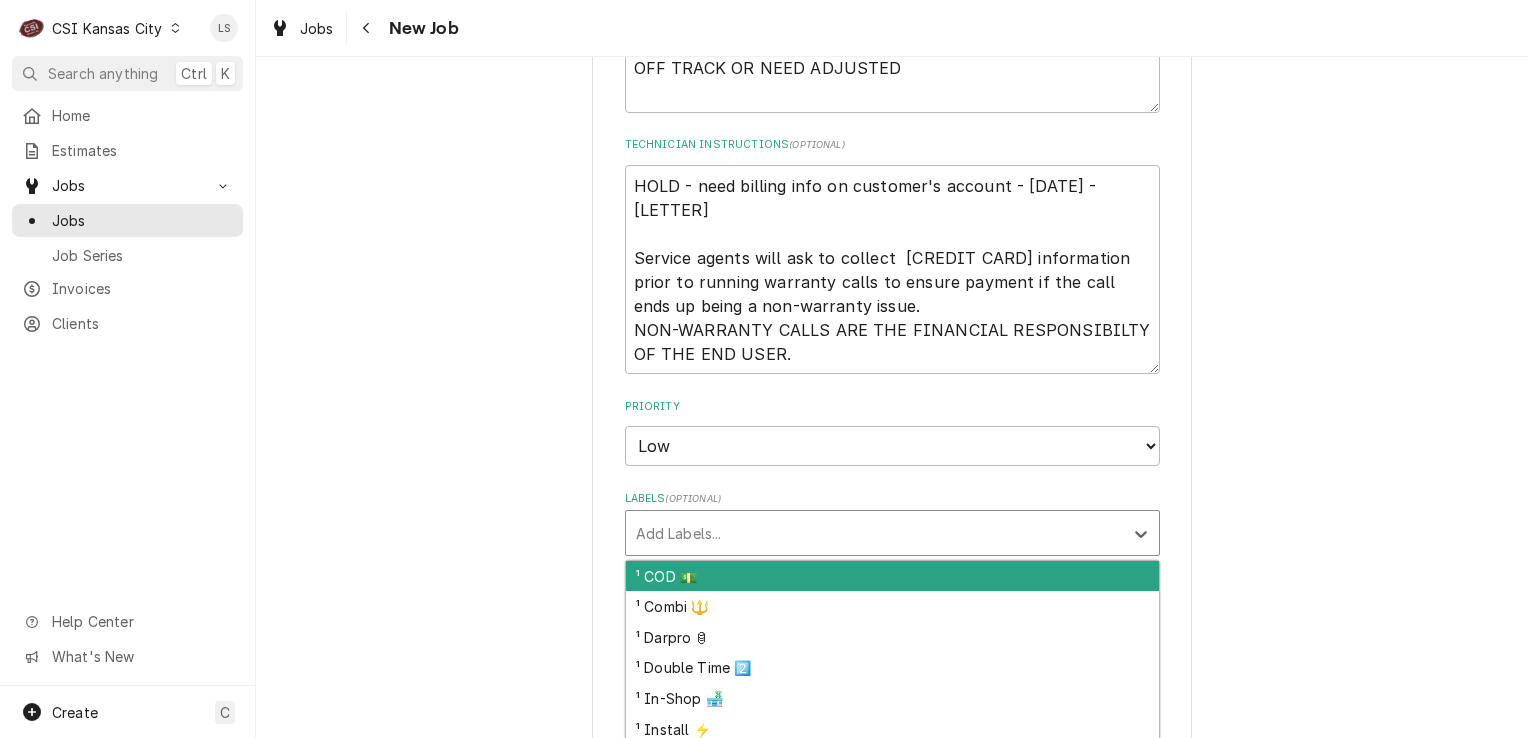 click at bounding box center (874, 533) 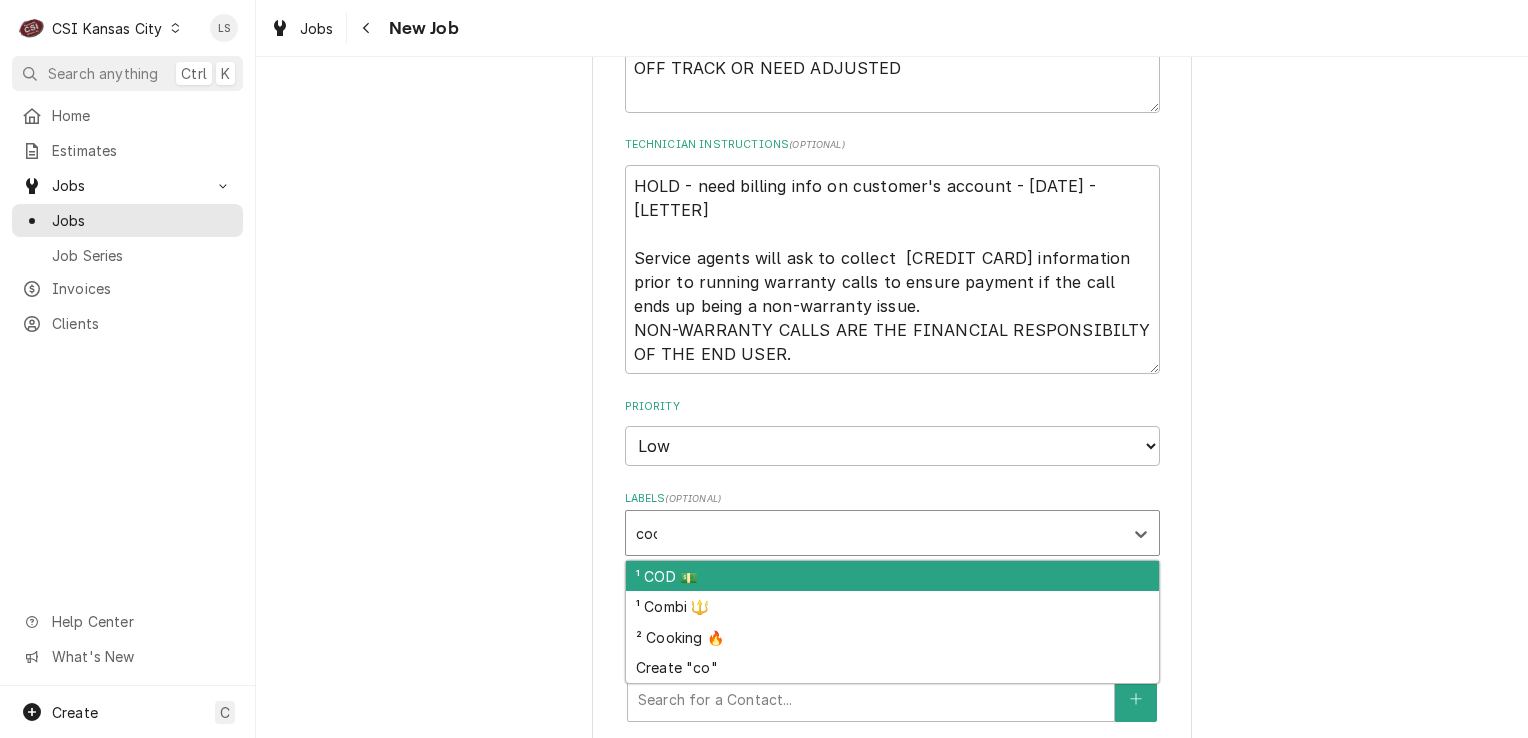 type on "cook" 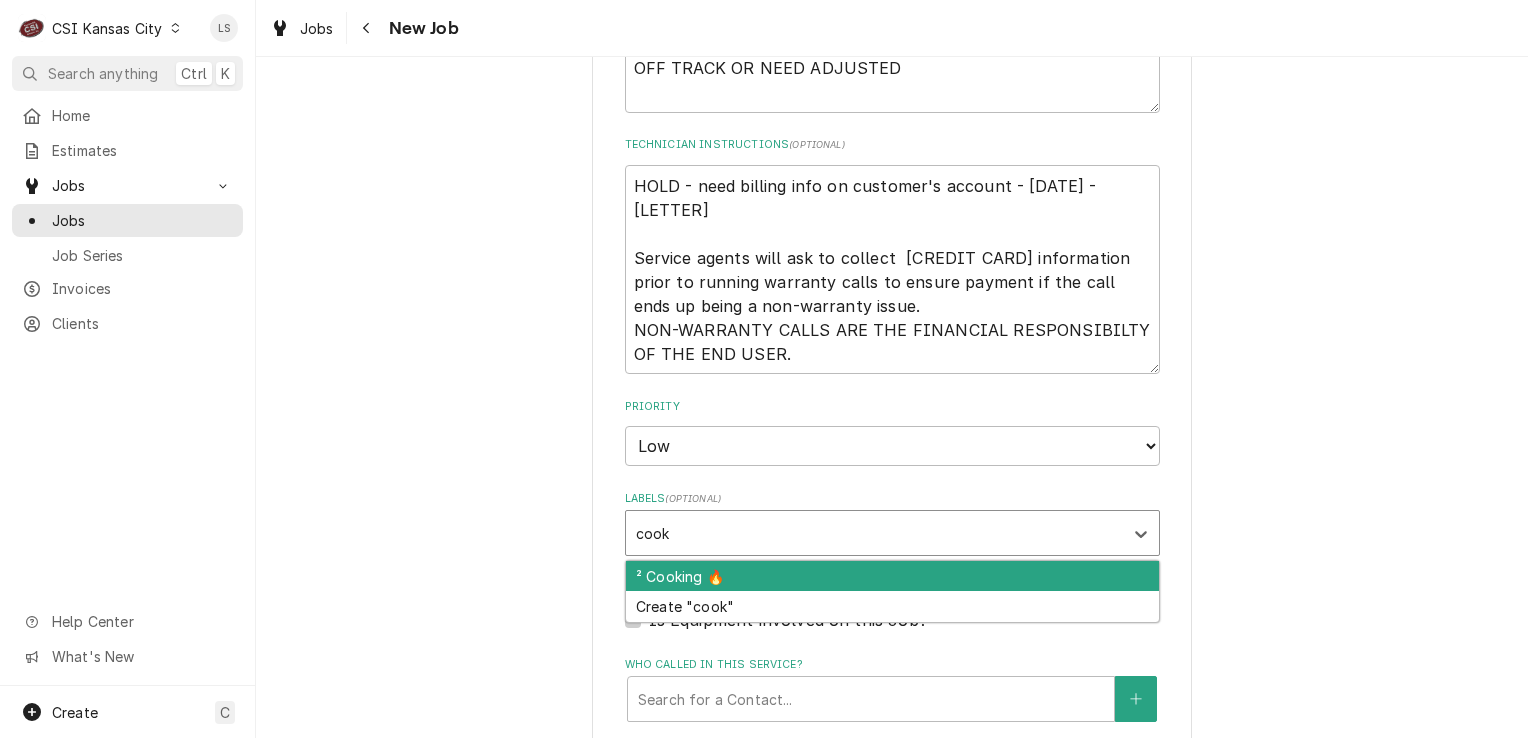 type on "x" 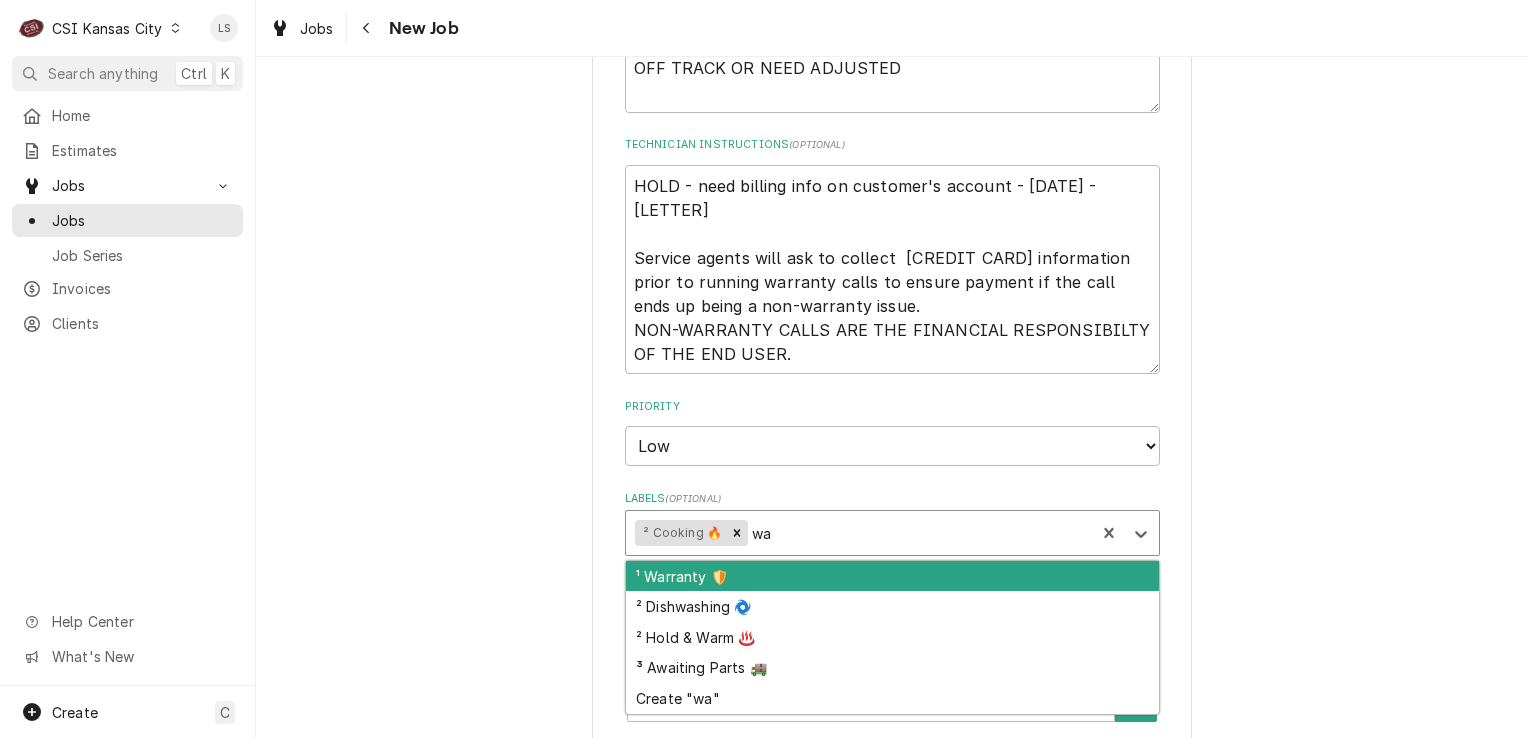 type on "war" 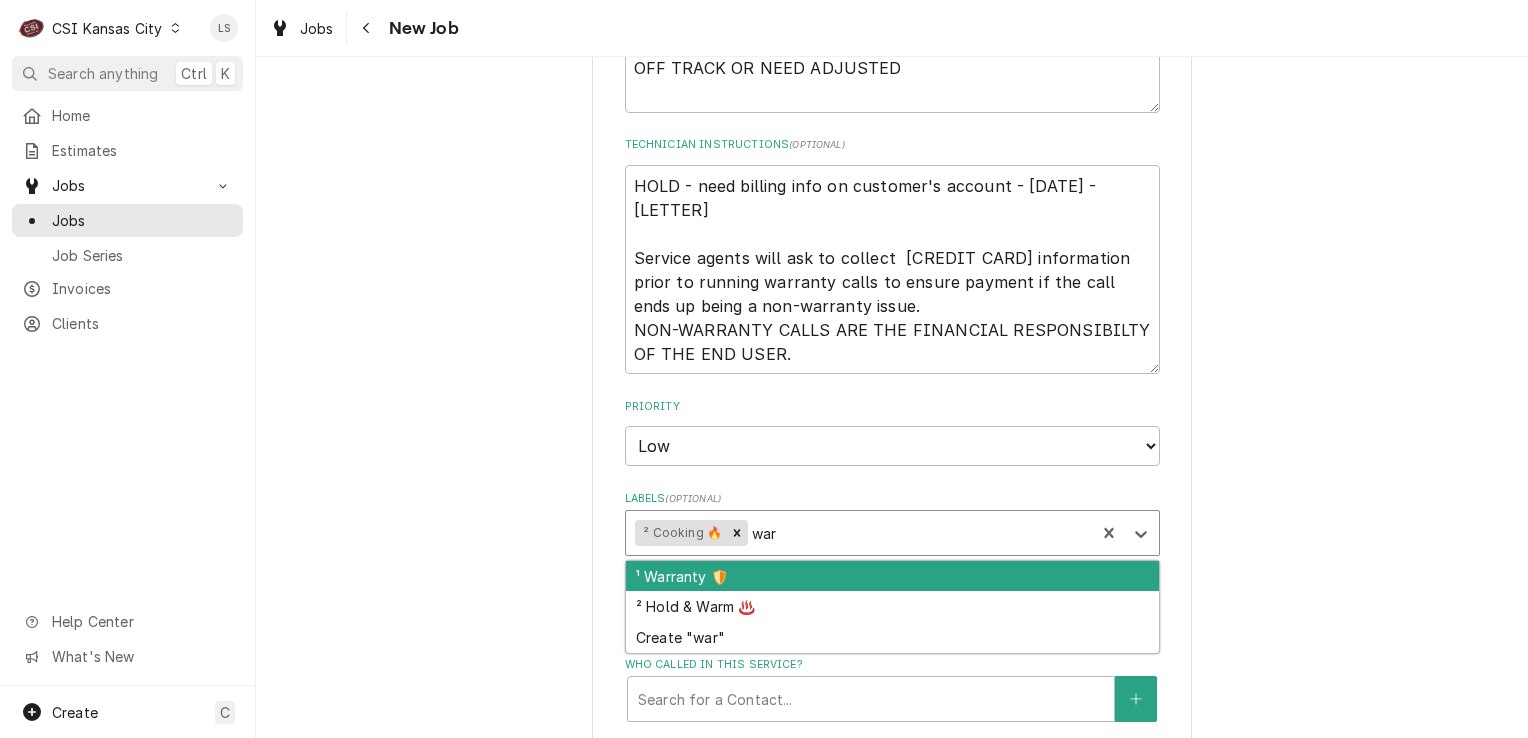 type on "x" 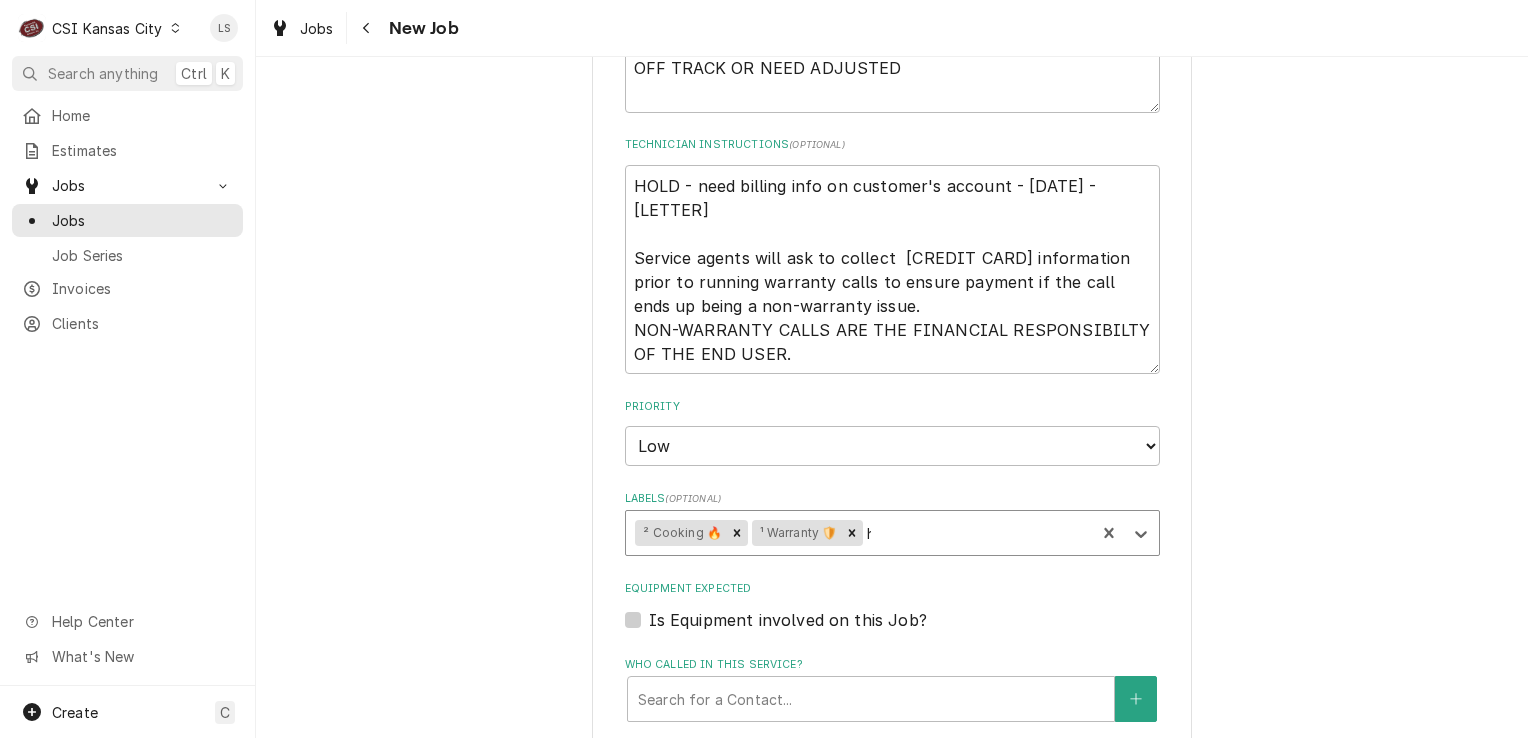 type on "ho" 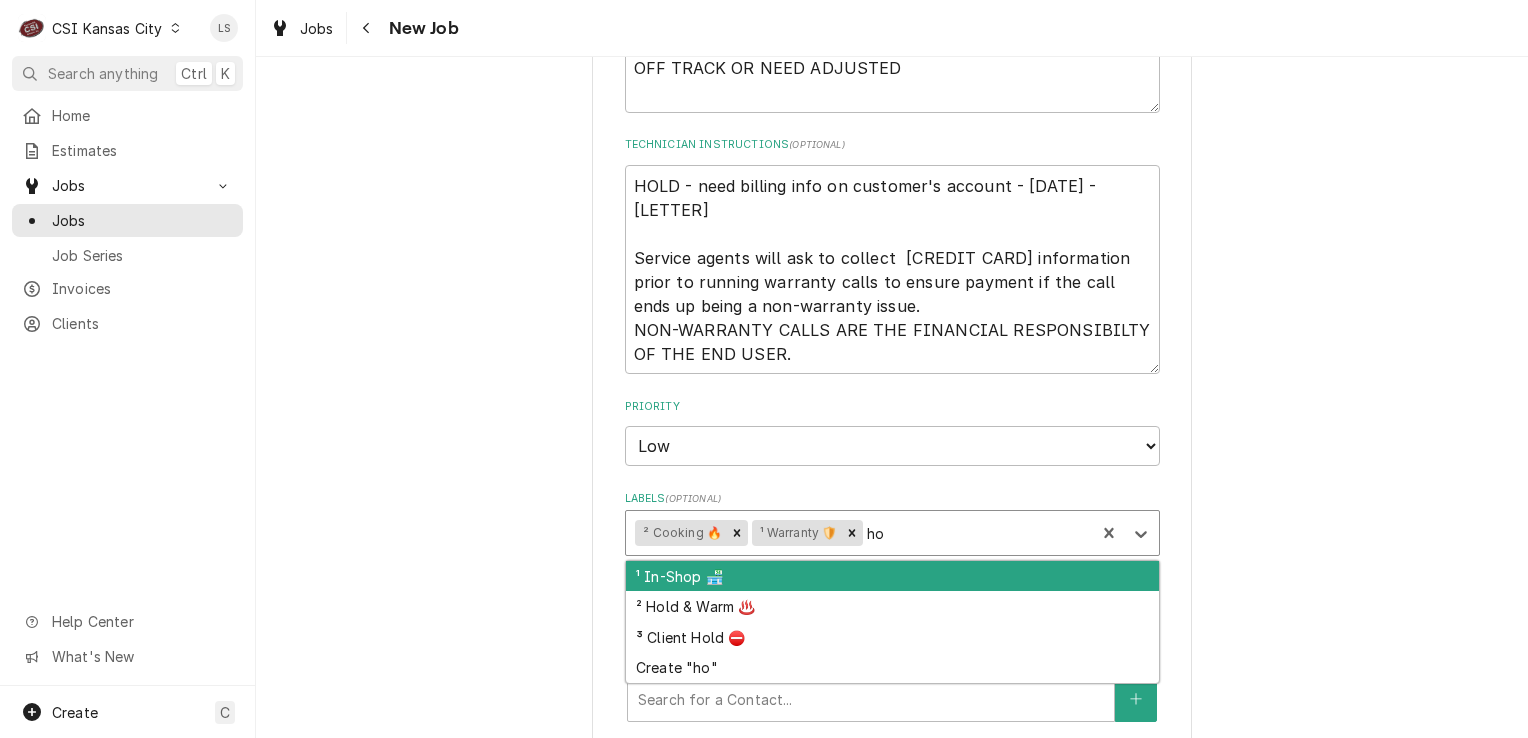 type on "x" 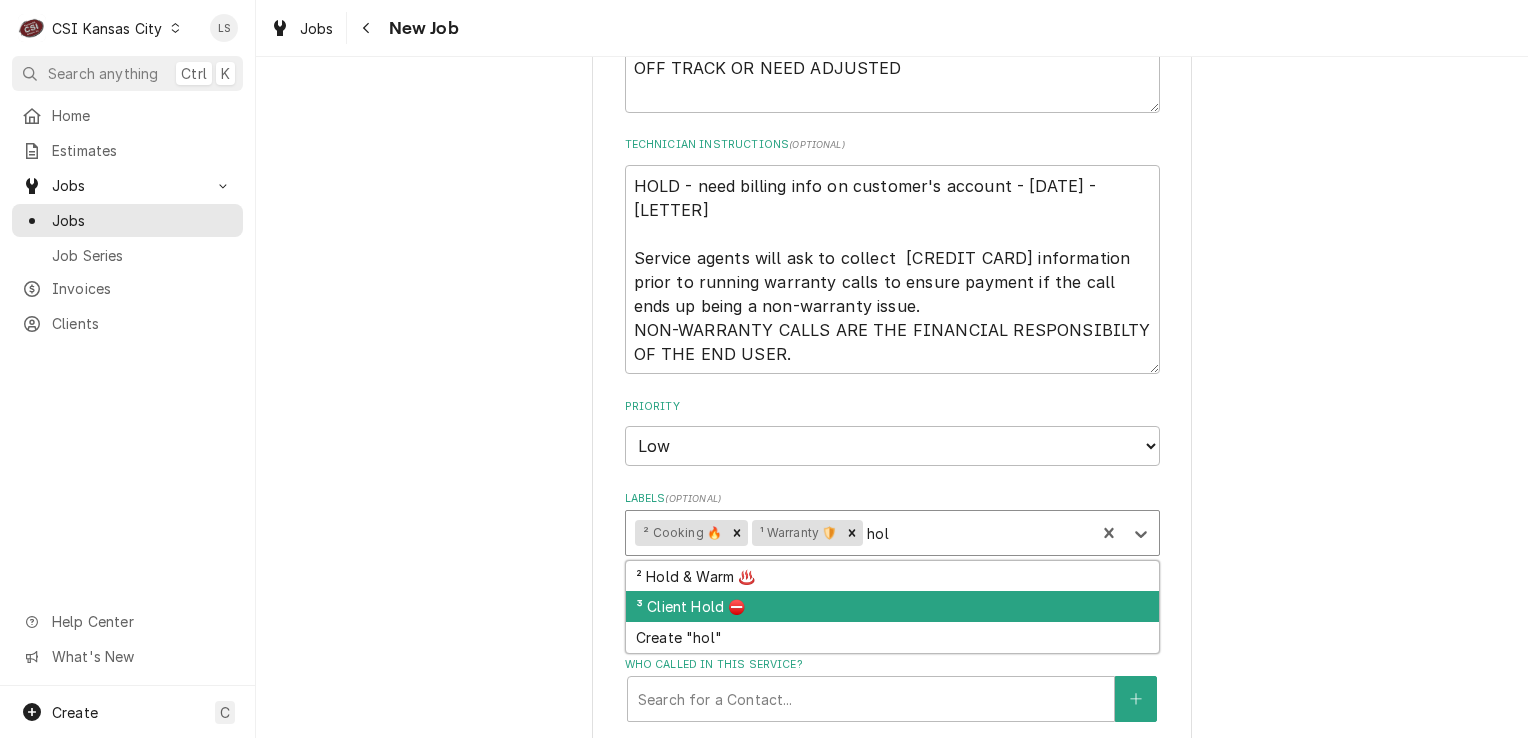 type on "x" 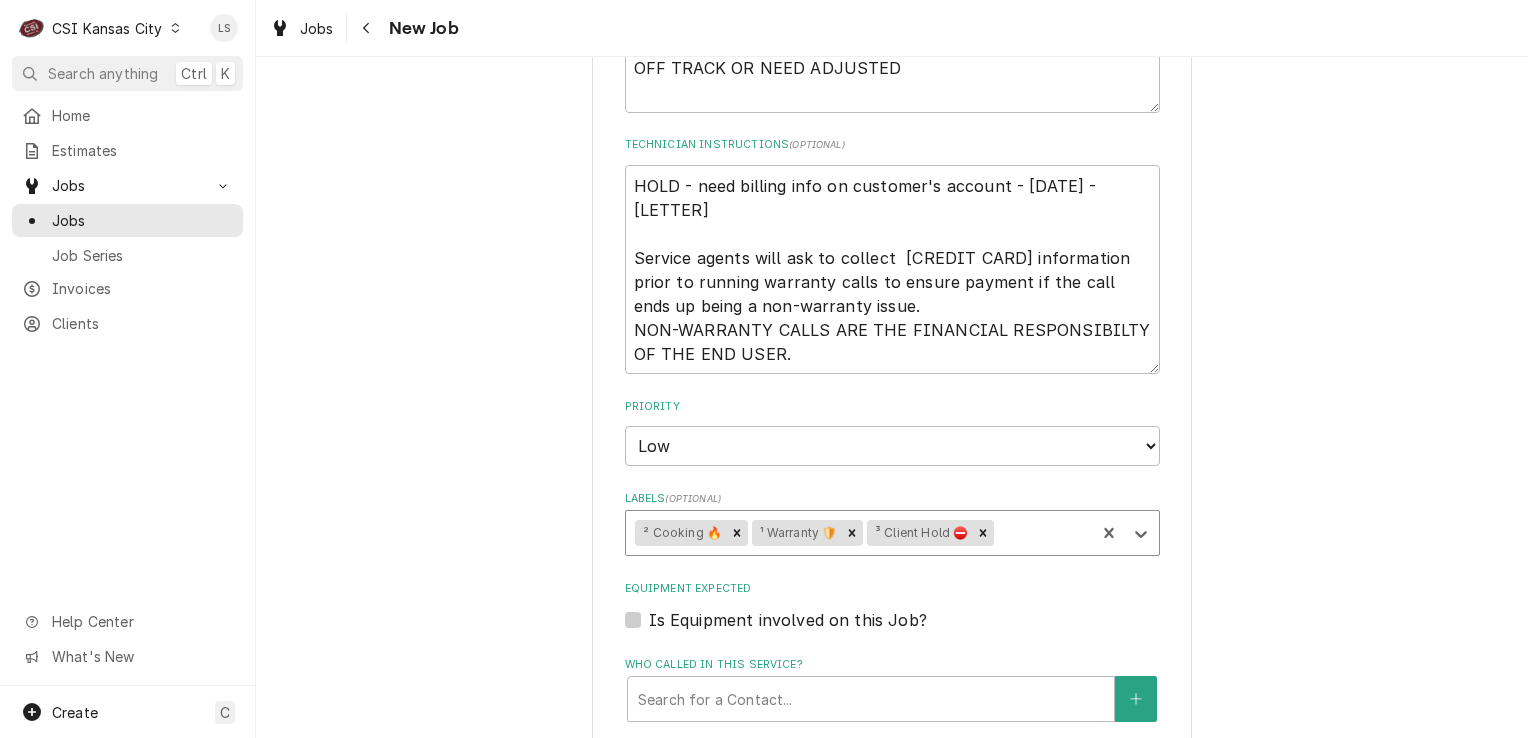 type on "x" 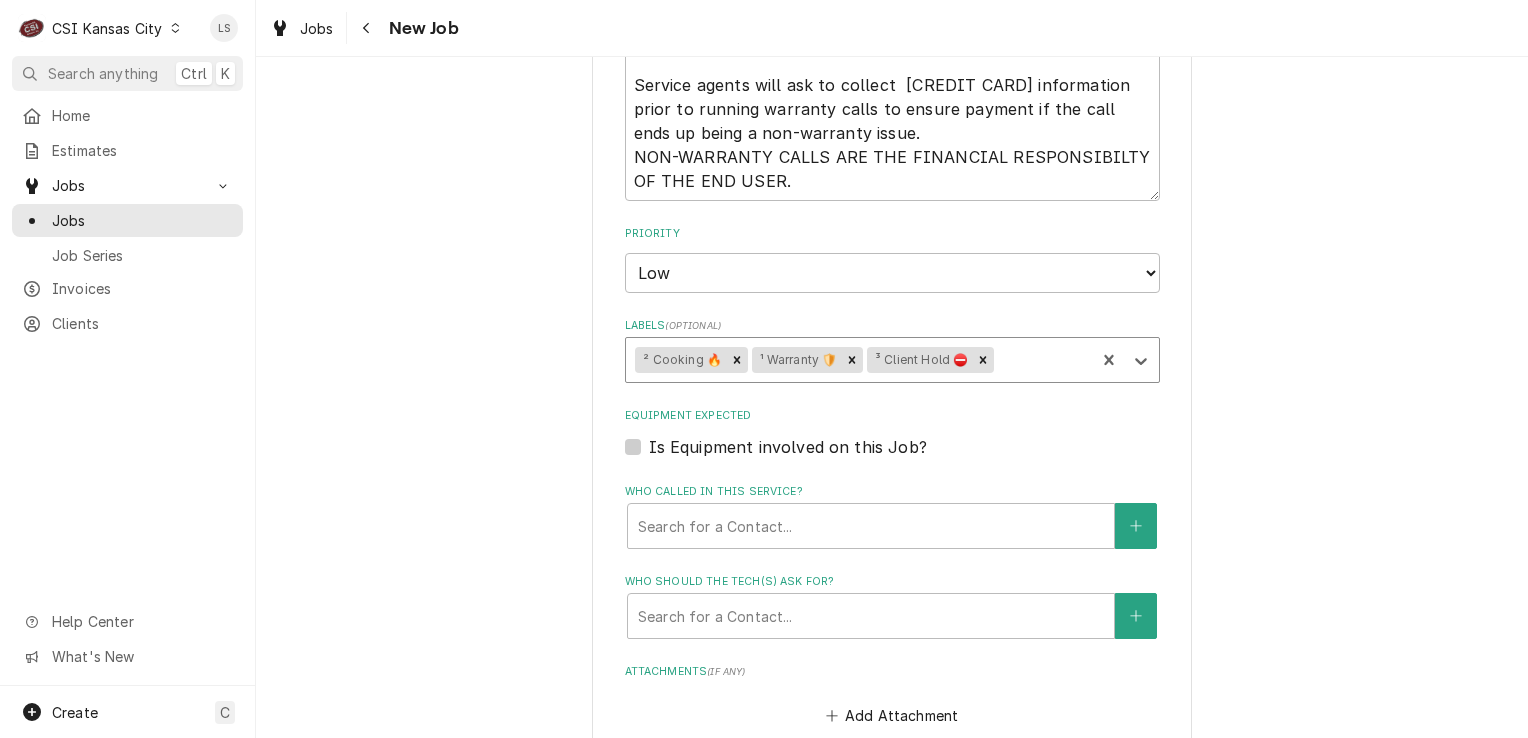 scroll, scrollTop: 1100, scrollLeft: 0, axis: vertical 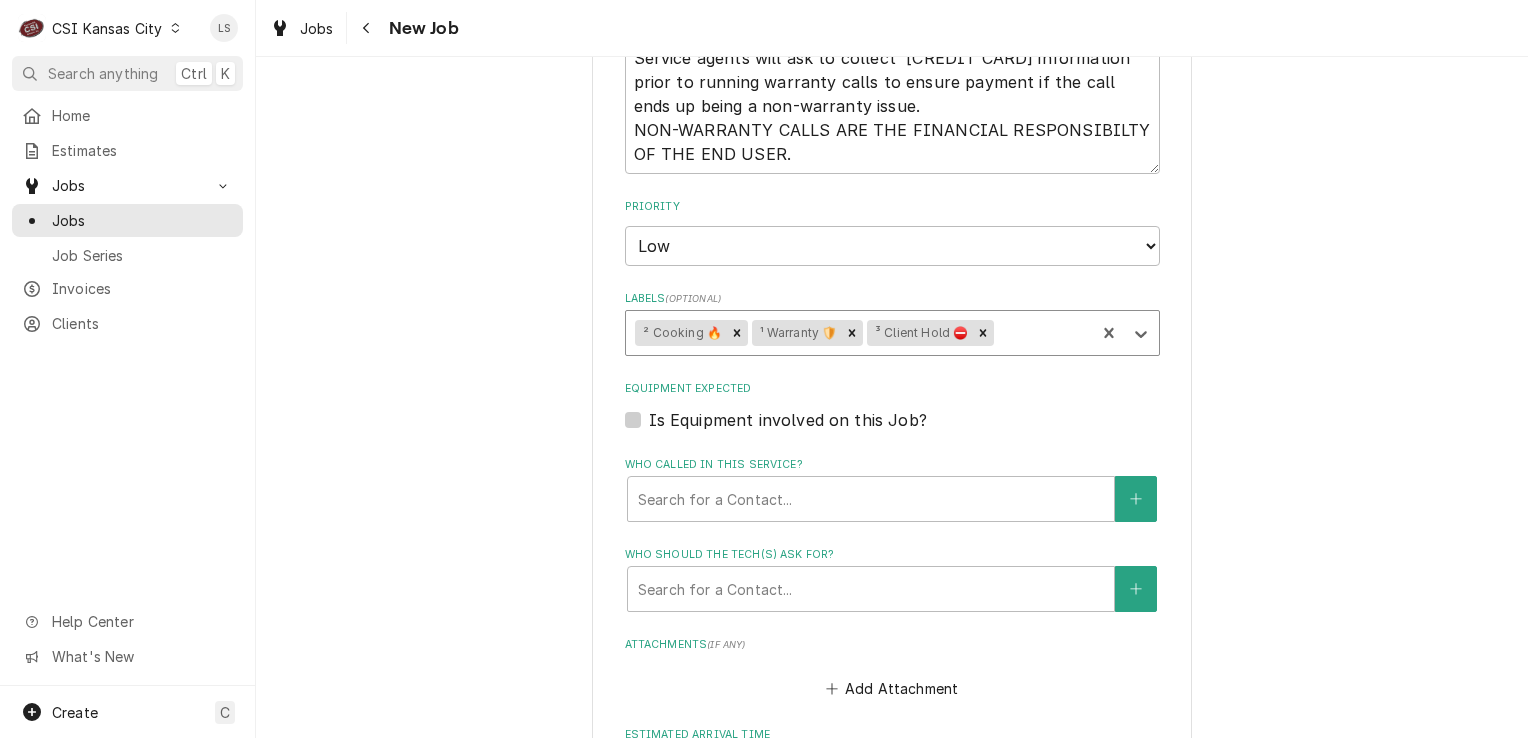 click on "Is Equipment involved on this Job?" at bounding box center [788, 420] 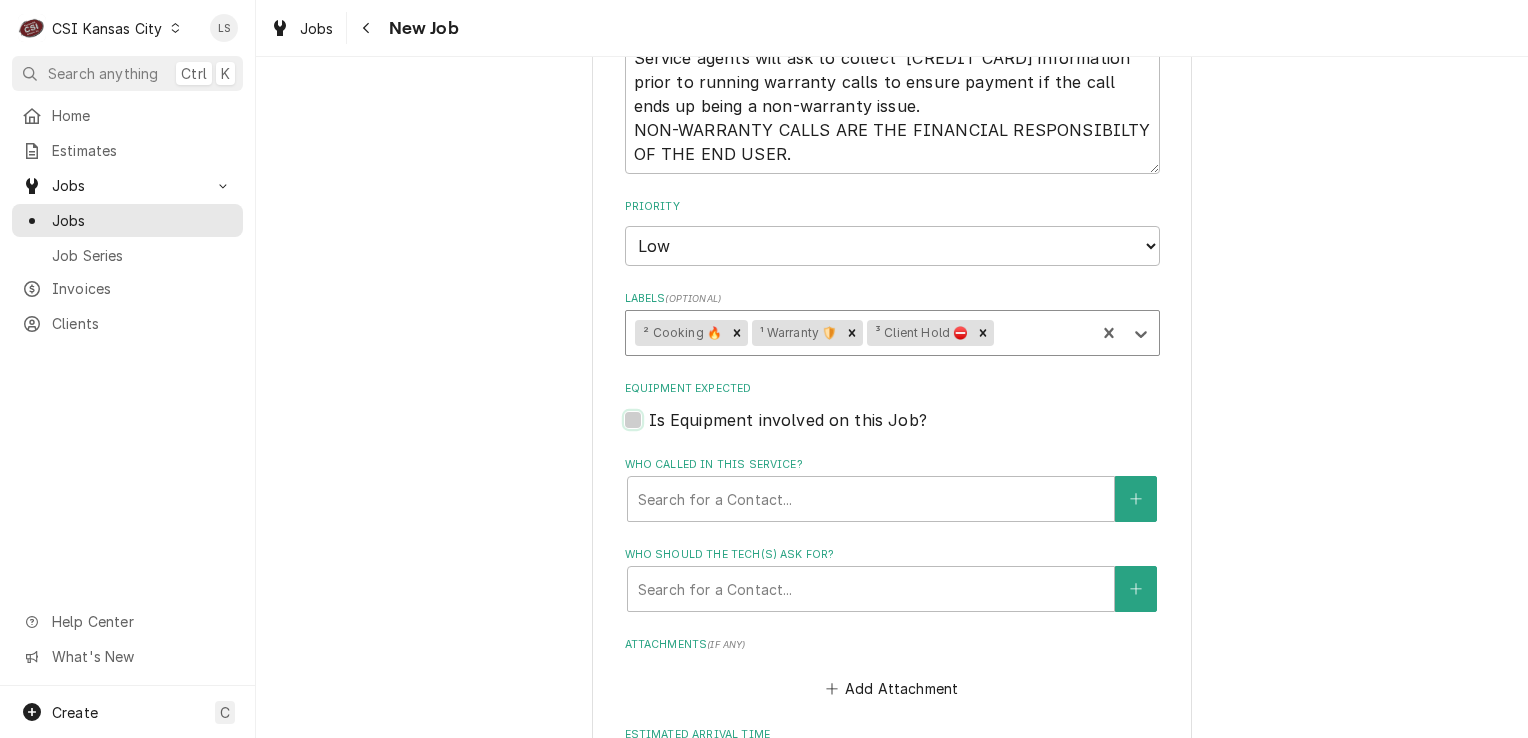 click on "Equipment Expected" at bounding box center [916, 430] 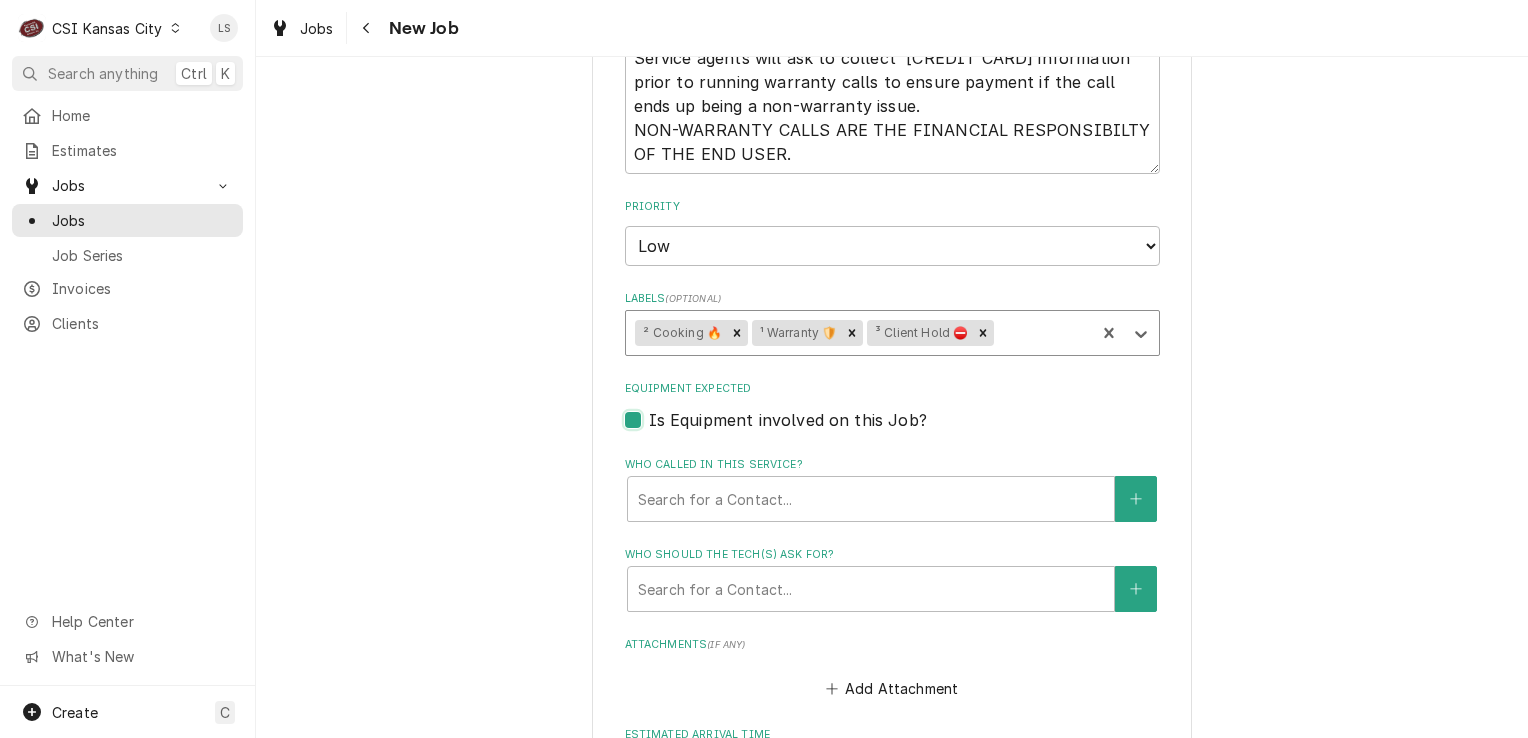 checkbox on "true" 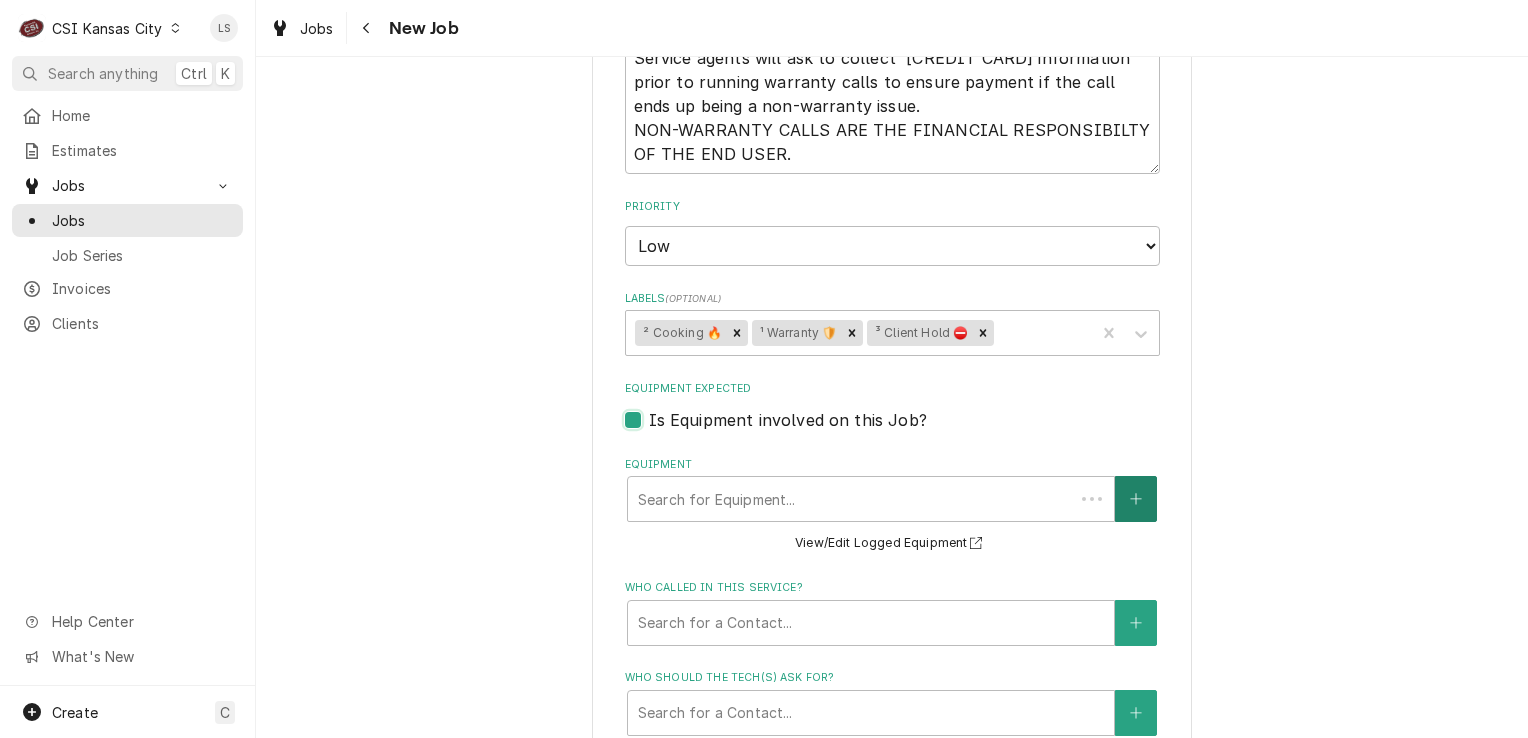 type on "x" 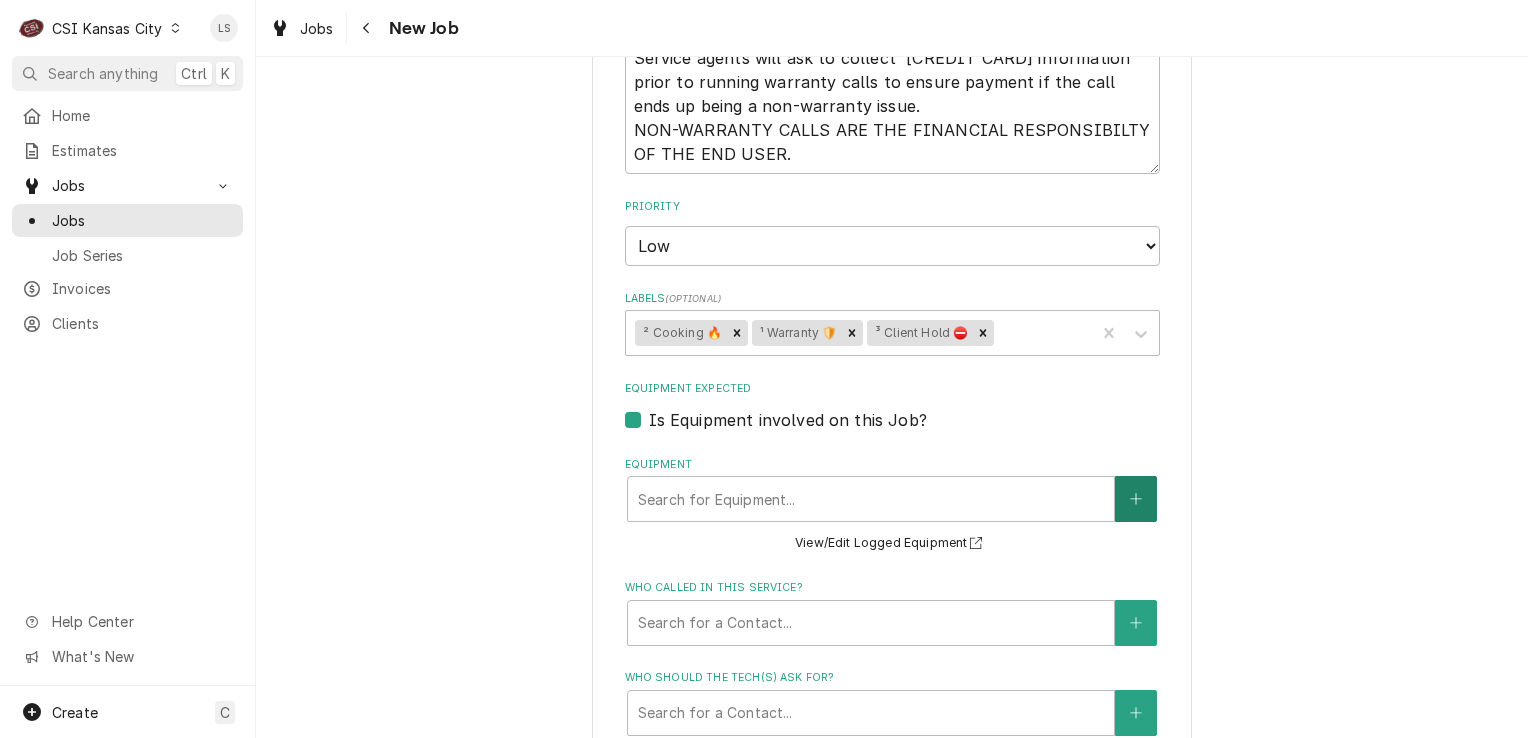 click at bounding box center (1136, 499) 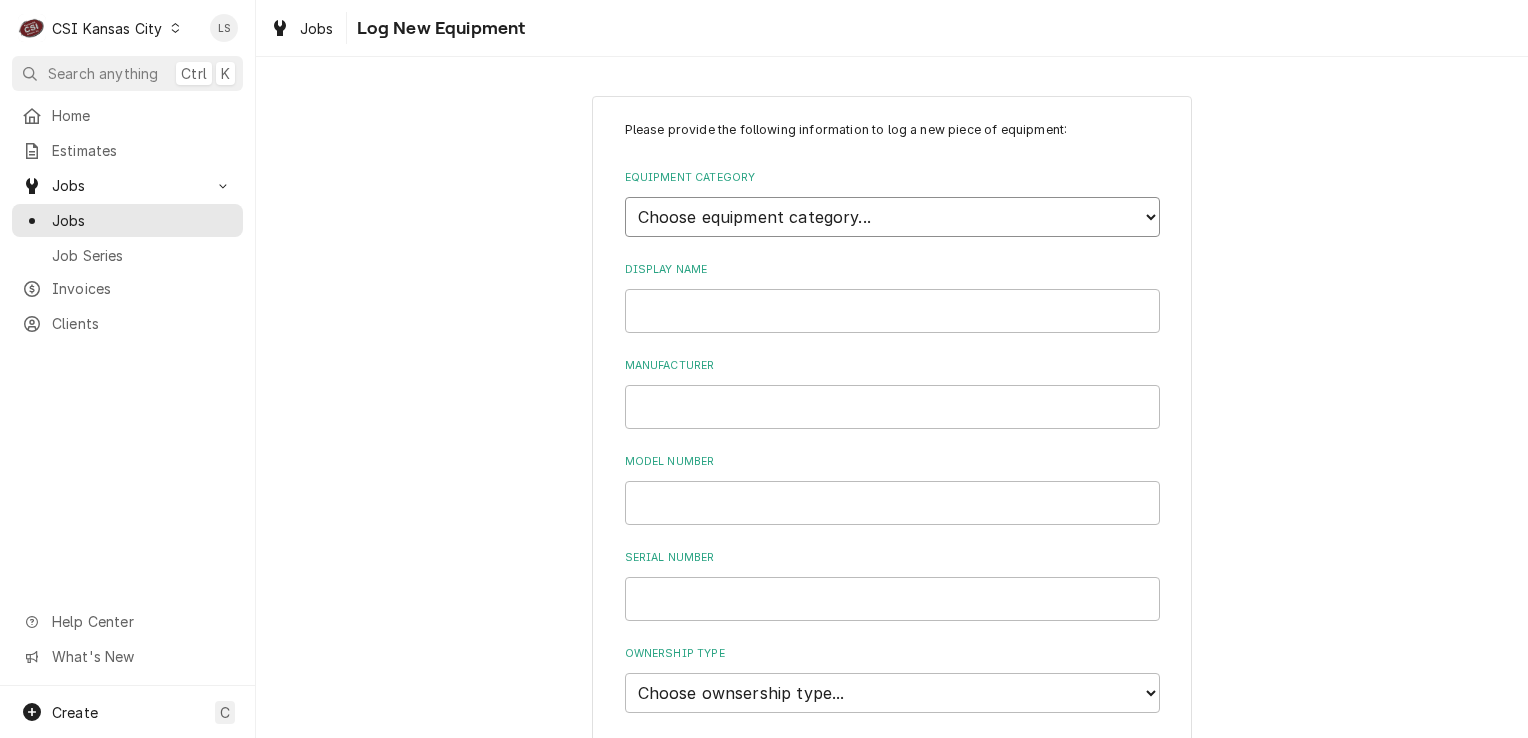 click on "Choose equipment category... Cooking Equipment Fryers Ice Machines Ovens and Ranges Dishwashing Equipment Holding and Warming Equipment Refrigeration Beverage Equipment Food Preparation Equipment Air Purifiers HVAC Other" at bounding box center (892, 217) 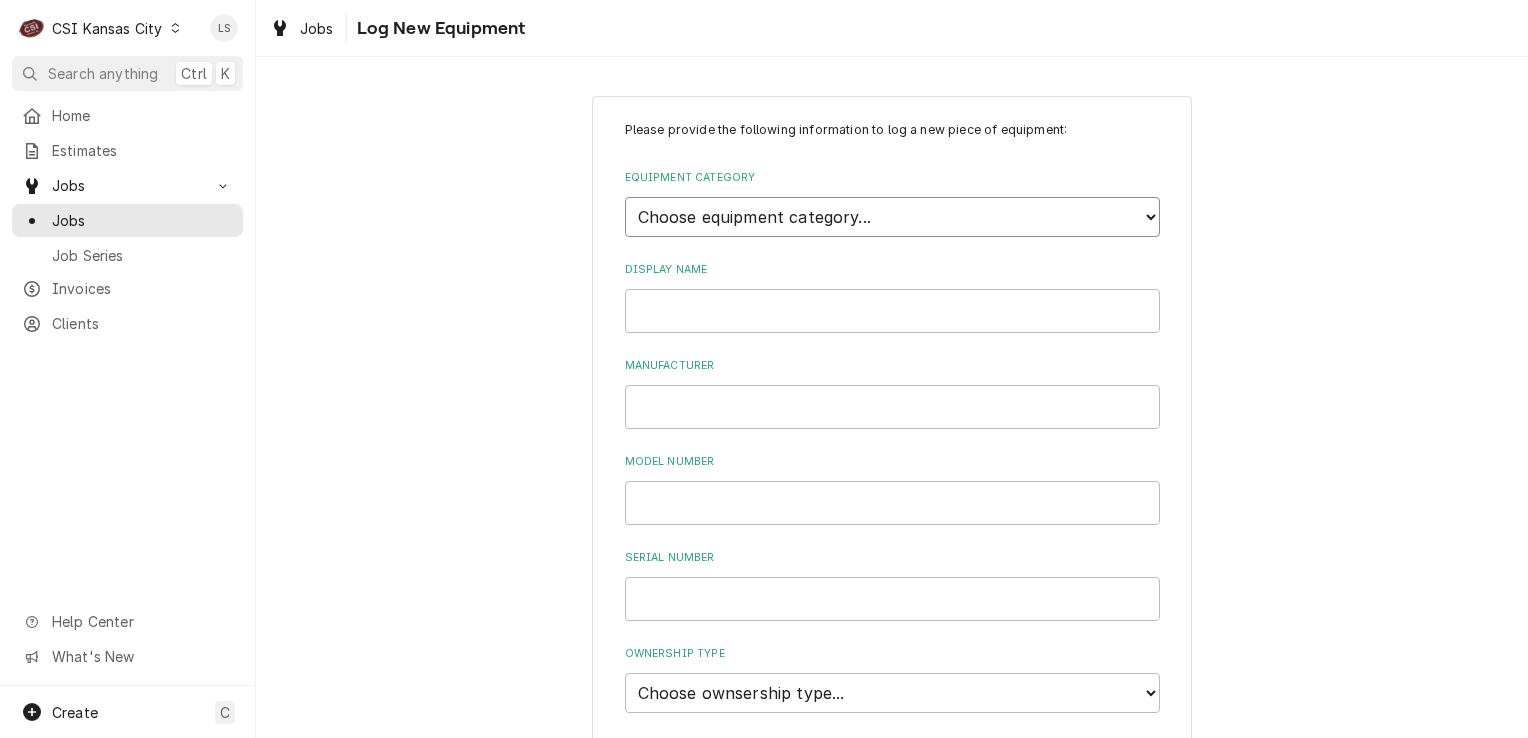 select on "4" 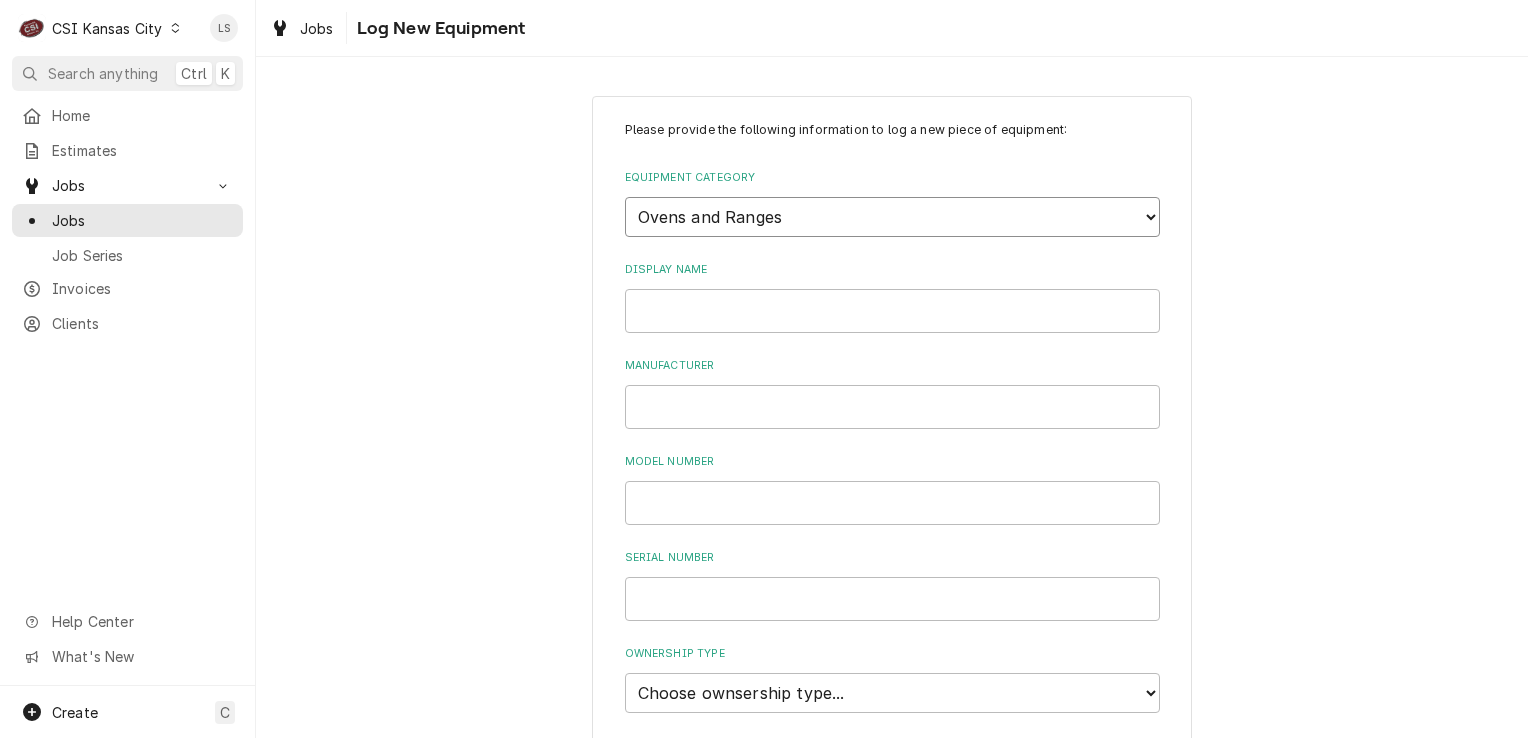 click on "Choose equipment category... Cooking Equipment Fryers Ice Machines Ovens and Ranges Dishwashing Equipment Holding and Warming Equipment Refrigeration Beverage Equipment Food Preparation Equipment Air Purifiers HVAC Other" at bounding box center [892, 217] 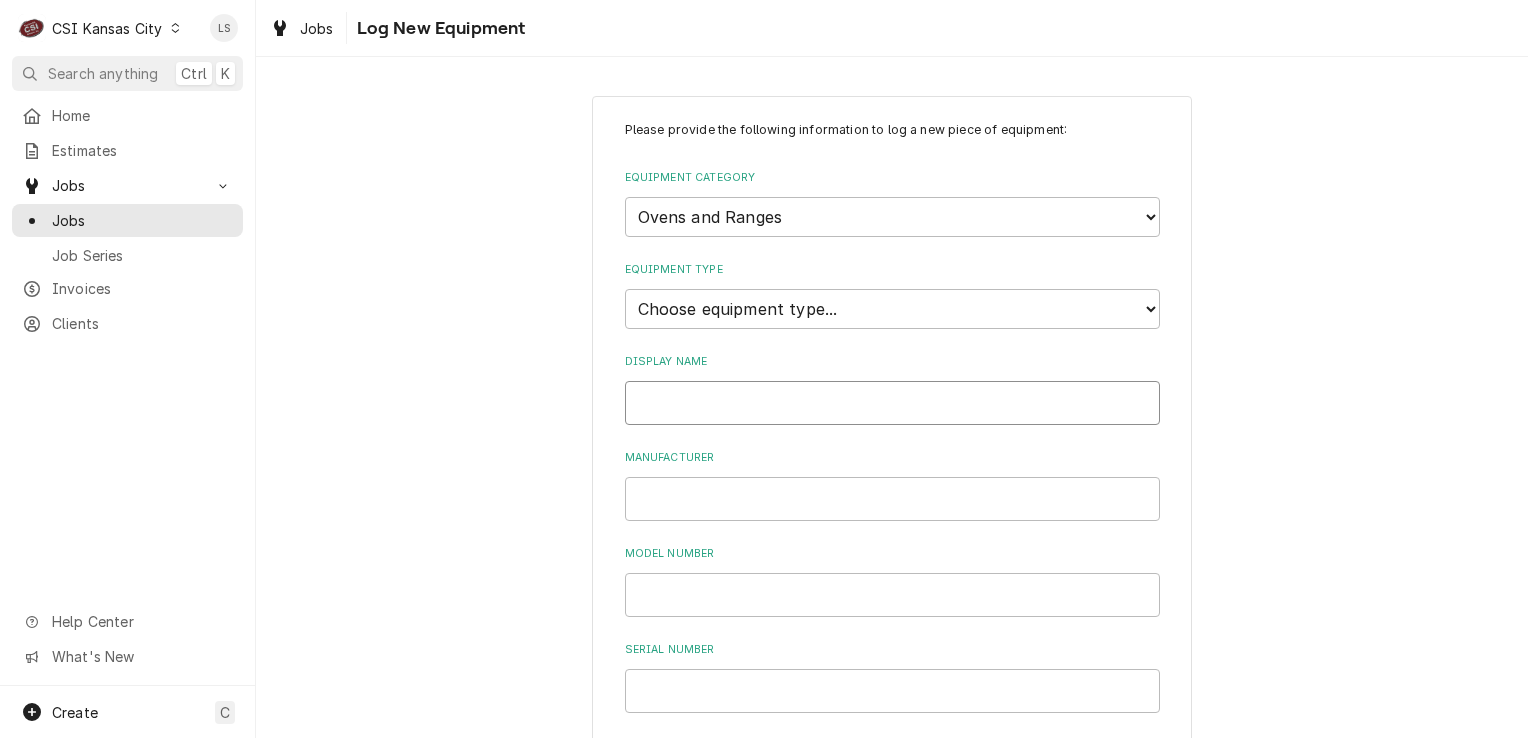 click on "Display Name" at bounding box center [892, 403] 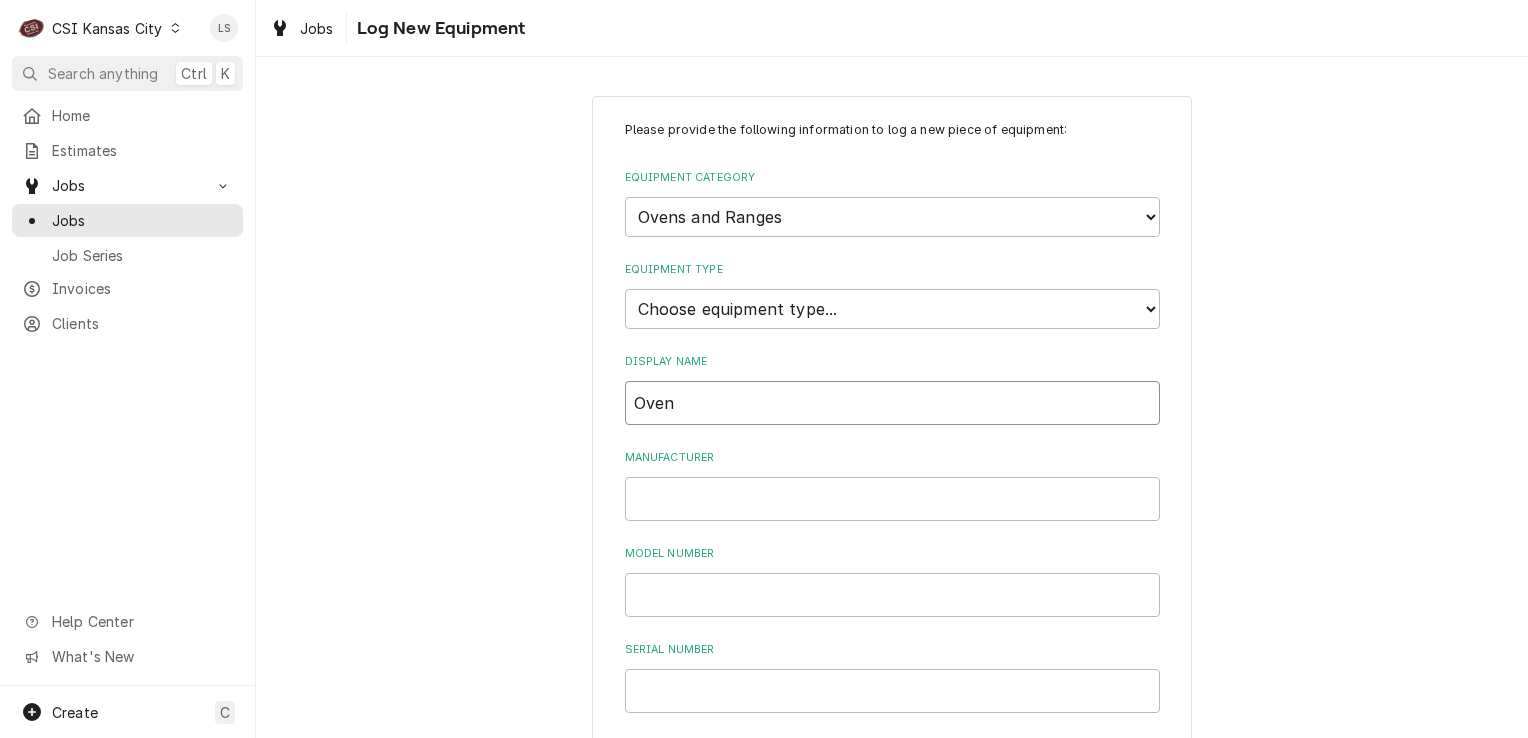 type on "Oven" 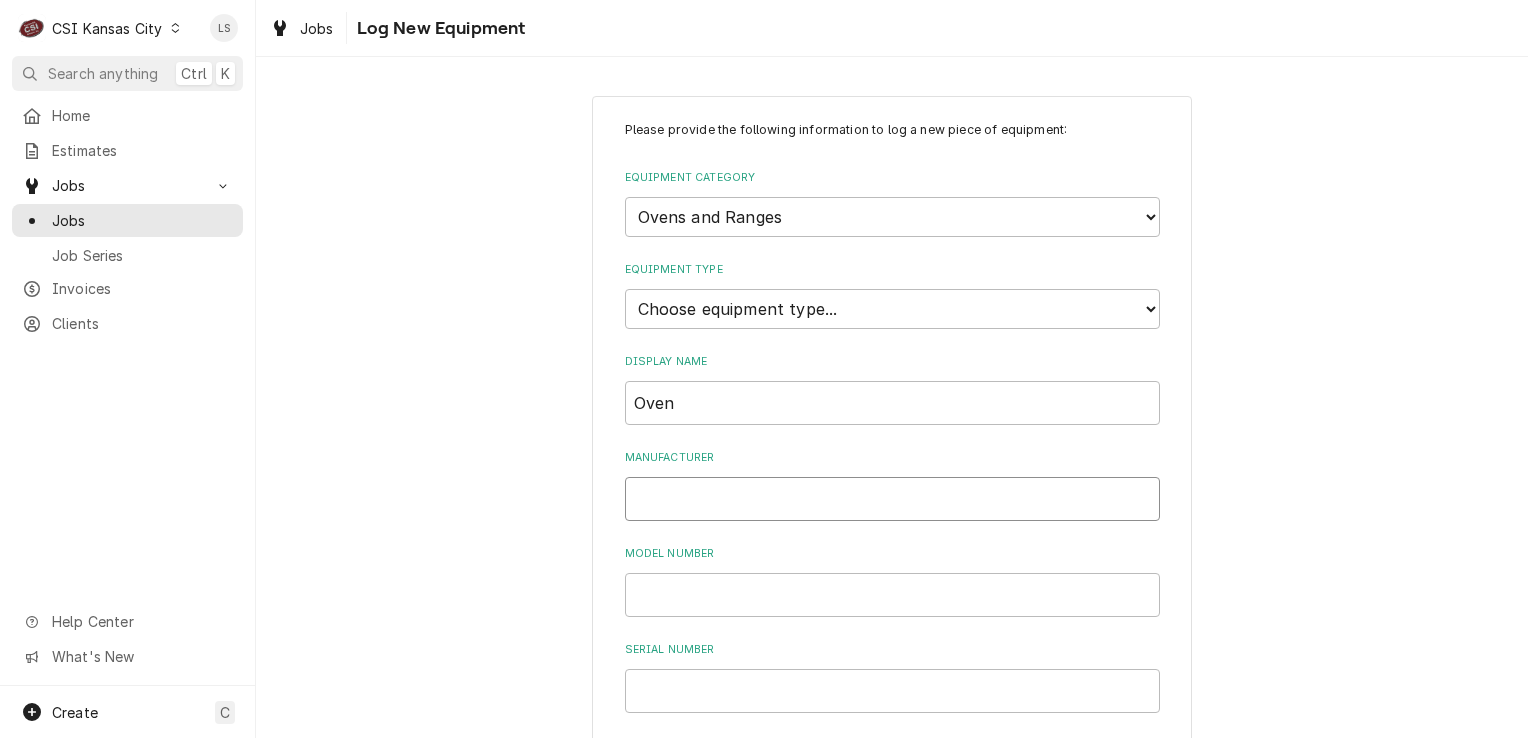click on "Manufacturer" at bounding box center [892, 499] 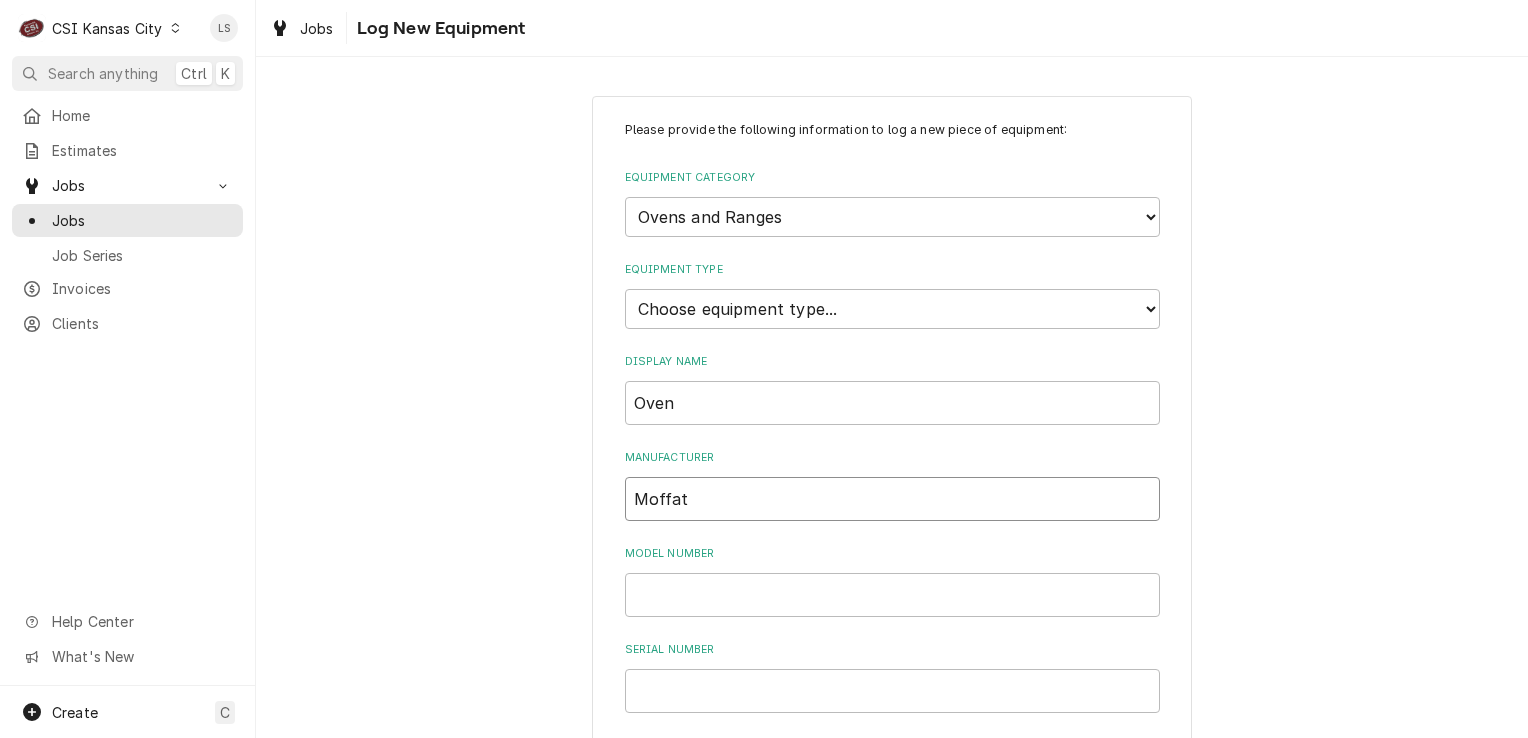 type on "Moffat" 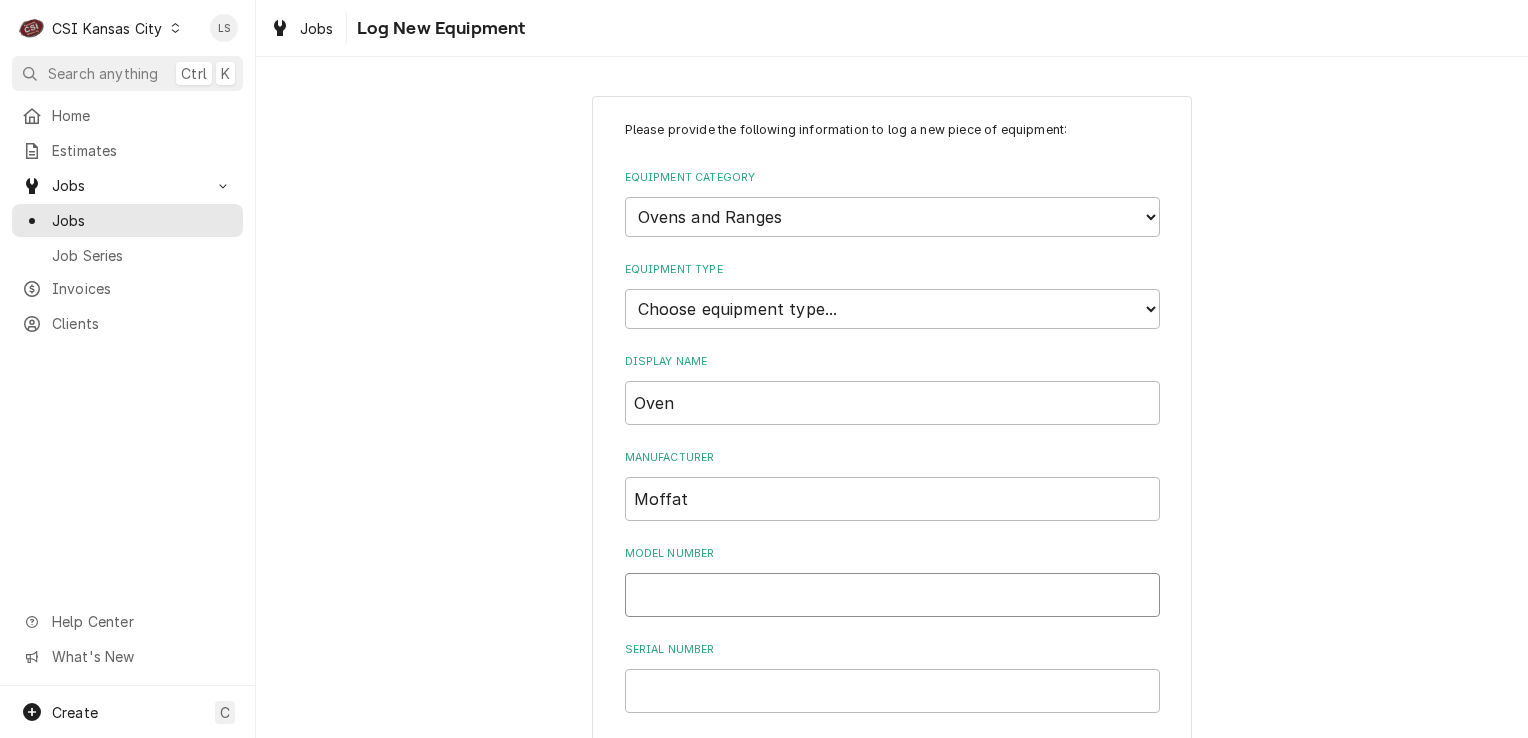 paste on "E35D6" 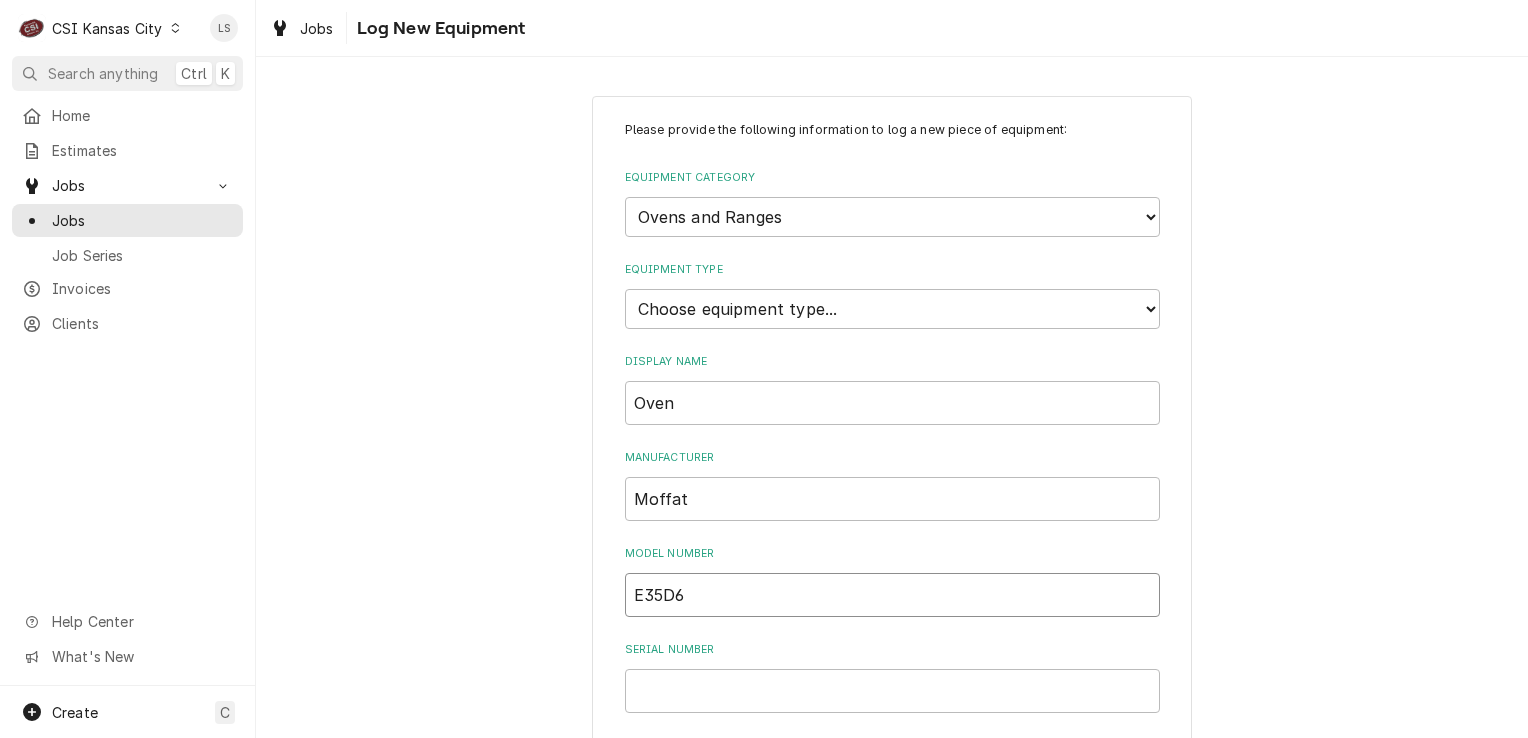 type on "E35D6" 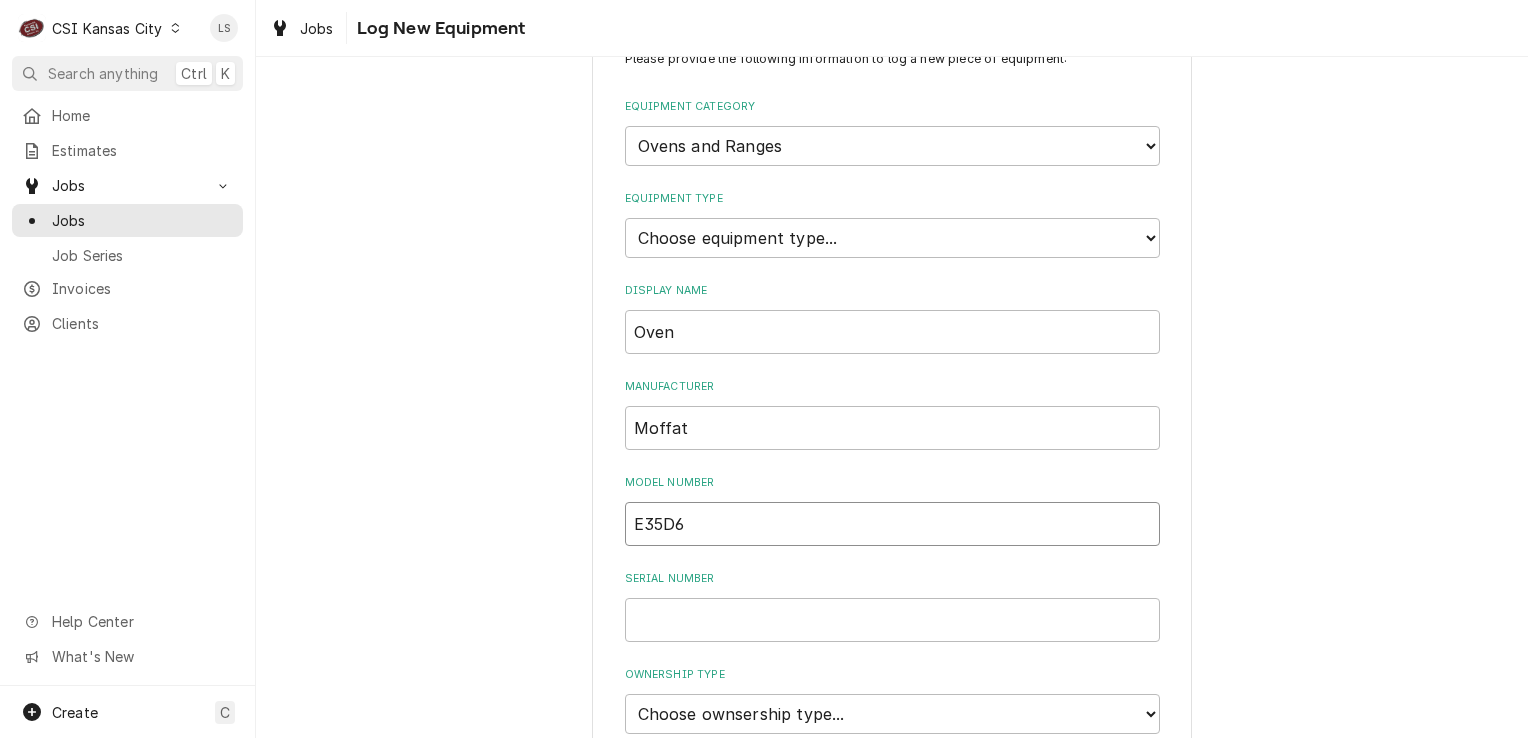 scroll, scrollTop: 100, scrollLeft: 0, axis: vertical 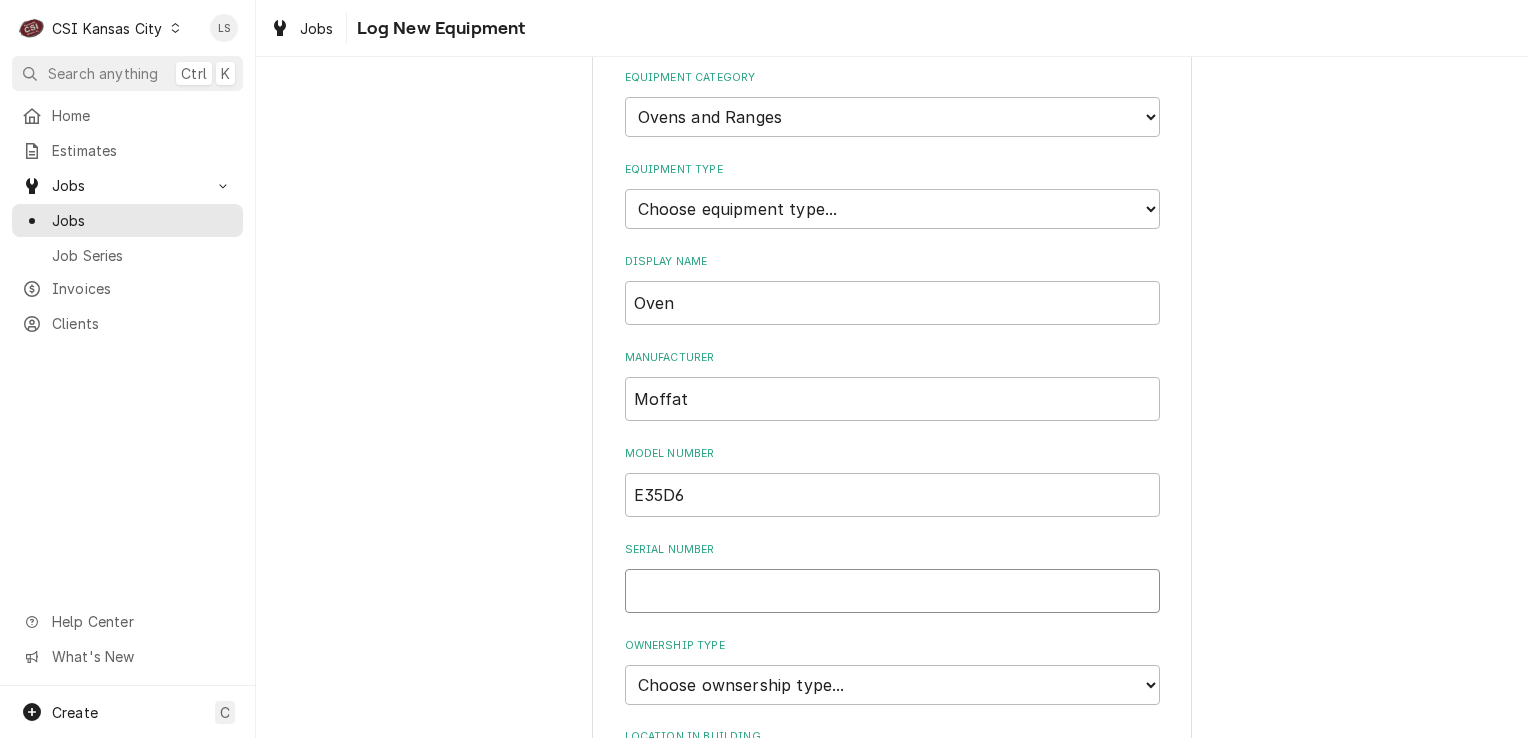 paste on "2396029" 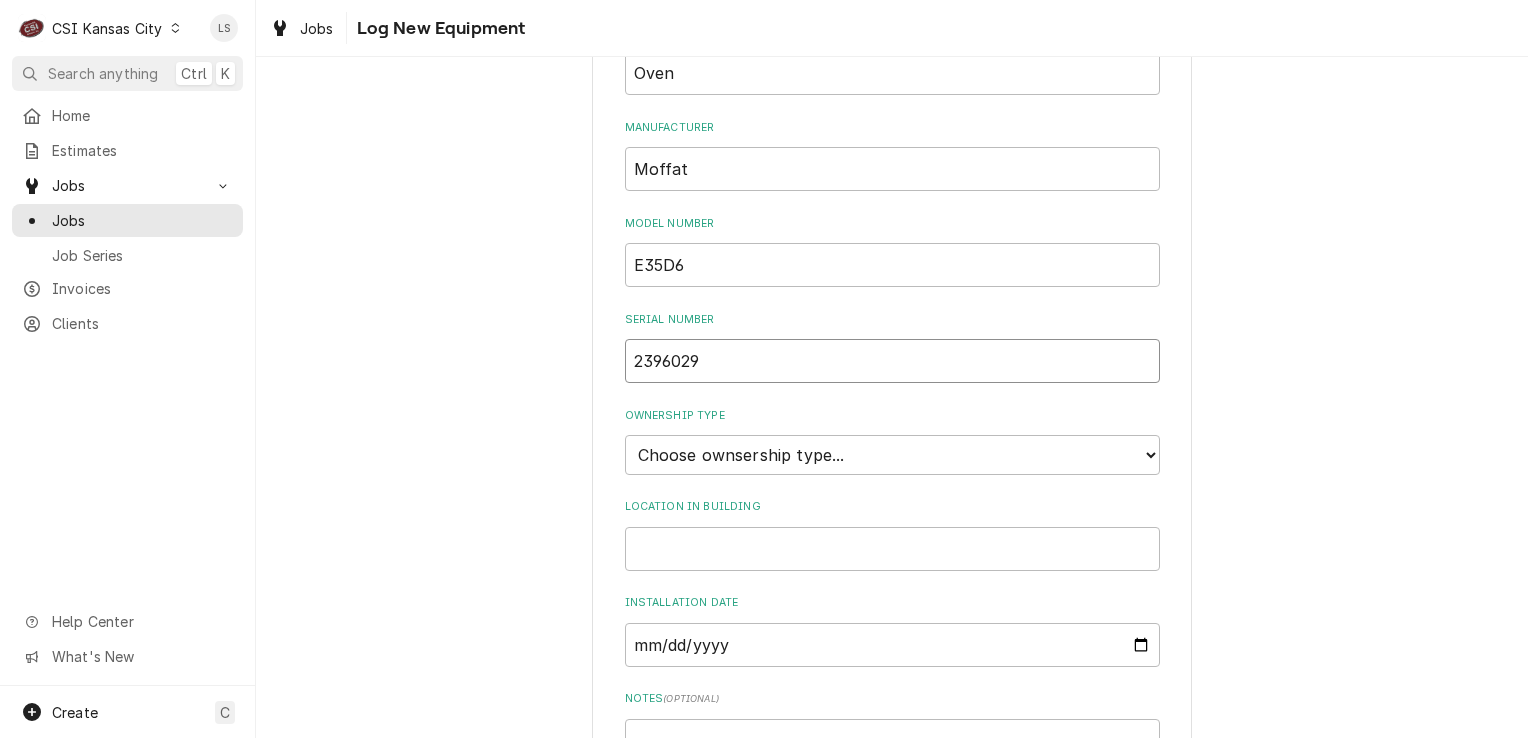 scroll, scrollTop: 500, scrollLeft: 0, axis: vertical 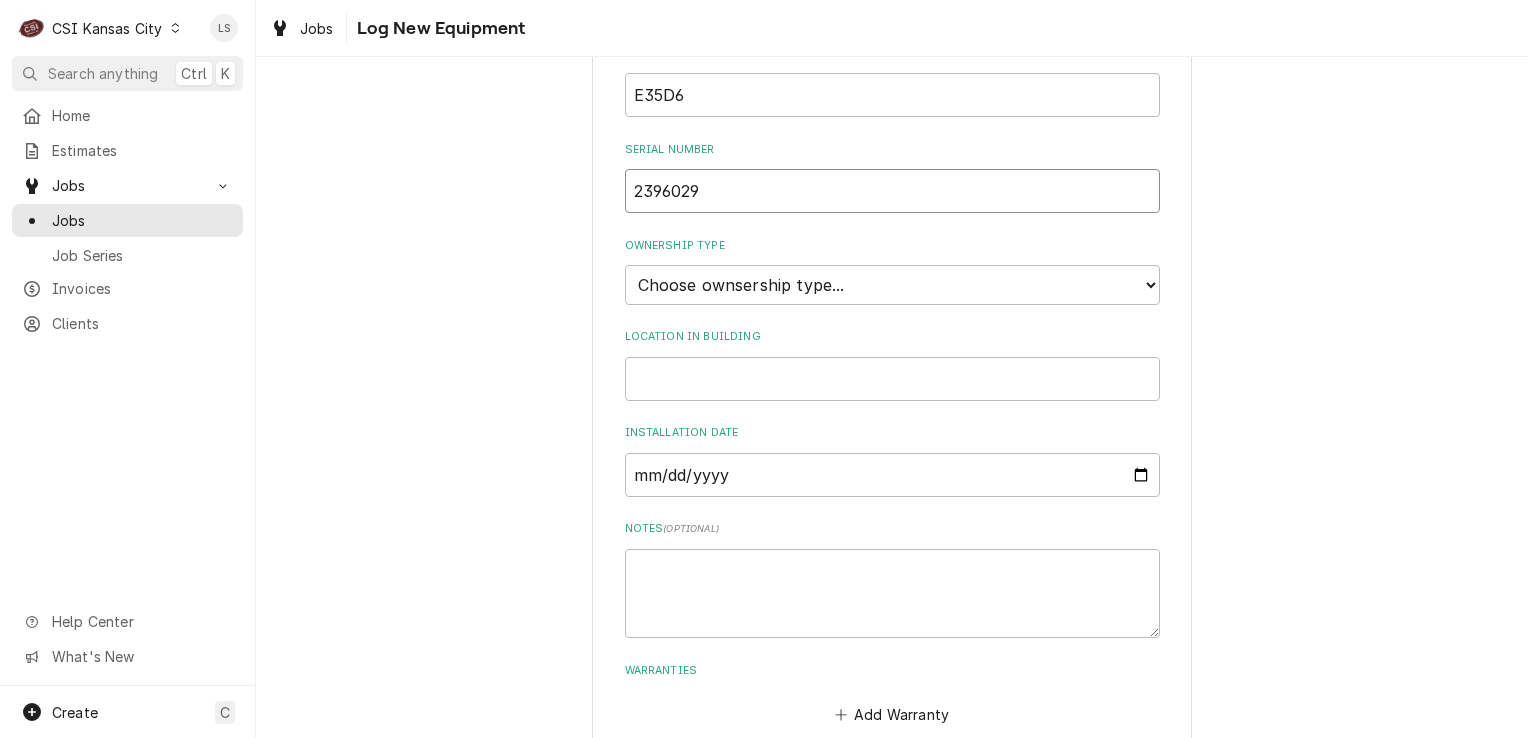 type on "2396029" 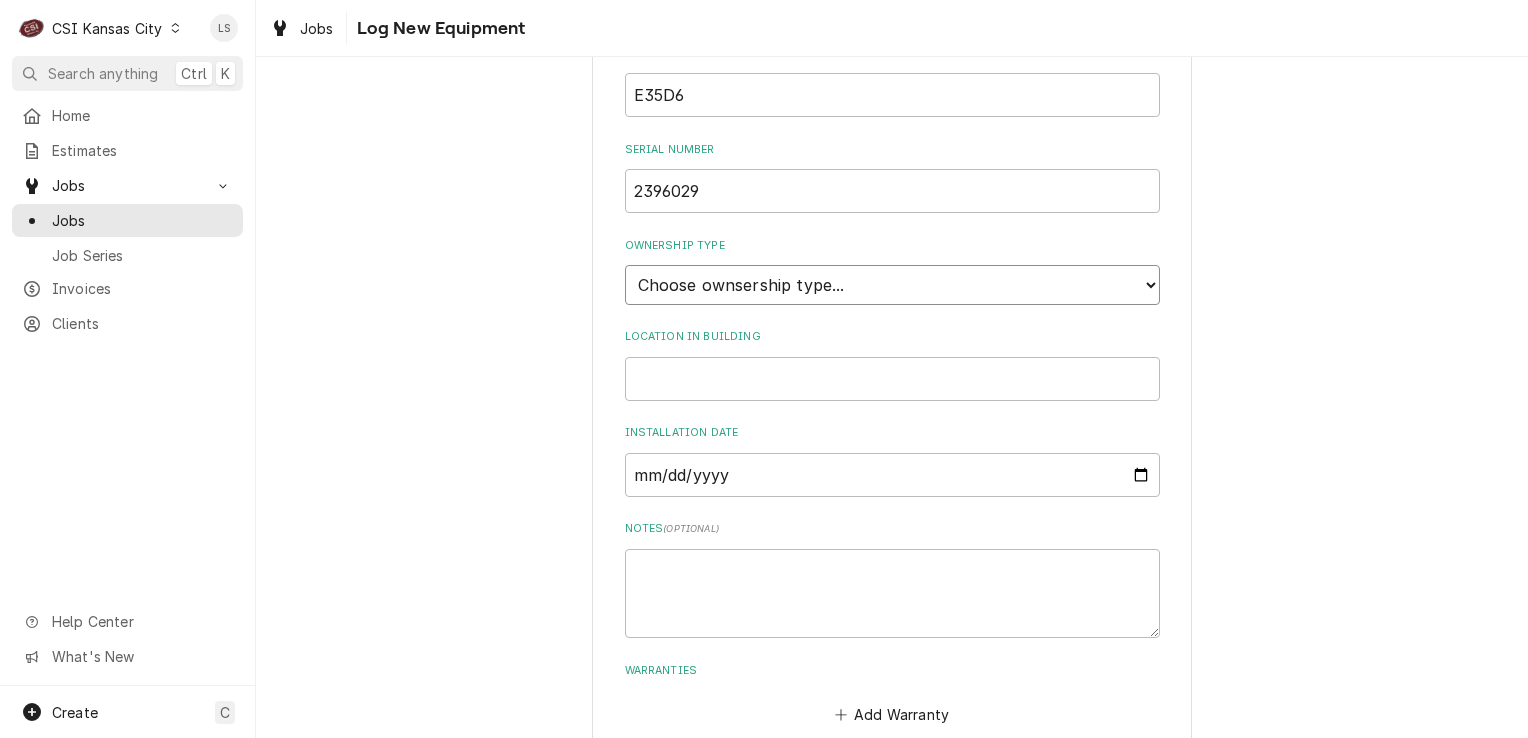 click on "Choose ownsership type... Unknown Owned Leased Rented" at bounding box center [892, 285] 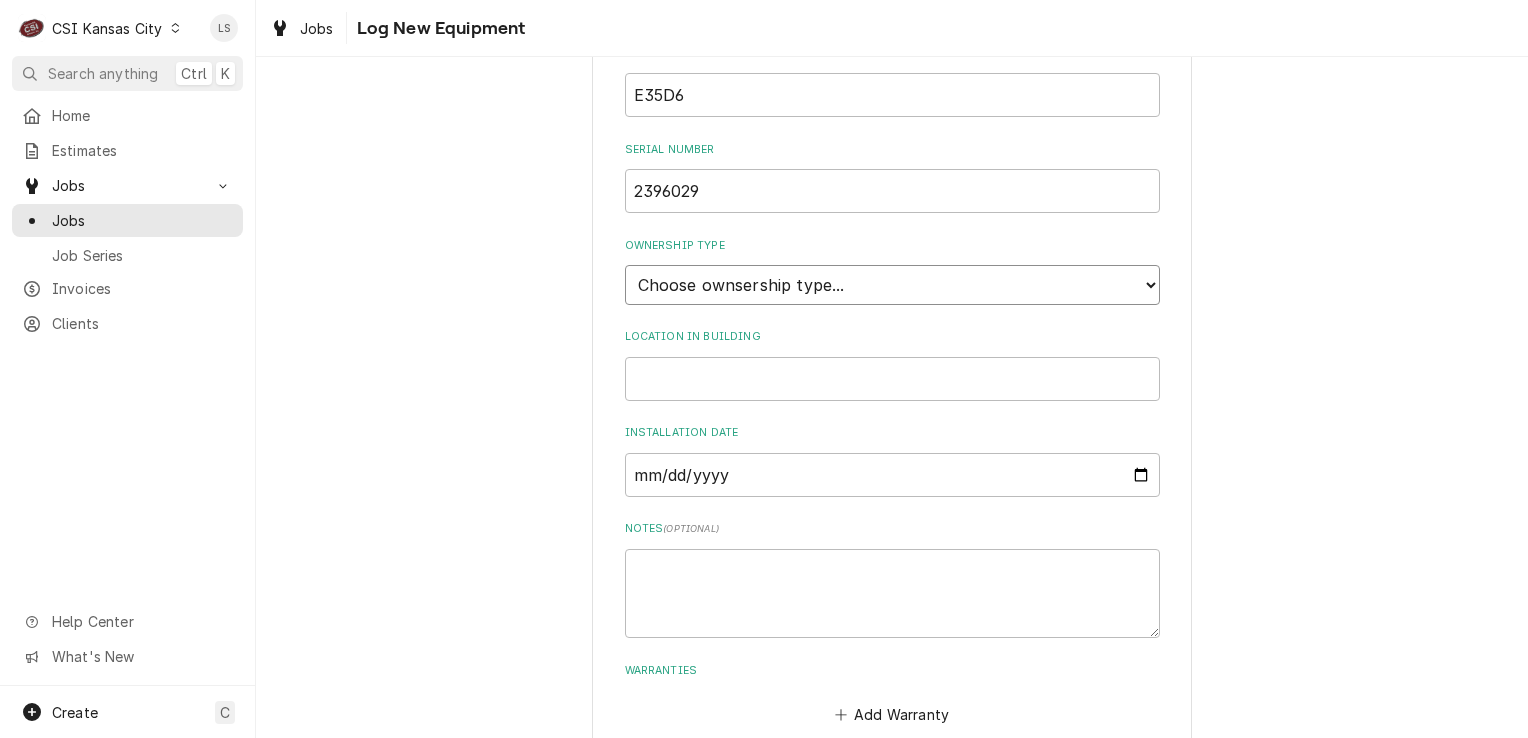 select on "1" 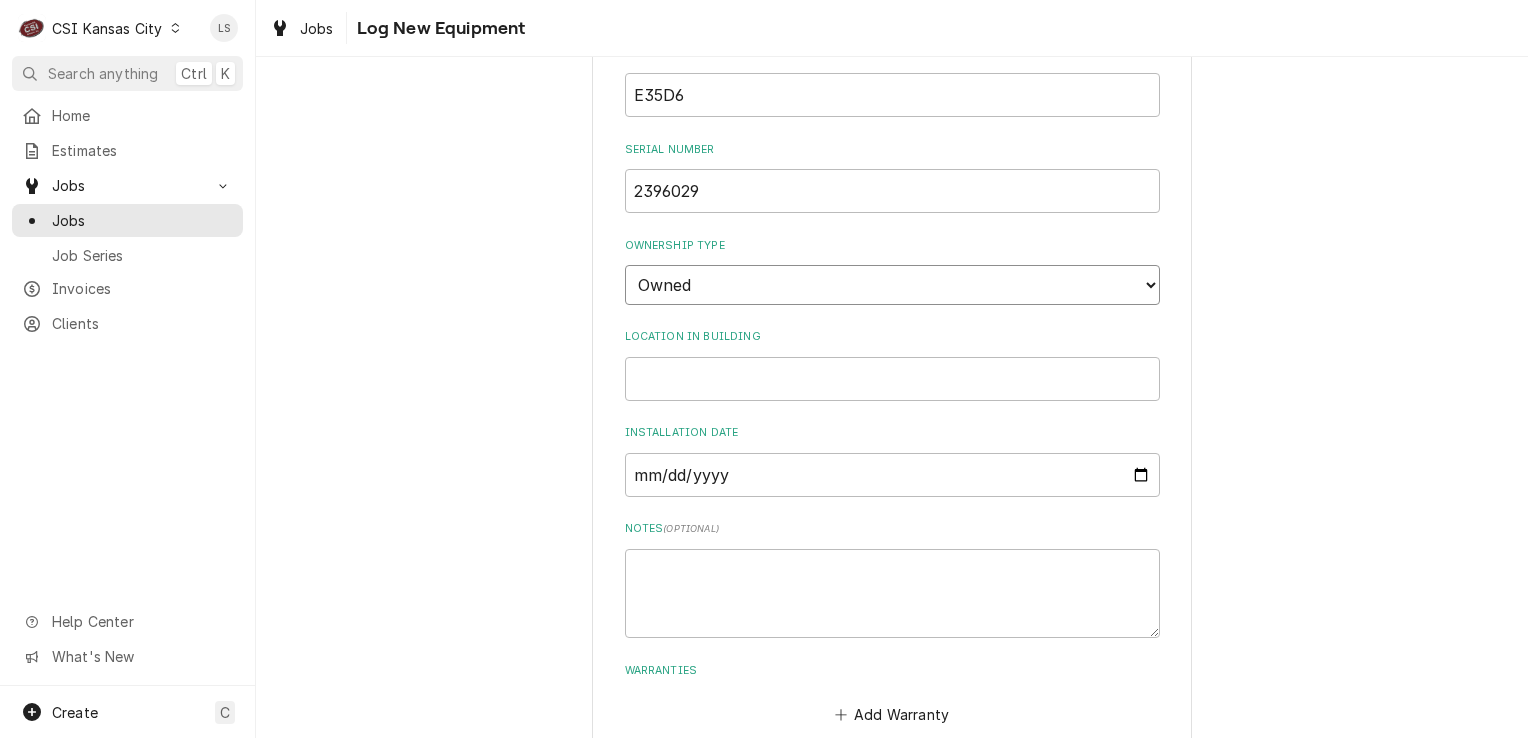 click on "Choose ownsership type... Unknown Owned Leased Rented" at bounding box center (892, 285) 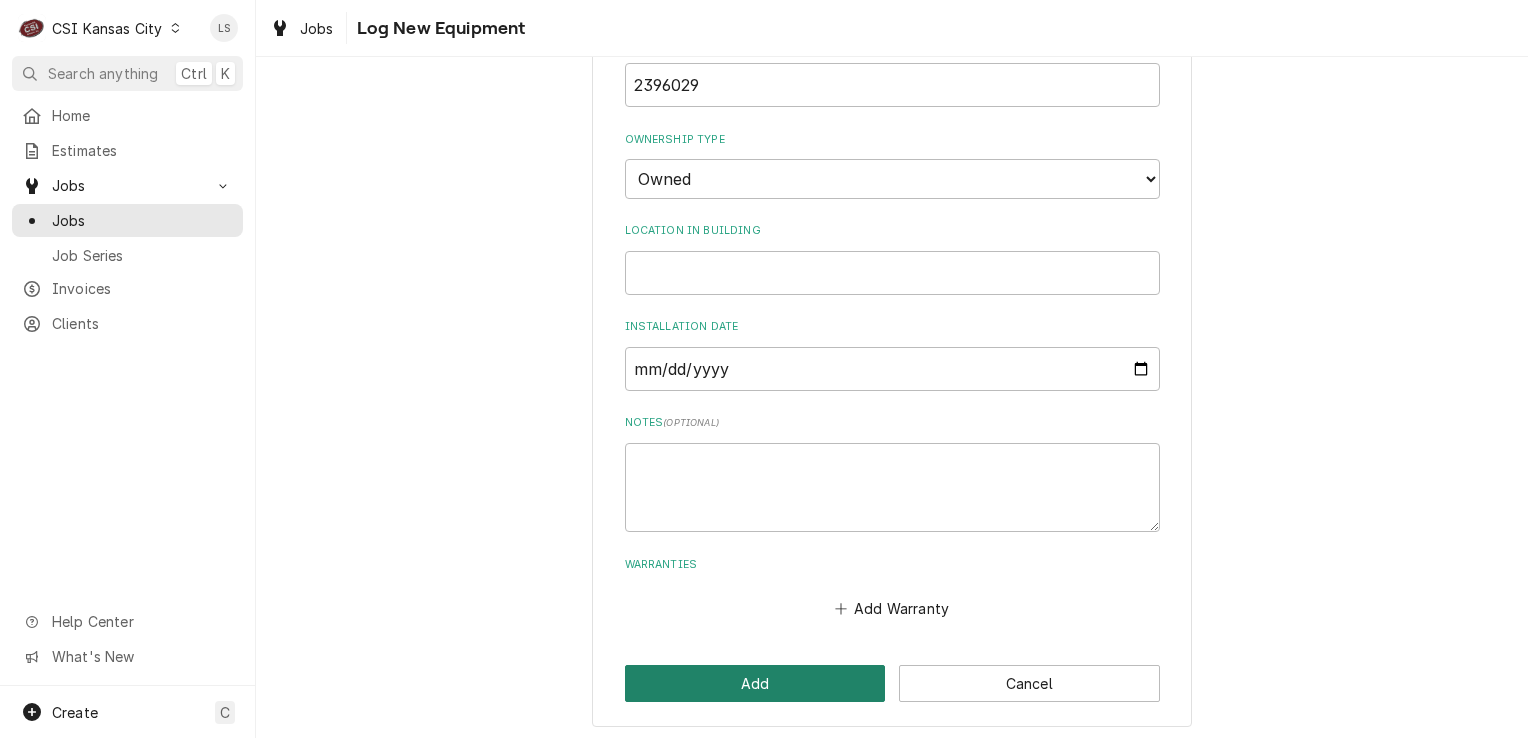 click on "Add" at bounding box center (755, 683) 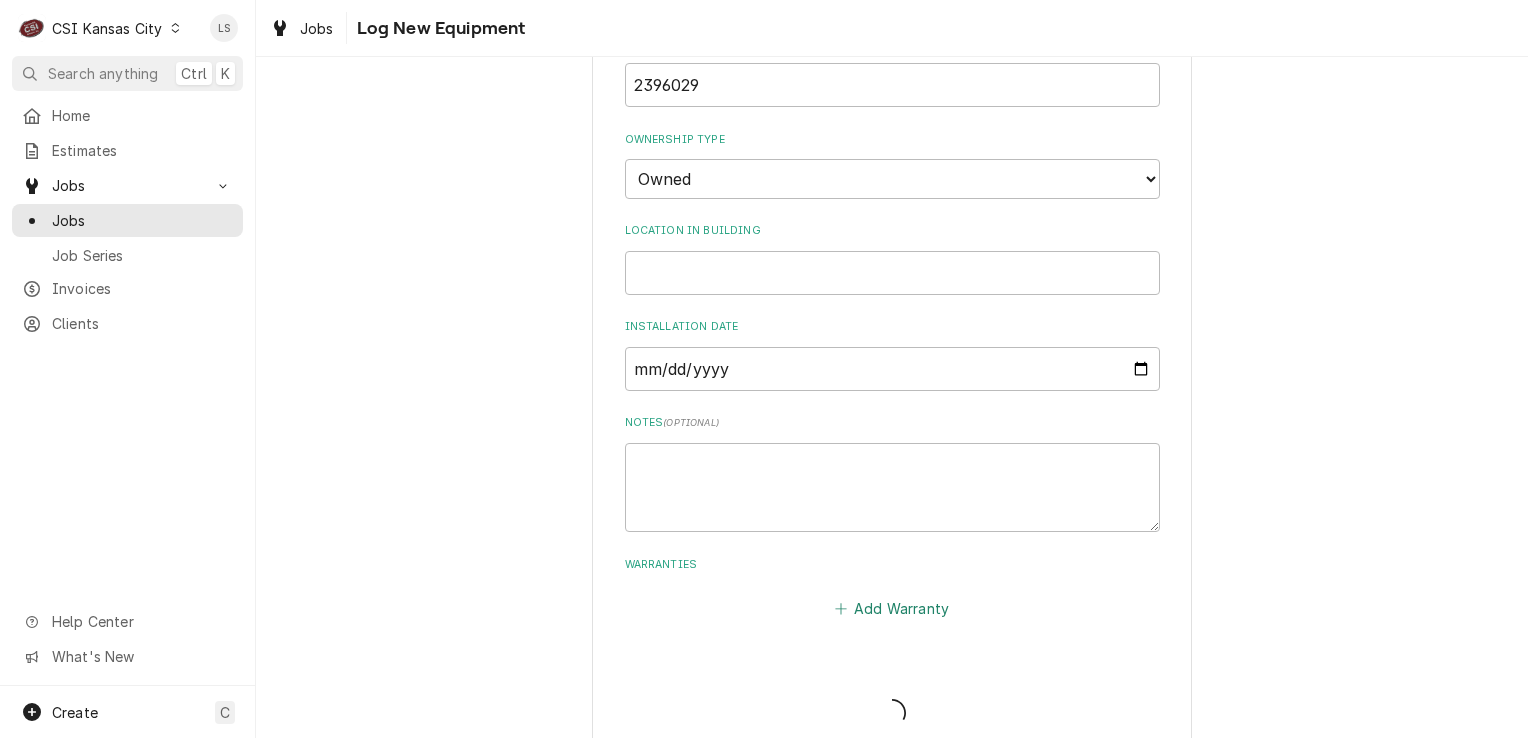 scroll, scrollTop: 1100, scrollLeft: 0, axis: vertical 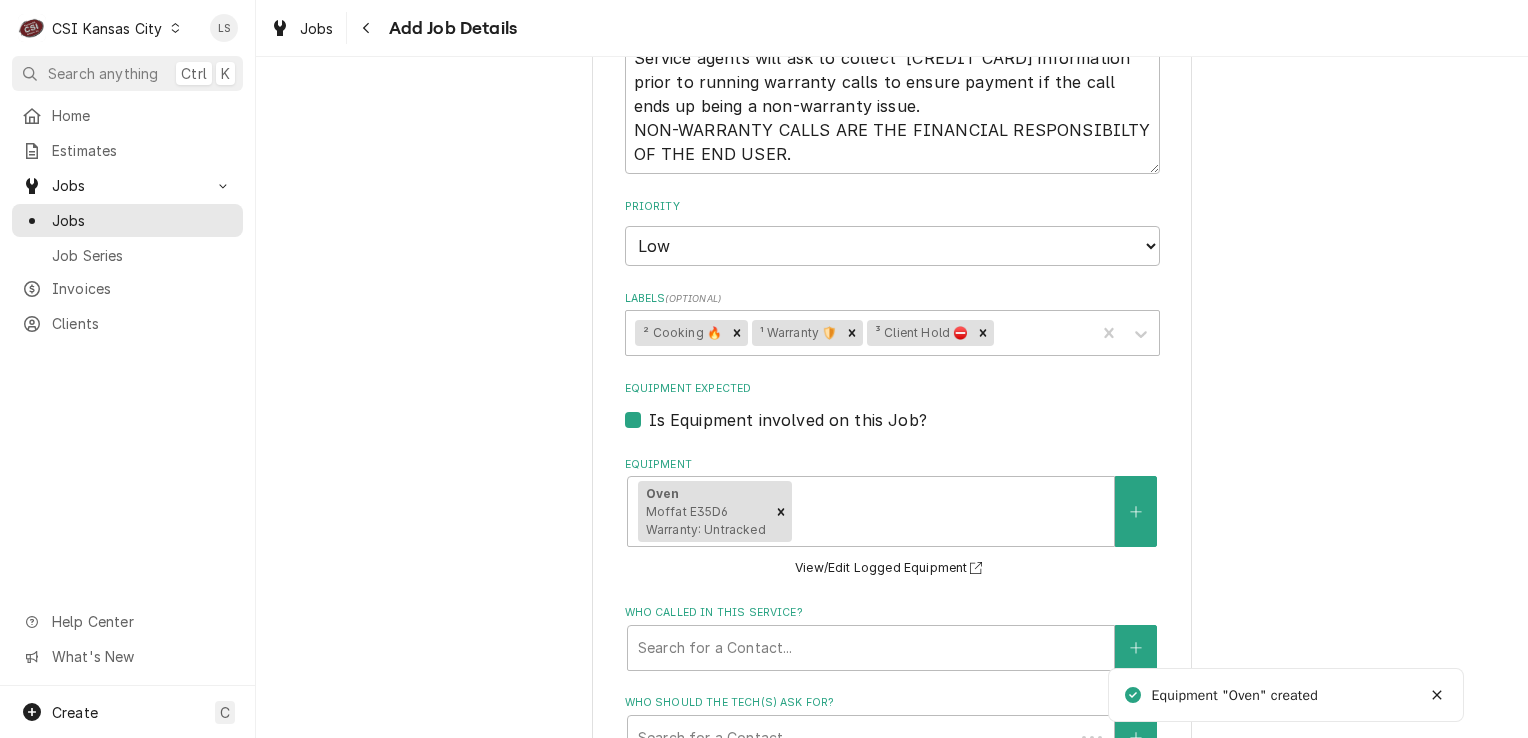 type on "x" 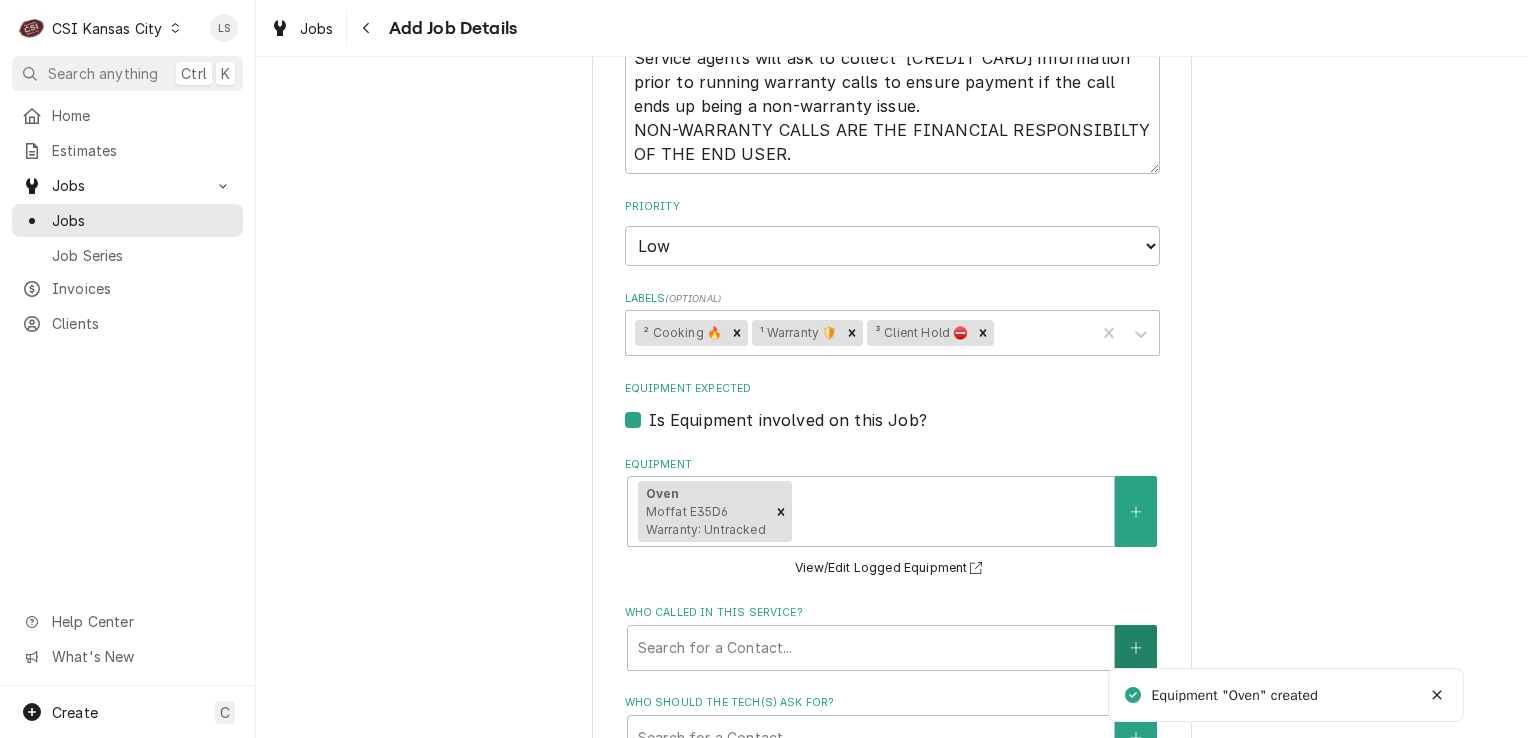 click at bounding box center (1136, 648) 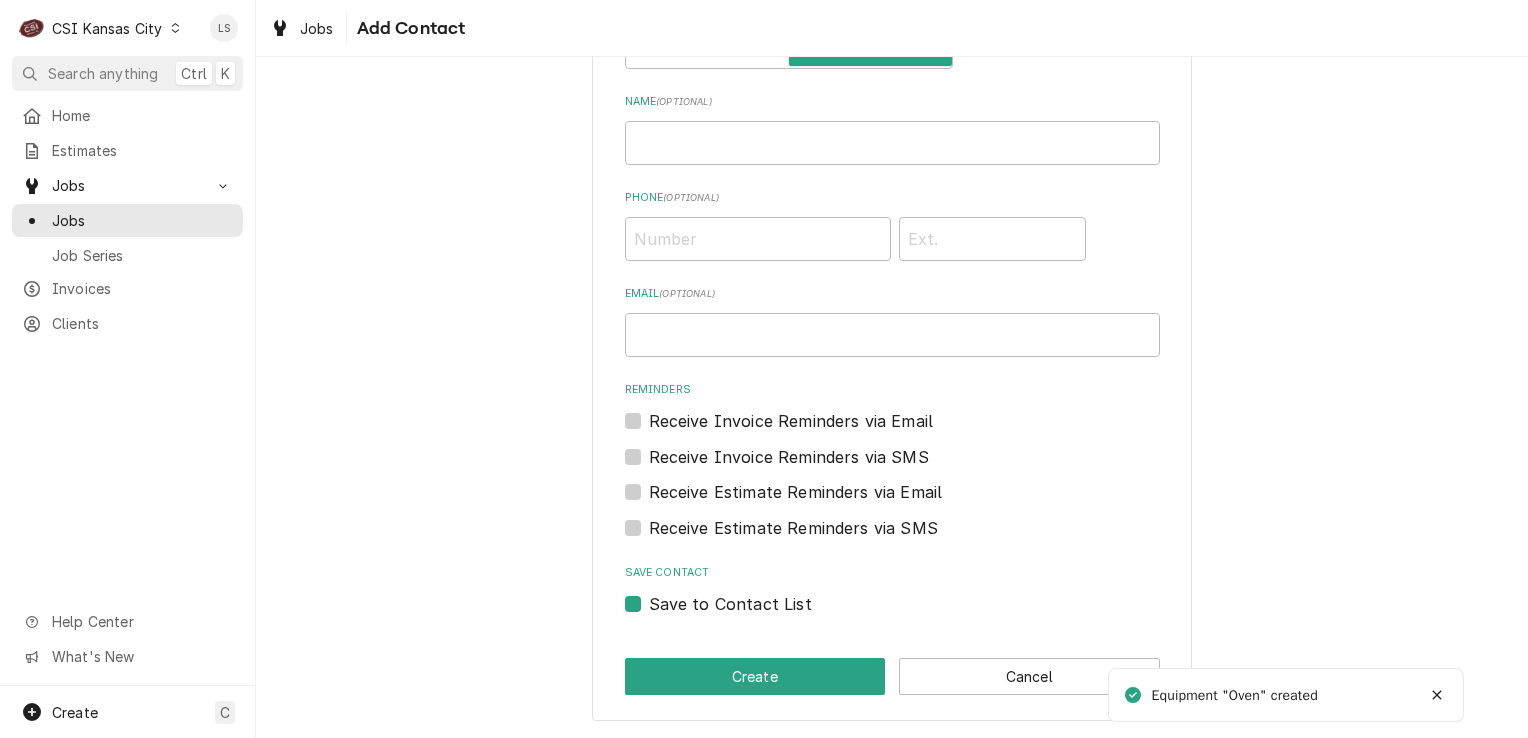 scroll, scrollTop: 0, scrollLeft: 0, axis: both 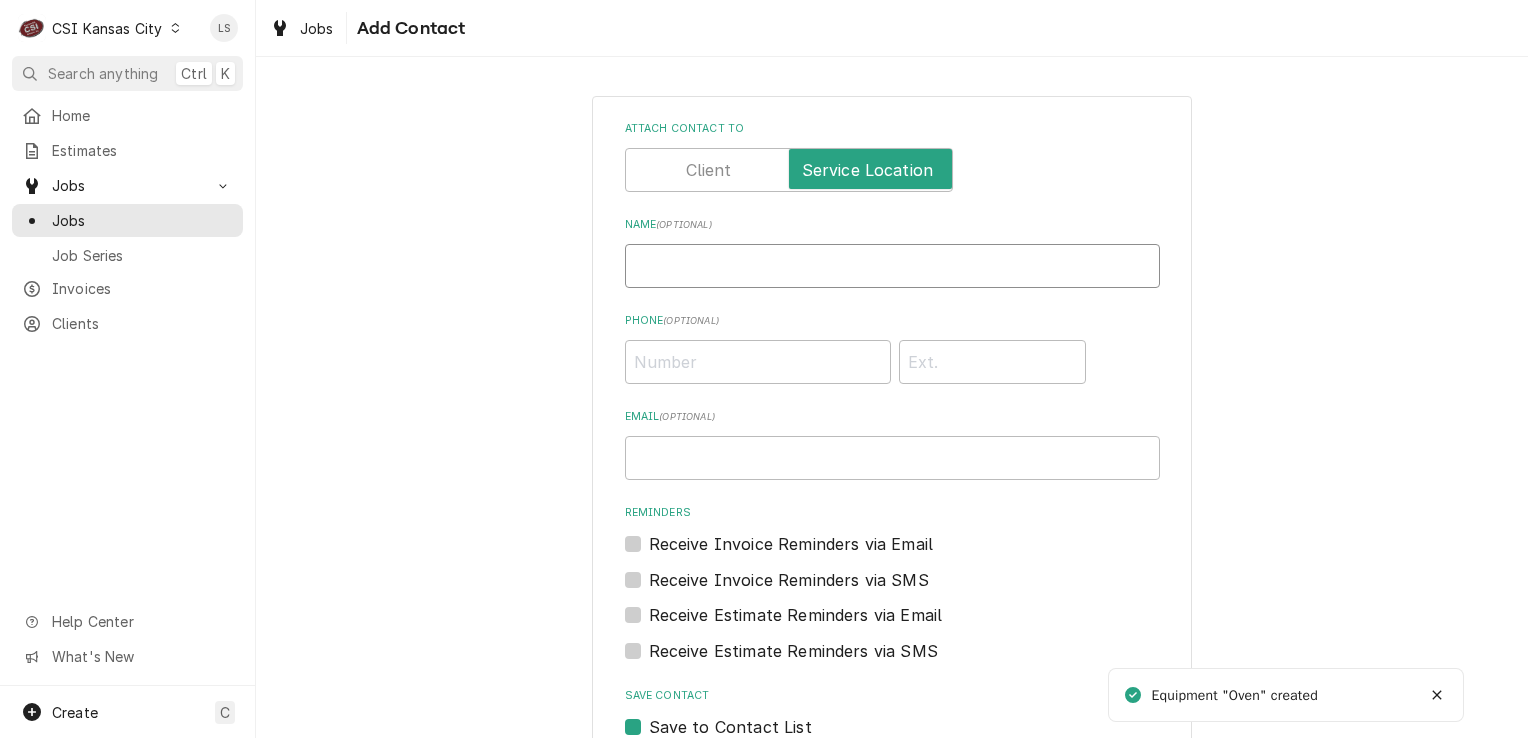 click on "Name  ( optional )" at bounding box center [892, 266] 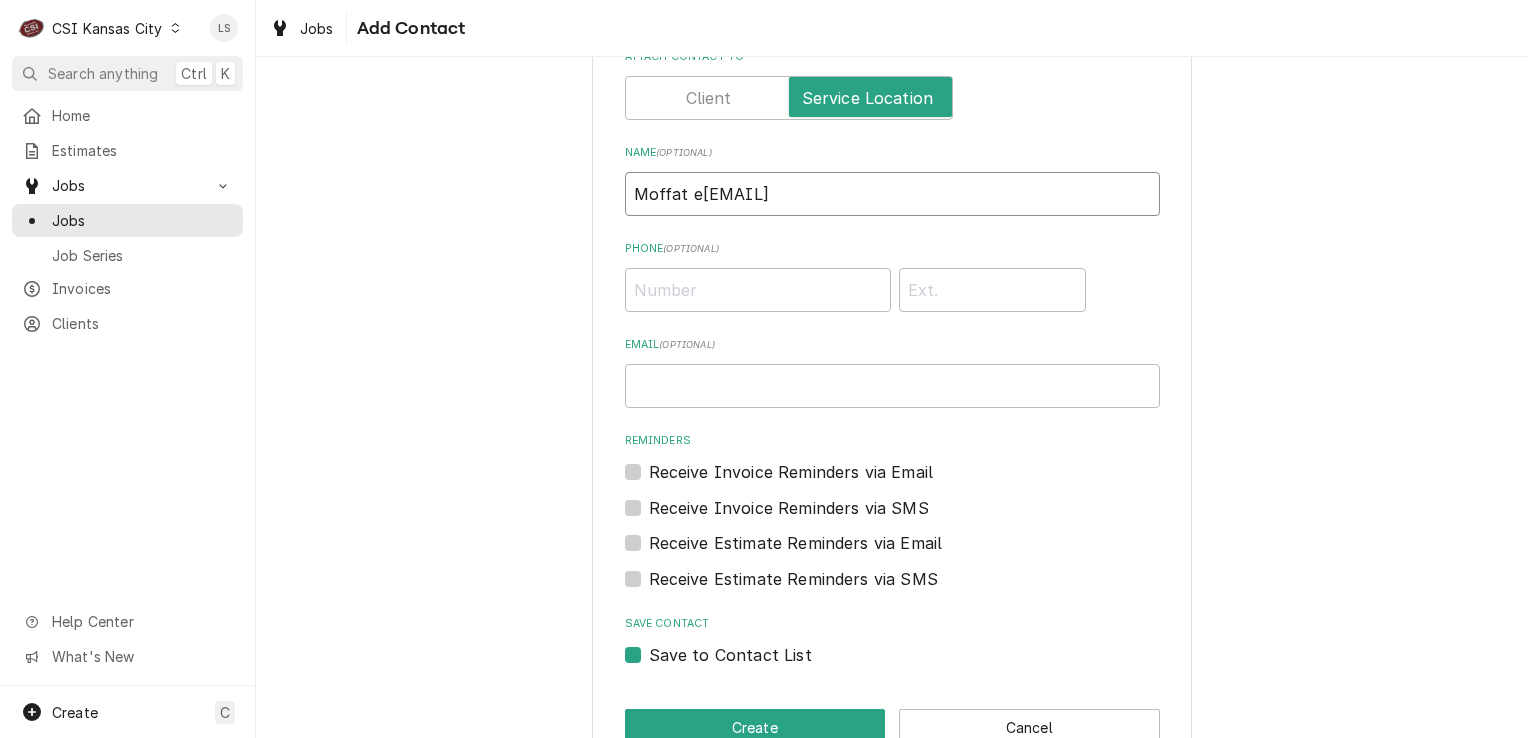 scroll, scrollTop: 121, scrollLeft: 0, axis: vertical 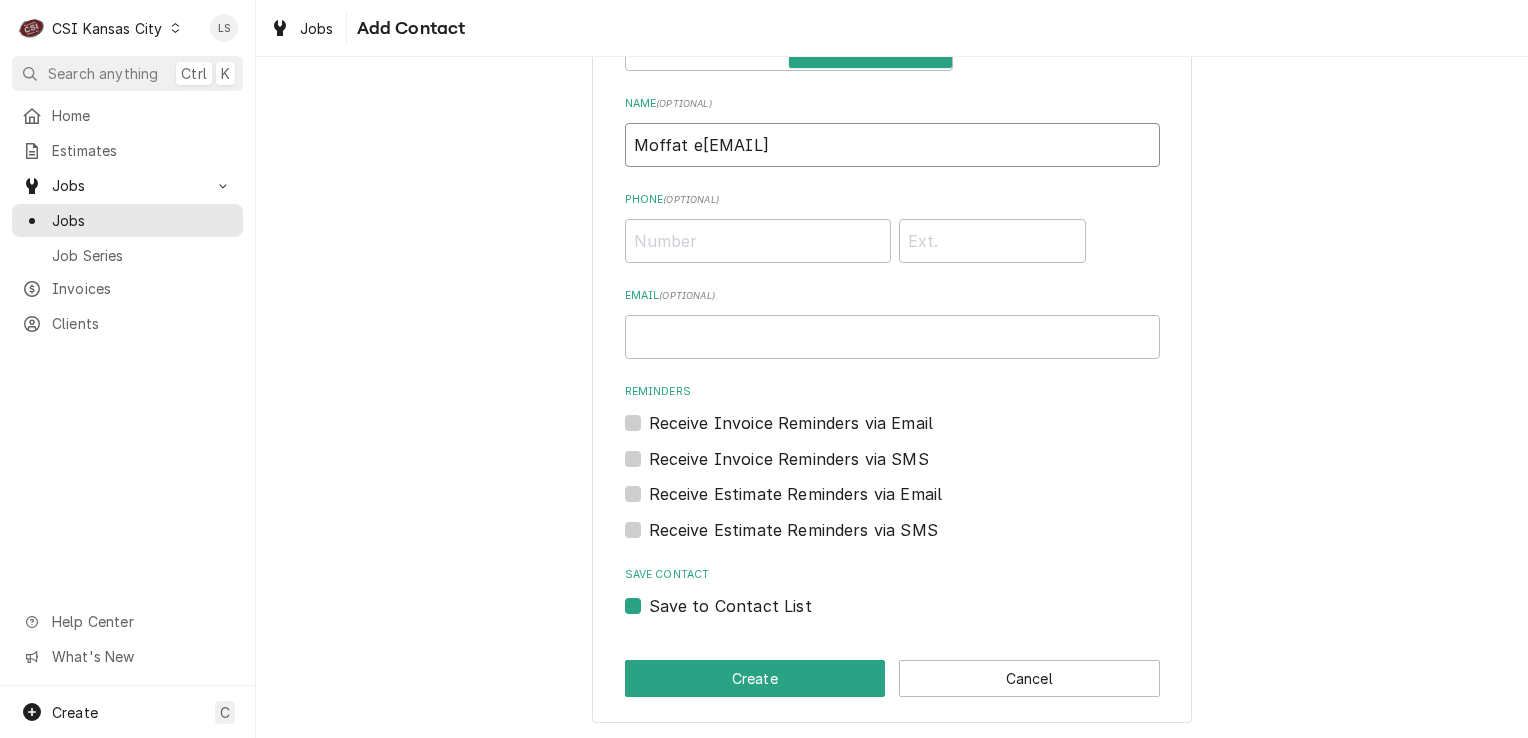 type on "Moffat email" 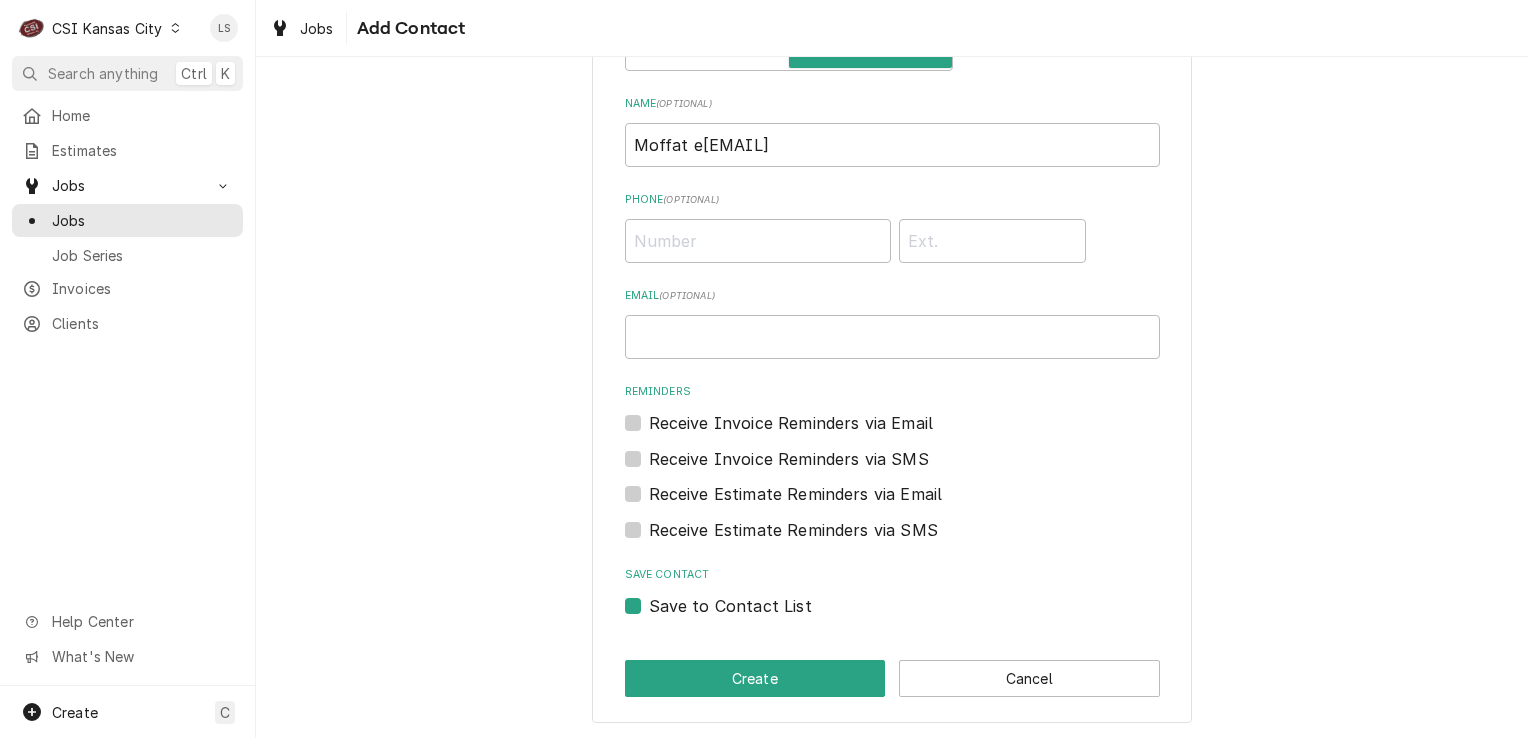 click on "Save to Contact List" at bounding box center [730, 606] 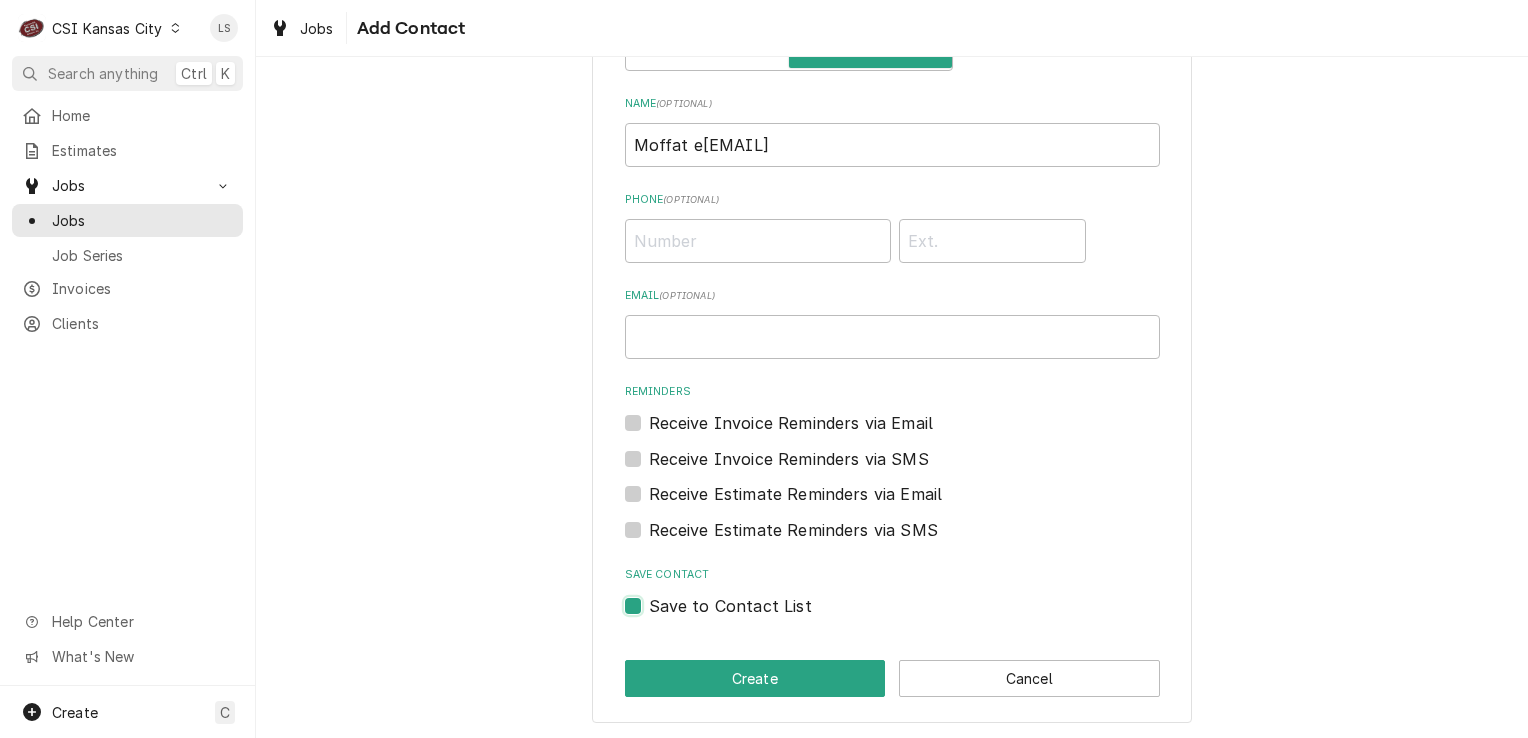 checkbox on "false" 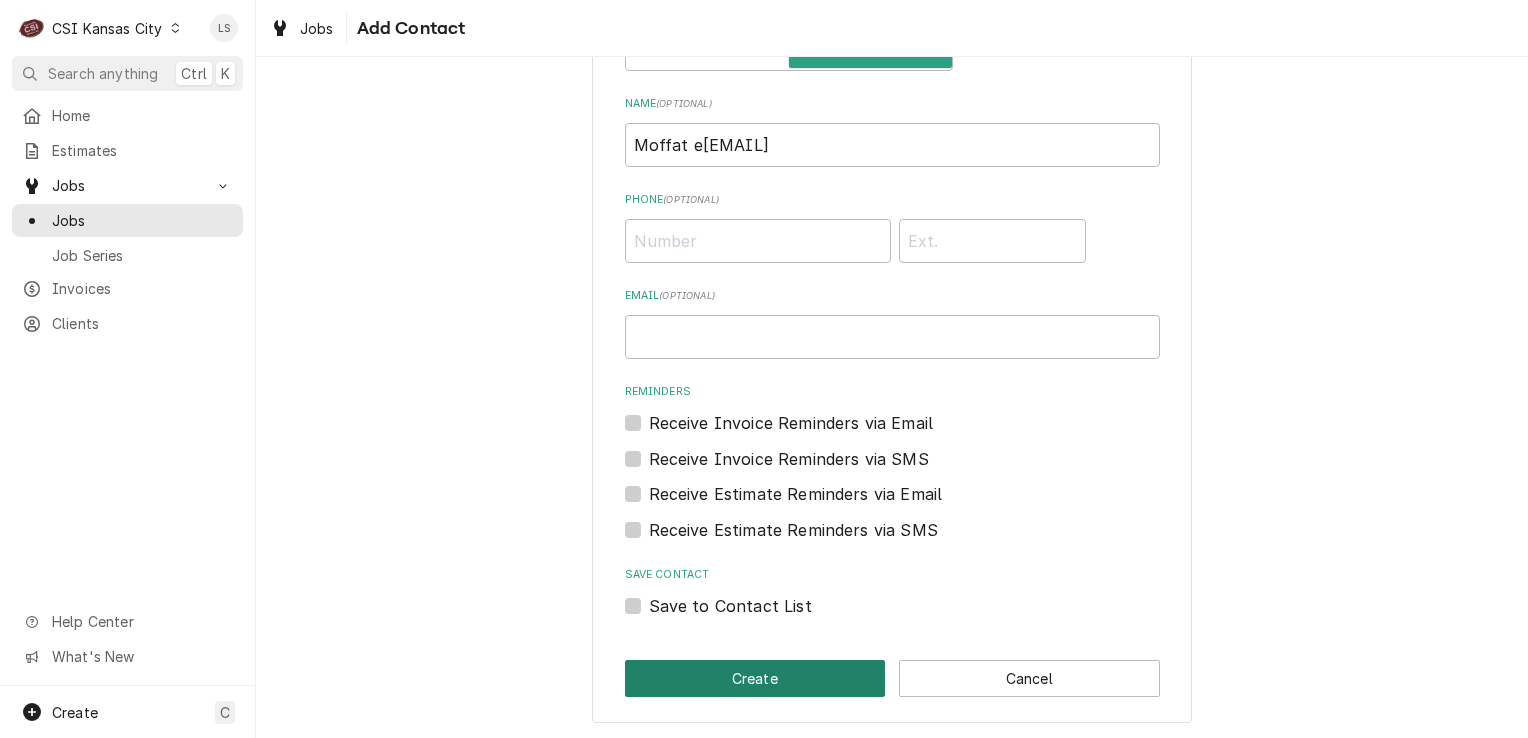 click on "Create" at bounding box center [755, 678] 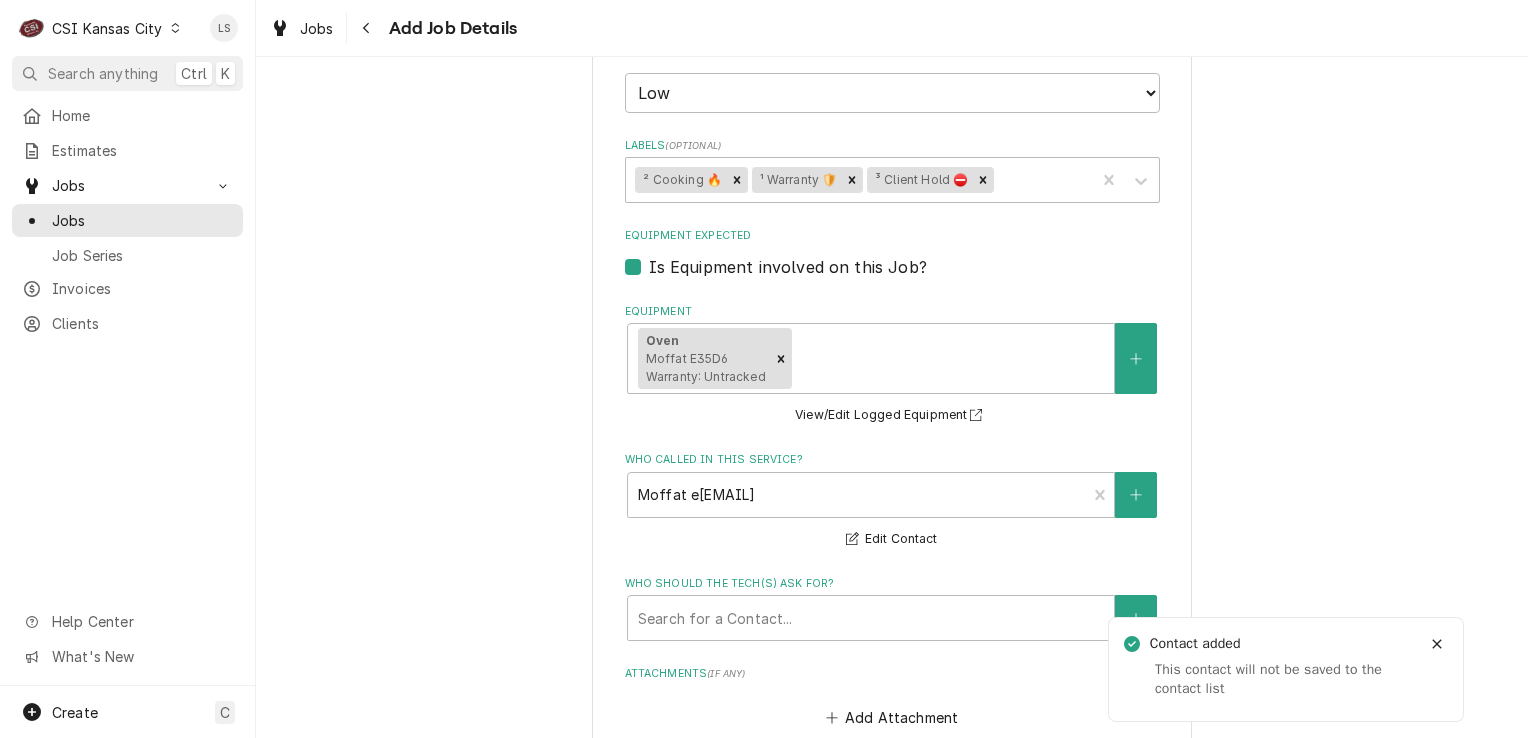 scroll, scrollTop: 1500, scrollLeft: 0, axis: vertical 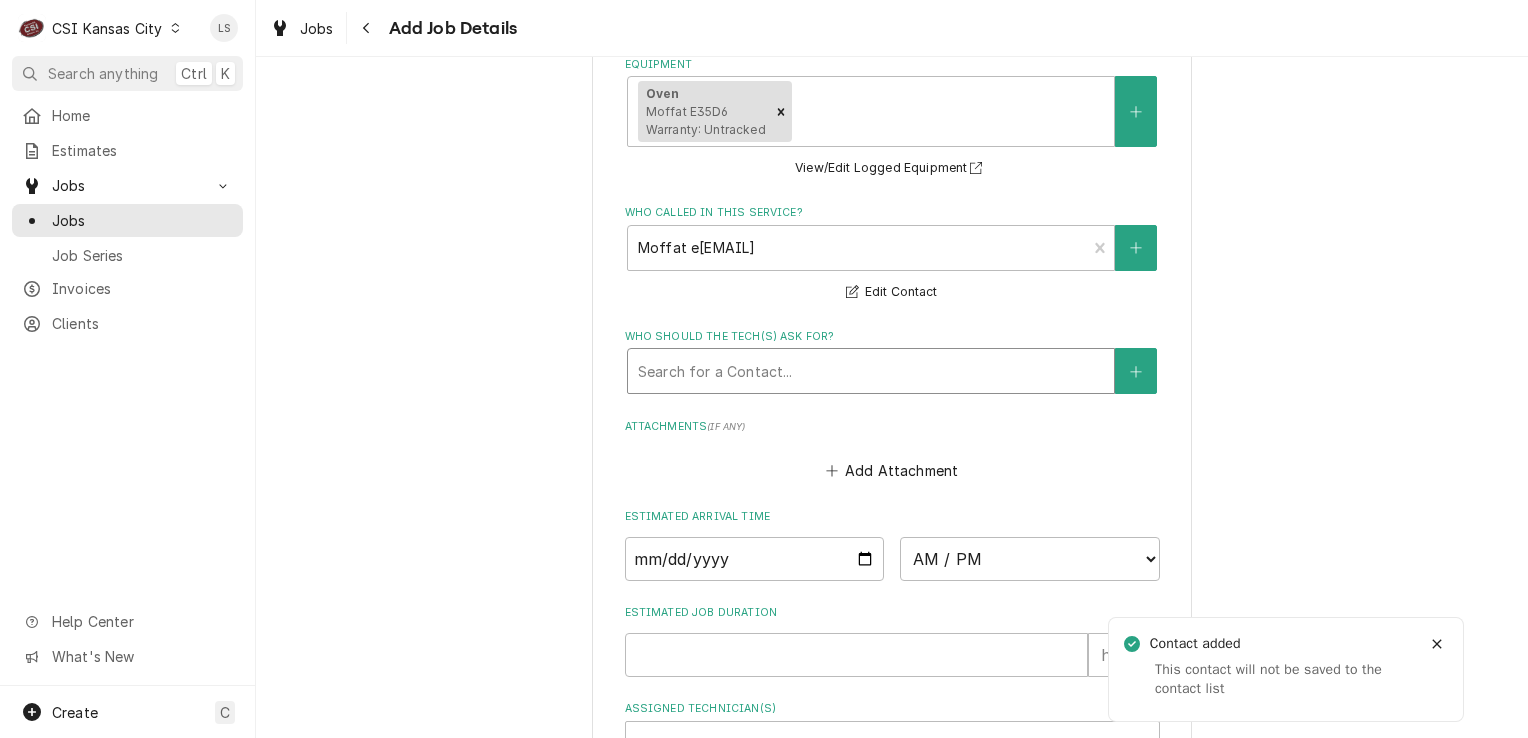 click at bounding box center [871, 371] 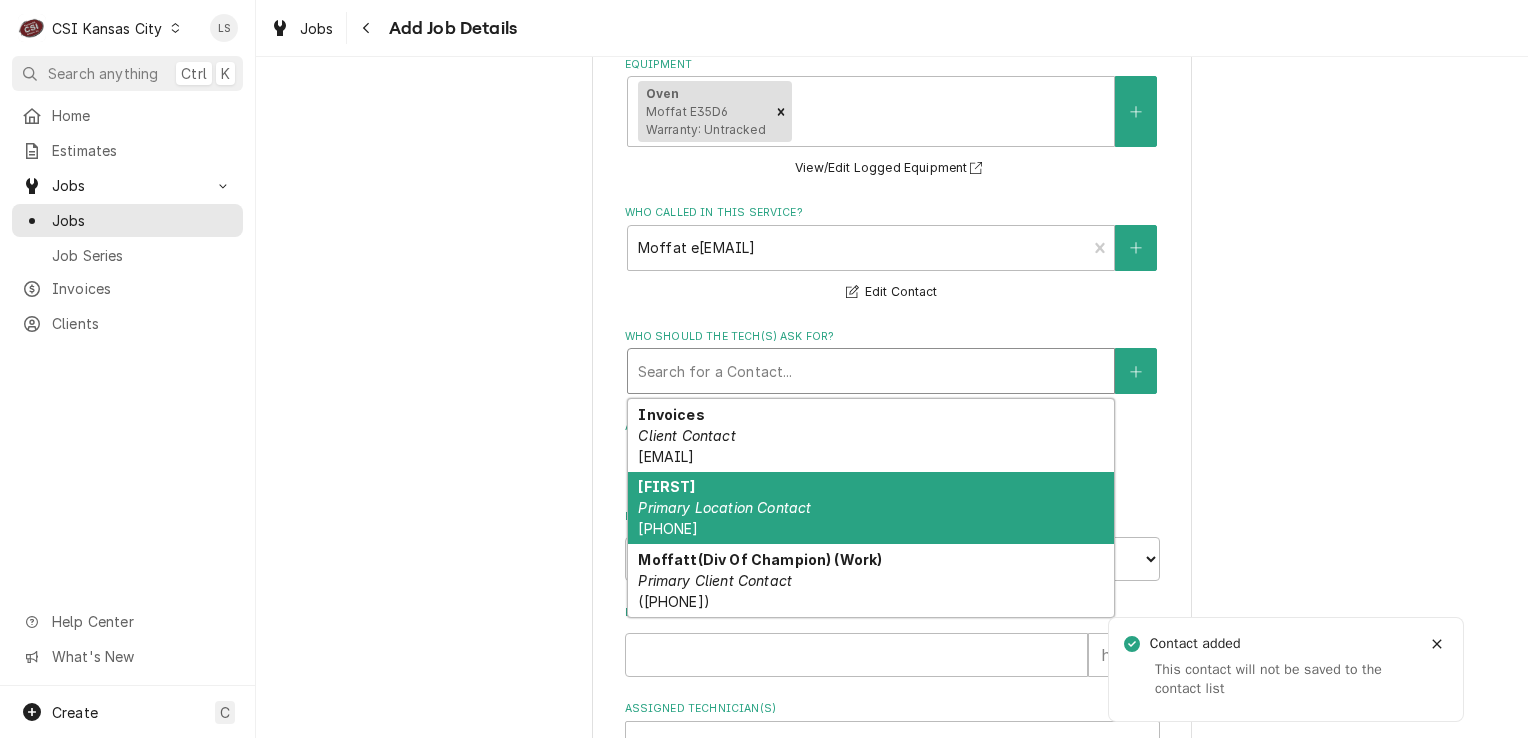 click on "Karri Primary Location Contact (913) 832-4314" at bounding box center (871, 508) 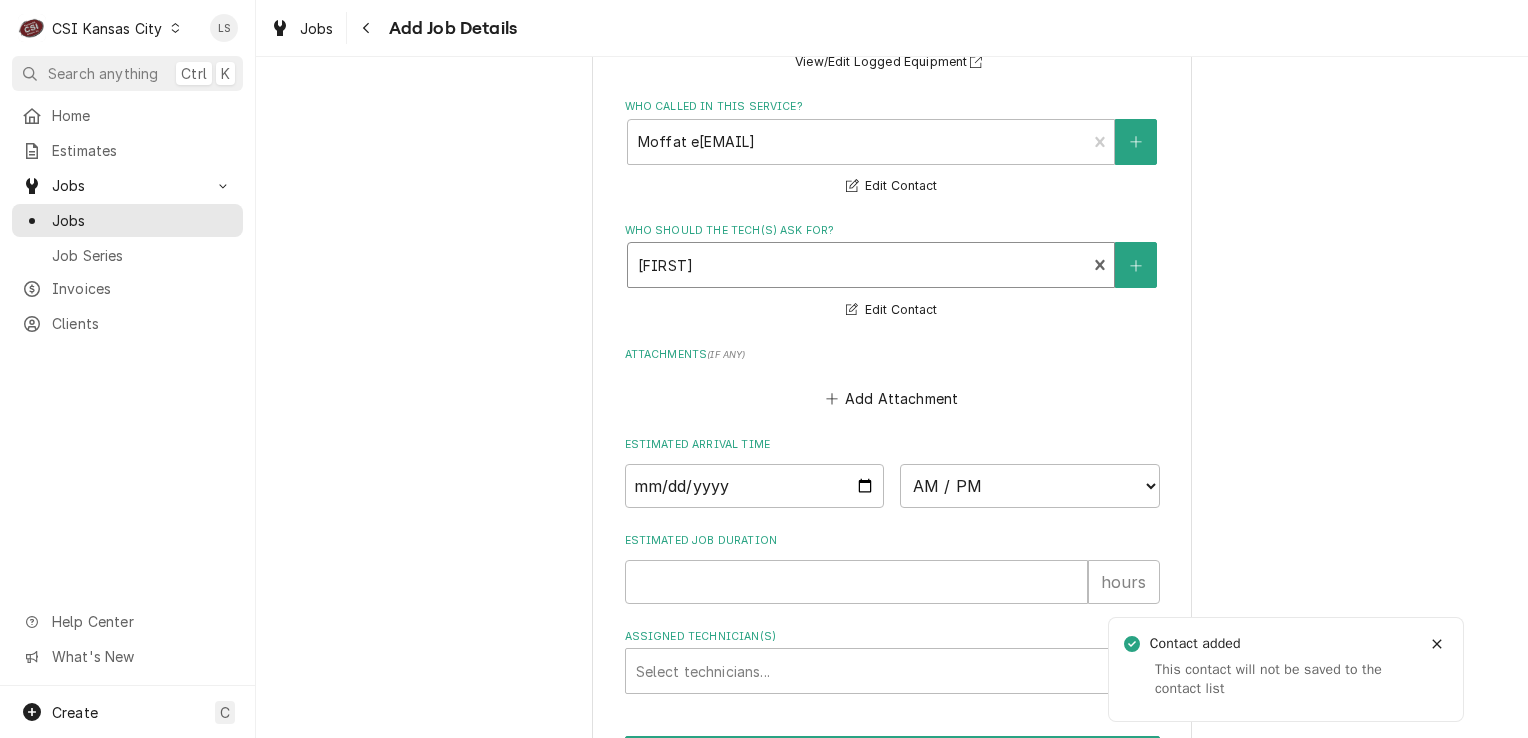 scroll, scrollTop: 1727, scrollLeft: 0, axis: vertical 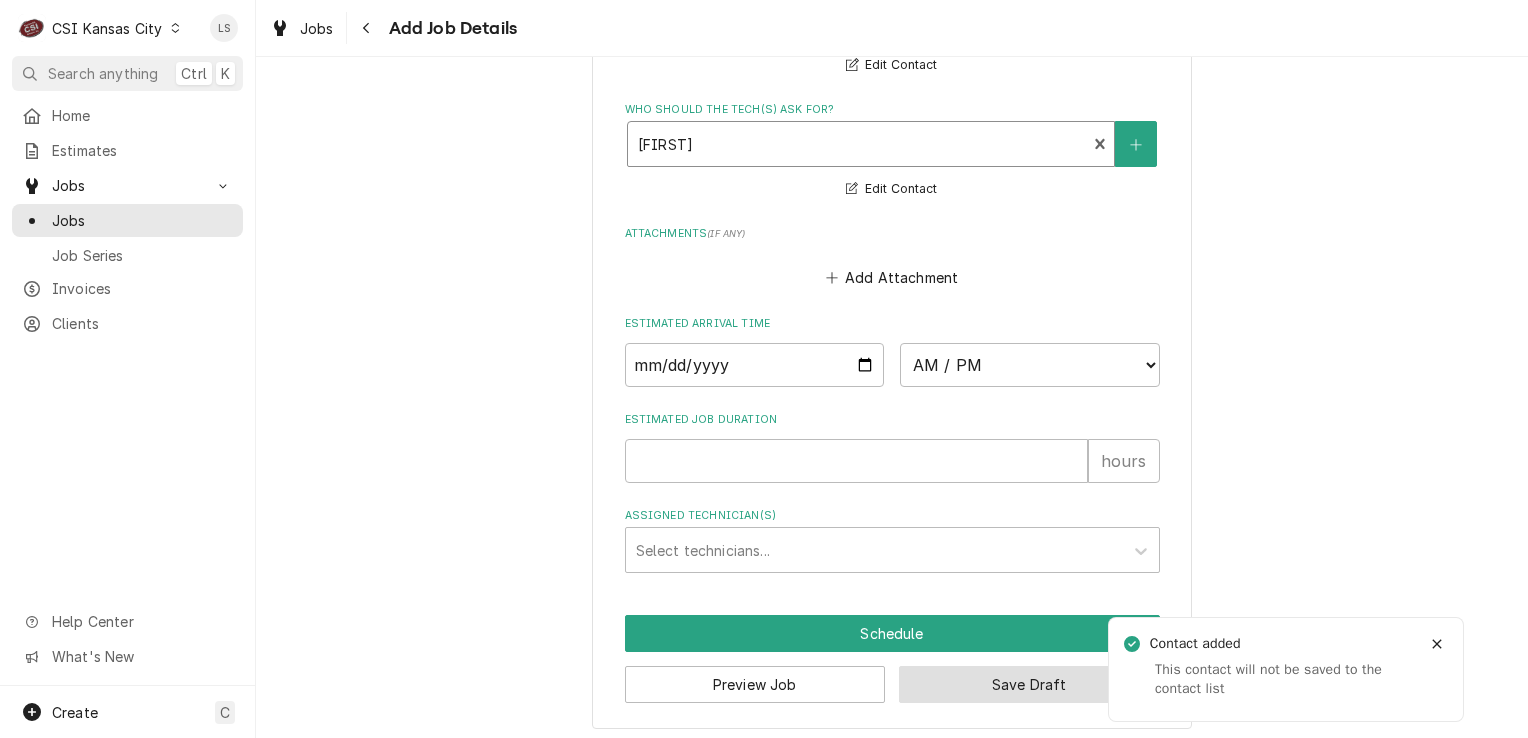 click on "Save Draft" at bounding box center [1029, 684] 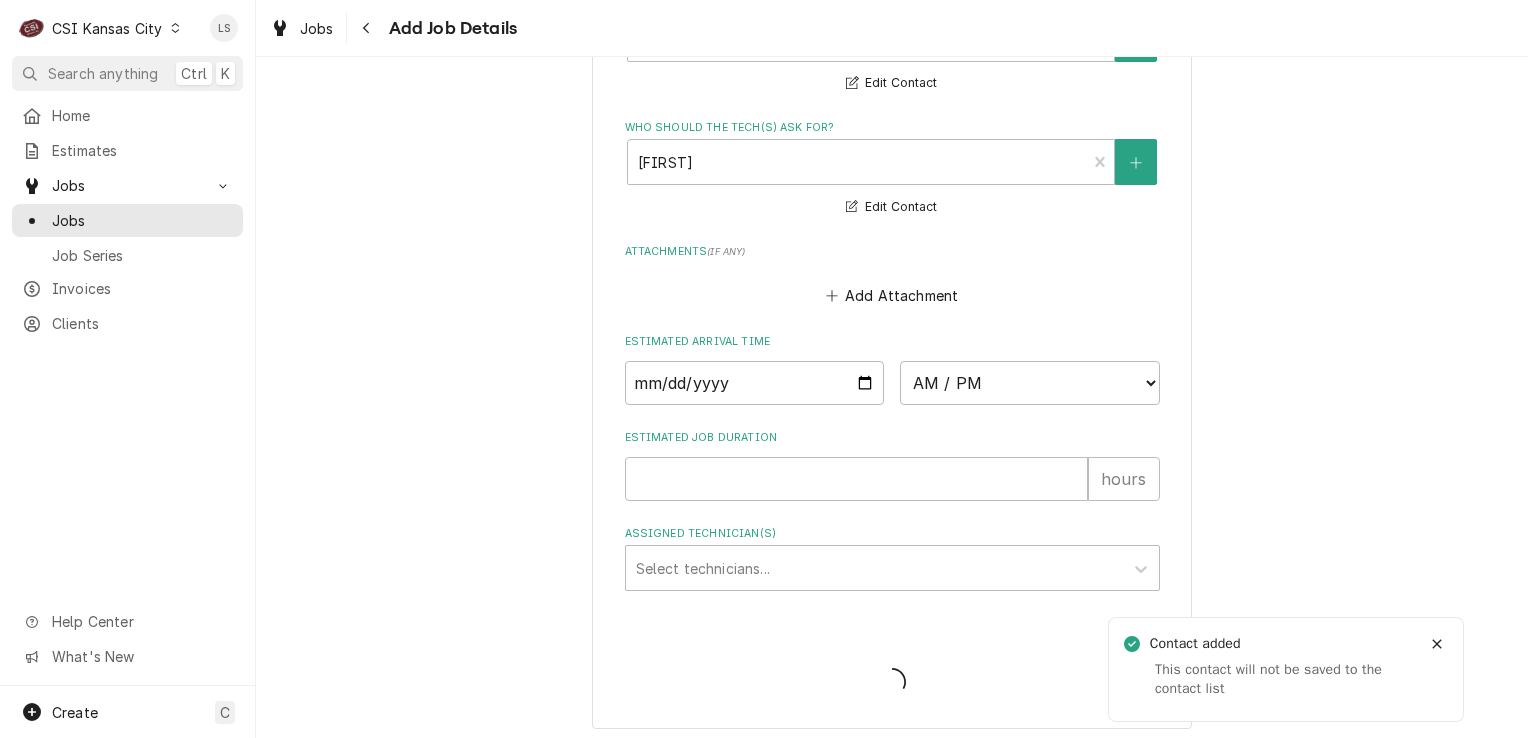 scroll, scrollTop: 650, scrollLeft: 0, axis: vertical 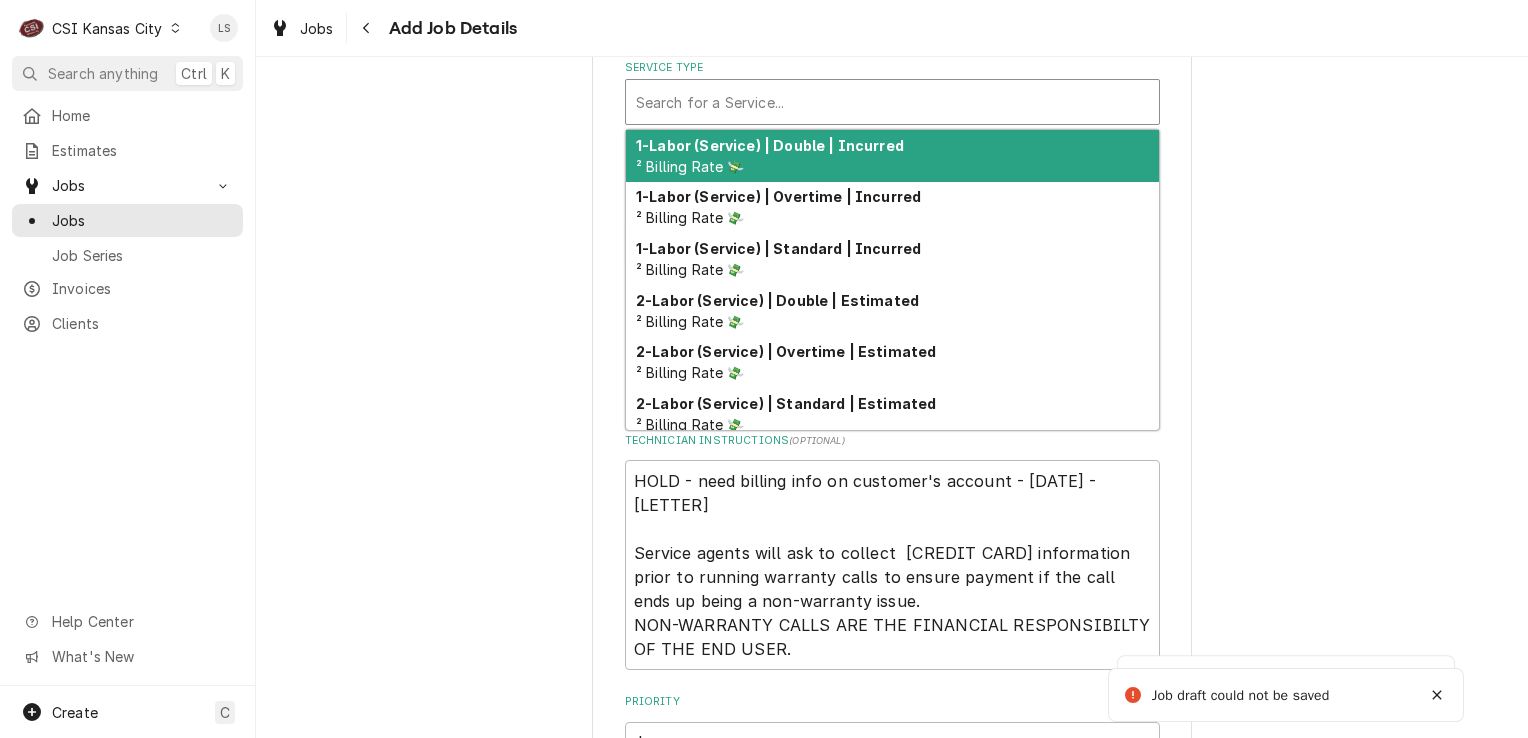 click at bounding box center (892, 102) 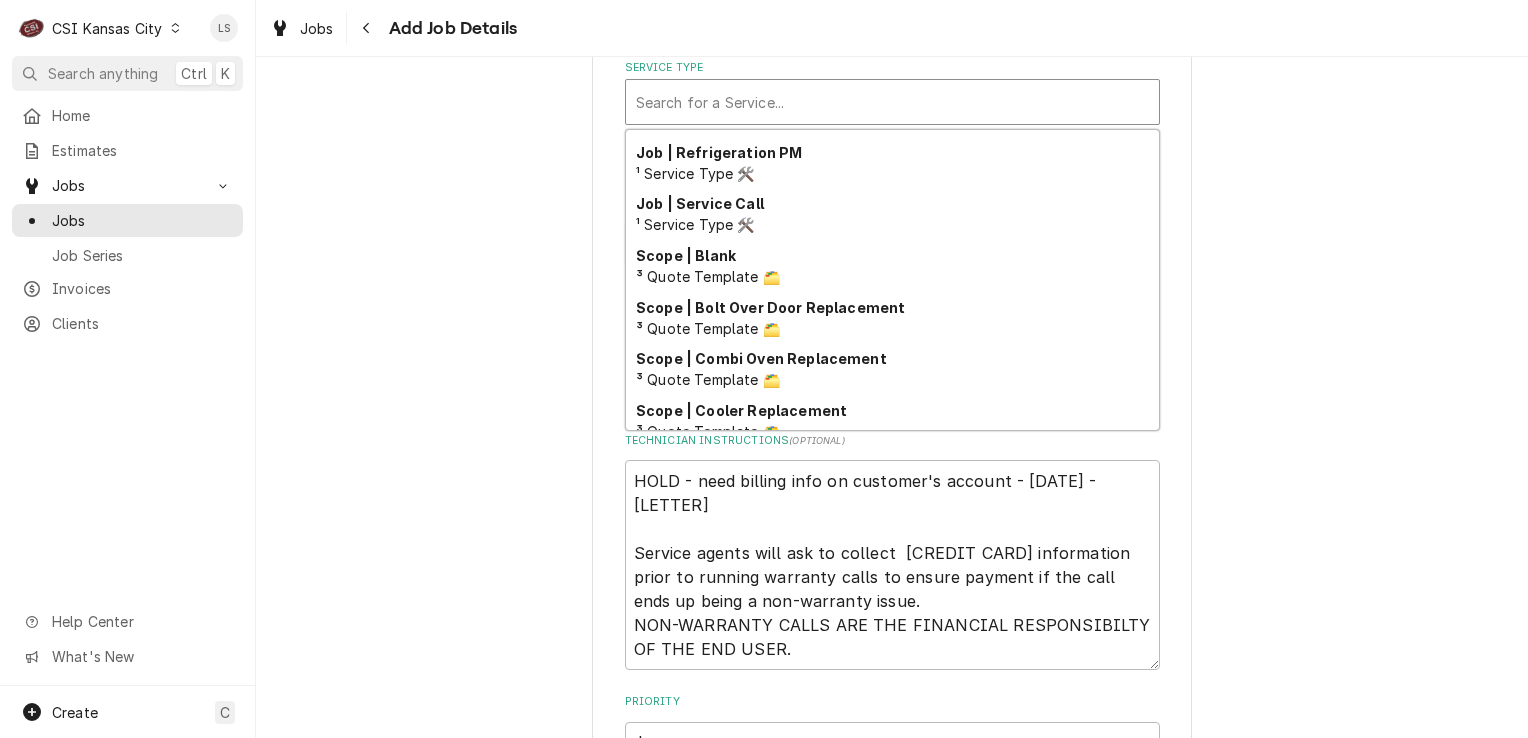 scroll, scrollTop: 1248, scrollLeft: 0, axis: vertical 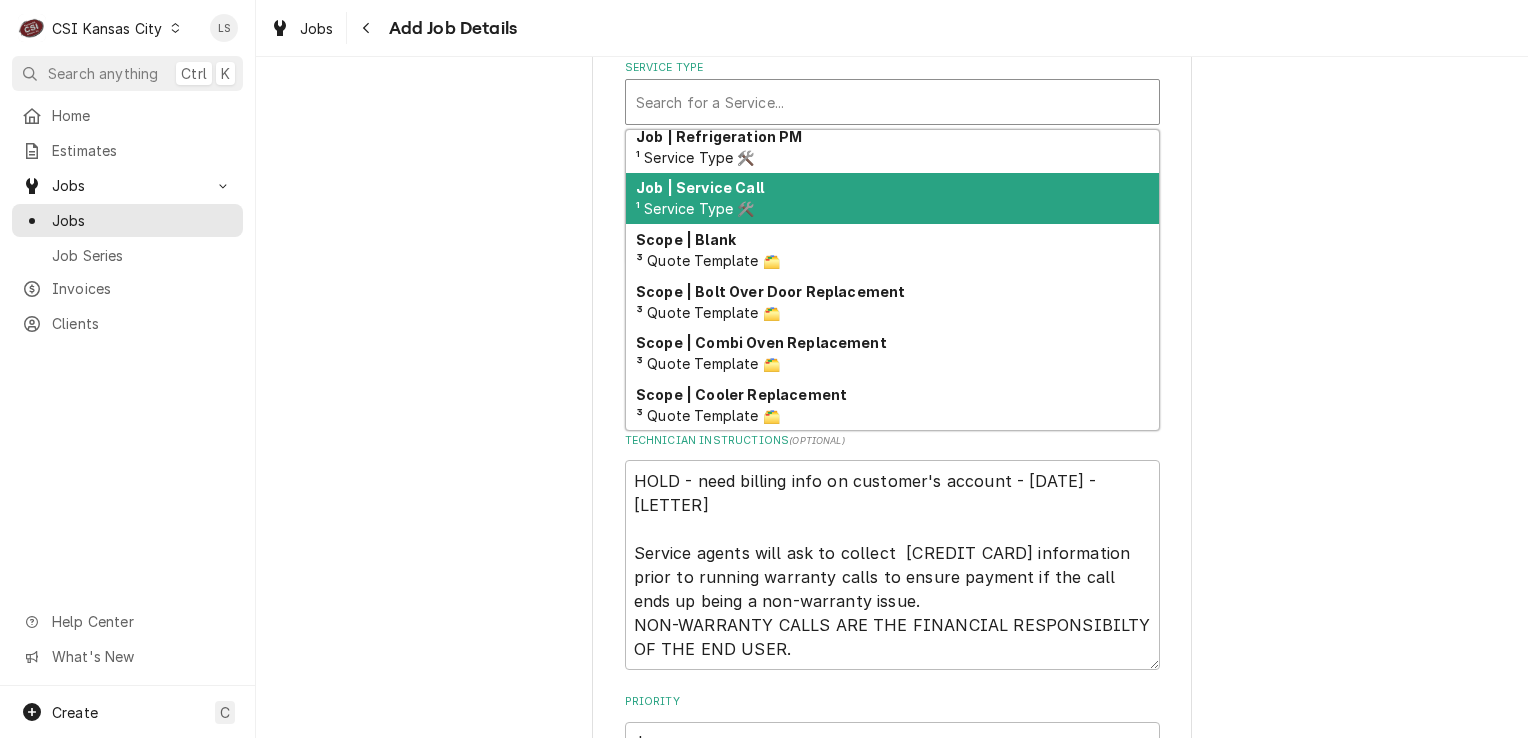 click on "Job | Service Call ¹ Service Type 🛠️" at bounding box center (892, 199) 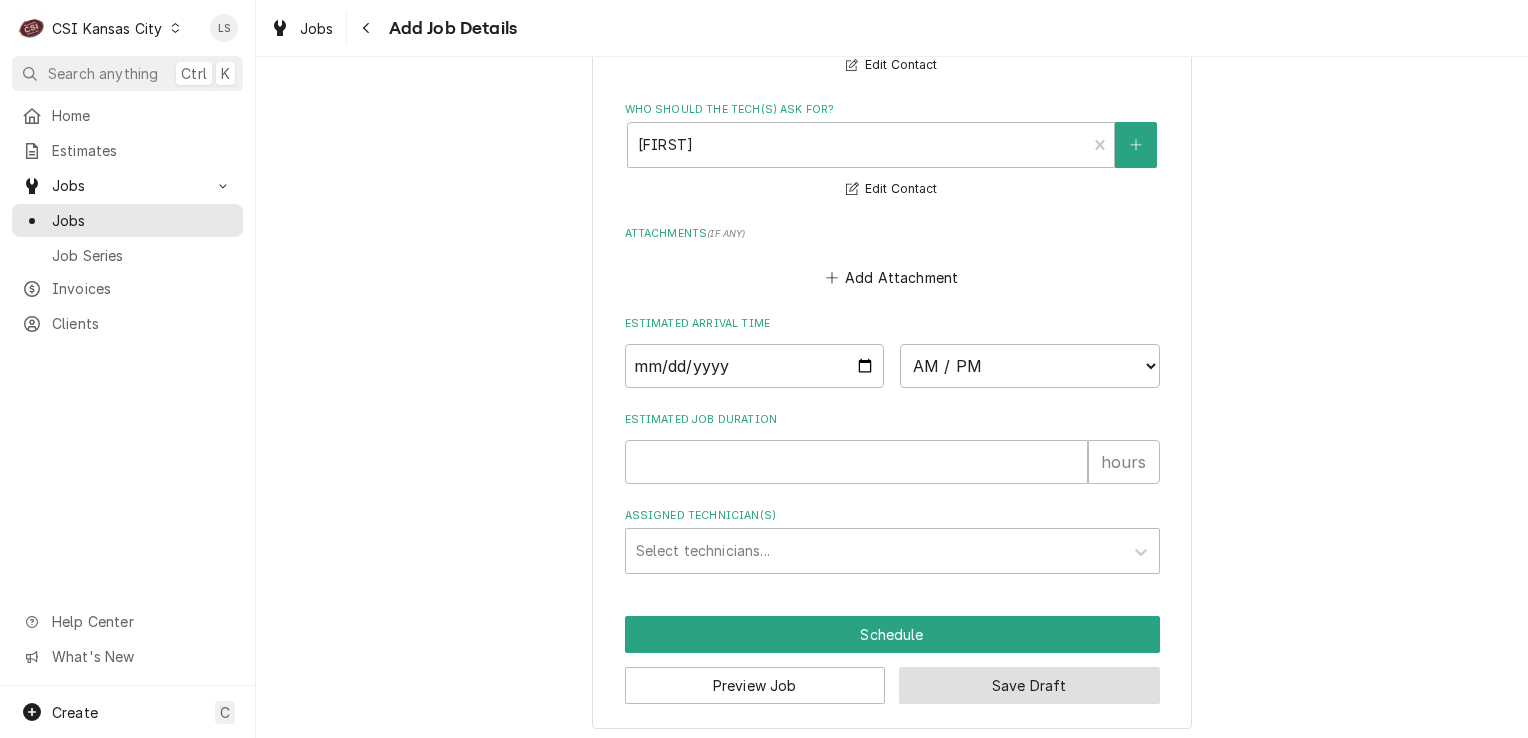 click on "Save Draft" at bounding box center (1029, 685) 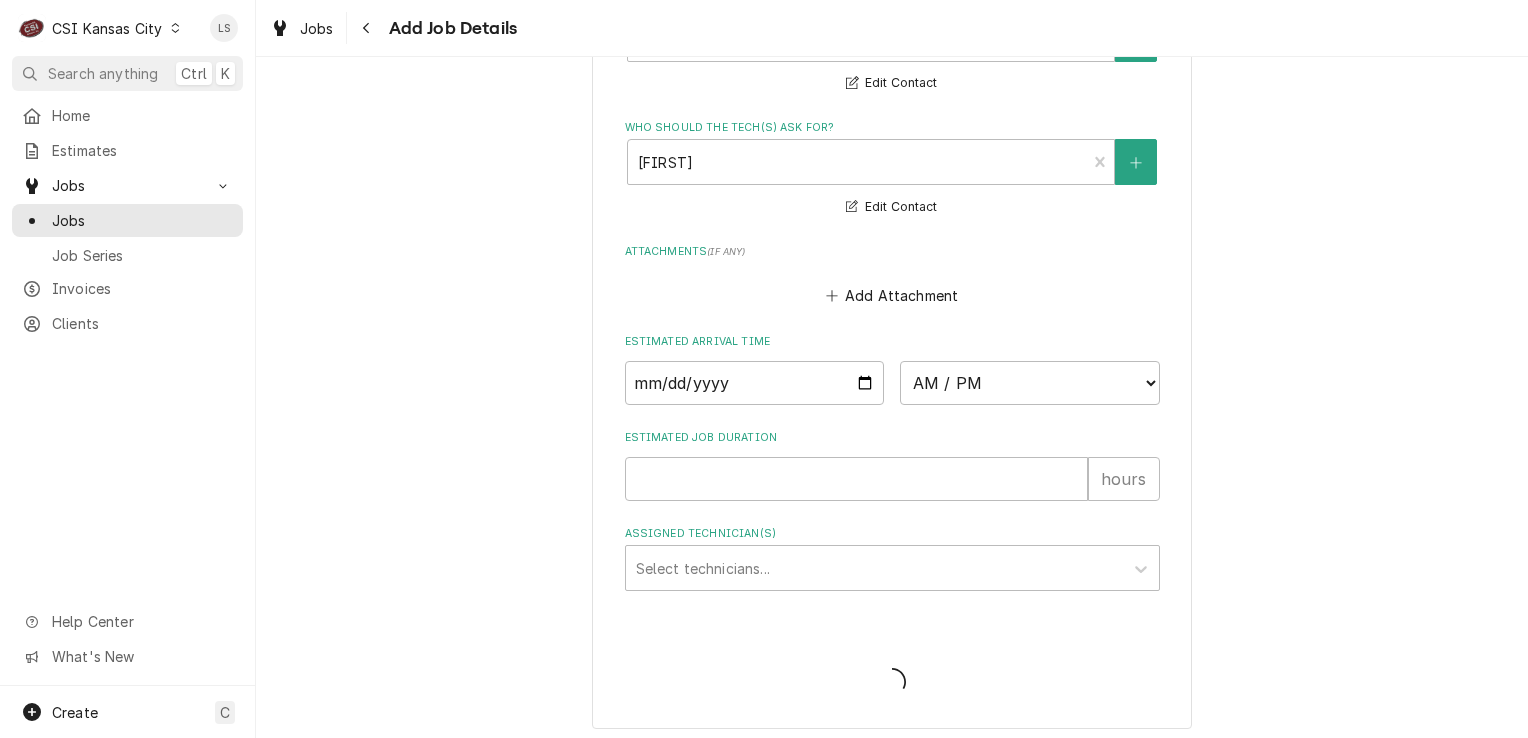 type on "x" 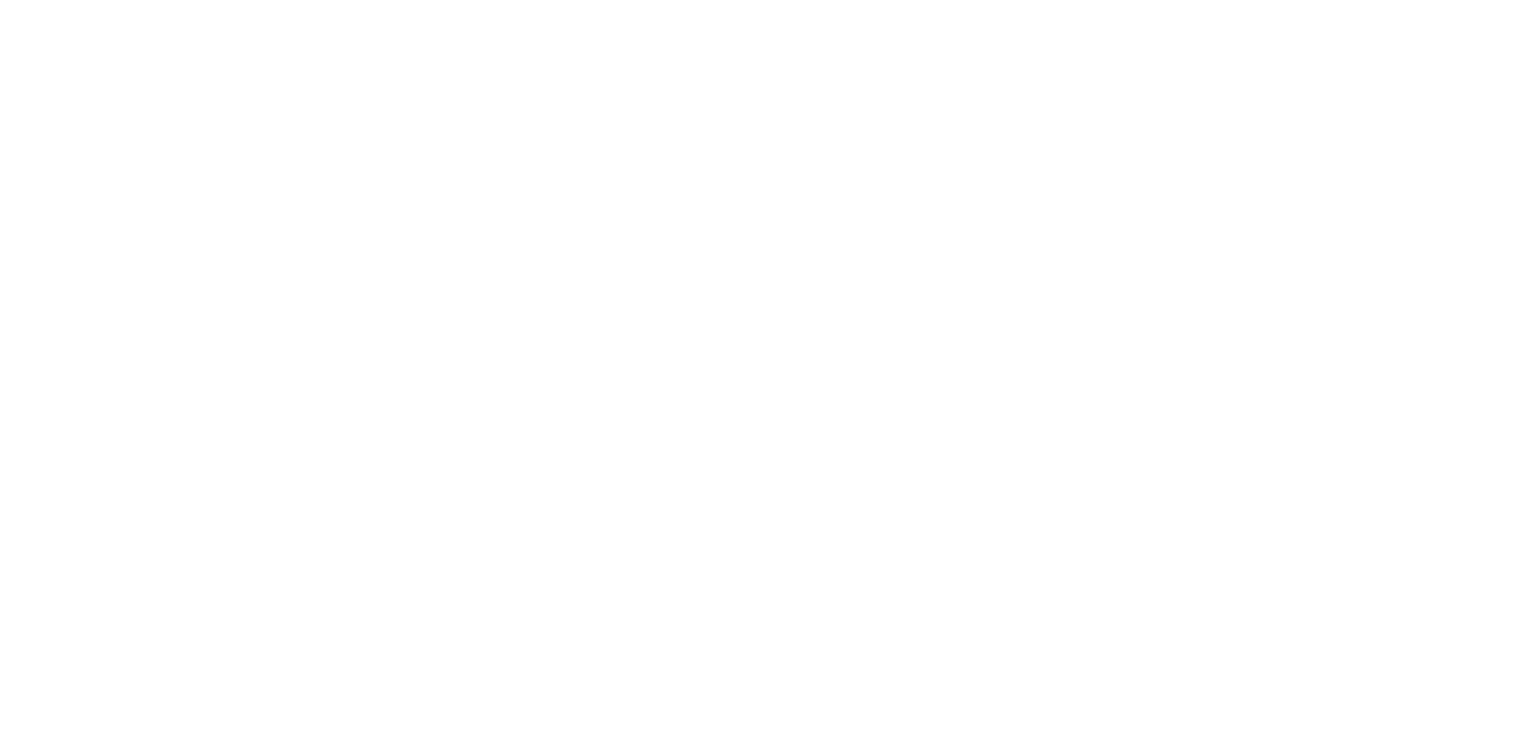 scroll, scrollTop: 0, scrollLeft: 0, axis: both 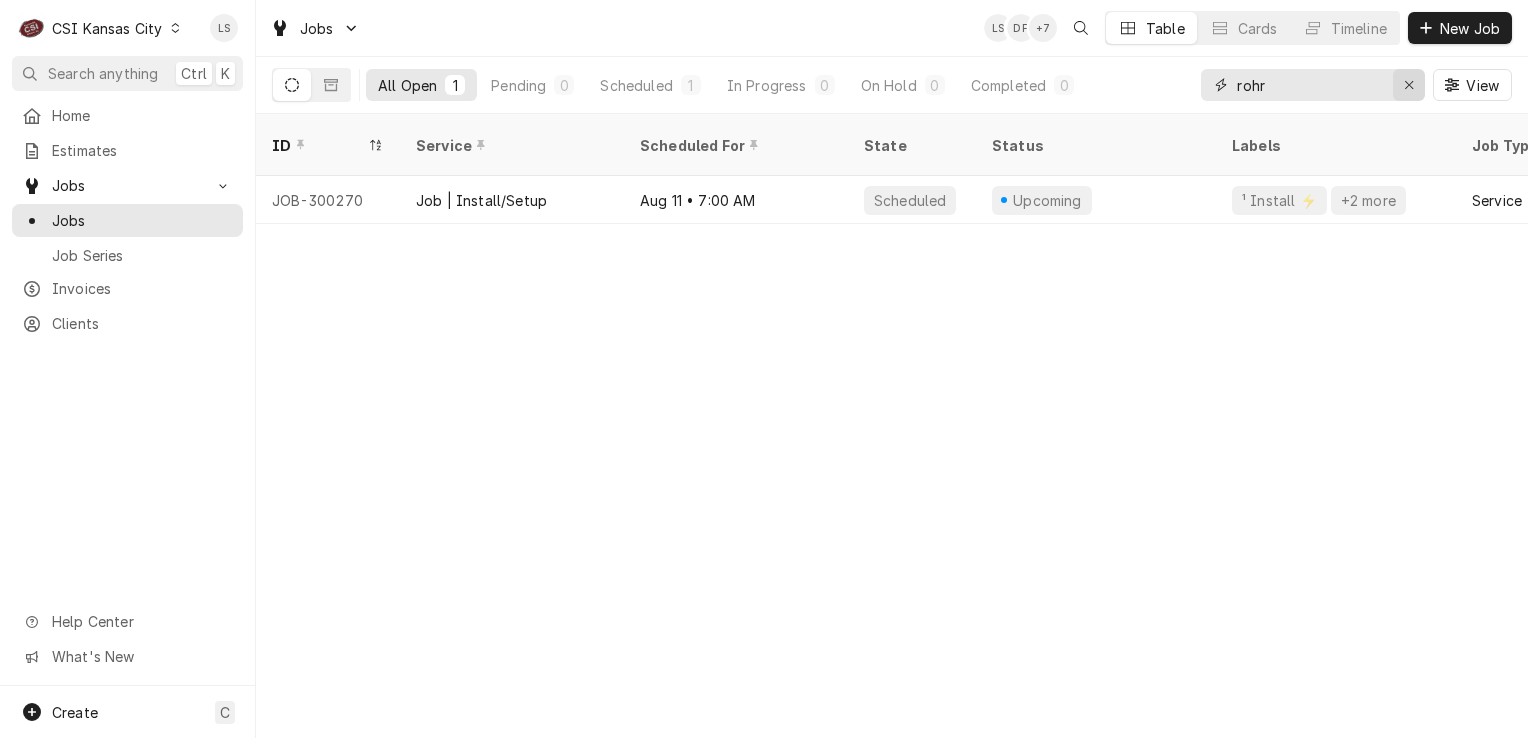click 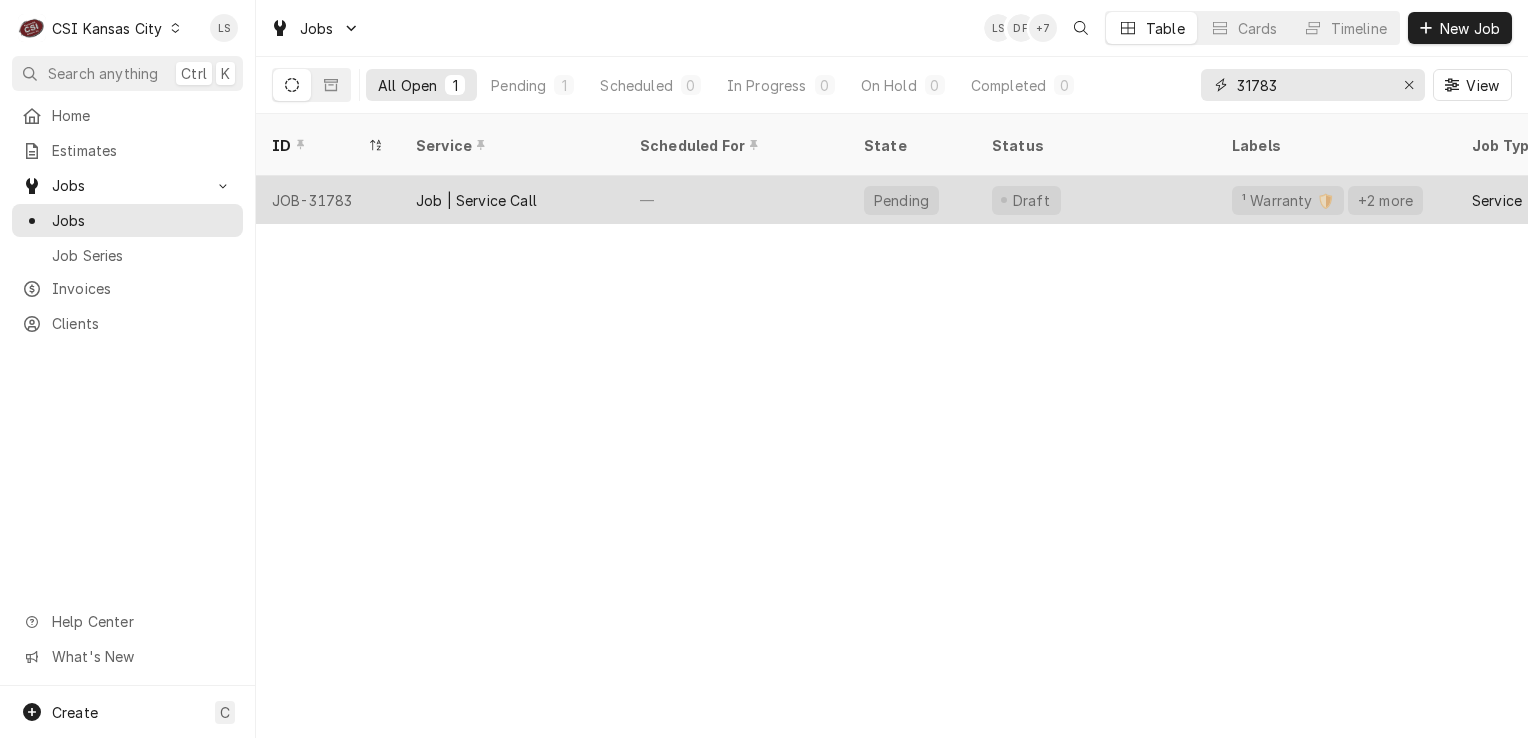 type on "31783" 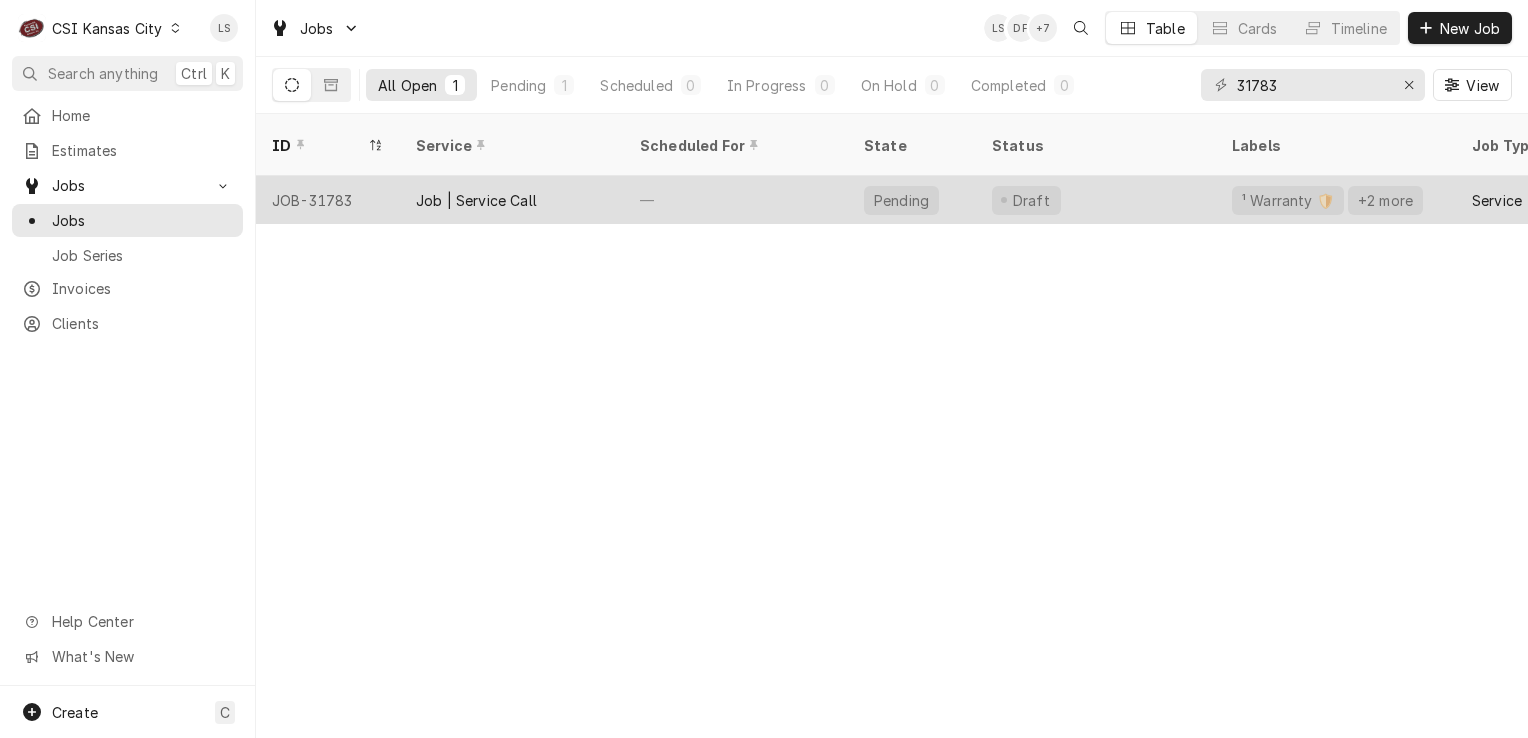 click on "JOB-31783" at bounding box center (328, 200) 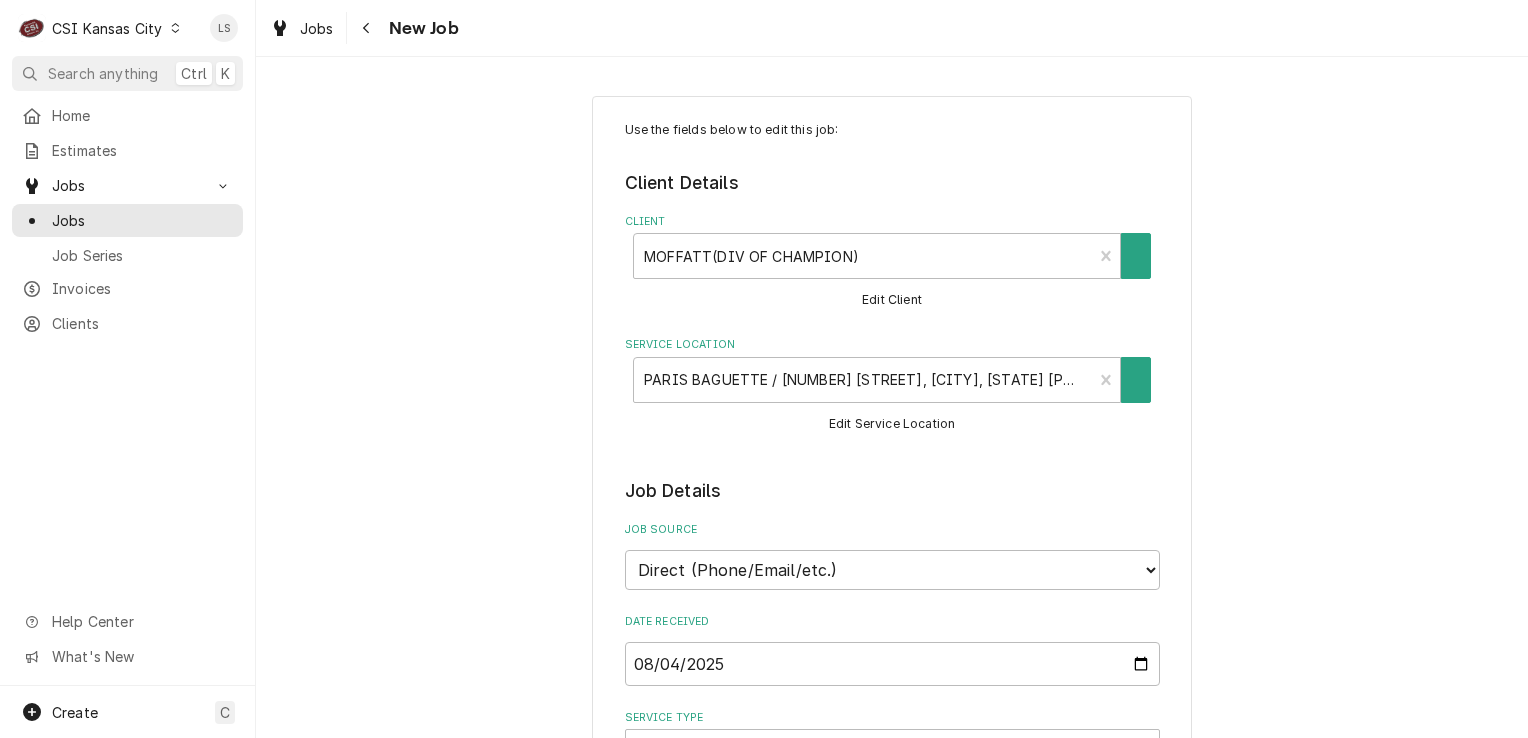 scroll, scrollTop: 0, scrollLeft: 0, axis: both 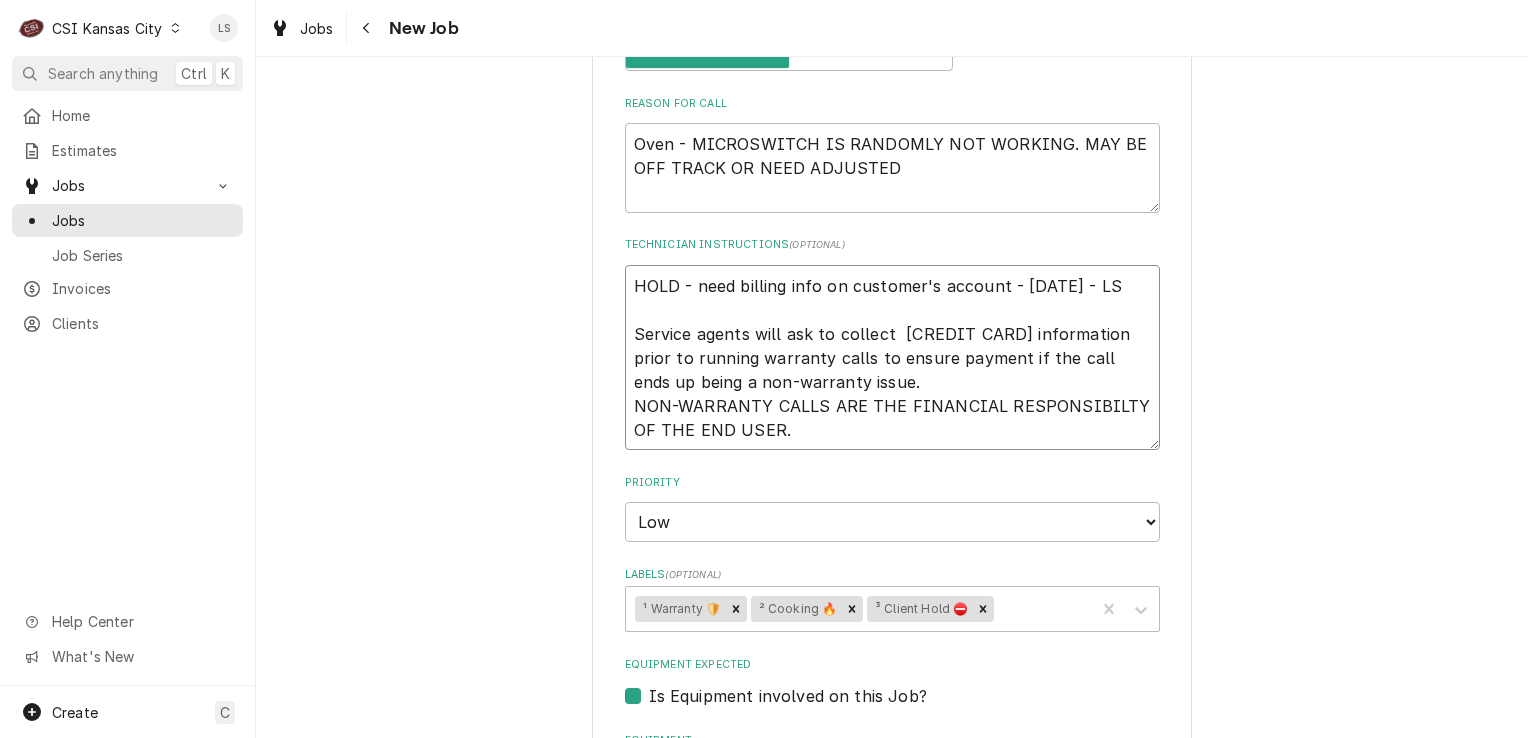 click on "HOLD - need billing info on customer's account - 7/4 - LS
Service agents will ask to collect  credit card information prior to running warranty calls to ensure payment if the call ends up being a non-warranty issue.
NON-WARRANTY CALLS ARE THE FINANCIAL RESPONSIBILTY OF THE END USER." at bounding box center [892, 358] 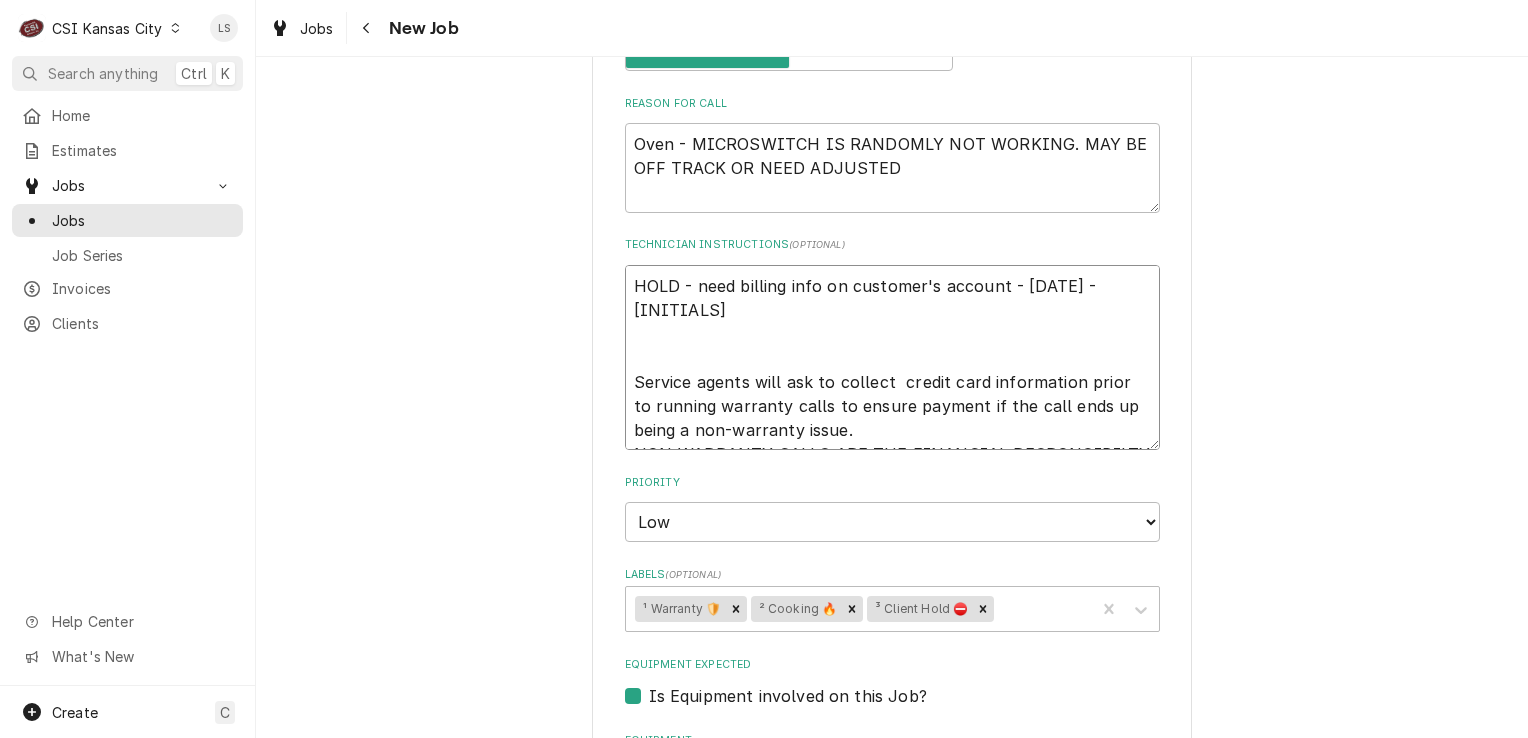 type on "x" 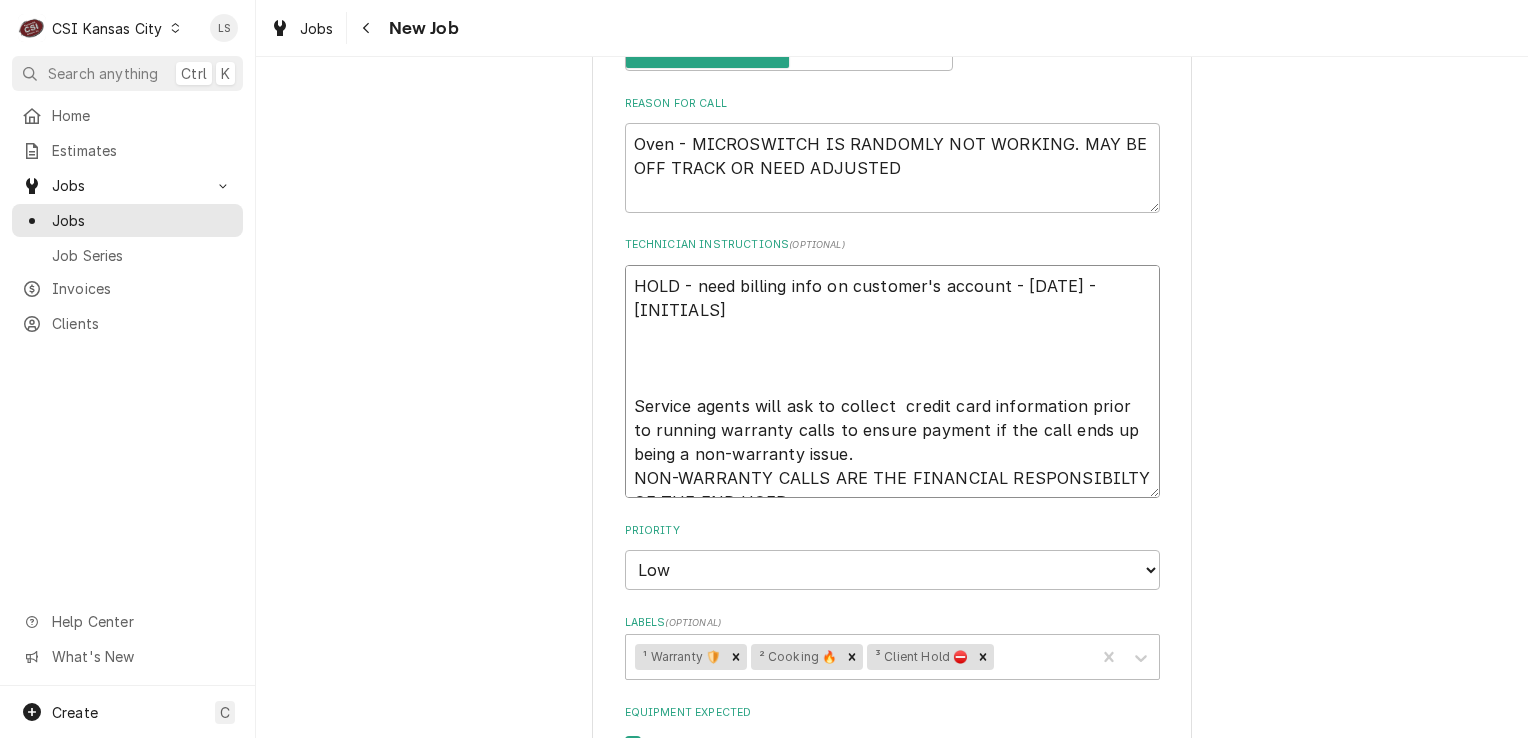 type on "x" 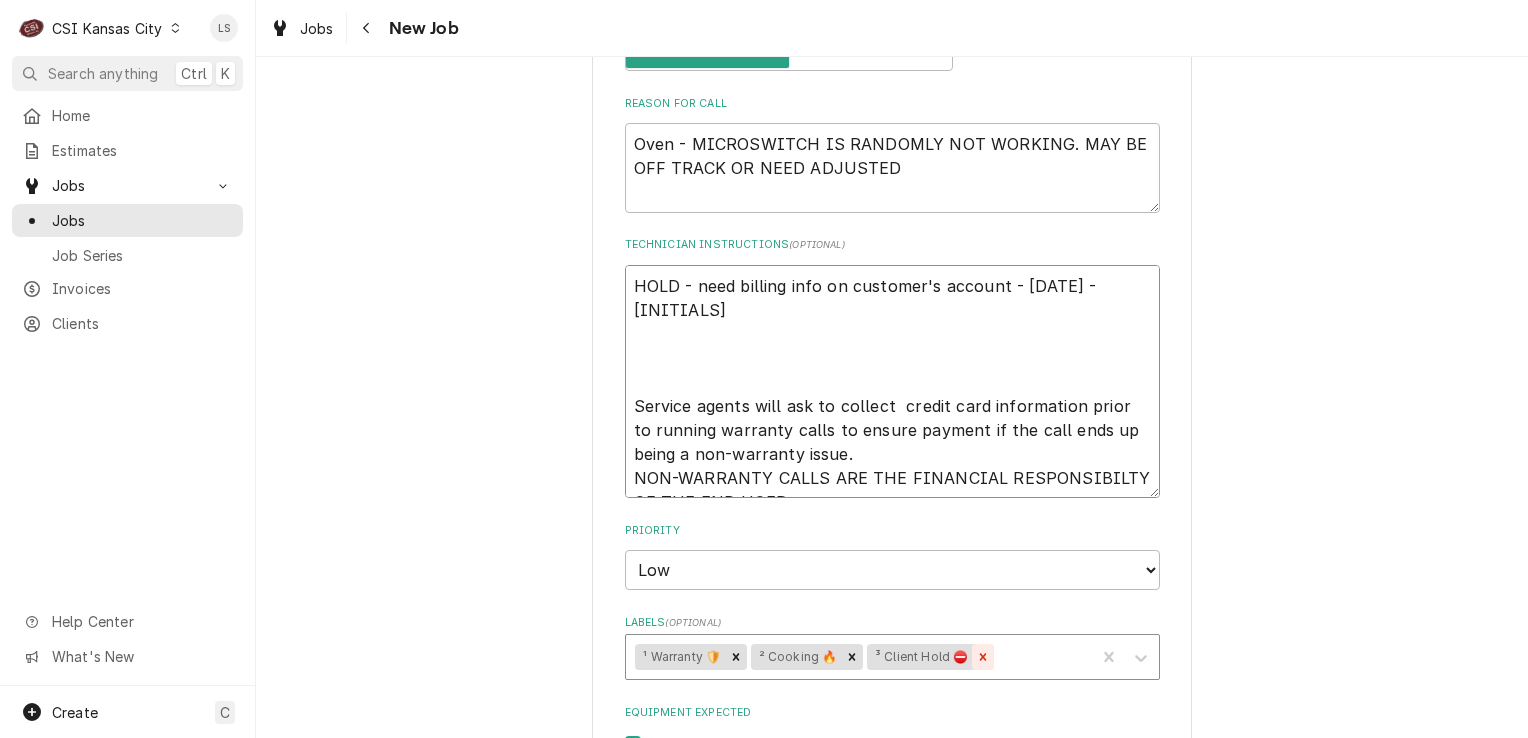click at bounding box center [983, 657] 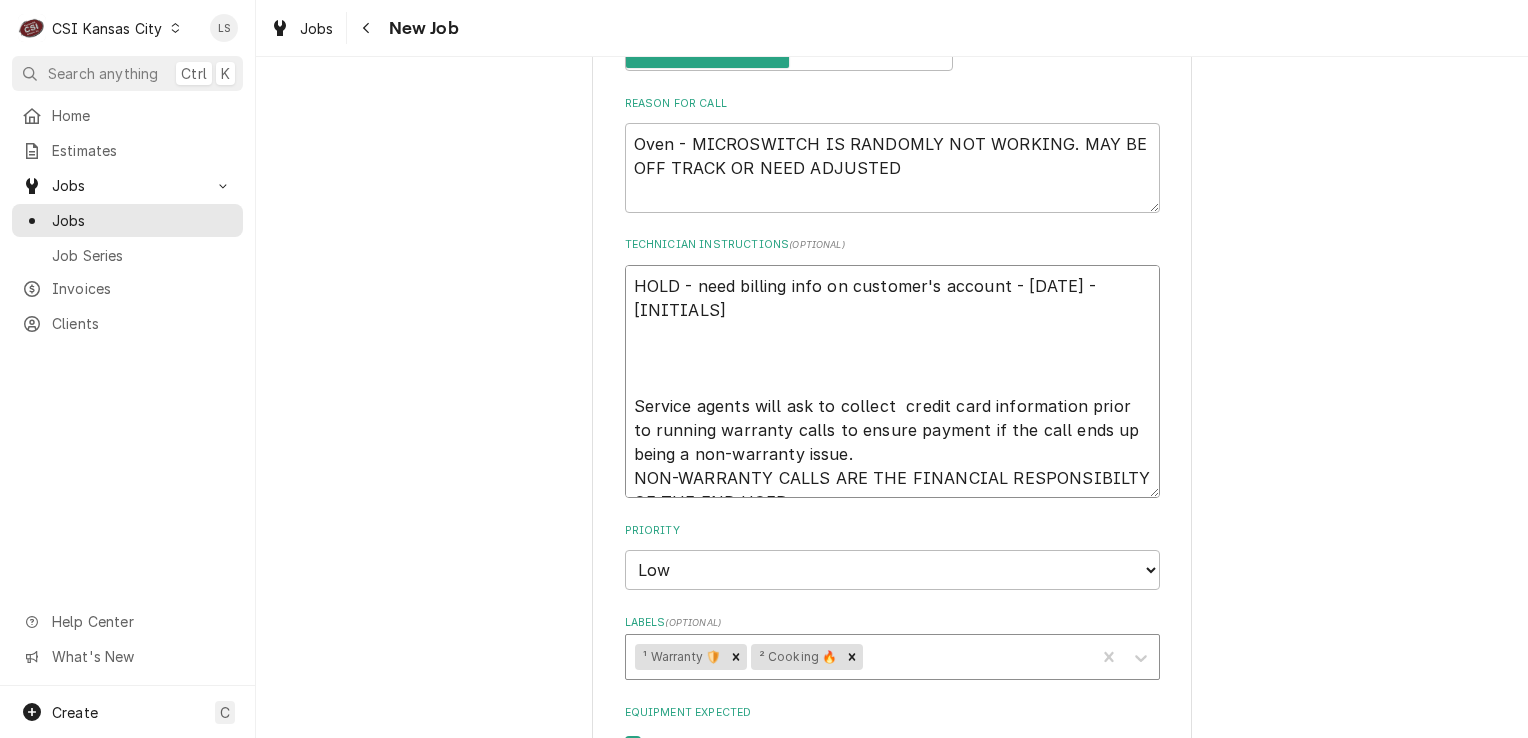 click on "HOLD - need billing info on customer's account - 7/4 - LS
Service agents will ask to collect  credit card information prior to running warranty calls to ensure payment if the call ends up being a non-warranty issue.
NON-WARRANTY CALLS ARE THE FINANCIAL RESPONSIBILTY OF THE END USER." at bounding box center (892, 382) 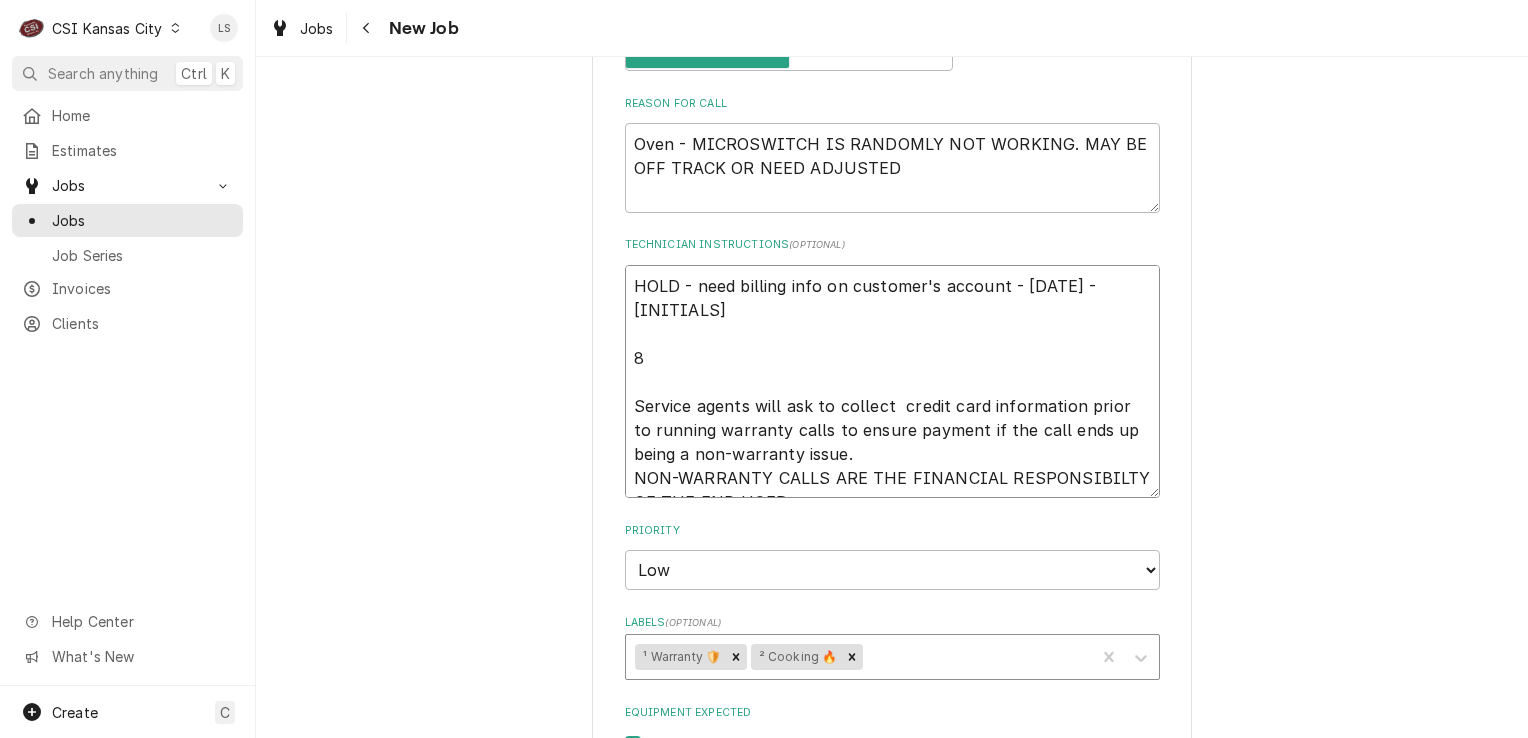 type on "x" 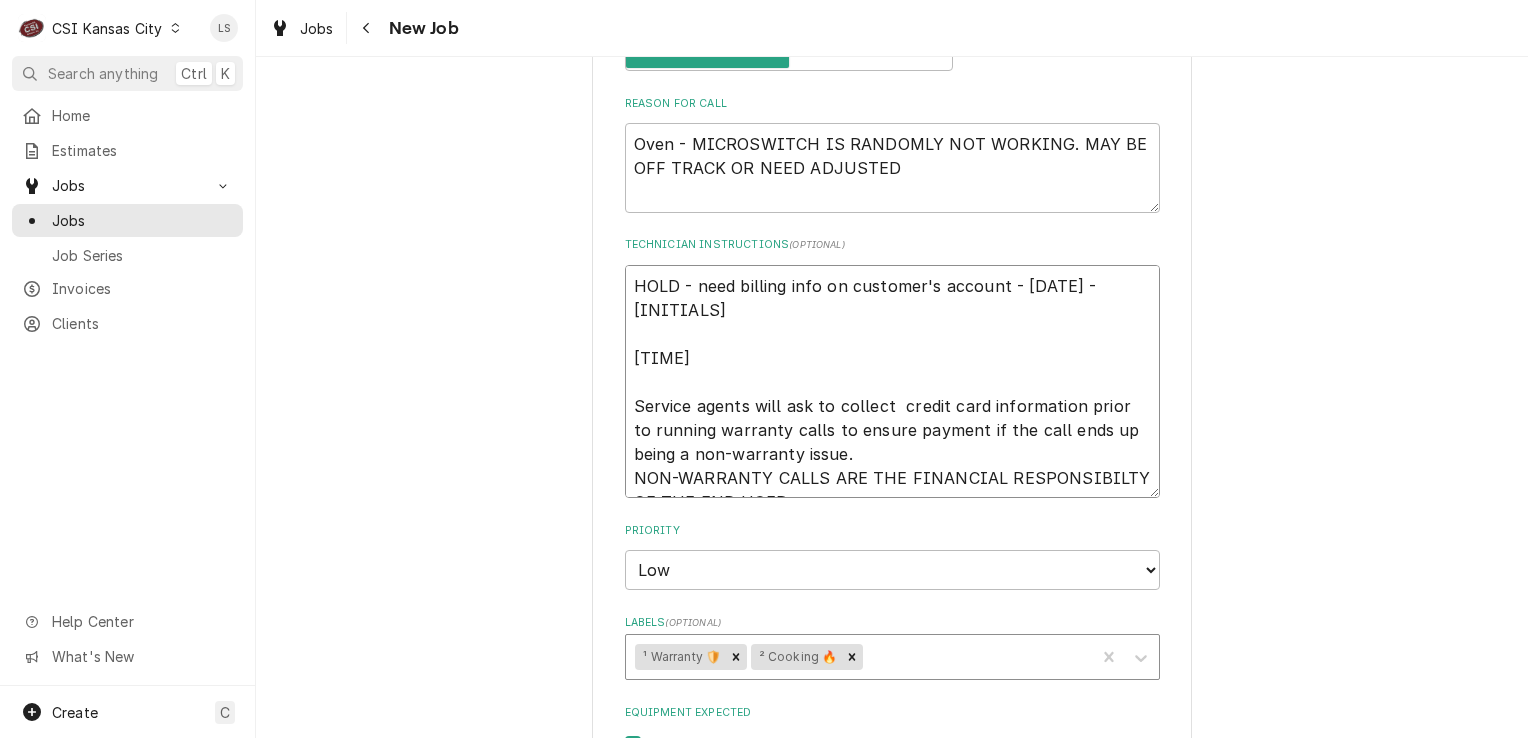 type on "x" 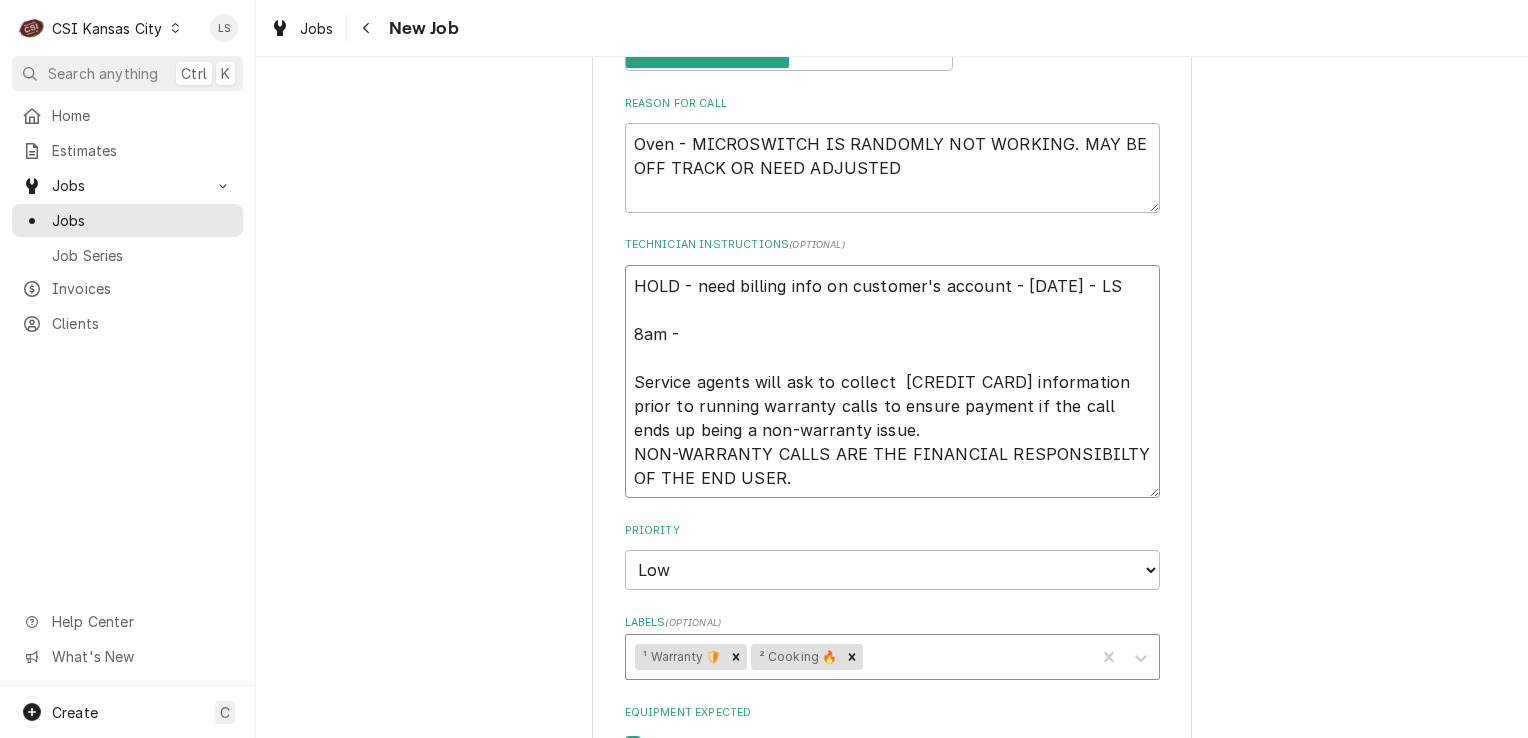 type on "x" 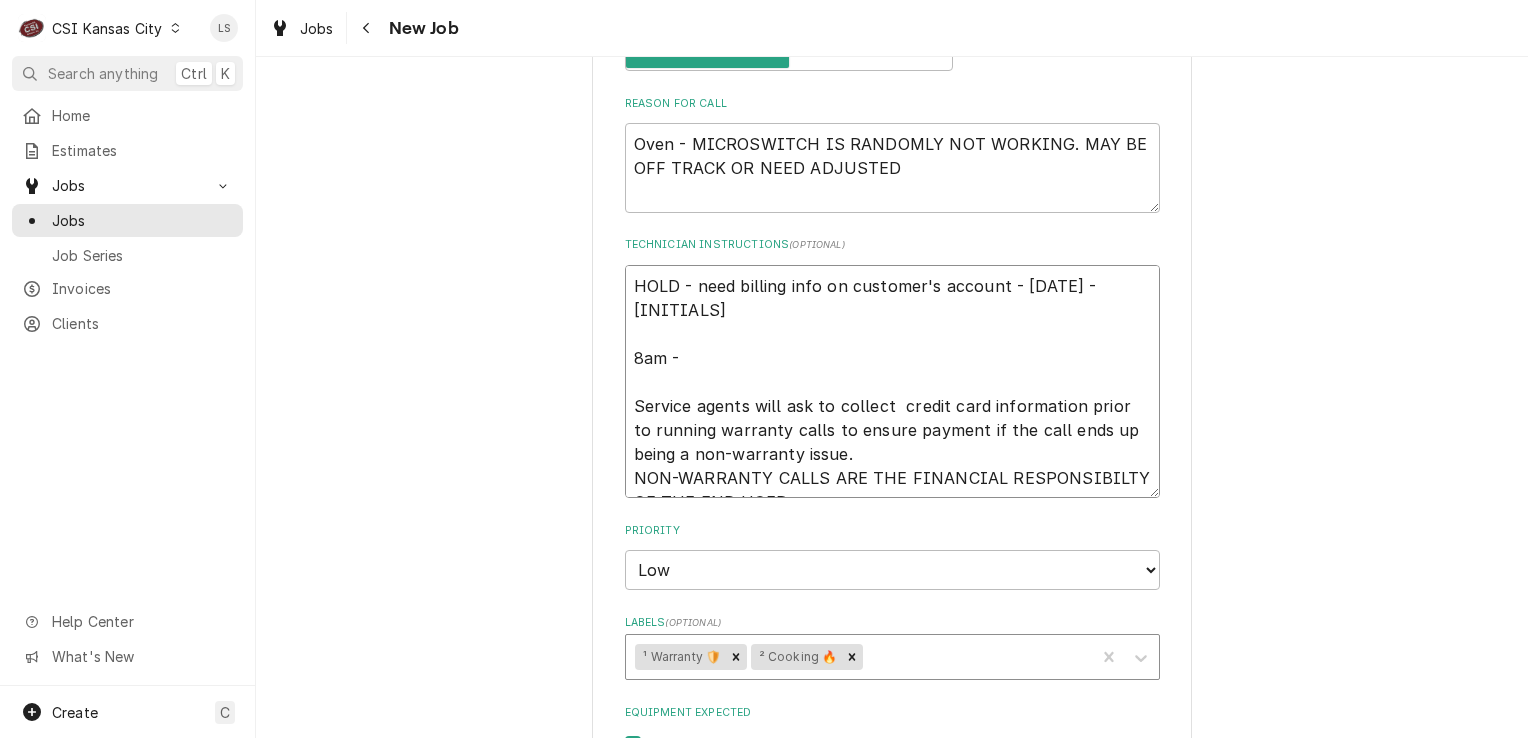 type on "x" 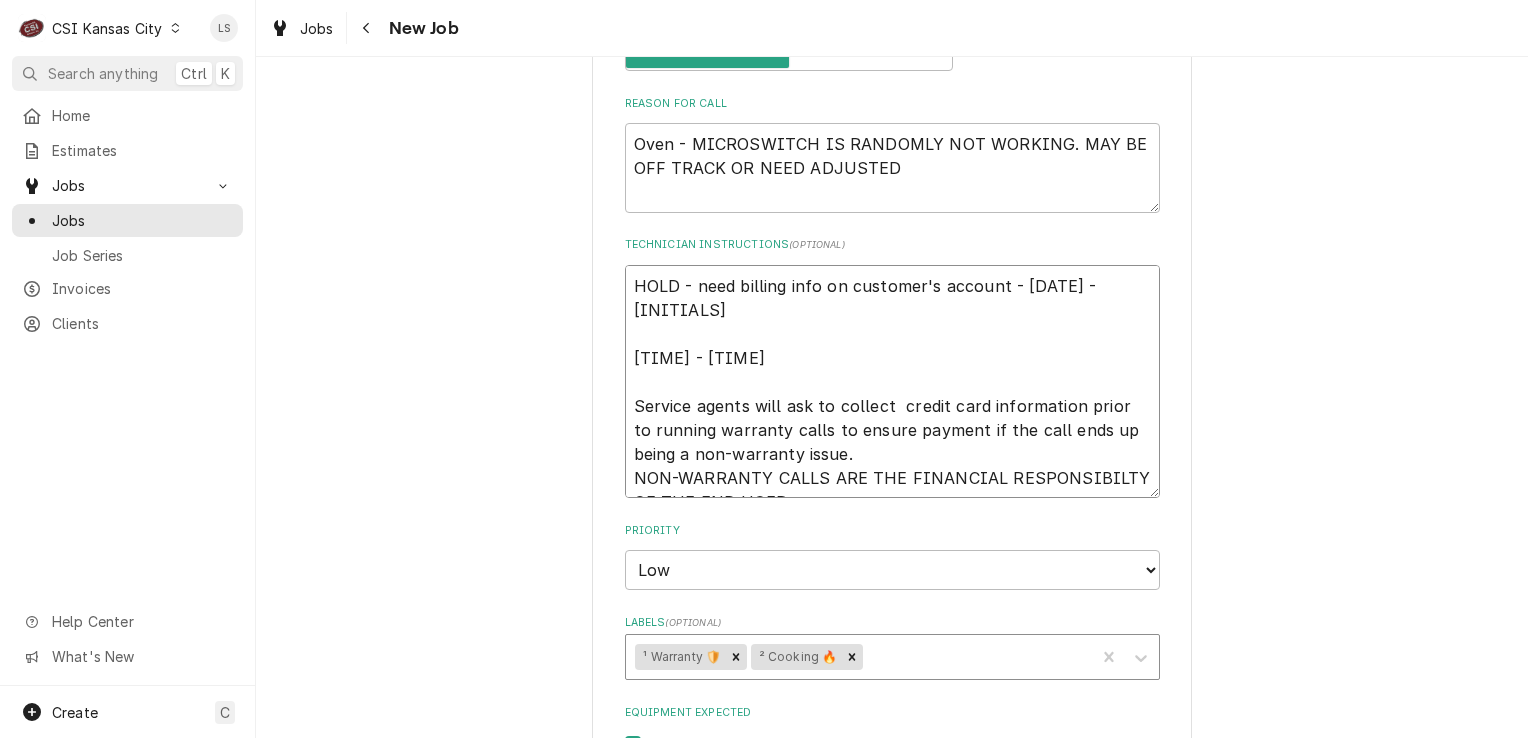 type on "HOLD - need billing info on customer's account - 7/4 - LS
8am - 5p
Service agents will ask to collect  credit card information prior to running warranty calls to ensure payment if the call ends up being a non-warranty issue.
NON-WARRANTY CALLS ARE THE FINANCIAL RESPONSIBILTY OF THE END USER." 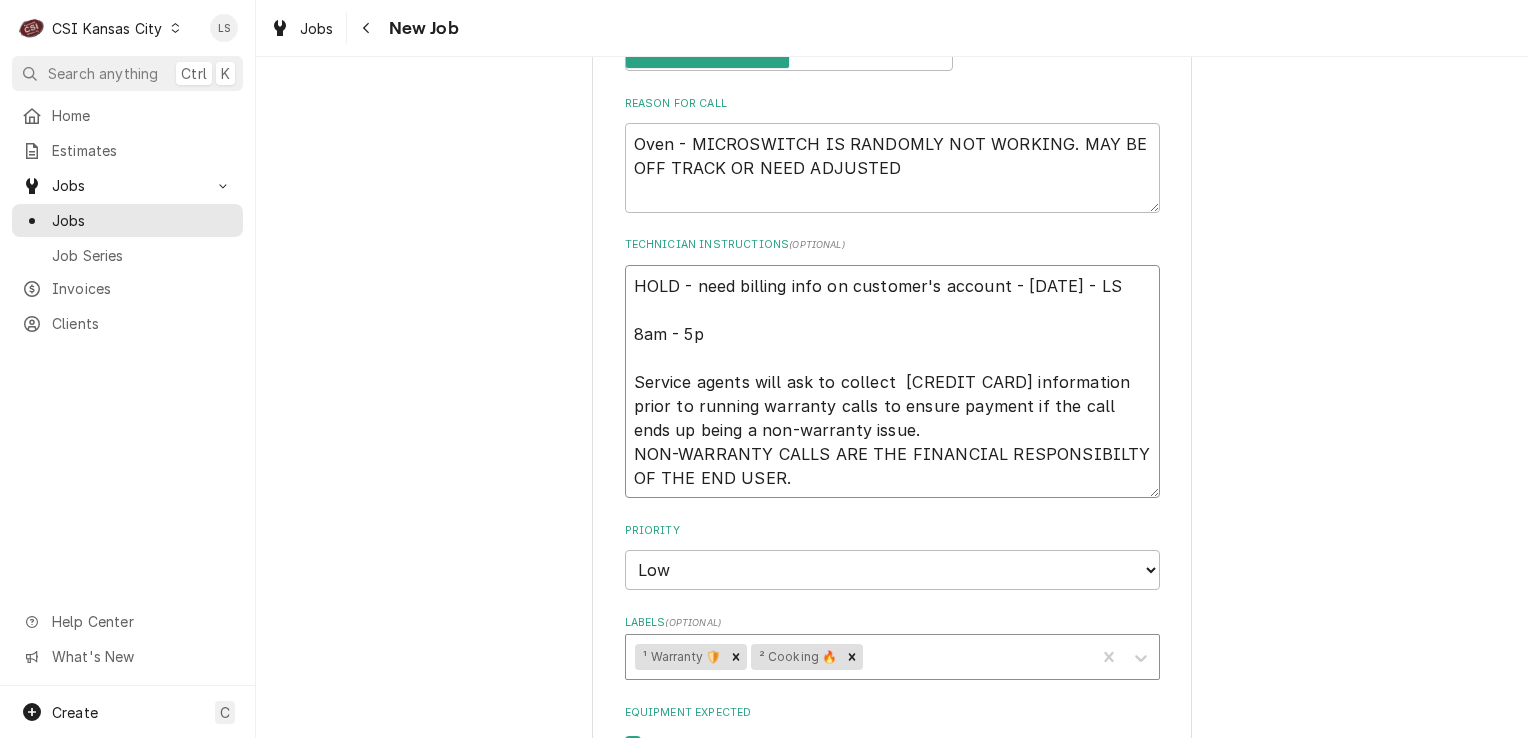 type on "x" 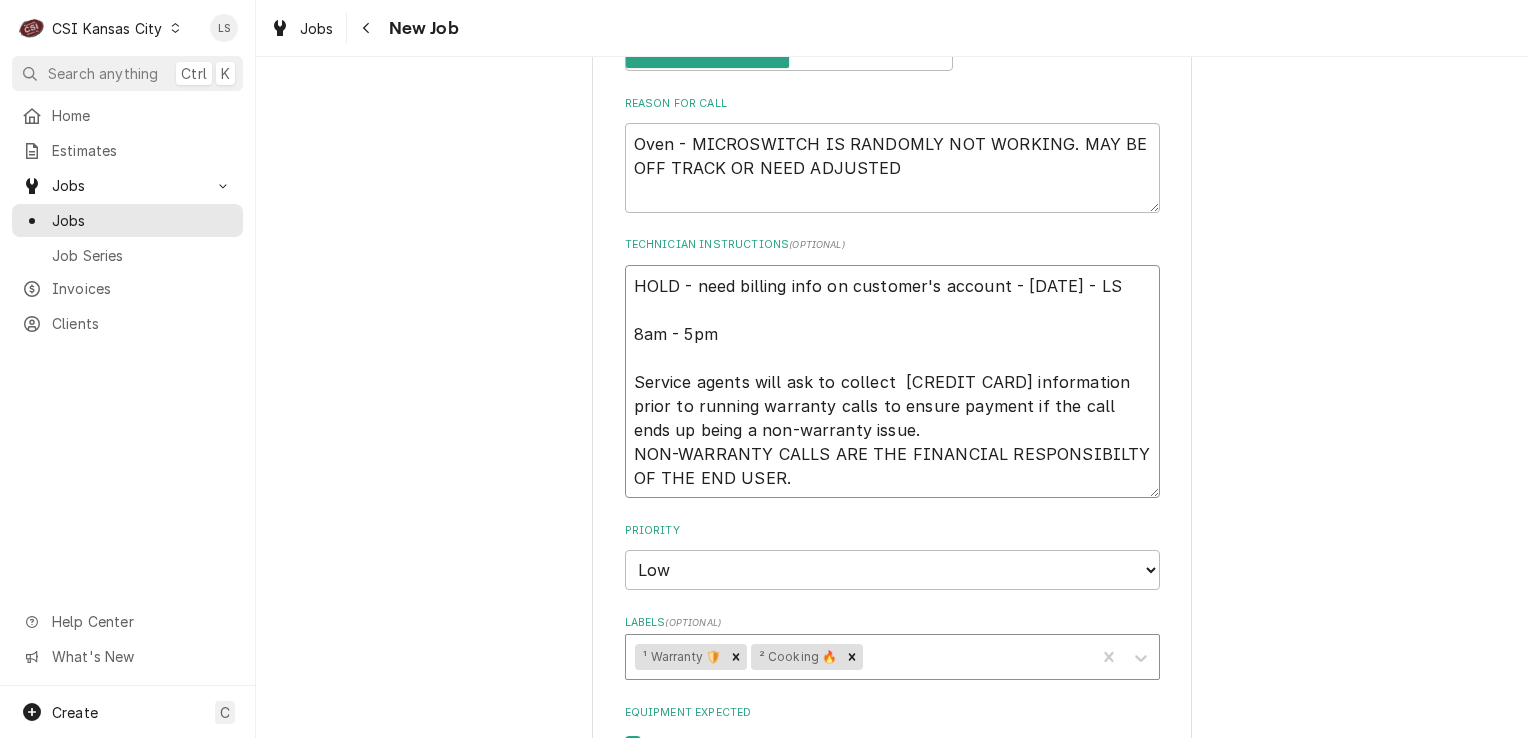 click on "HOLD - need billing info on customer's account - 7/4 - LS
8am - 5pm
Service agents will ask to collect  credit card information prior to running warranty calls to ensure payment if the call ends up being a non-warranty issue.
NON-WARRANTY CALLS ARE THE FINANCIAL RESPONSIBILTY OF THE END USER." at bounding box center (892, 382) 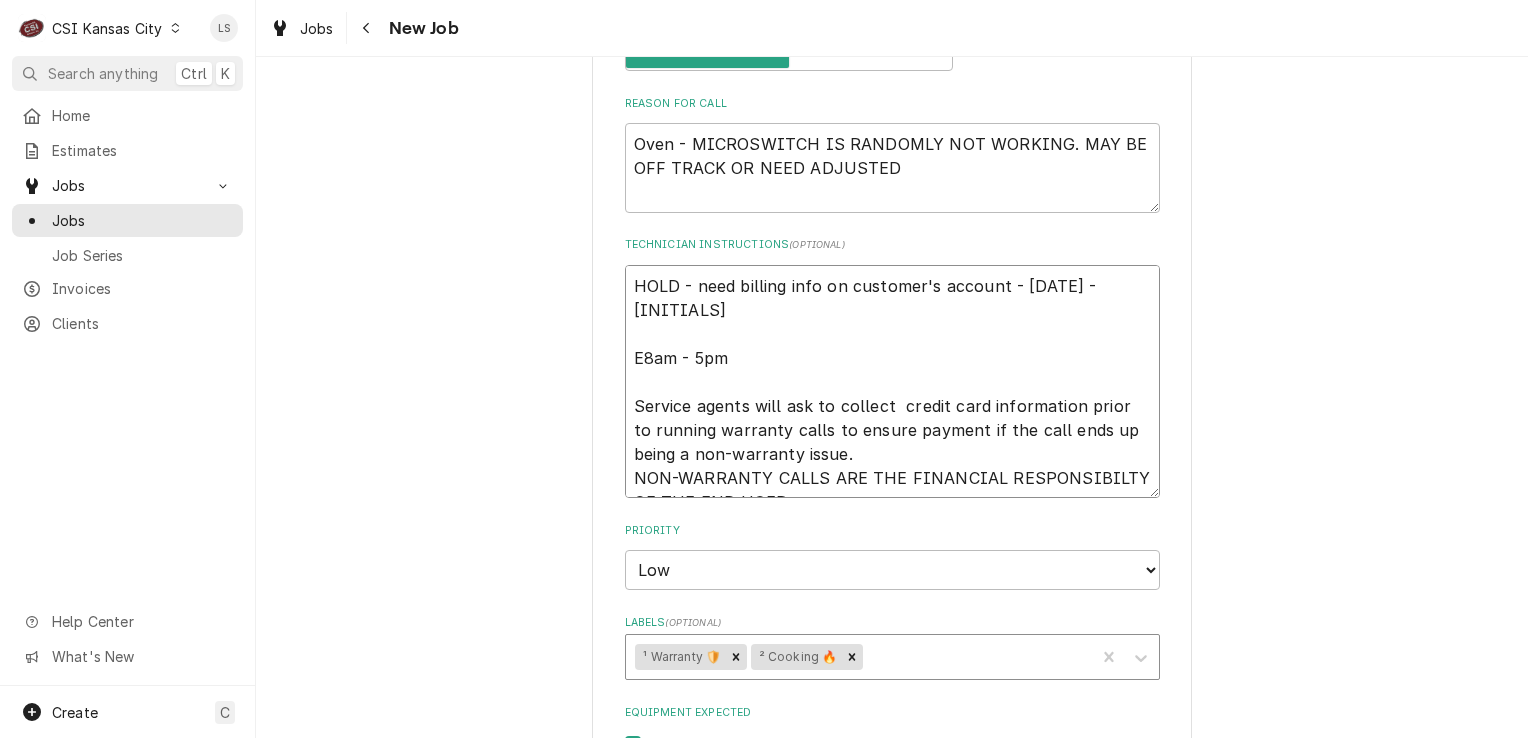 type on "x" 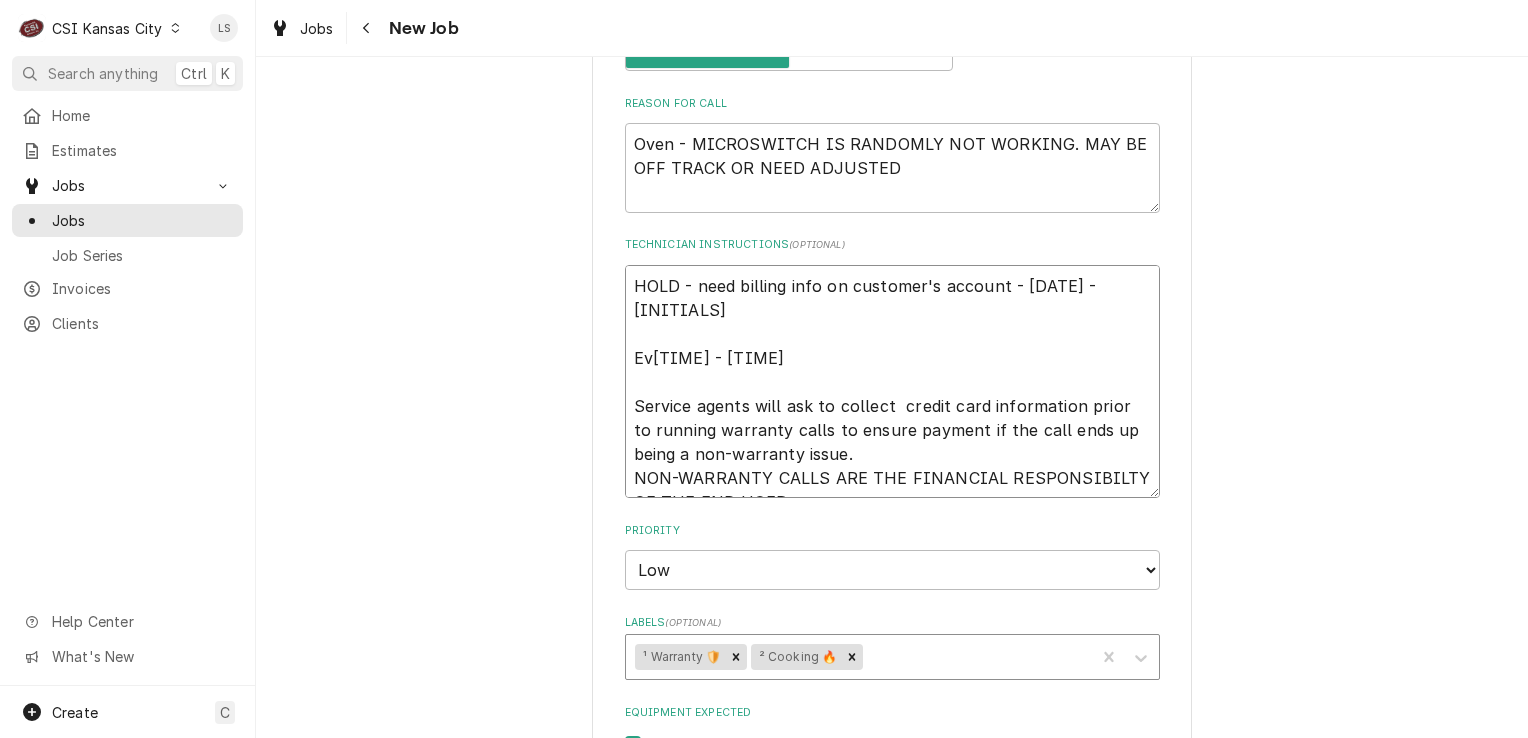 type on "x" 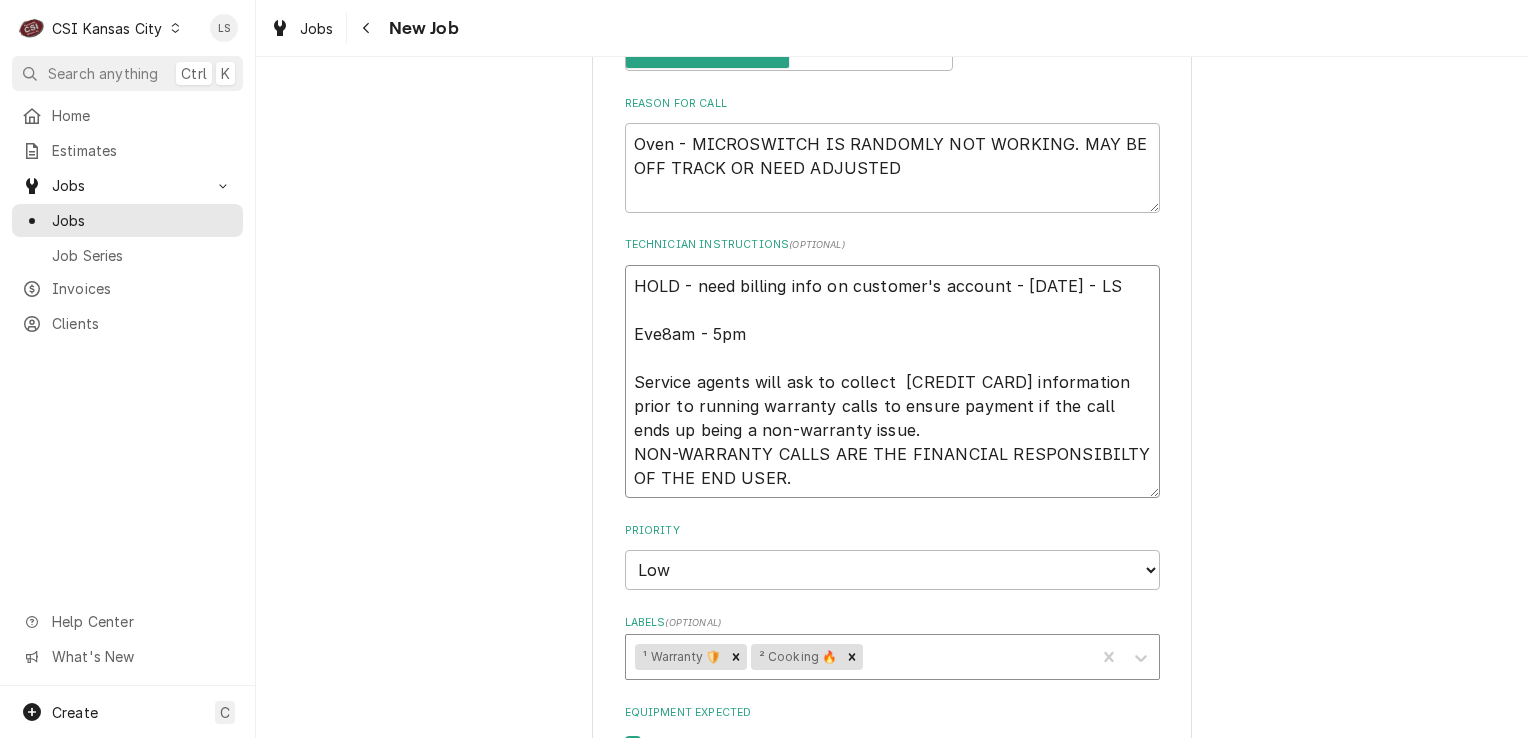 type on "x" 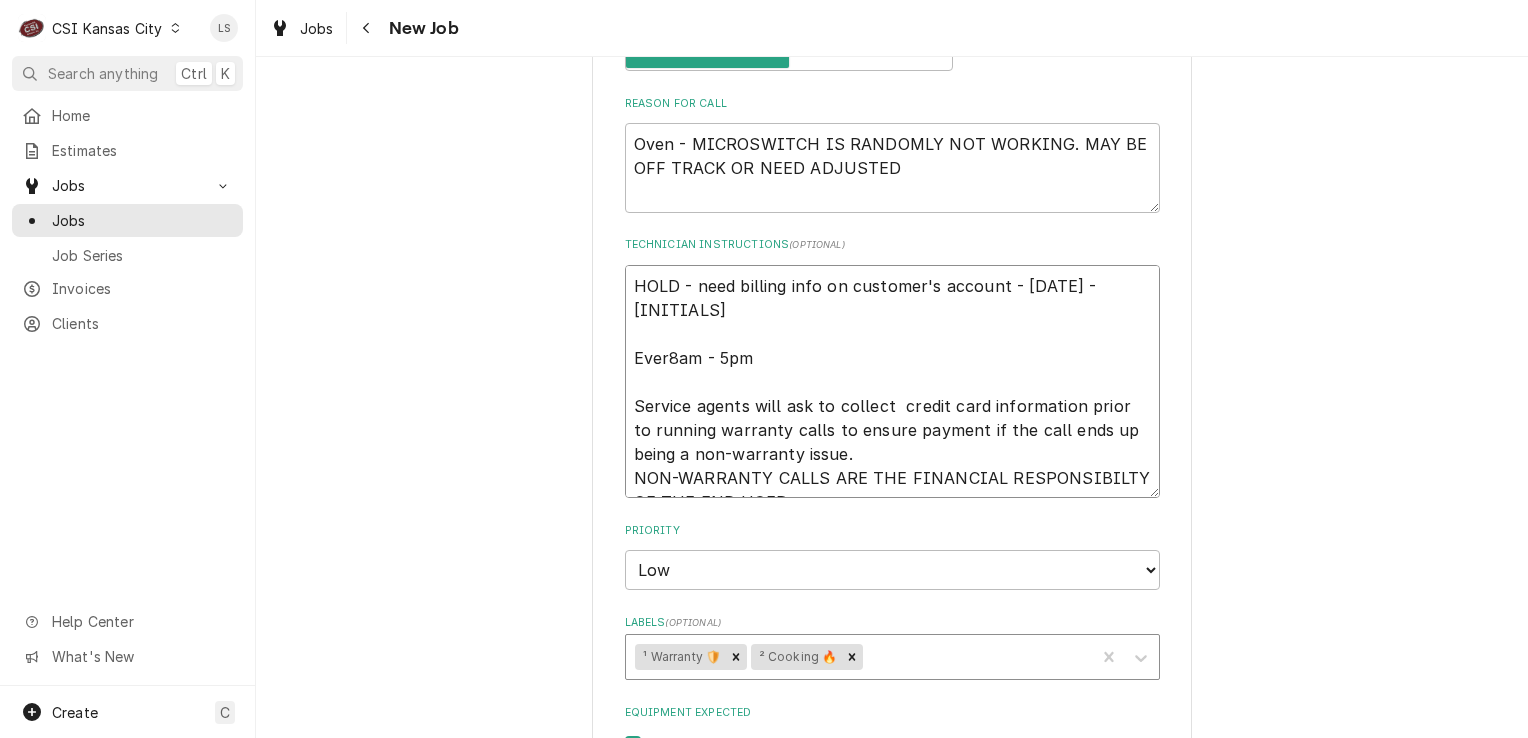 type on "HOLD - need billing info on customer's account - 7/4 - LS
Every8am - 5pm
Service agents will ask to collect  credit card information prior to running warranty calls to ensure payment if the call ends up being a non-warranty issue.
NON-WARRANTY CALLS ARE THE FINANCIAL RESPONSIBILTY OF THE END USER." 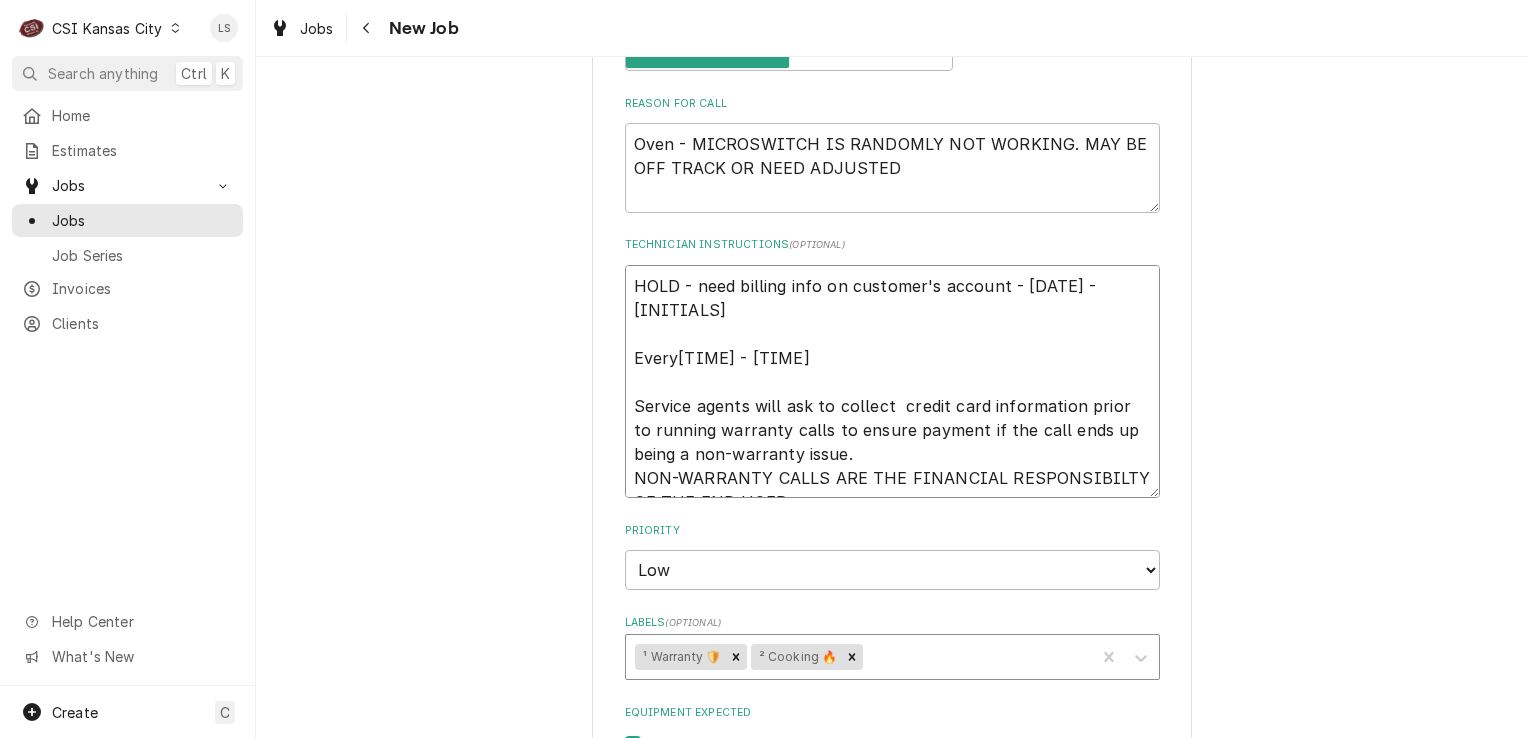 type on "x" 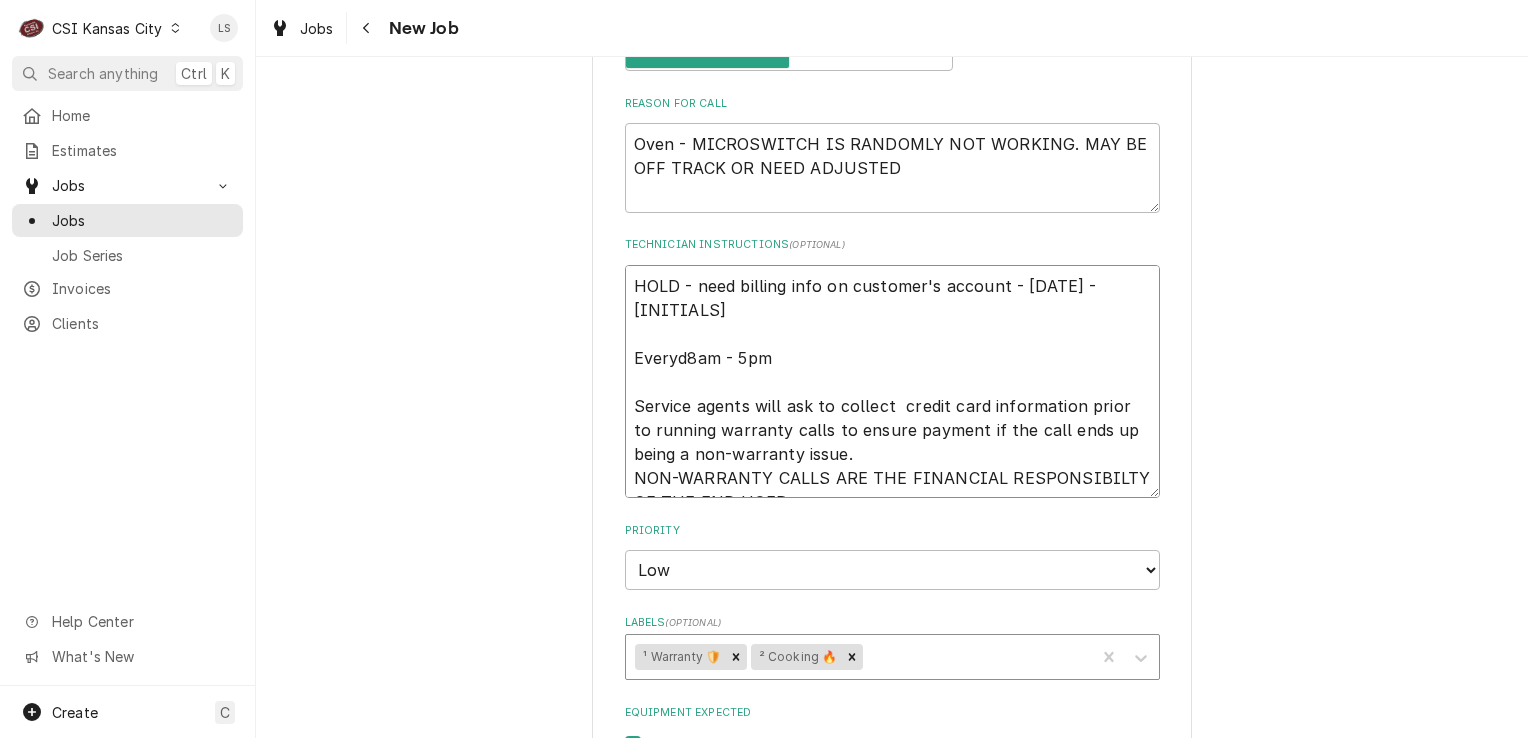 type on "x" 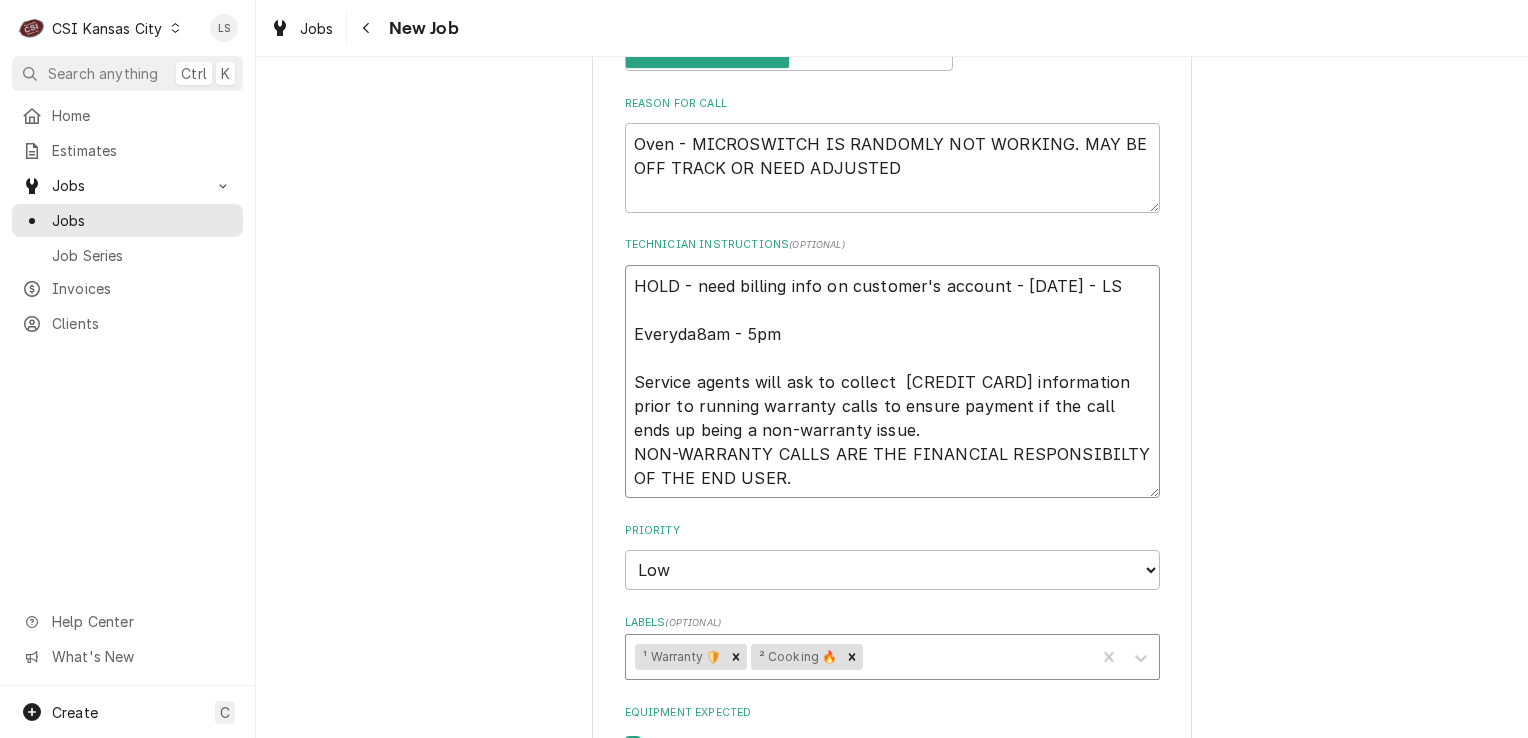 type on "x" 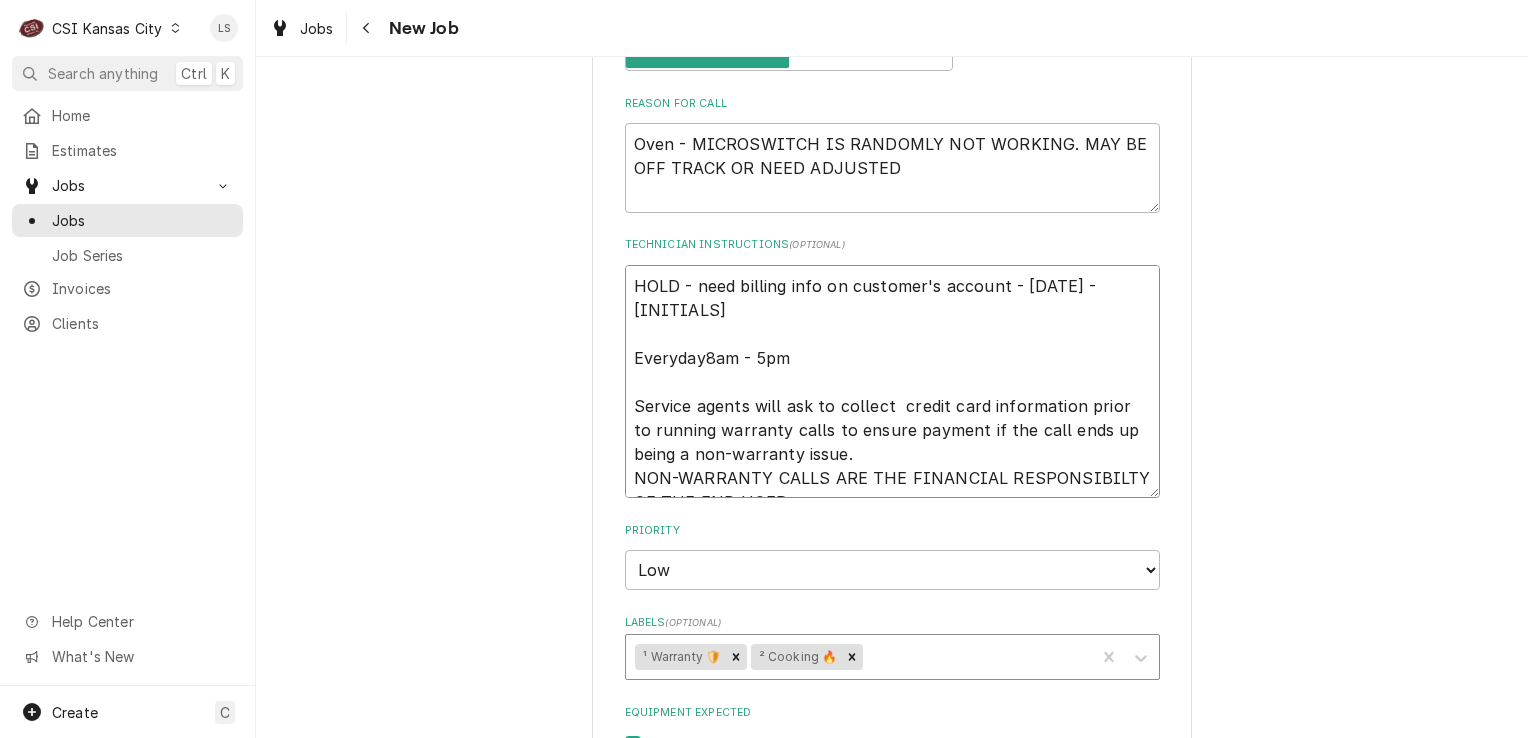 type on "x" 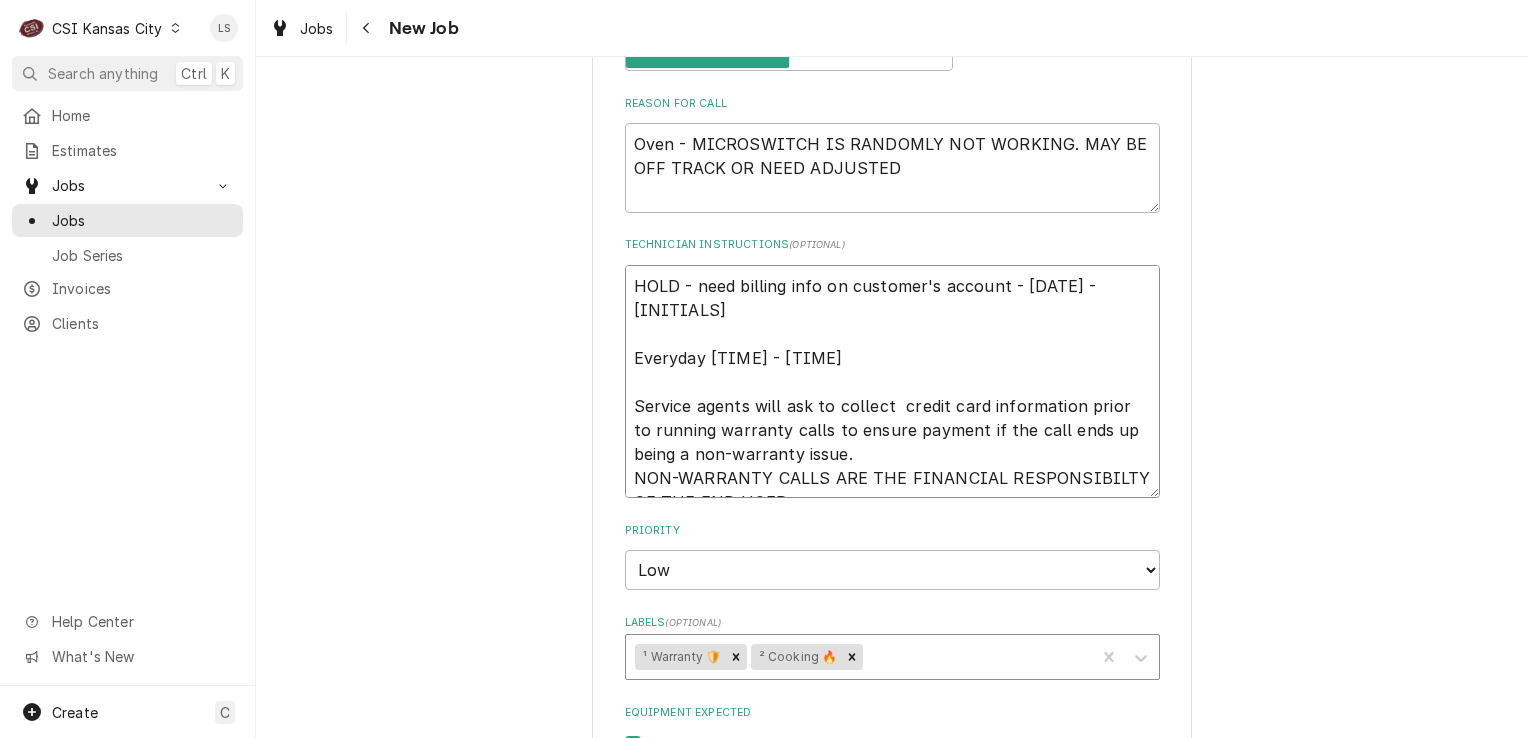 type on "x" 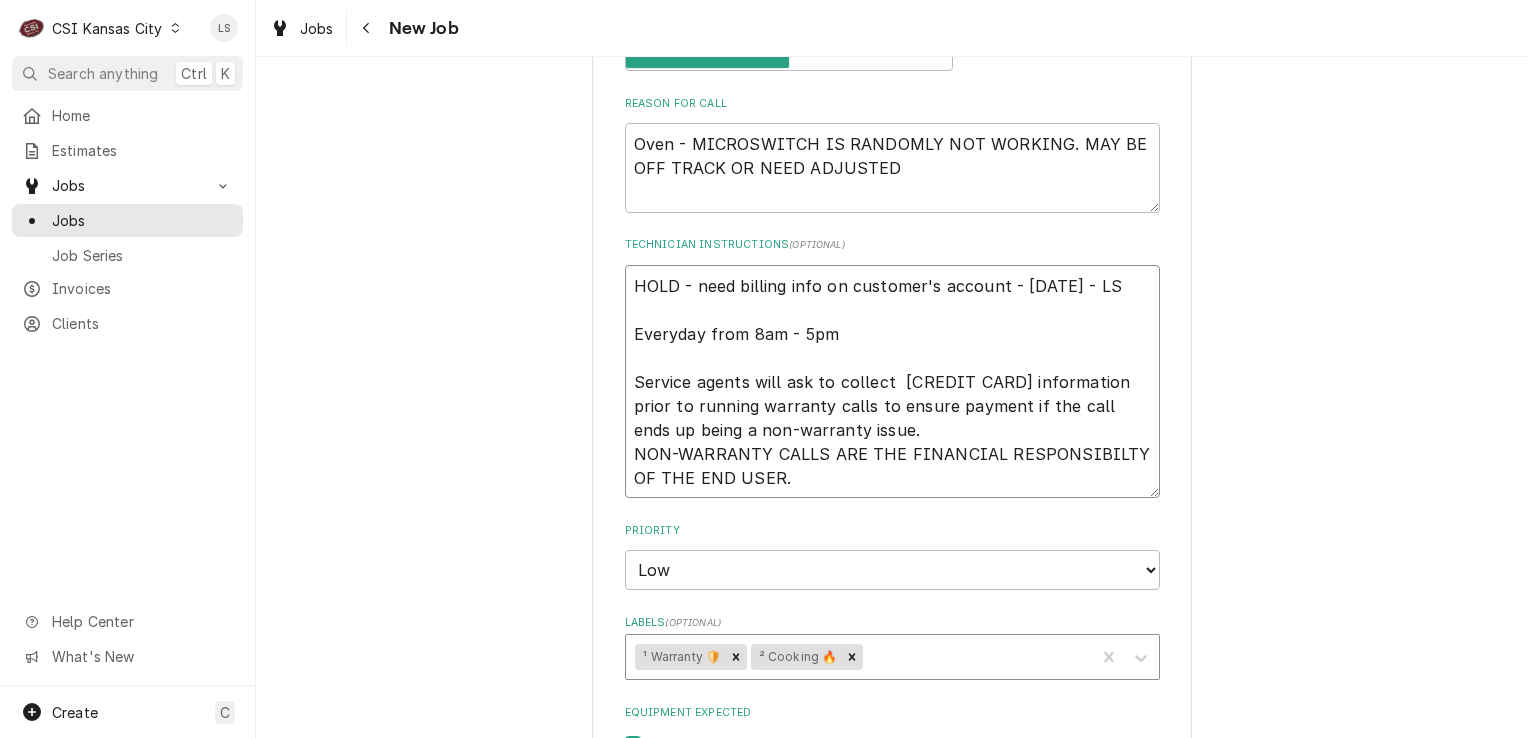 type on "x" 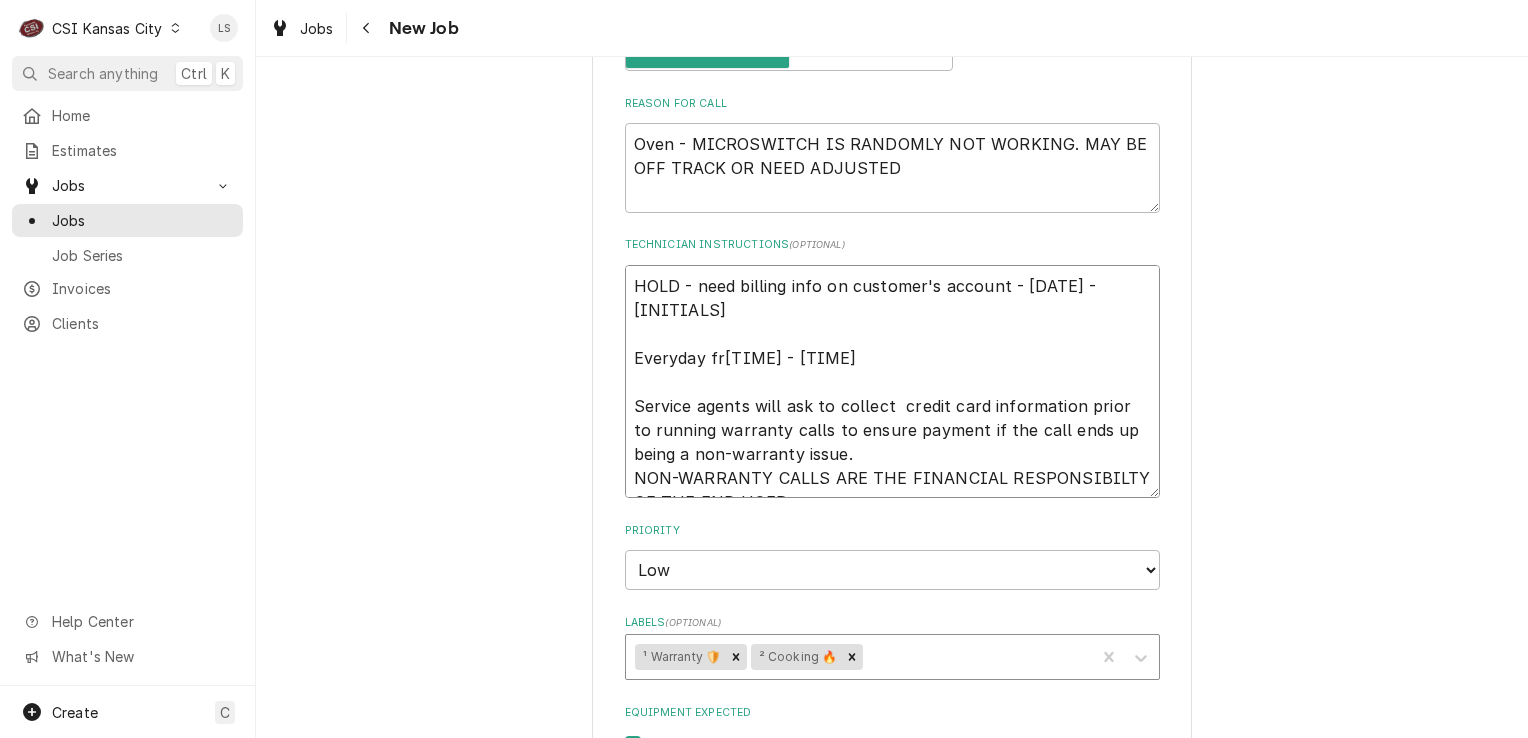 type on "x" 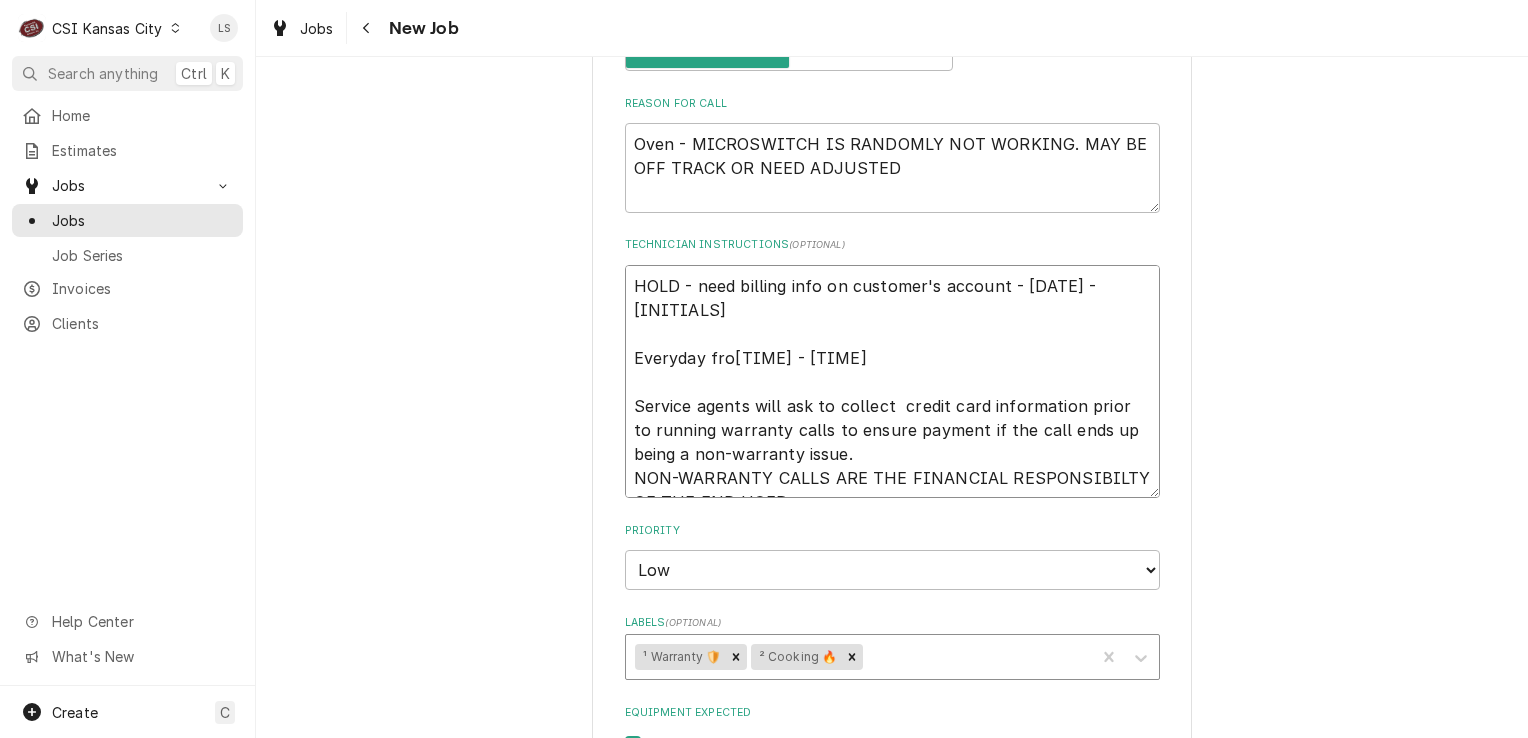 type on "x" 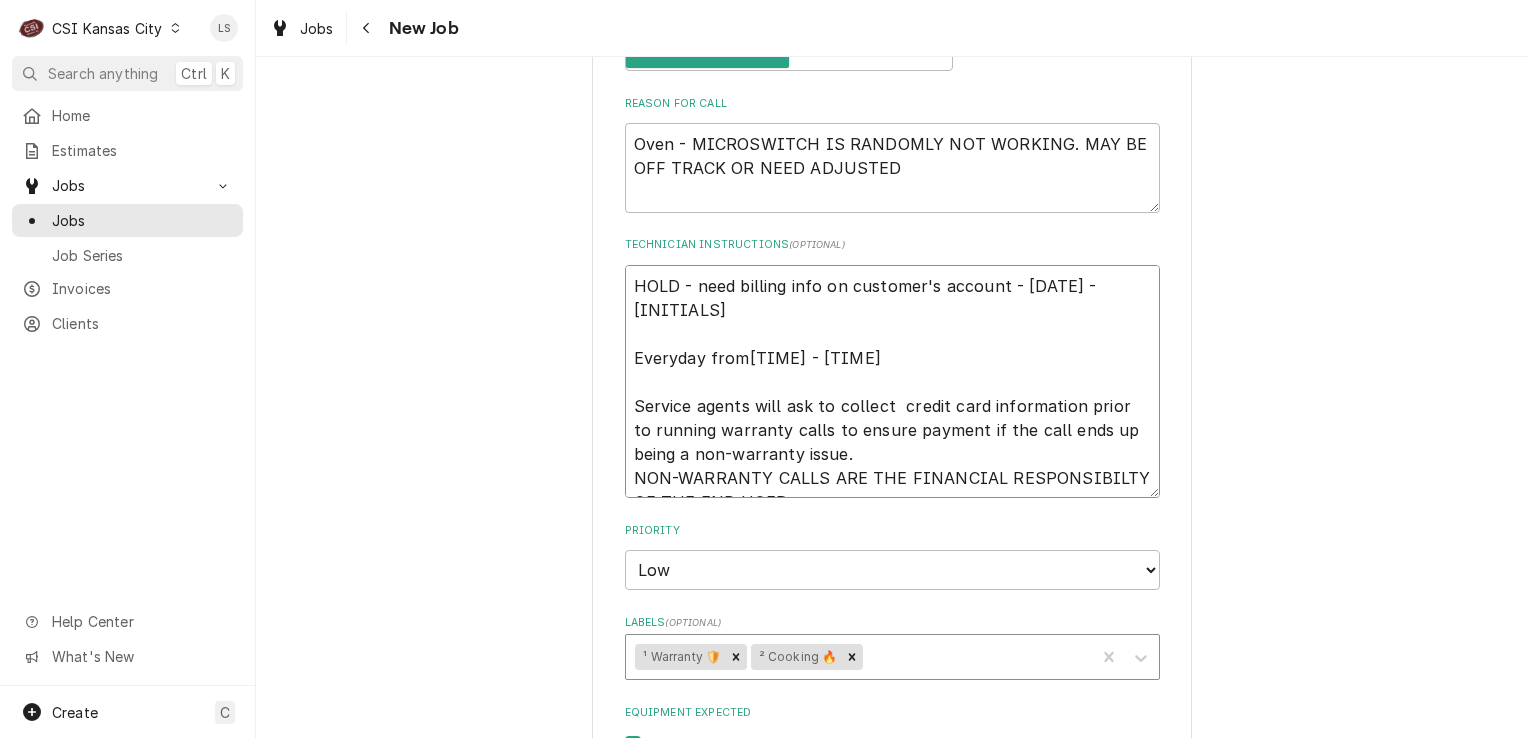 type on "x" 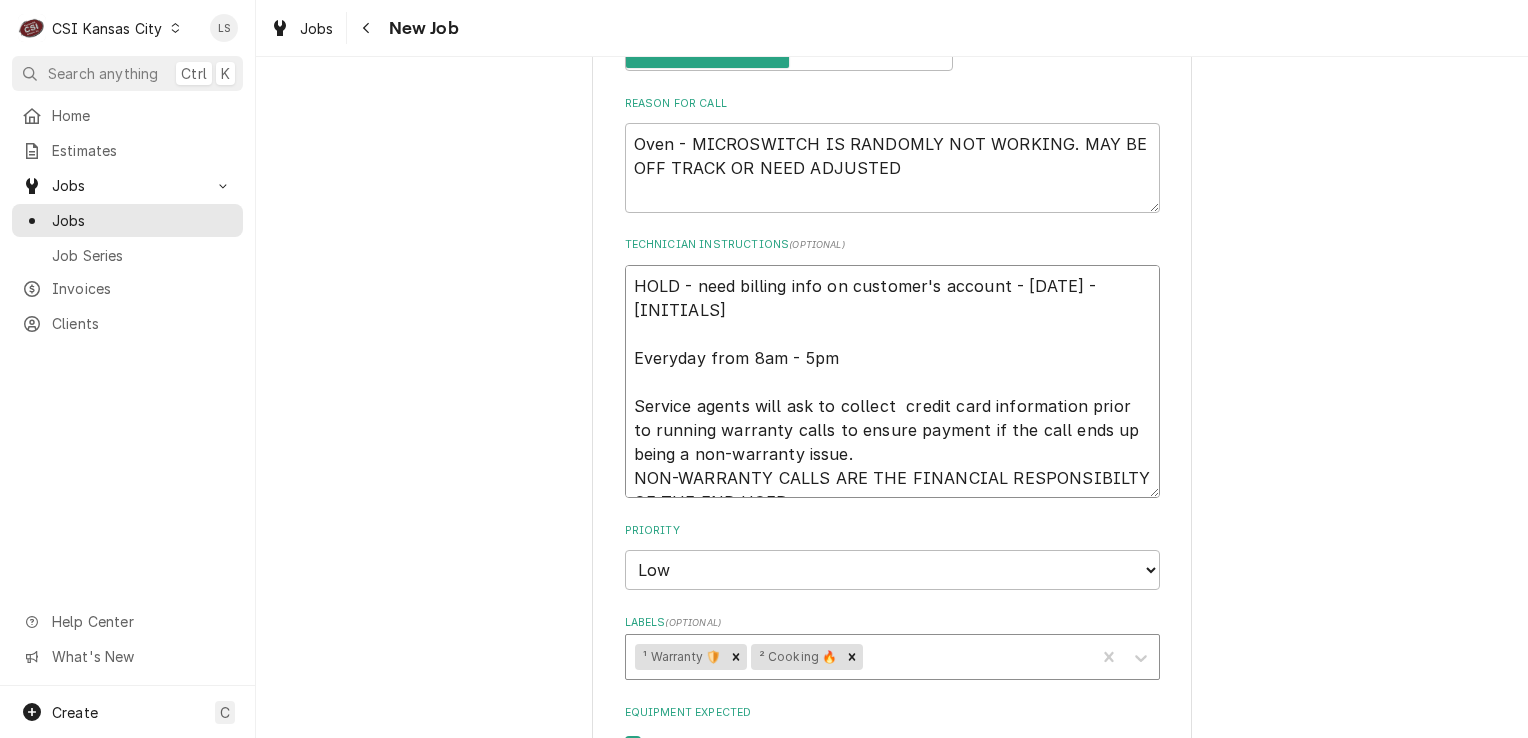 click on "HOLD - need billing info on customer's account - 7/4 - LS
Everyday from 8am - 5pm
Service agents will ask to collect  credit card information prior to running warranty calls to ensure payment if the call ends up being a non-warranty issue.
NON-WARRANTY CALLS ARE THE FINANCIAL RESPONSIBILTY OF THE END USER." at bounding box center [892, 382] 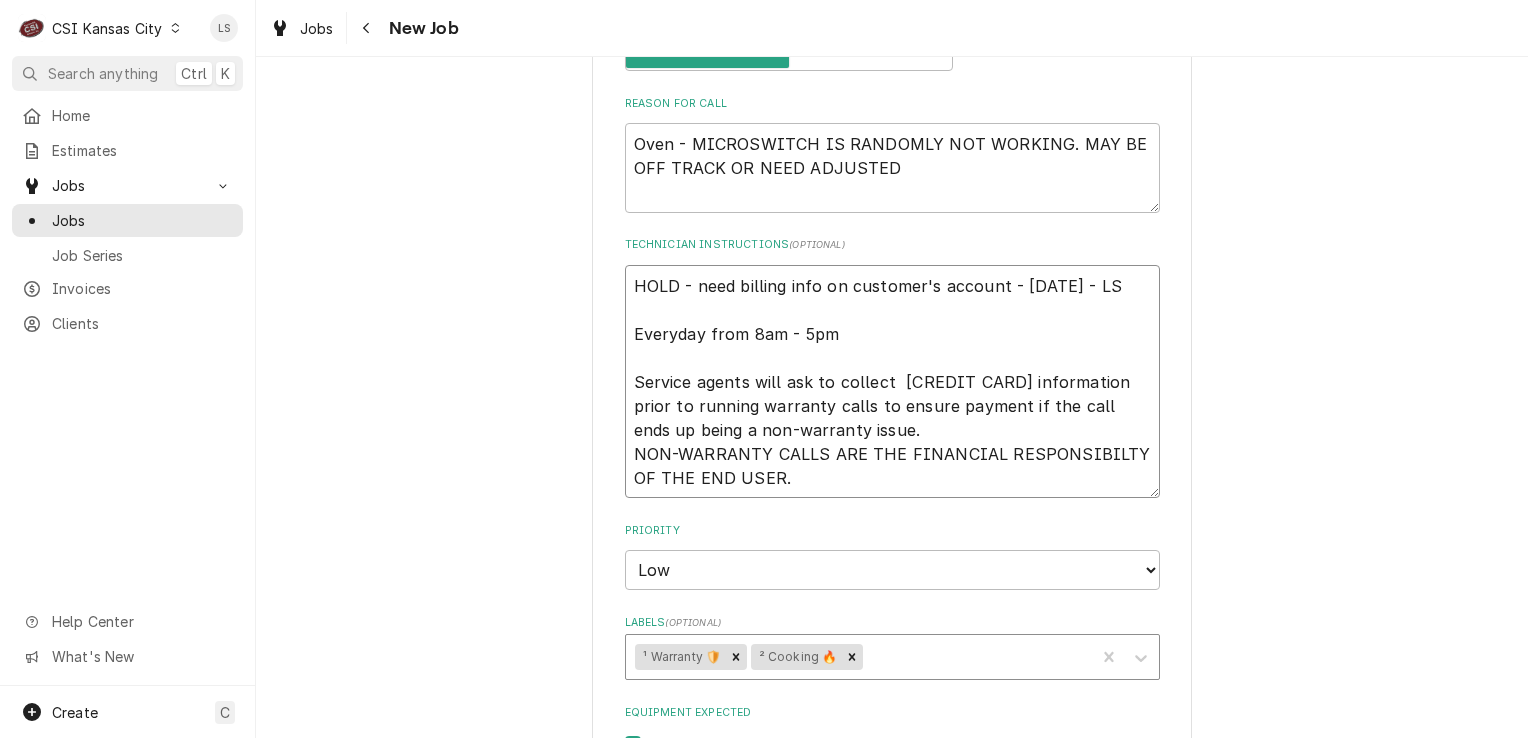 type on "x" 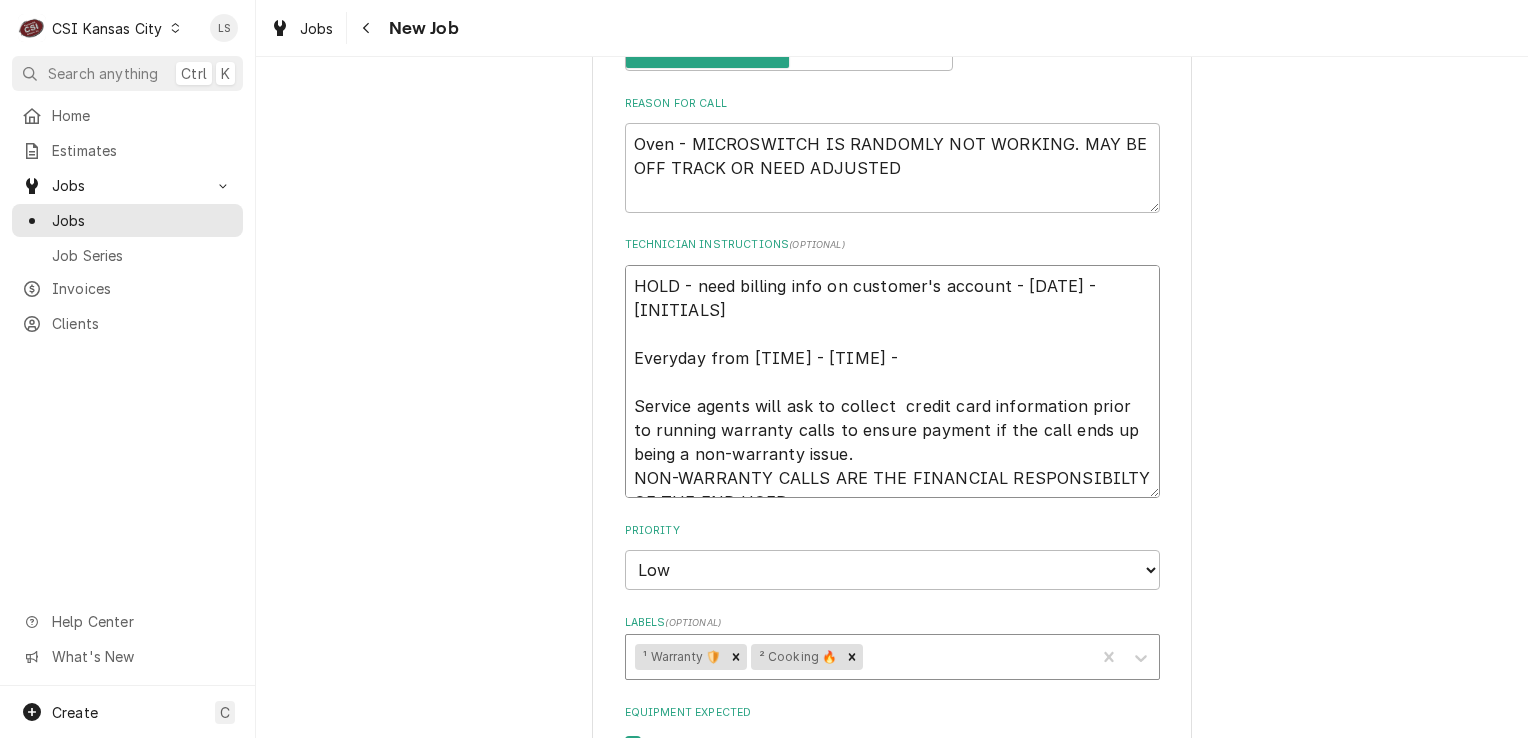 type on "x" 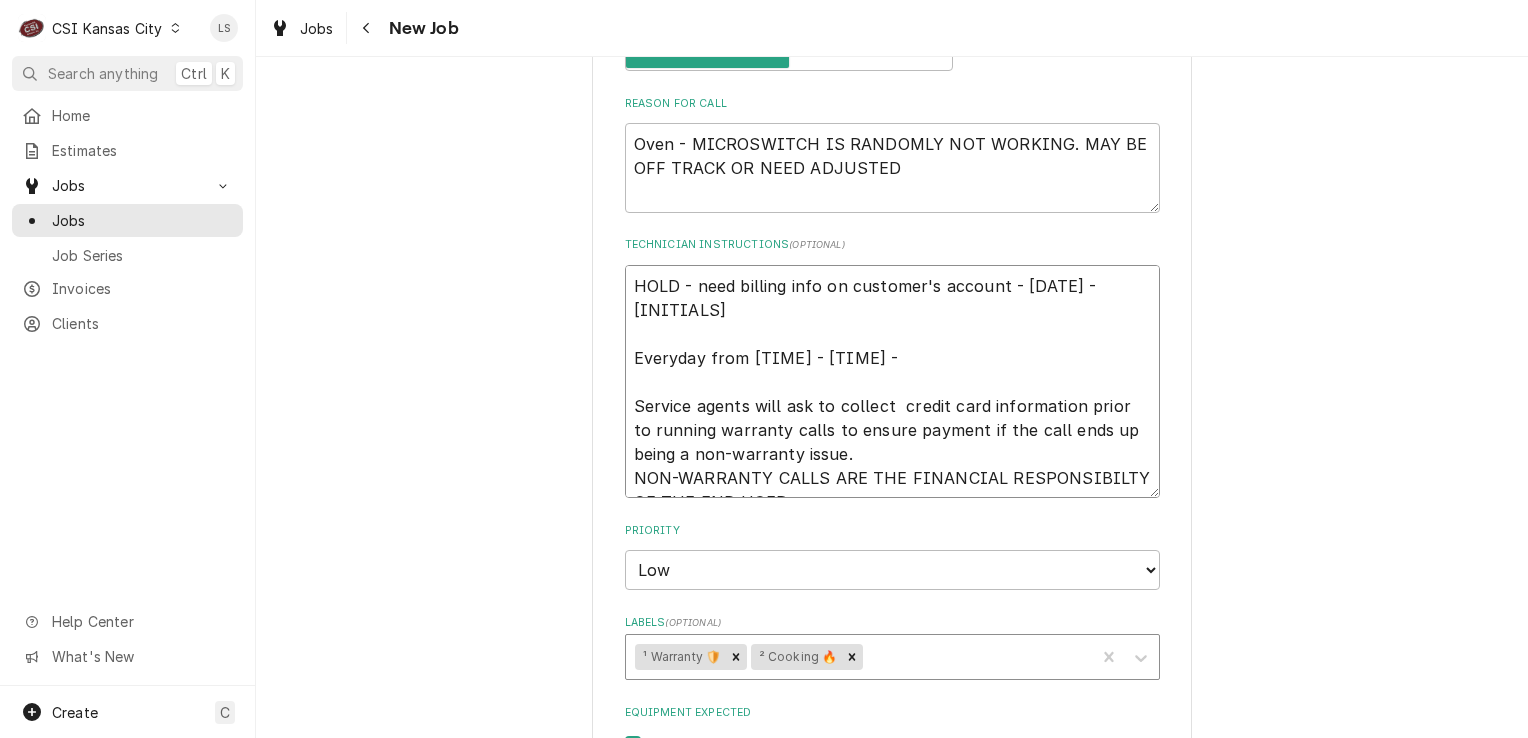 type on "x" 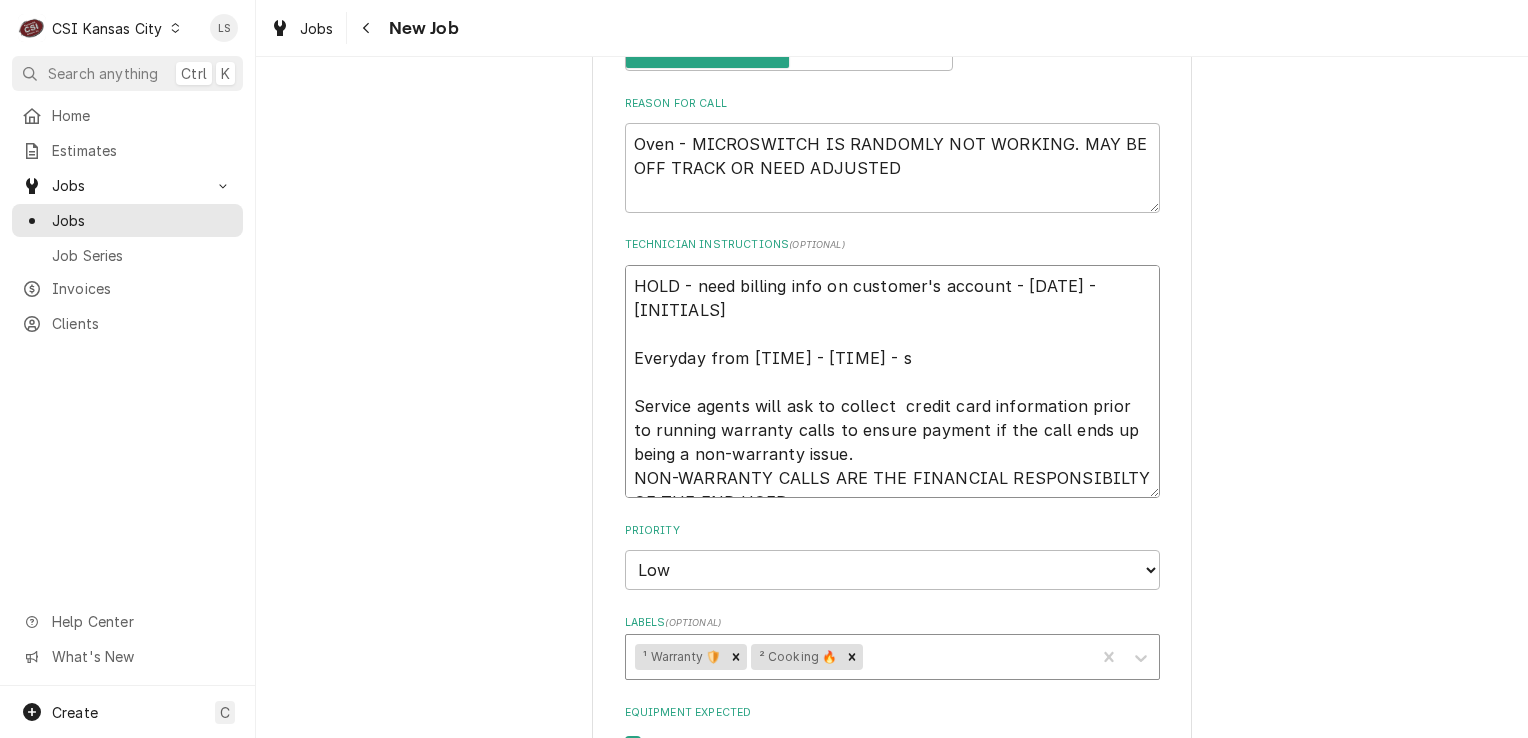 type on "x" 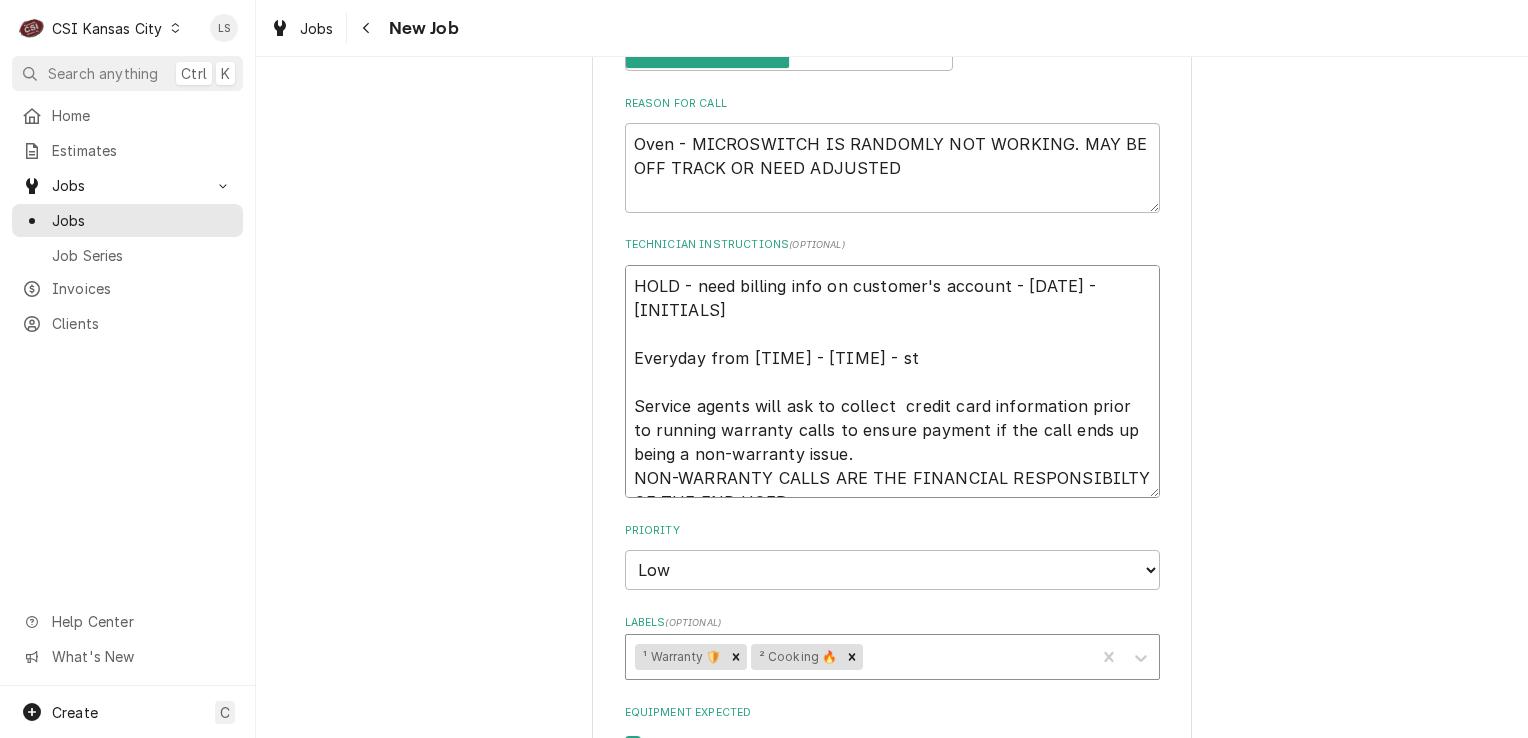 type on "x" 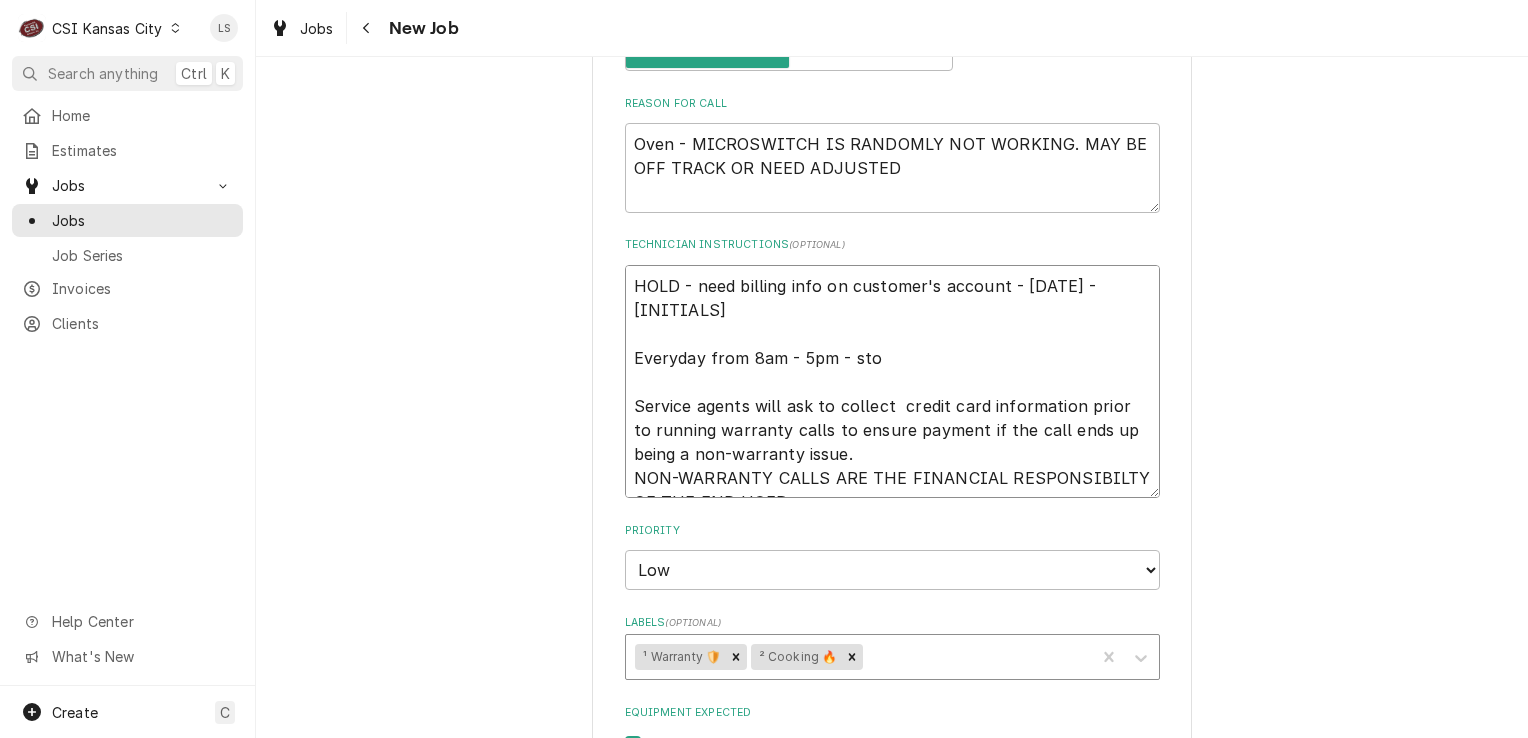 type on "x" 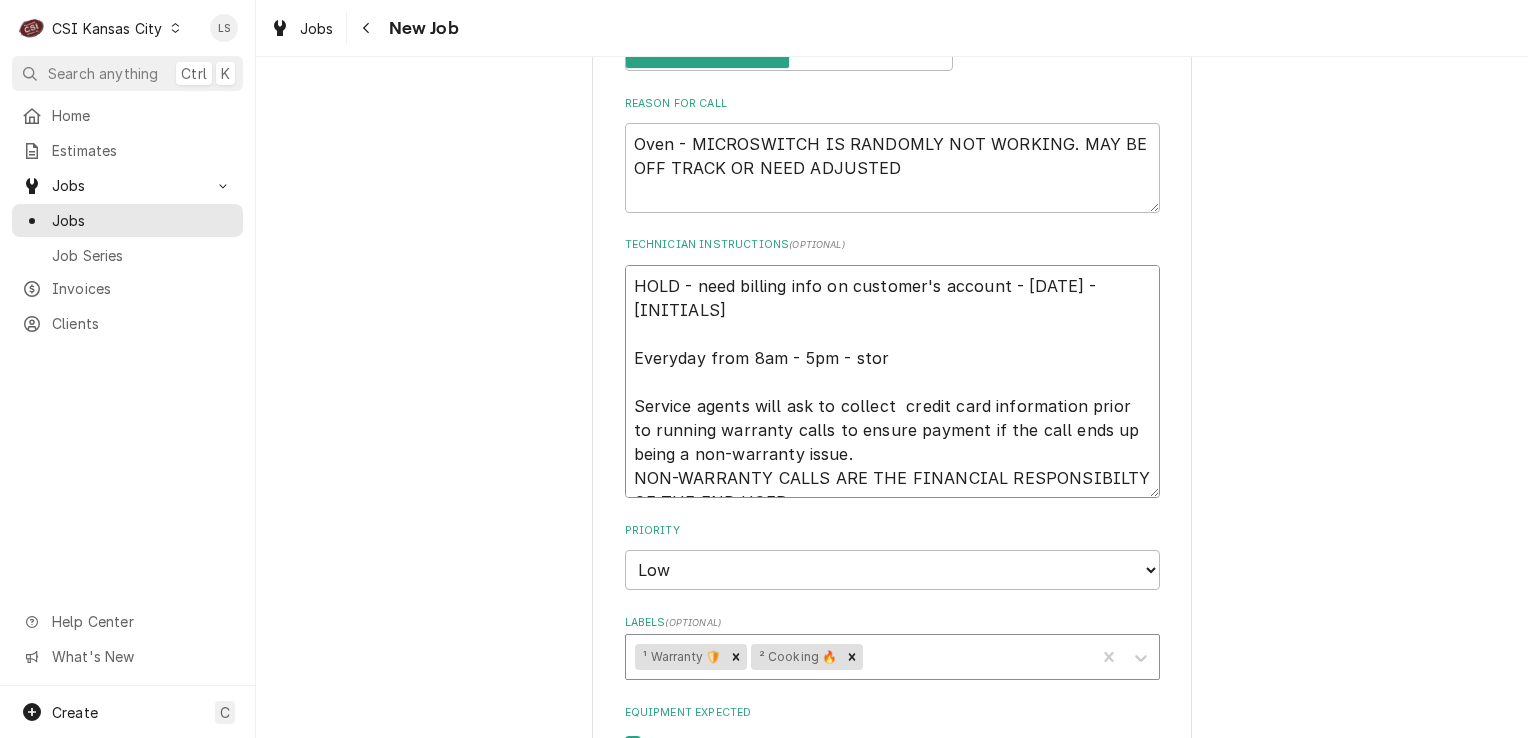 type on "x" 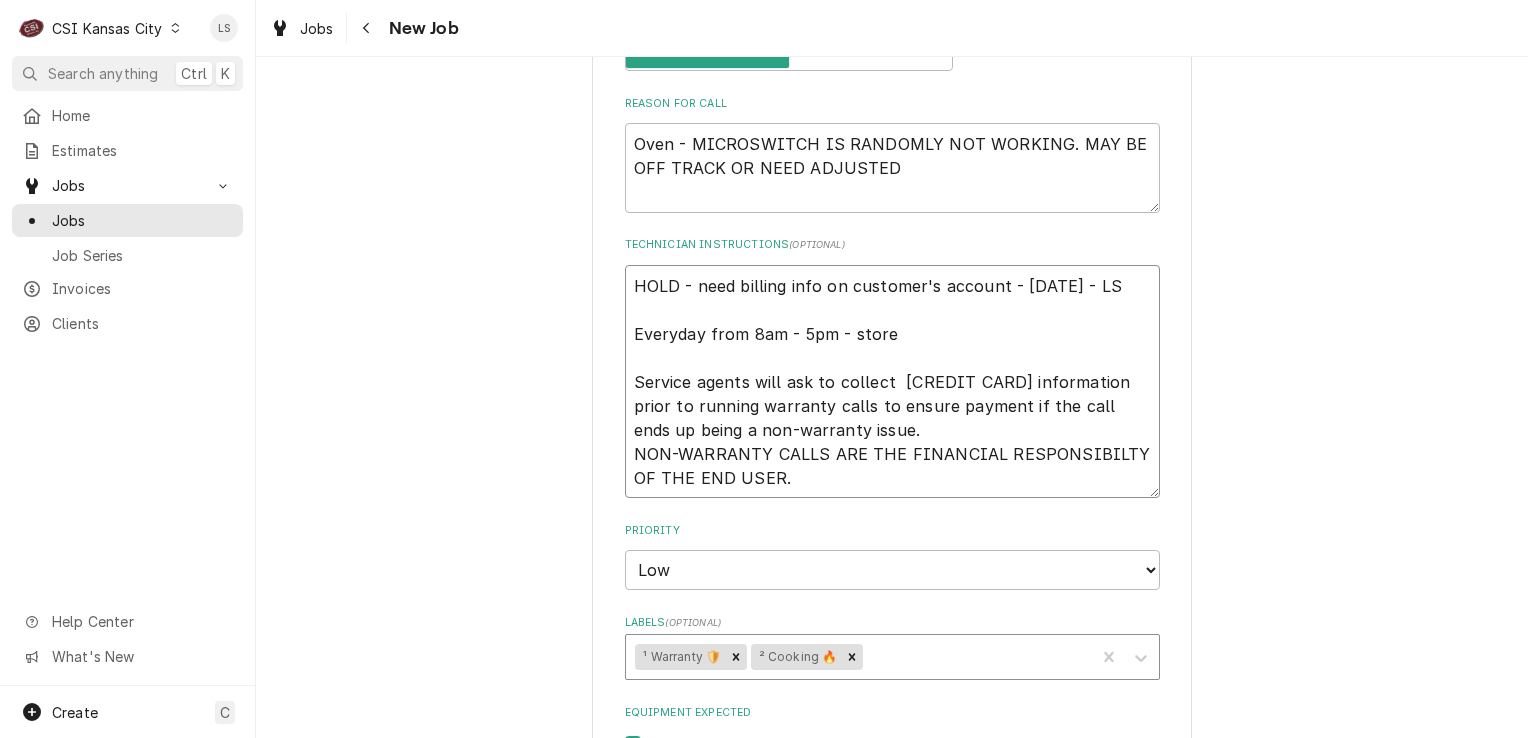 type on "x" 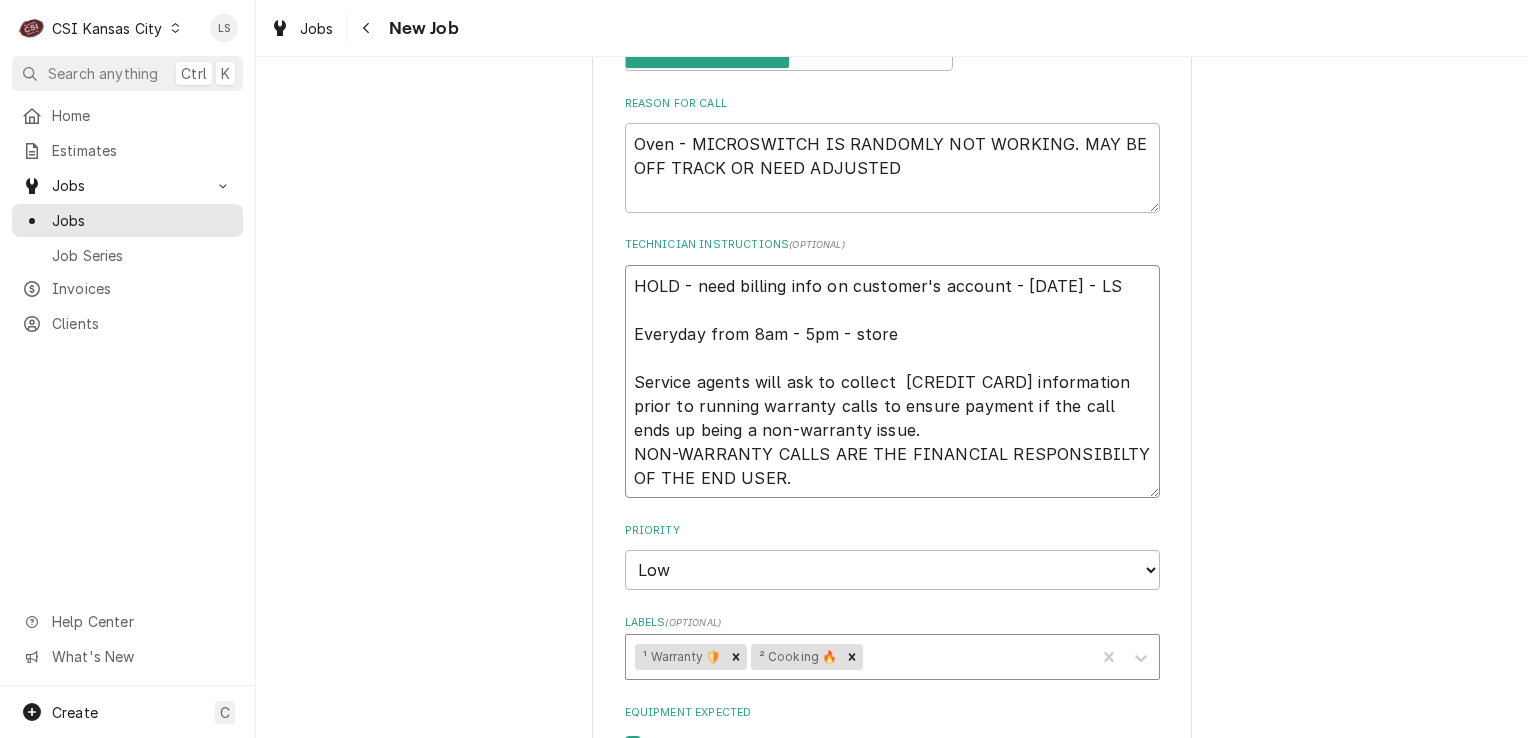 type on "x" 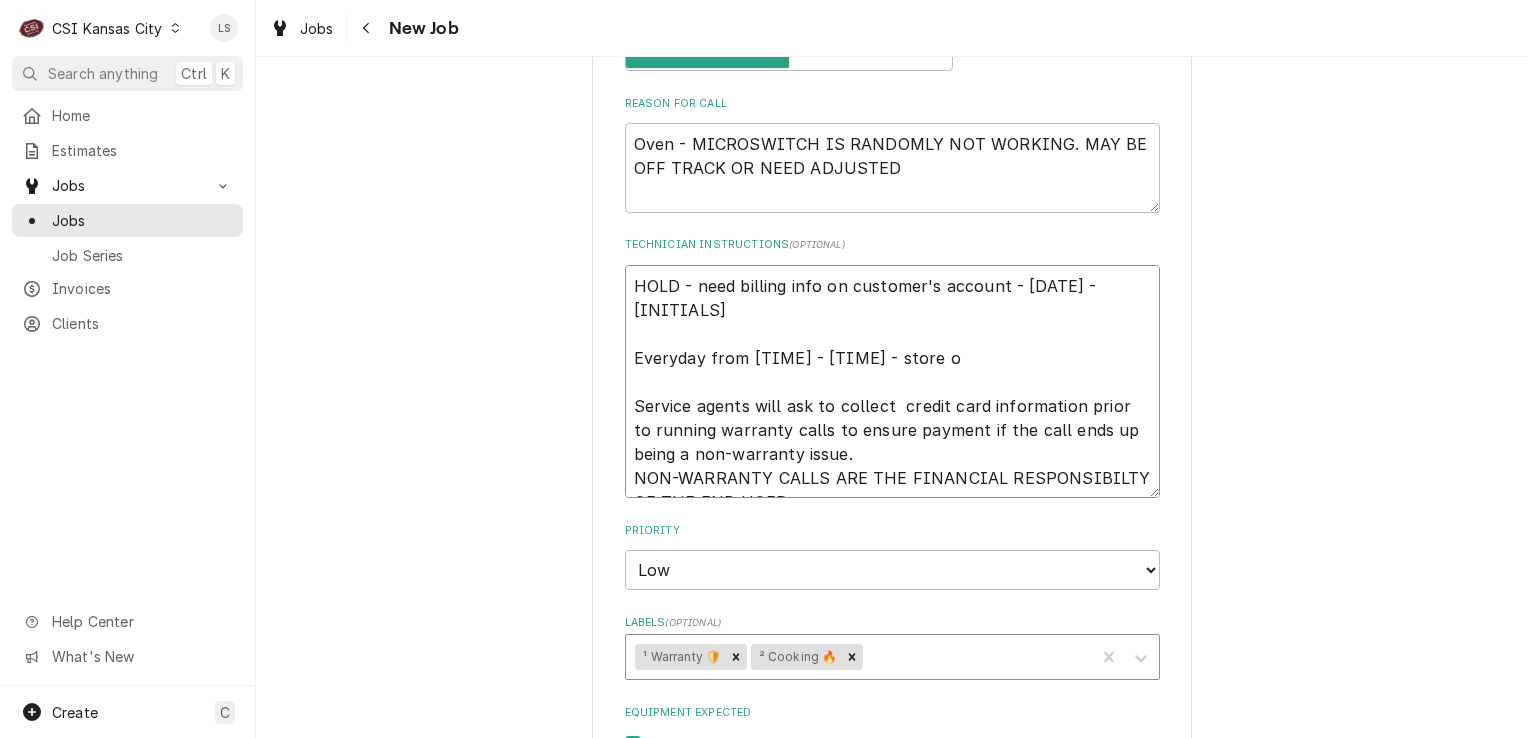 type on "x" 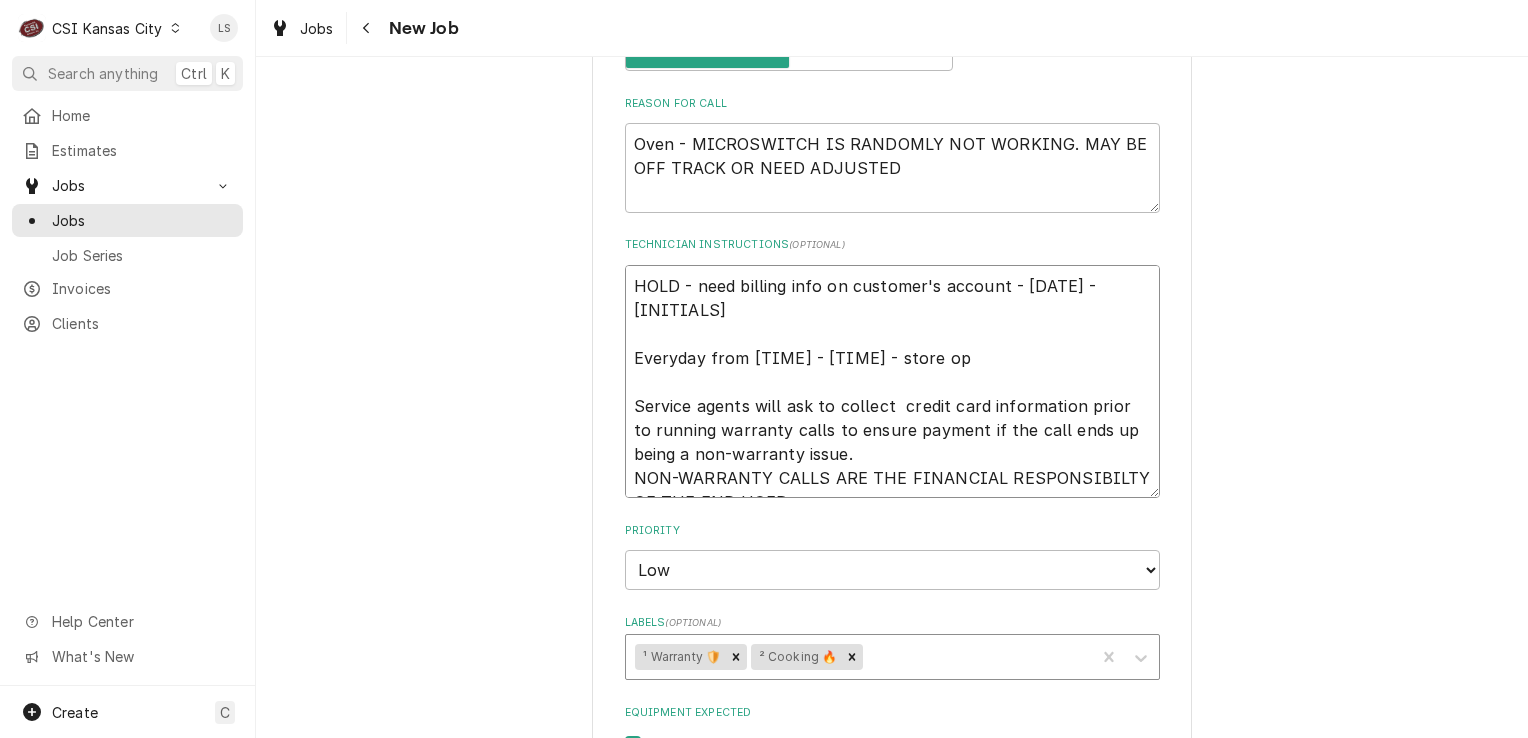 type on "x" 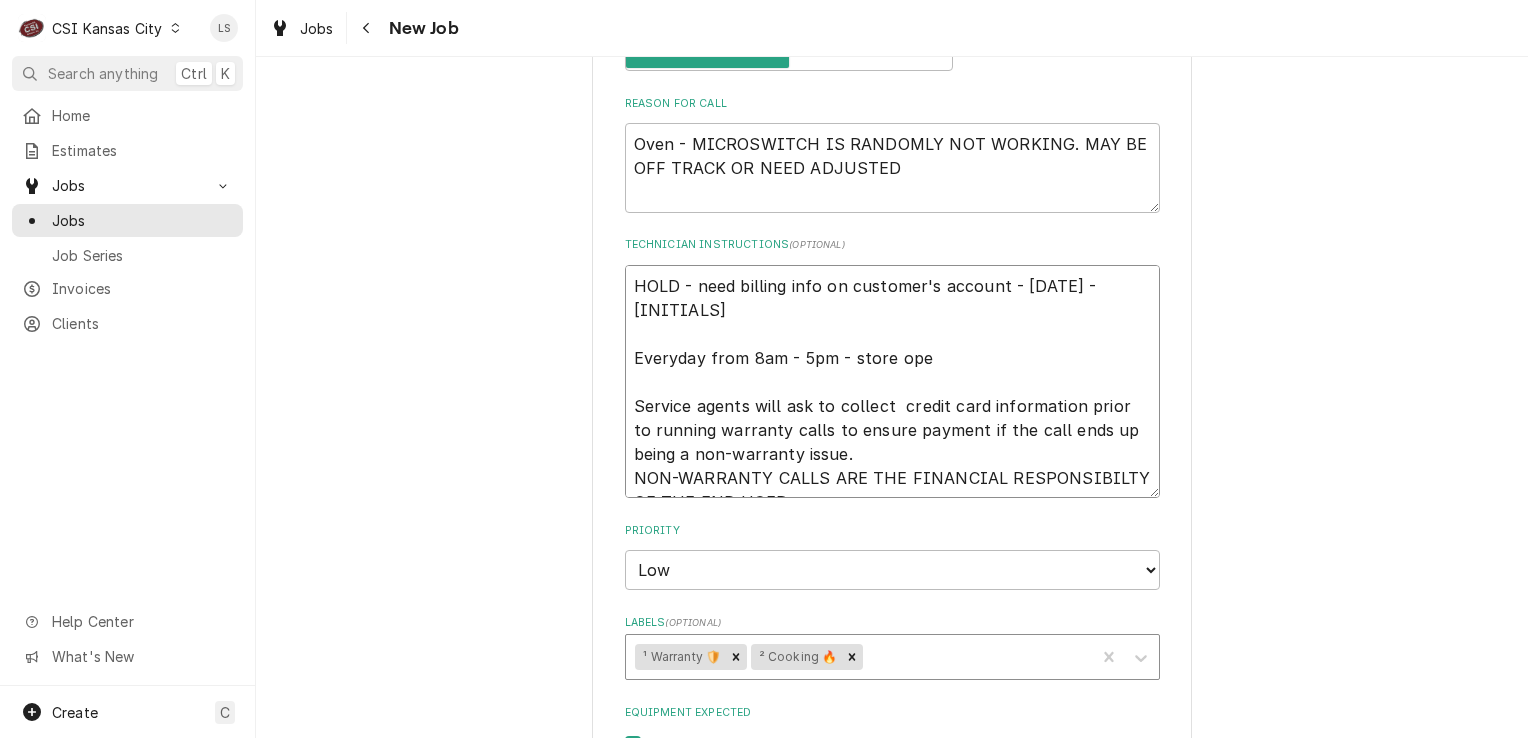 type on "HOLD - need billing info on customer's account - 7/4 - LS
Everyday from 8am - 5pm - store open
Service agents will ask to collect  credit card information prior to running warranty calls to ensure payment if the call ends up being a non-warranty issue.
NON-WARRANTY CALLS ARE THE FINANCIAL RESPONSIBILTY OF THE END USER." 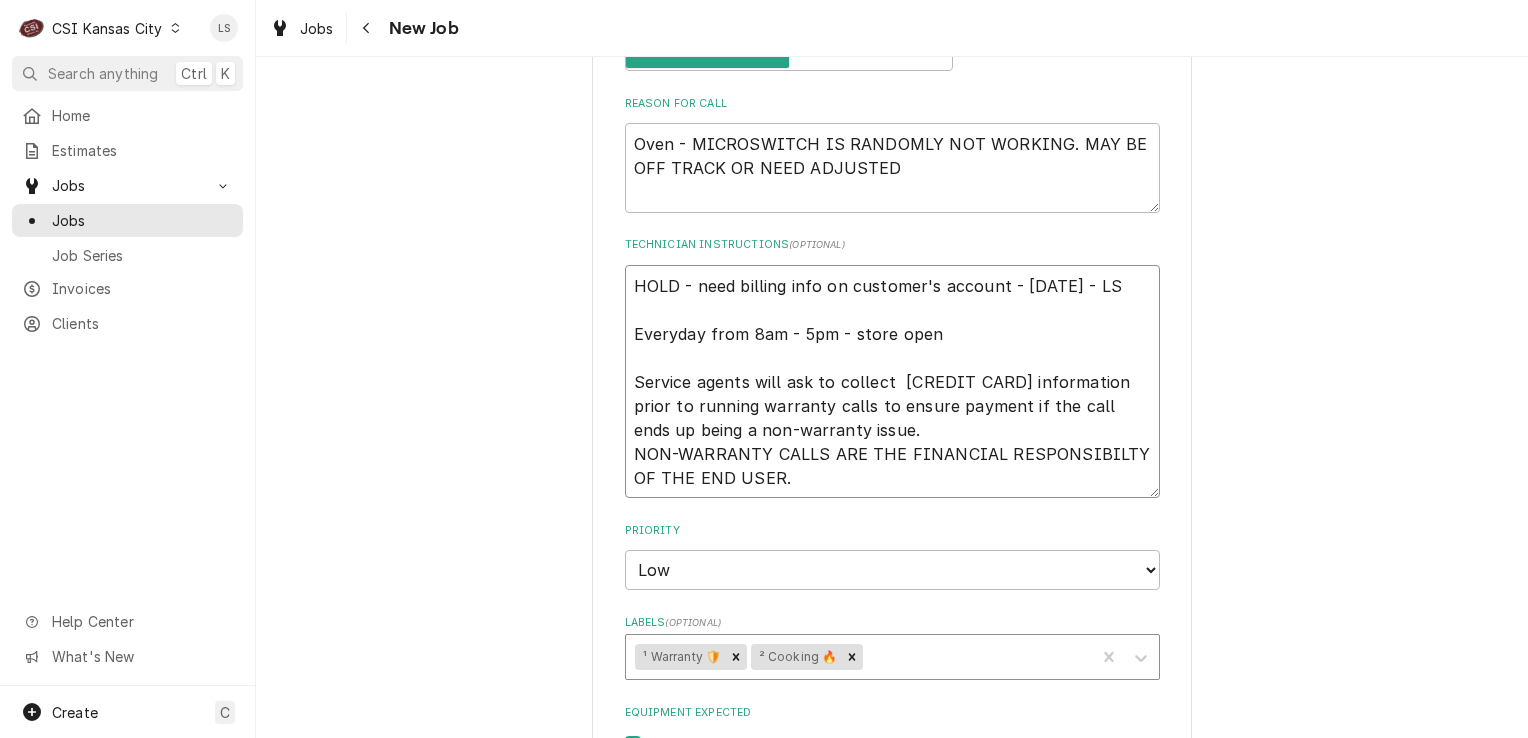 type on "x" 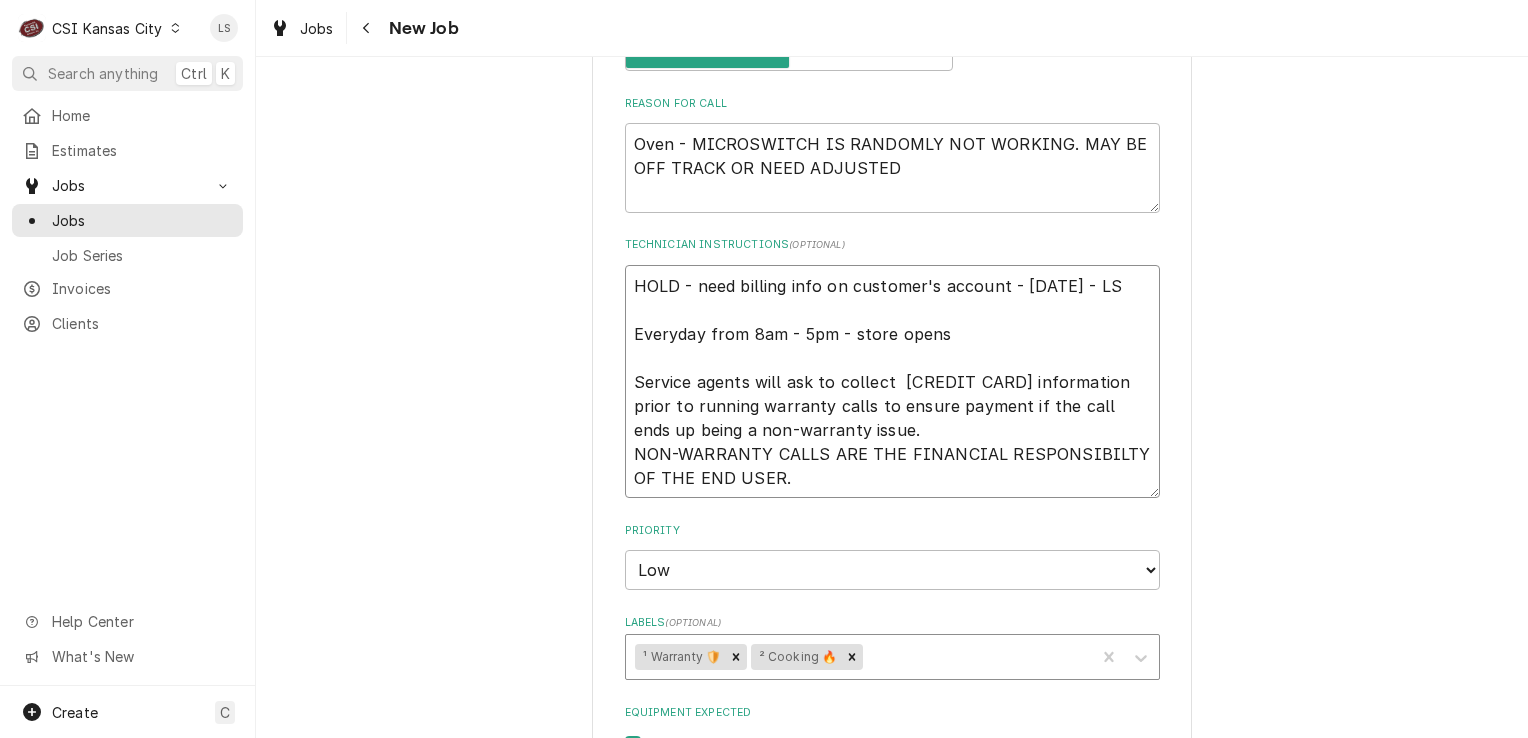 type on "HOLD - need billing info on customer's account - 7/4 - LS
Everyday from 8am - 5pm - store opens
Service agents will ask to collect  credit card information prior to running warranty calls to ensure payment if the call ends up being a non-warranty issue.
NON-WARRANTY CALLS ARE THE FINANCIAL RESPONSIBILTY OF THE END USER." 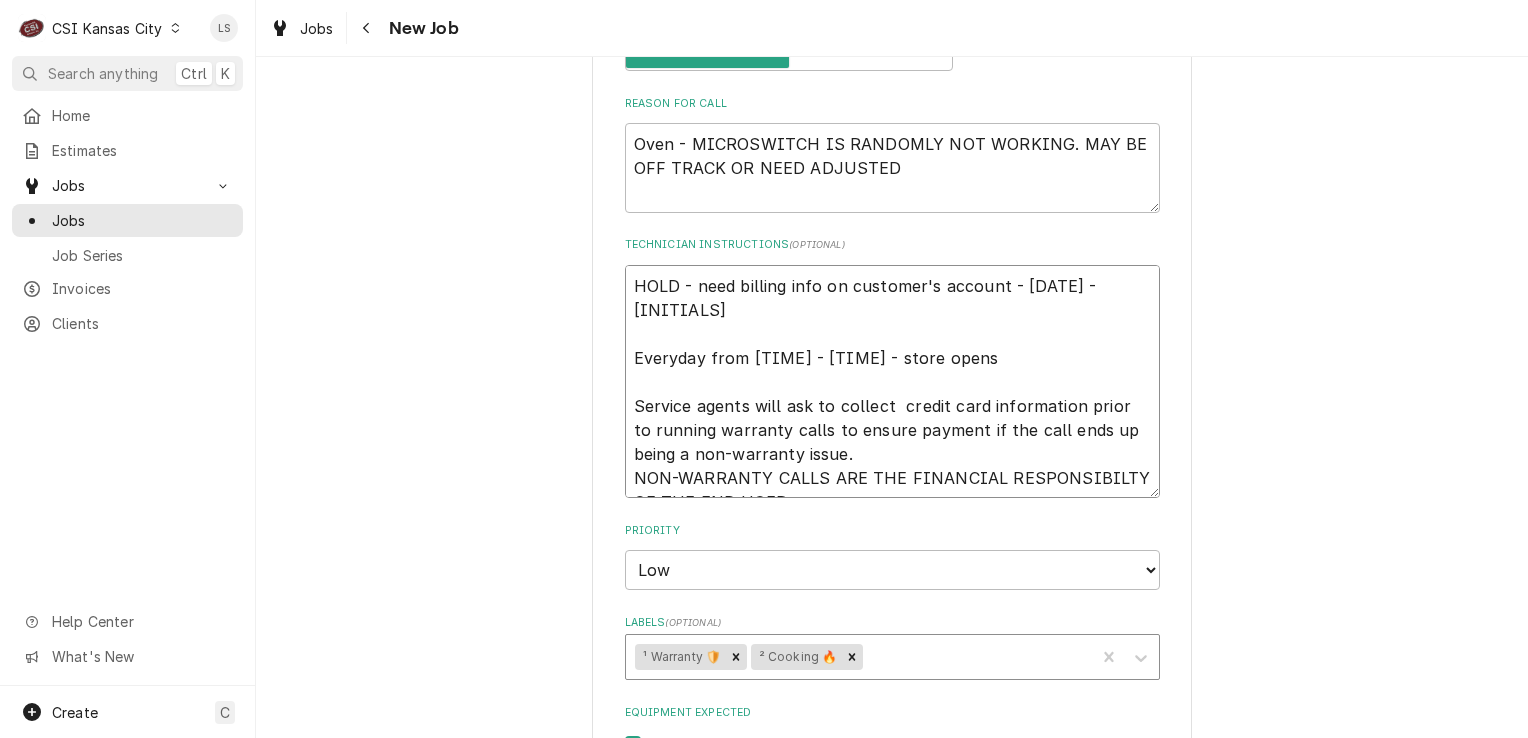 type on "x" 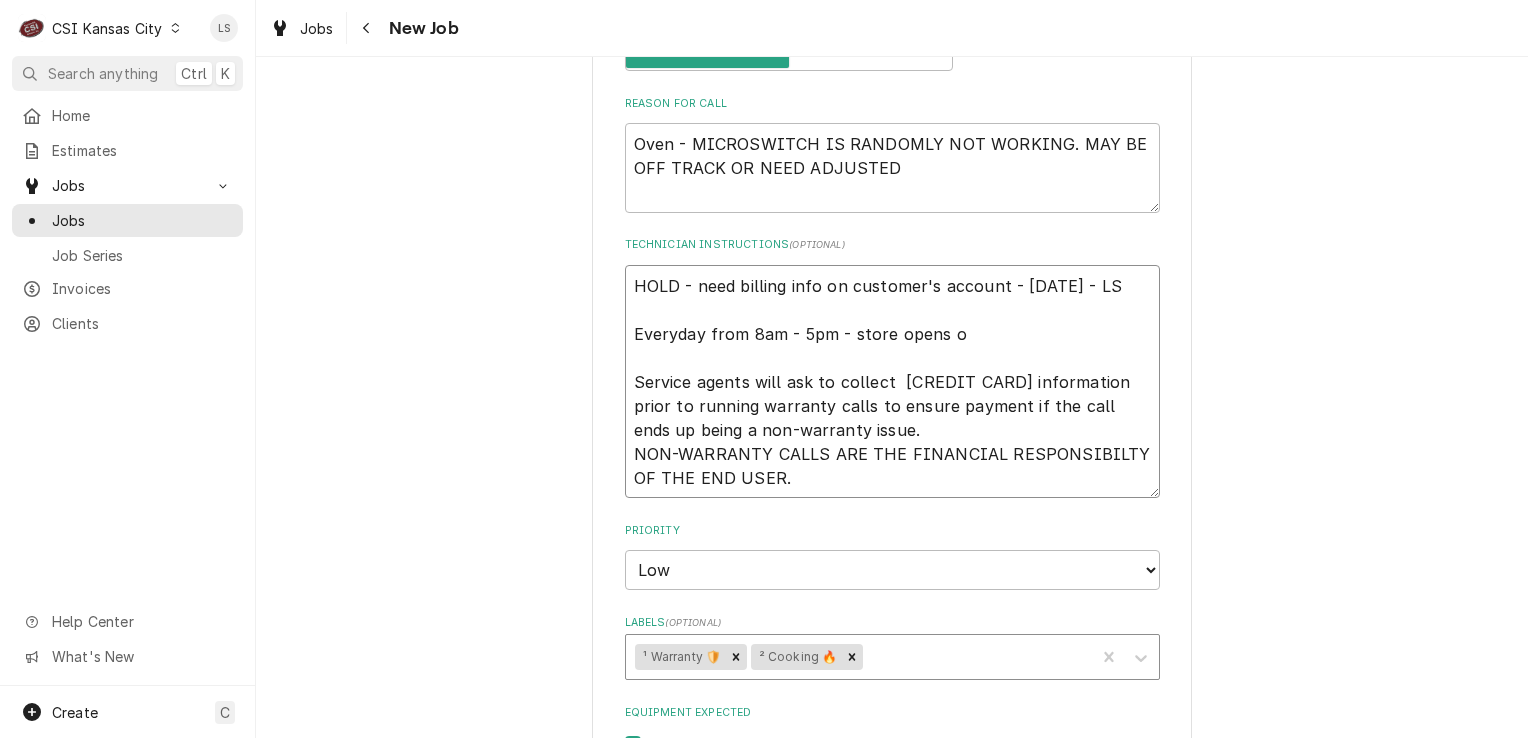 type on "x" 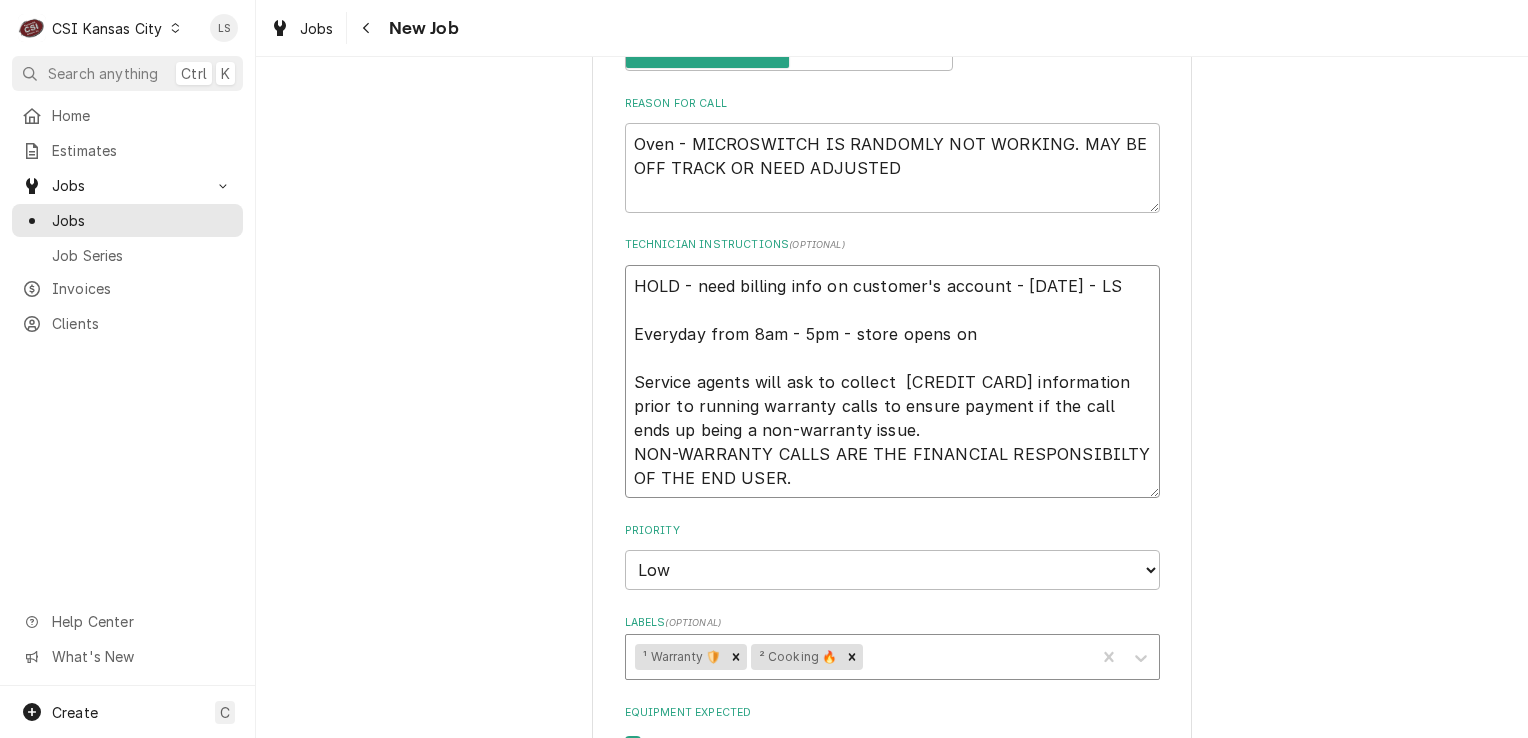 type on "x" 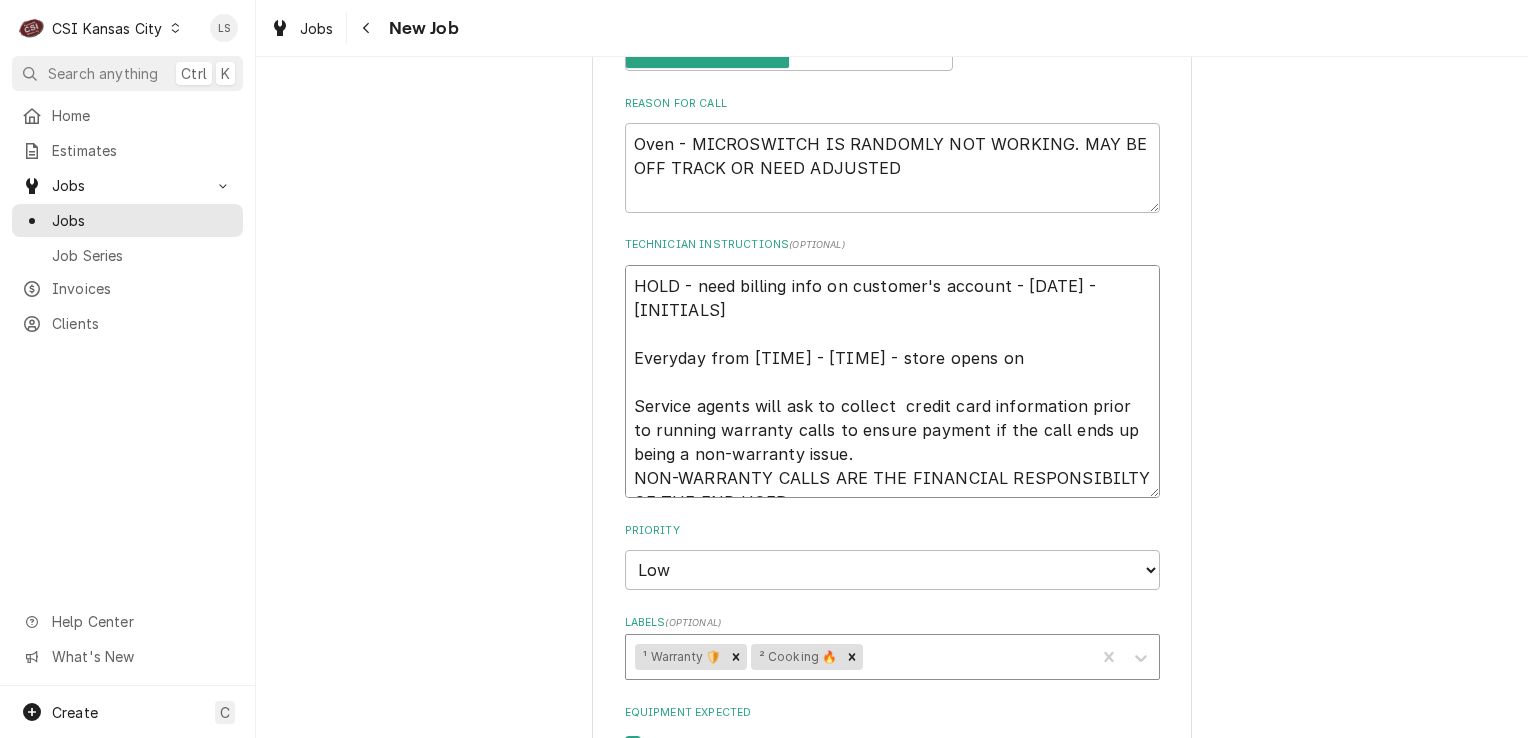 type on "x" 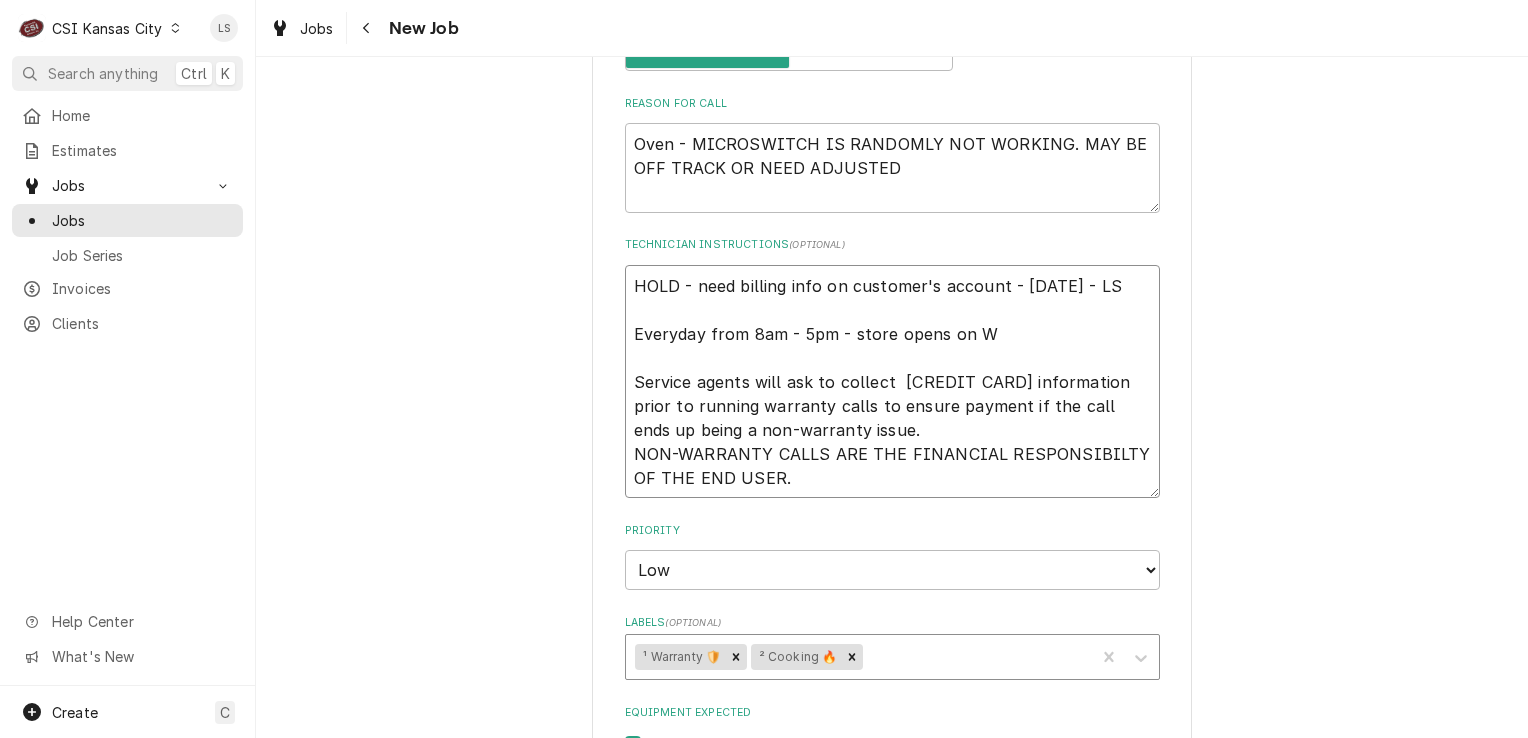 type on "x" 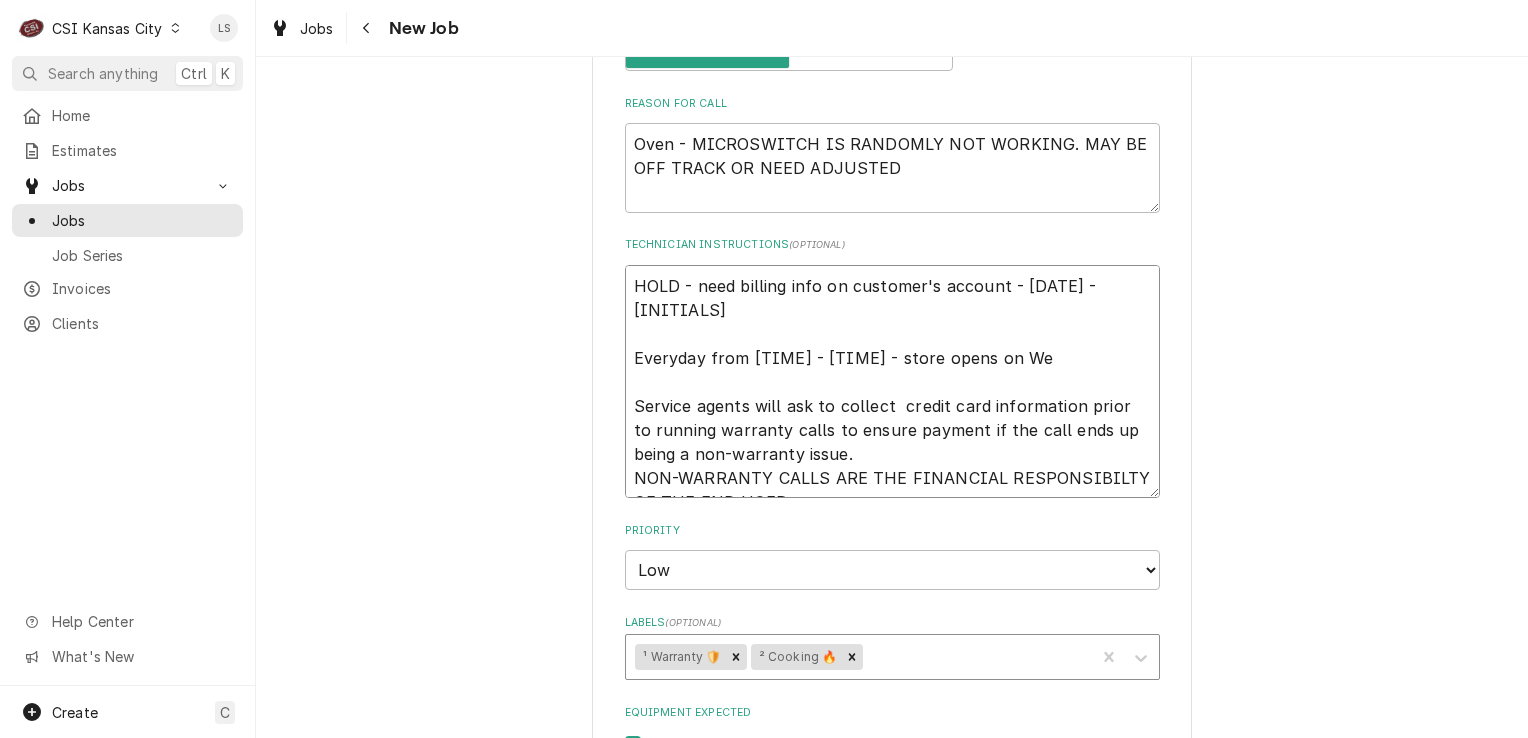type on "x" 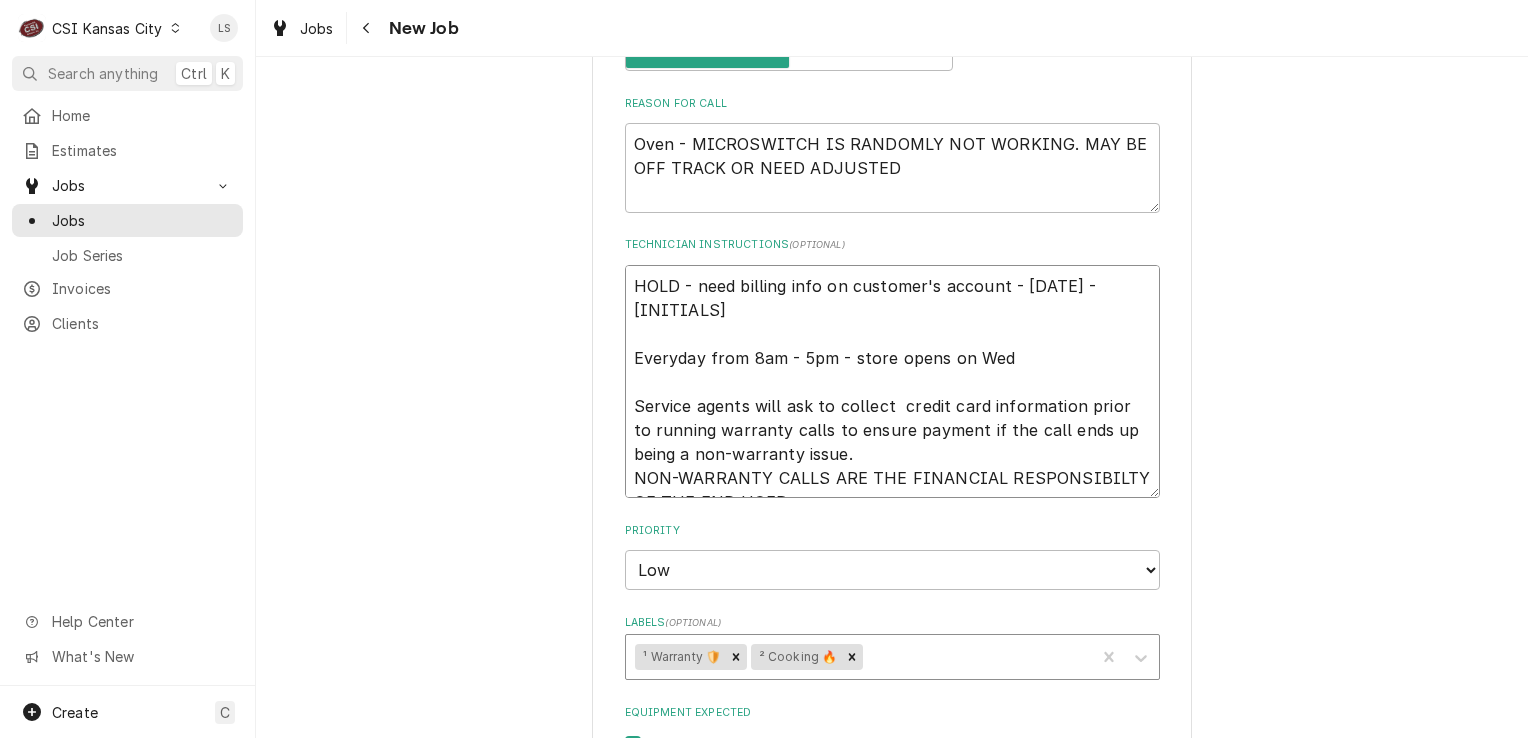type on "x" 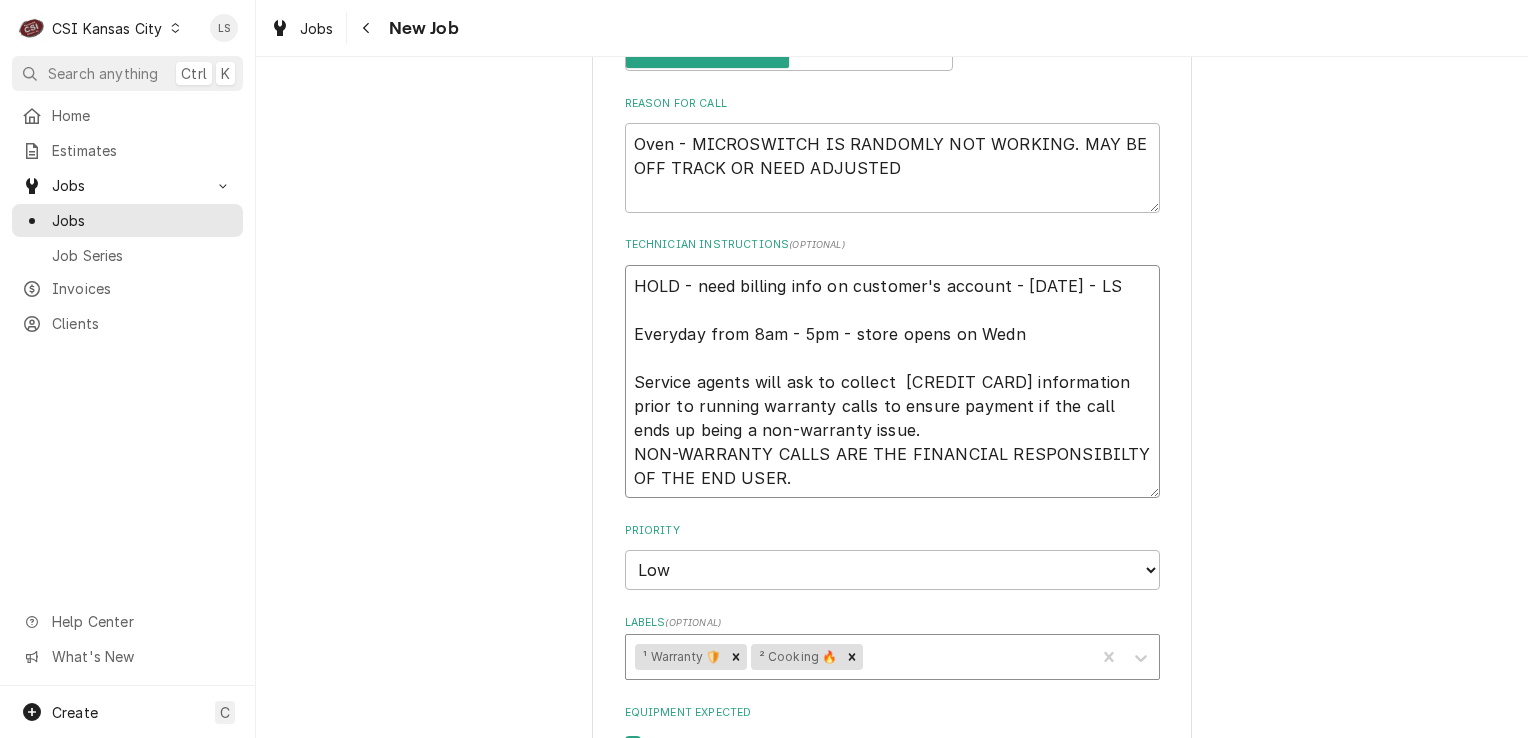 type on "x" 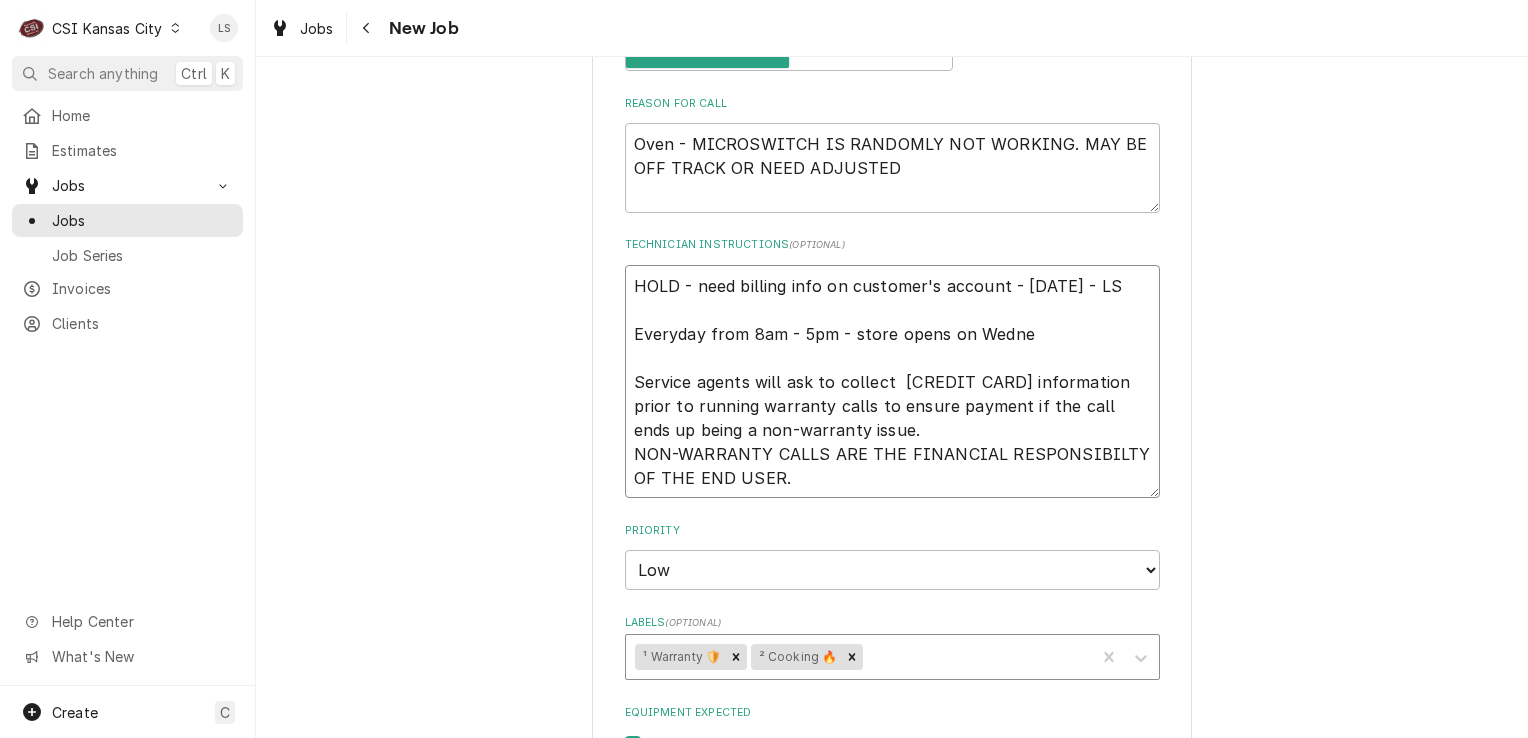 type on "x" 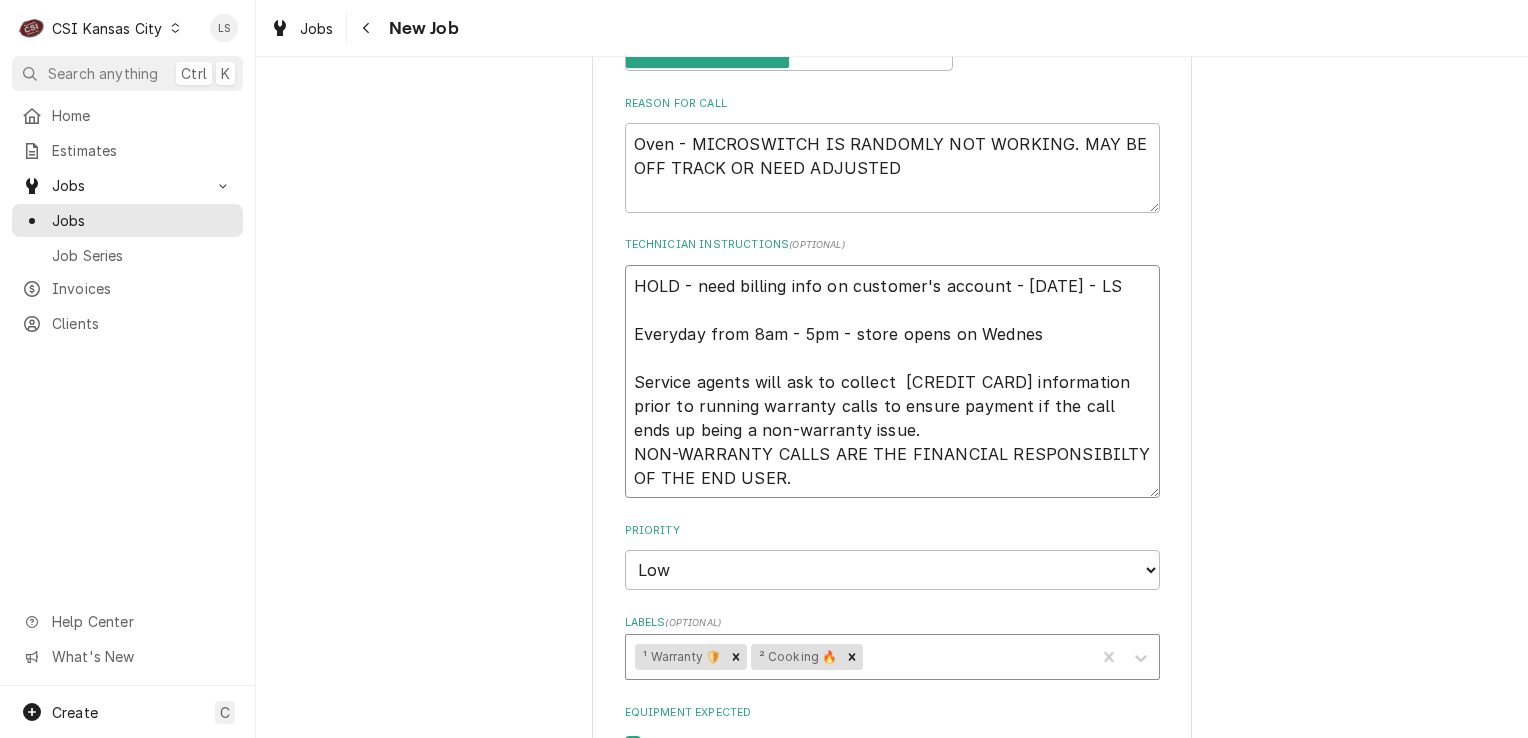 type on "x" 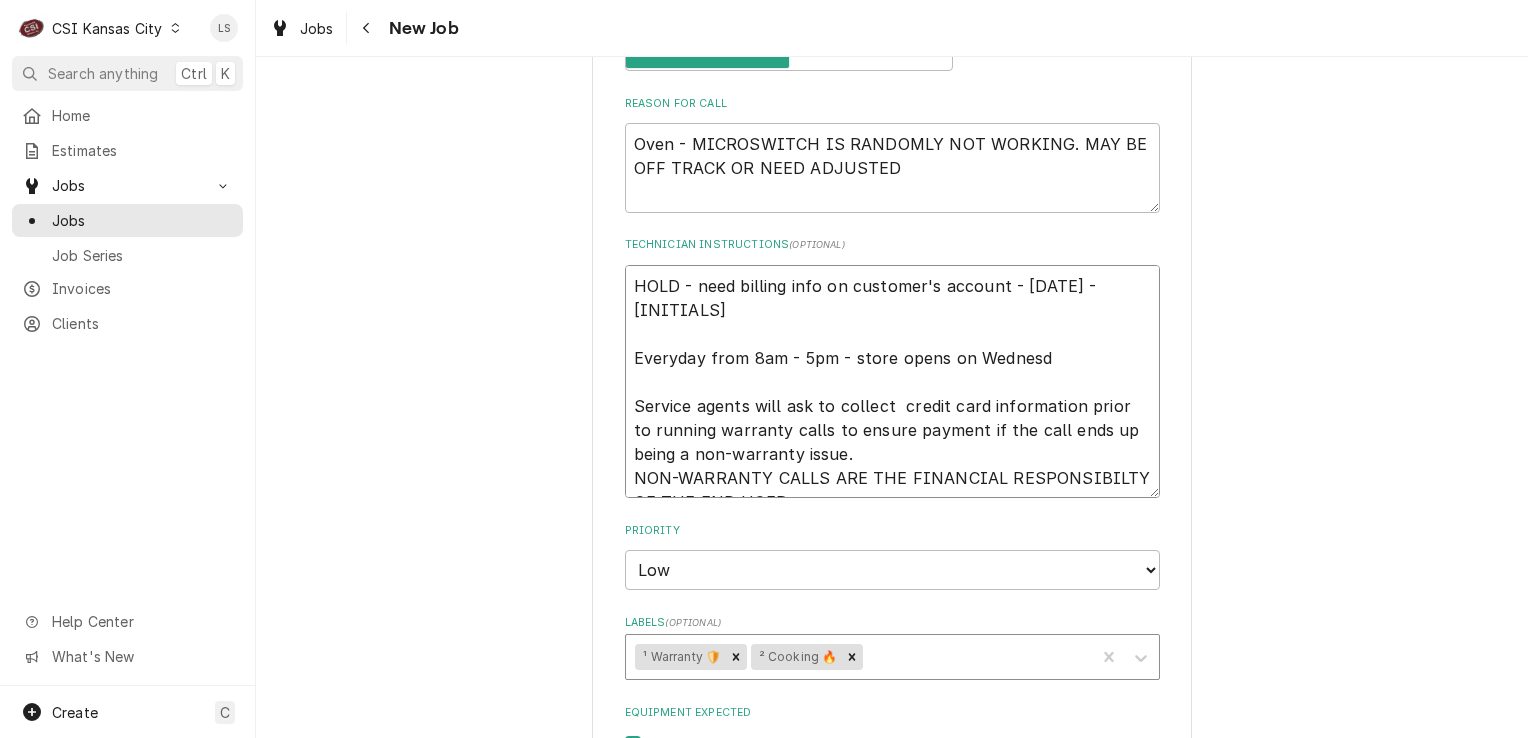 type on "x" 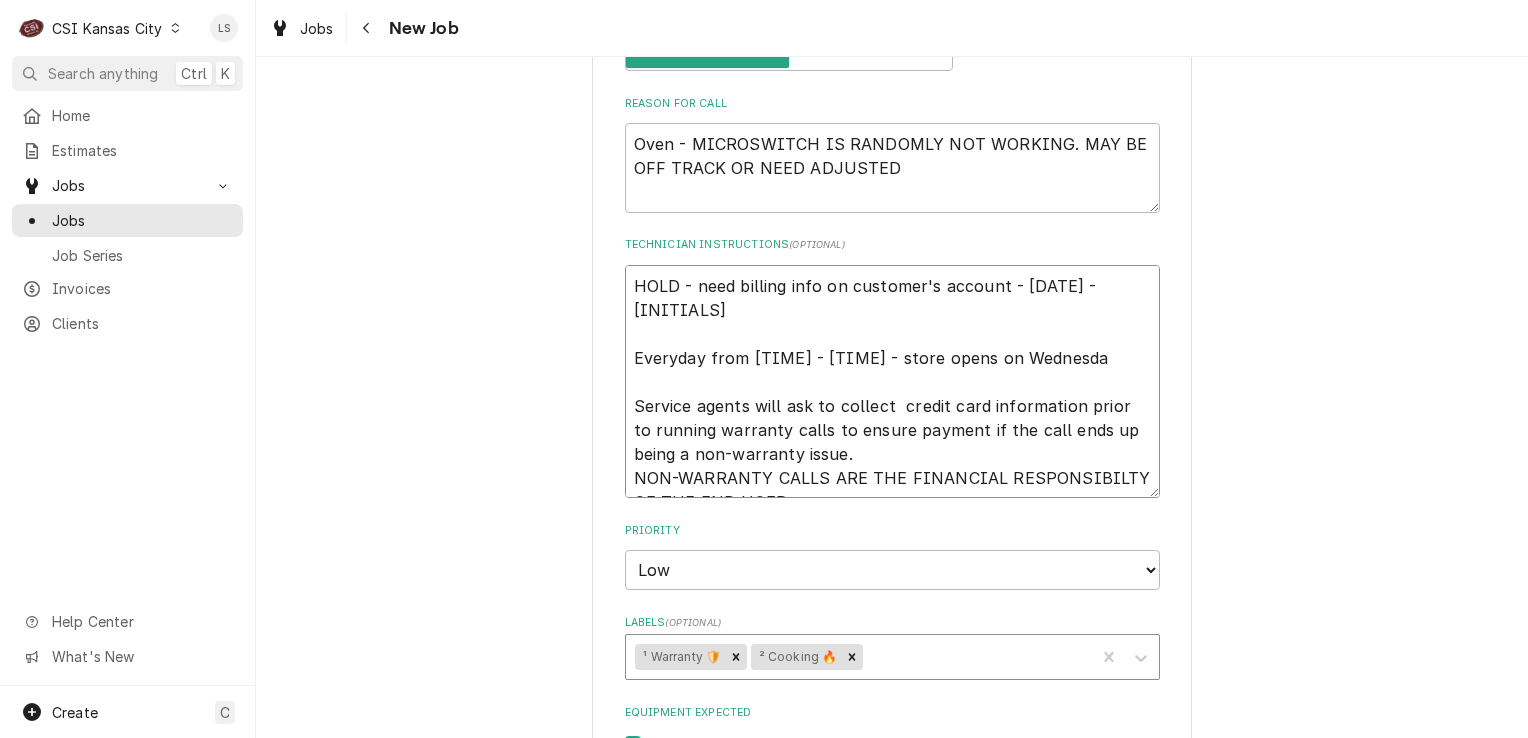 type on "x" 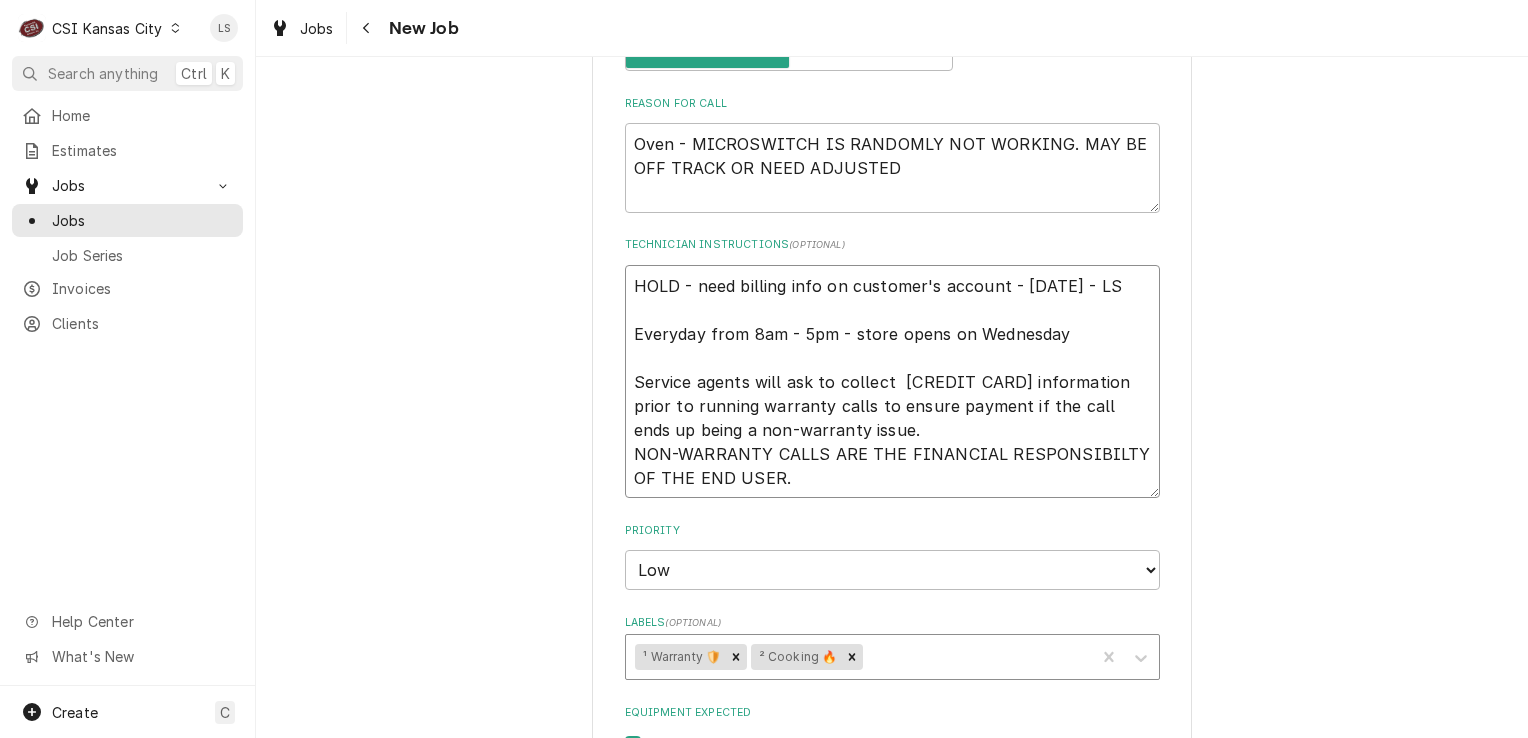 type on "x" 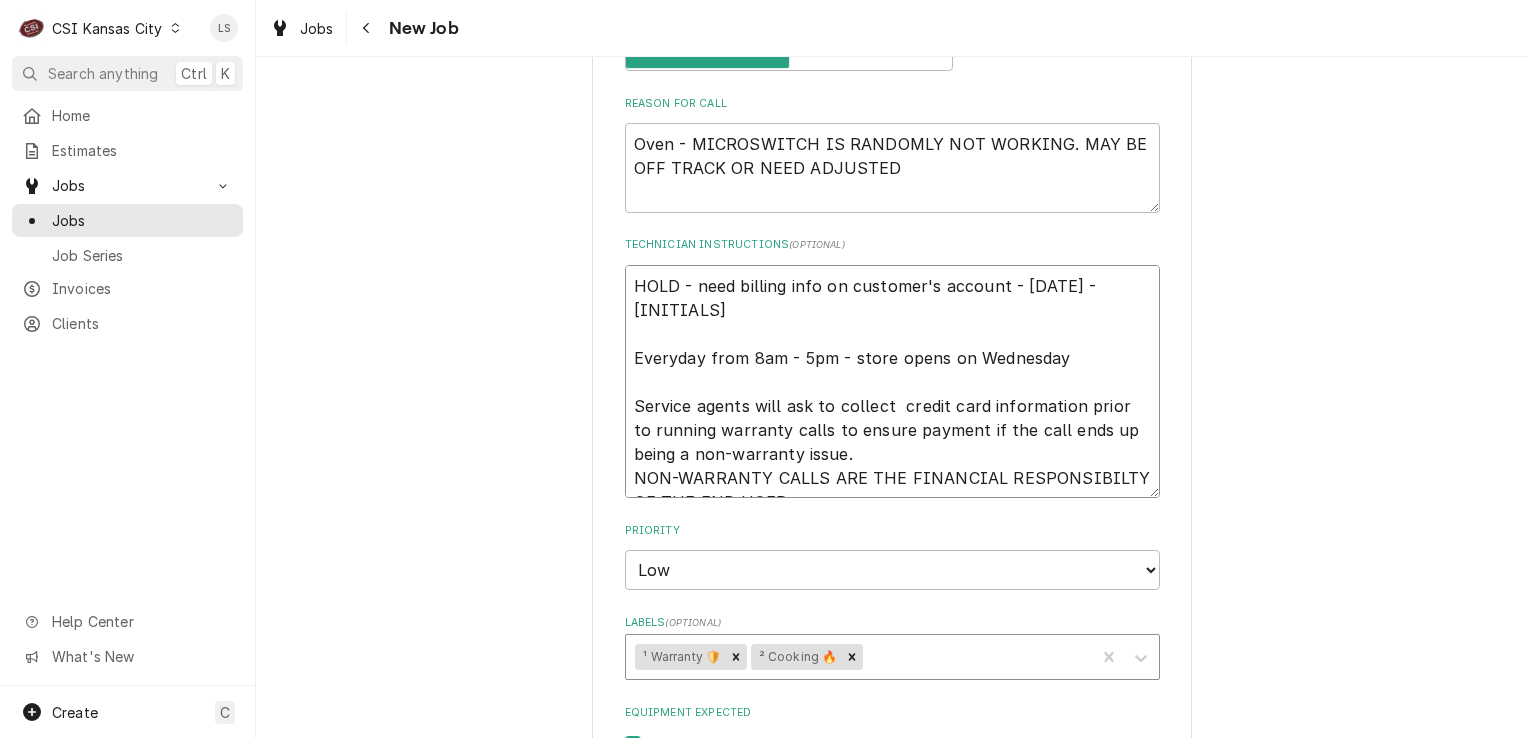 type on "x" 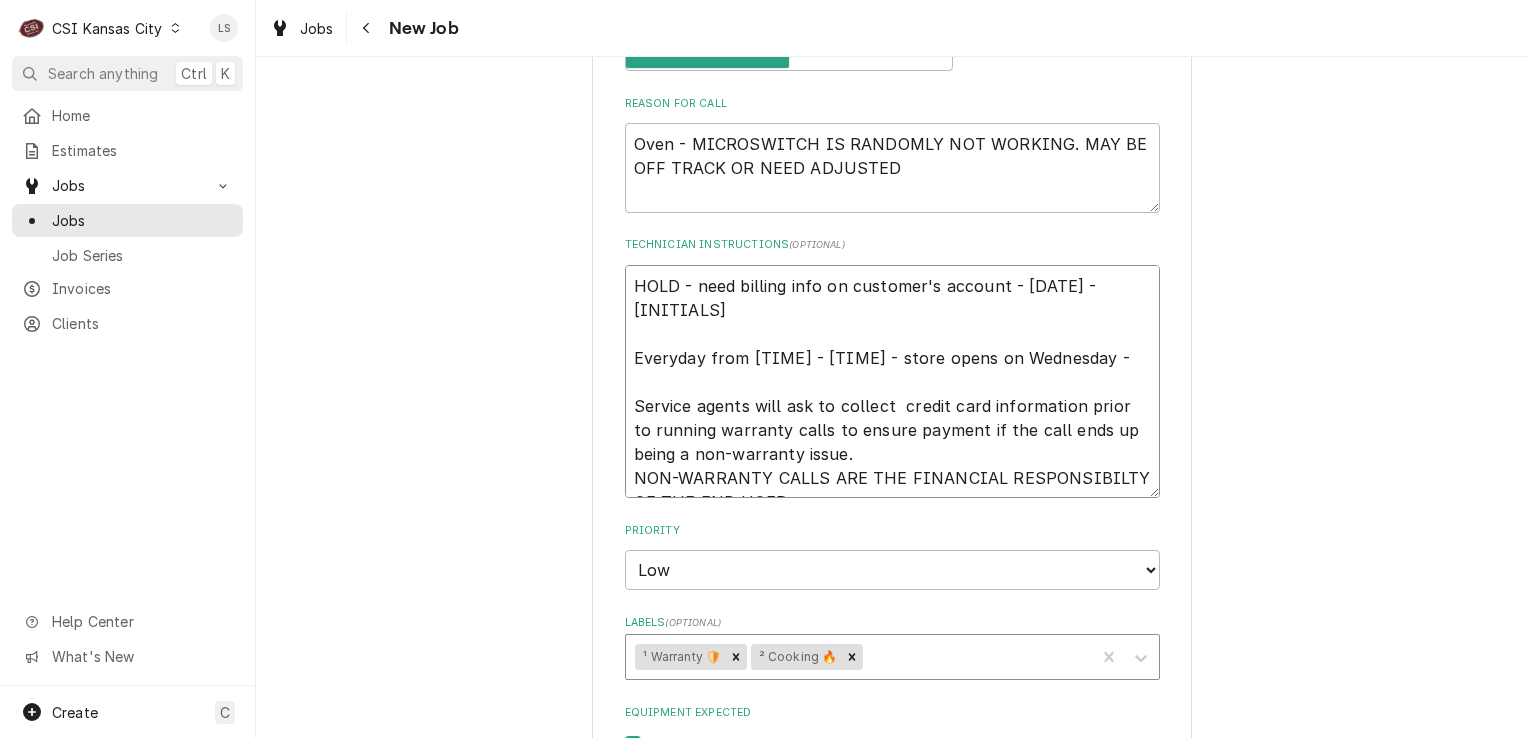 type on "x" 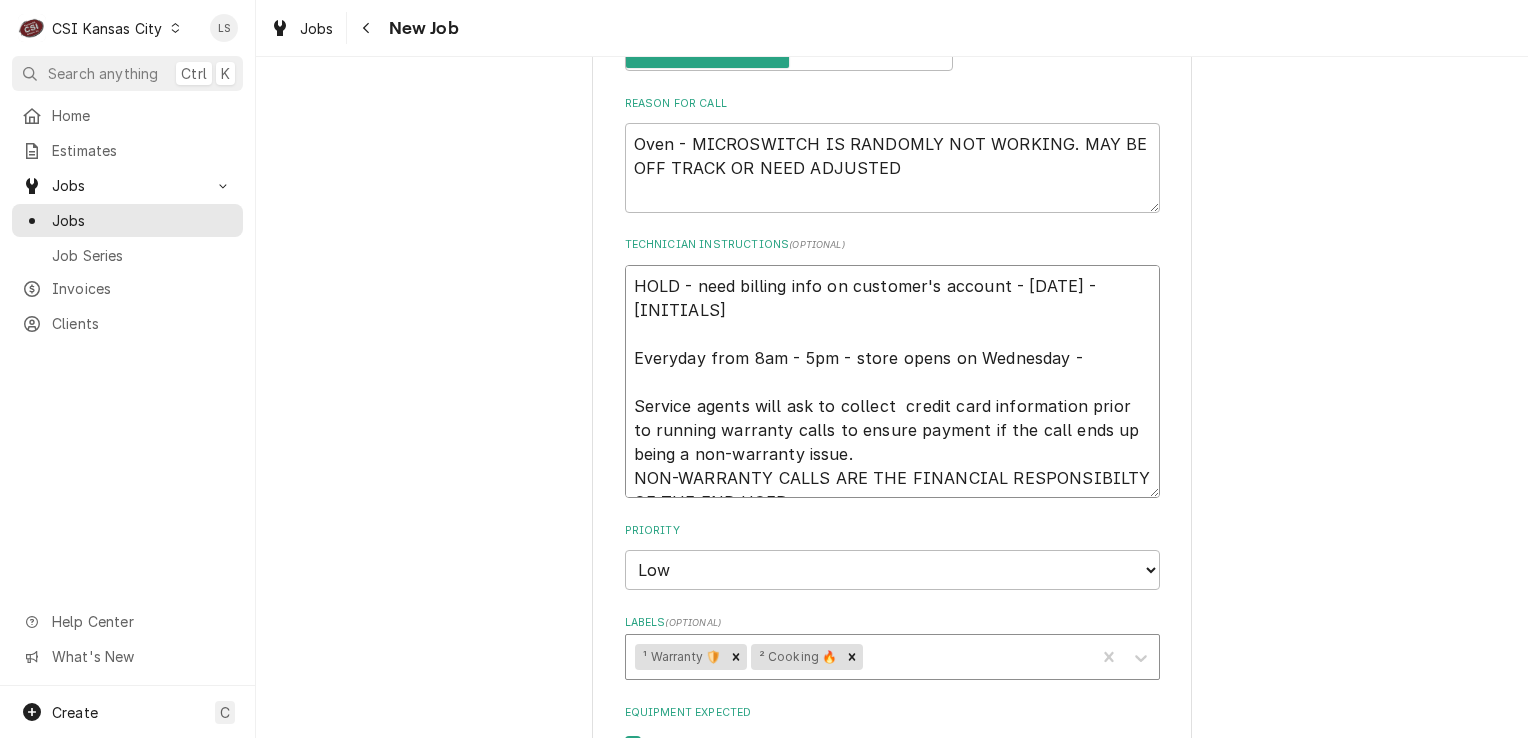 type on "x" 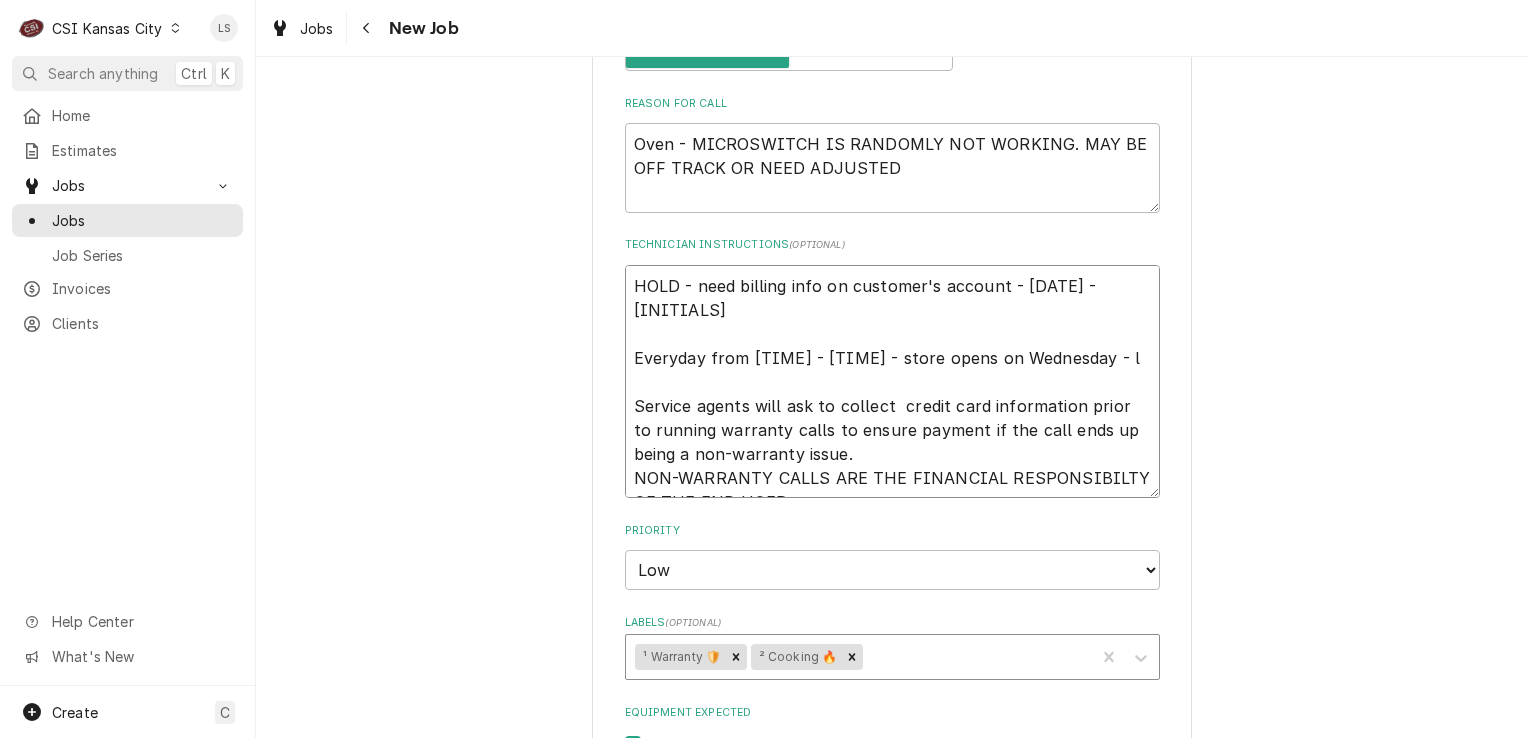 type on "HOLD - need billing info on customer's account - 7/4 - LS
Everyday from 8am - 5pm - store opens on Wednesday - ls
Service agents will ask to collect  credit card information prior to running warranty calls to ensure payment if the call ends up being a non-warranty issue.
NON-WARRANTY CALLS ARE THE FINANCIAL RESPONSIBILTY OF THE END USER." 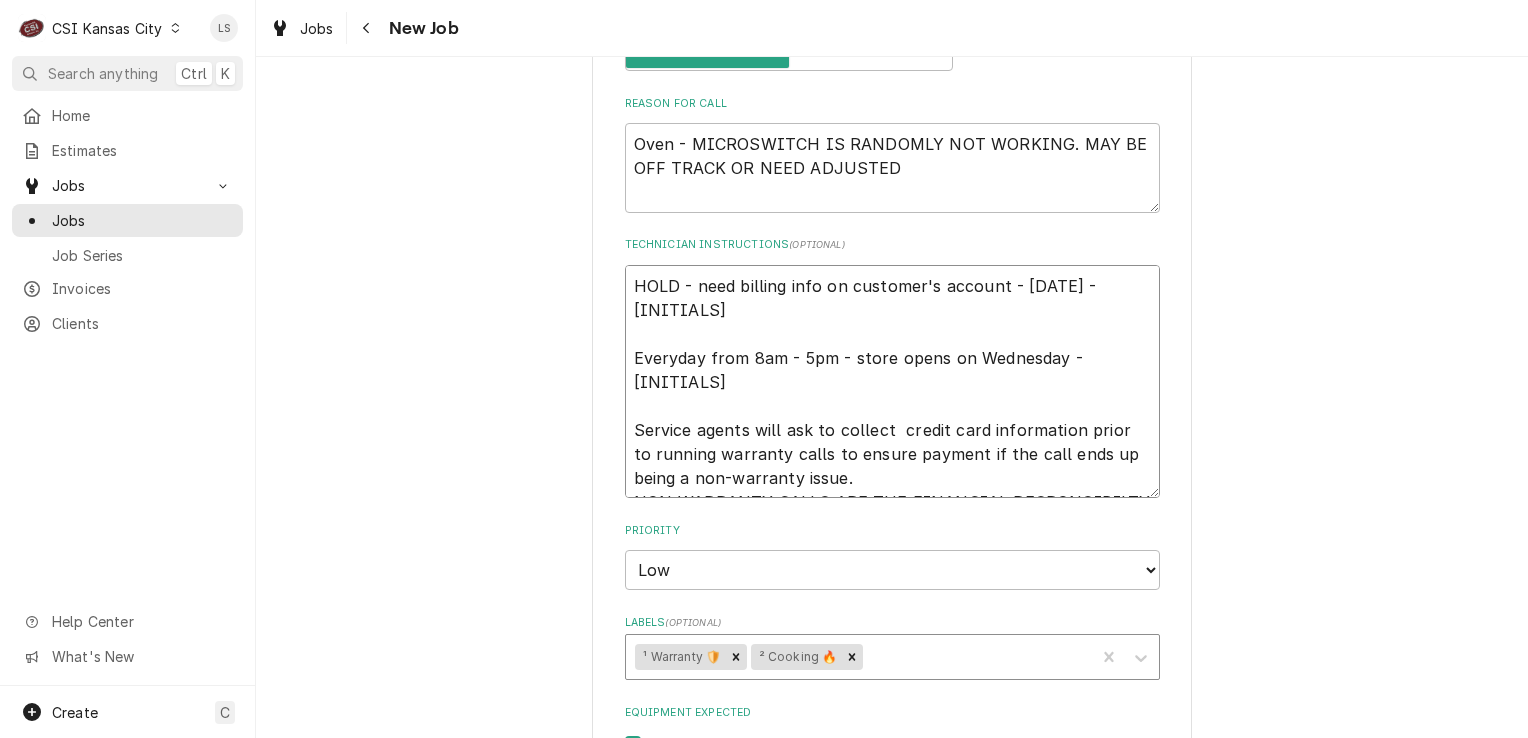 type on "x" 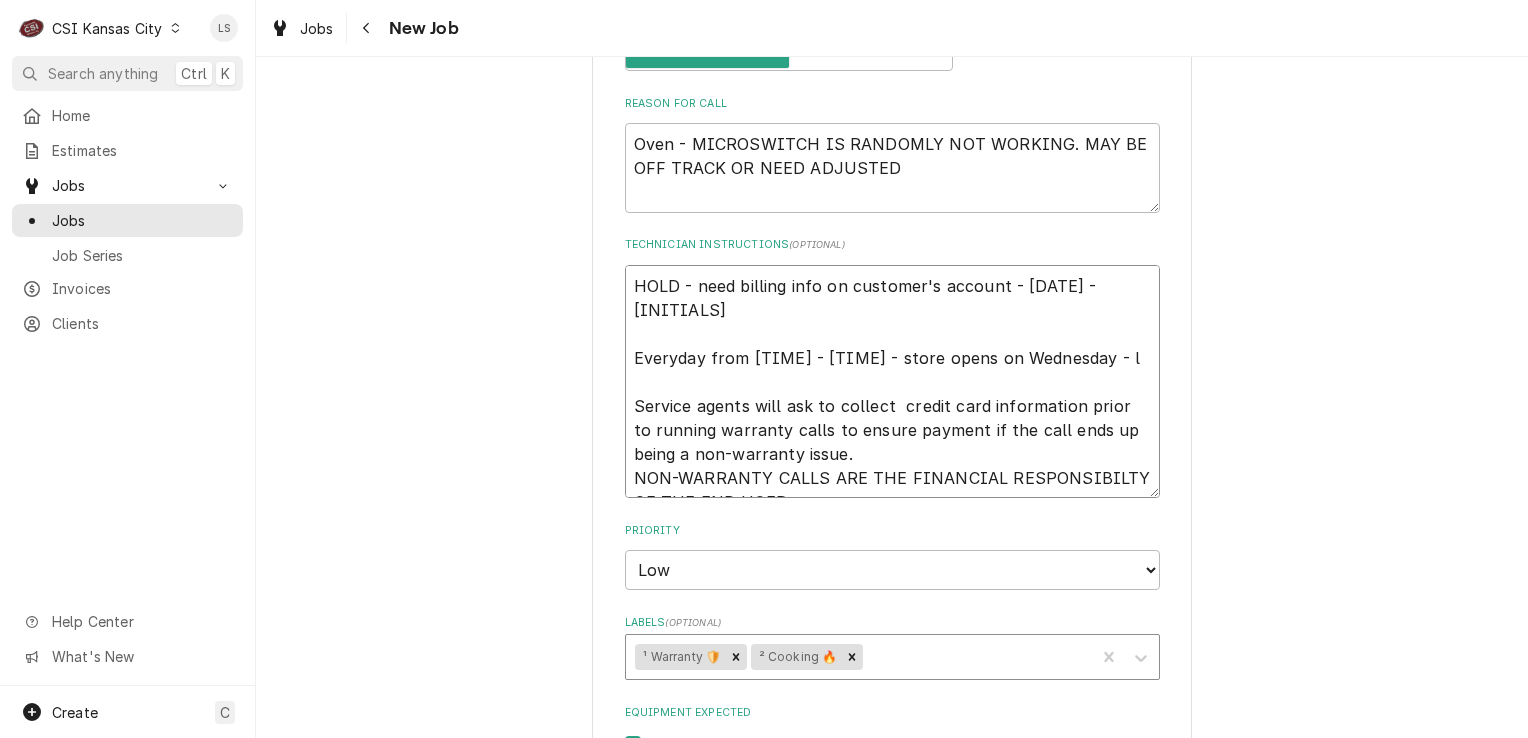 type on "x" 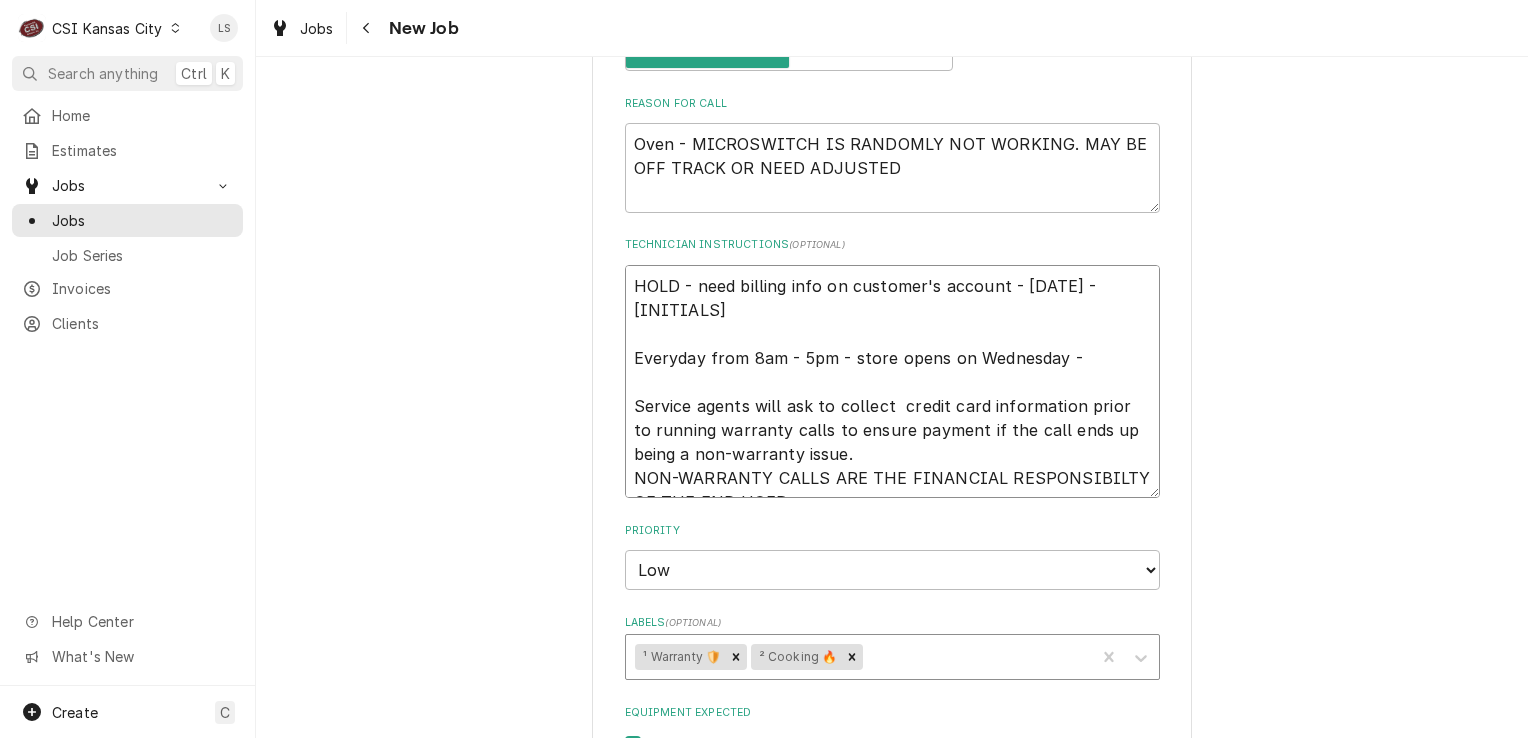 type on "x" 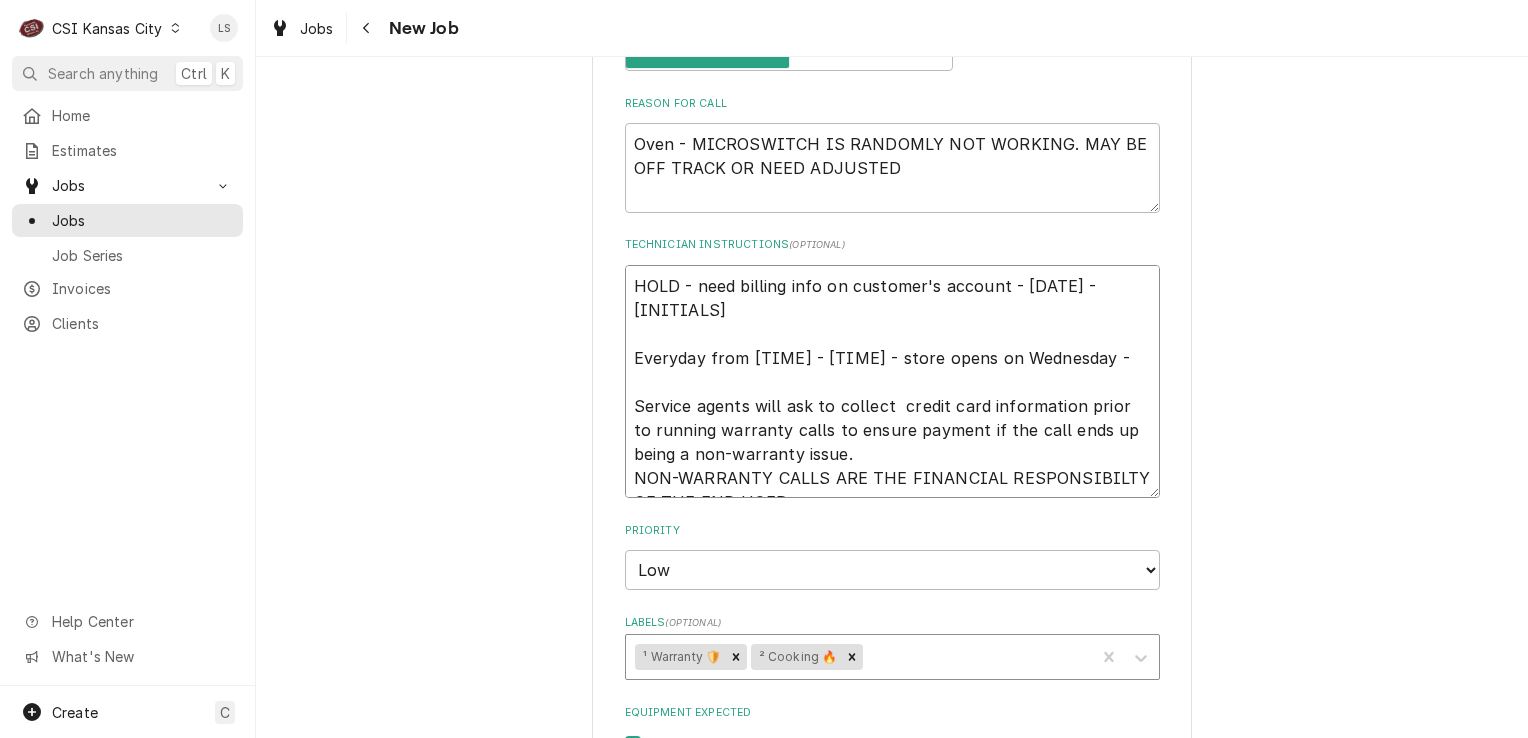 type on "x" 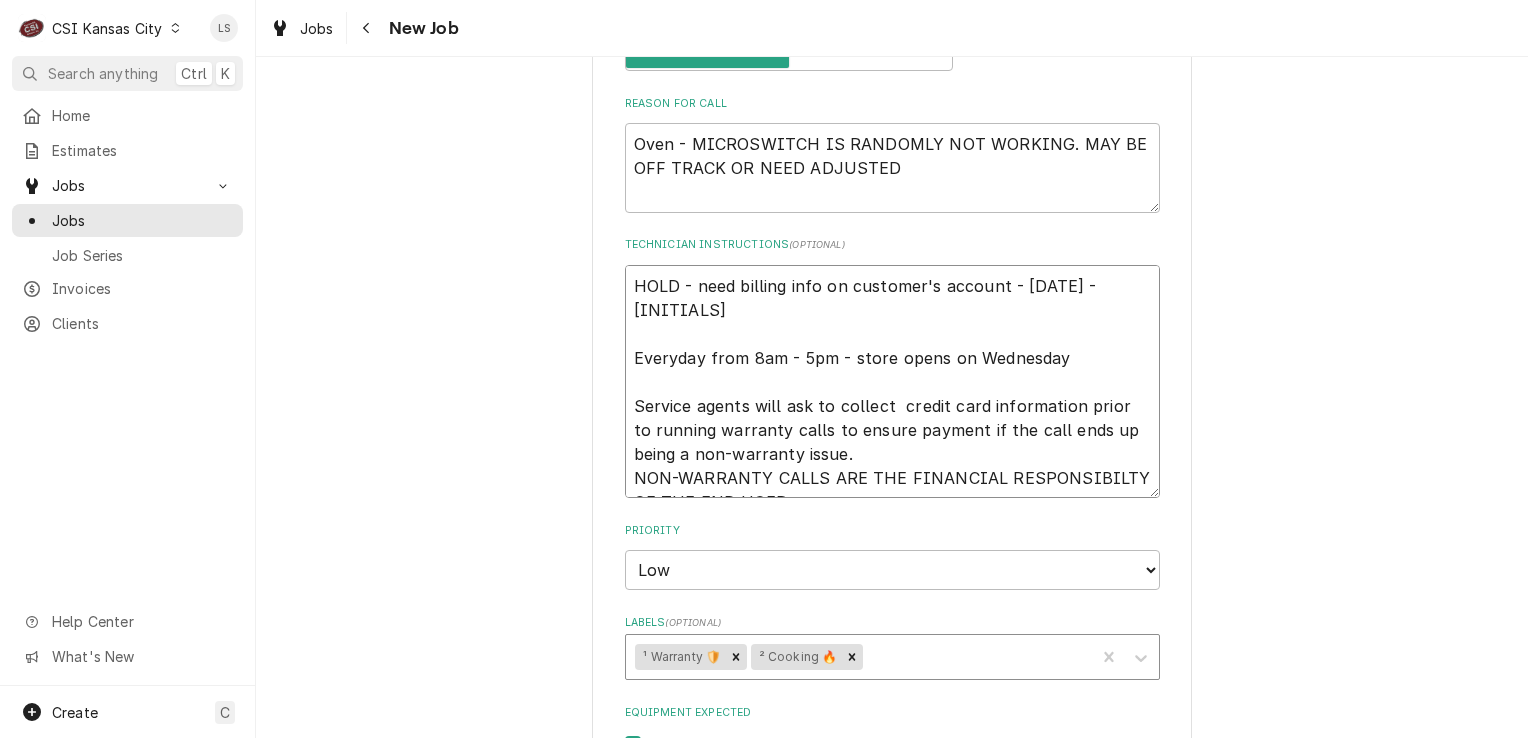 type on "x" 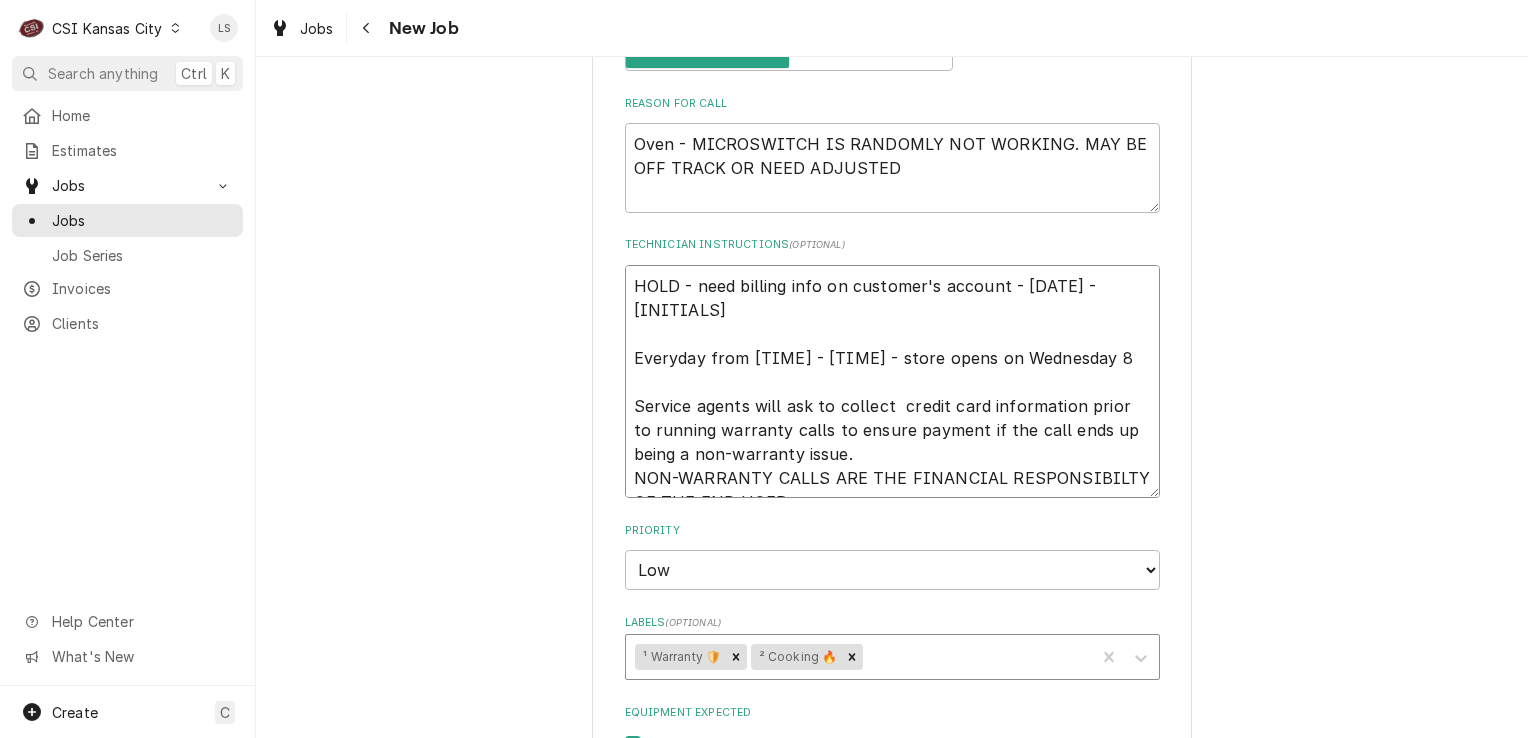 type on "x" 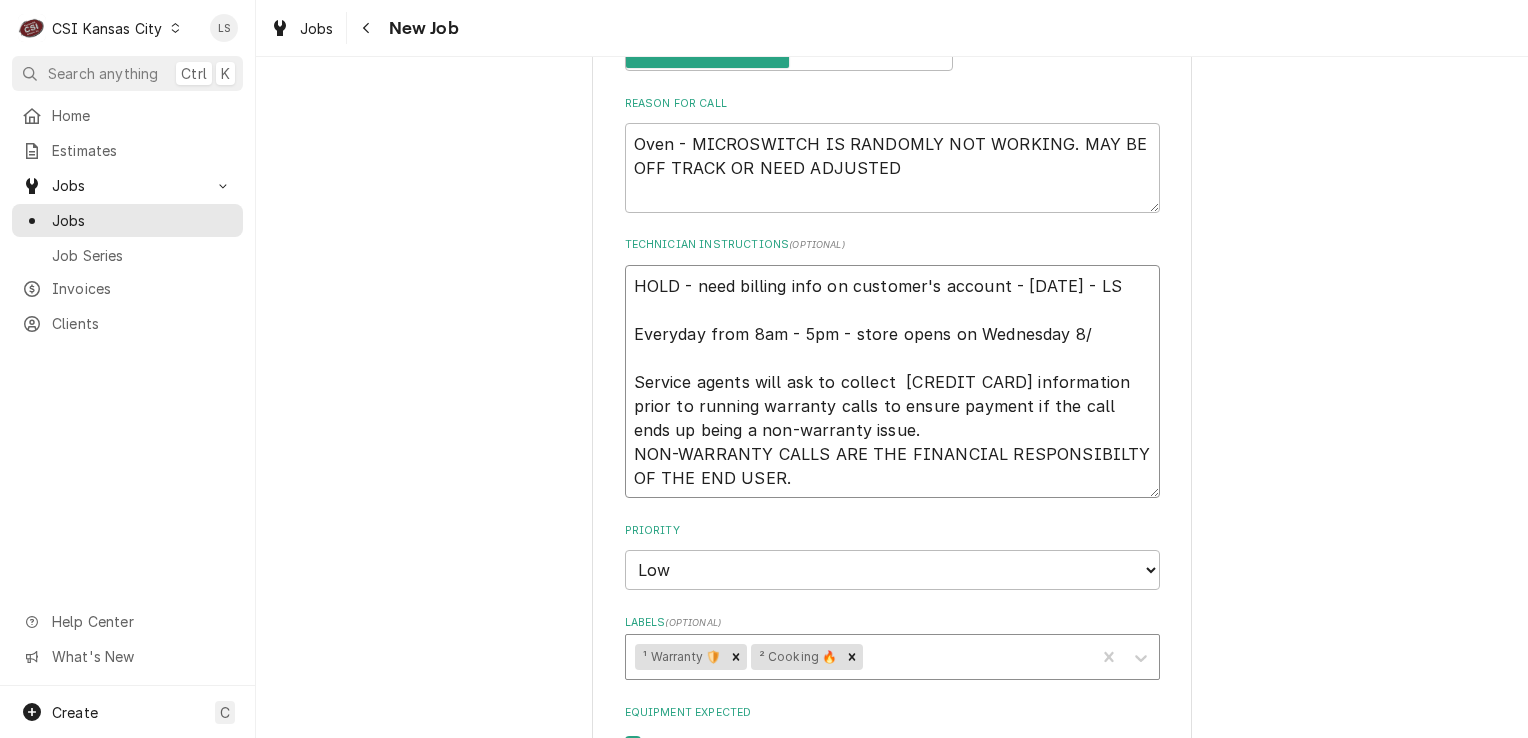 type on "x" 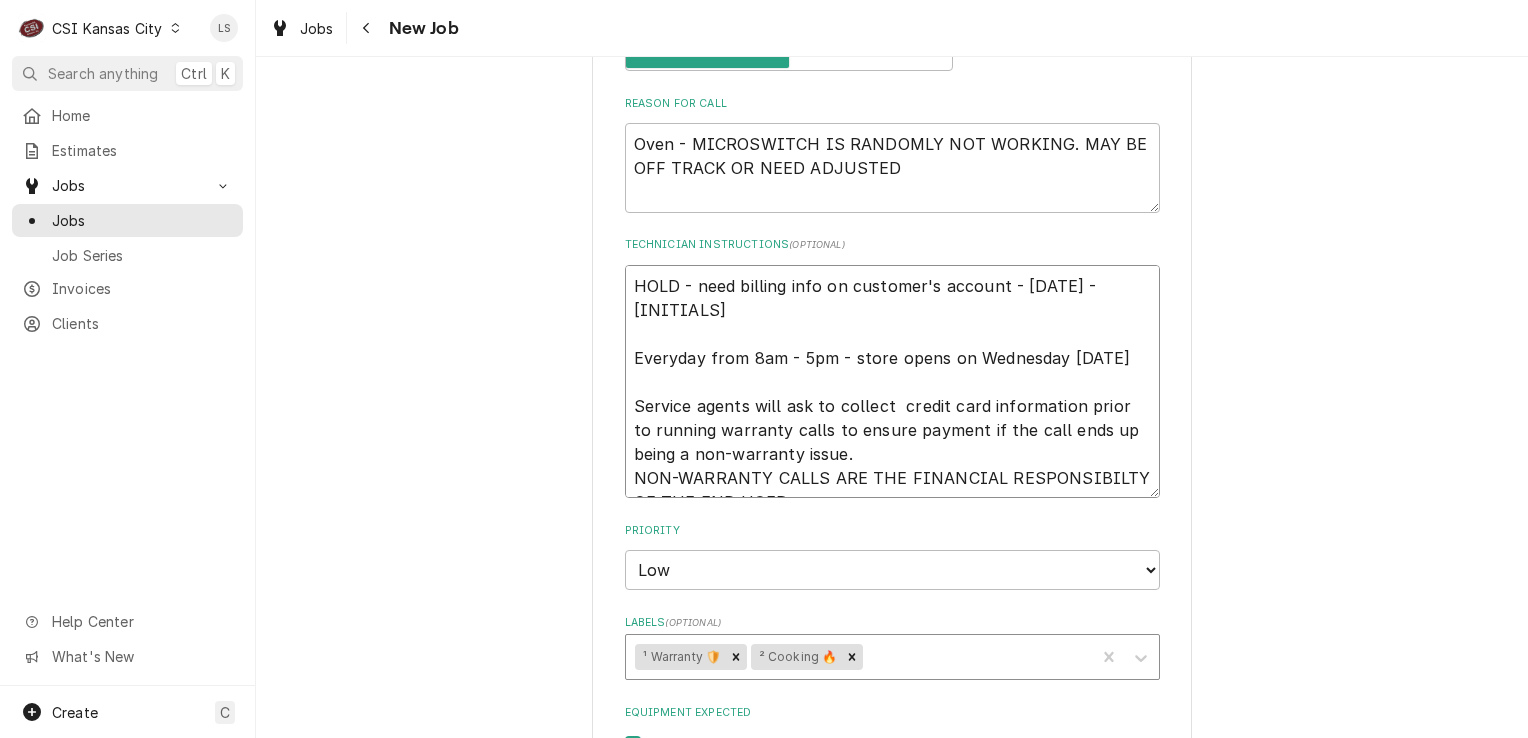 type on "x" 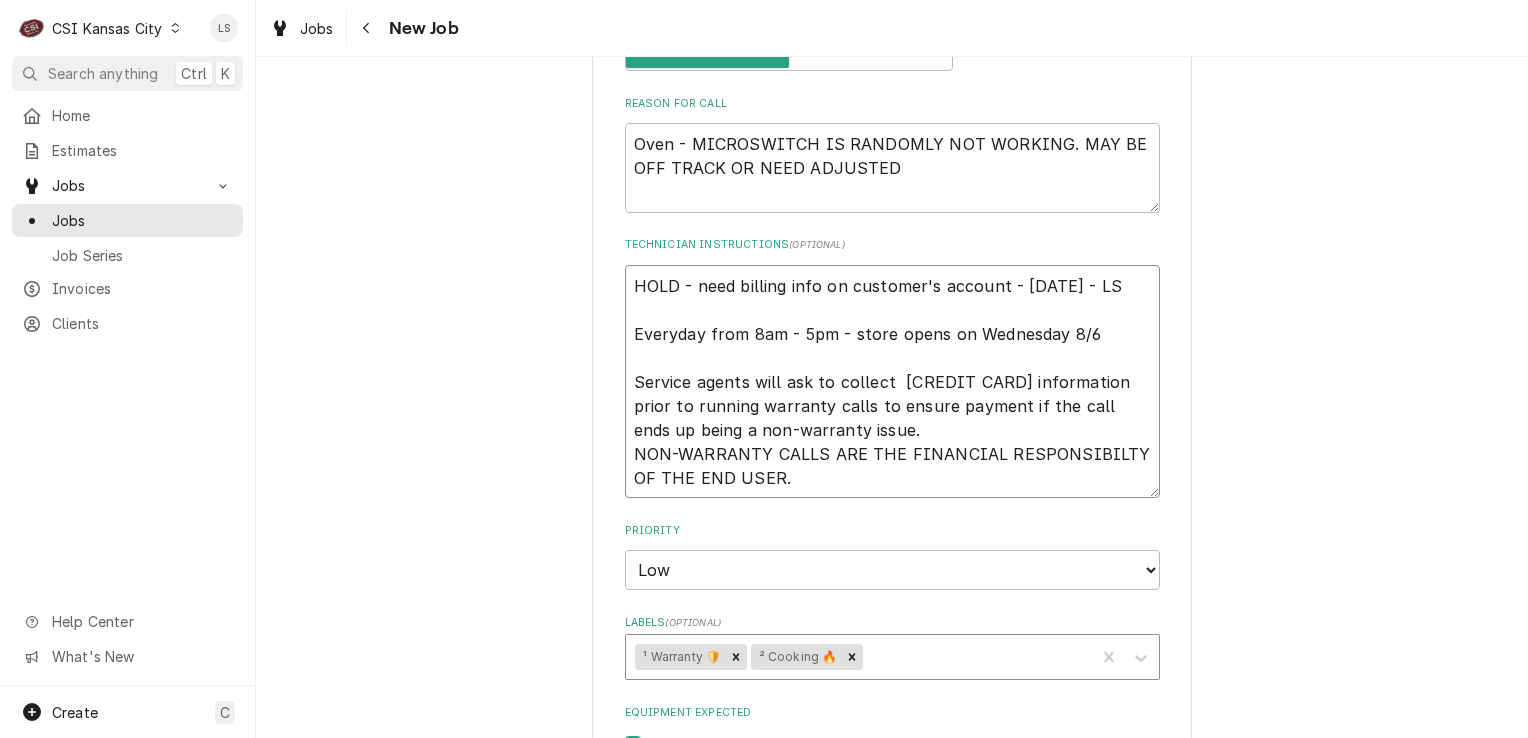 click on "HOLD - need billing info on customer's account - 7/4 - LS
Everyday from 8am - 5pm - store opens on Wednesday 8/6
Service agents will ask to collect  credit card information prior to running warranty calls to ensure payment if the call ends up being a non-warranty issue.
NON-WARRANTY CALLS ARE THE FINANCIAL RESPONSIBILTY OF THE END USER." at bounding box center (892, 382) 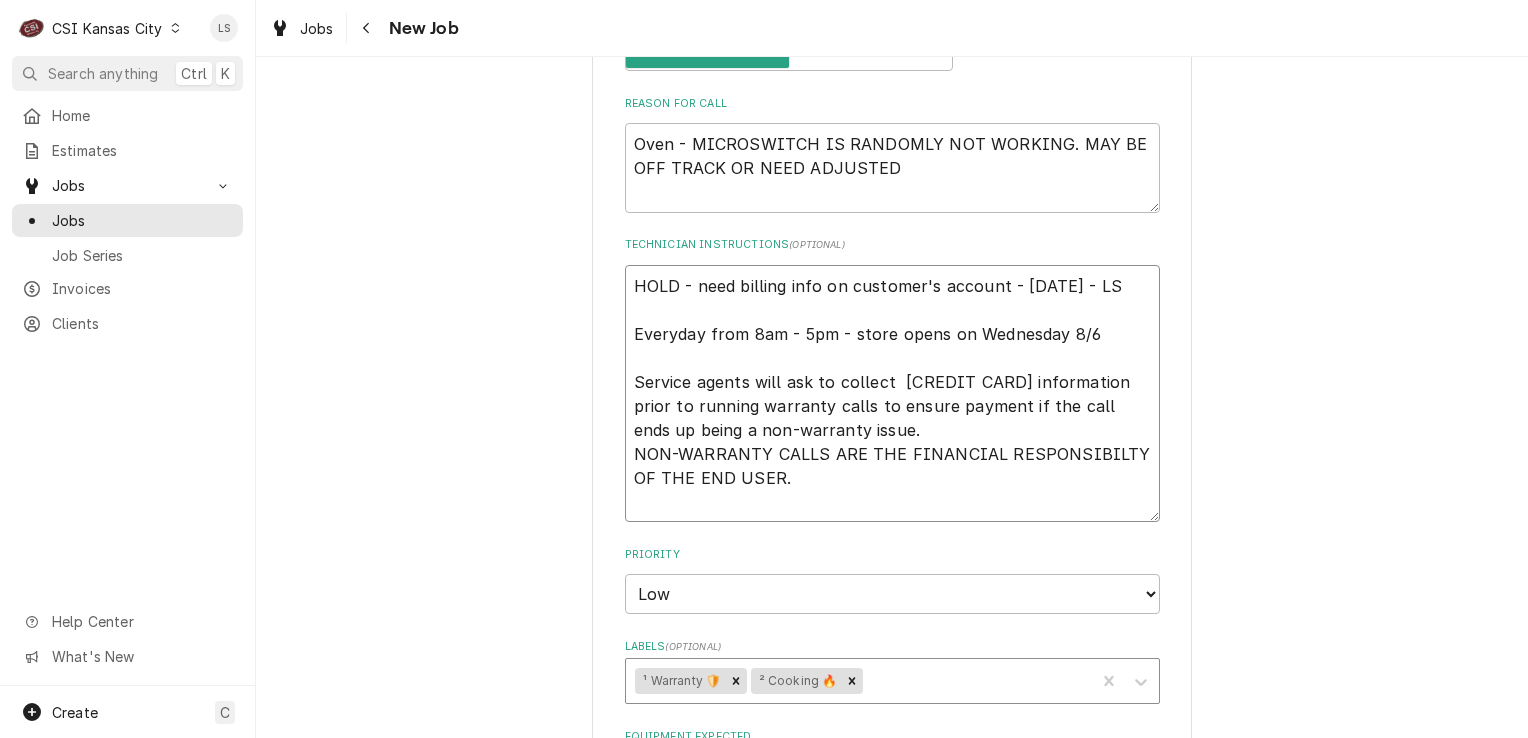 click on "HOLD - need billing info on customer's account - 7/4 - LS
Everyday from 8am - 5pm - store opens on Wednesday 8/6
Service agents will ask to collect  credit card information prior to running warranty calls to ensure payment if the call ends up being a non-warranty issue.
NON-WARRANTY CALLS ARE THE FINANCIAL RESPONSIBILTY OF THE END USER." at bounding box center (892, 394) 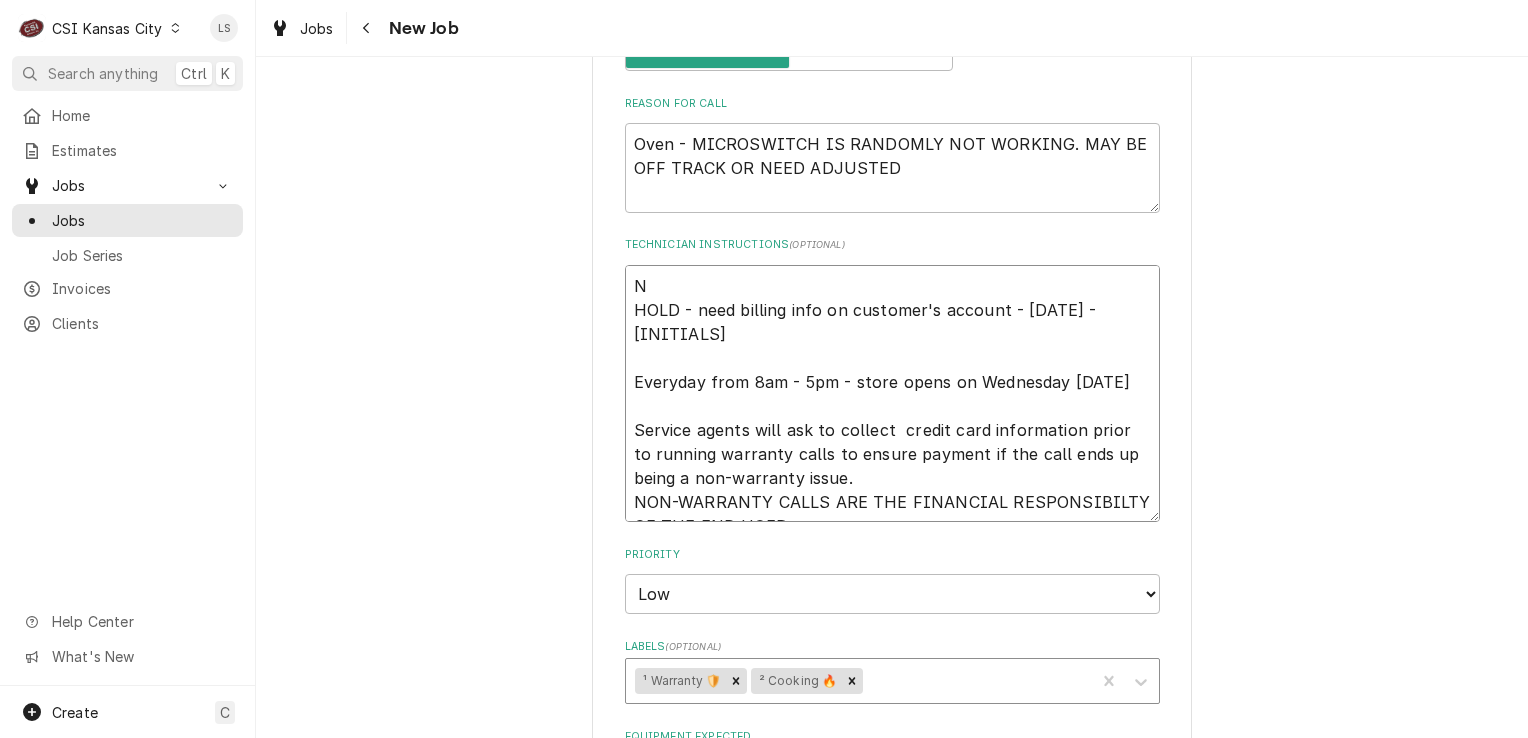 type on "x" 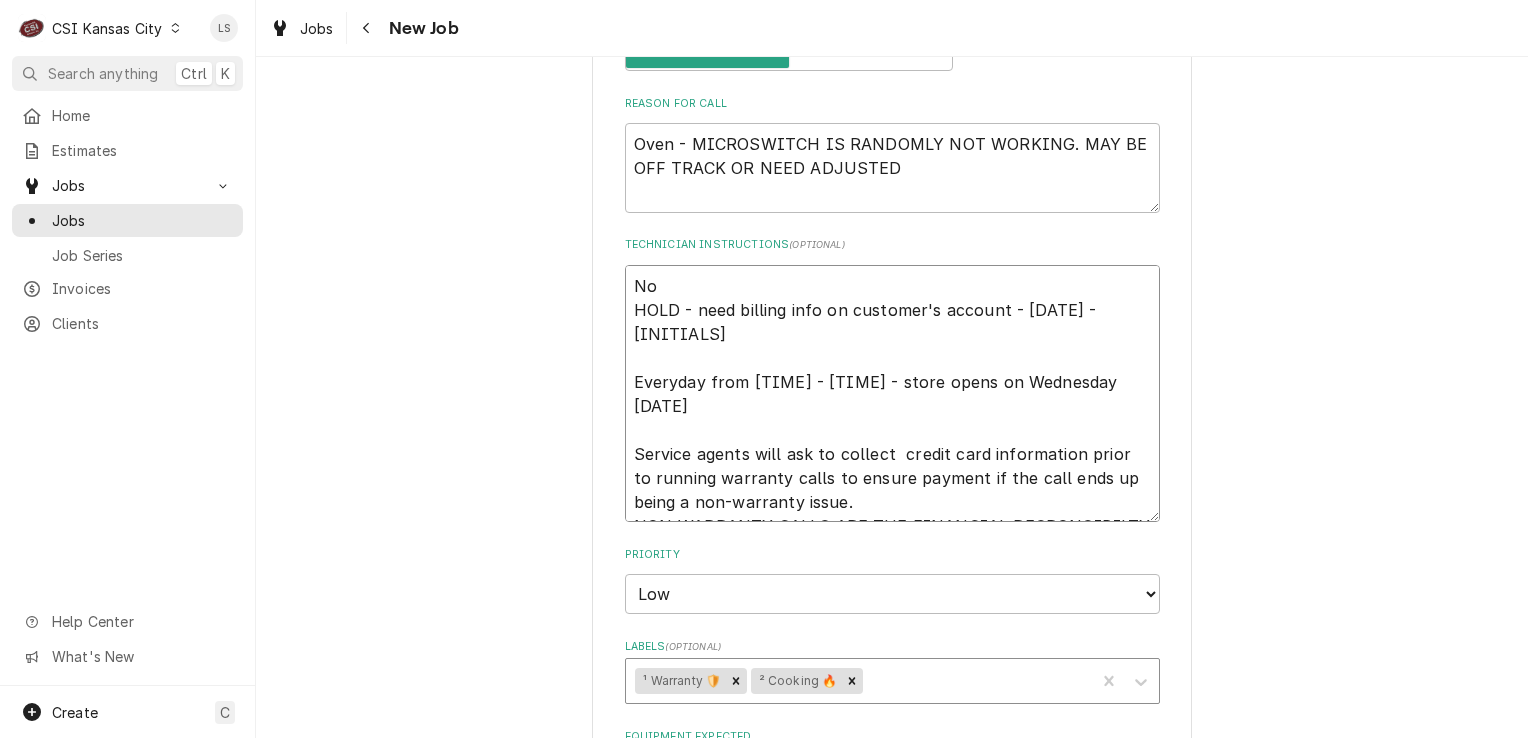 type on "x" 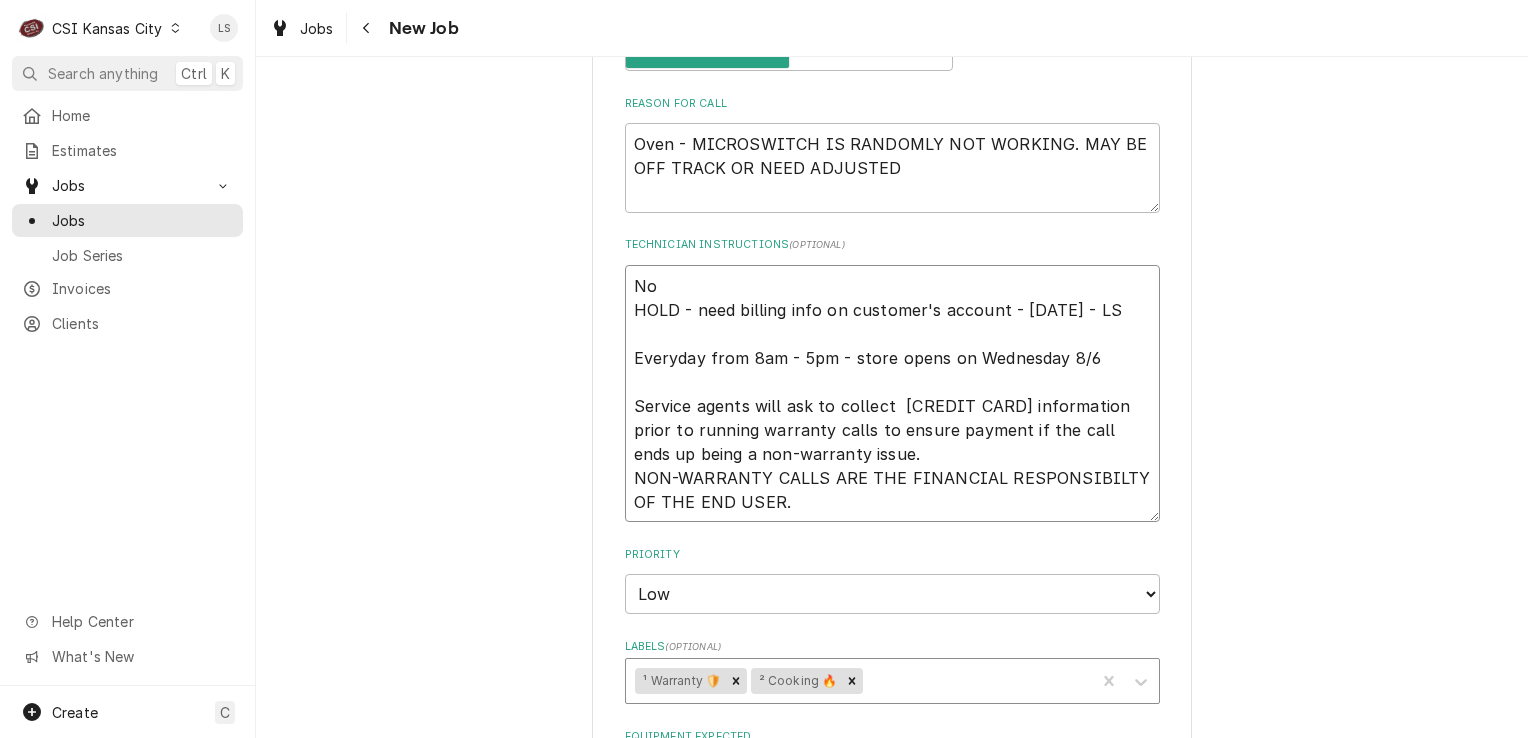 type on "x" 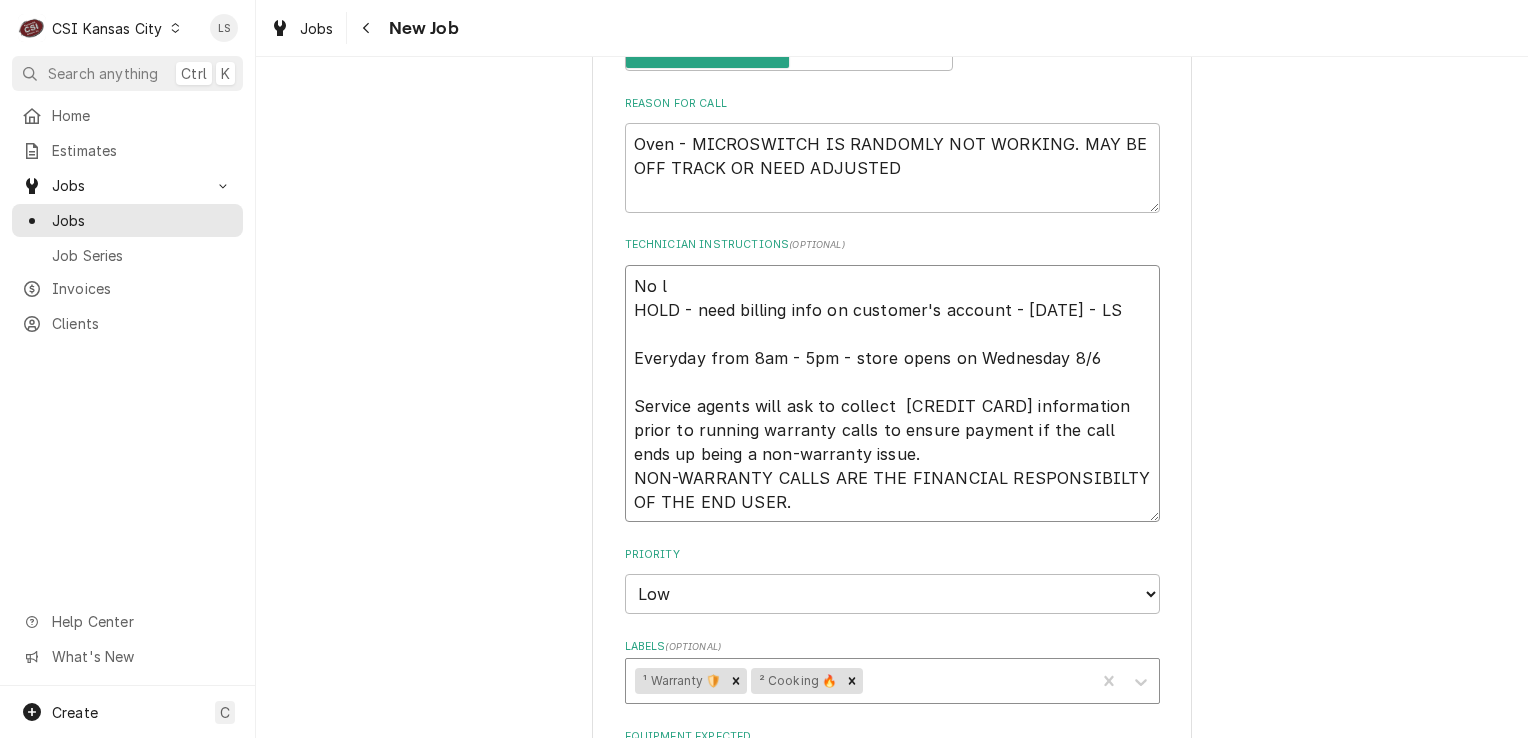type on "x" 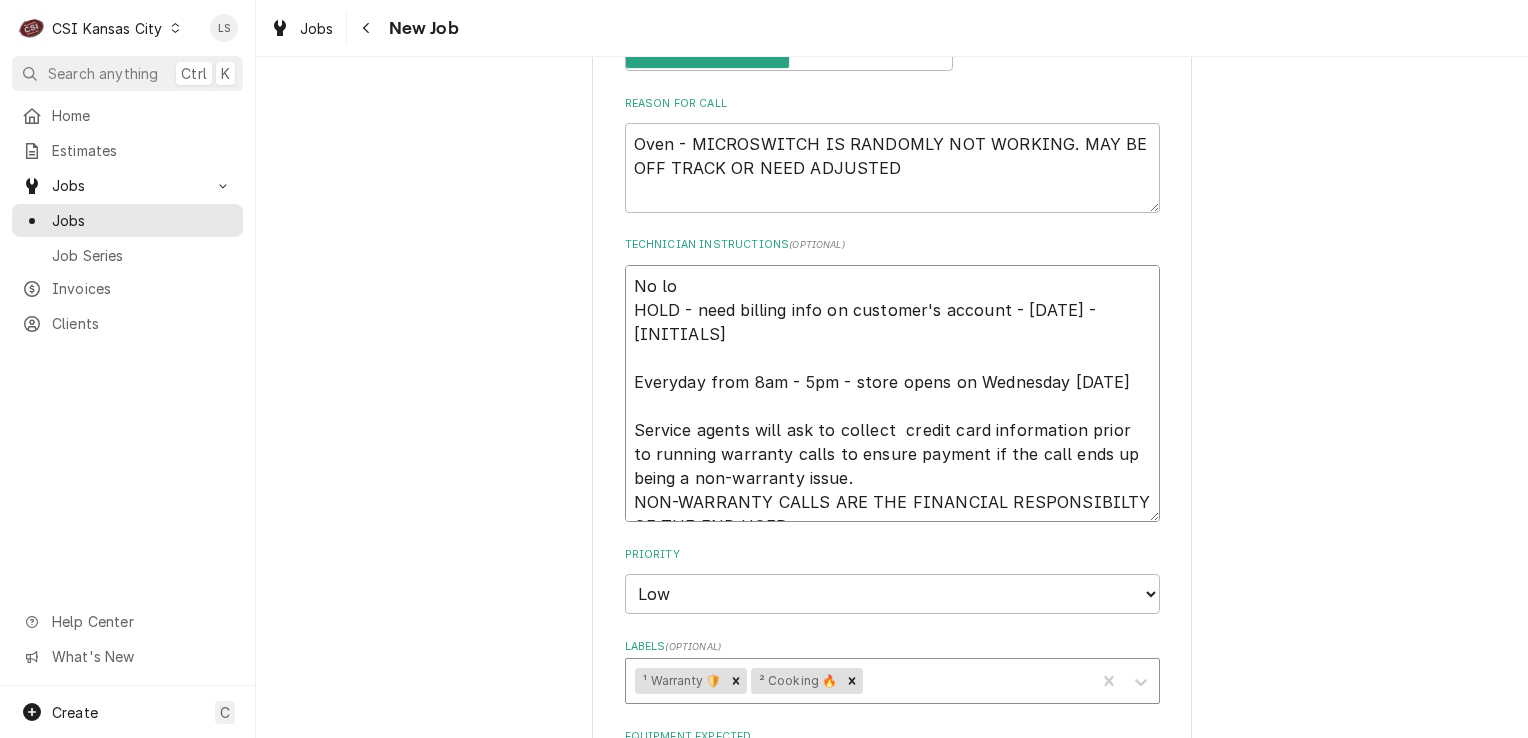 type on "x" 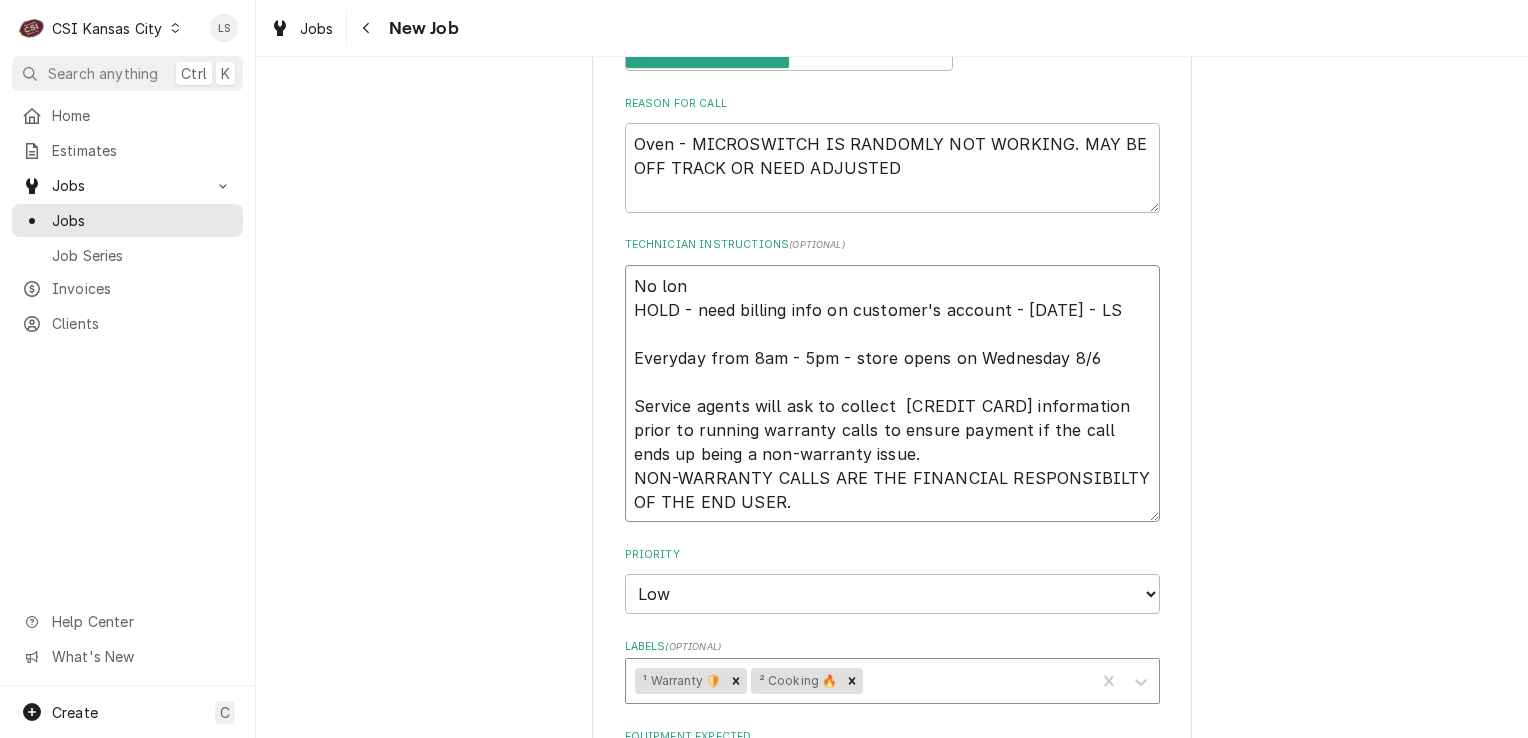 type on "No long
HOLD - need billing info on customer's account - 7/4 - LS
Everyday from 8am - 5pm - store opens on Wednesday 8/6
Service agents will ask to collect  credit card information prior to running warranty calls to ensure payment if the call ends up being a non-warranty issue.
NON-WARRANTY CALLS ARE THE FINANCIAL RESPONSIBILTY OF THE END USER." 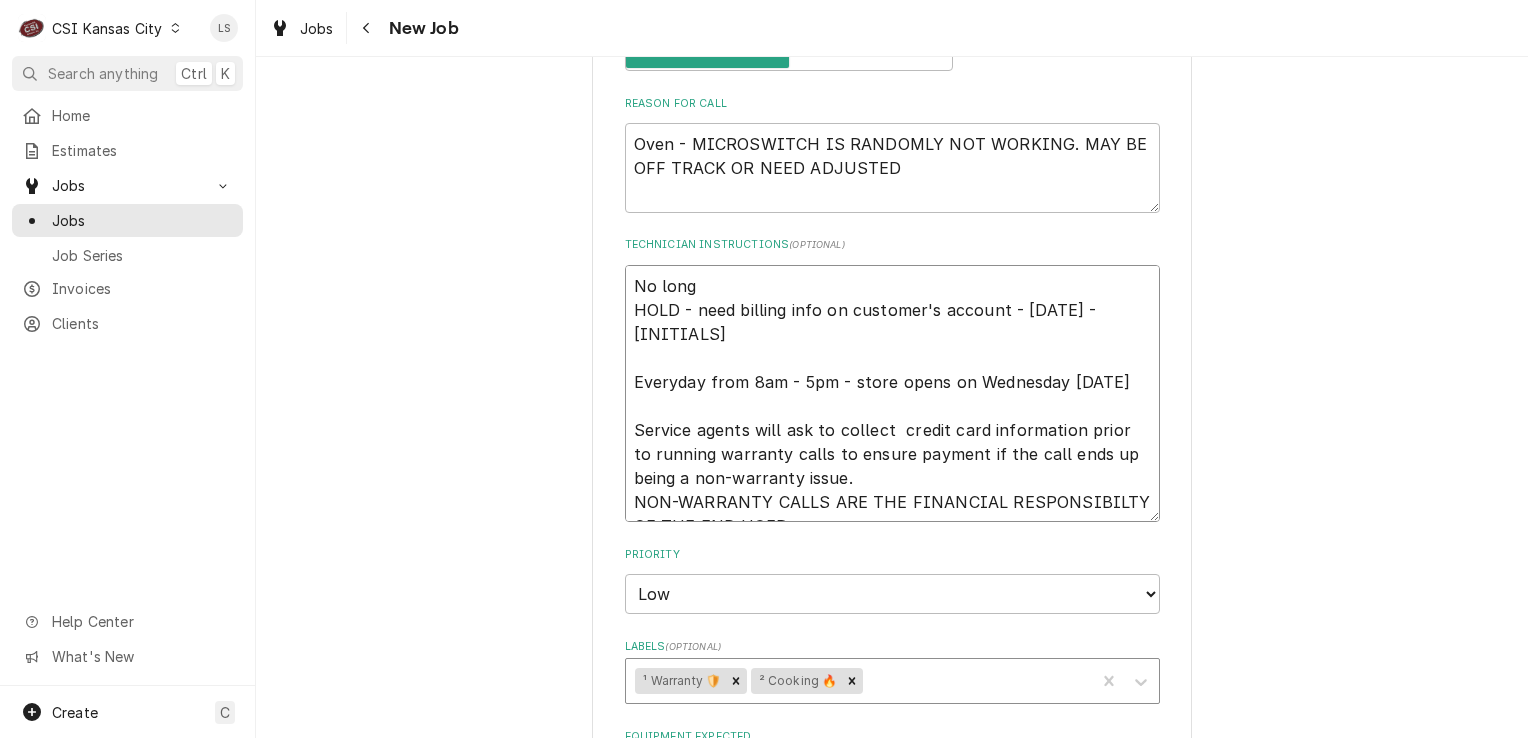 type on "x" 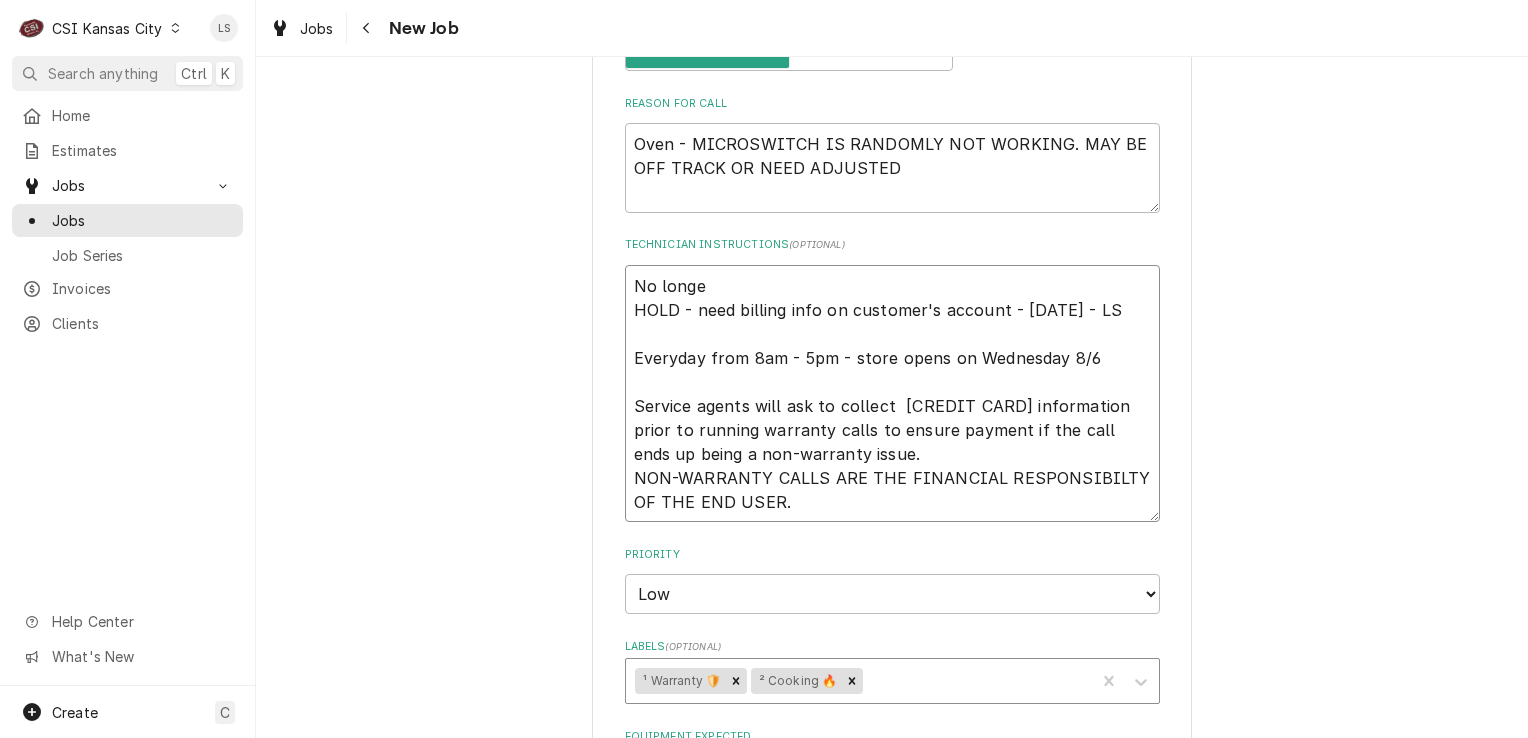 type on "No longer
HOLD - need billing info on customer's account - 7/4 - LS
Everyday from 8am - 5pm - store opens on Wednesday 8/6
Service agents will ask to collect  credit card information prior to running warranty calls to ensure payment if the call ends up being a non-warranty issue.
NON-WARRANTY CALLS ARE THE FINANCIAL RESPONSIBILTY OF THE END USER." 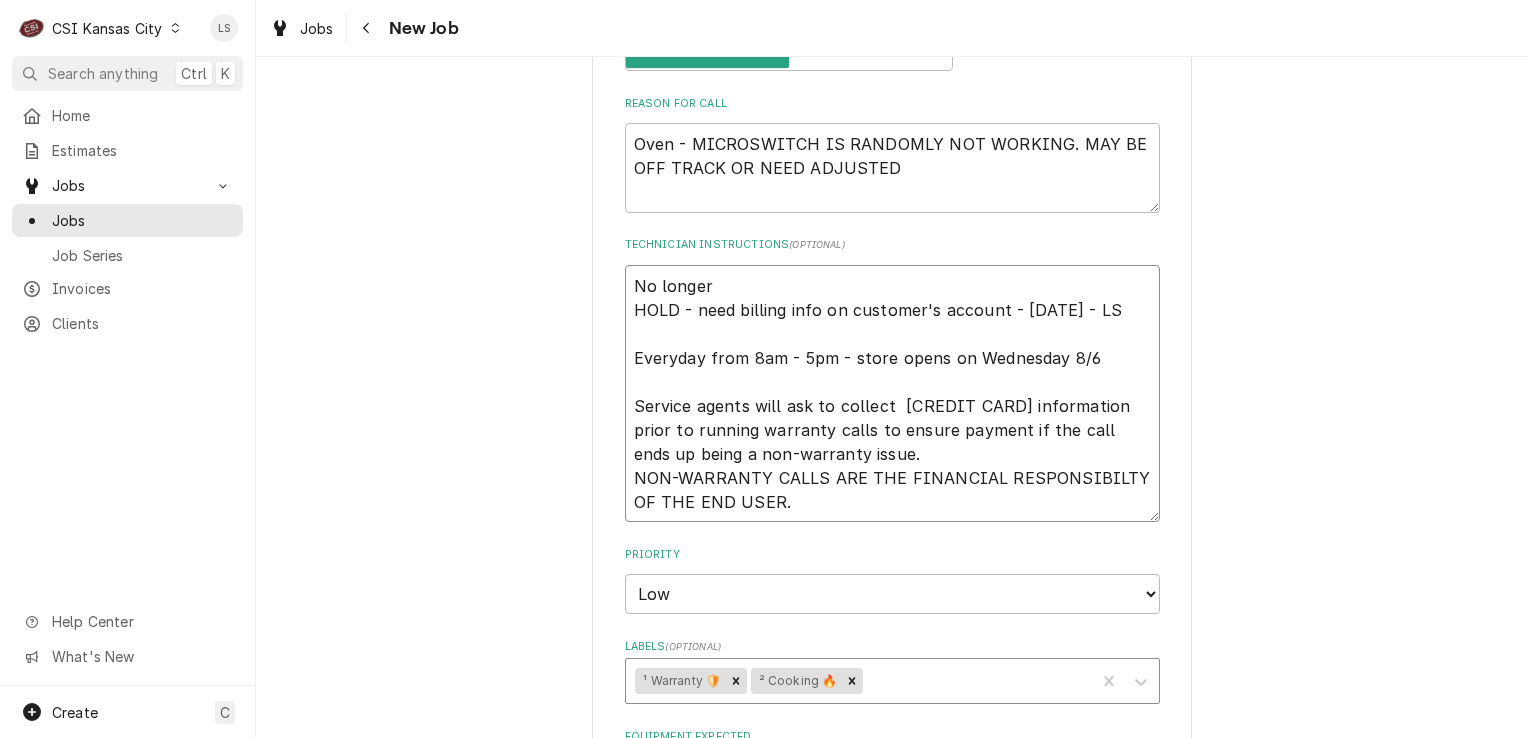 type on "x" 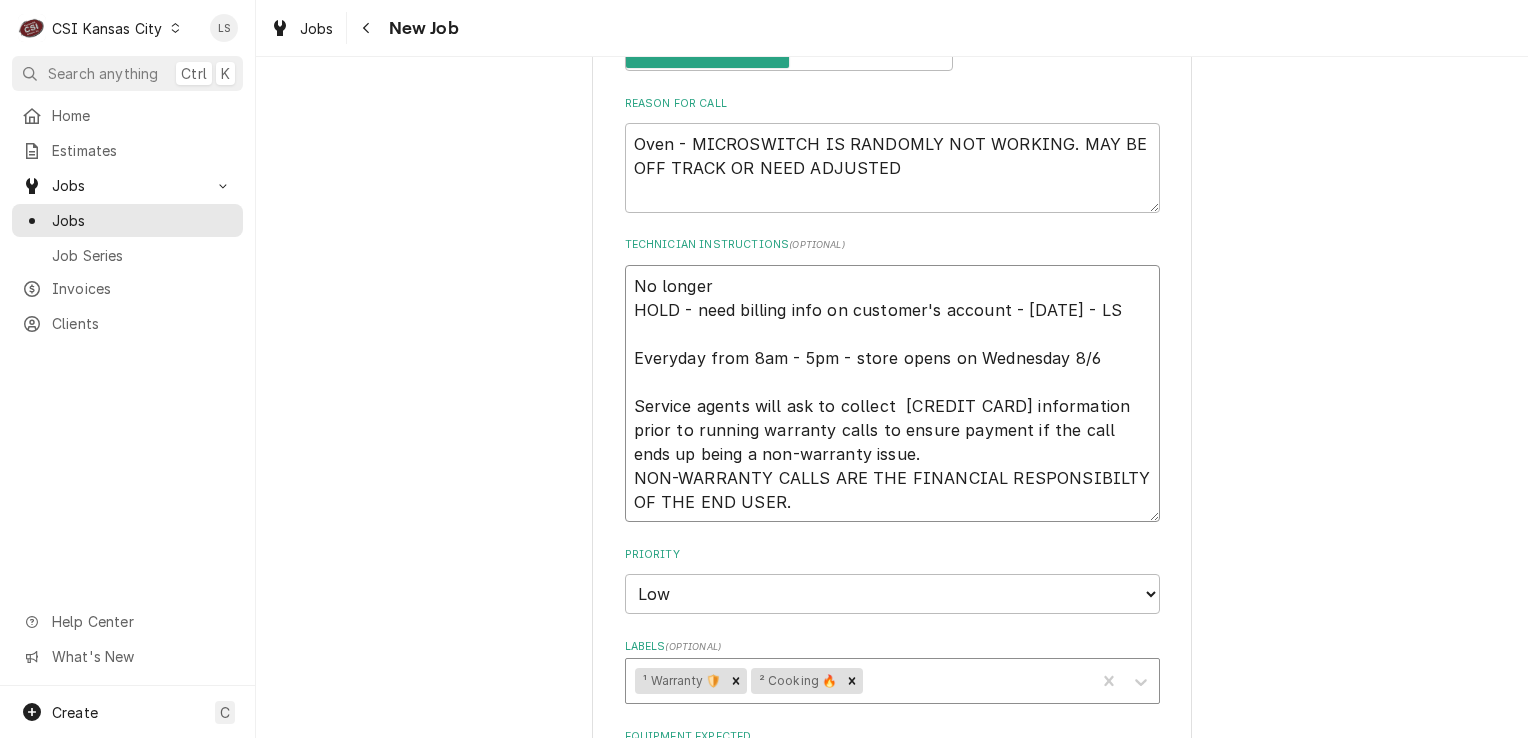 type on "x" 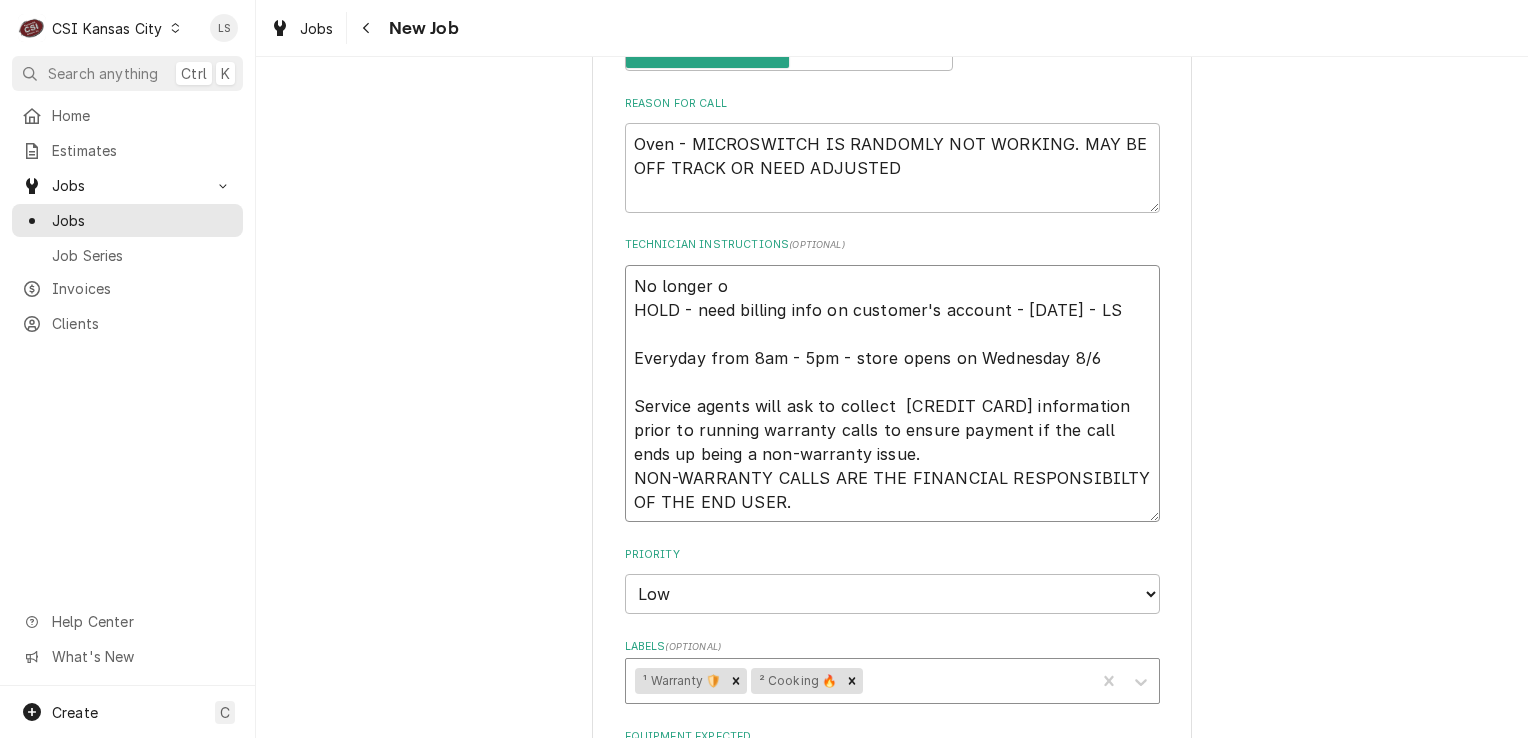 type on "x" 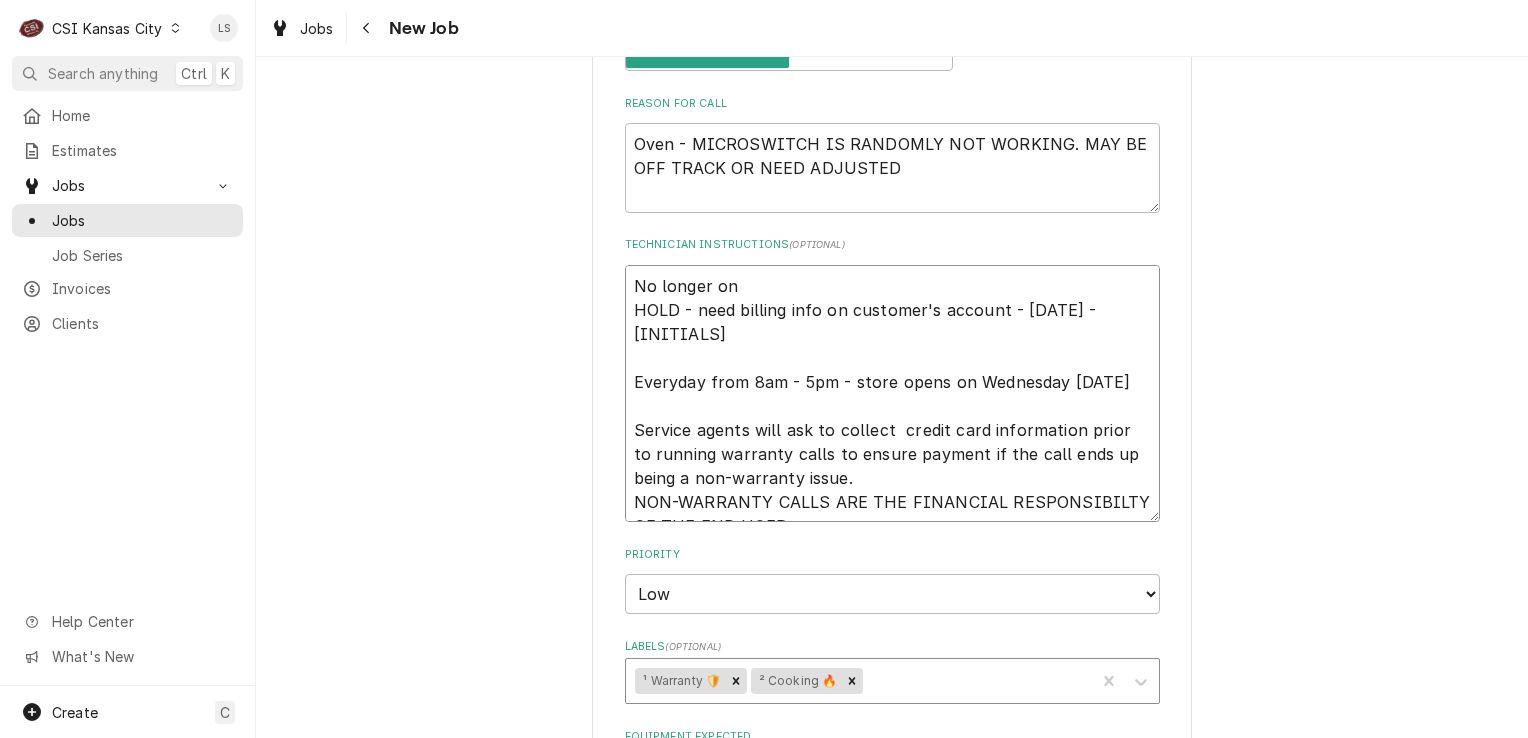 type on "x" 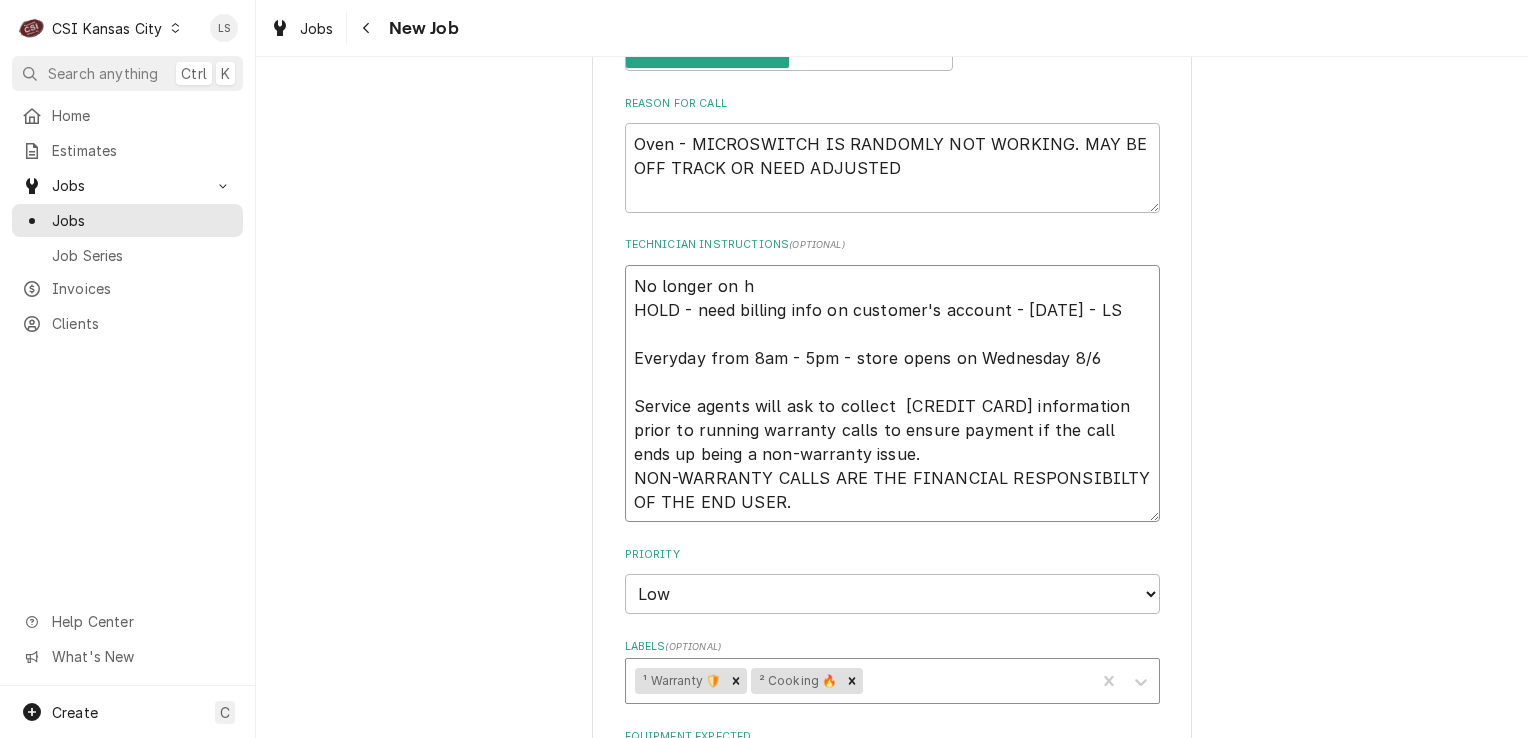 type on "x" 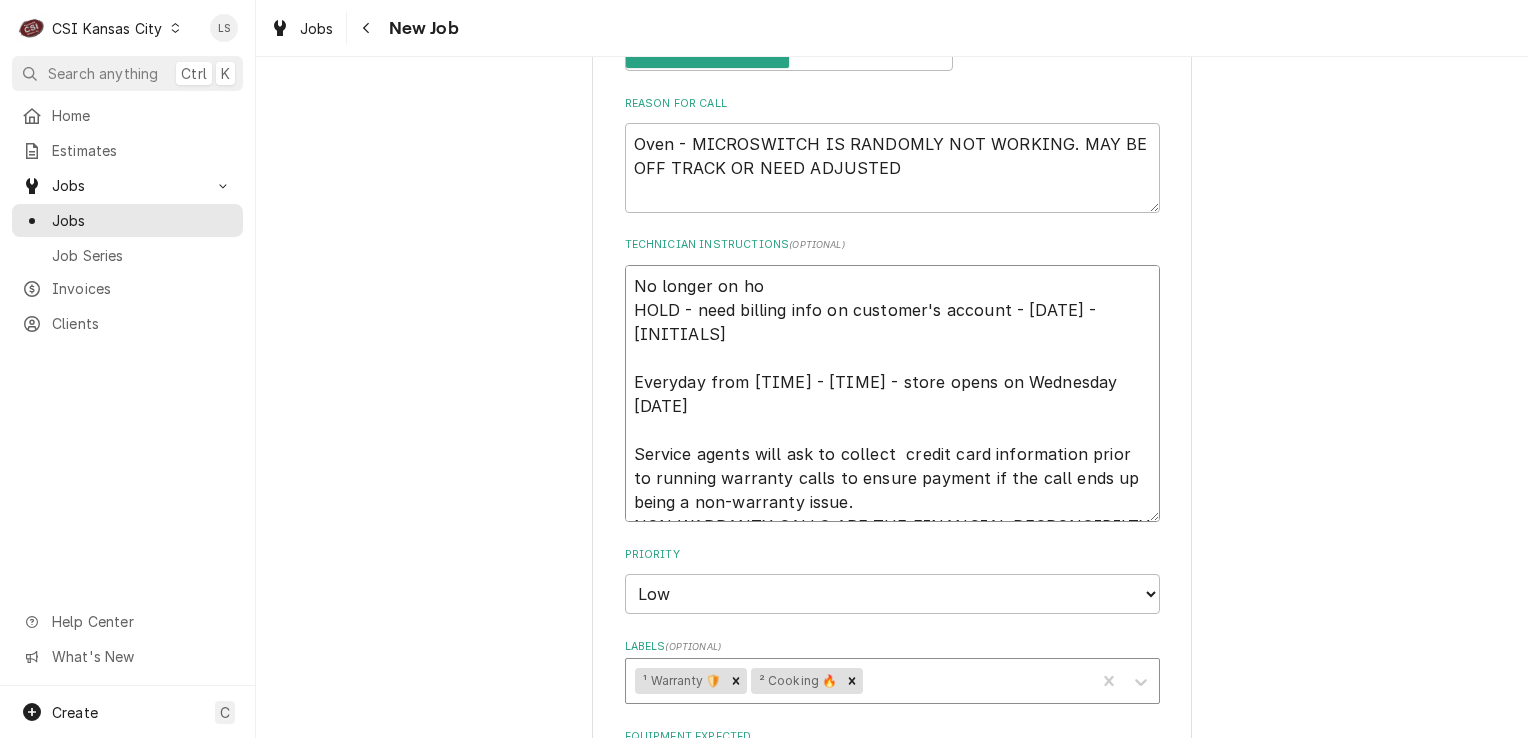 type on "x" 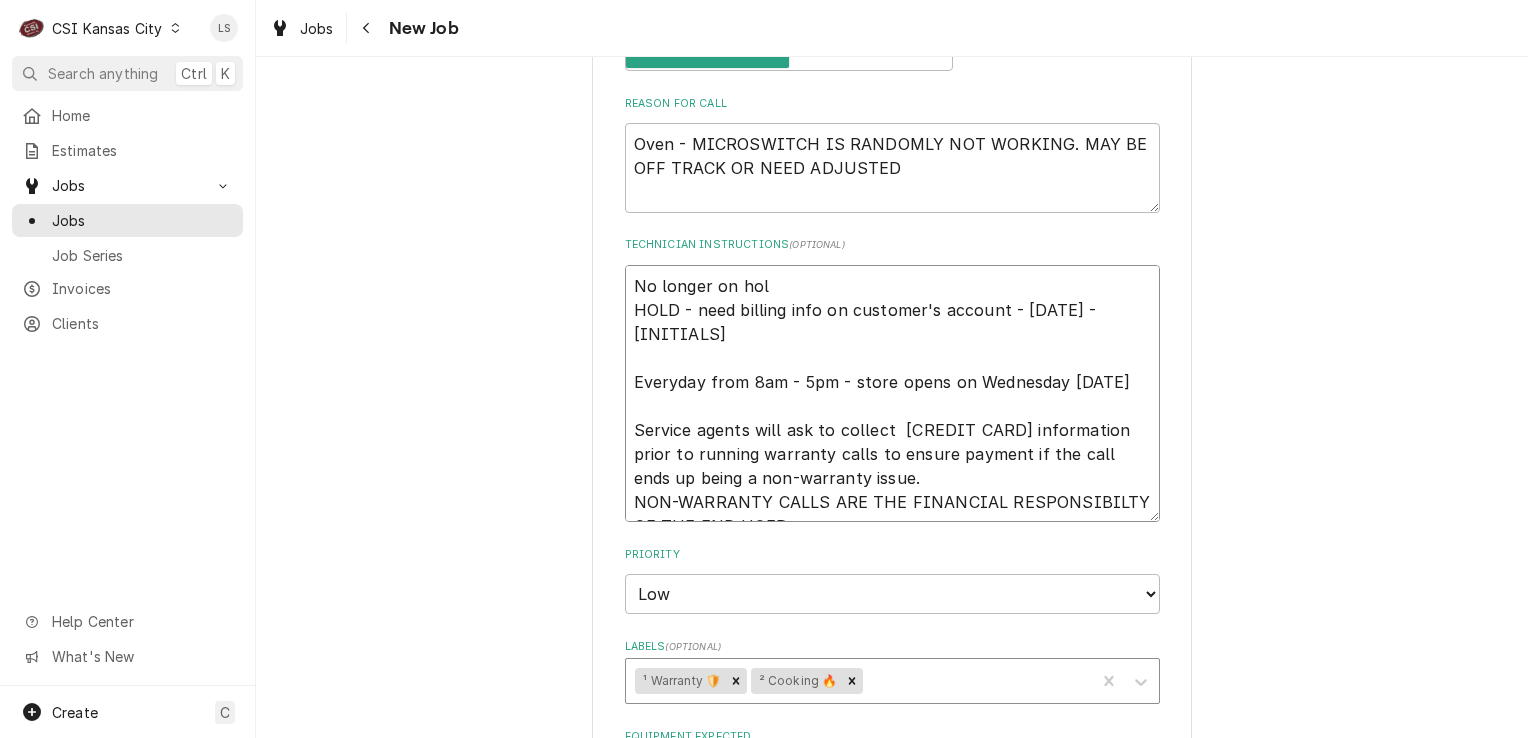 type on "No longer on hold
HOLD - need billing info on customer's account - 7/4 - LS
Everyday from 8am - 5pm - store opens on Wednesday 8/6
Service agents will ask to collect  credit card information prior to running warranty calls to ensure payment if the call ends up being a non-warranty issue.
NON-WARRANTY CALLS ARE THE FINANCIAL RESPONSIBILTY OF THE END USER." 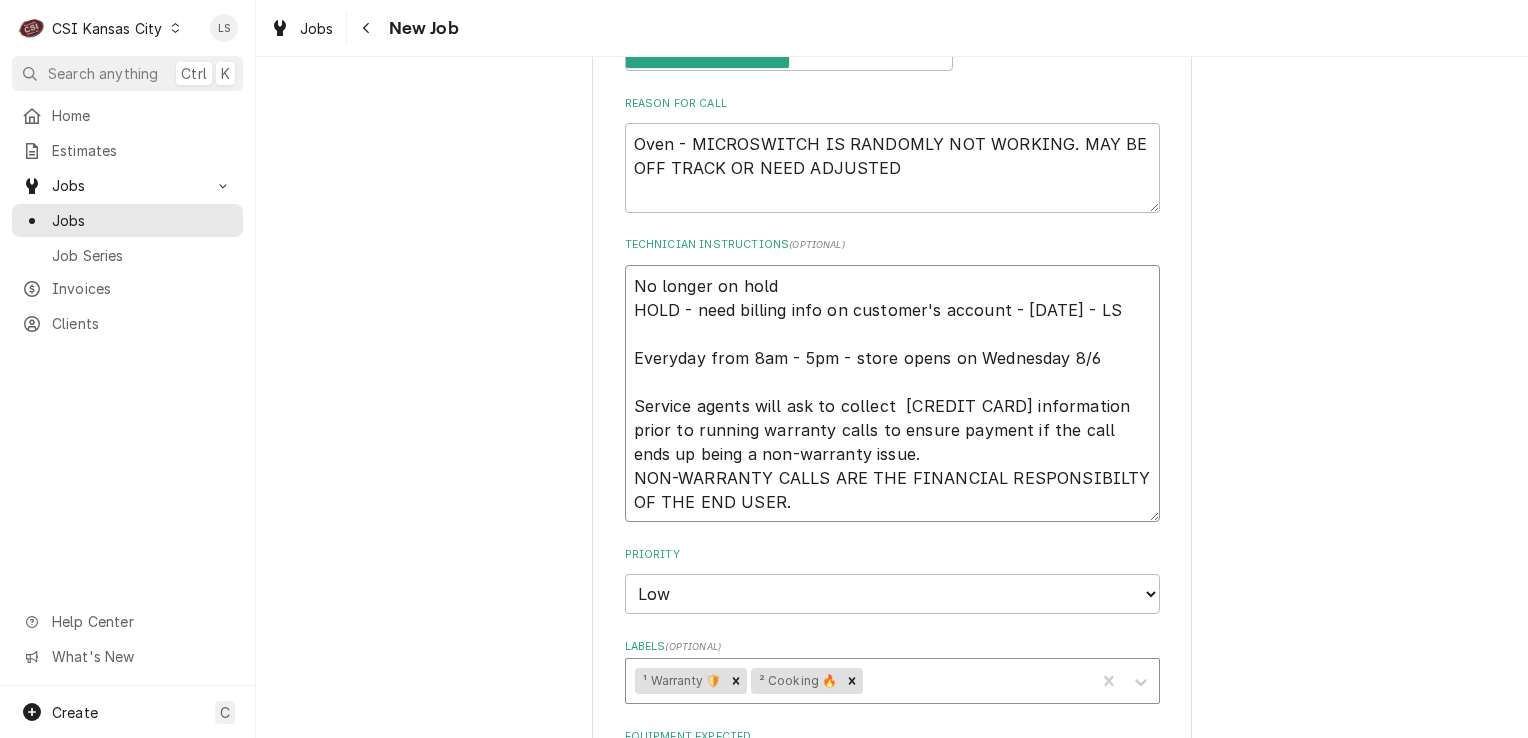 type on "x" 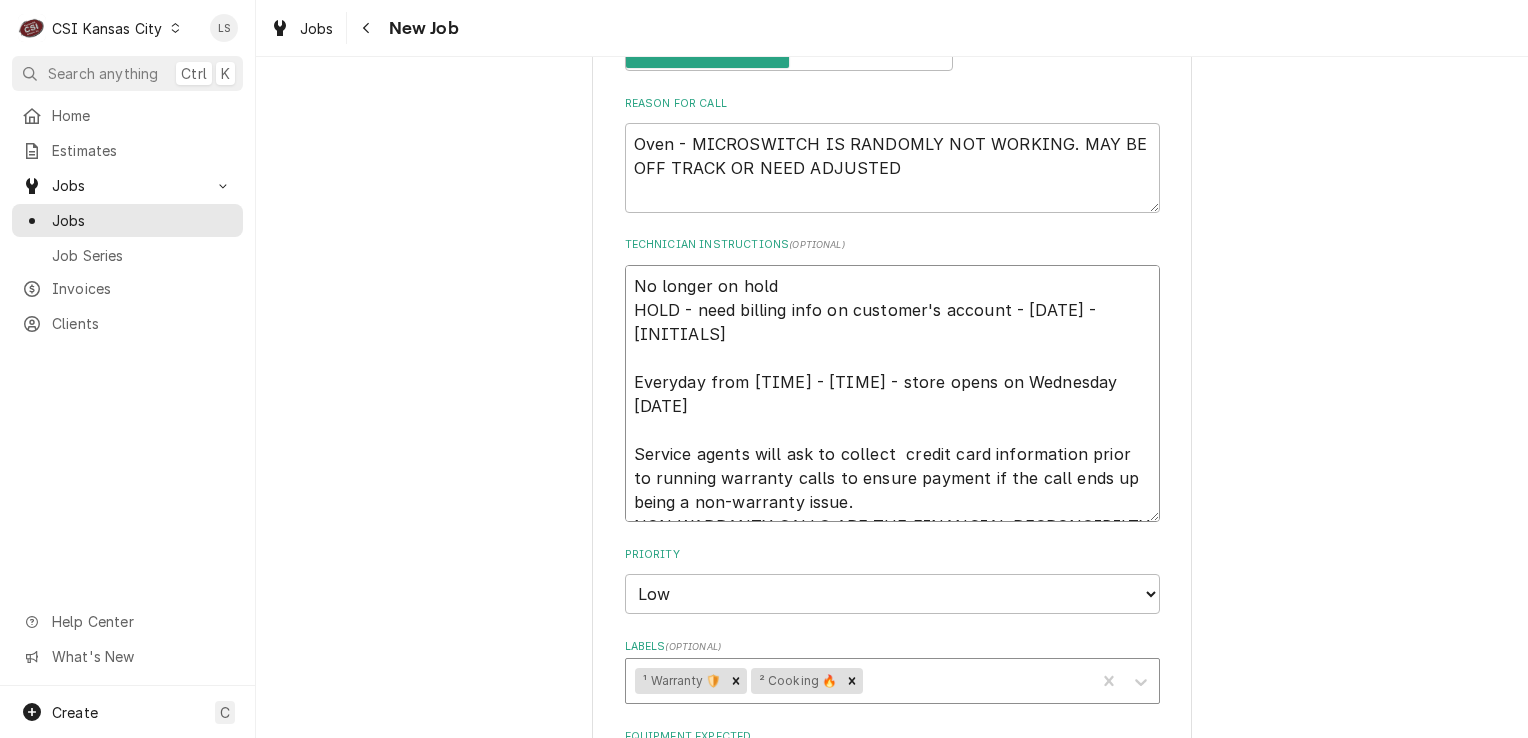 type on "x" 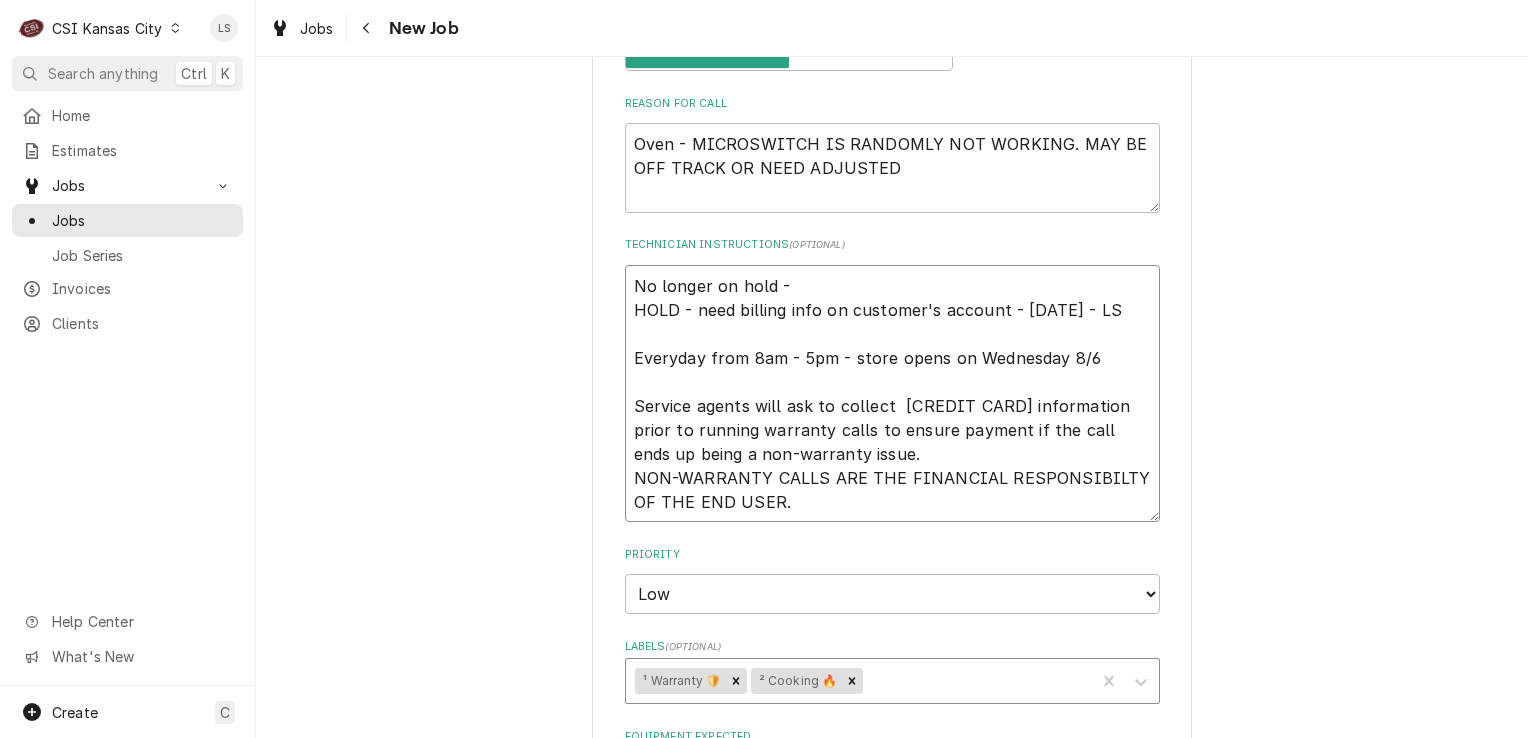 type on "x" 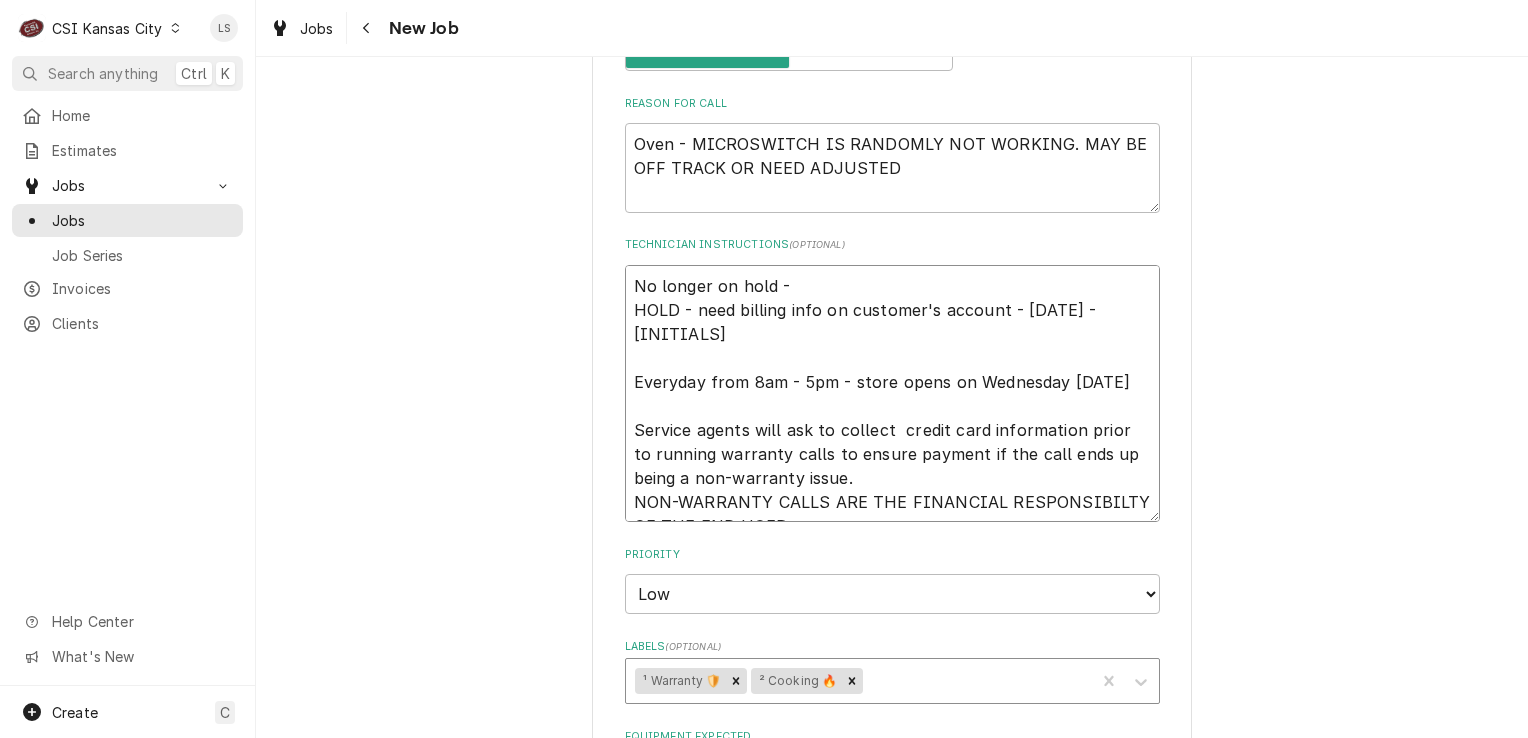 type on "x" 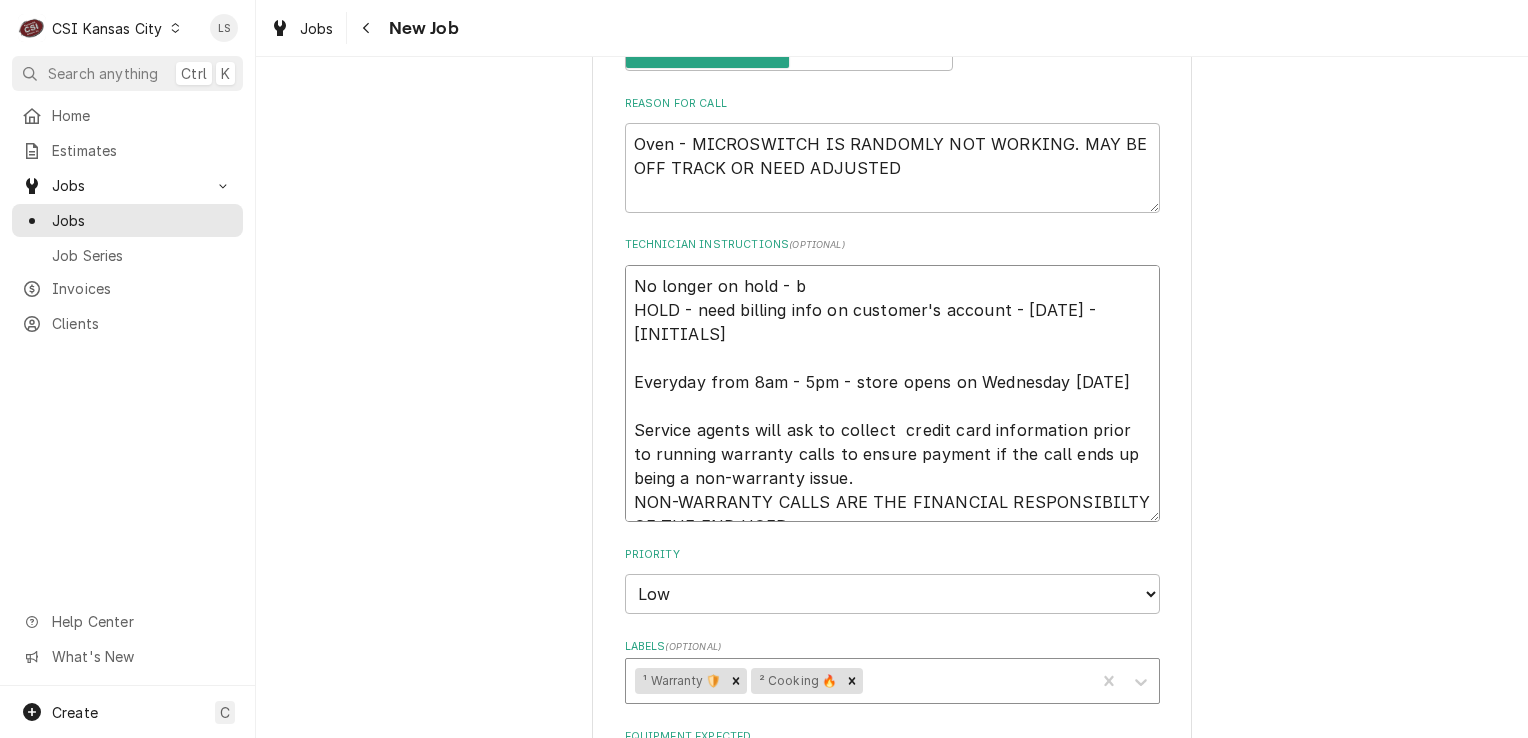type on "x" 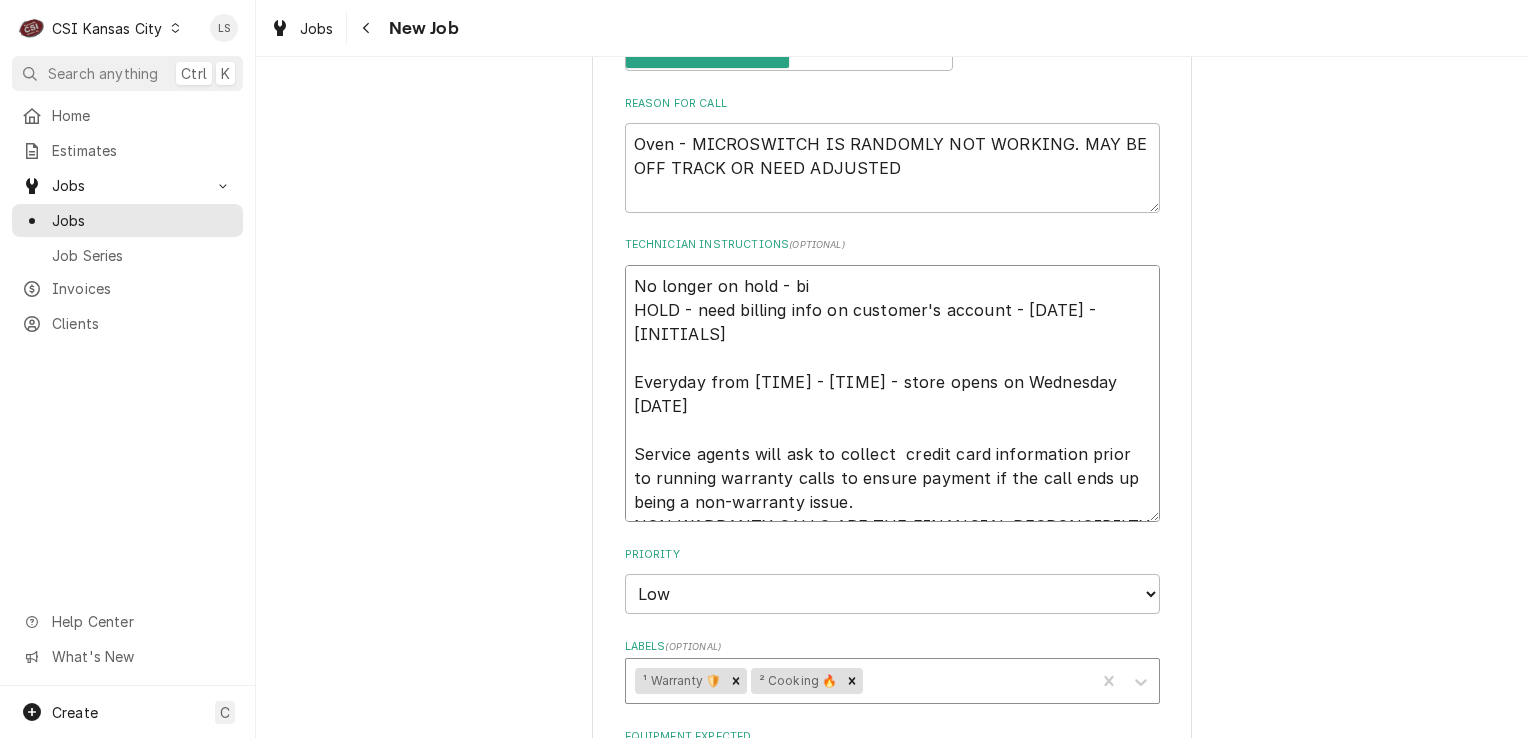 type on "x" 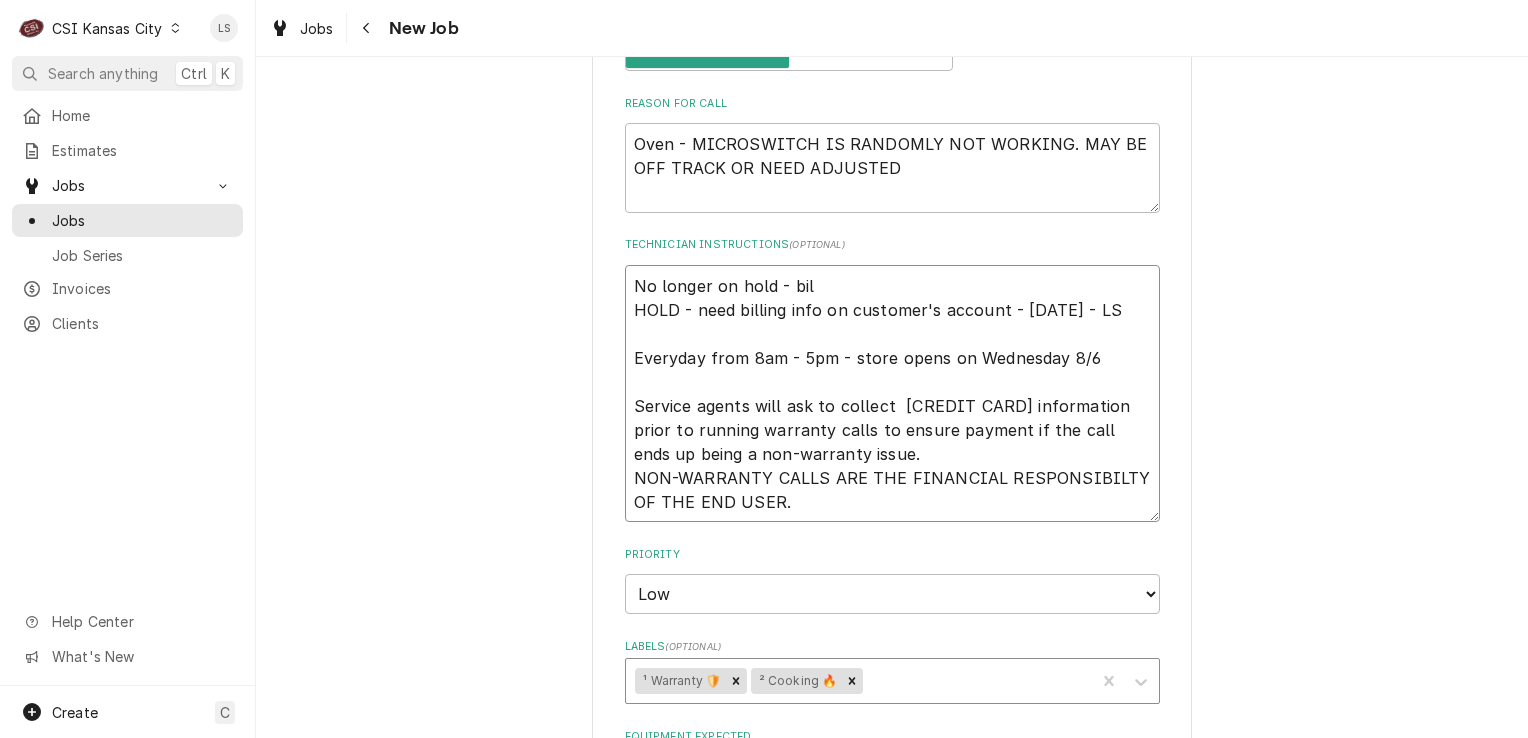 type on "x" 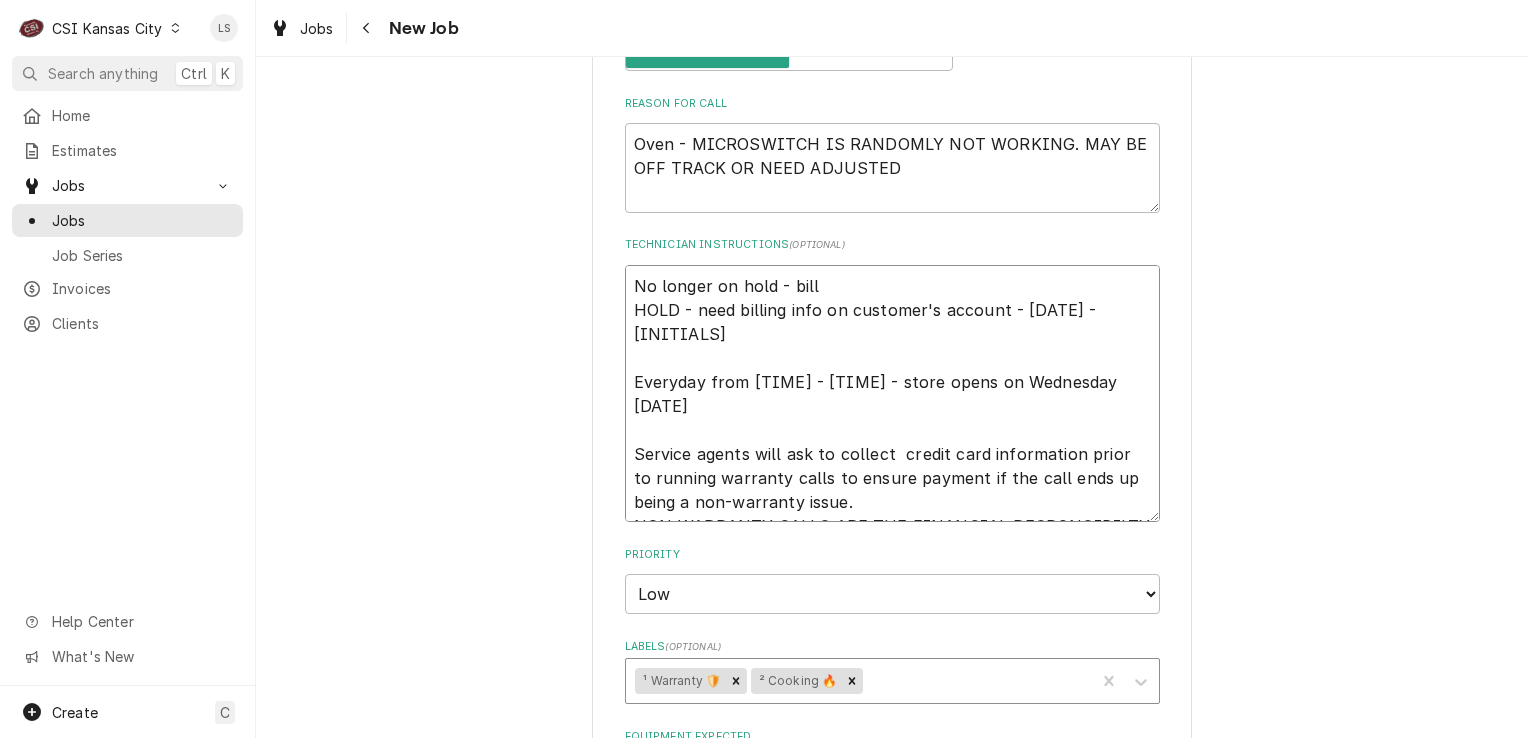 type on "x" 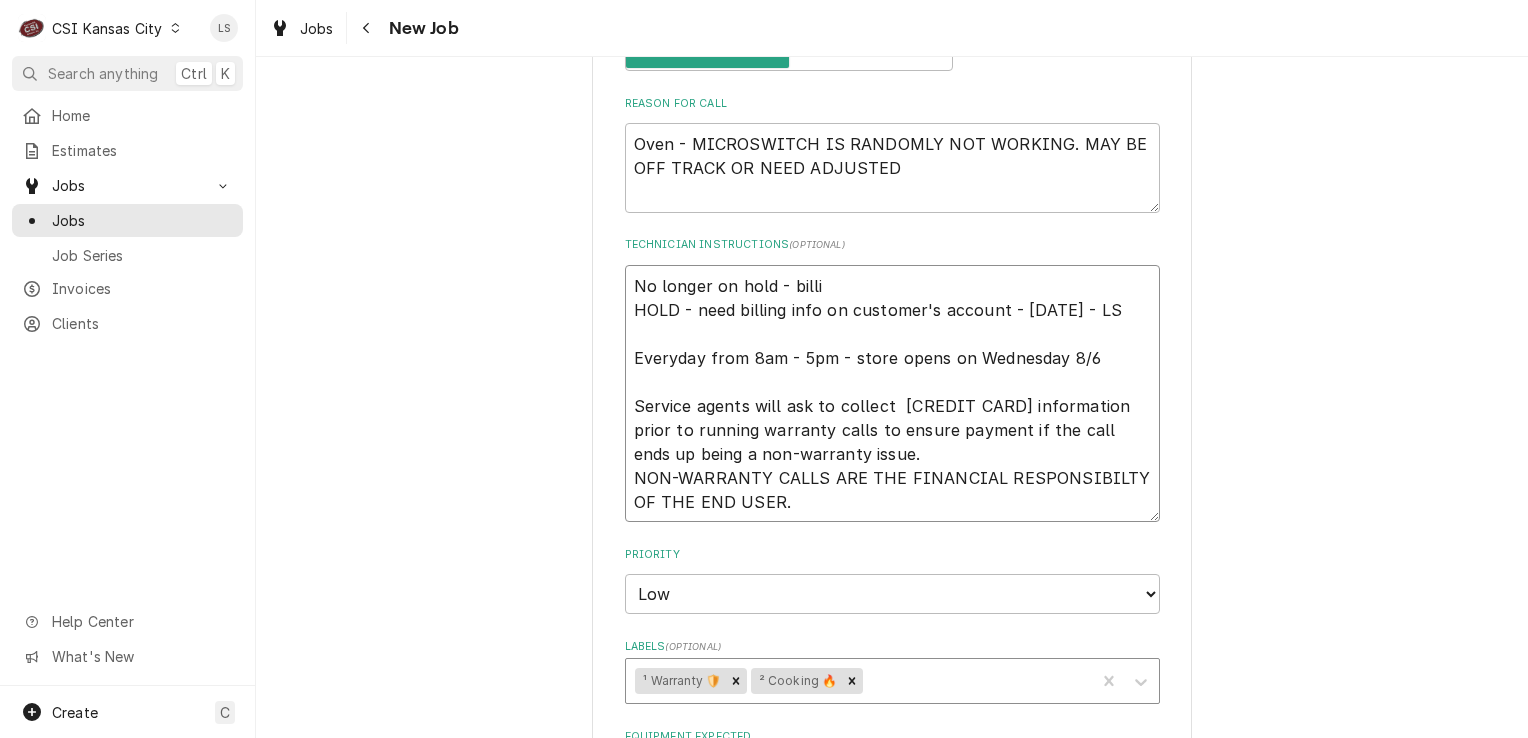 type on "x" 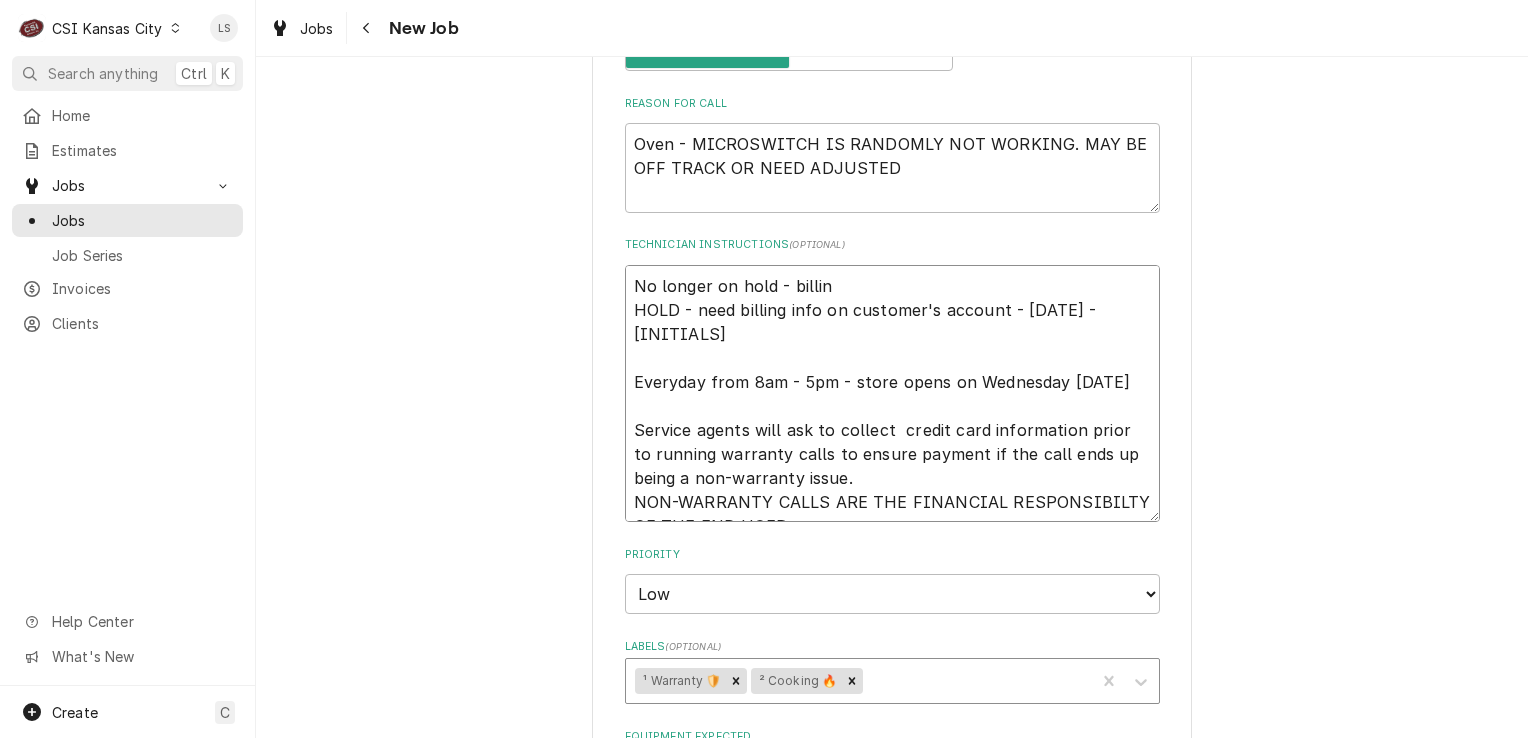 type on "x" 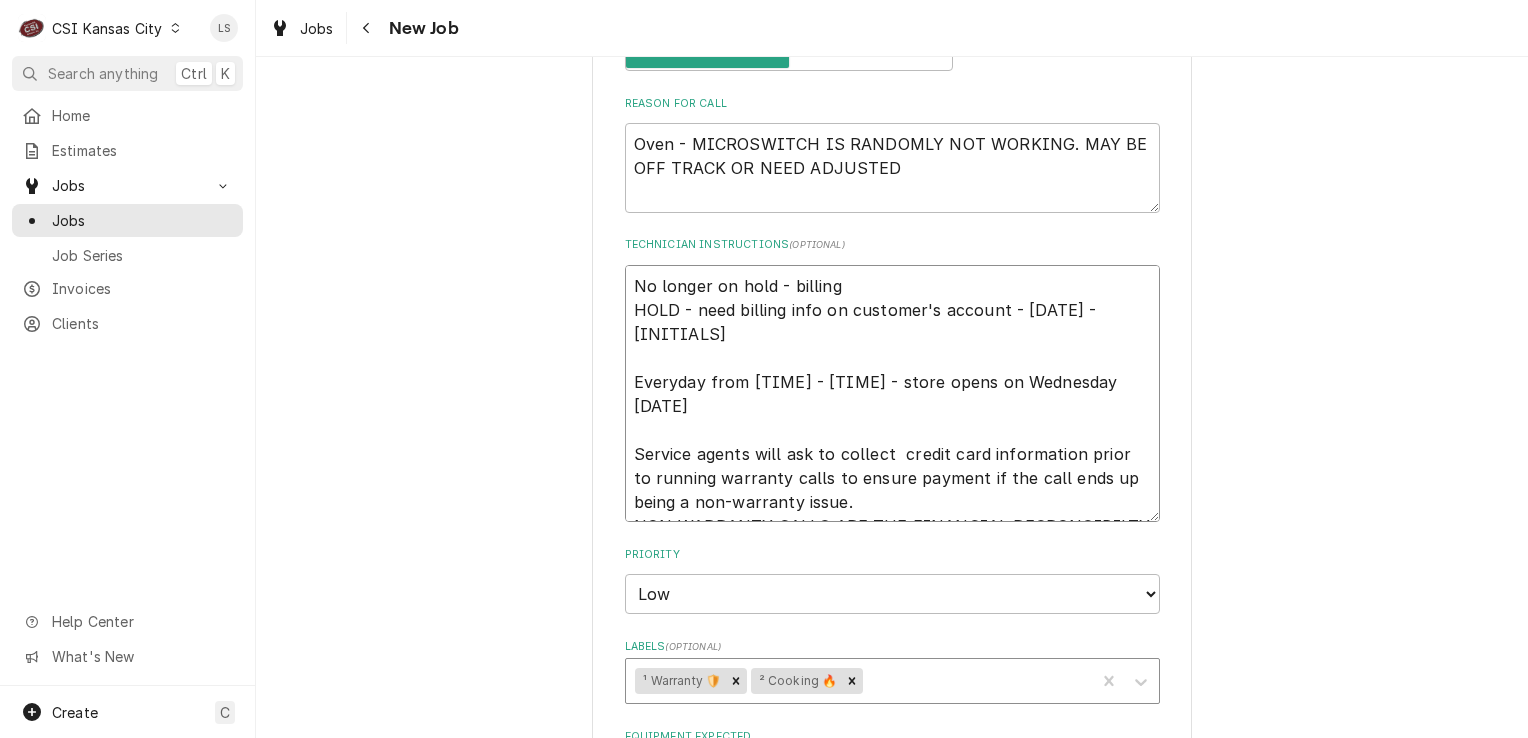 type on "x" 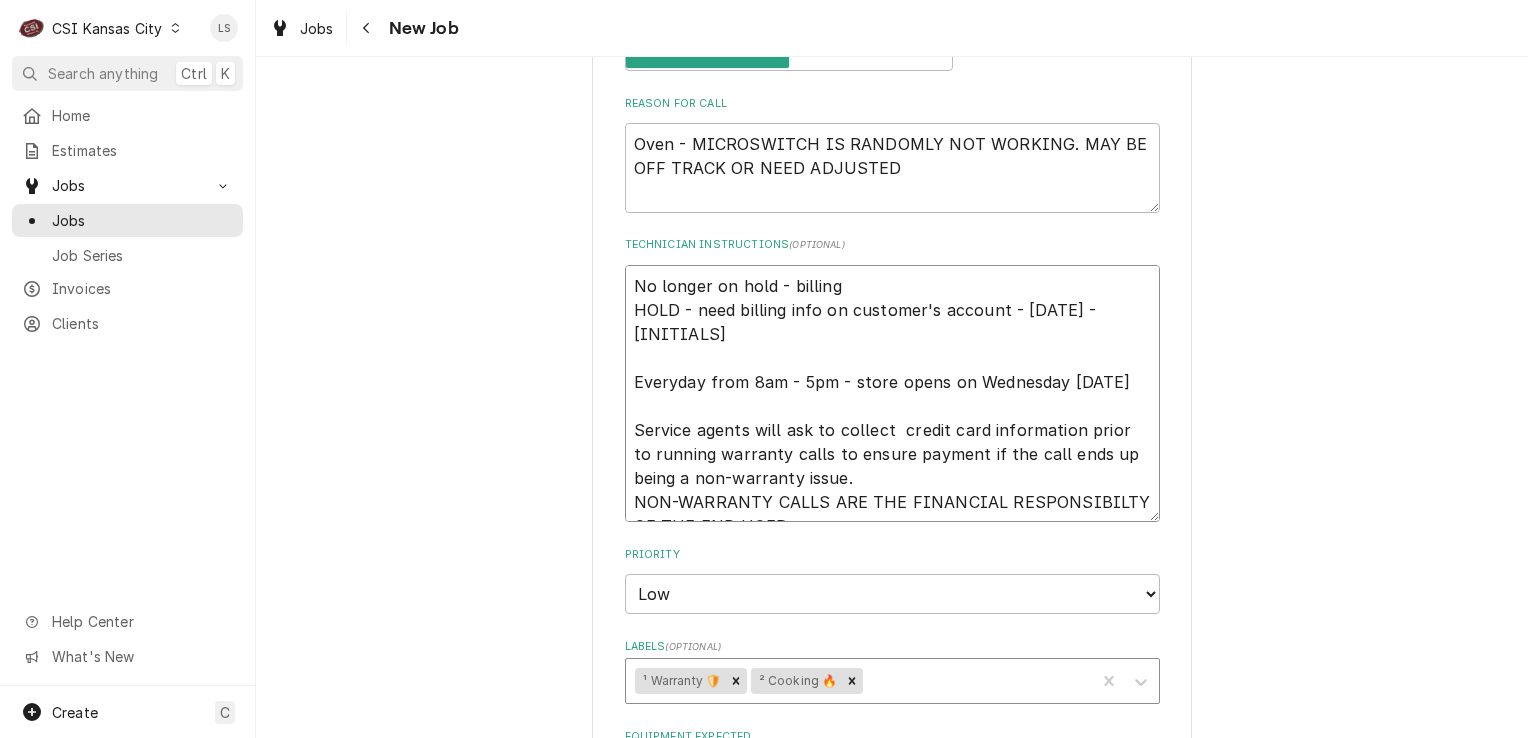 type on "x" 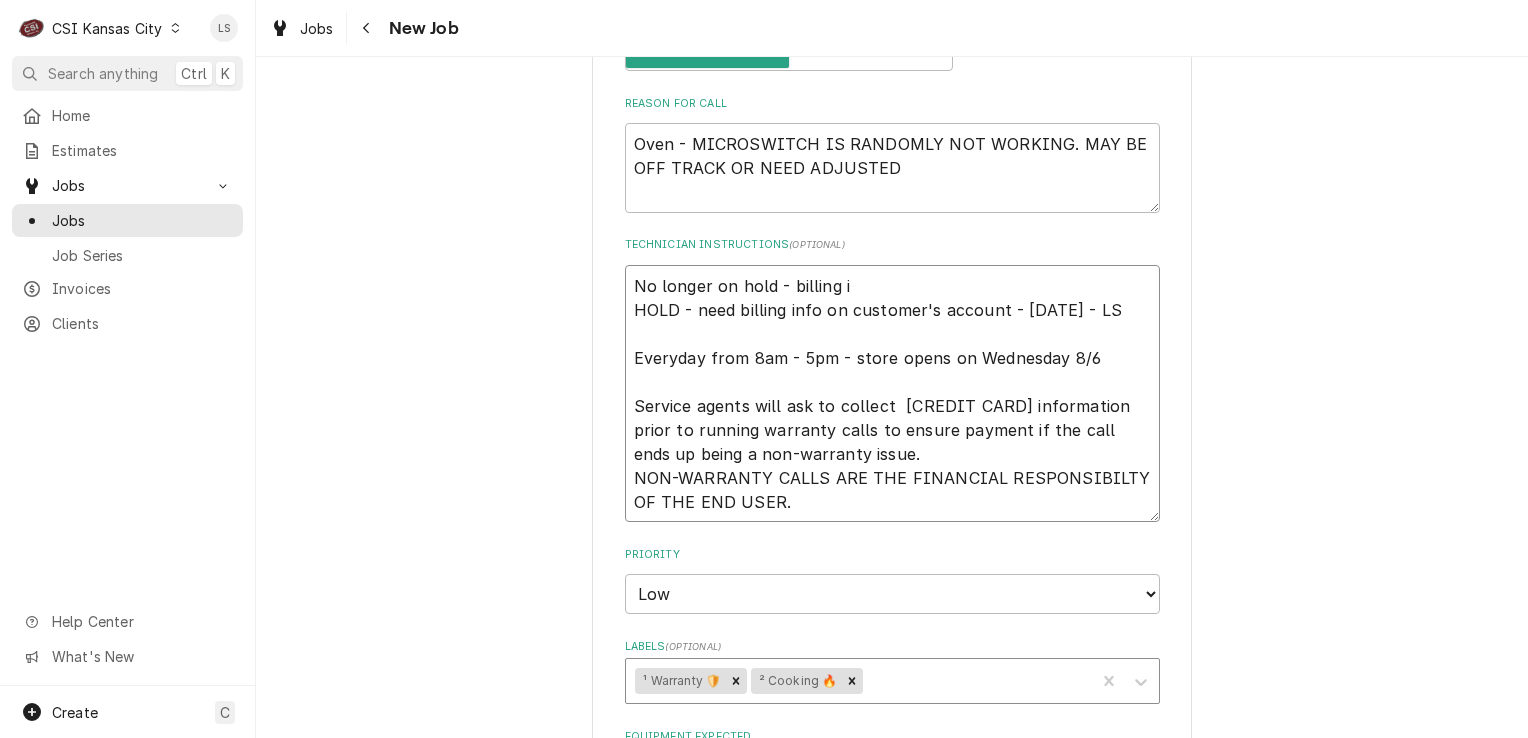 type on "x" 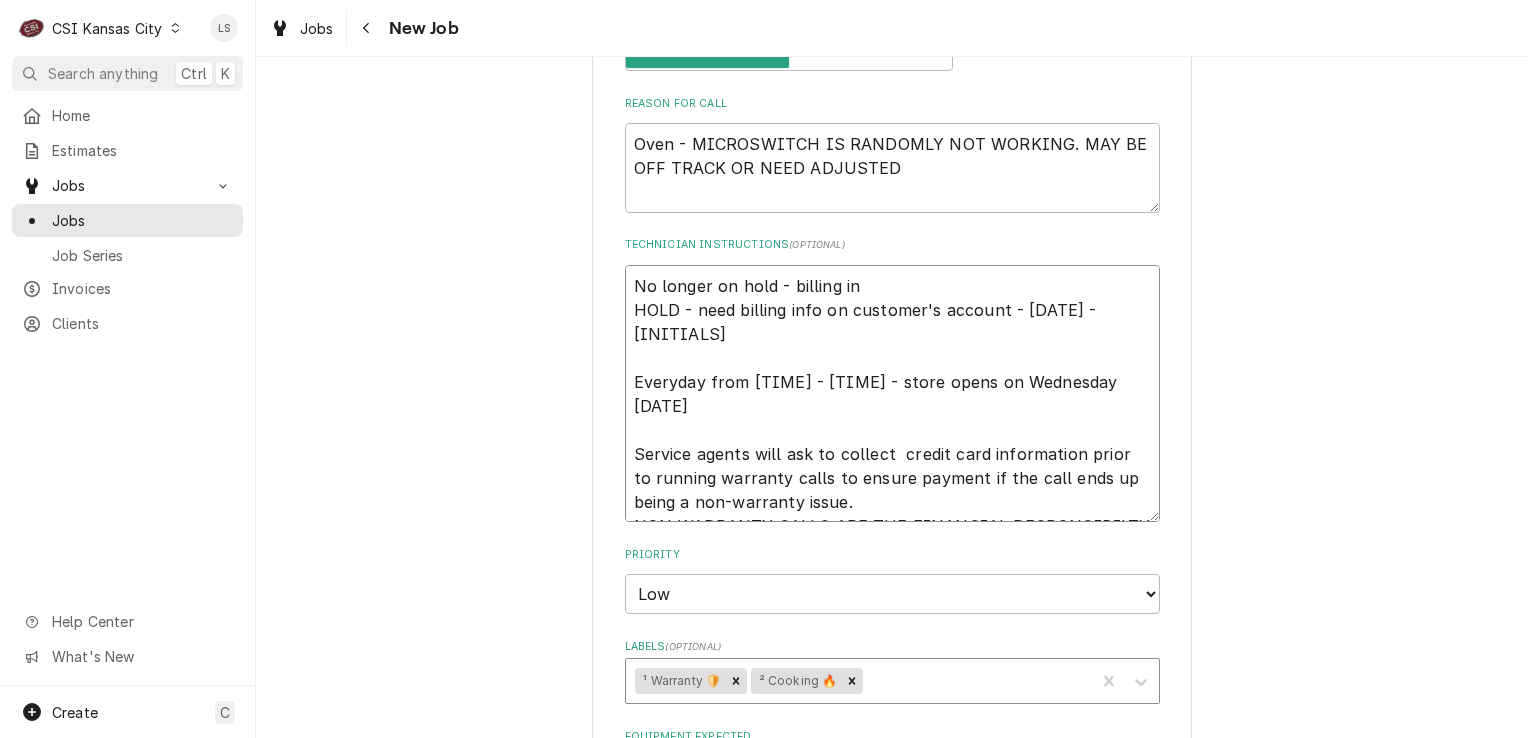 type on "x" 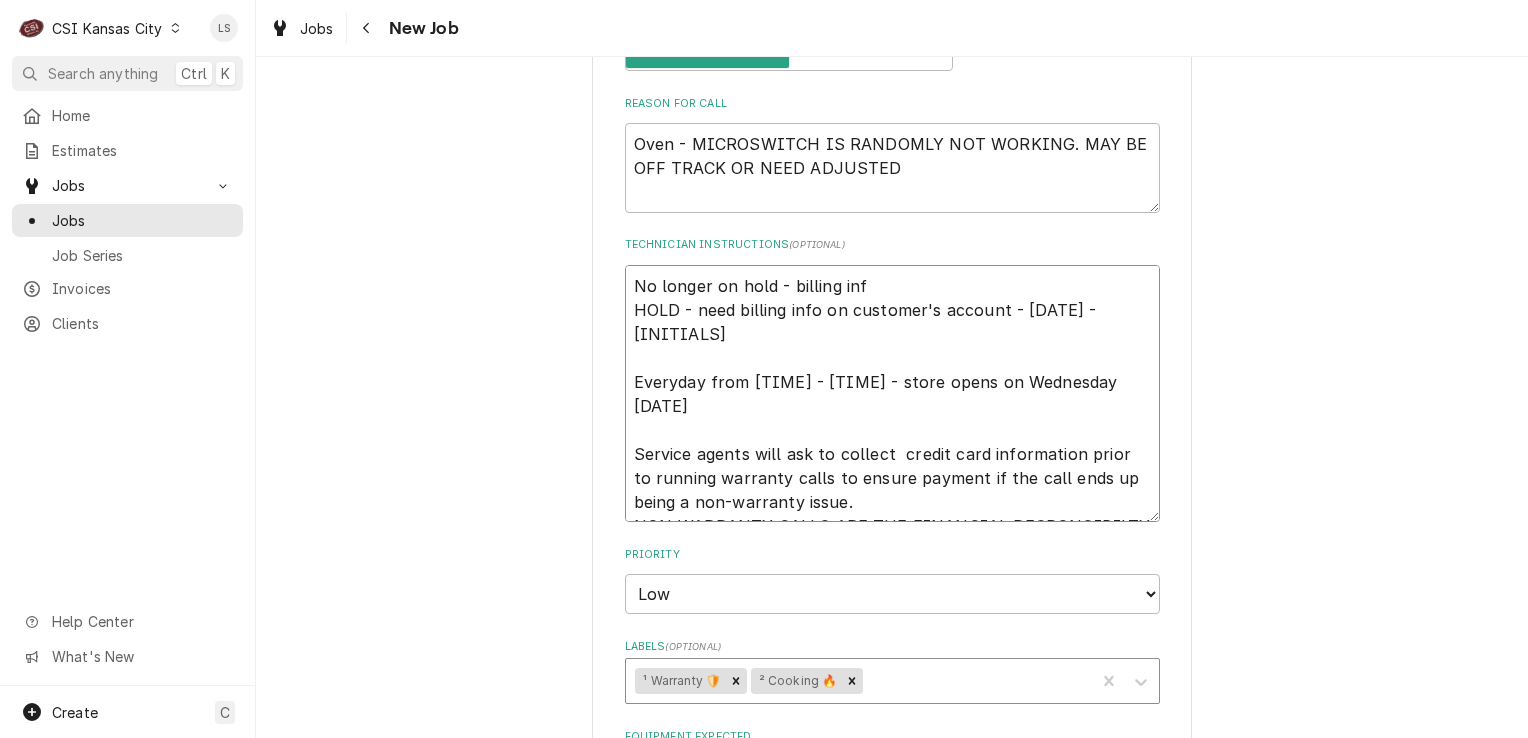 type on "x" 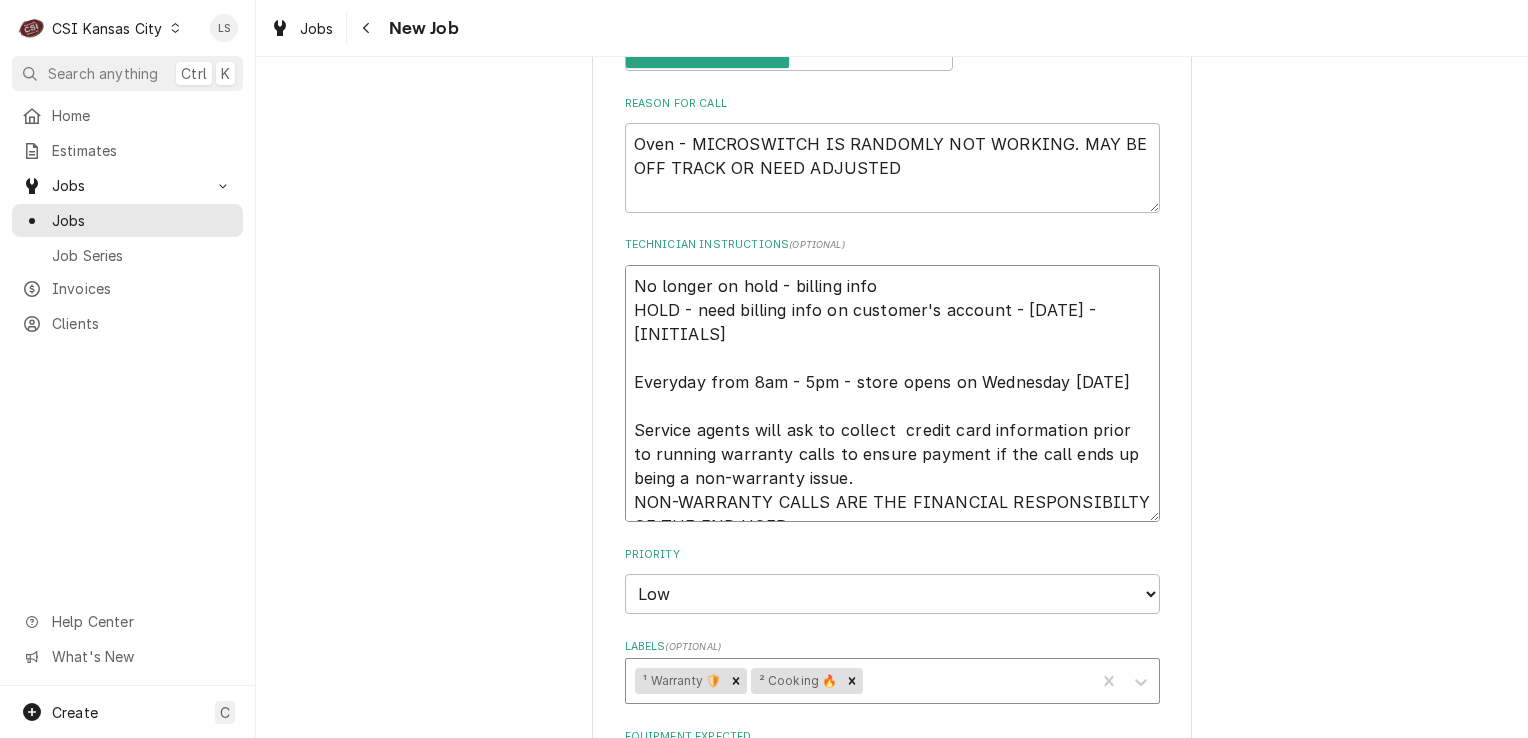 type on "x" 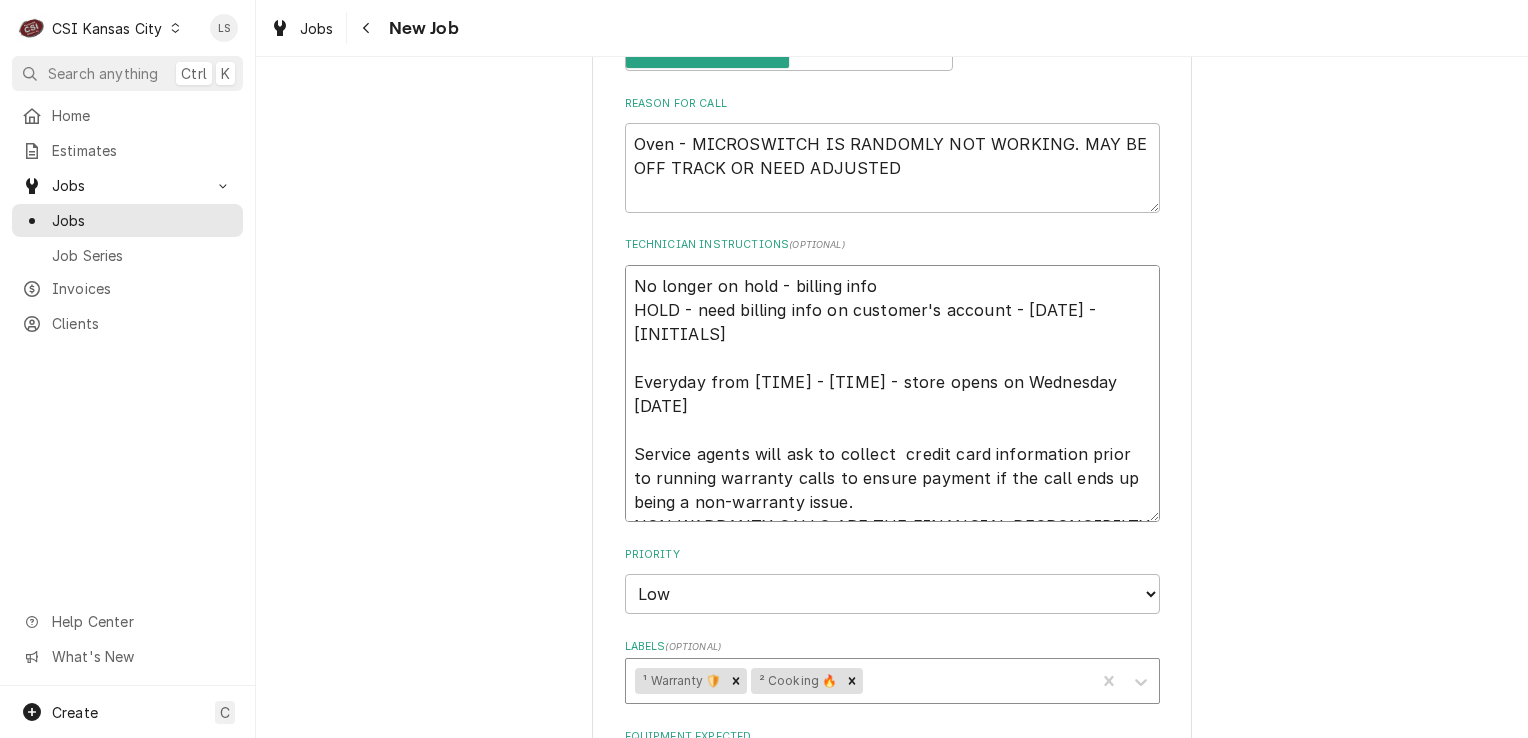 type on "x" 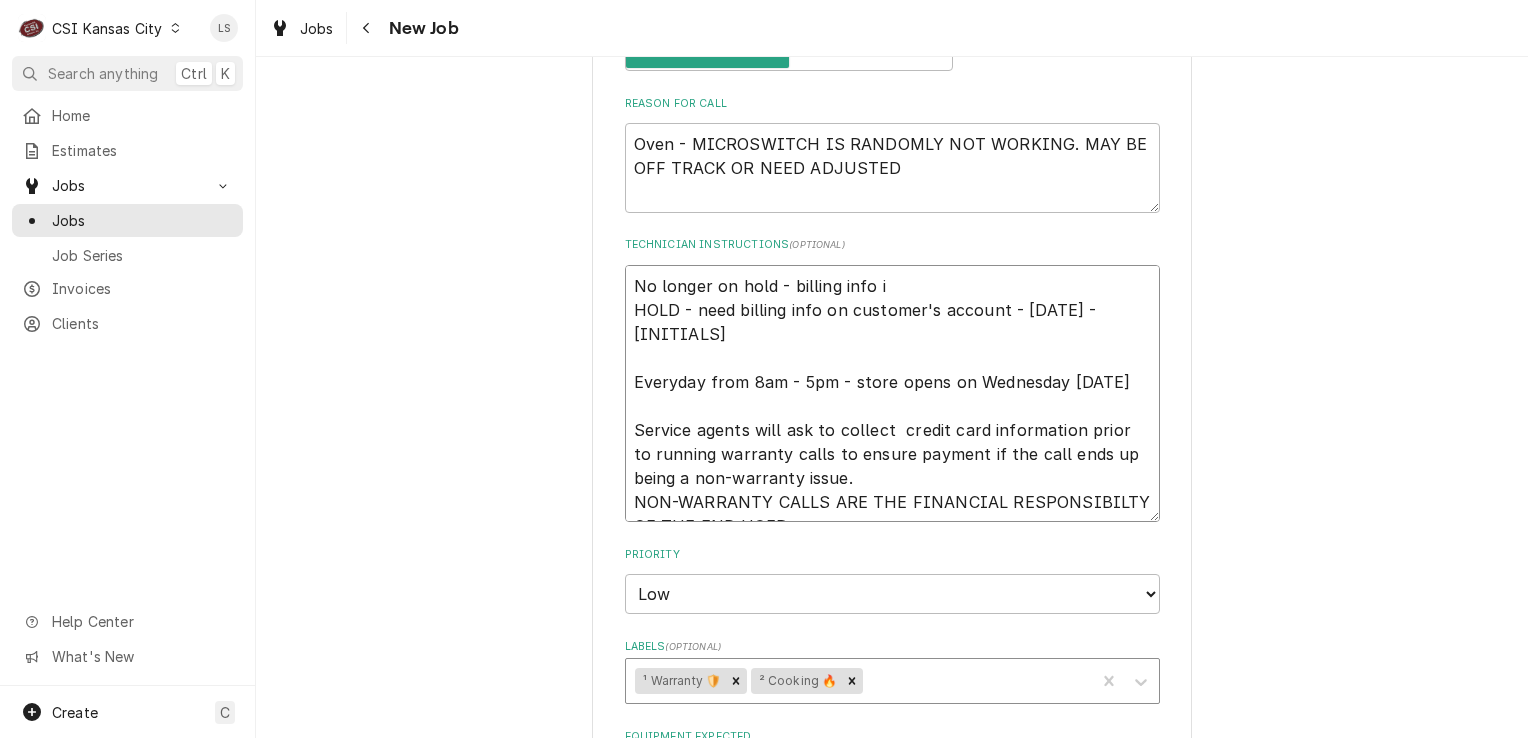 type on "x" 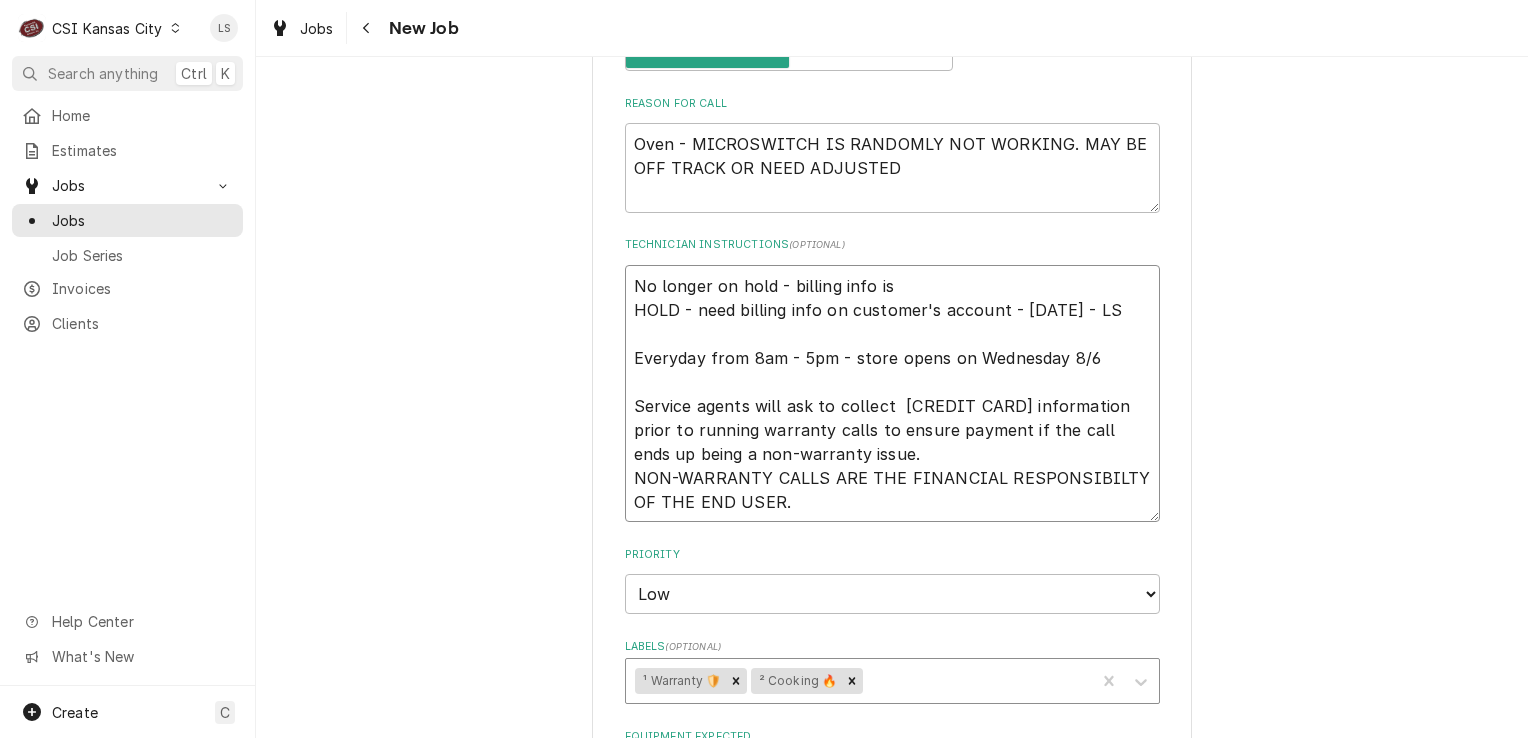 type on "x" 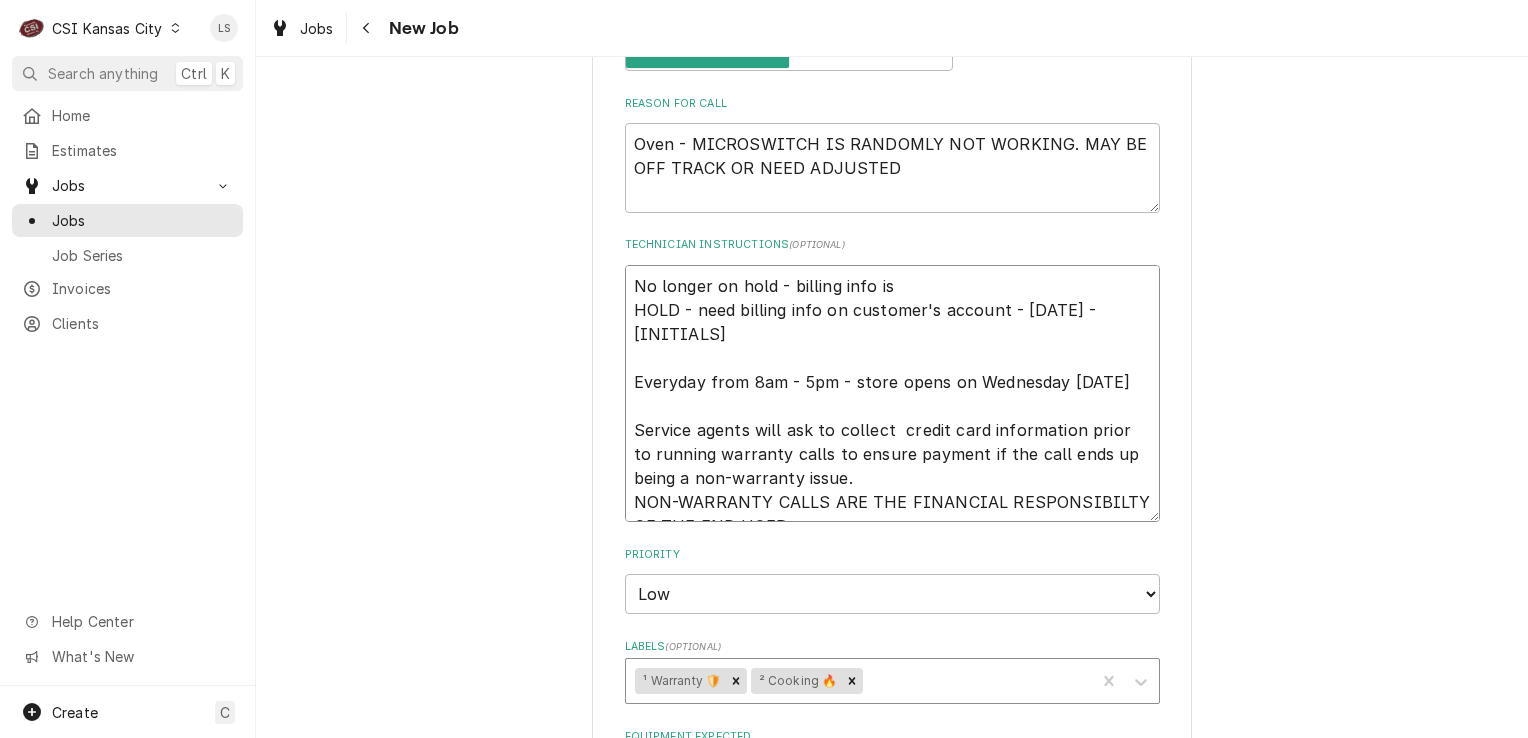 type on "x" 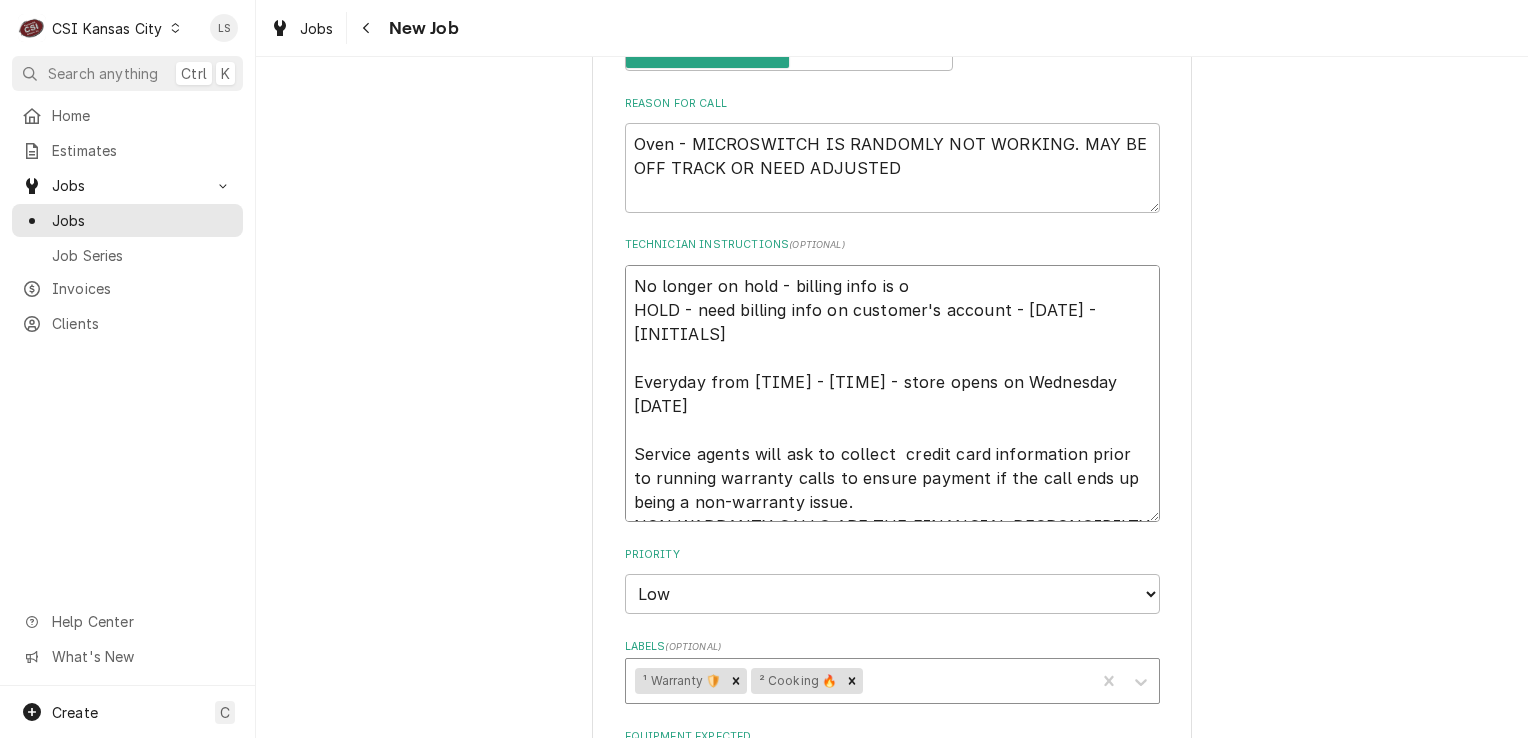 type on "x" 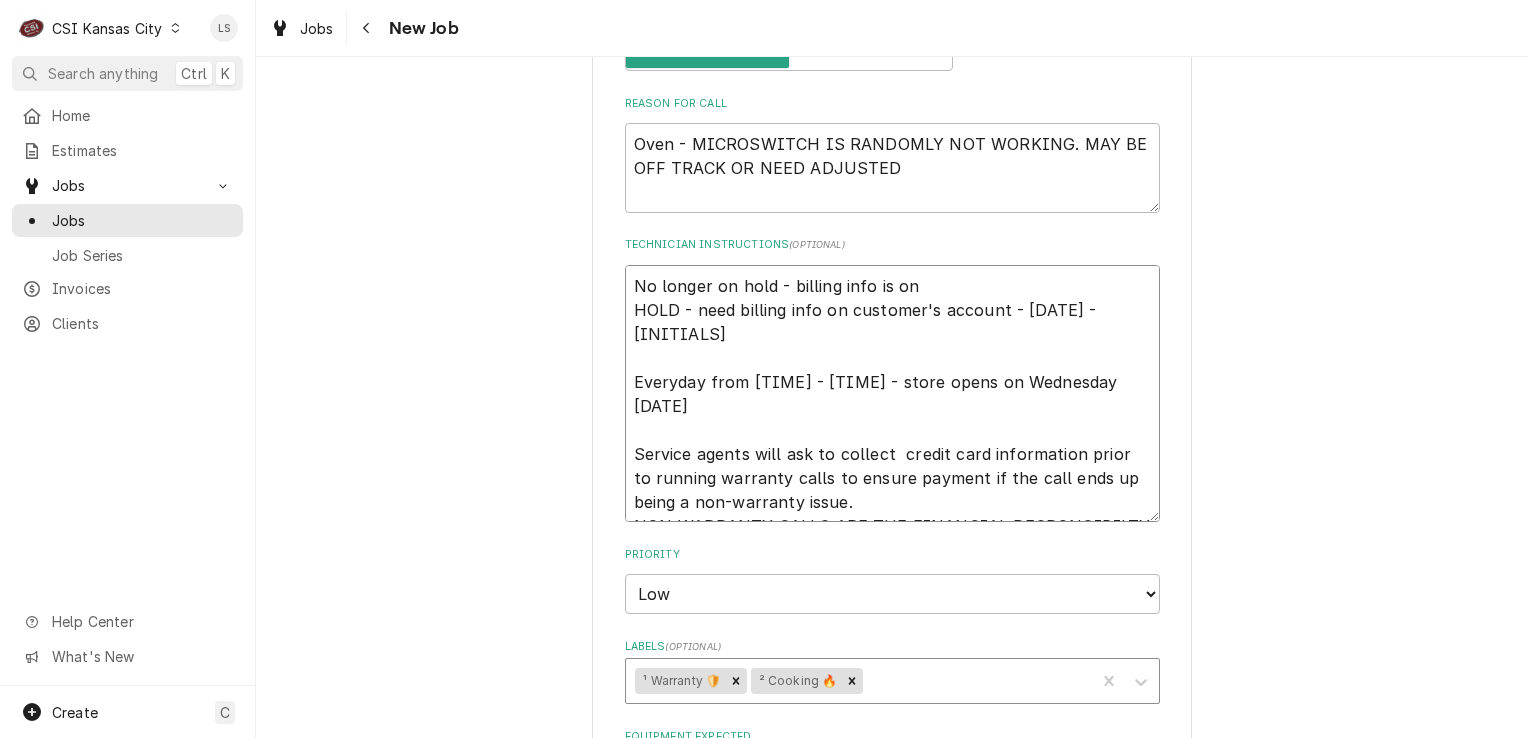 type on "x" 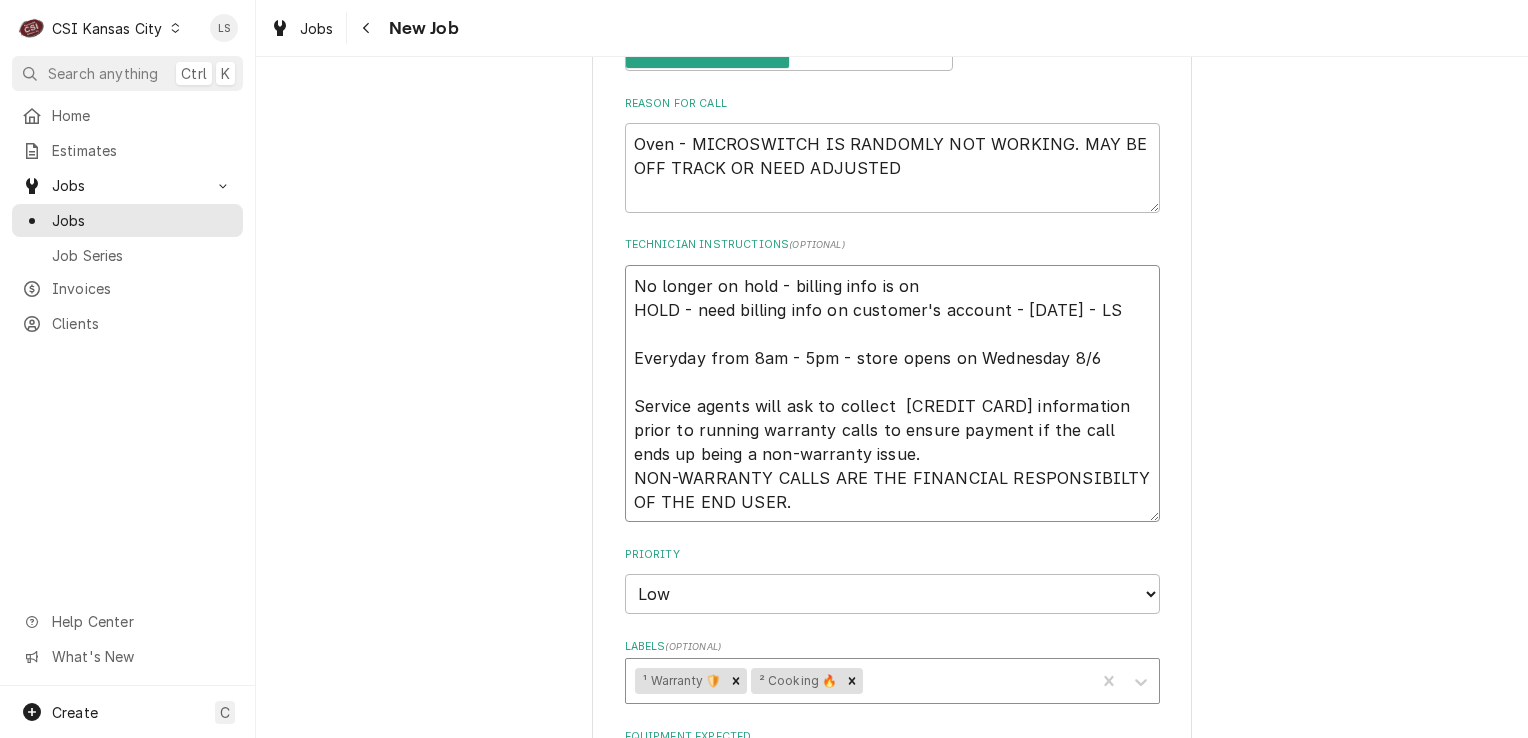 type on "No longer on hold - billing info is on c
HOLD - need billing info on customer's account - 7/4 - LS
Everyday from 8am - 5pm - store opens on Wednesday 8/6
Service agents will ask to collect  credit card information prior to running warranty calls to ensure payment if the call ends up being a non-warranty issue.
NON-WARRANTY CALLS ARE THE FINANCIAL RESPONSIBILTY OF THE END USER." 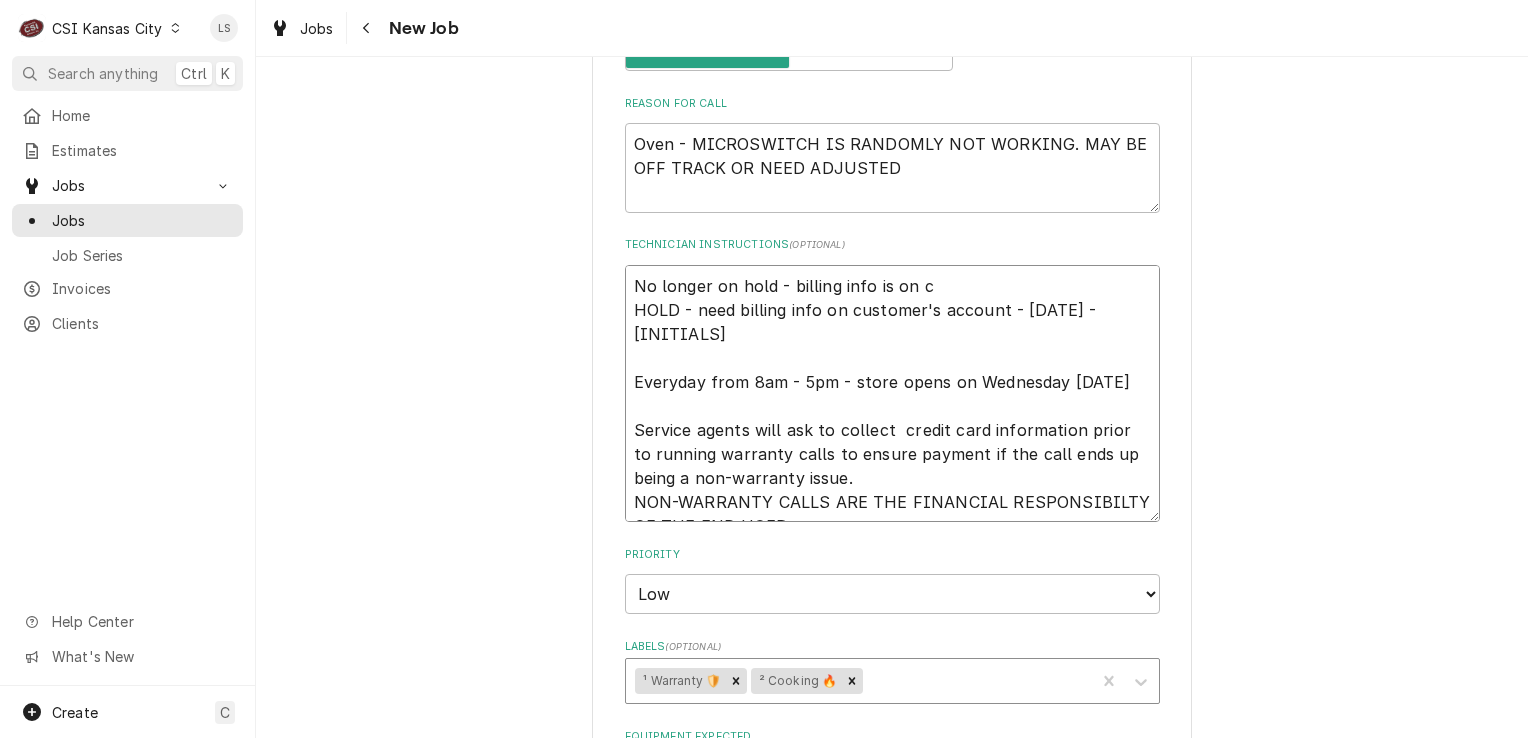 type on "x" 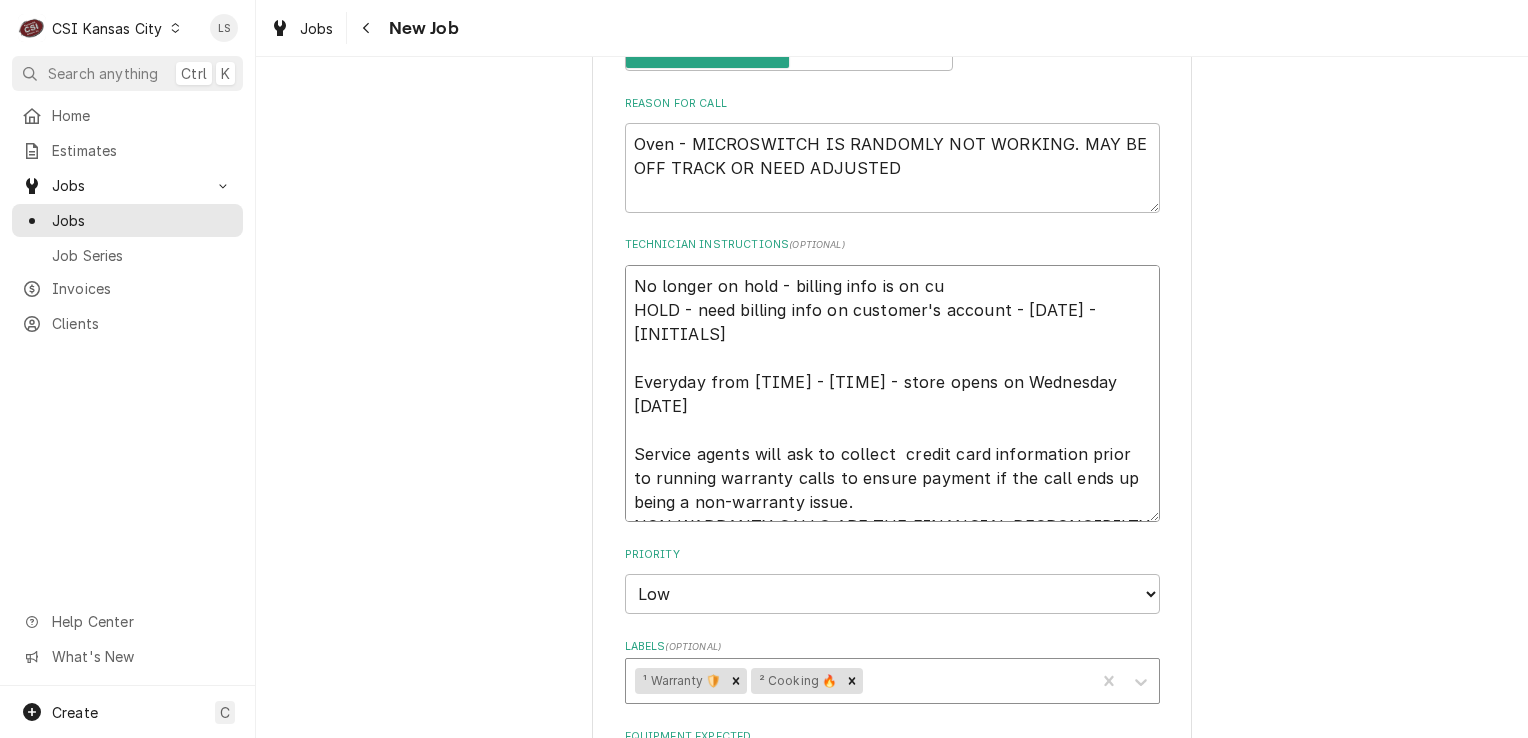 type on "x" 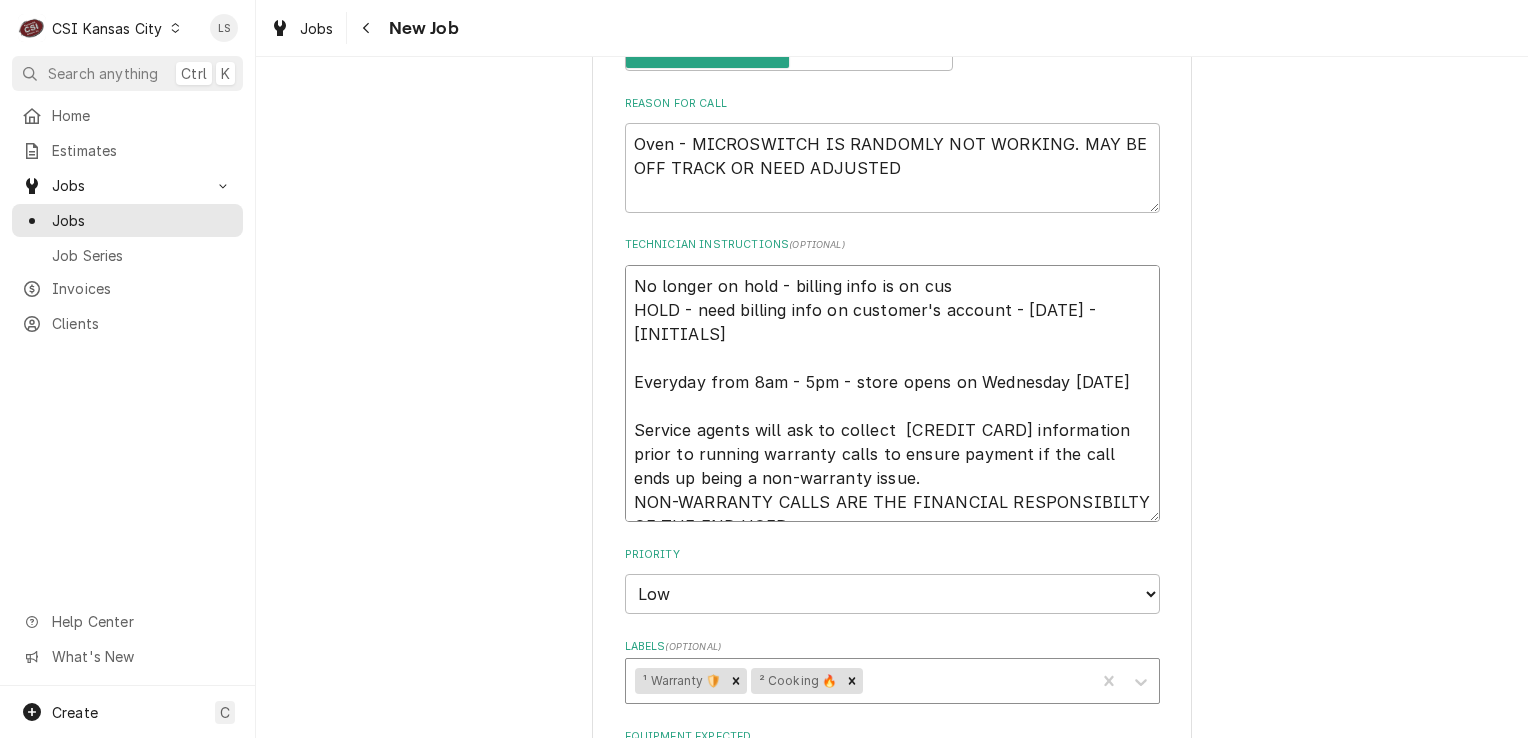 type 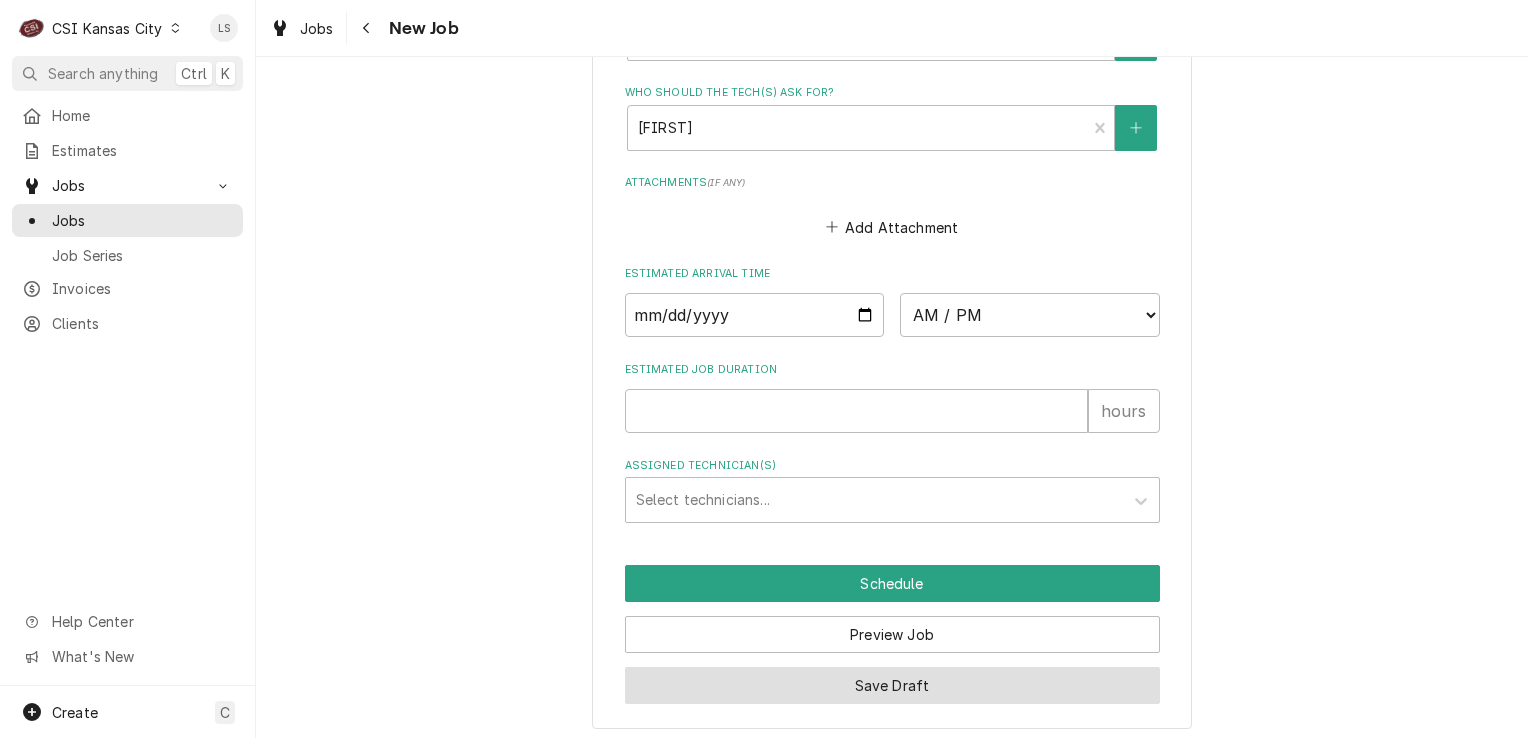 click on "Save Draft" at bounding box center [892, 685] 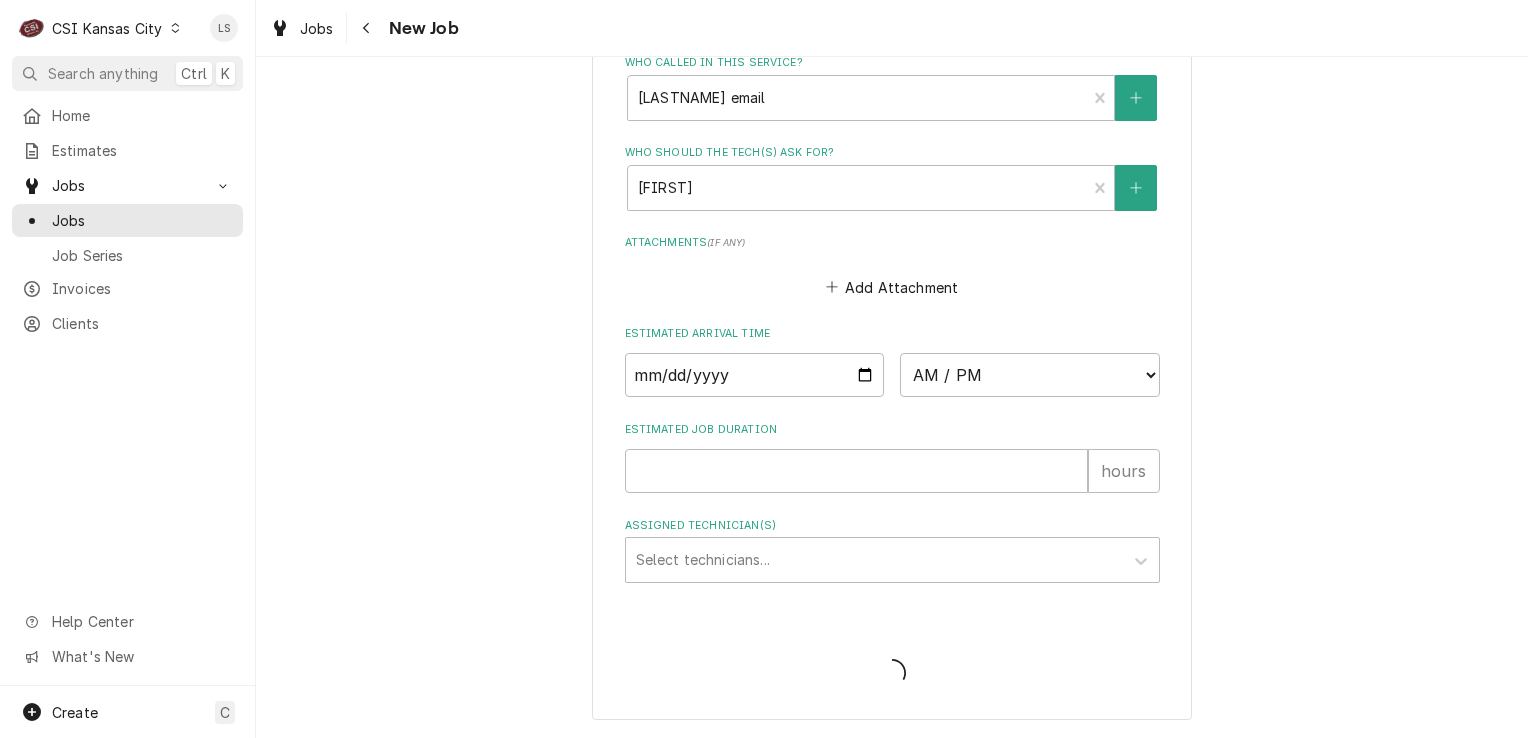 scroll, scrollTop: 1690, scrollLeft: 0, axis: vertical 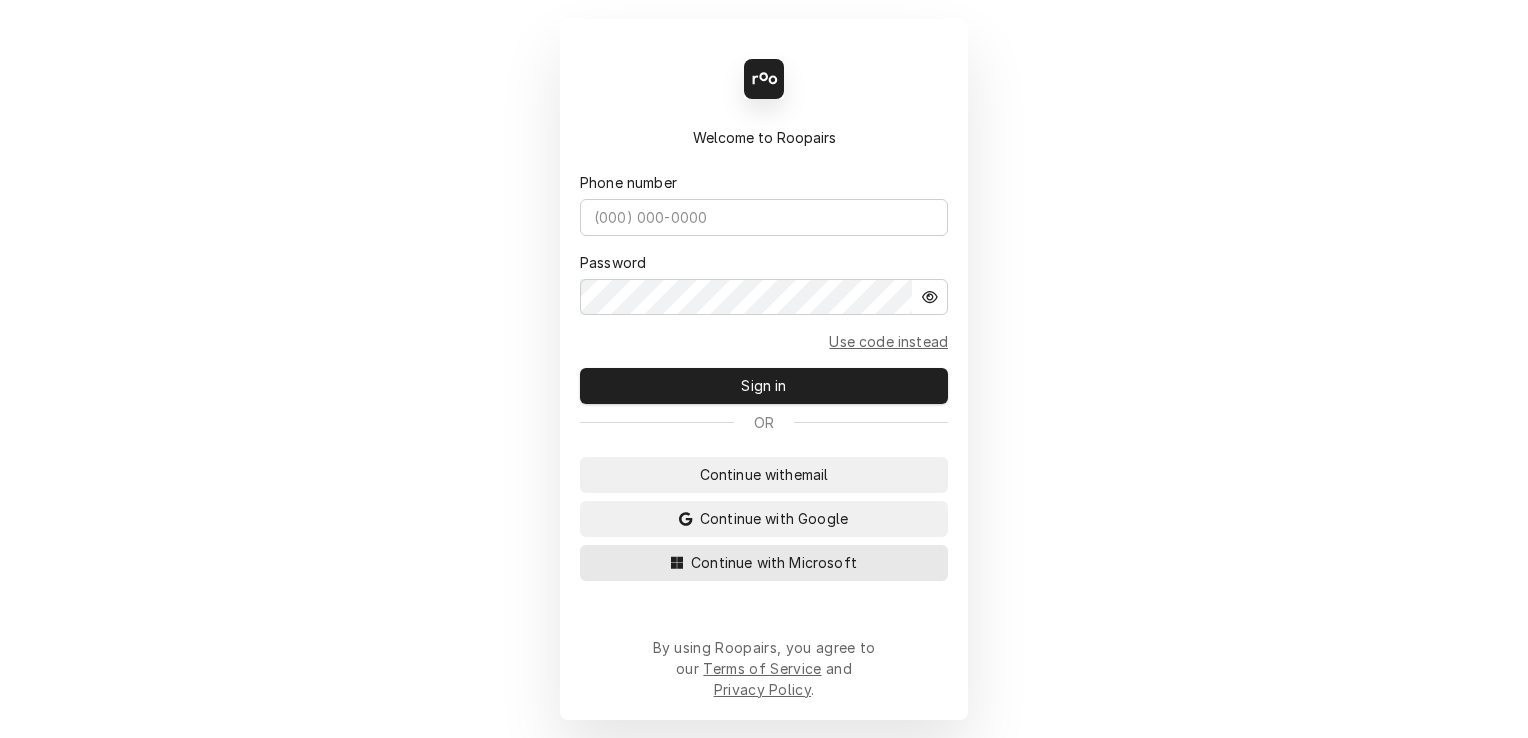 click on "Continue with Microsoft" at bounding box center (774, 562) 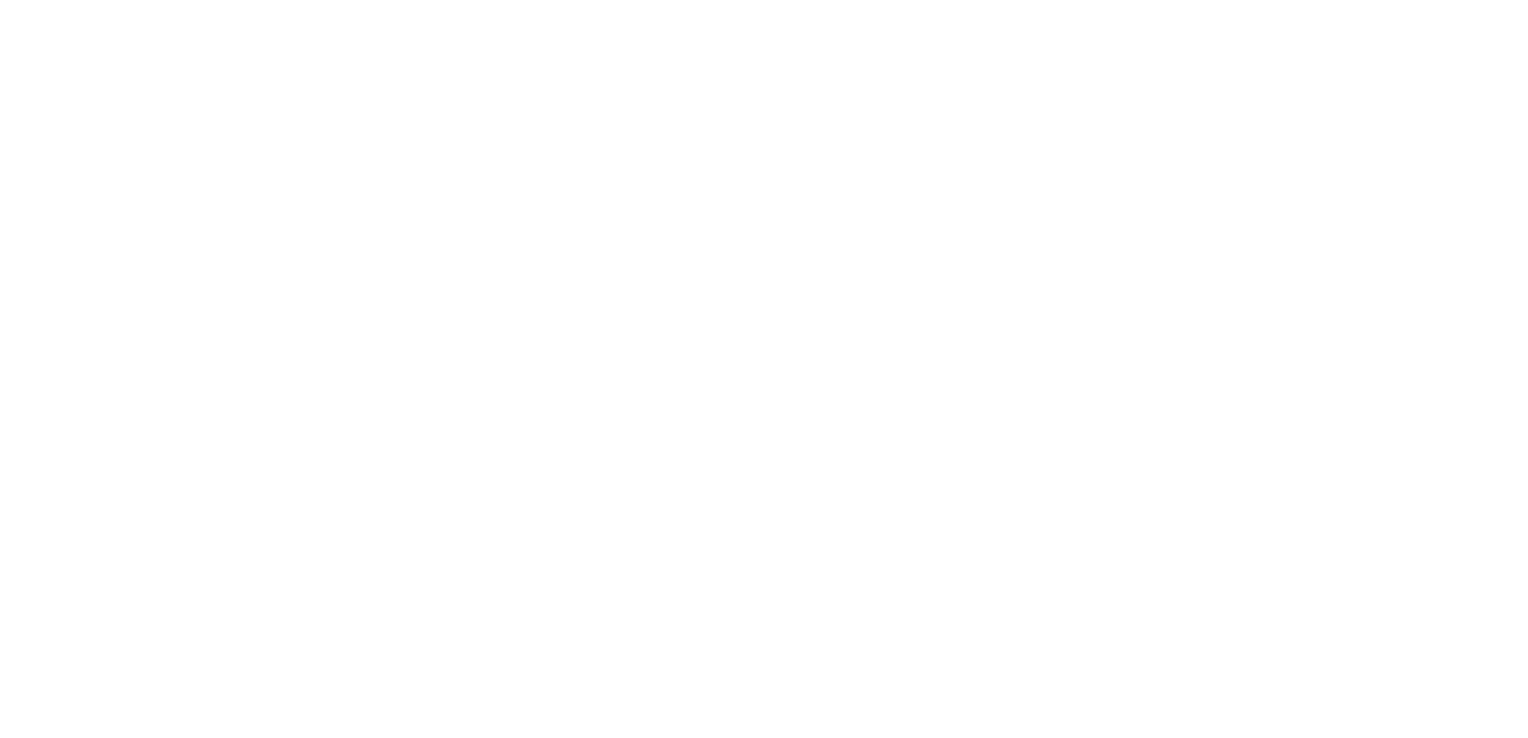 scroll, scrollTop: 0, scrollLeft: 0, axis: both 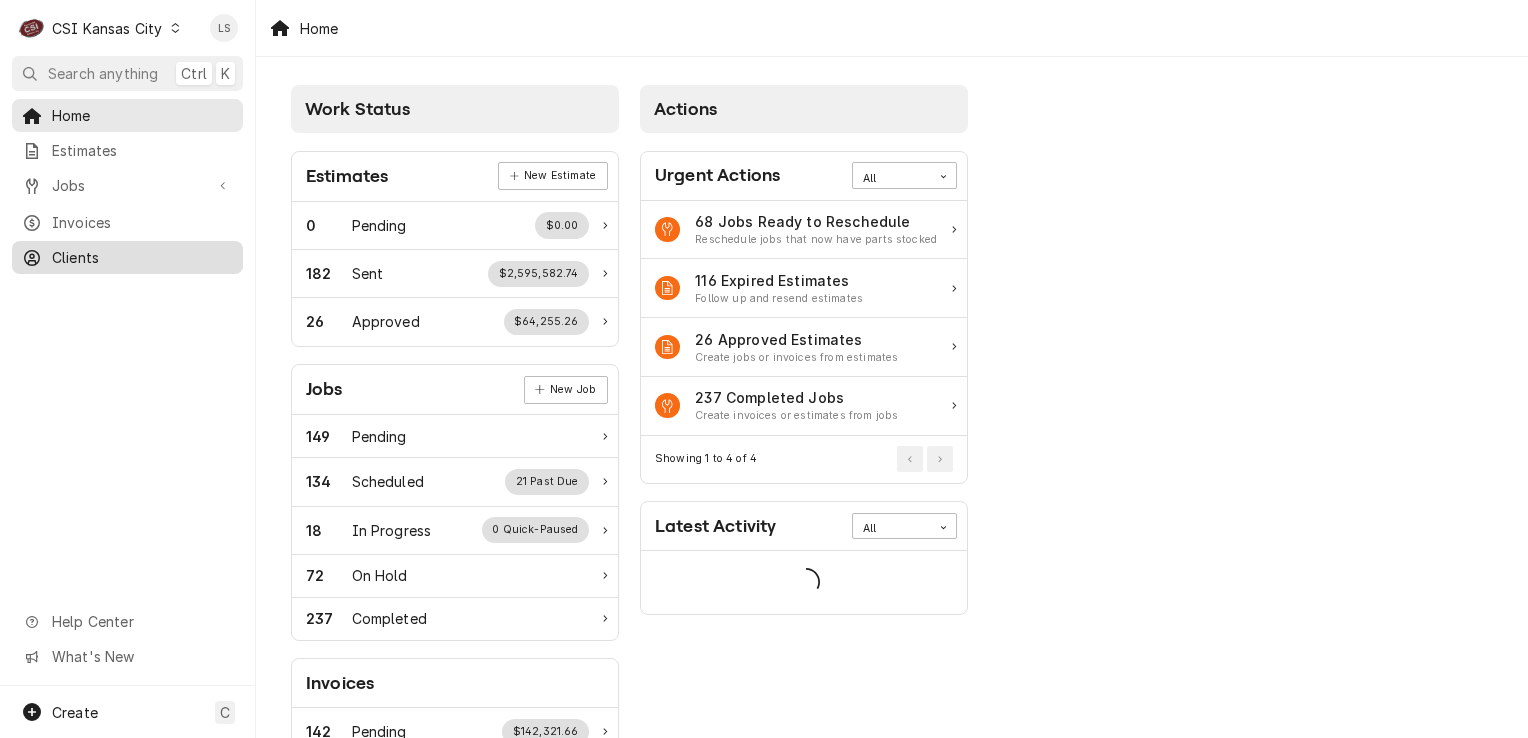 click on "Clients" at bounding box center [142, 257] 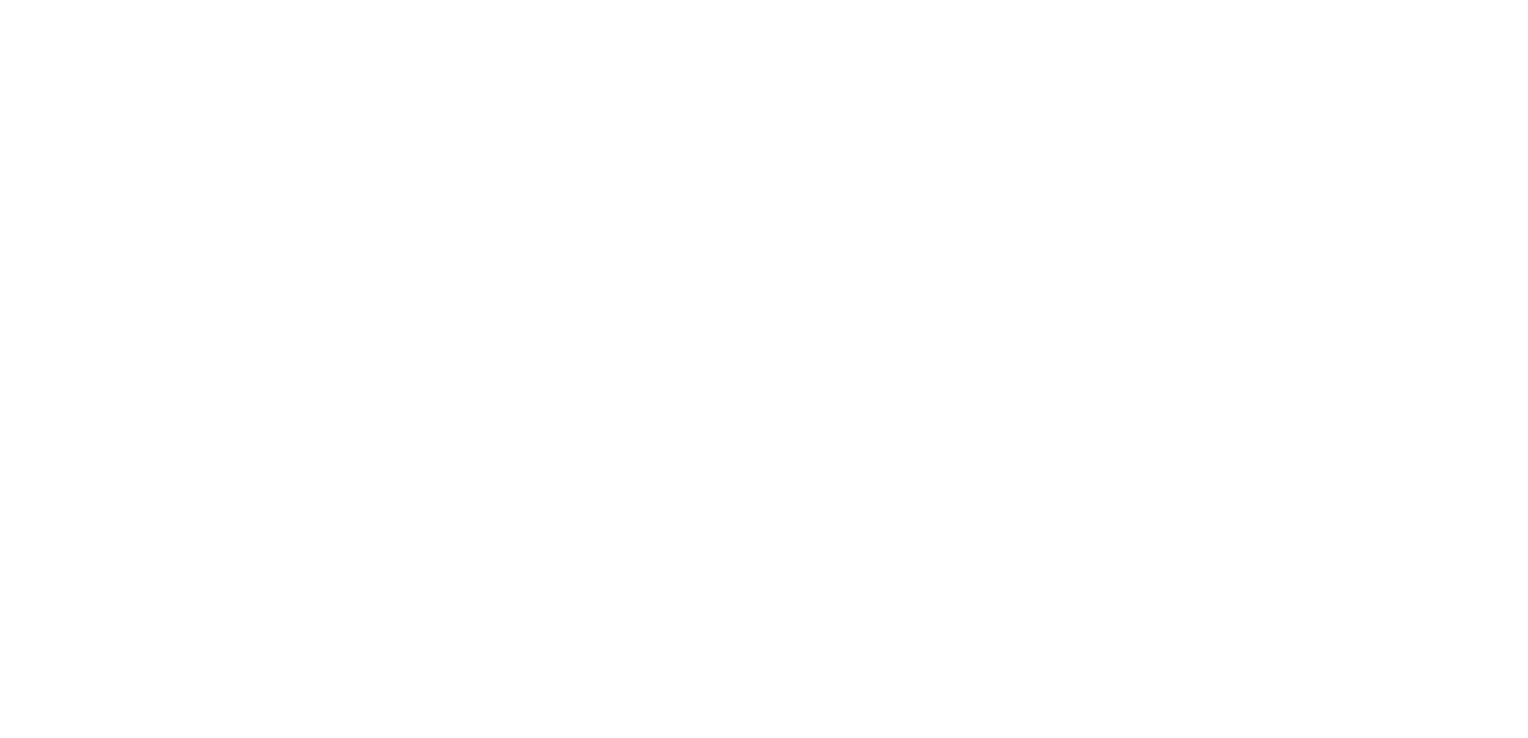 scroll, scrollTop: 0, scrollLeft: 0, axis: both 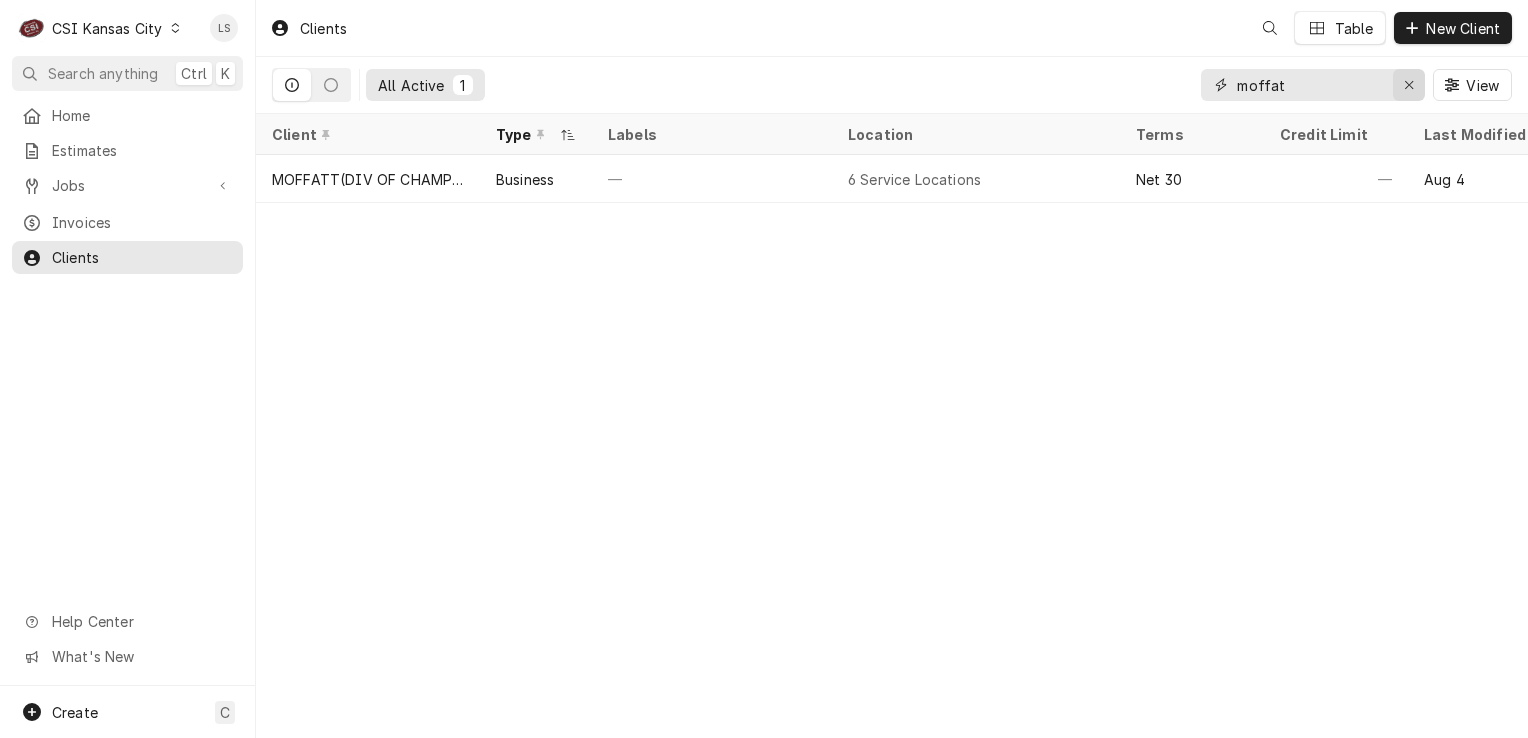click at bounding box center (1409, 85) 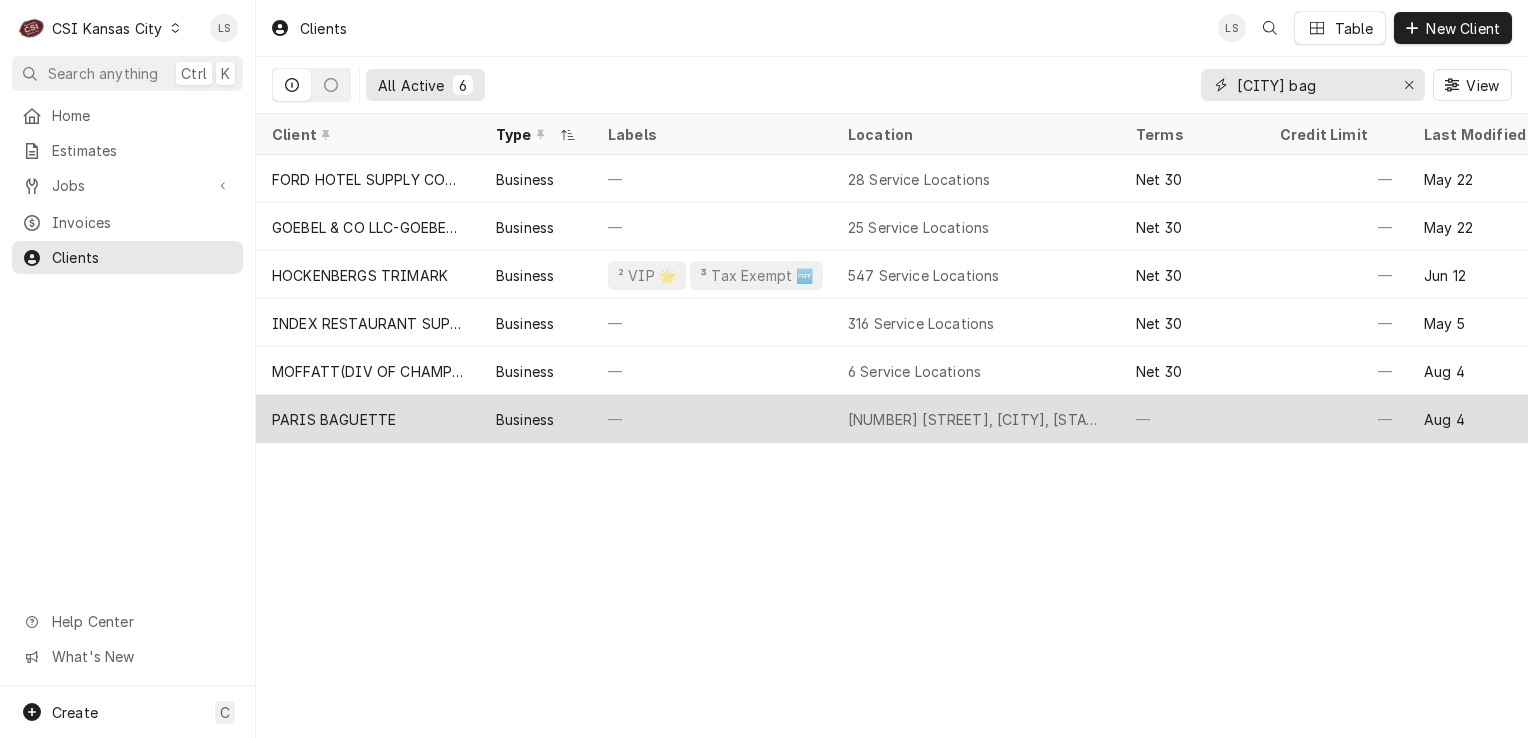 type on "[CITY] bag" 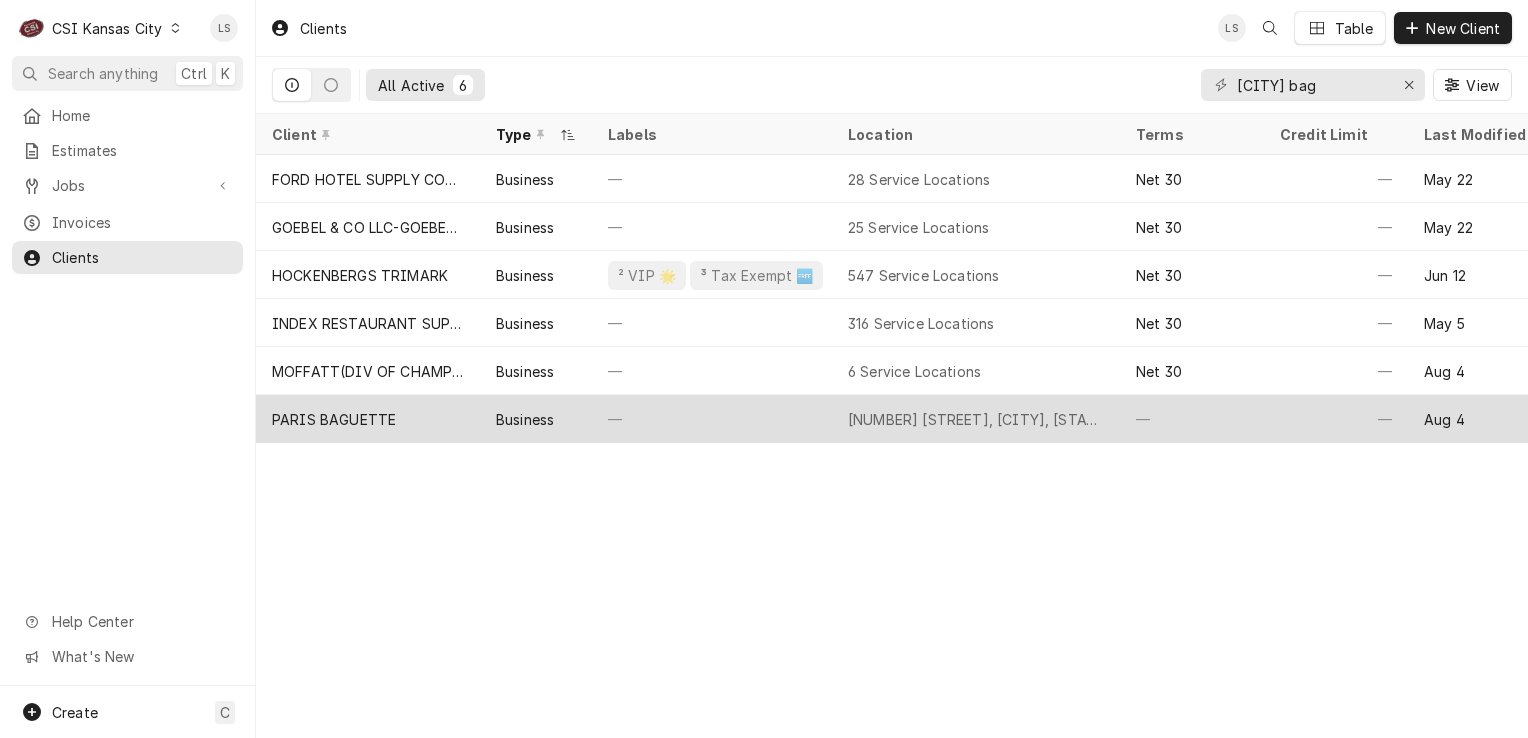 click on "PARIS BAGUETTE" at bounding box center [334, 419] 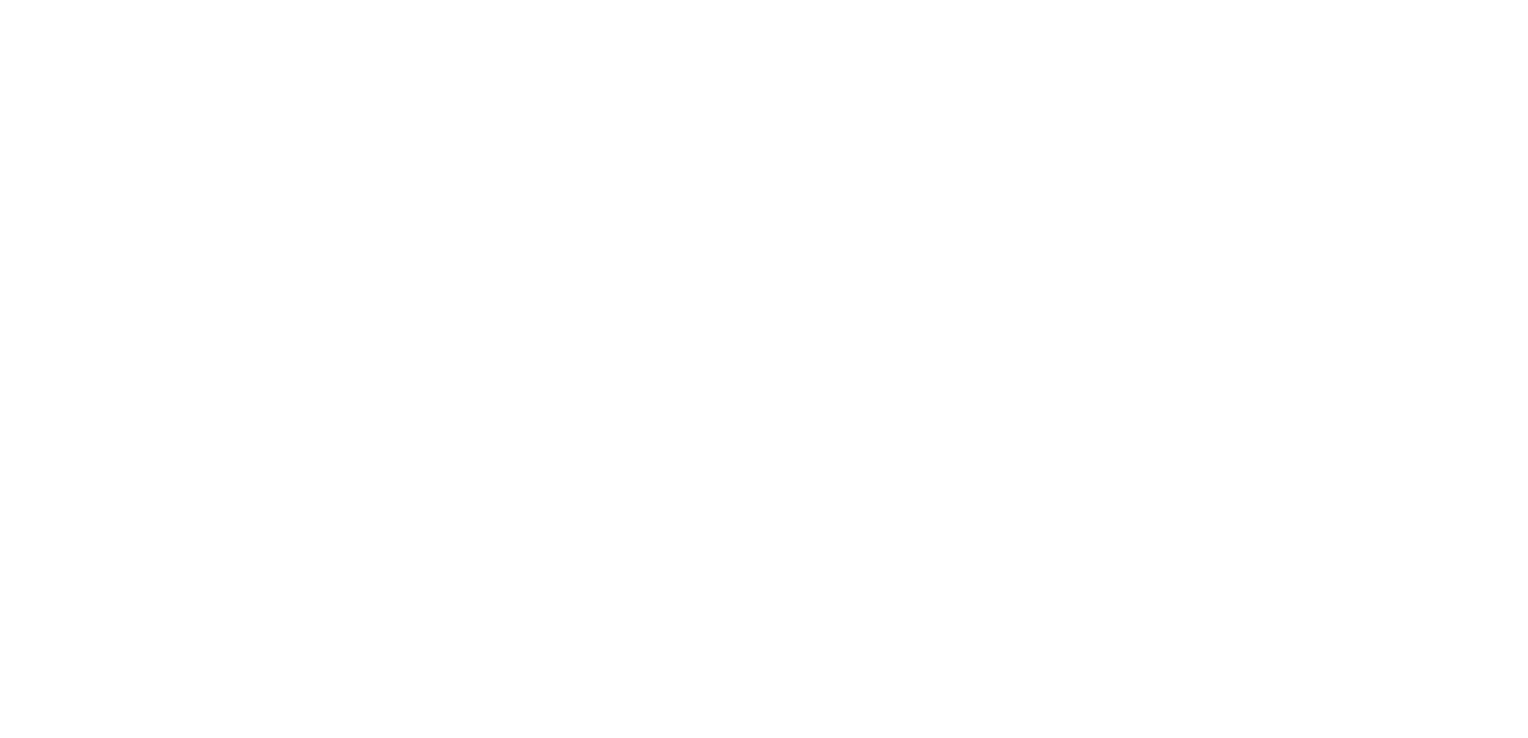scroll, scrollTop: 0, scrollLeft: 0, axis: both 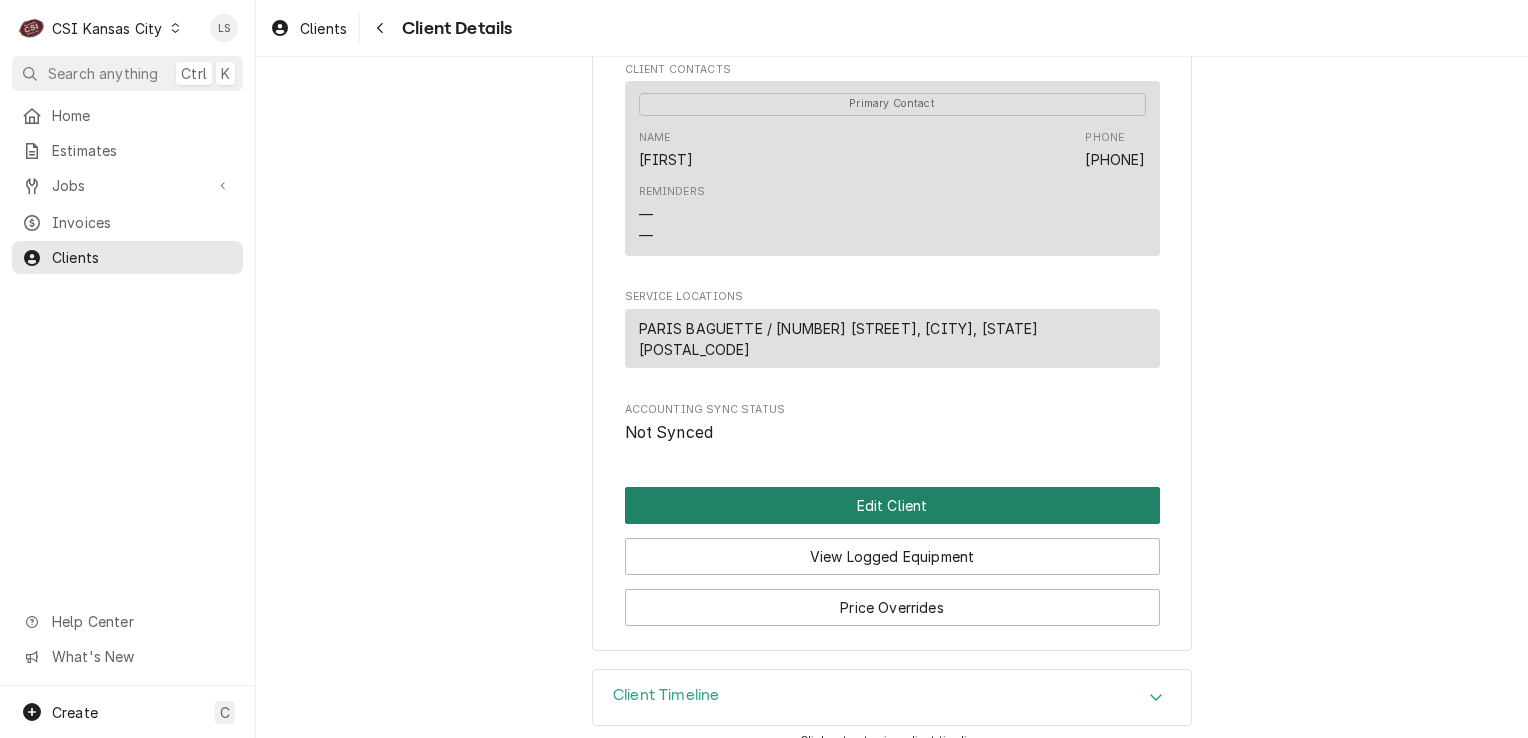 click on "Edit Client" at bounding box center (892, 505) 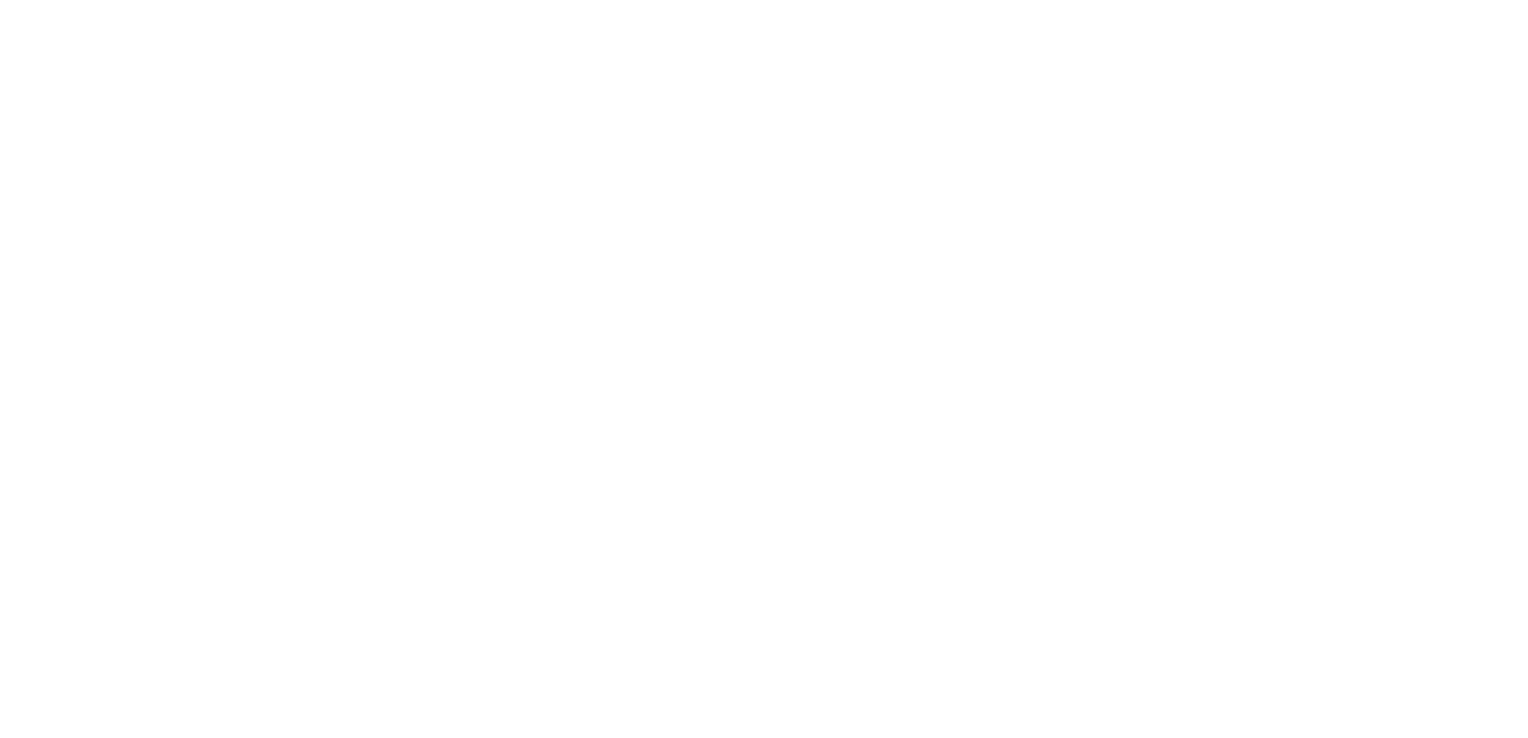 scroll, scrollTop: 0, scrollLeft: 0, axis: both 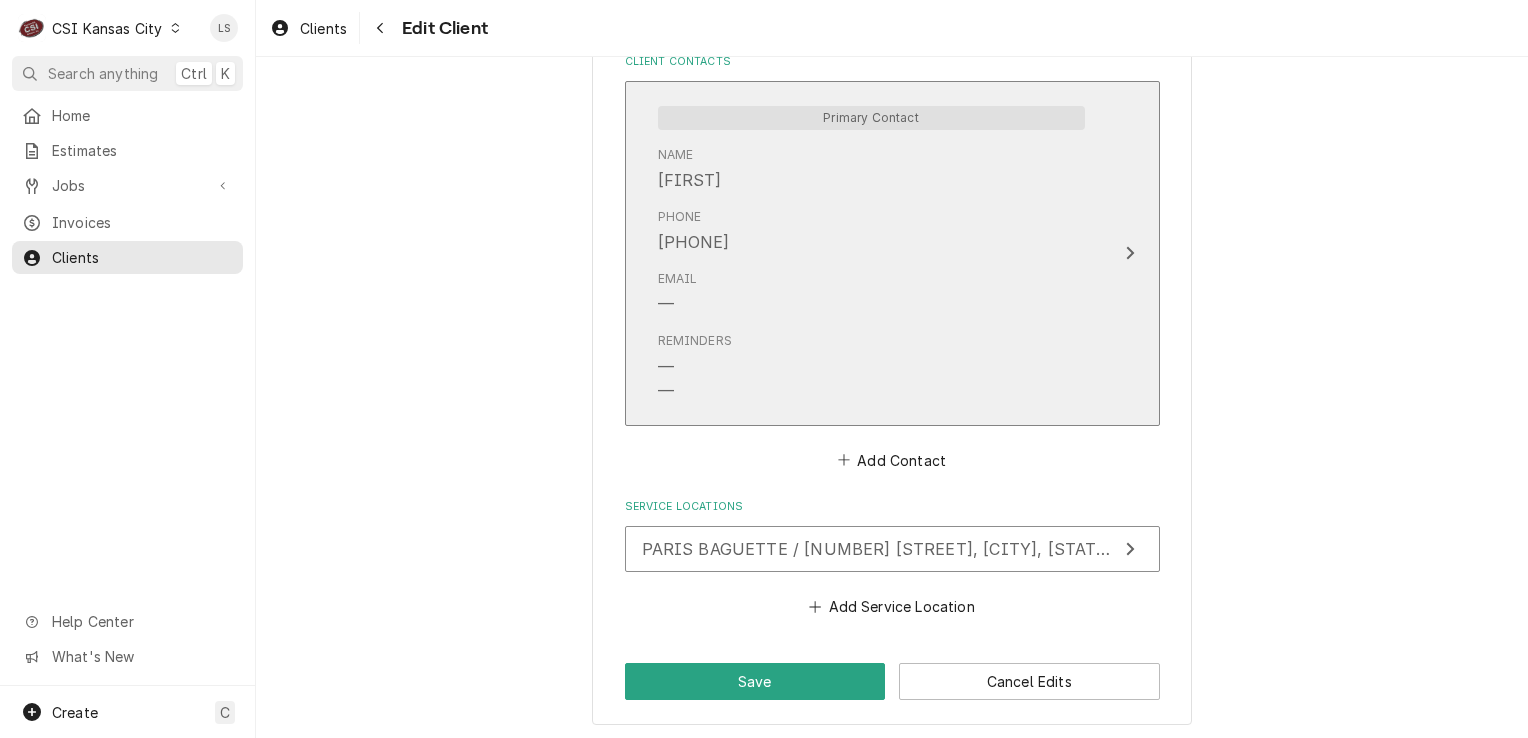 click on "Email —" at bounding box center (871, 293) 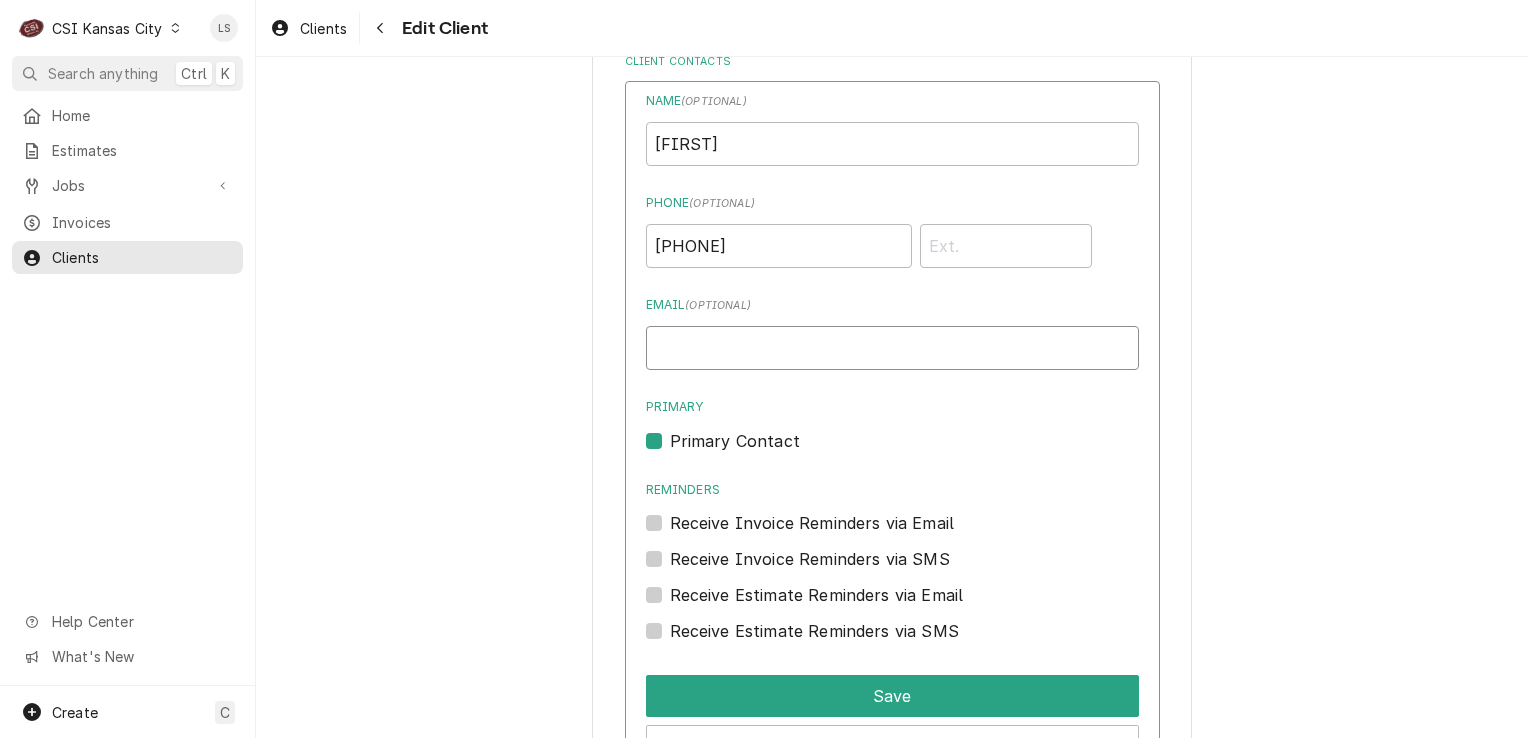 click on "Email  ( optional )" at bounding box center [892, 348] 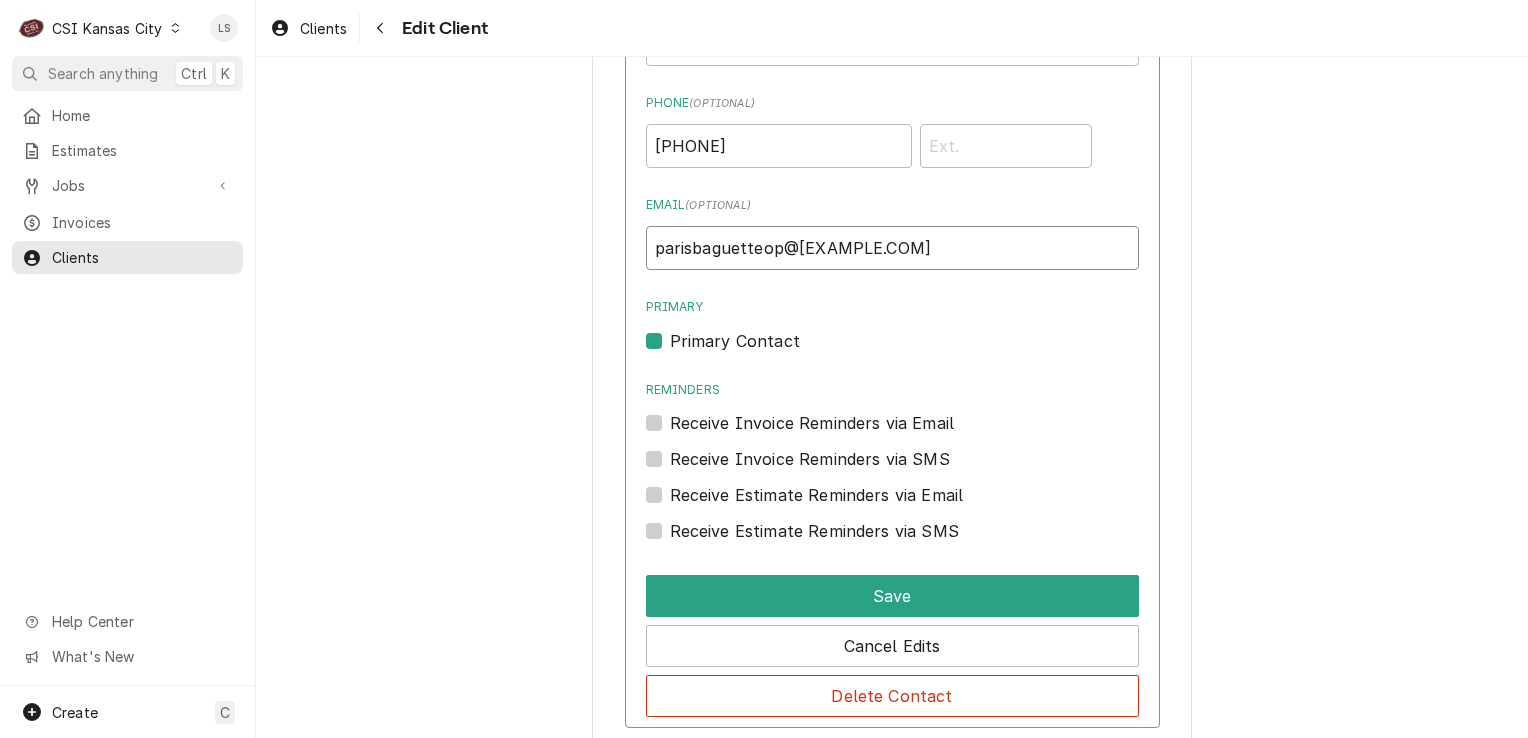 scroll, scrollTop: 1562, scrollLeft: 0, axis: vertical 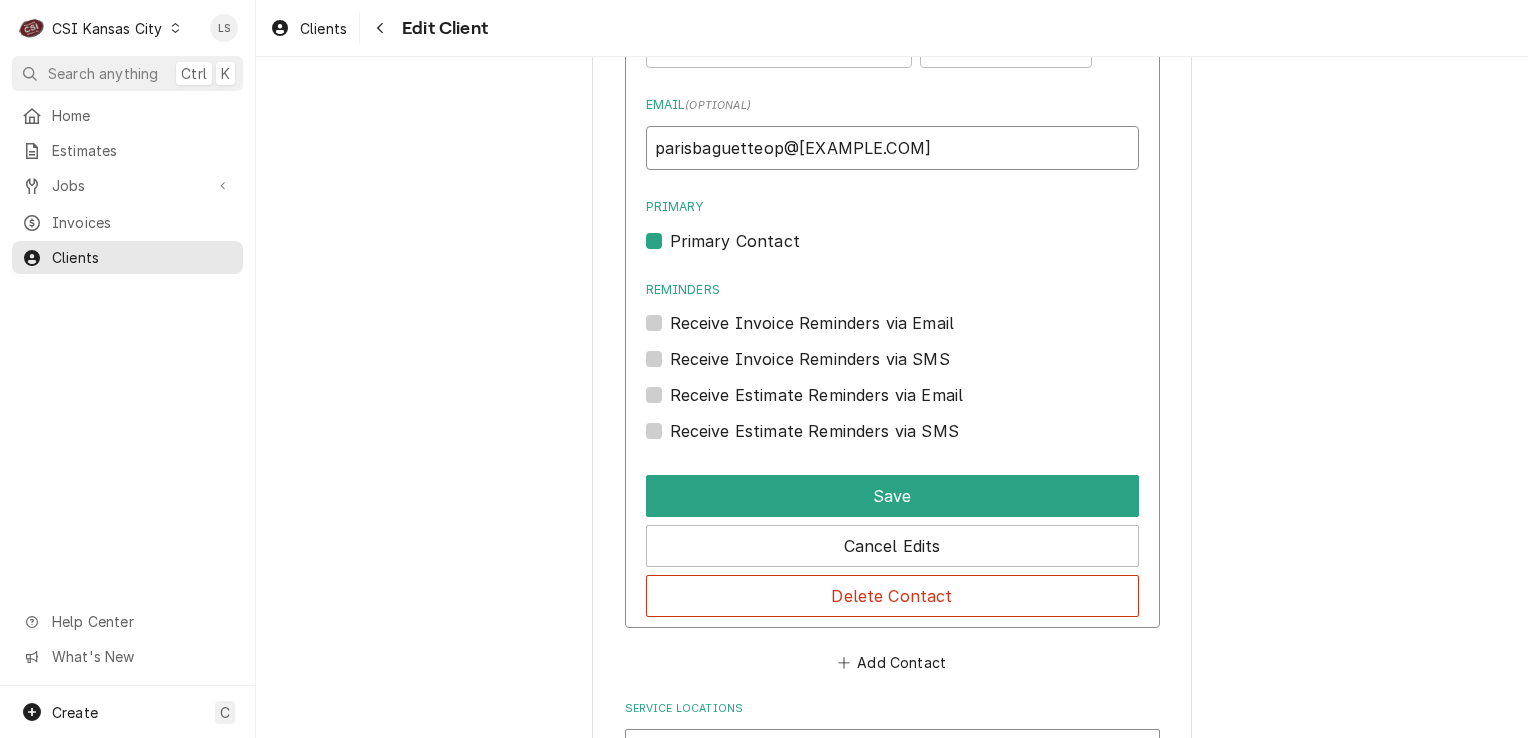 click on "parisbaguetteop@[EXAMPLE.COM]" at bounding box center [892, 148] 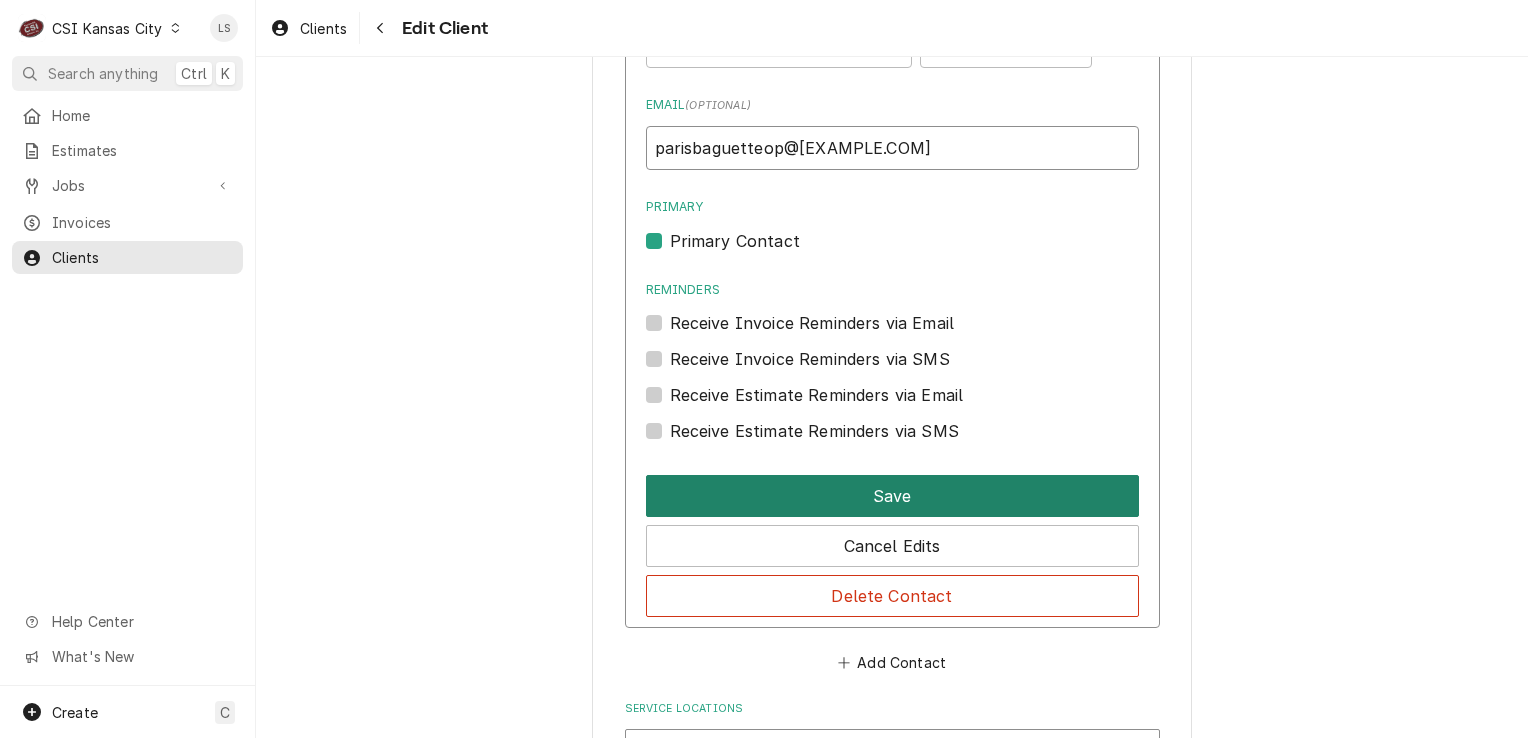 type on "parisbaguetteop@[EXAMPLE.COM]" 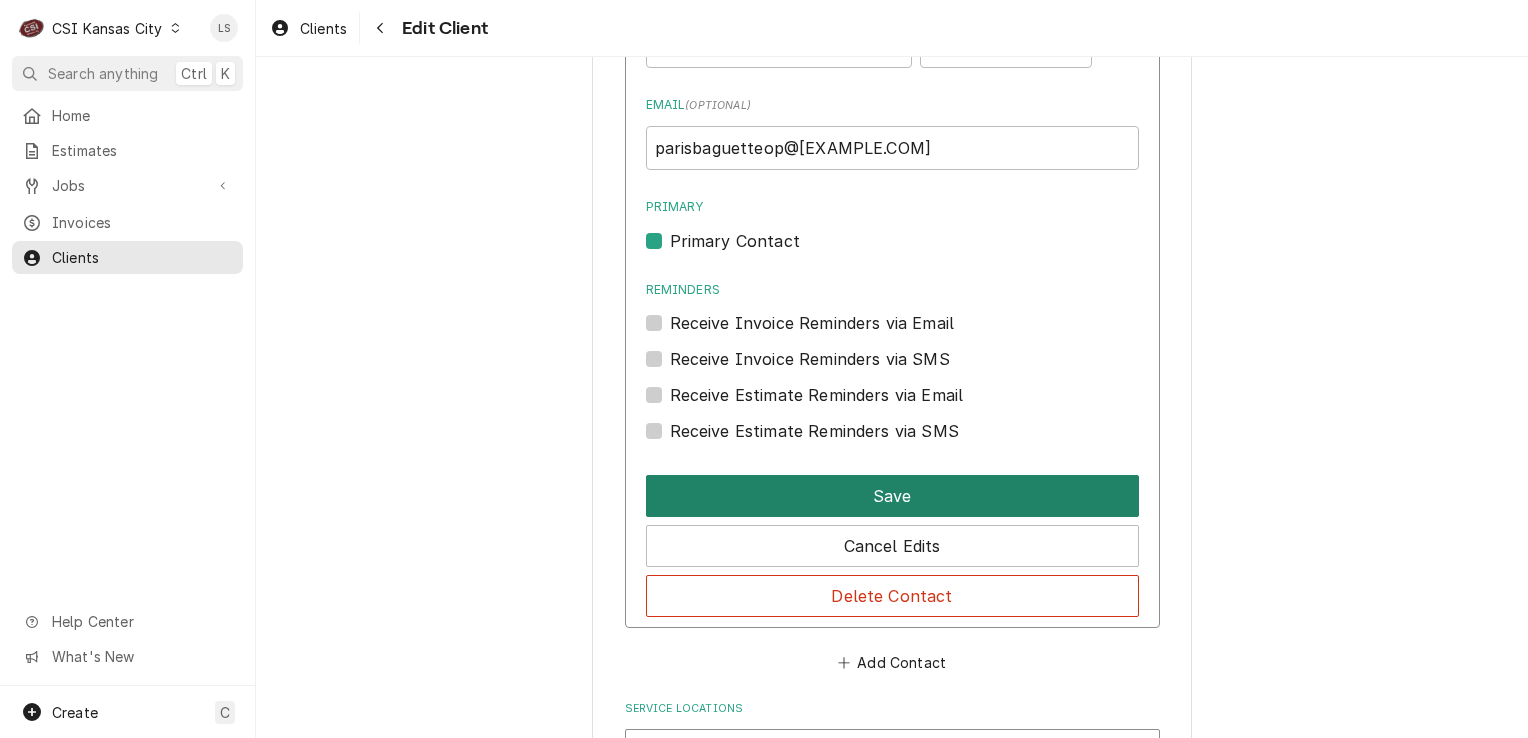 click on "Save" at bounding box center (892, 496) 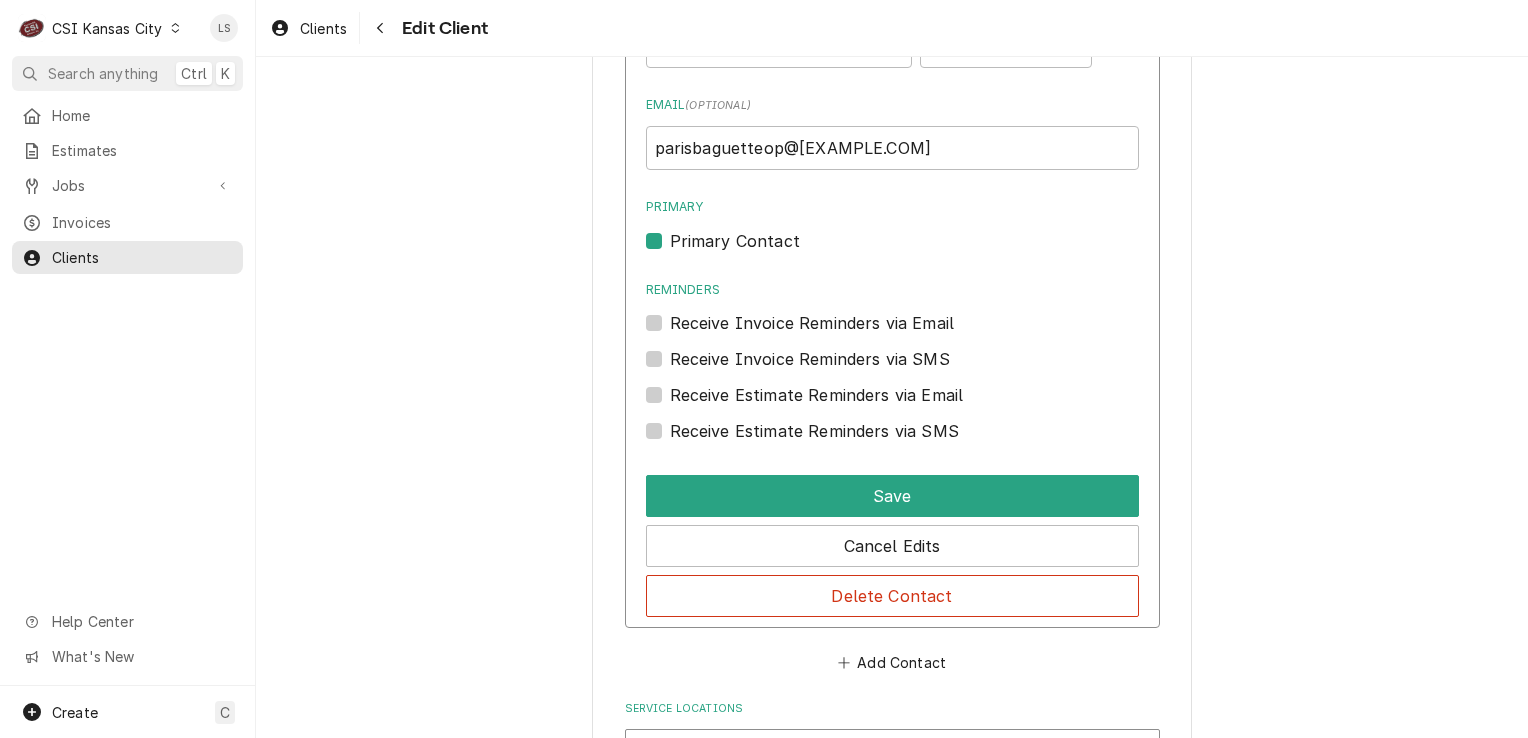 scroll, scrollTop: 1362, scrollLeft: 0, axis: vertical 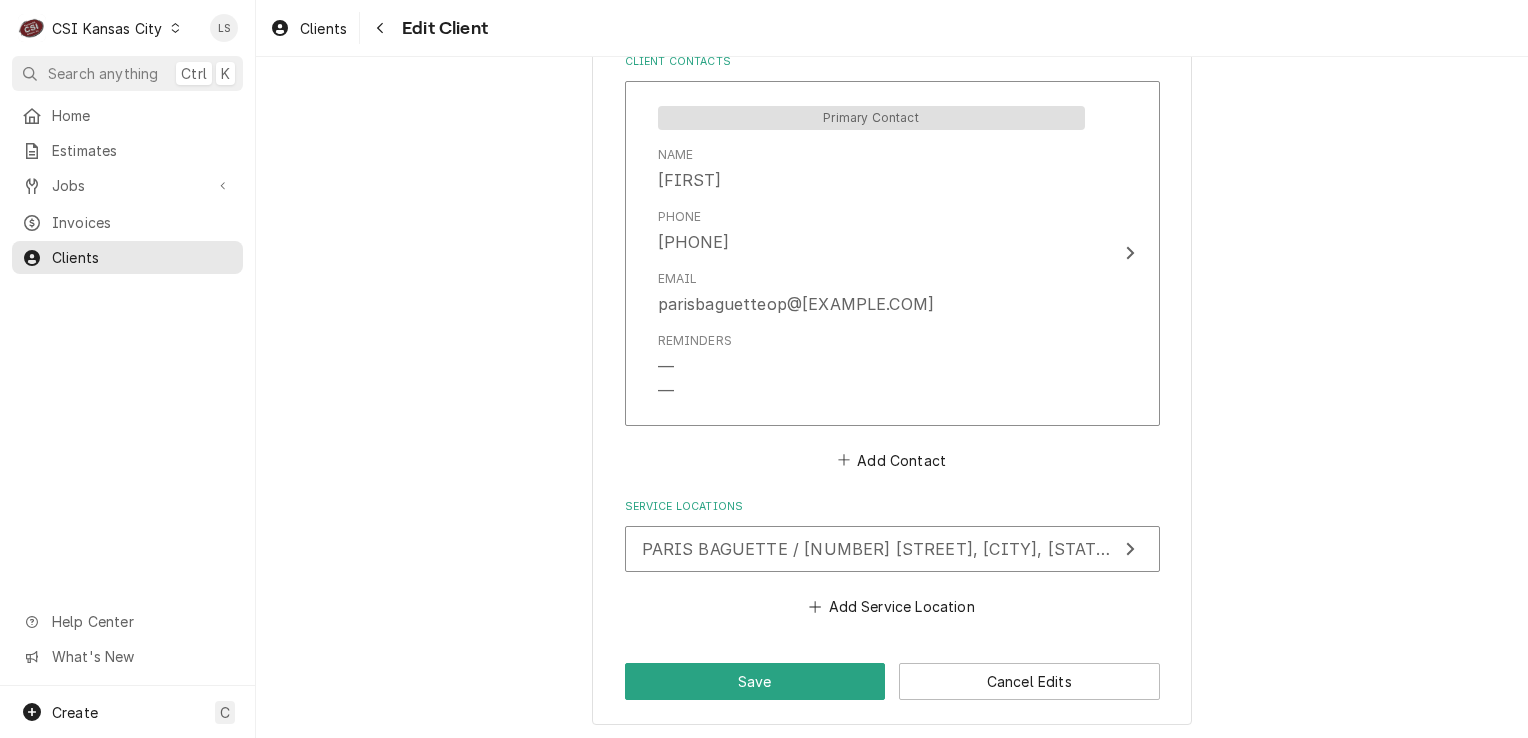 click on "Please provide the following information about your client: Client Type Industry Type  ( optional ) Choose industry type... Residential Commercial Industrial Government Business Name PARIS BAGUETTE Billing Address  ( optional ) Recipient, Attention To, etc.  ( if different ) Street Address [NUMBER] [STREET] Apartment, Suite, etc. City [CITY] State/Province [STATE] Postal Code [POSTAL_CODE] Credit Limit  (optional) No credit limit Client Notes  ( optional ) ** need billing info ** Labels  ( optional ) Add Labels... Default Client Payment Terms  (optional) Same as company default (Same Day) Default Client Tax Rate  (optional) Same as company default (--) Client Contacts Primary Contact Name [FIRST] Phone [PHONE] Email parisbaguetteop@[EXAMPLE.COM] Reminders — — Add Contact Service Locations PARIS BAGUETTE / [NUMBER] [STREET], [CITY], [STATE] [POSTAL_CODE] Add Service Location Save Cancel Edits" at bounding box center [892, -270] 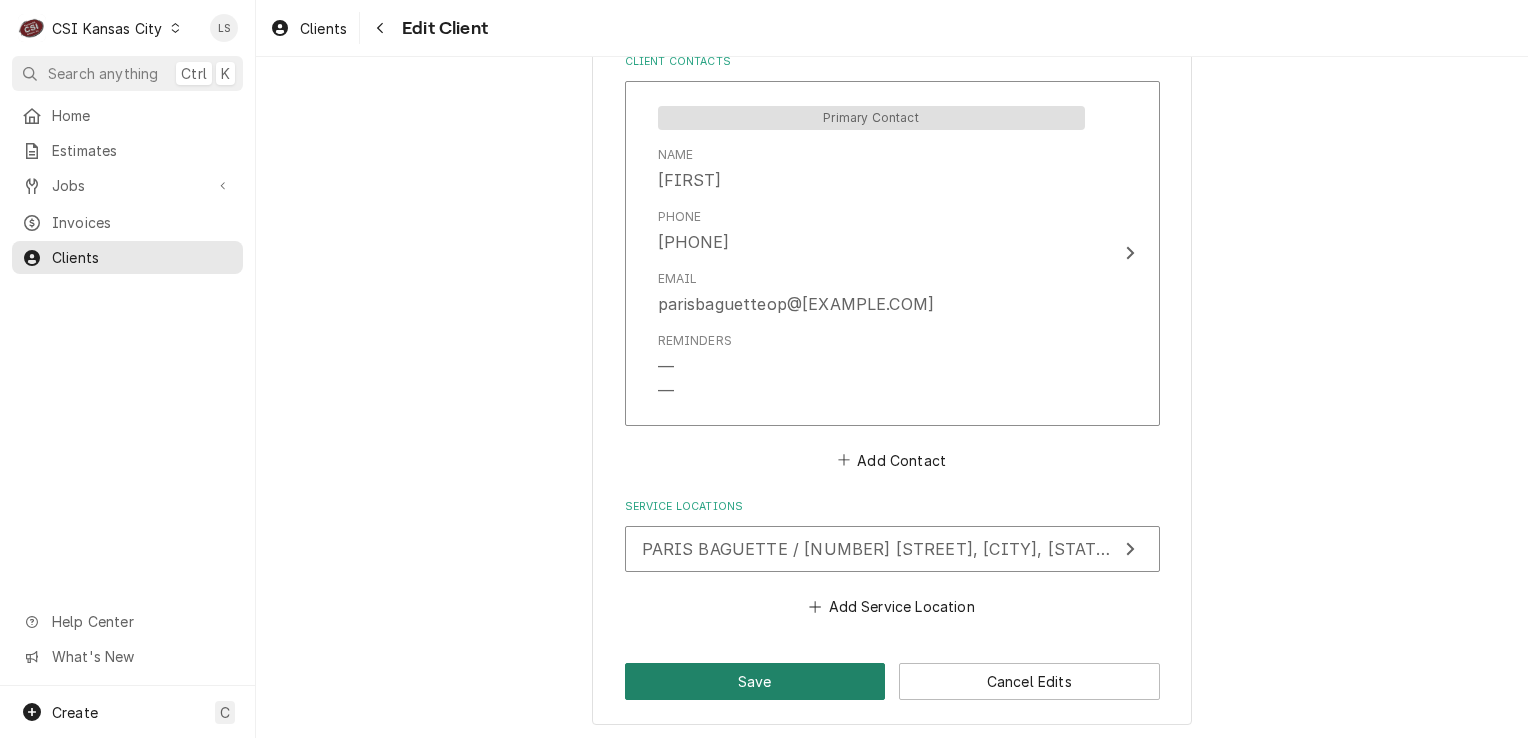 click on "Save" at bounding box center (755, 681) 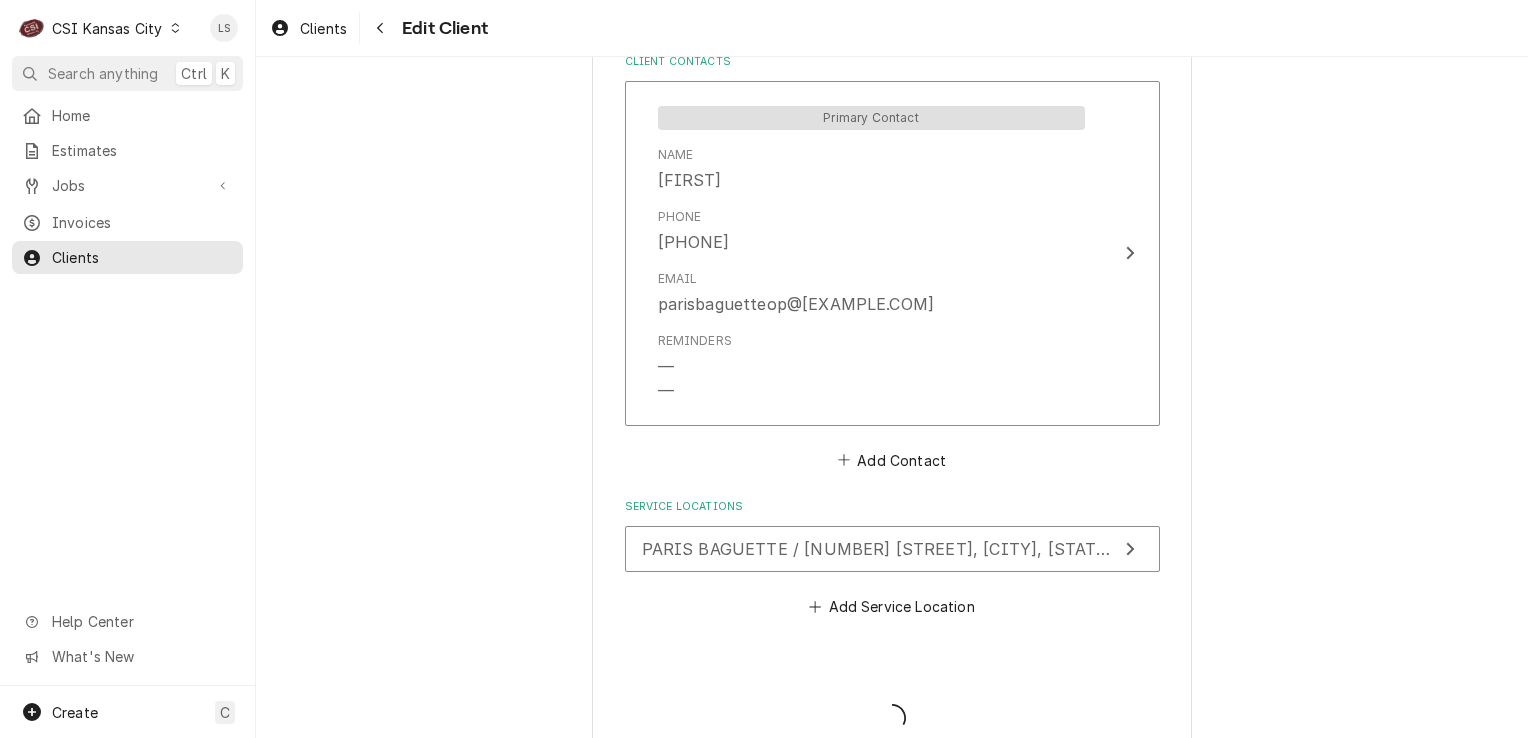 type on "x" 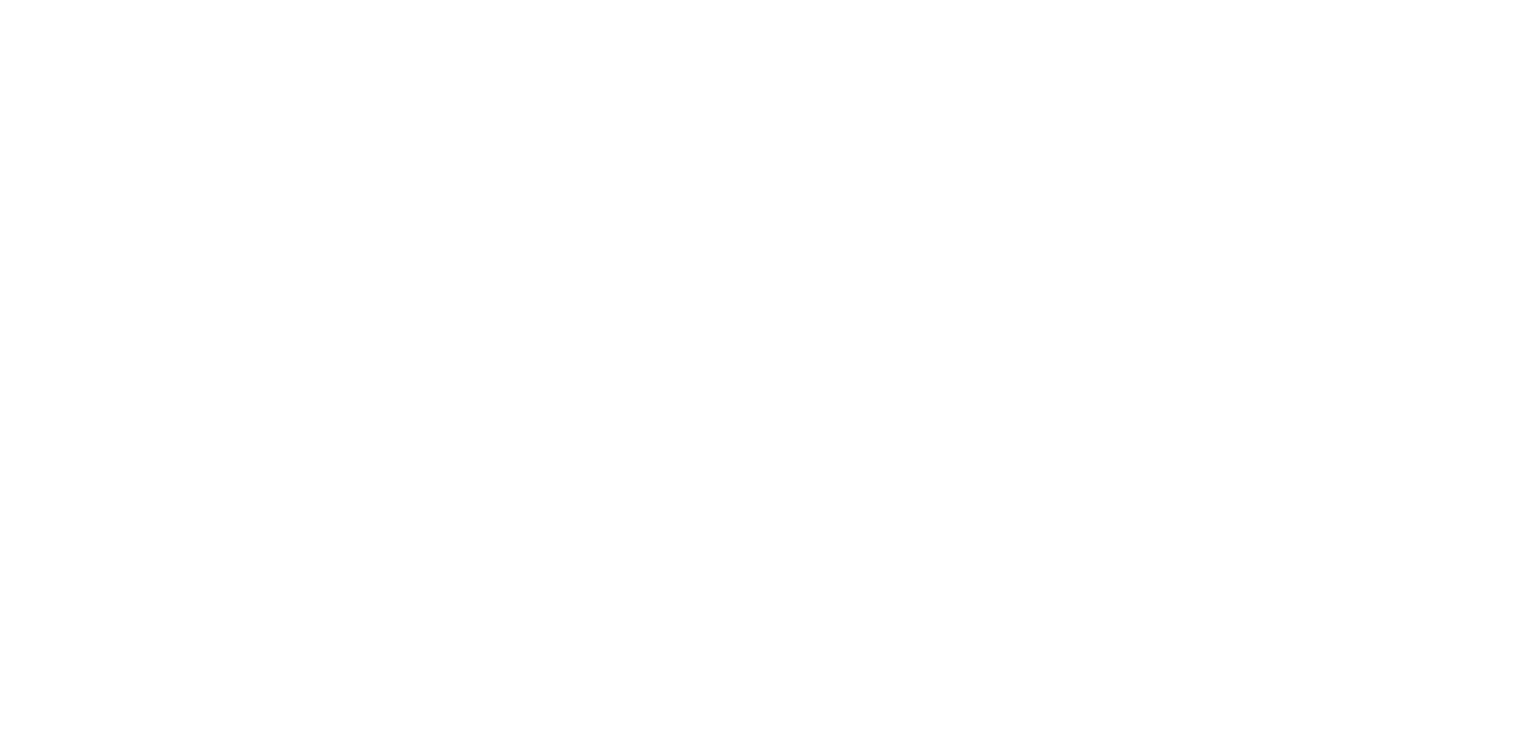 scroll, scrollTop: 0, scrollLeft: 0, axis: both 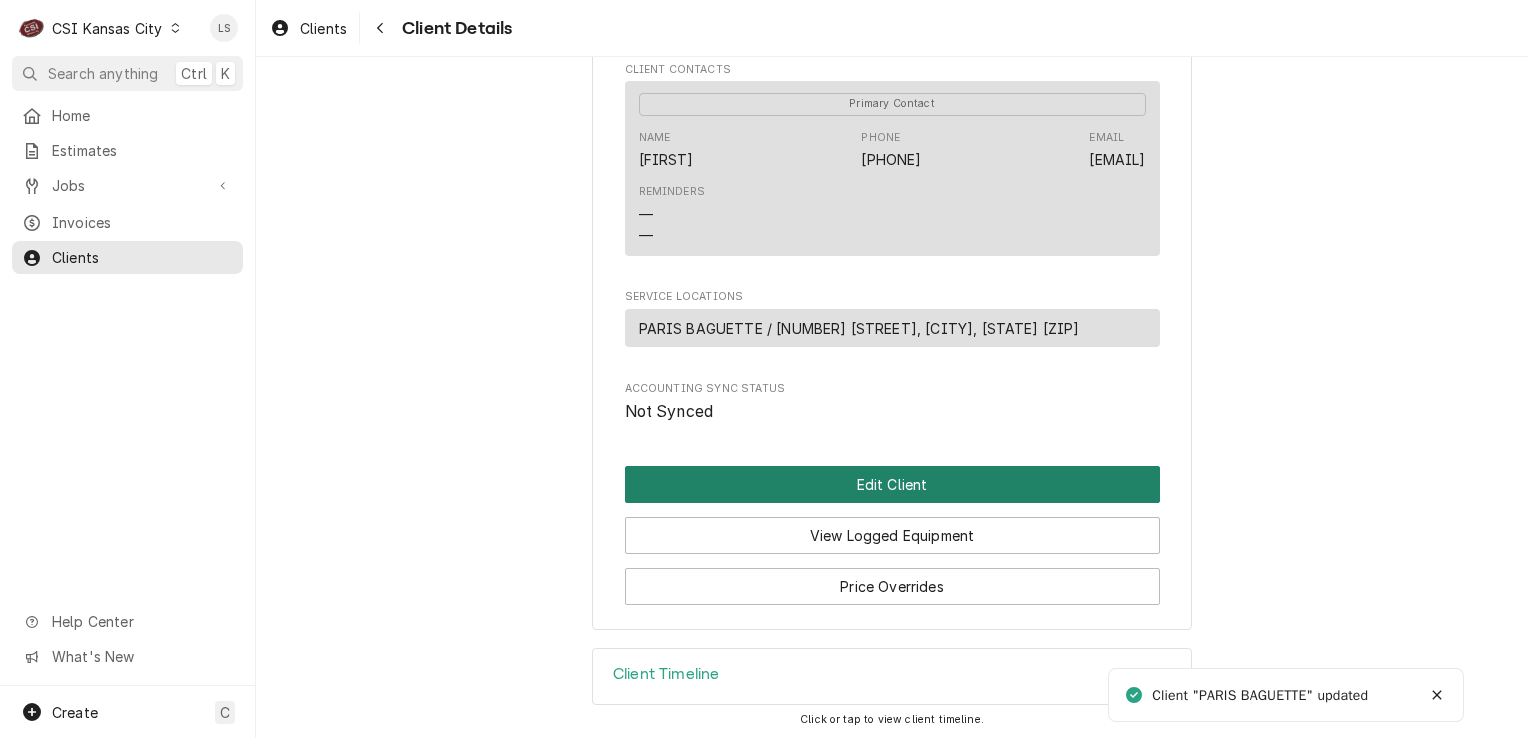 click on "Edit Client" at bounding box center (892, 484) 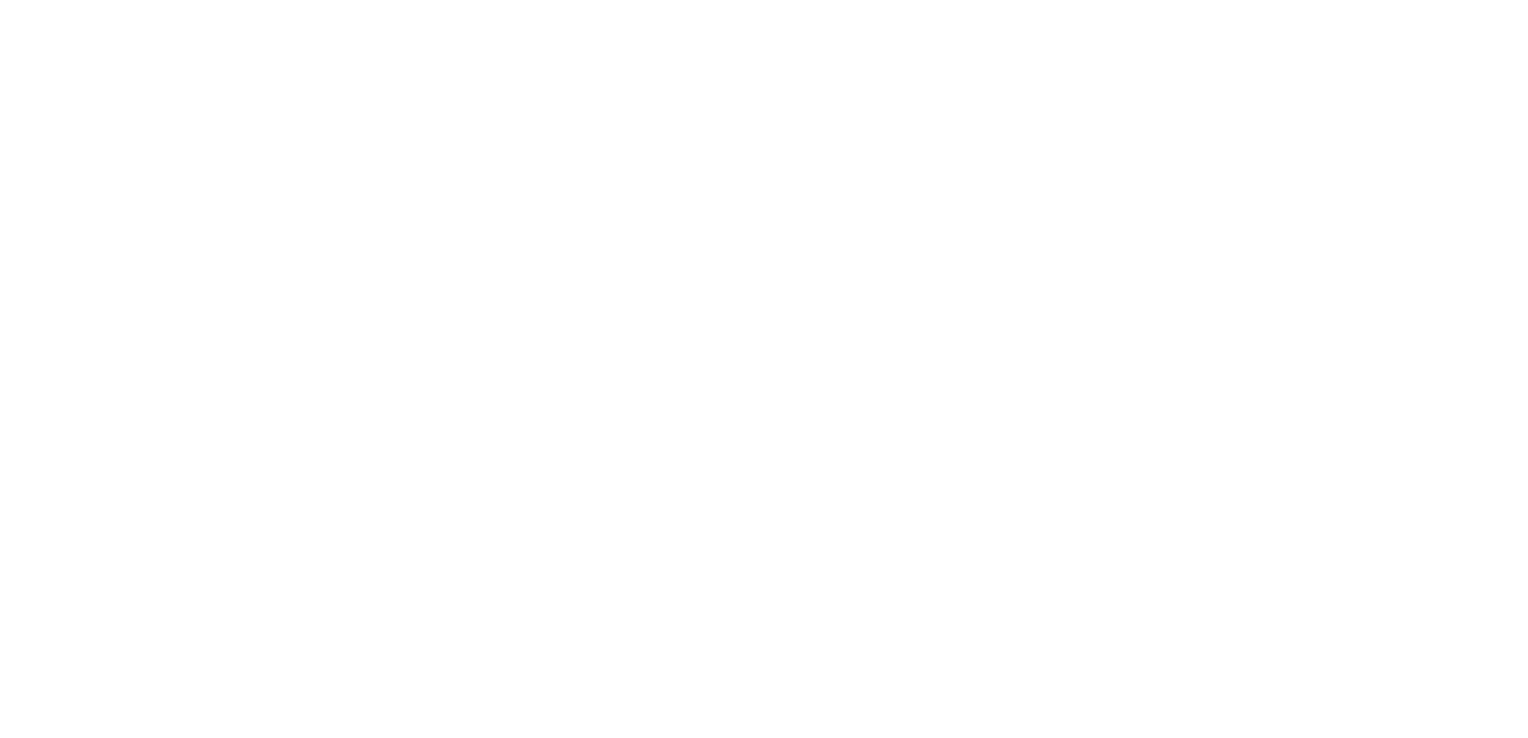 scroll, scrollTop: 0, scrollLeft: 0, axis: both 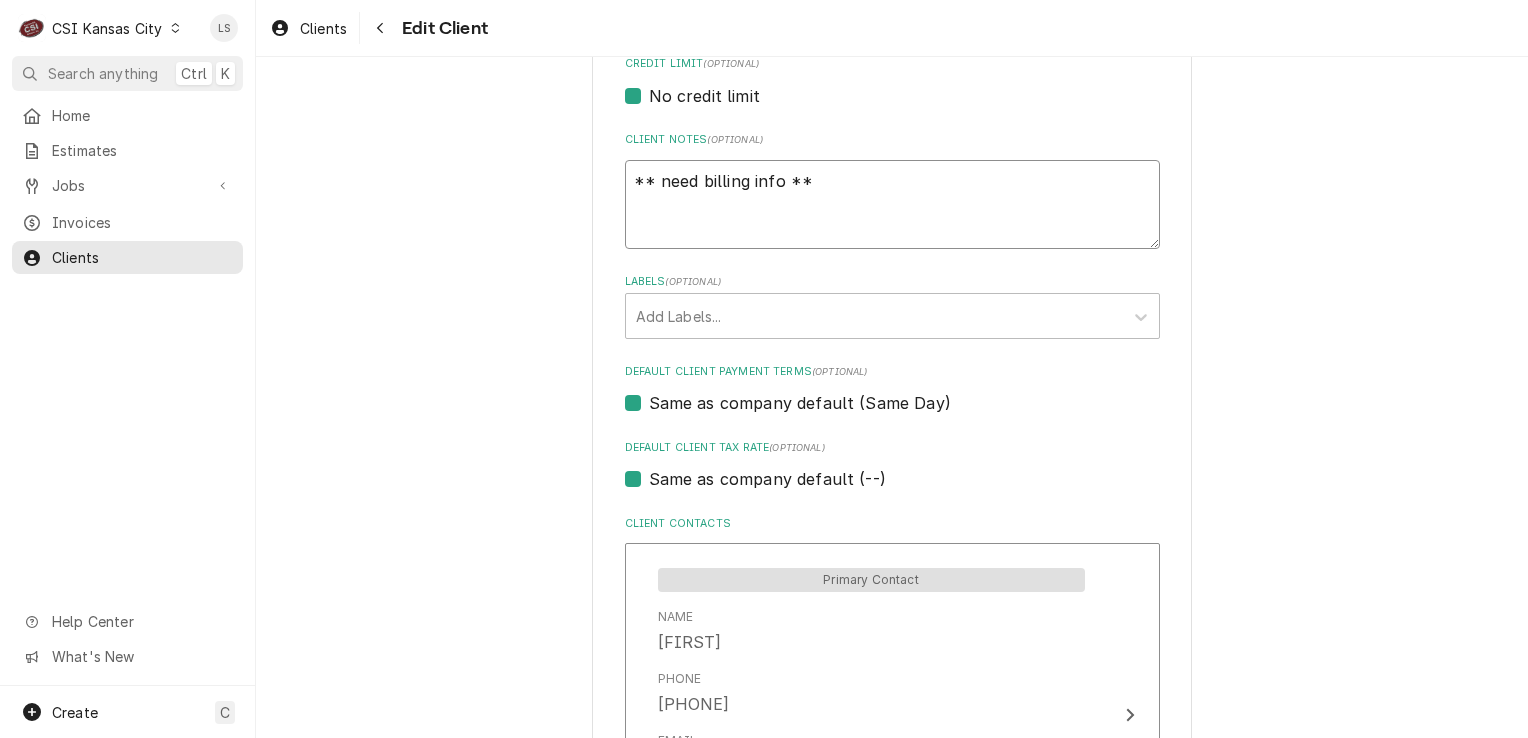 drag, startPoint x: 876, startPoint y: 189, endPoint x: 716, endPoint y: 206, distance: 160.90059 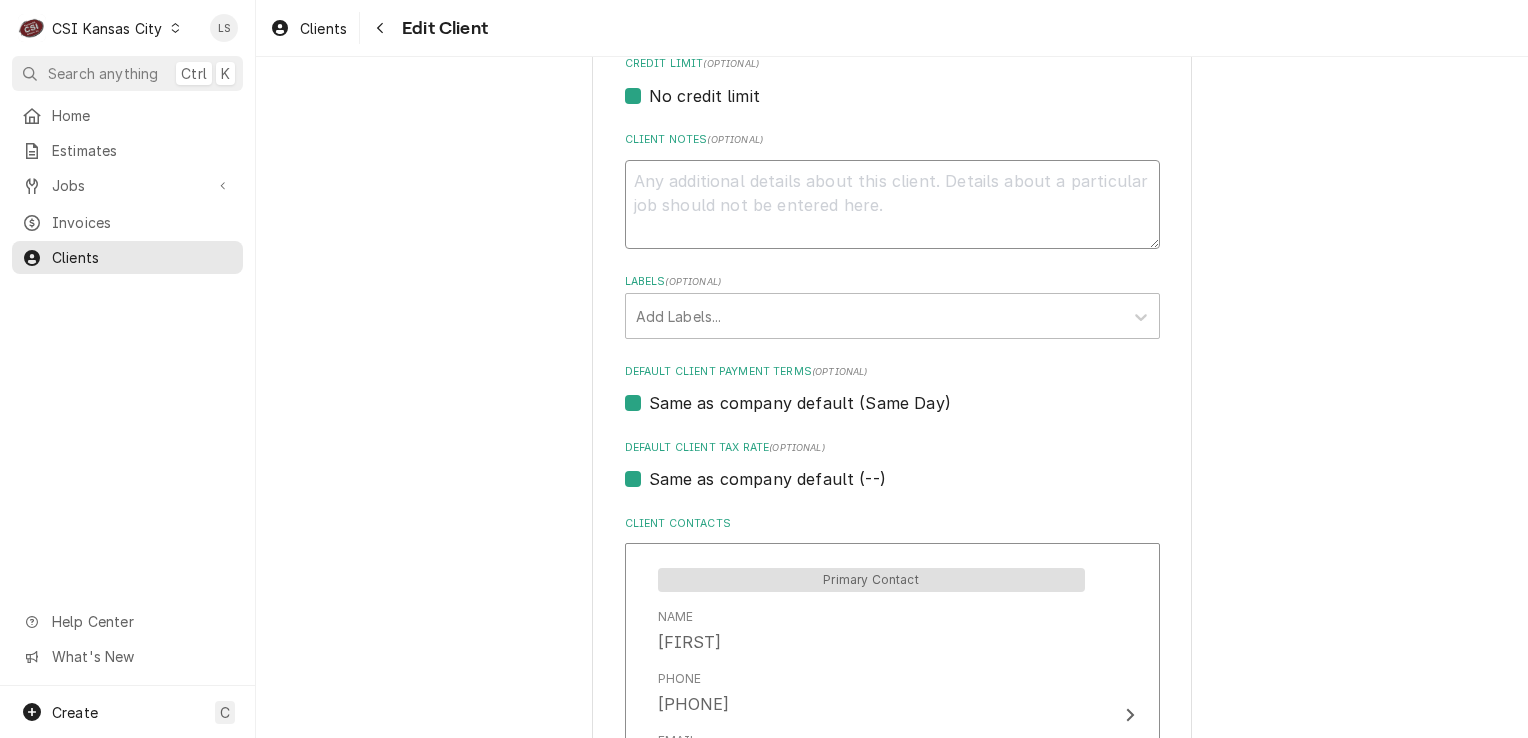 type on "x" 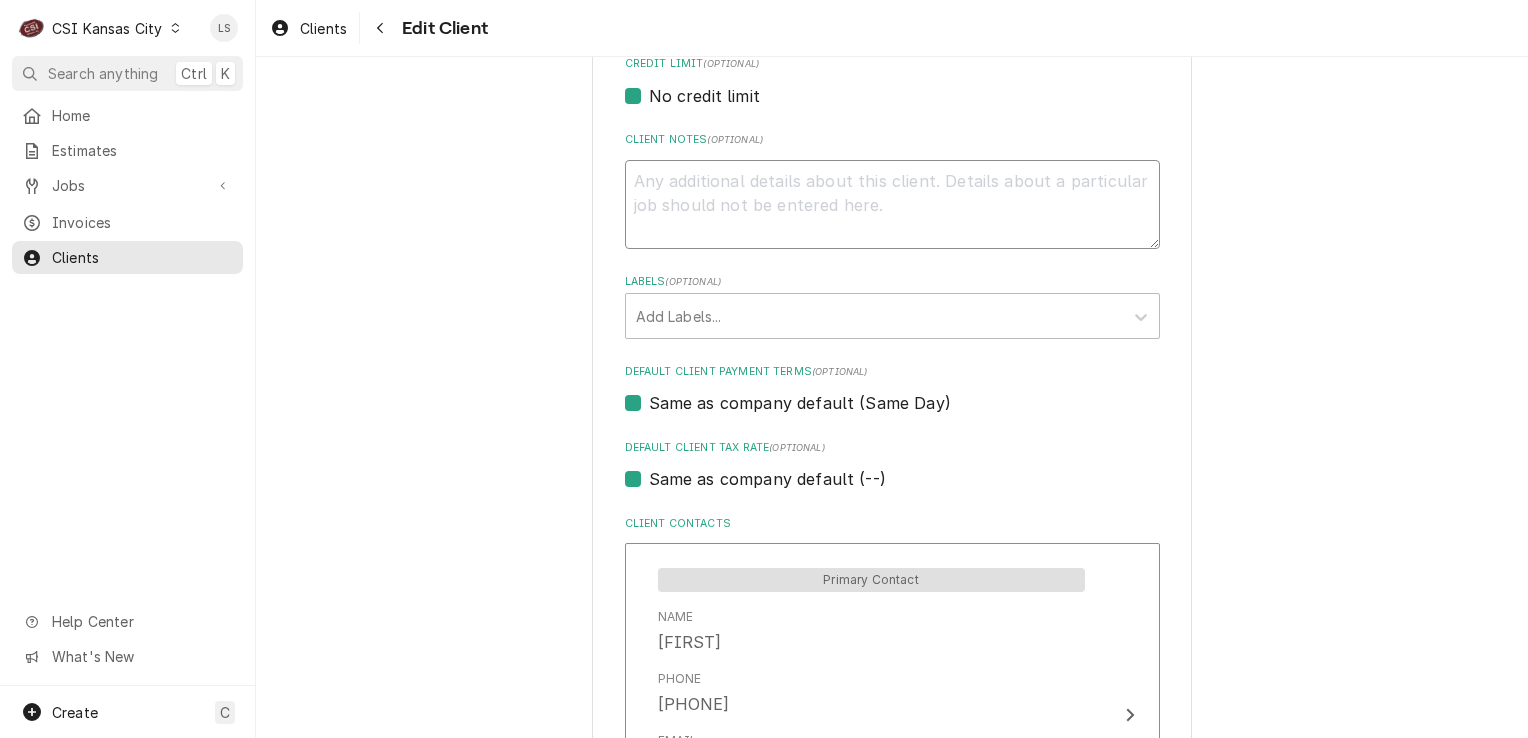 type on "C" 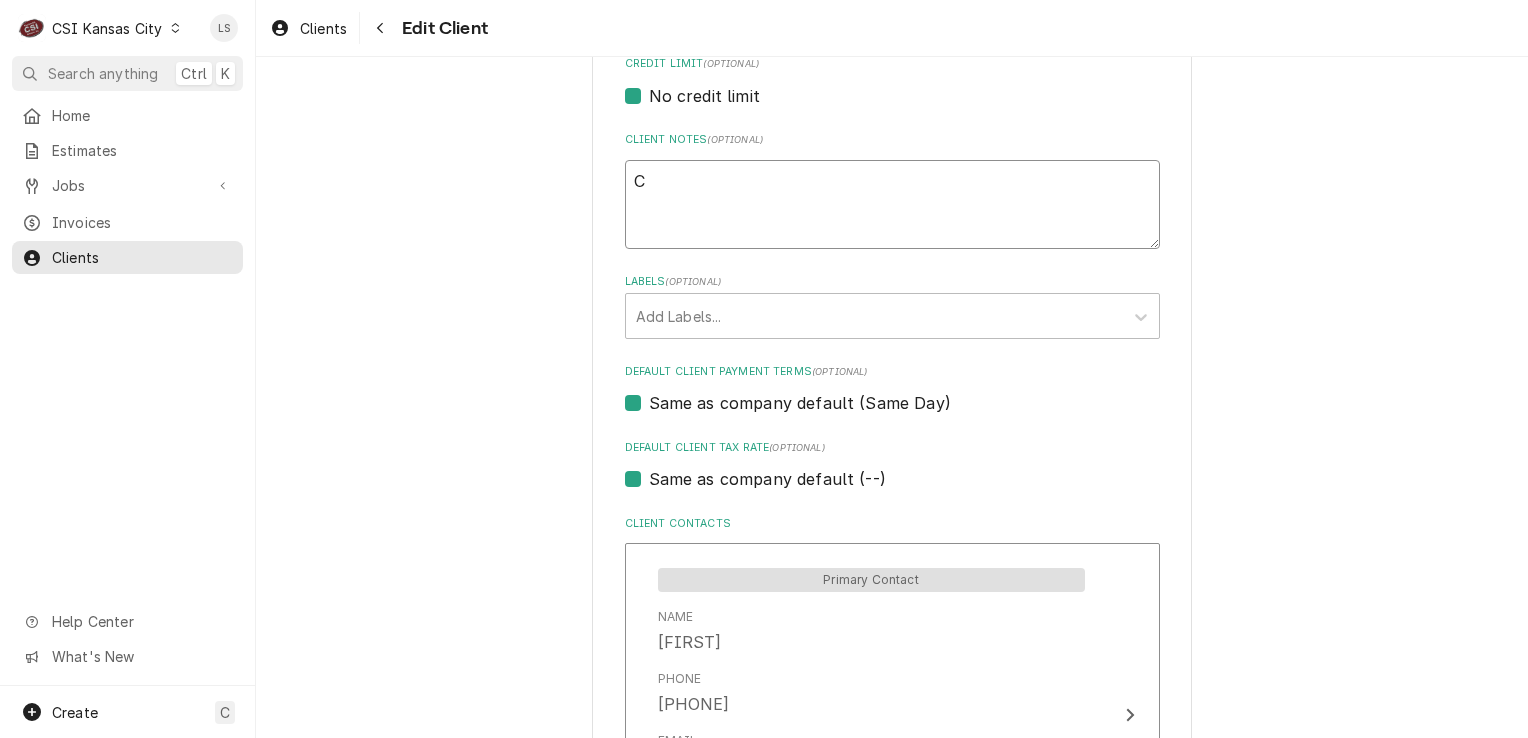 type on "x" 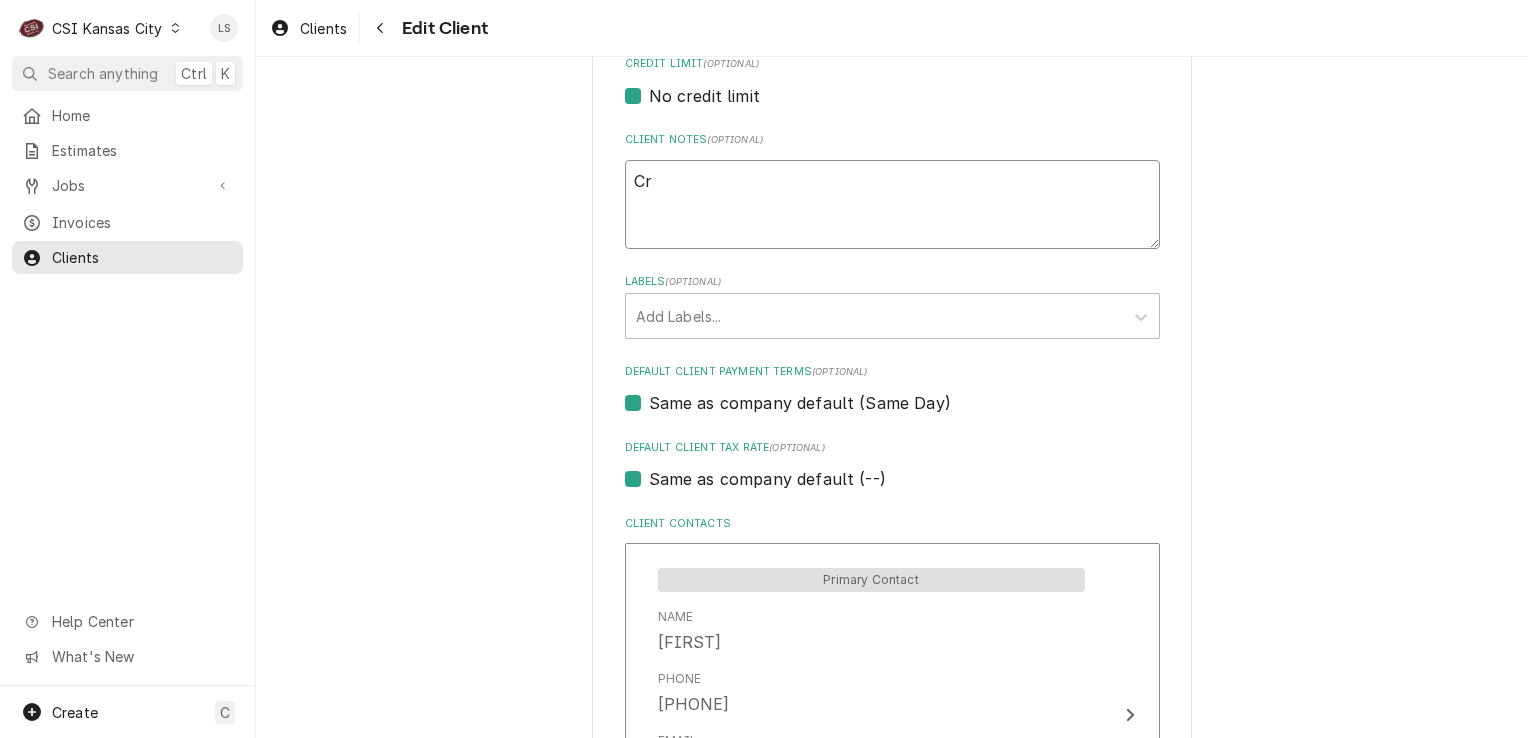 type on "x" 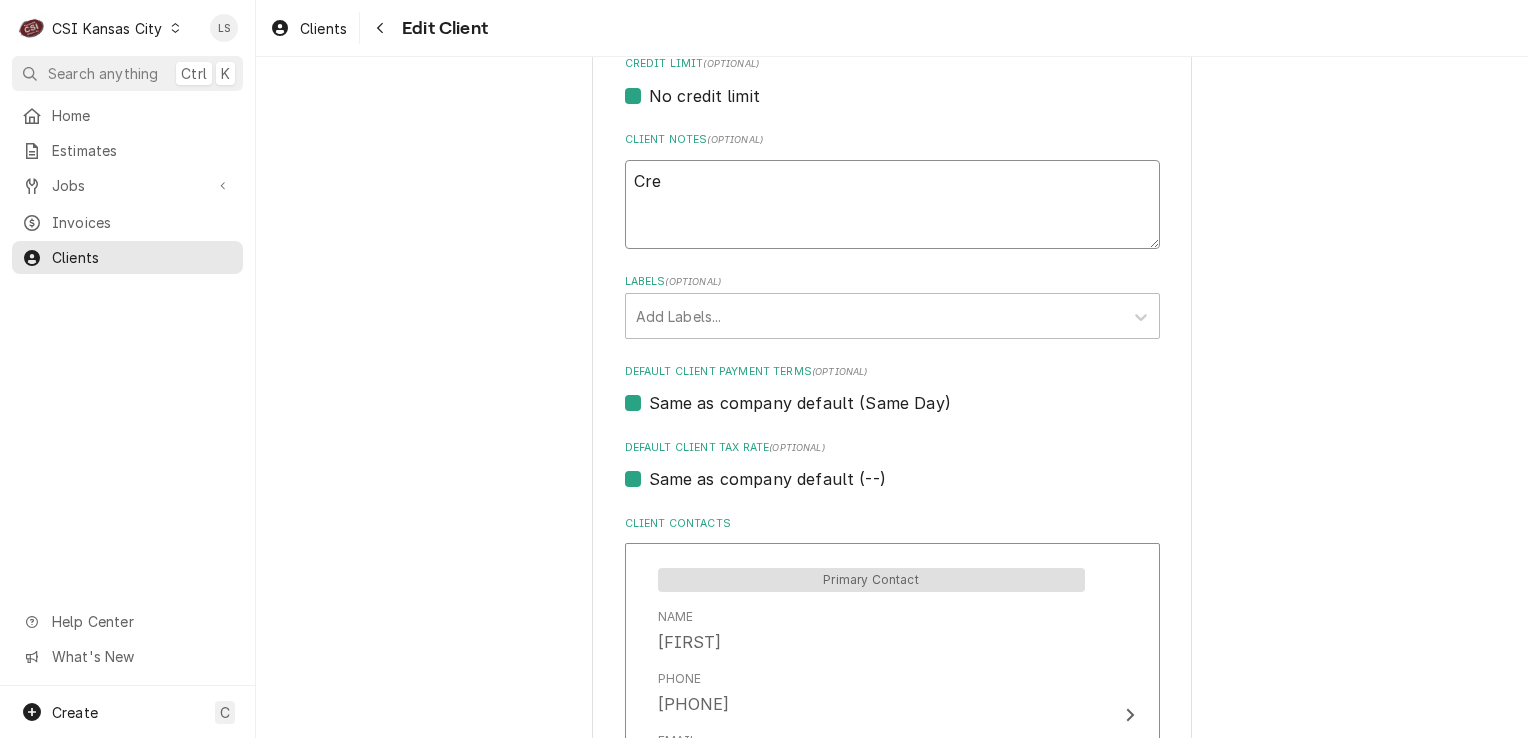 type on "x" 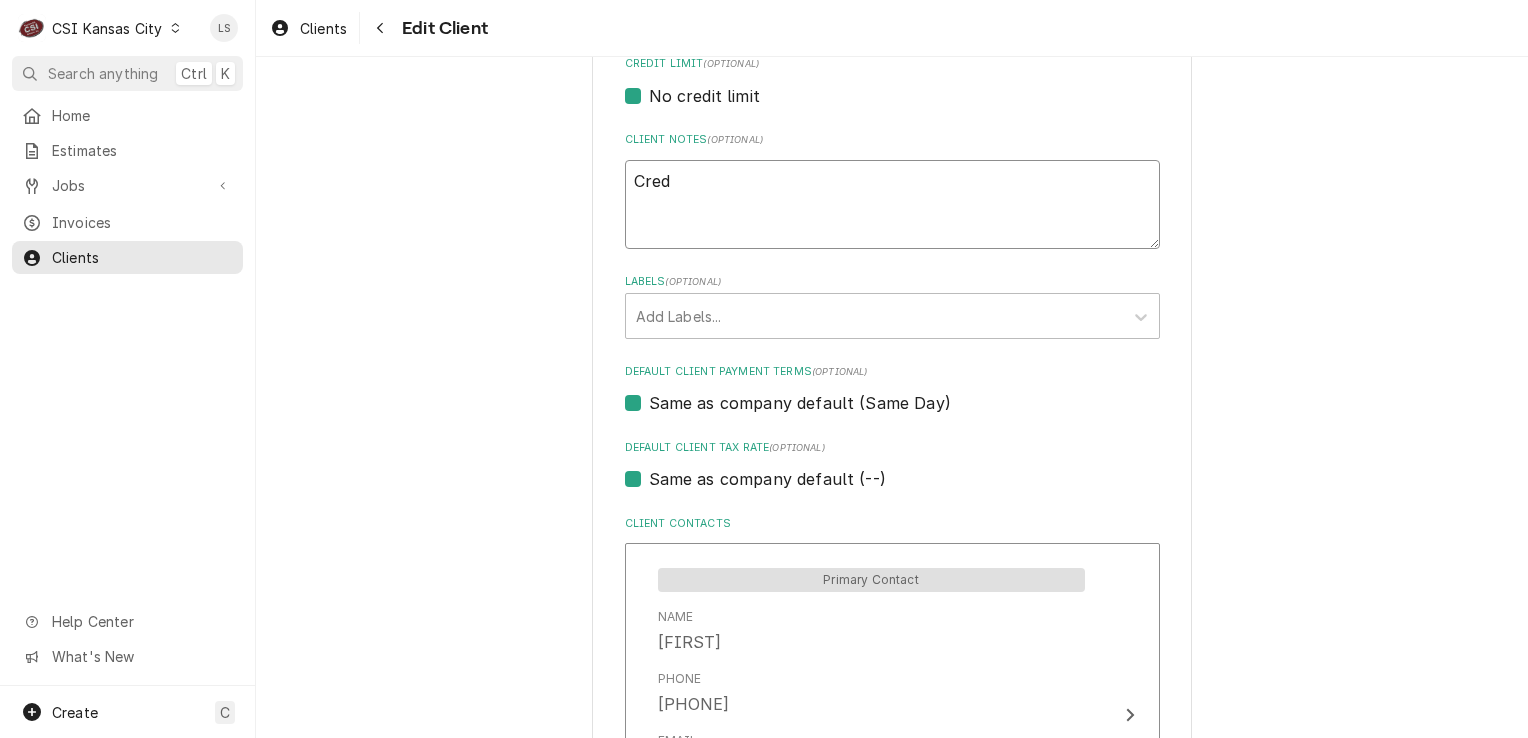 type on "x" 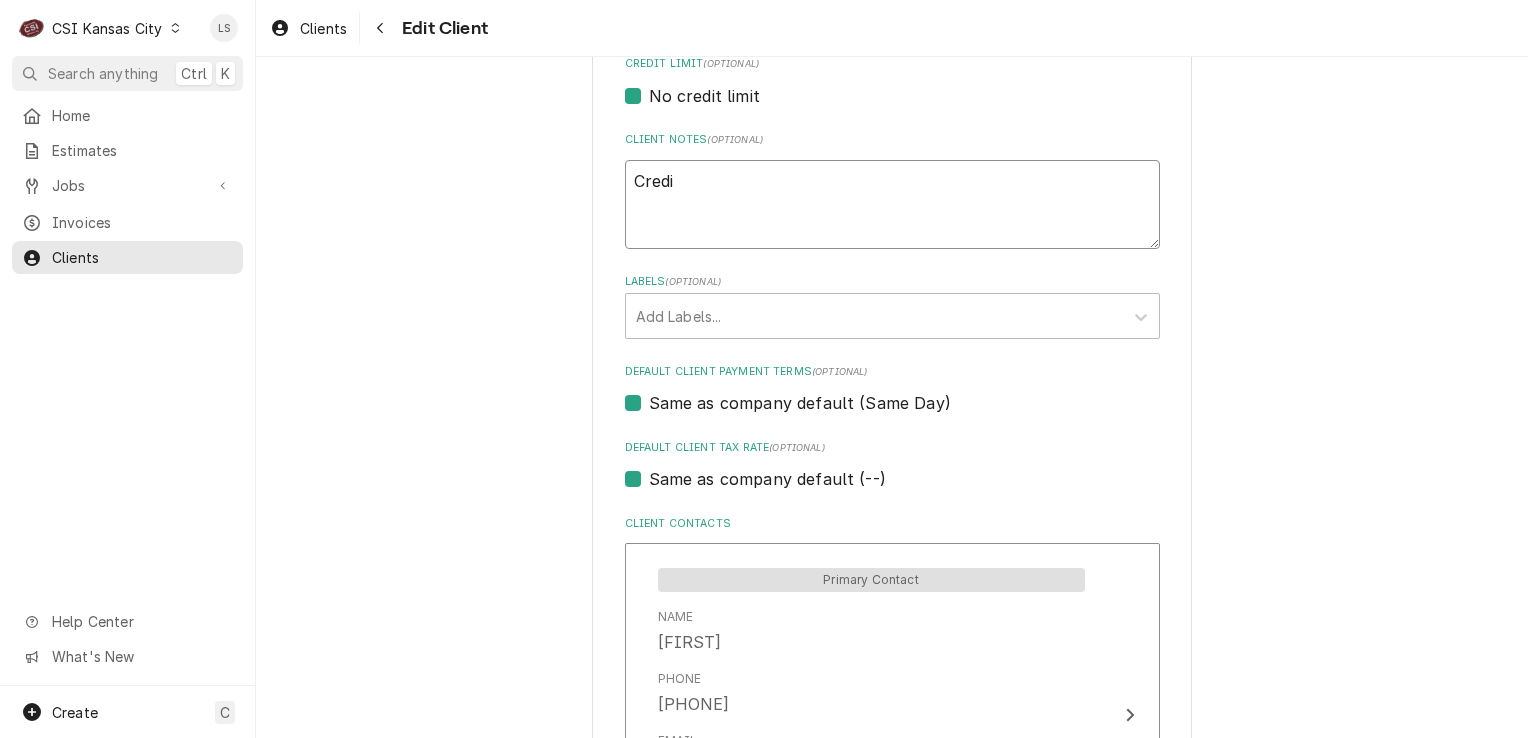 type on "x" 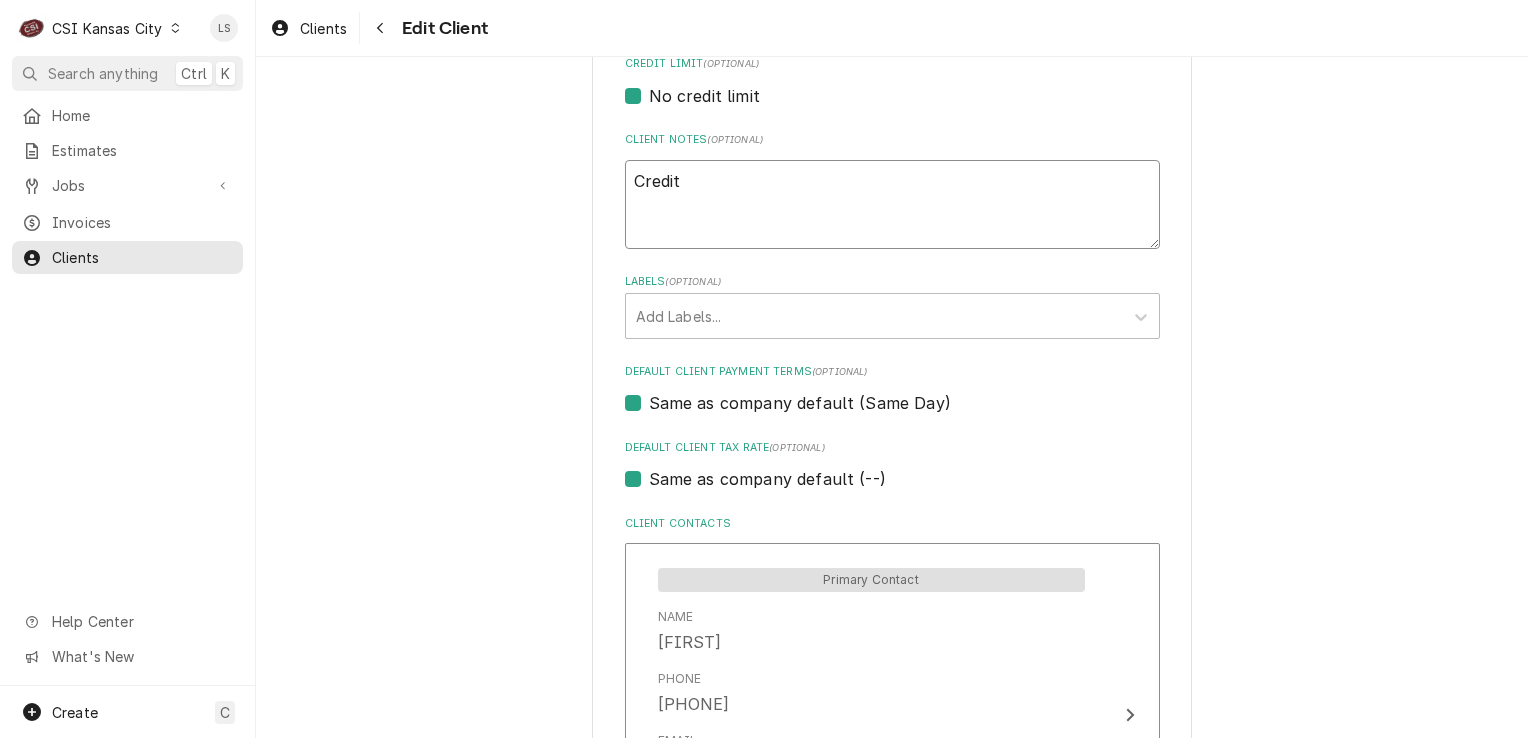 type on "x" 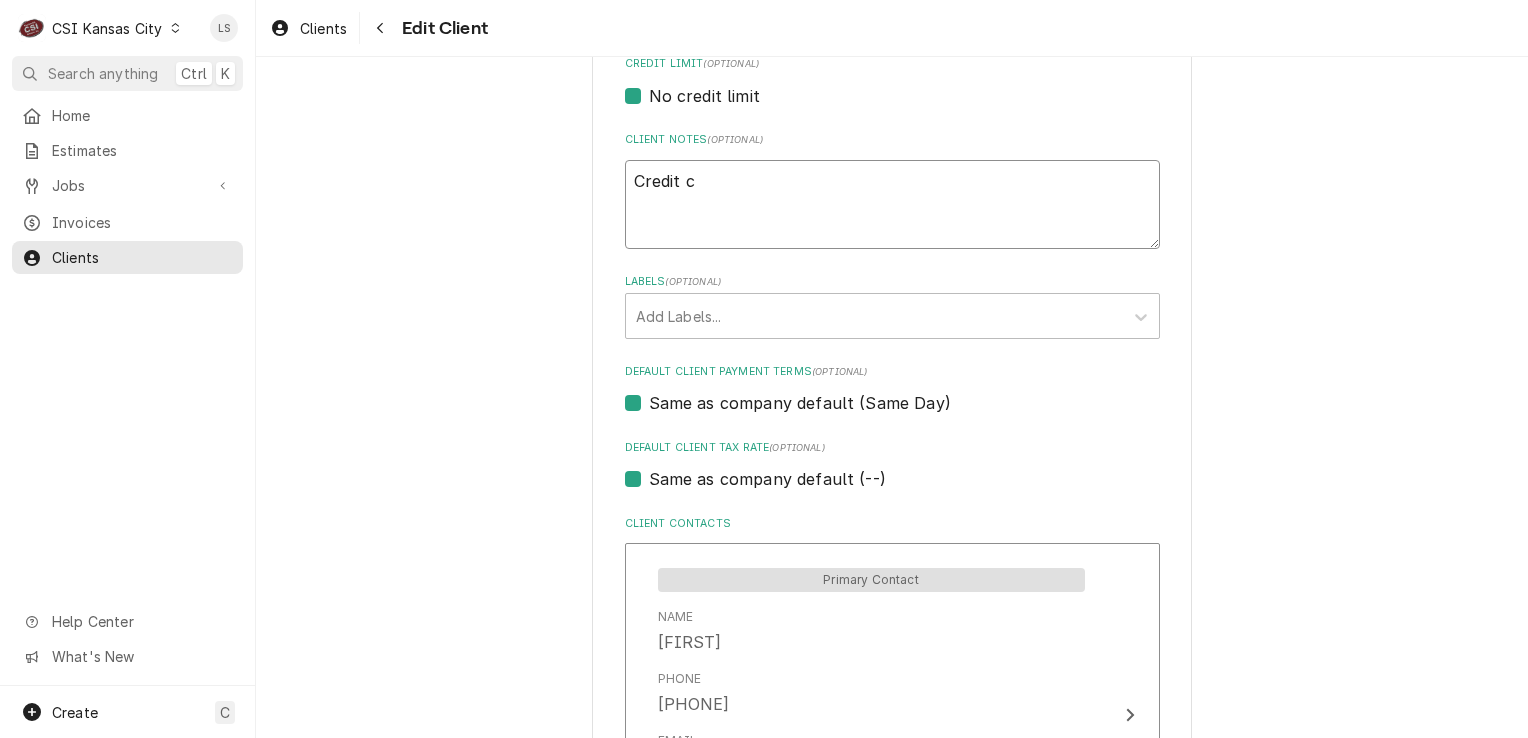 type on "x" 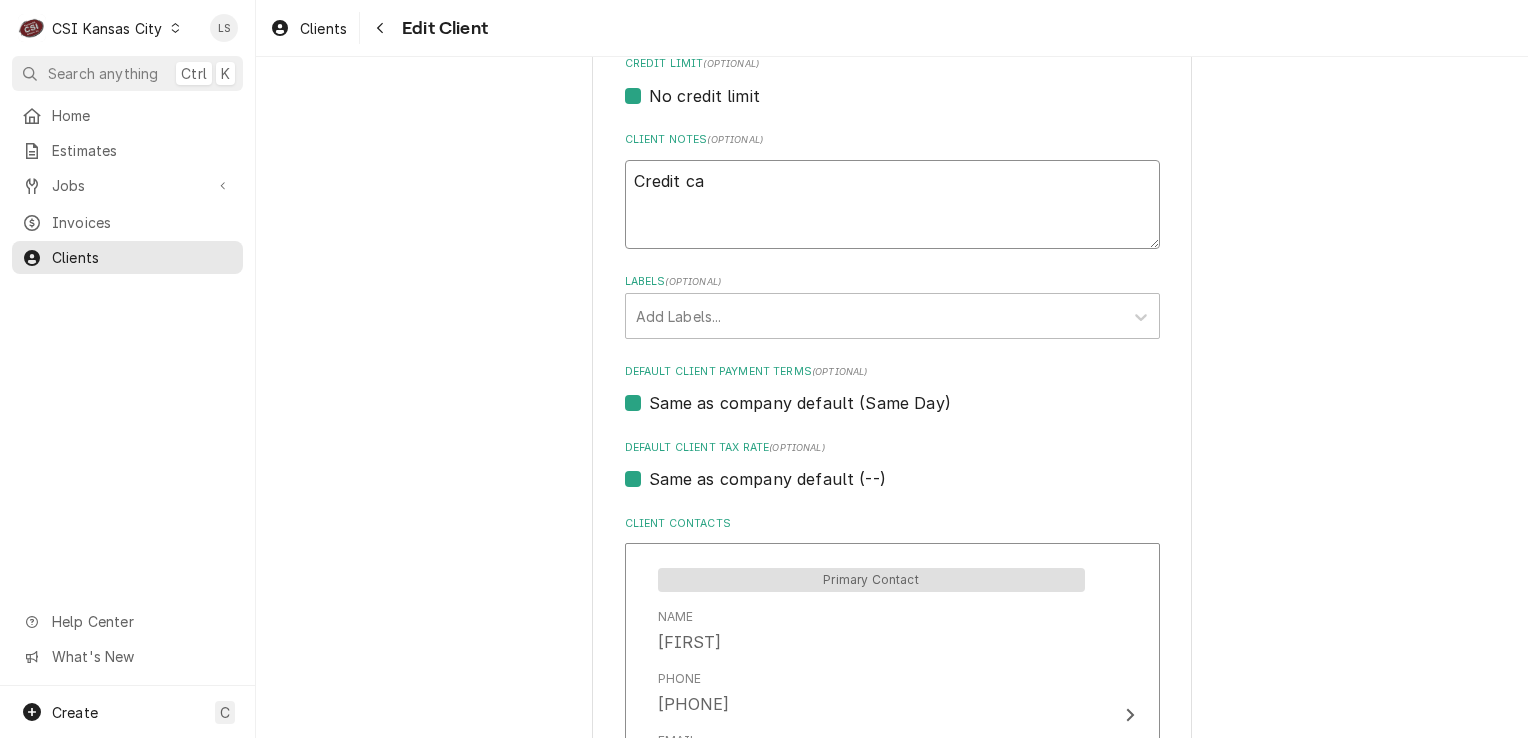 type on "x" 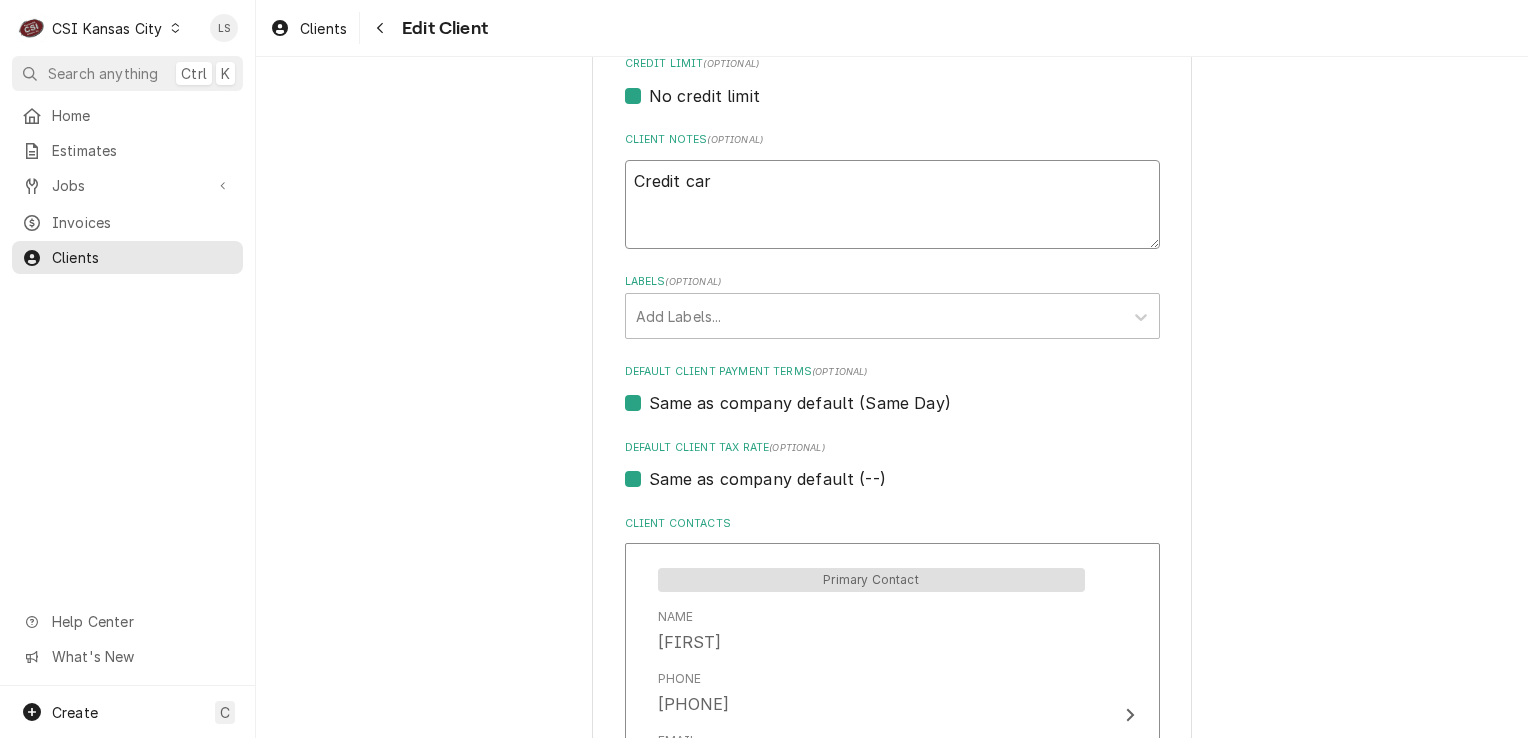 type on "x" 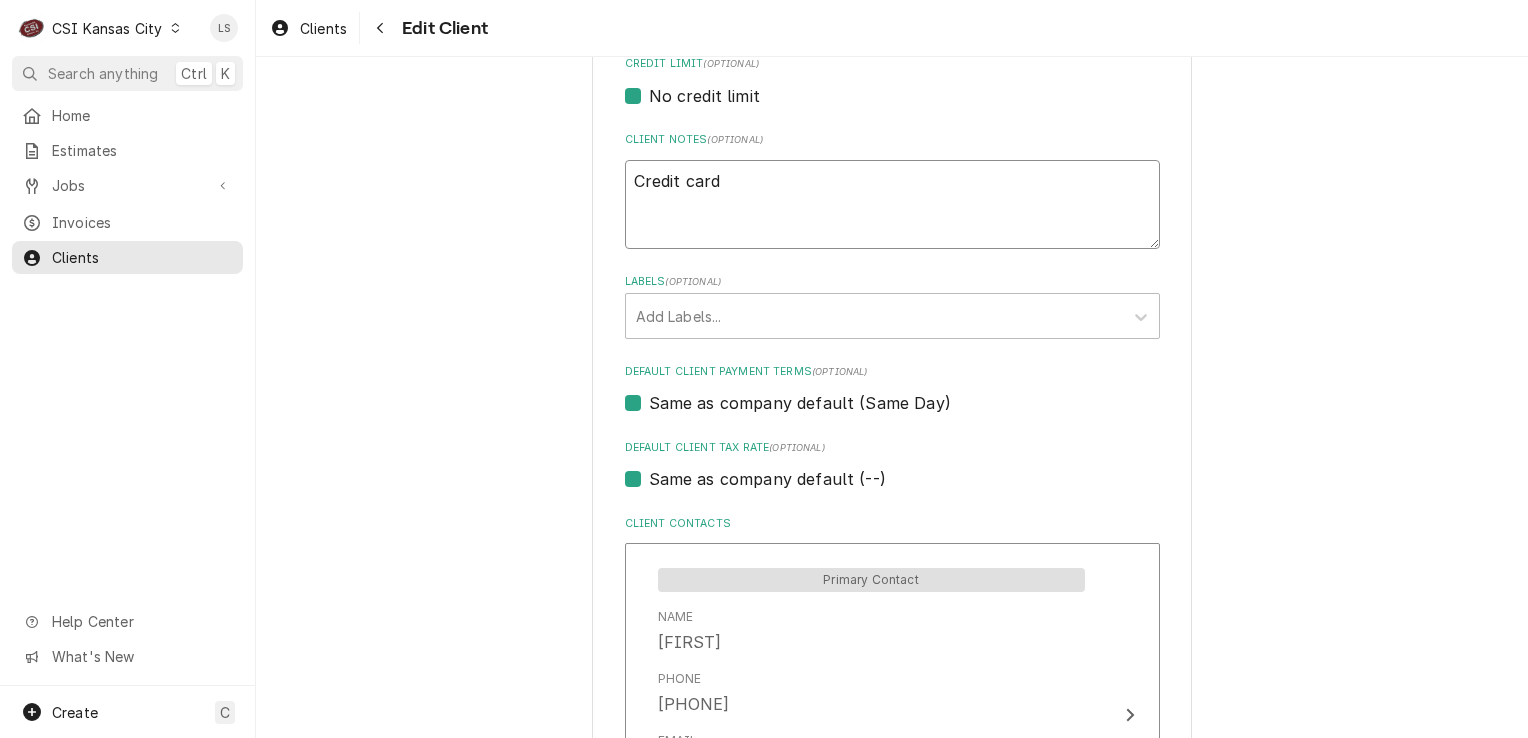 type on "x" 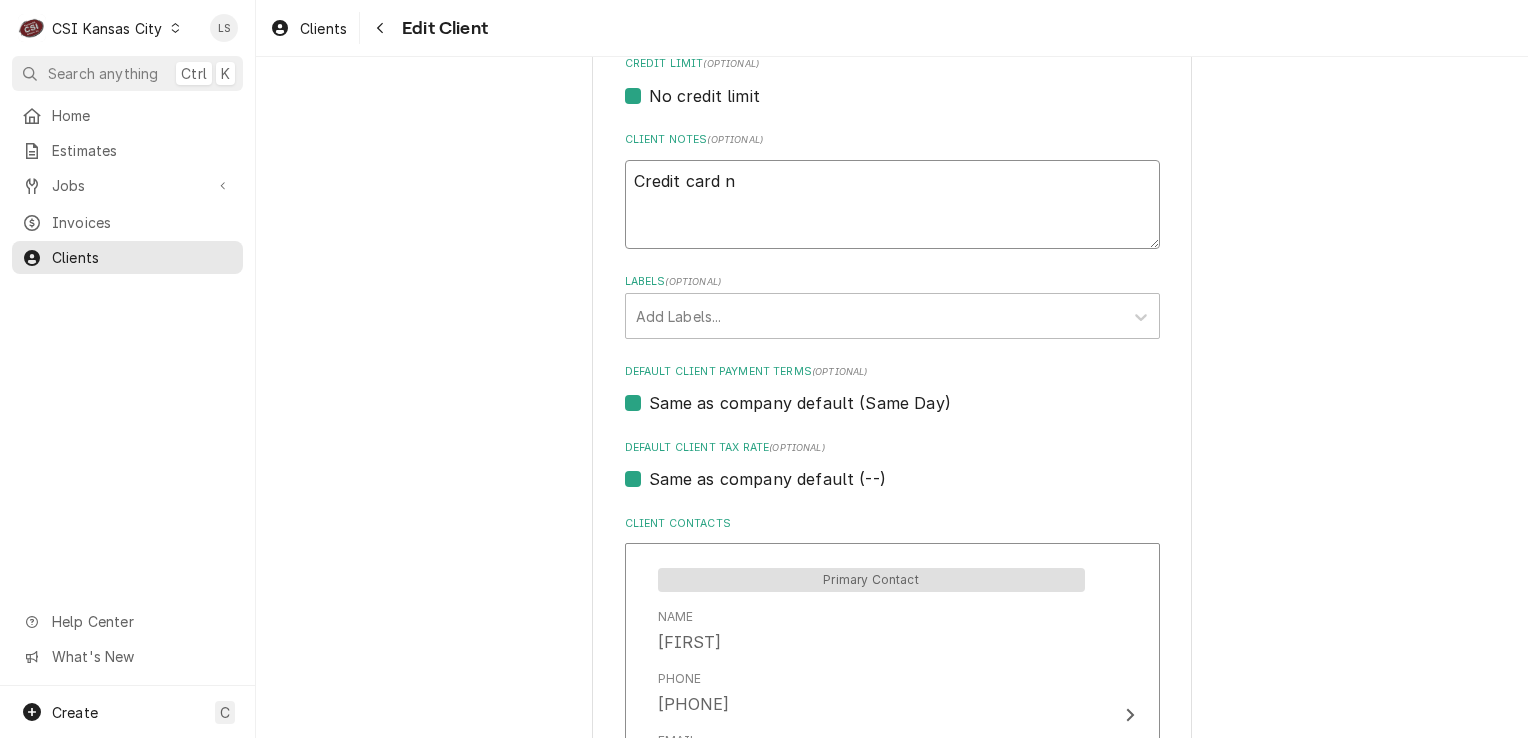 type on "x" 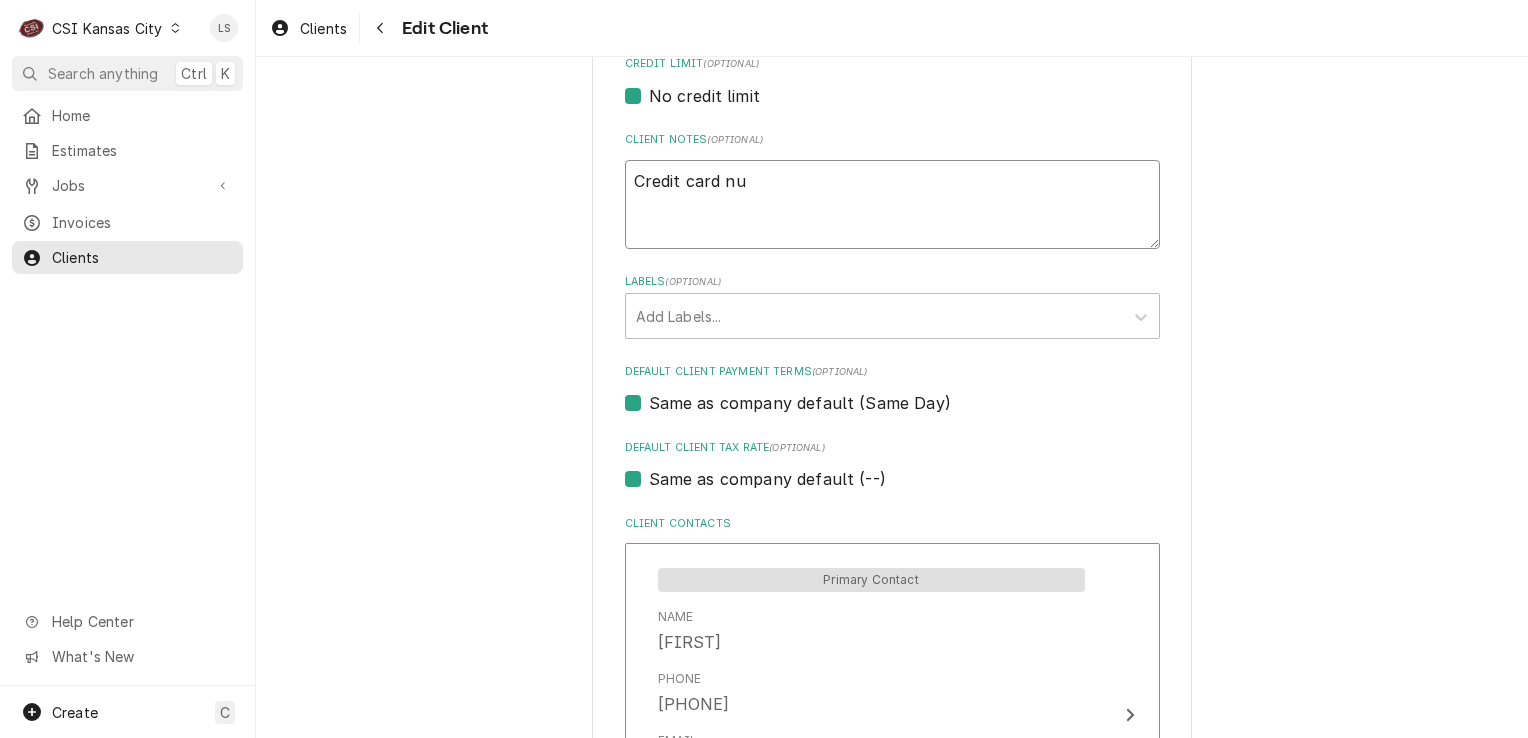 type on "x" 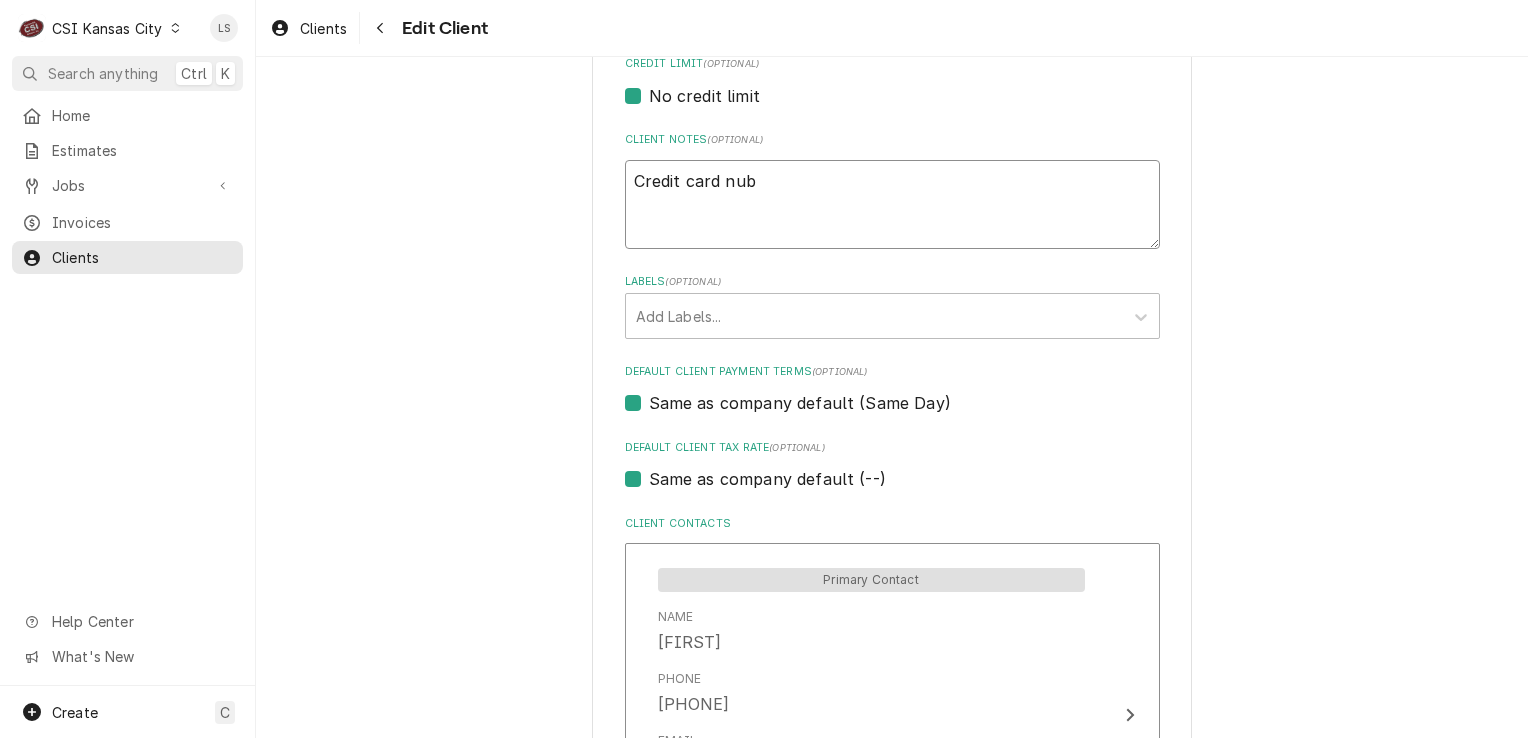 type on "x" 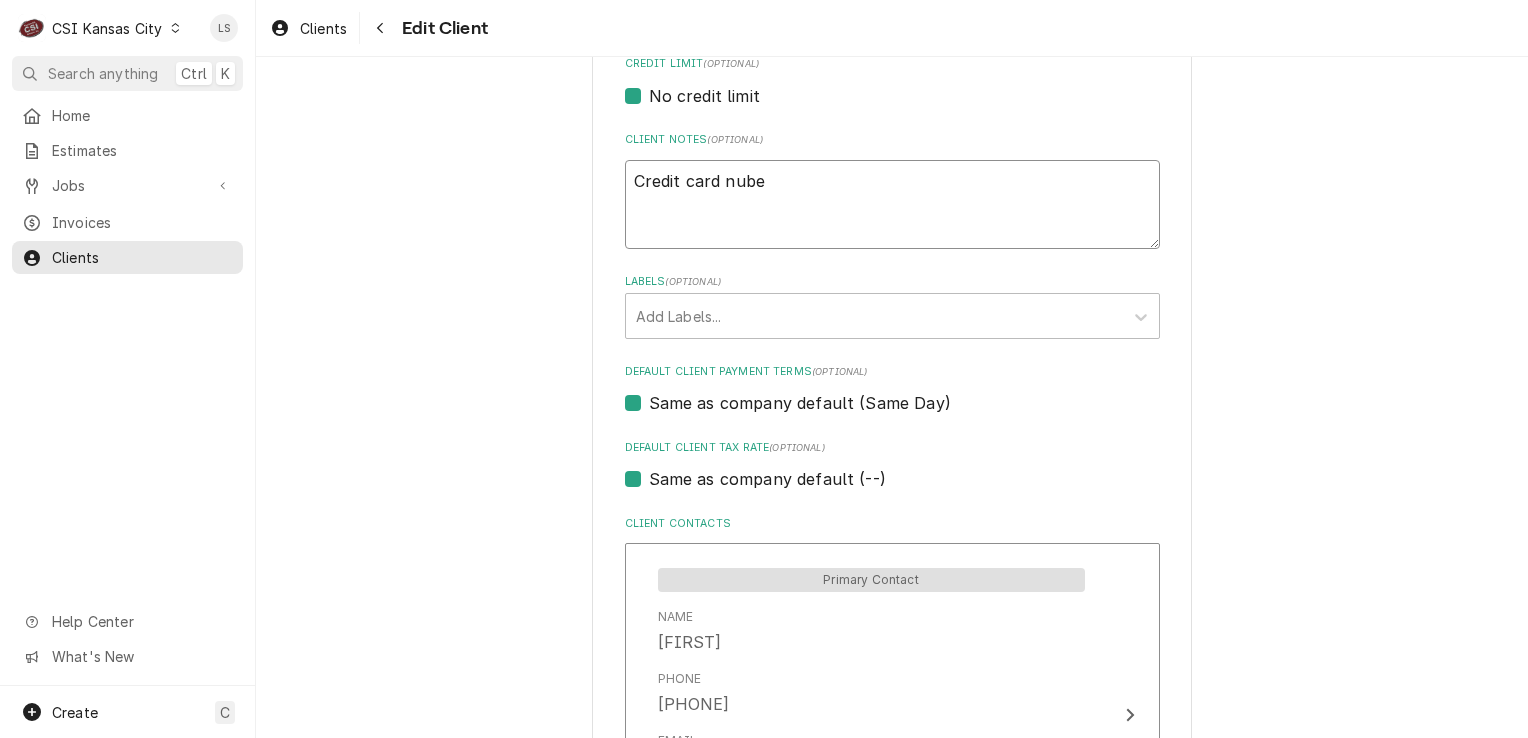 type on "x" 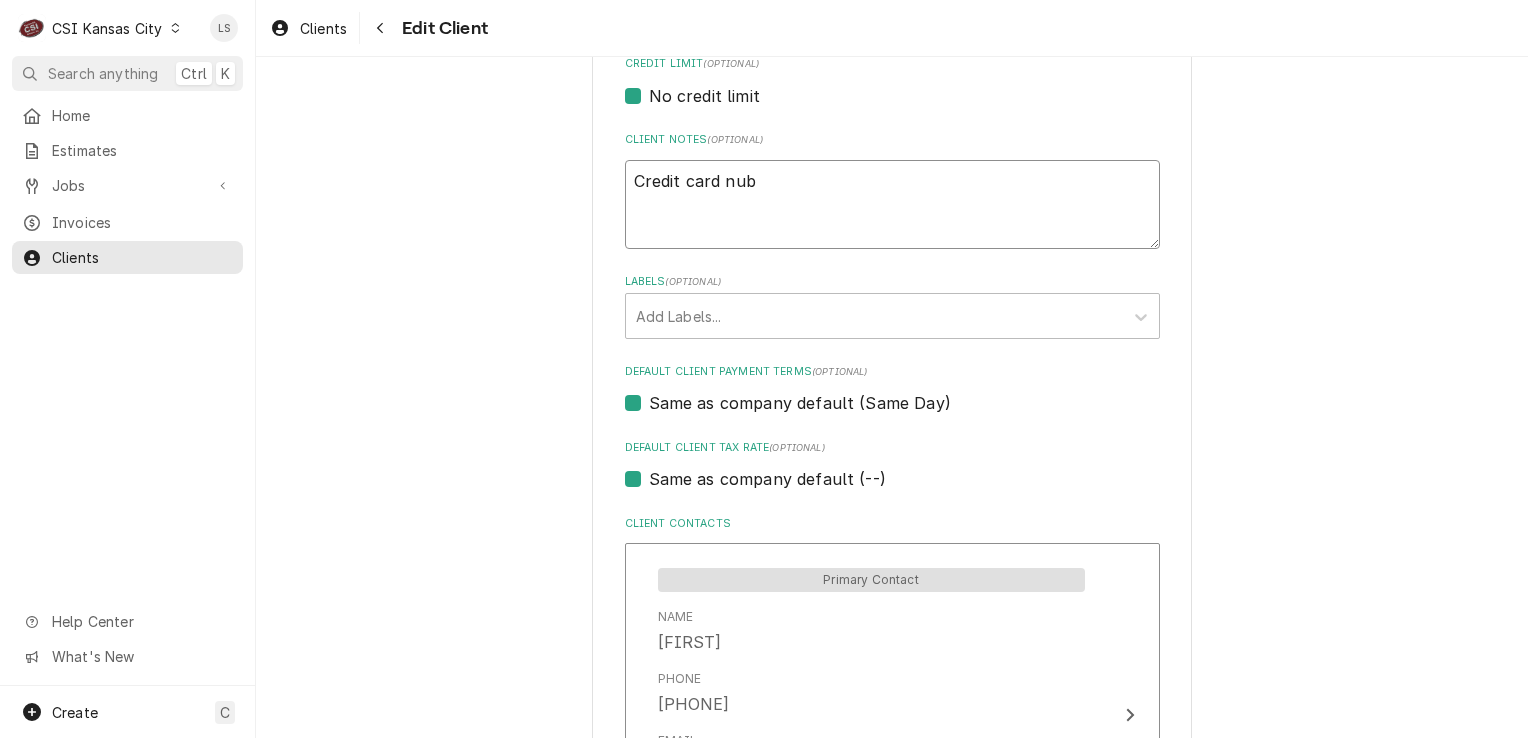 type on "x" 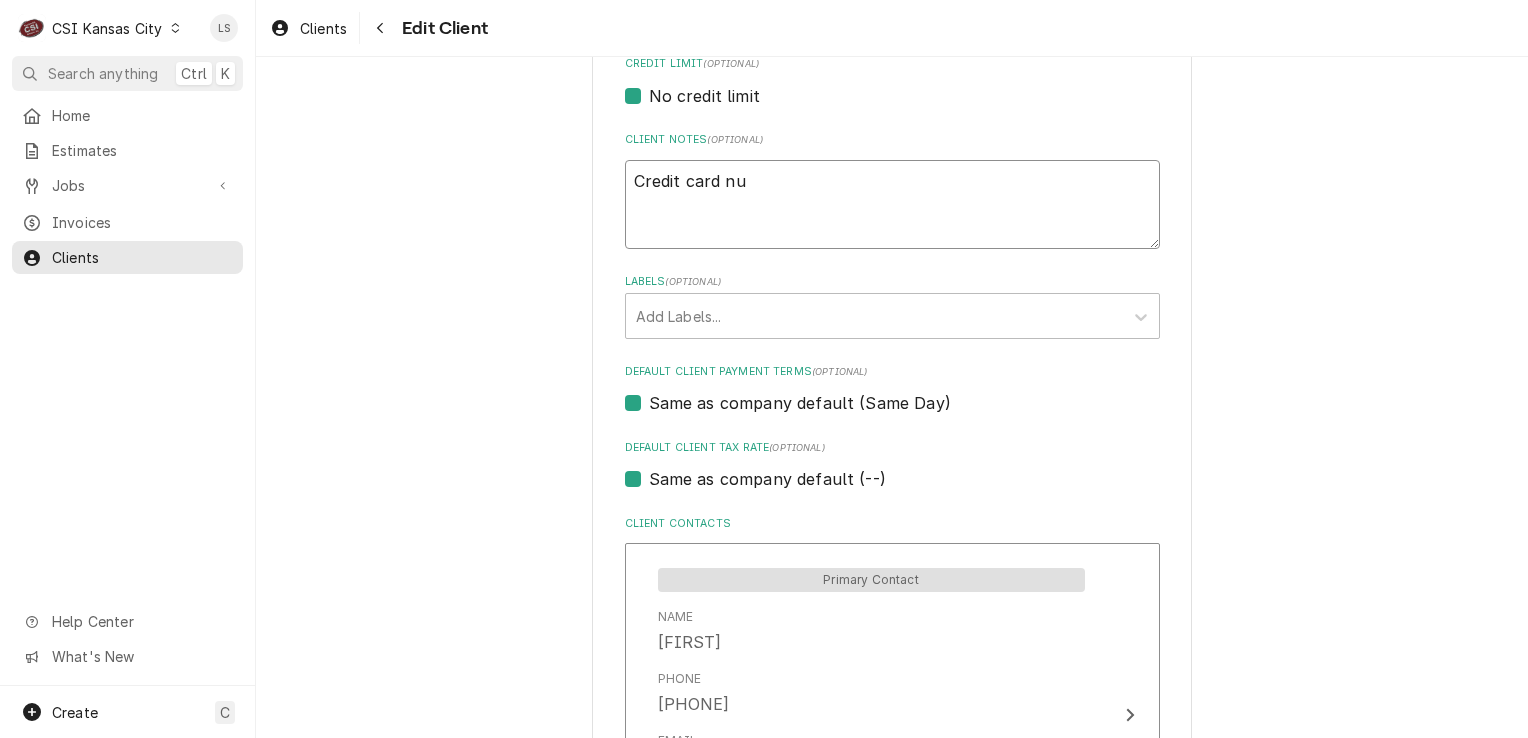 type on "x" 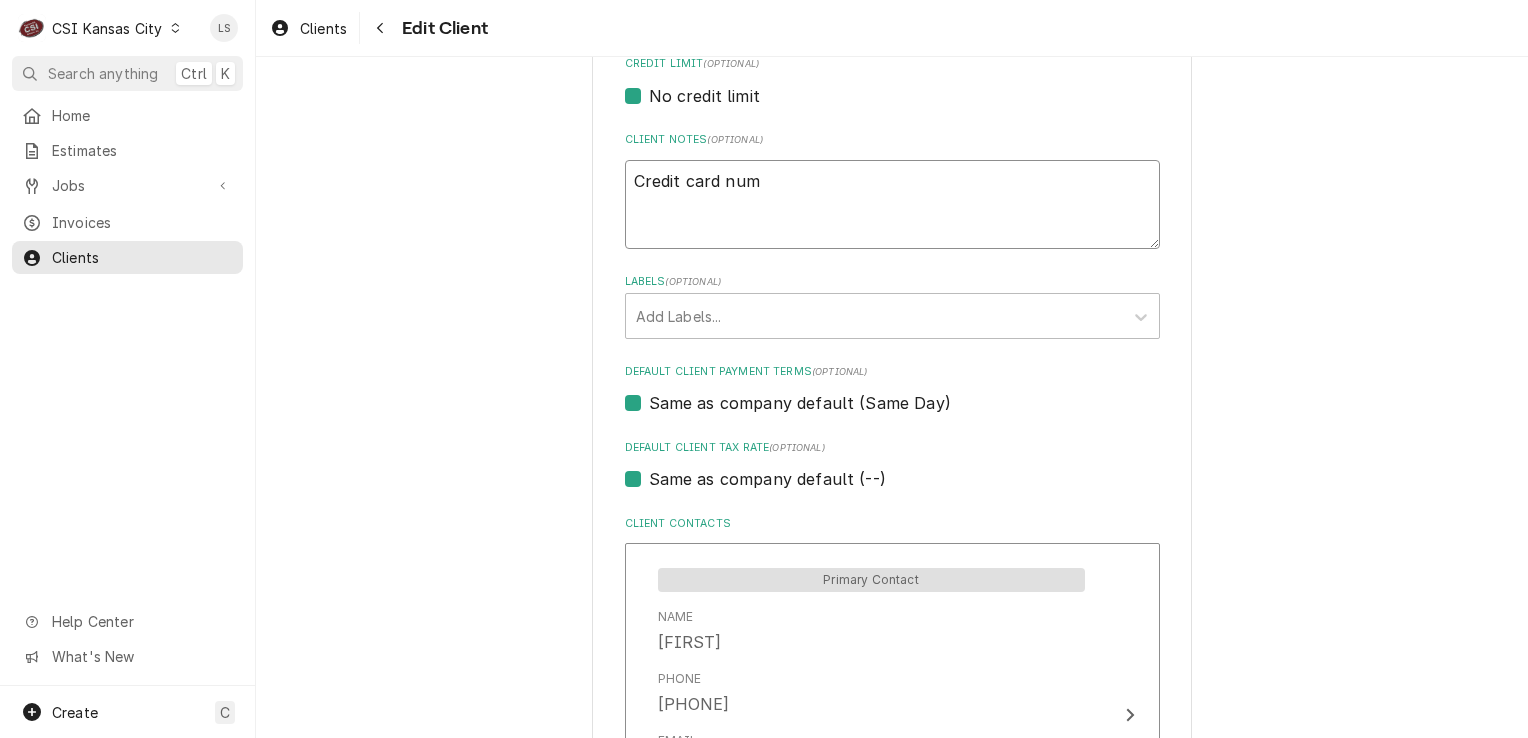 type on "x" 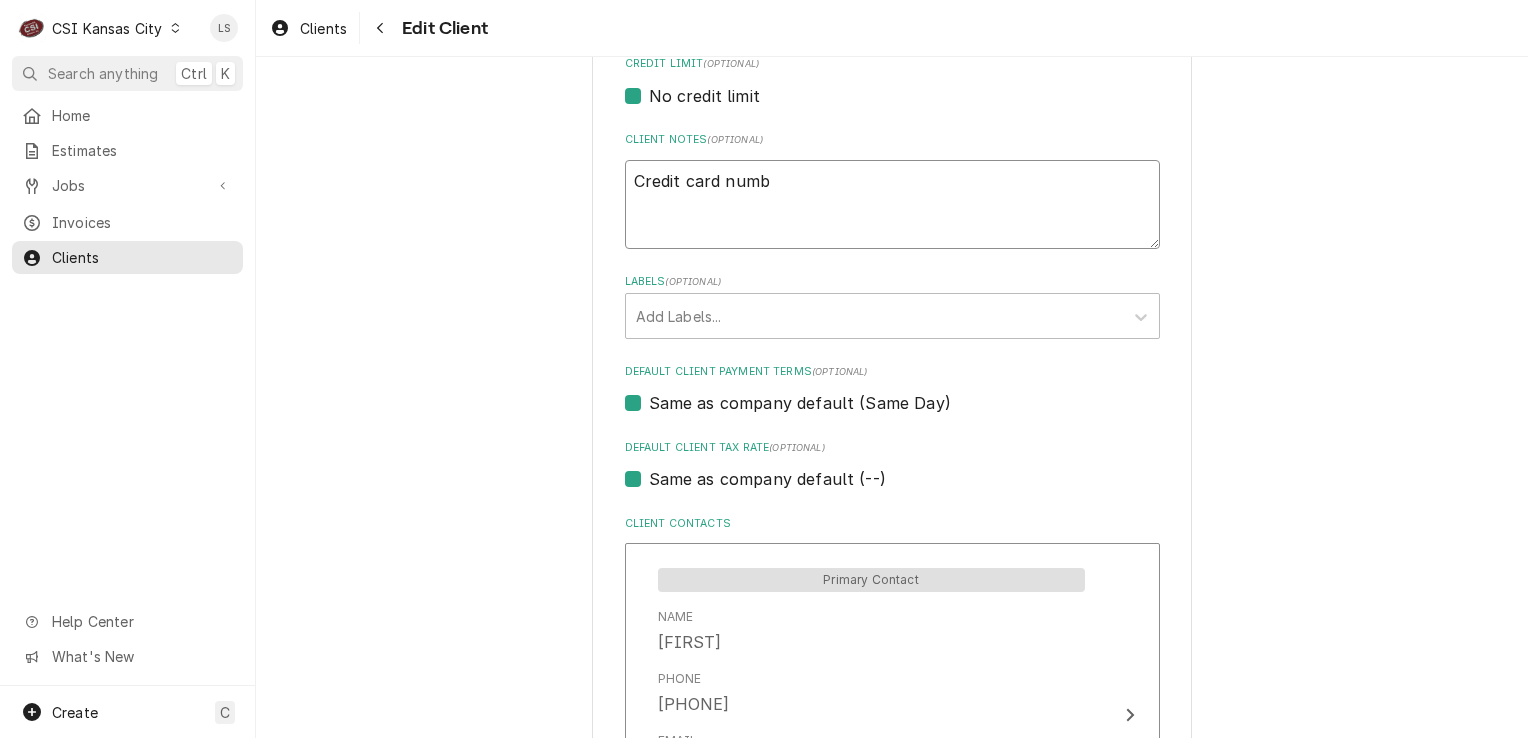 type on "x" 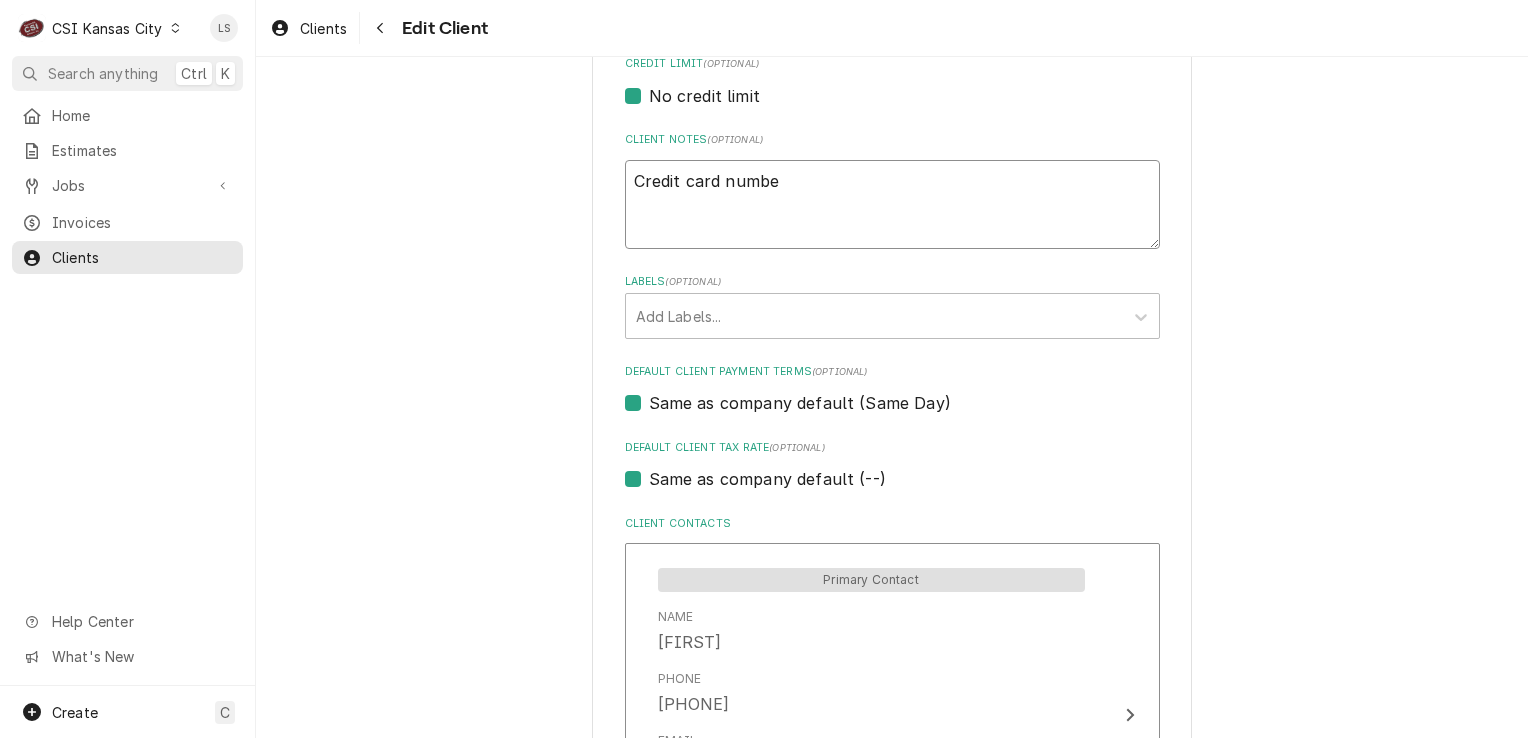 type on "x" 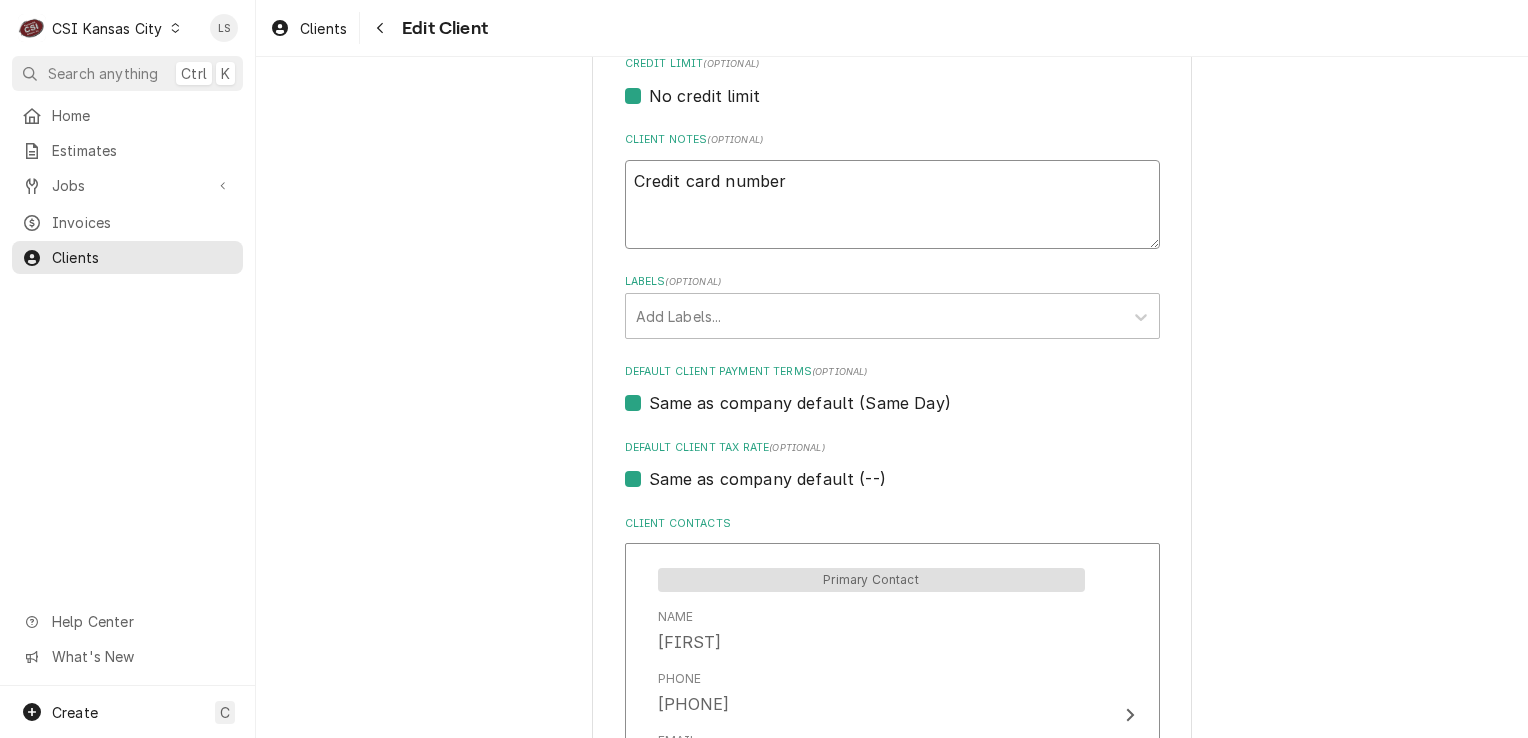 type on "x" 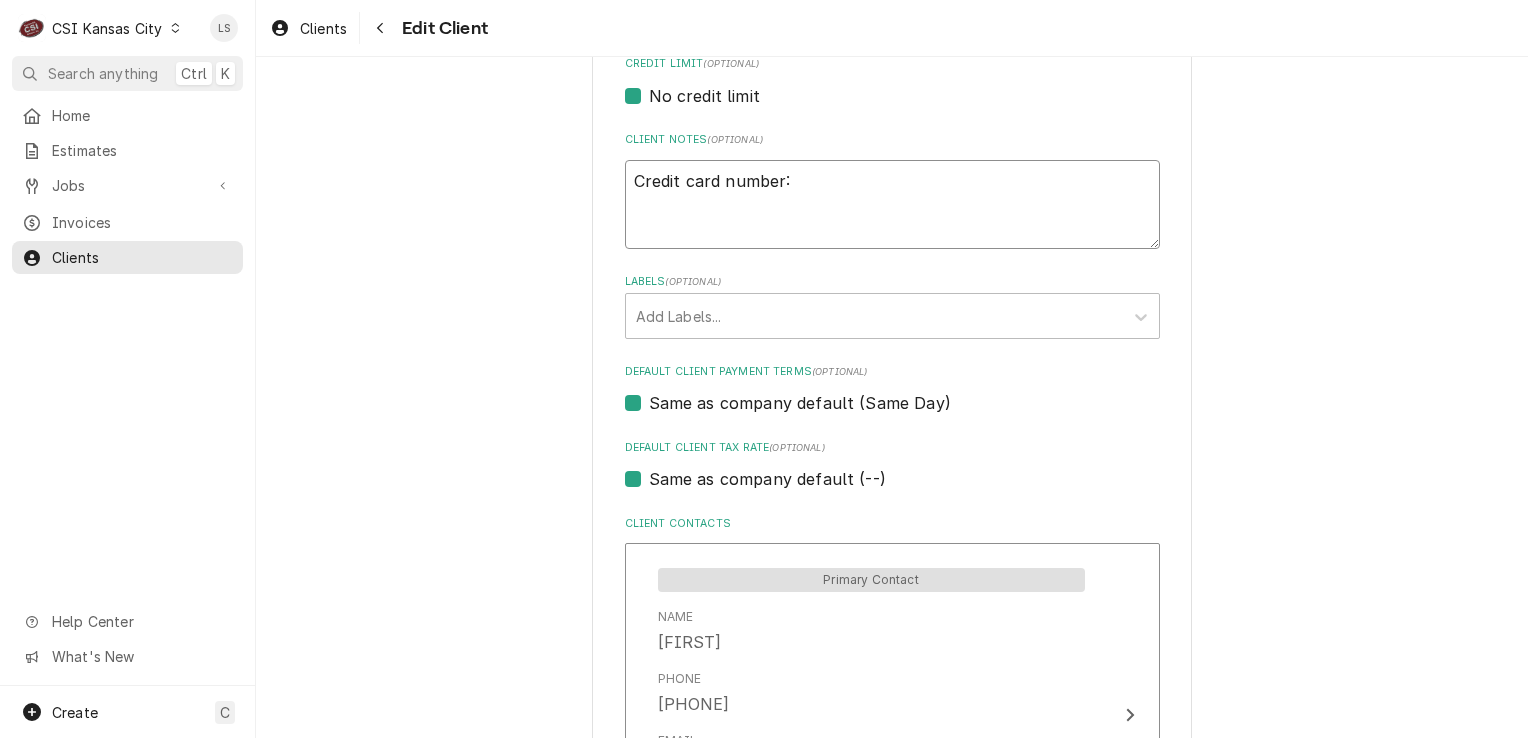 type on "x" 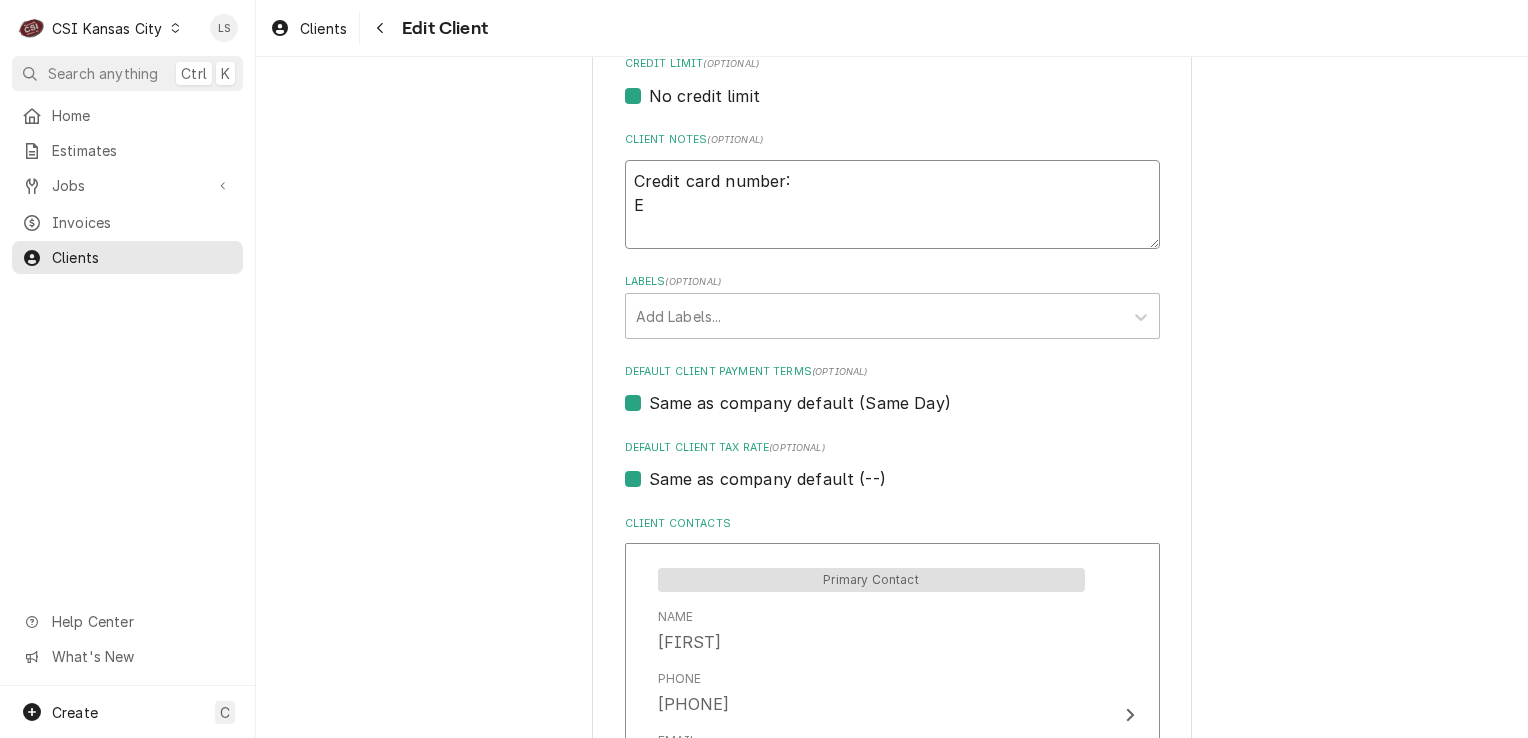 type on "x" 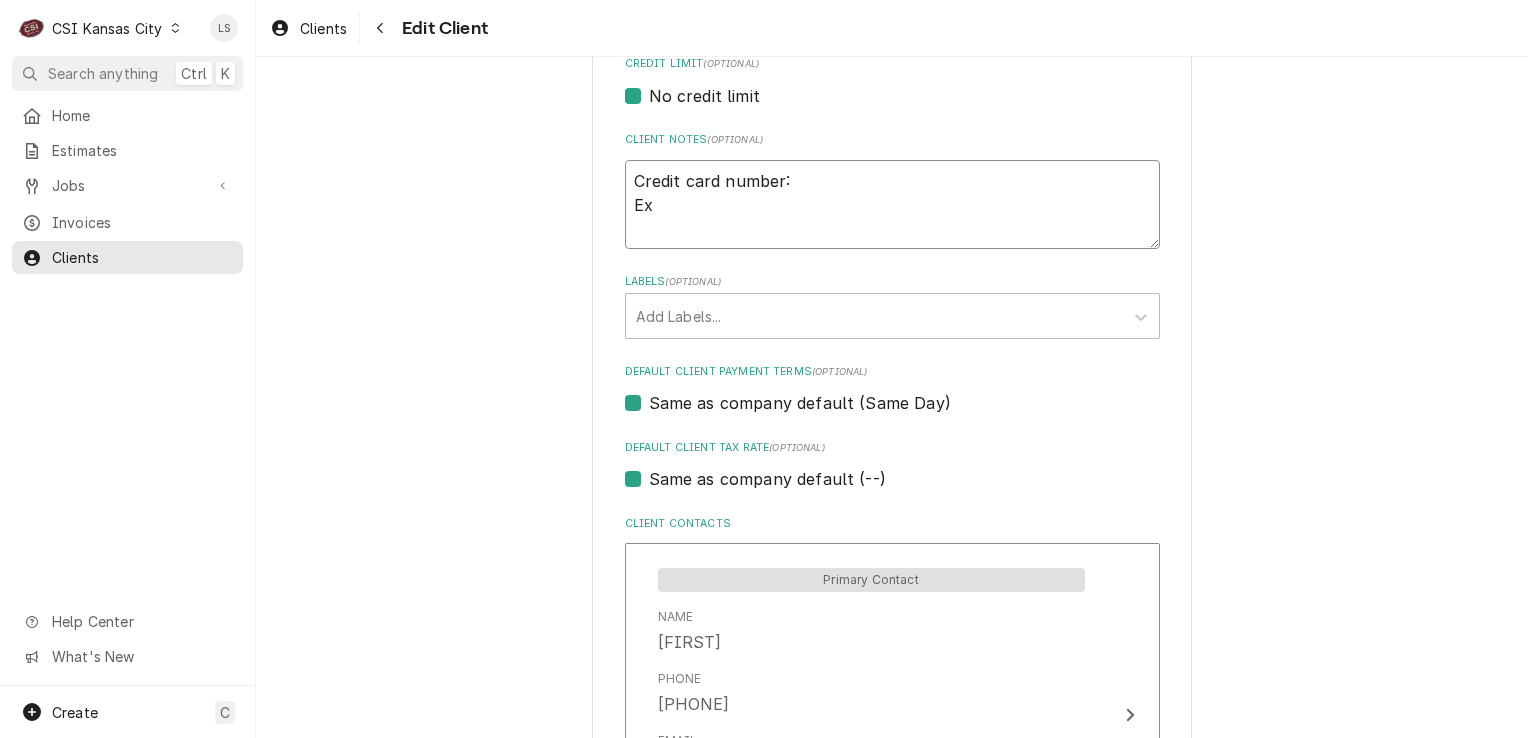 type on "x" 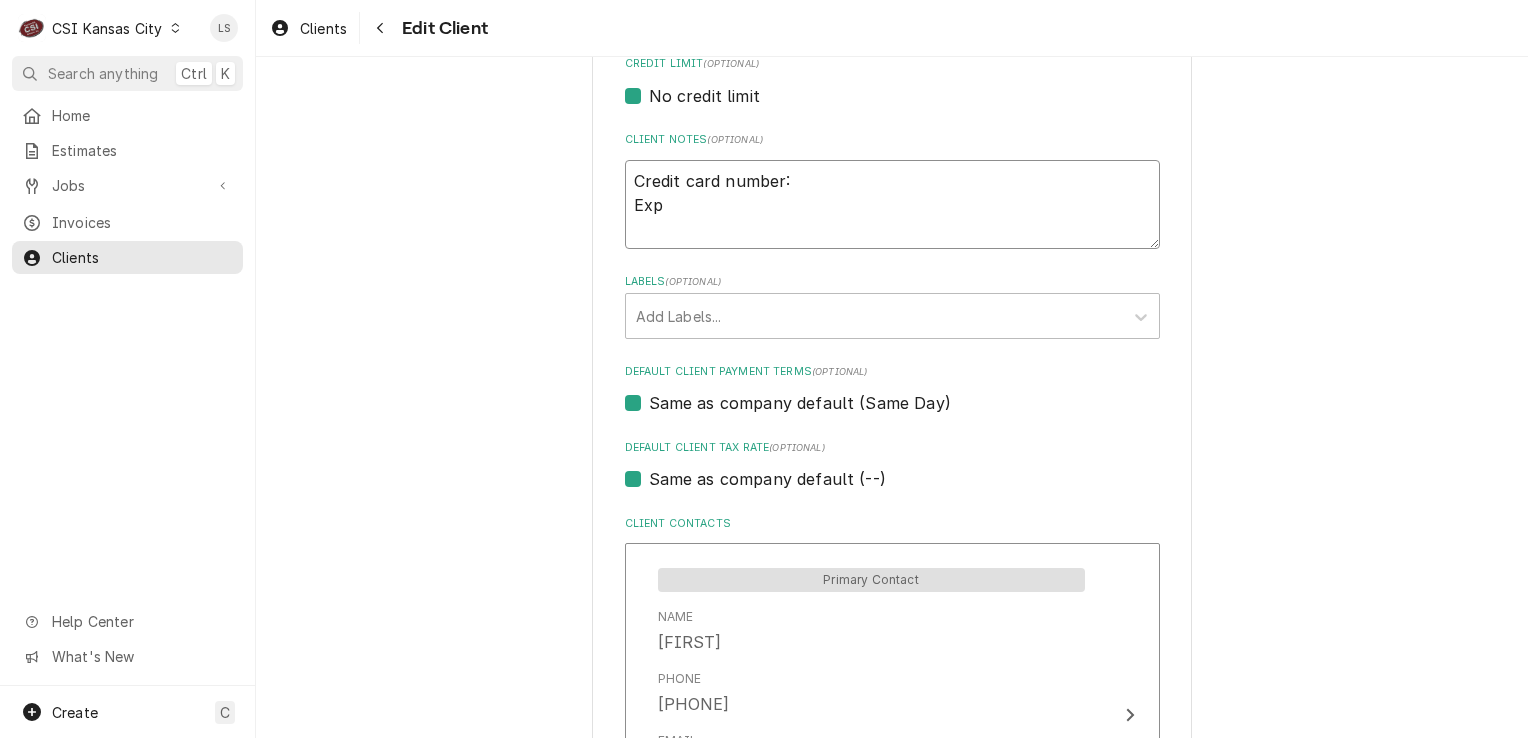 type on "x" 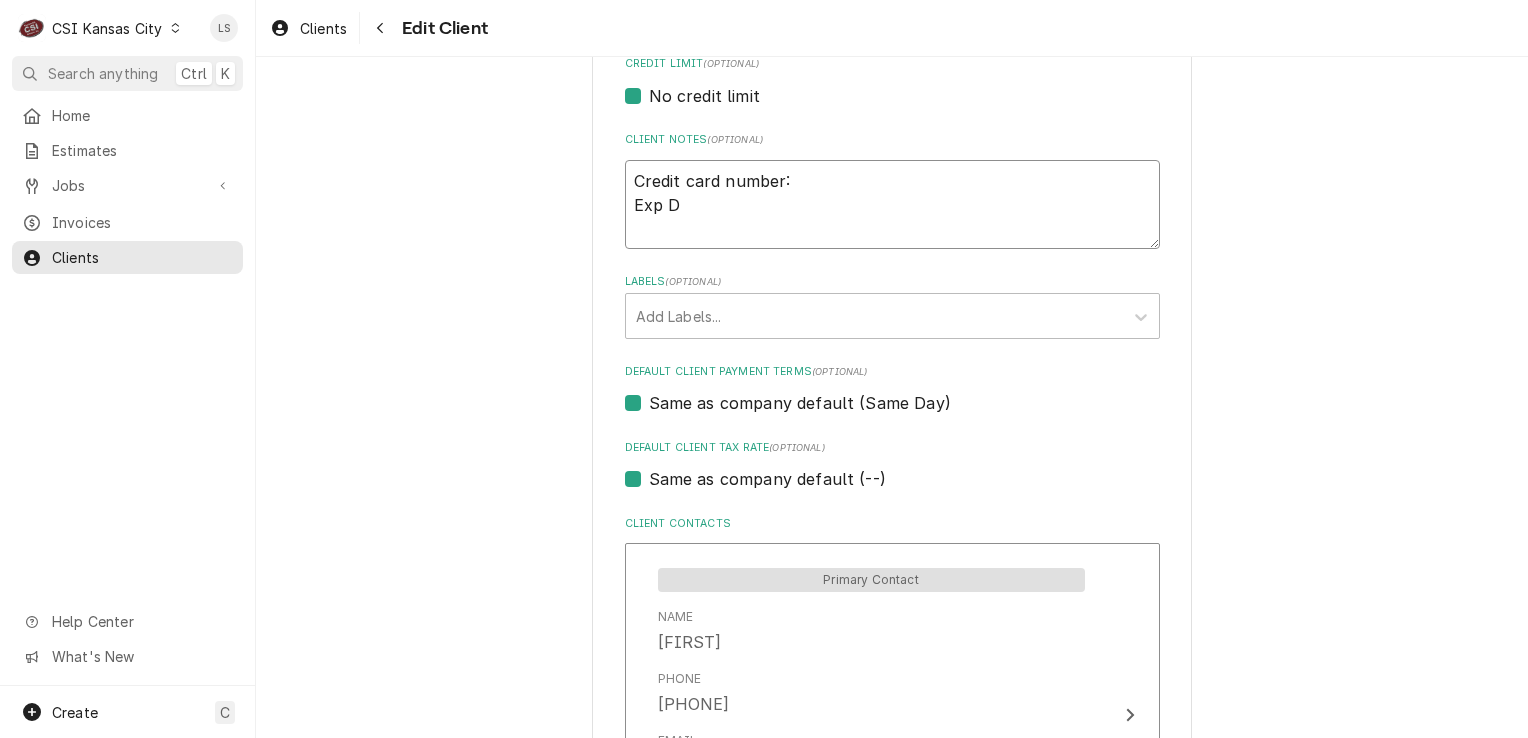 type on "x" 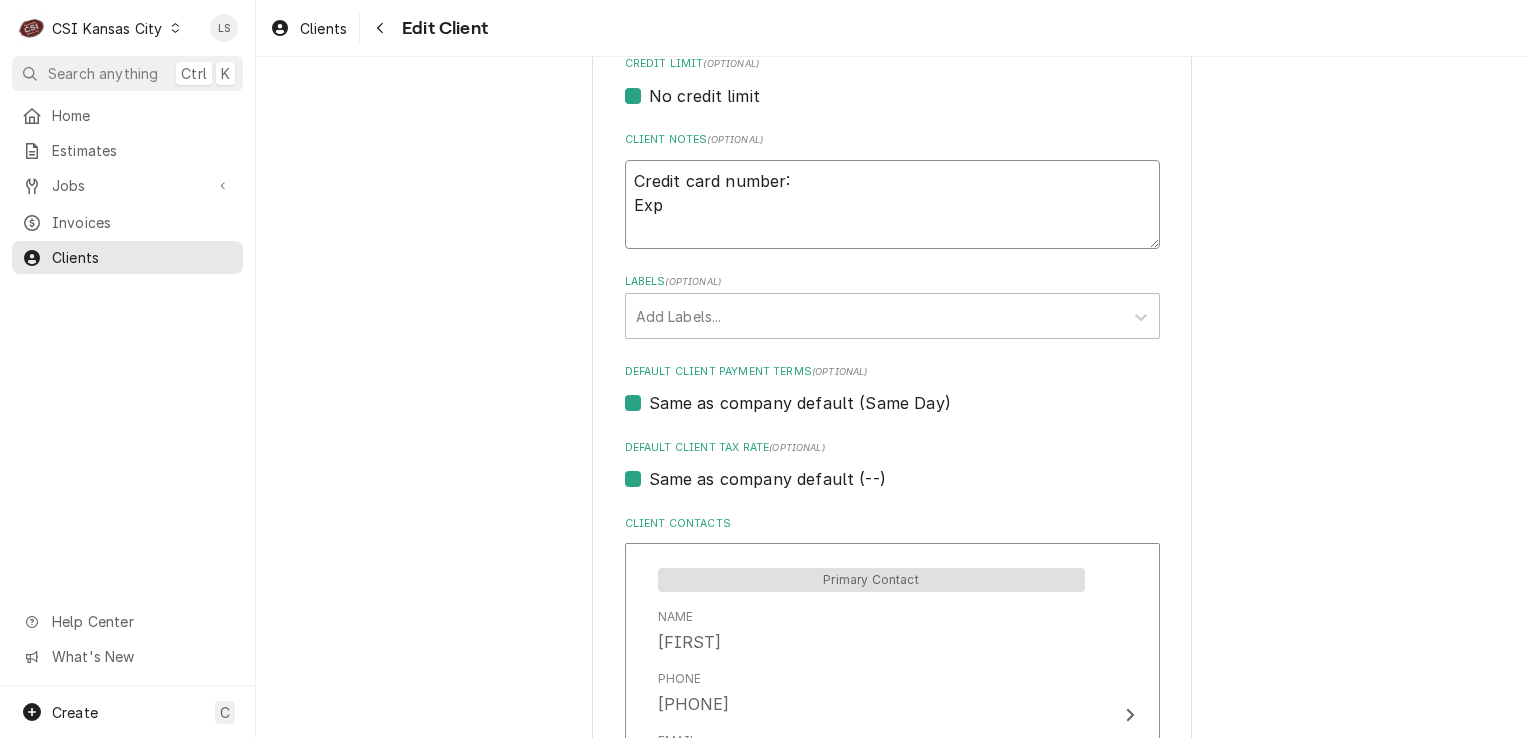 type on "x" 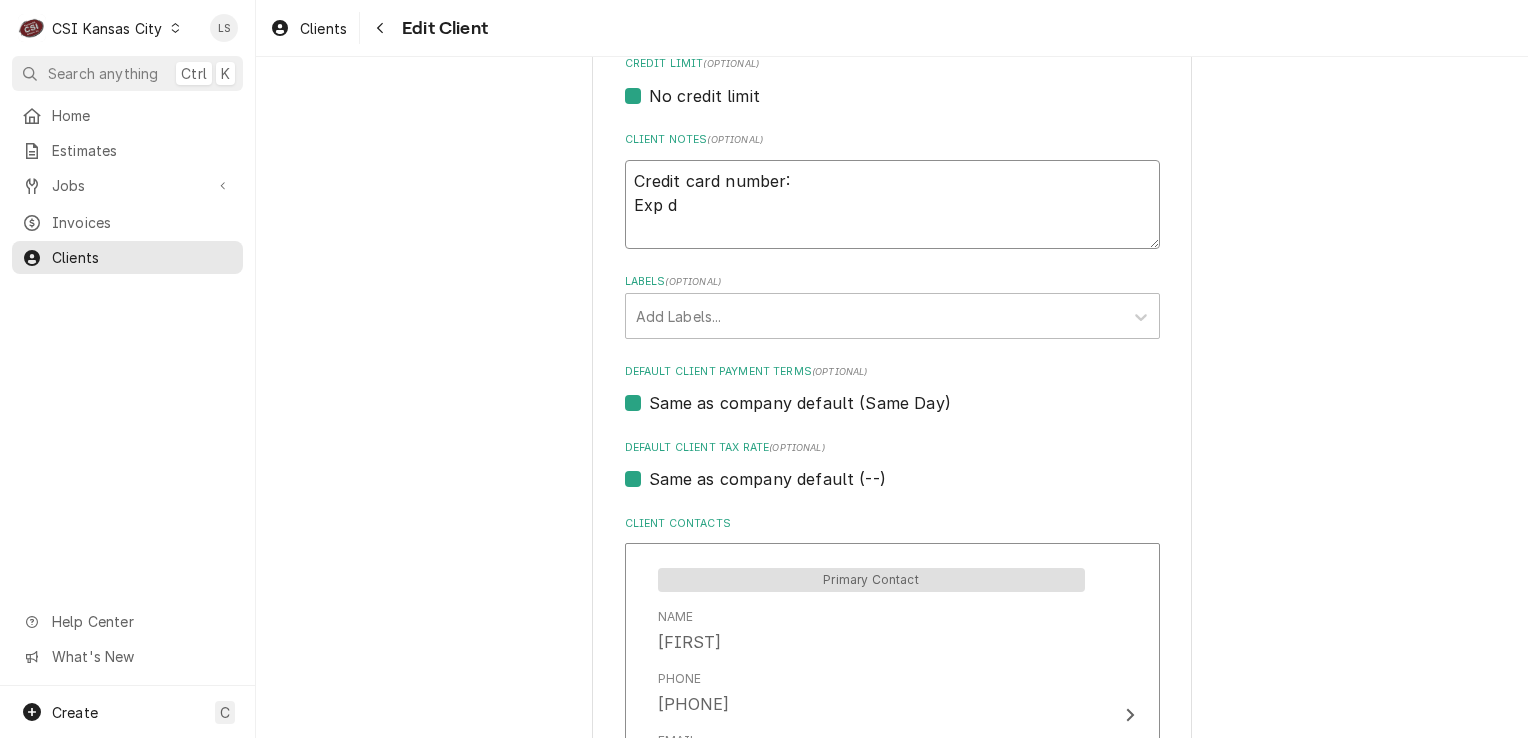 type on "x" 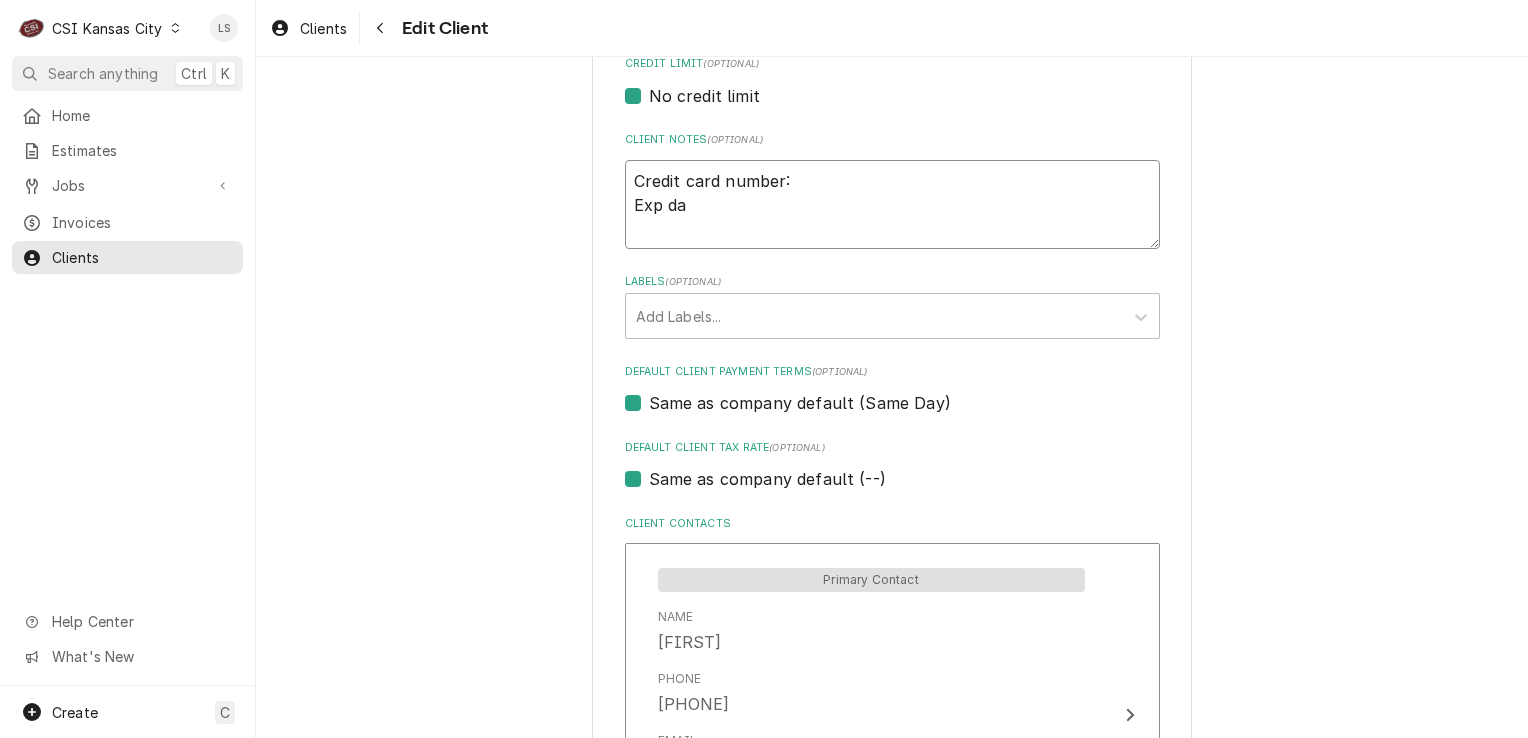 type on "x" 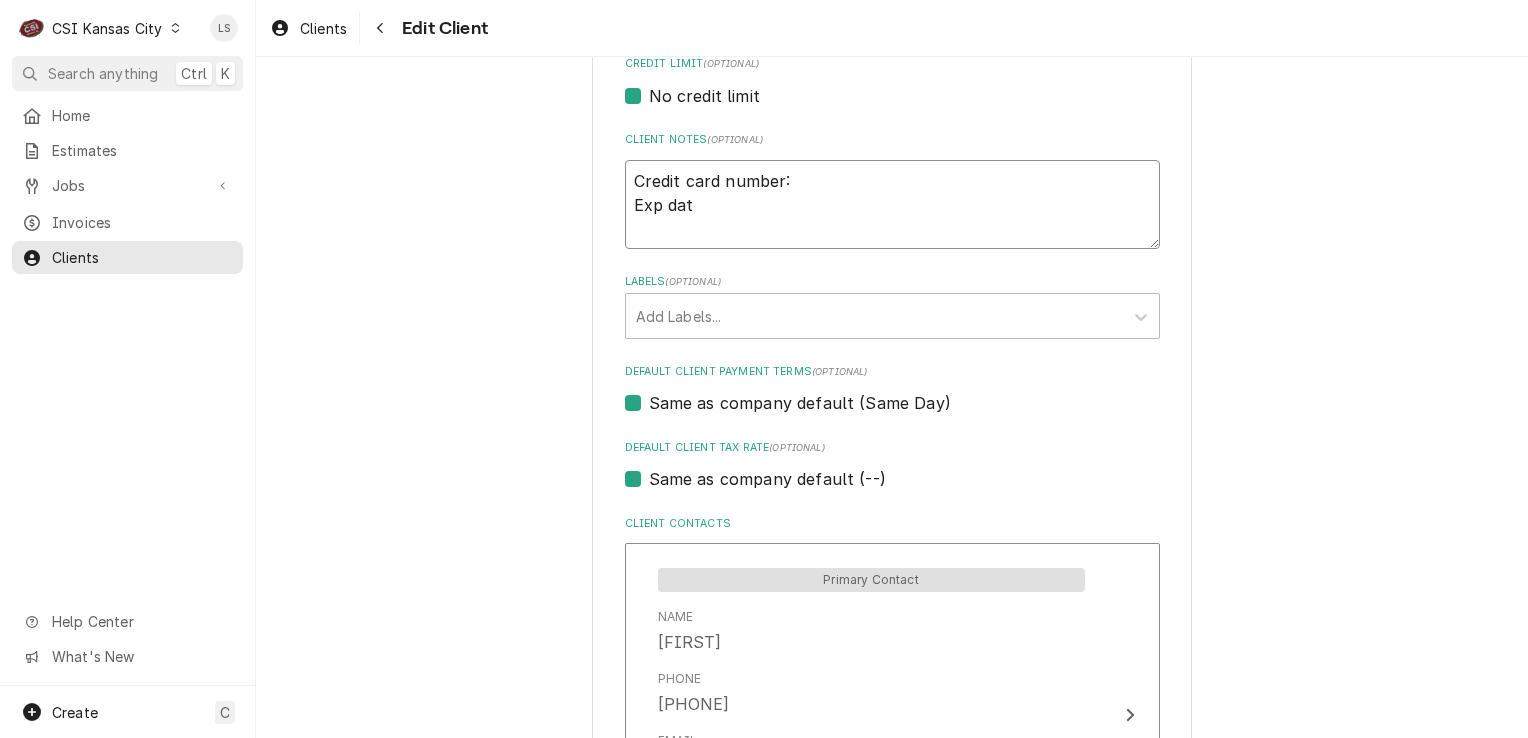 type on "x" 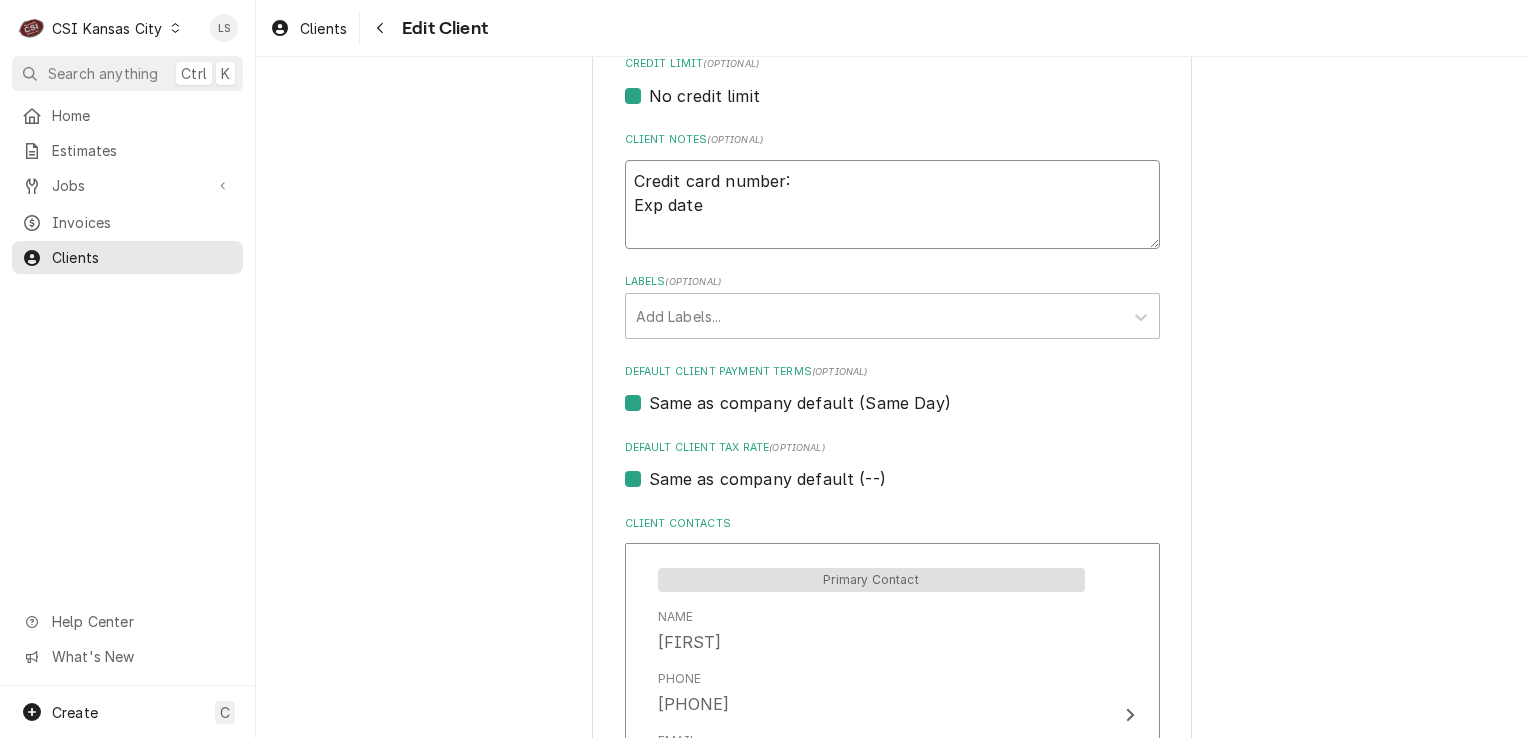type on "x" 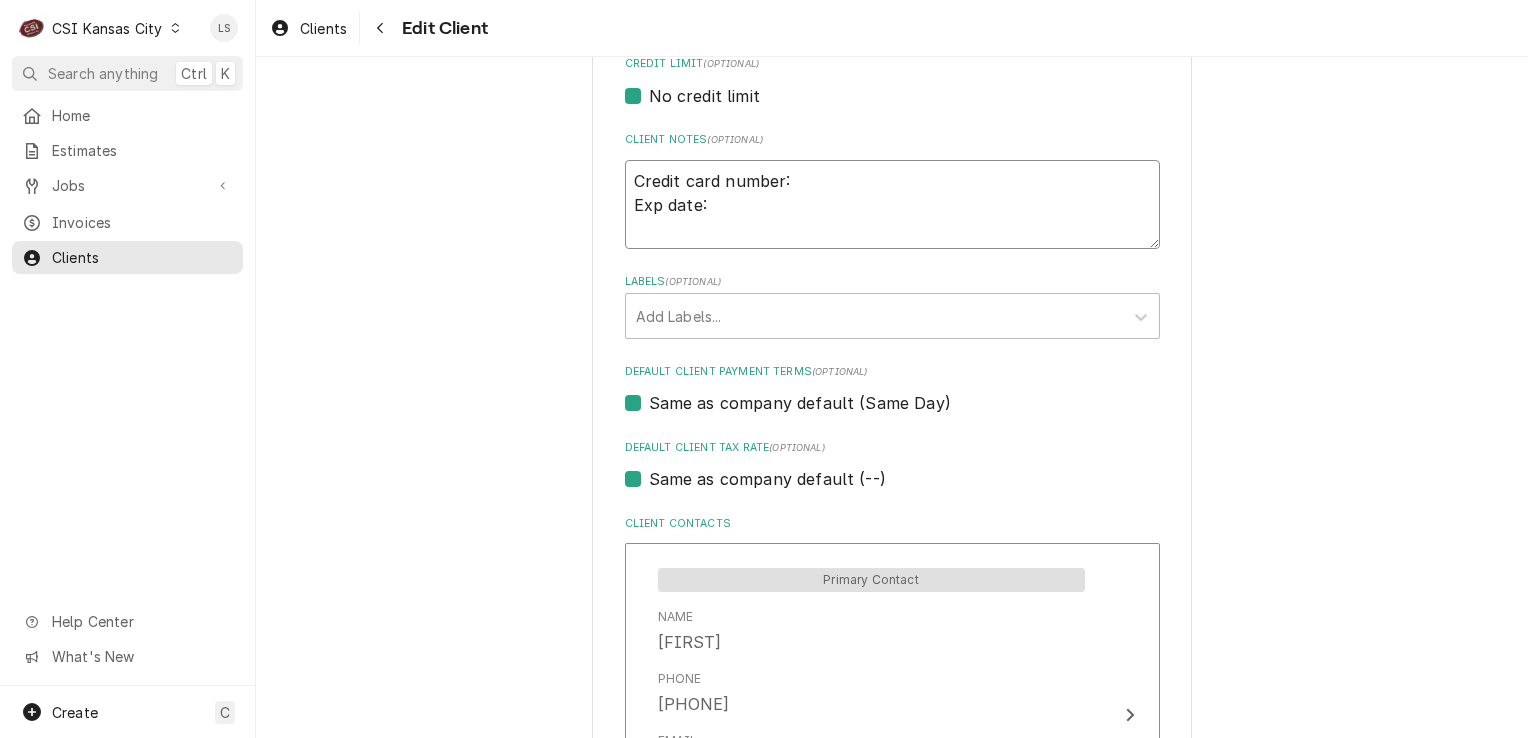 type on "x" 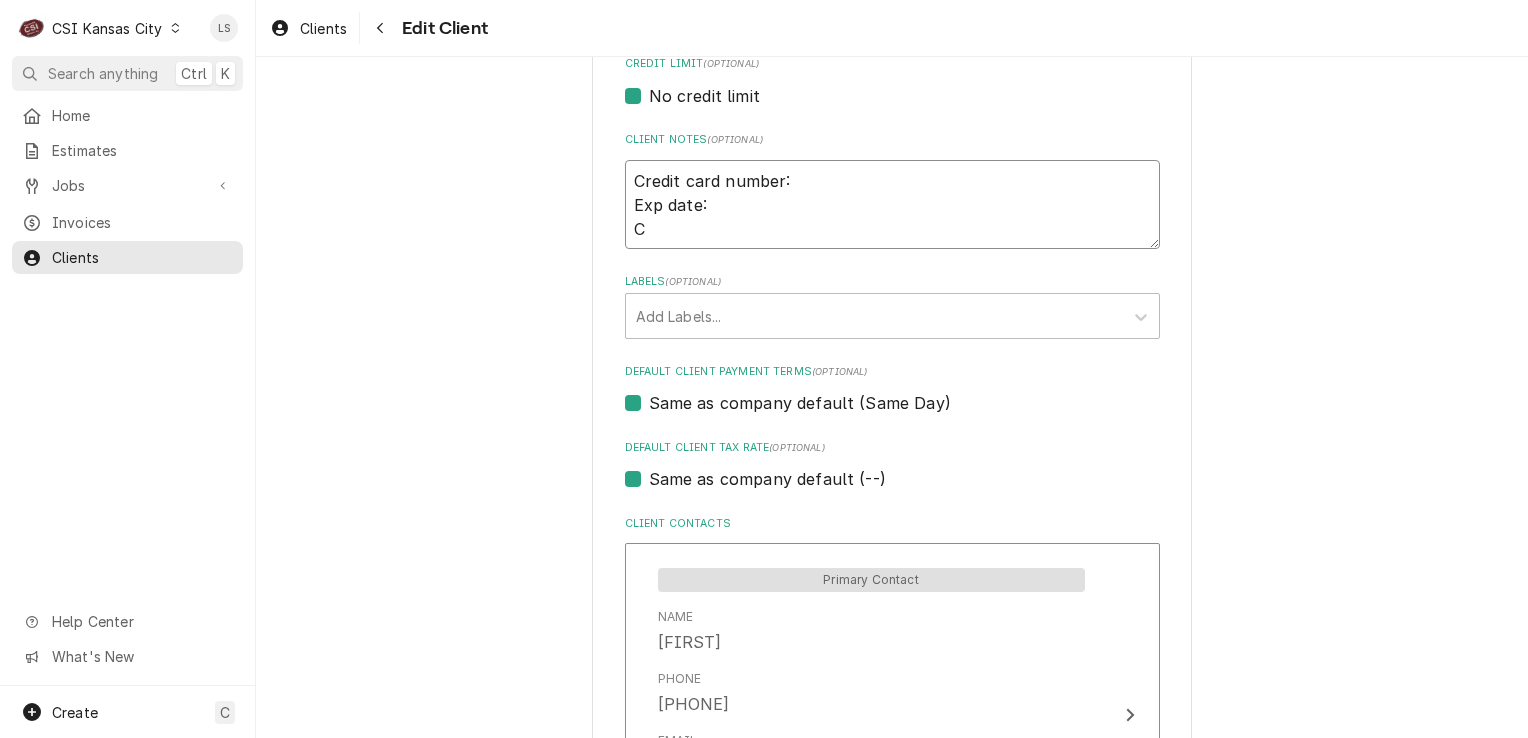 type on "x" 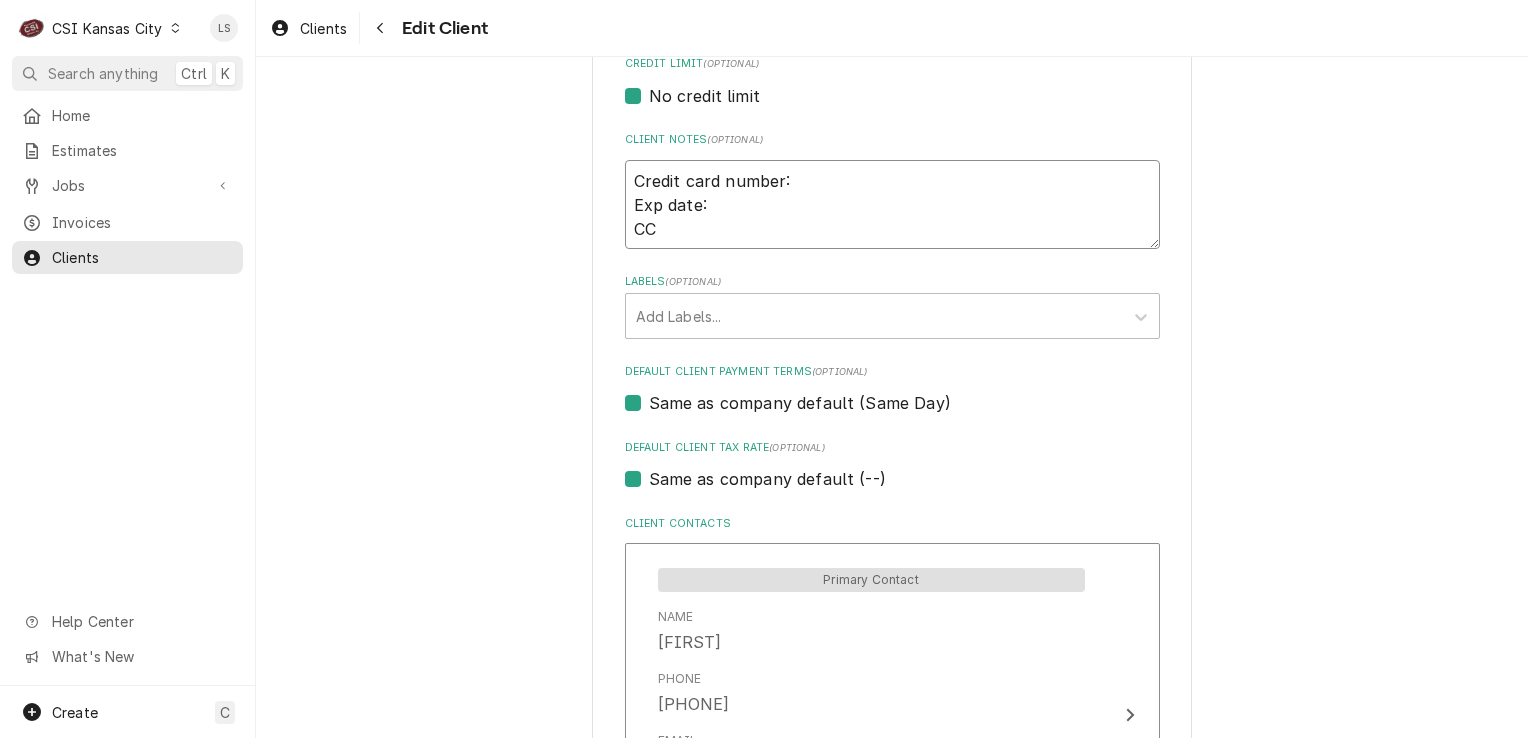 type on "x" 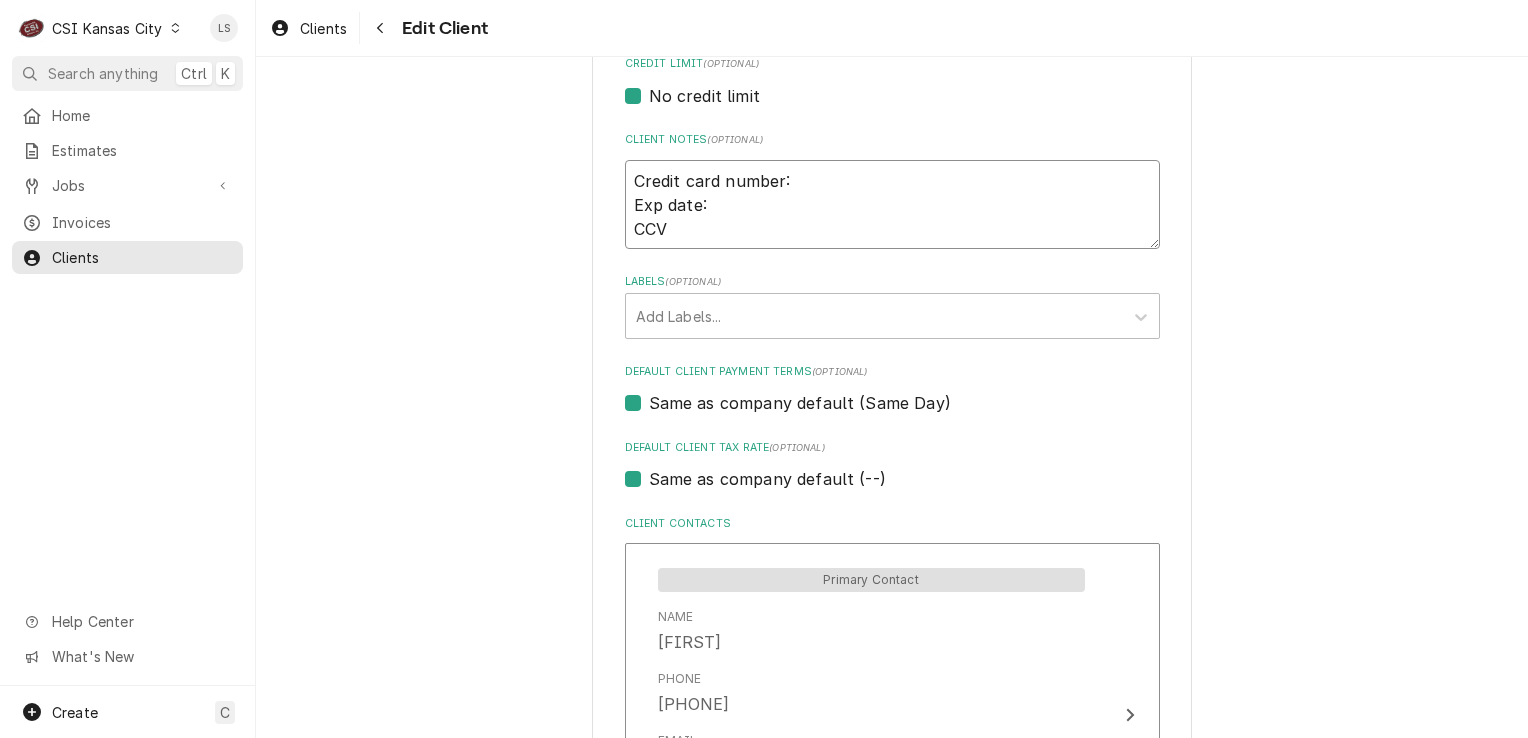 type on "x" 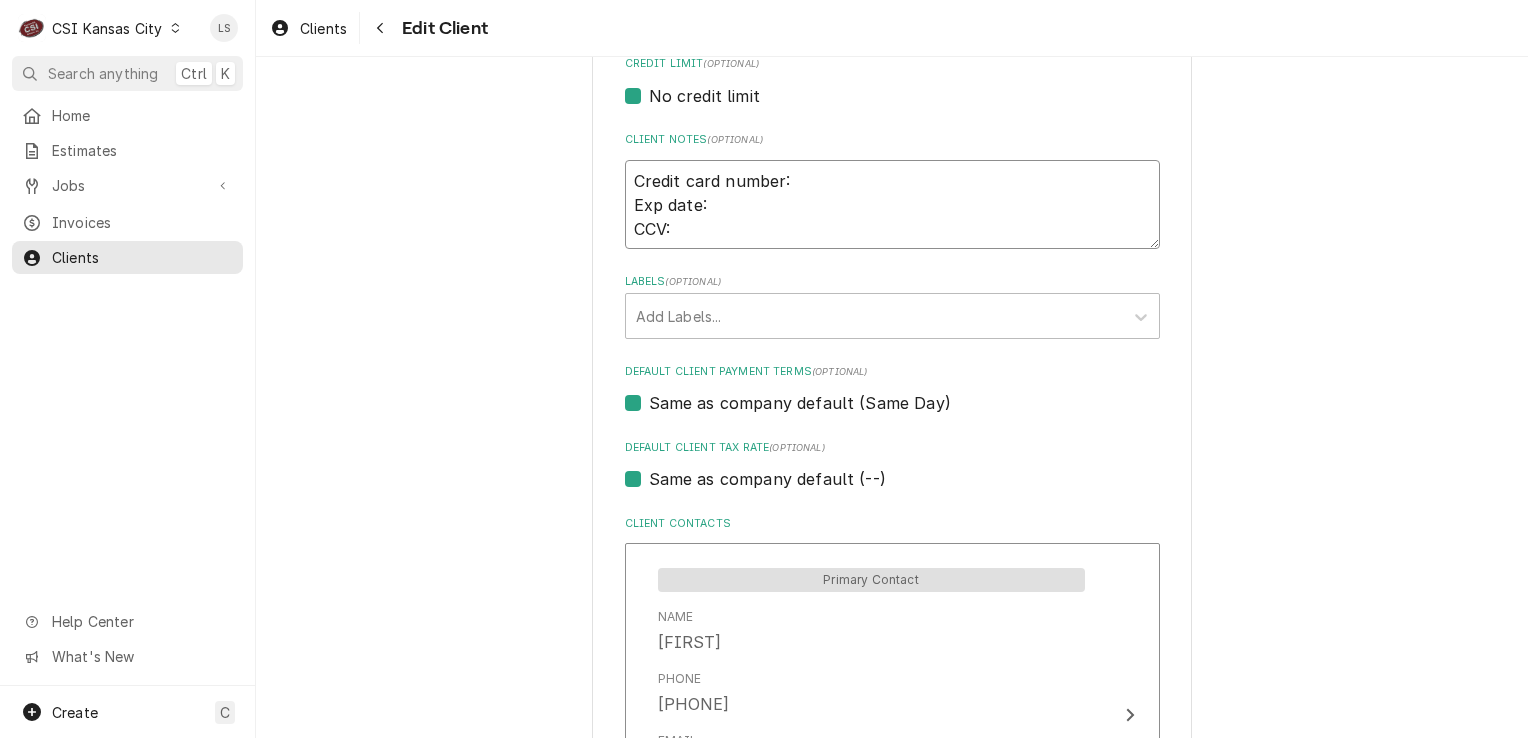 type on "Credit card number:
Exp date:
CCV:" 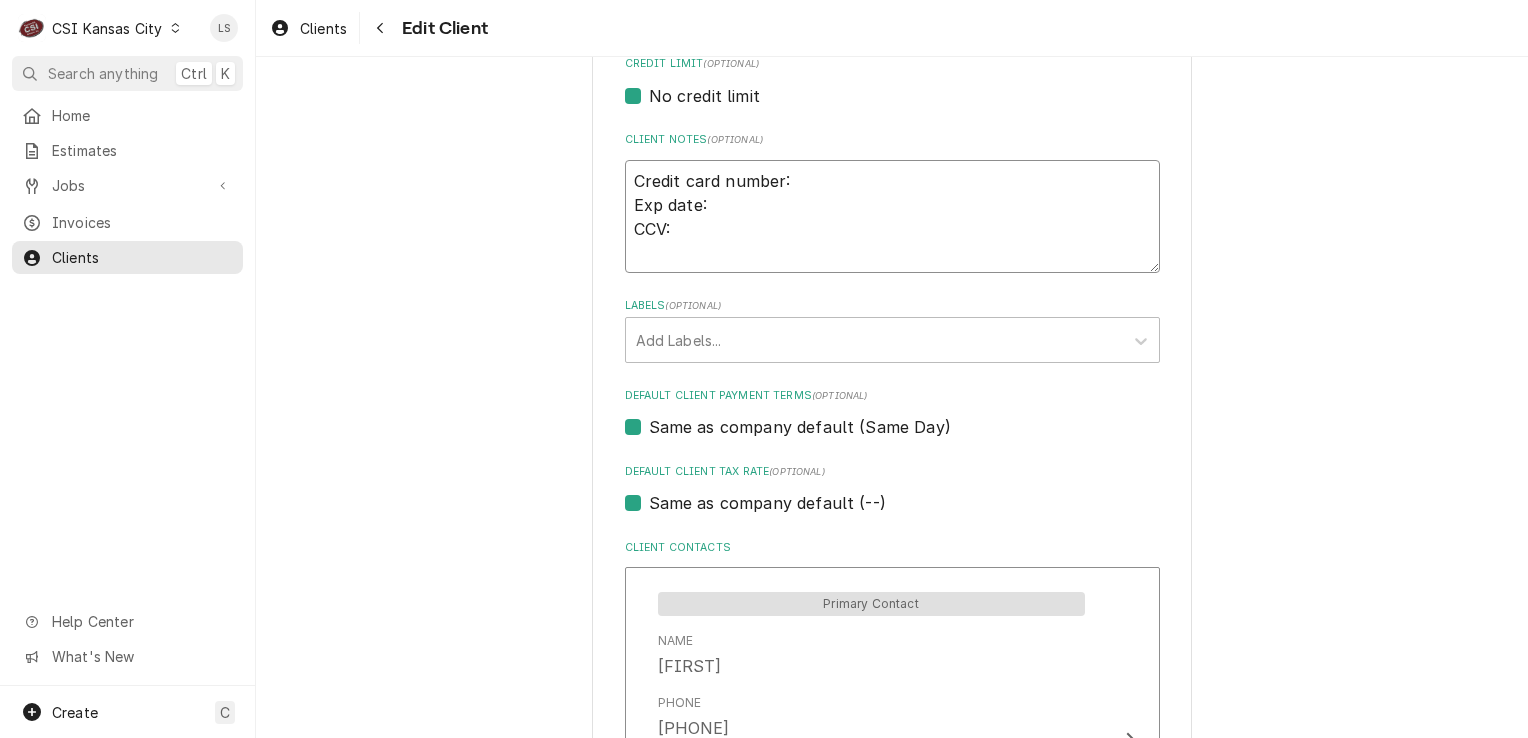 type on "x" 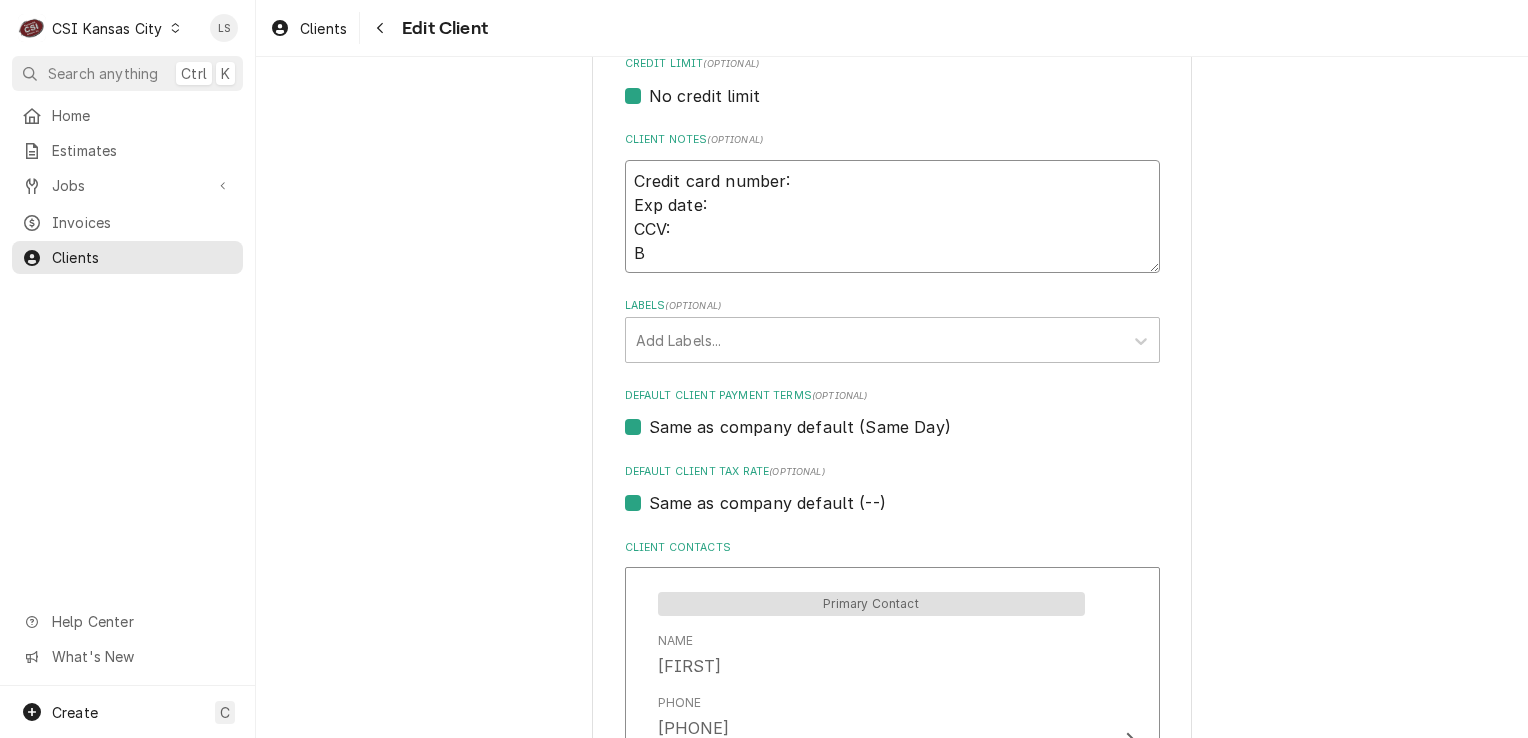 type on "x" 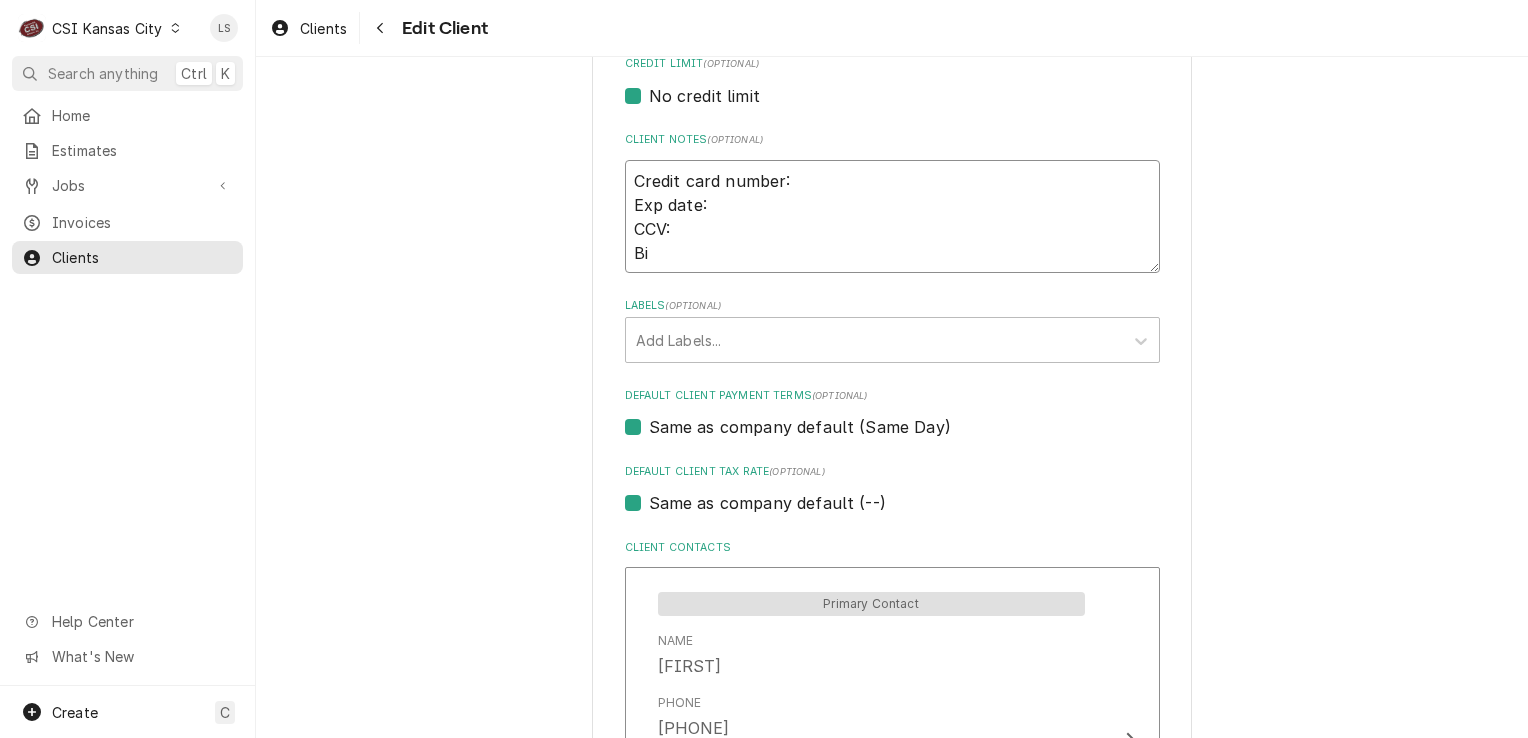 type on "x" 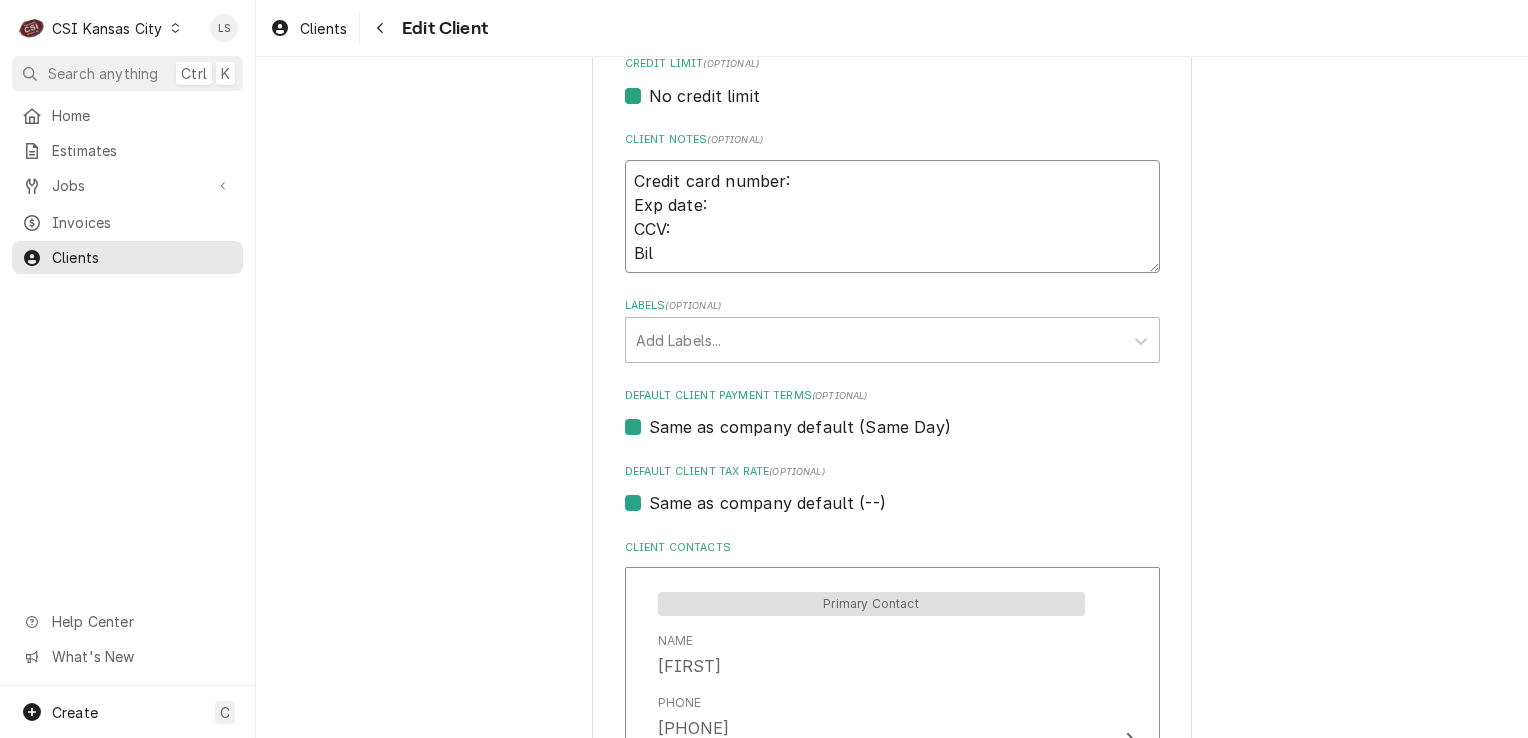 type on "x" 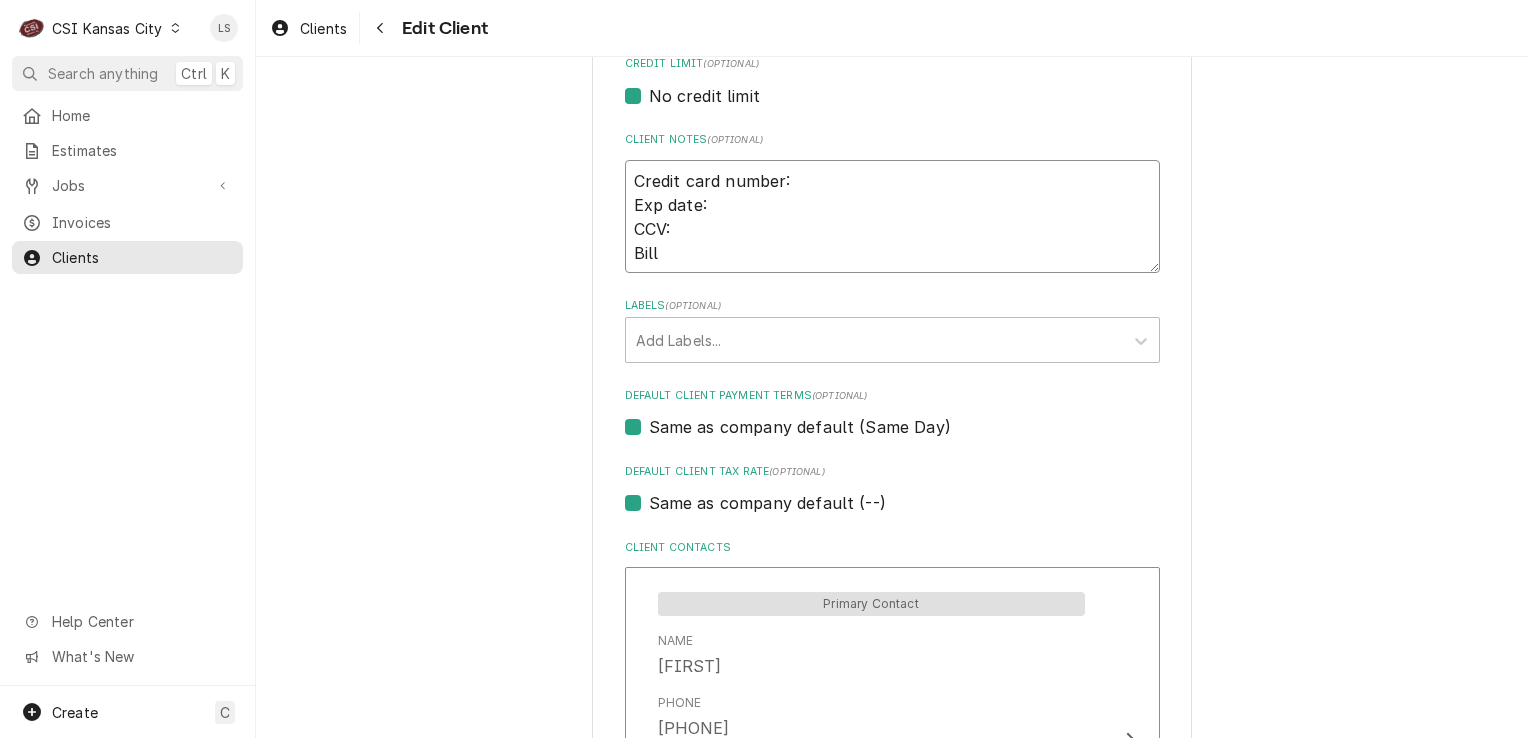 type on "x" 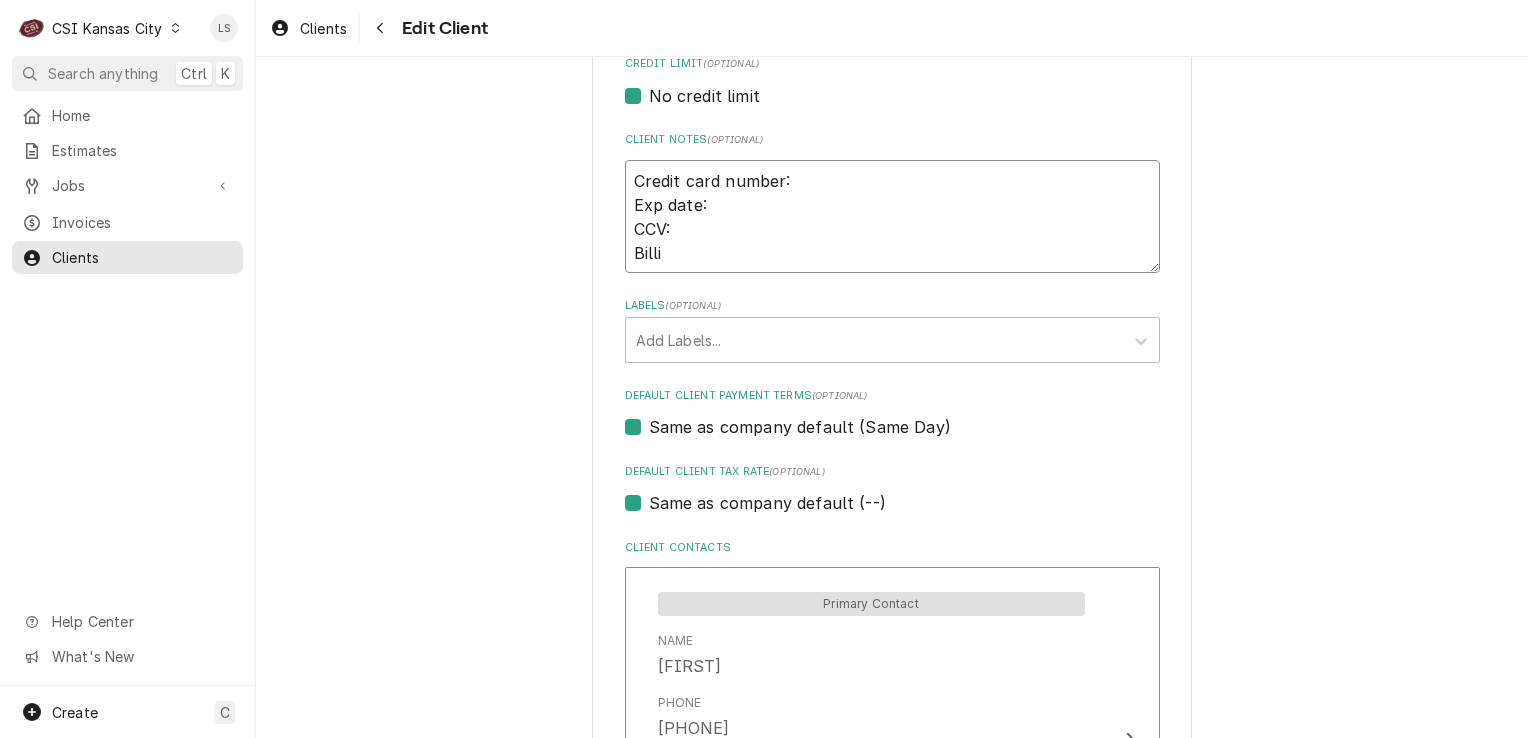 type on "x" 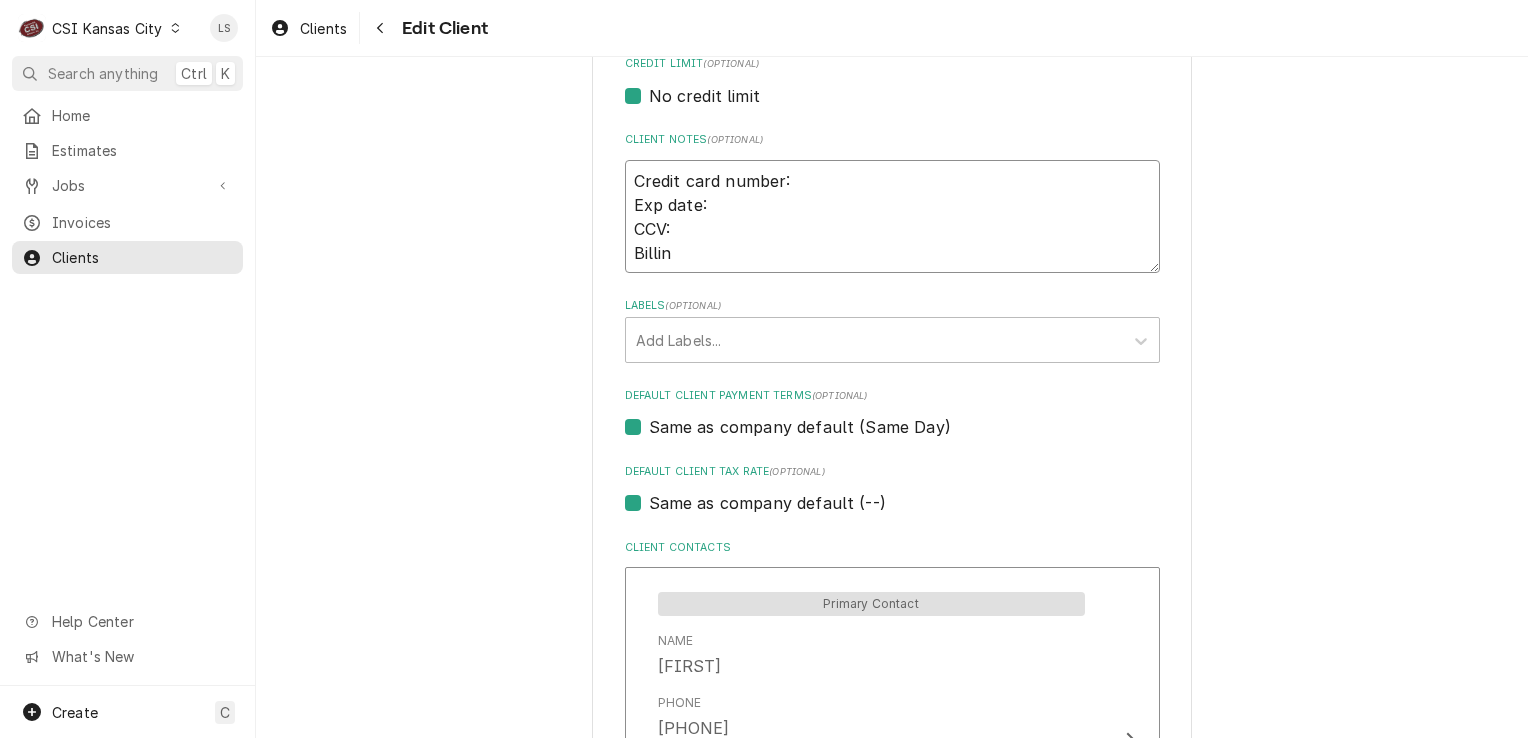 type on "x" 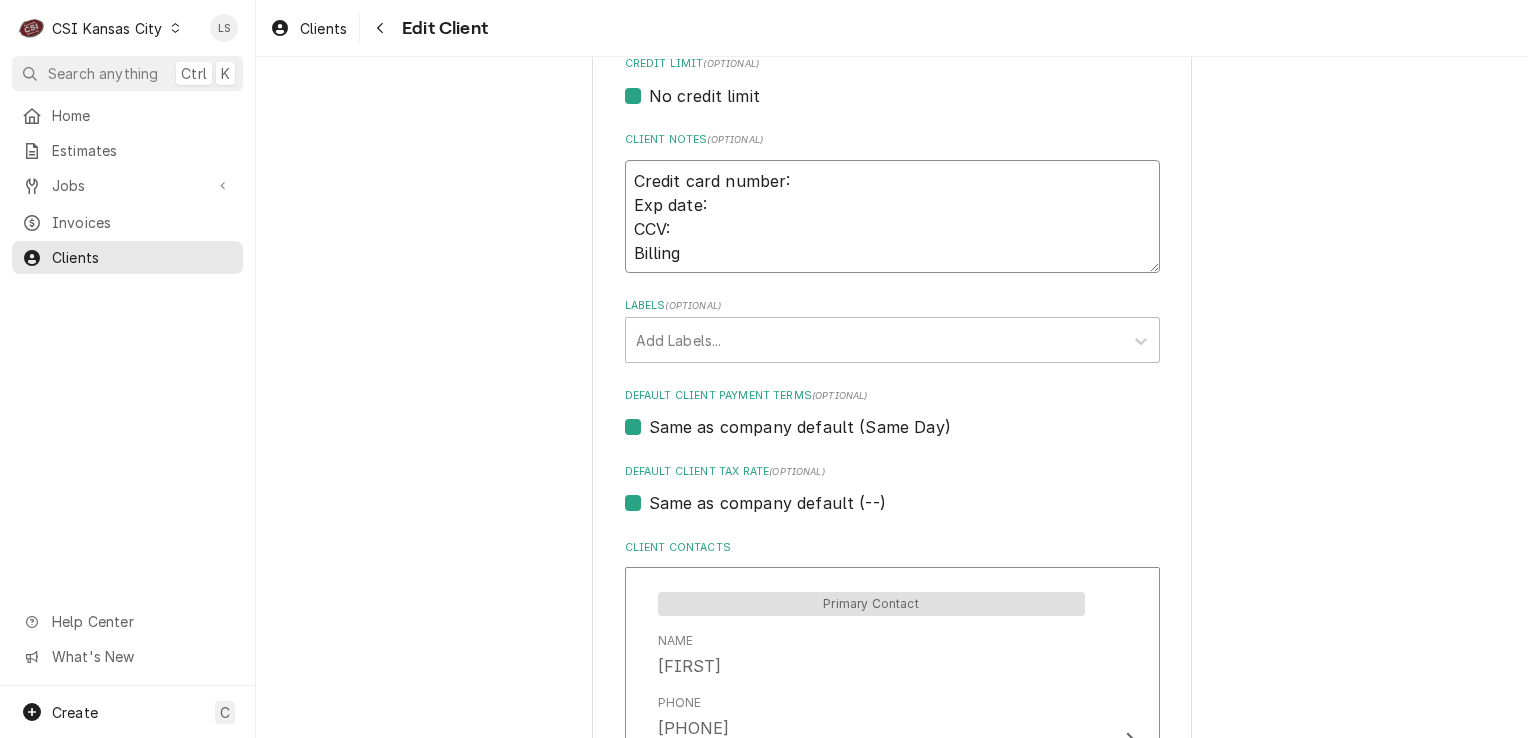 type on "x" 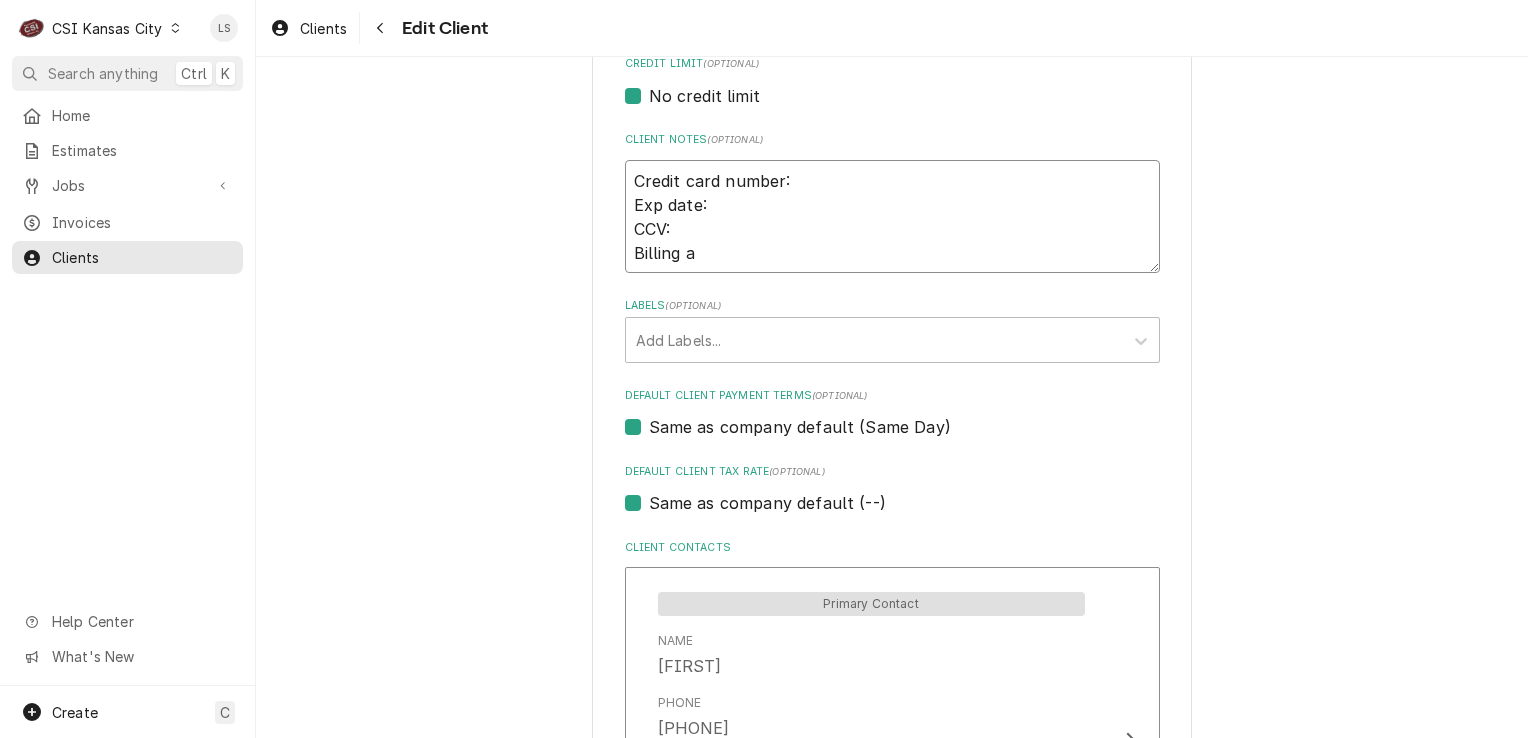 type on "x" 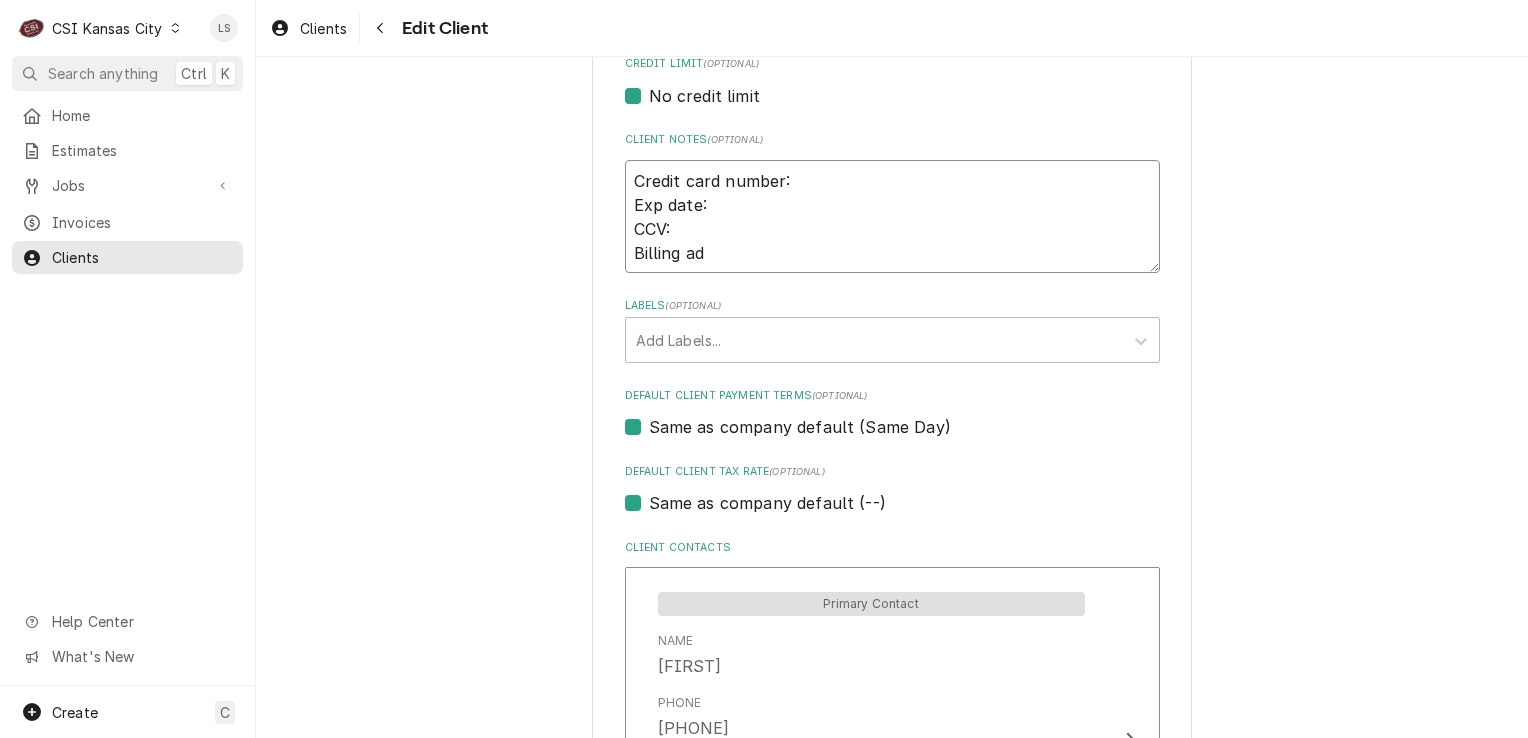 type on "x" 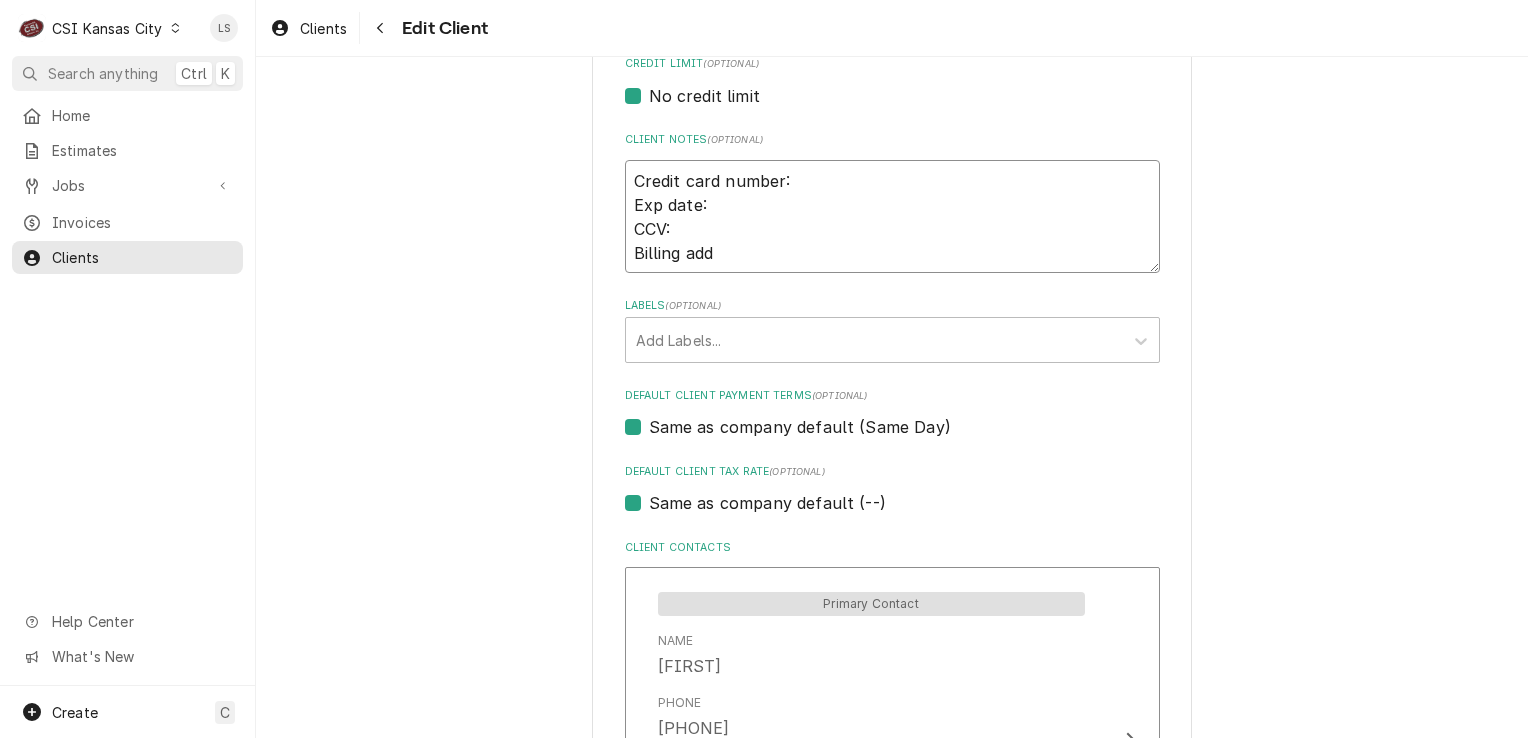 type on "x" 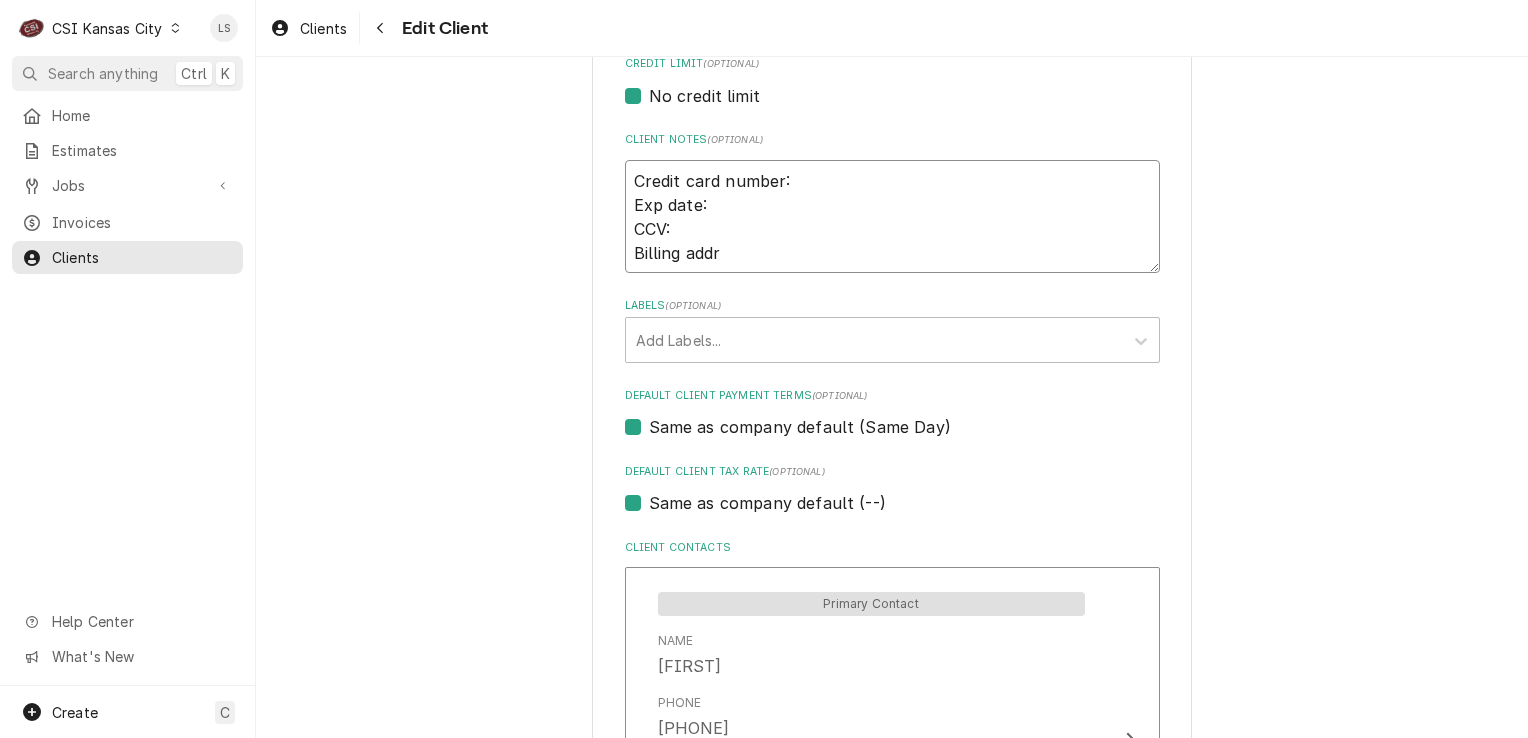 type on "x" 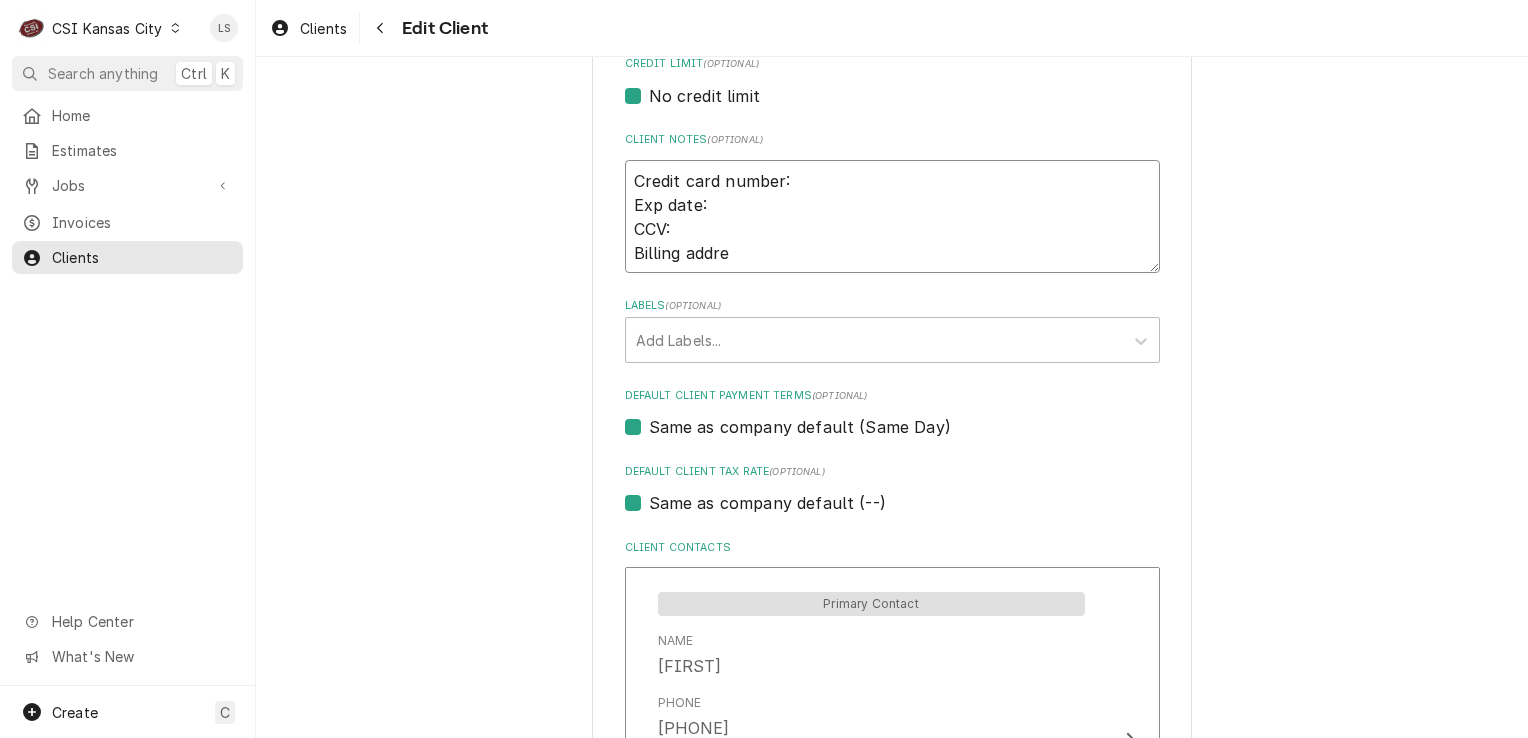 type on "x" 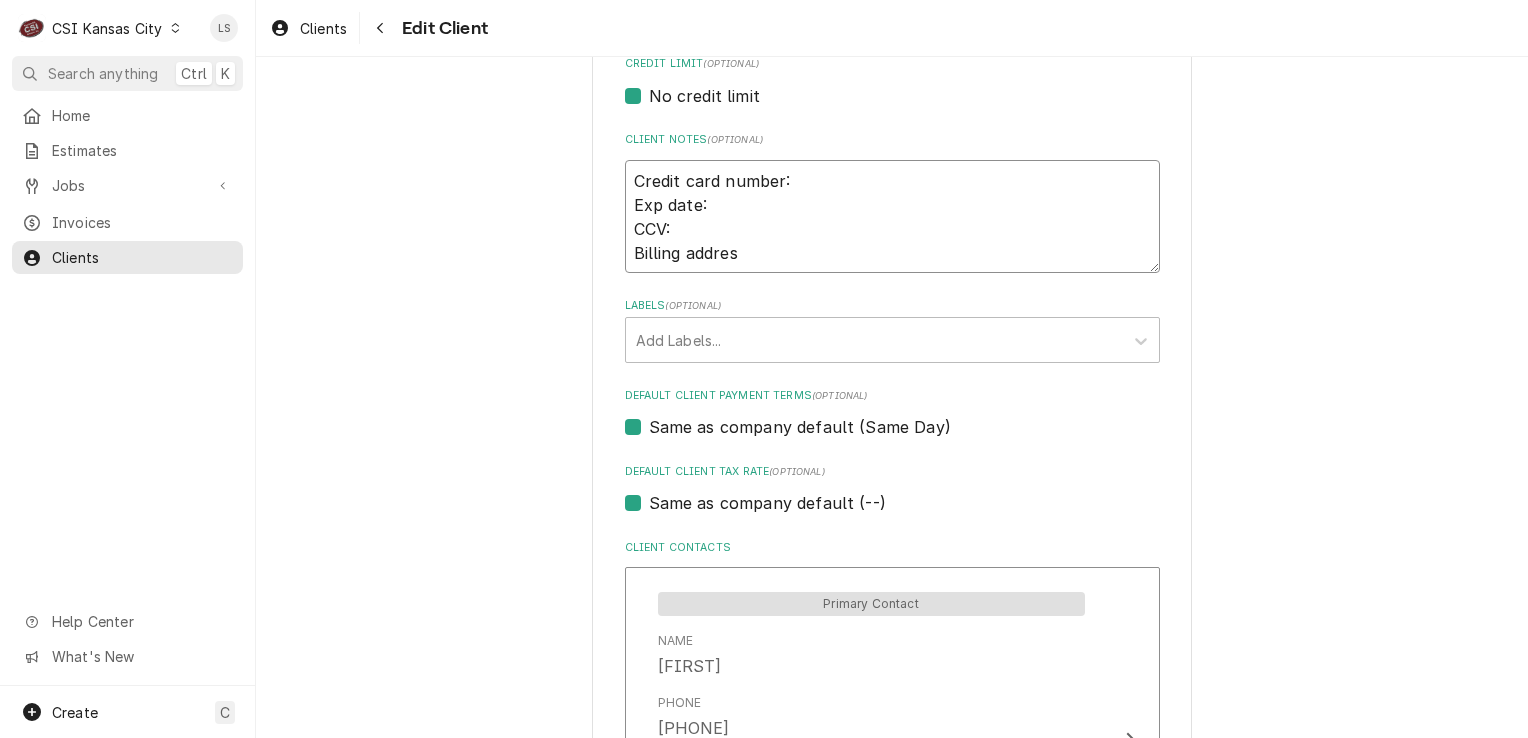 type on "x" 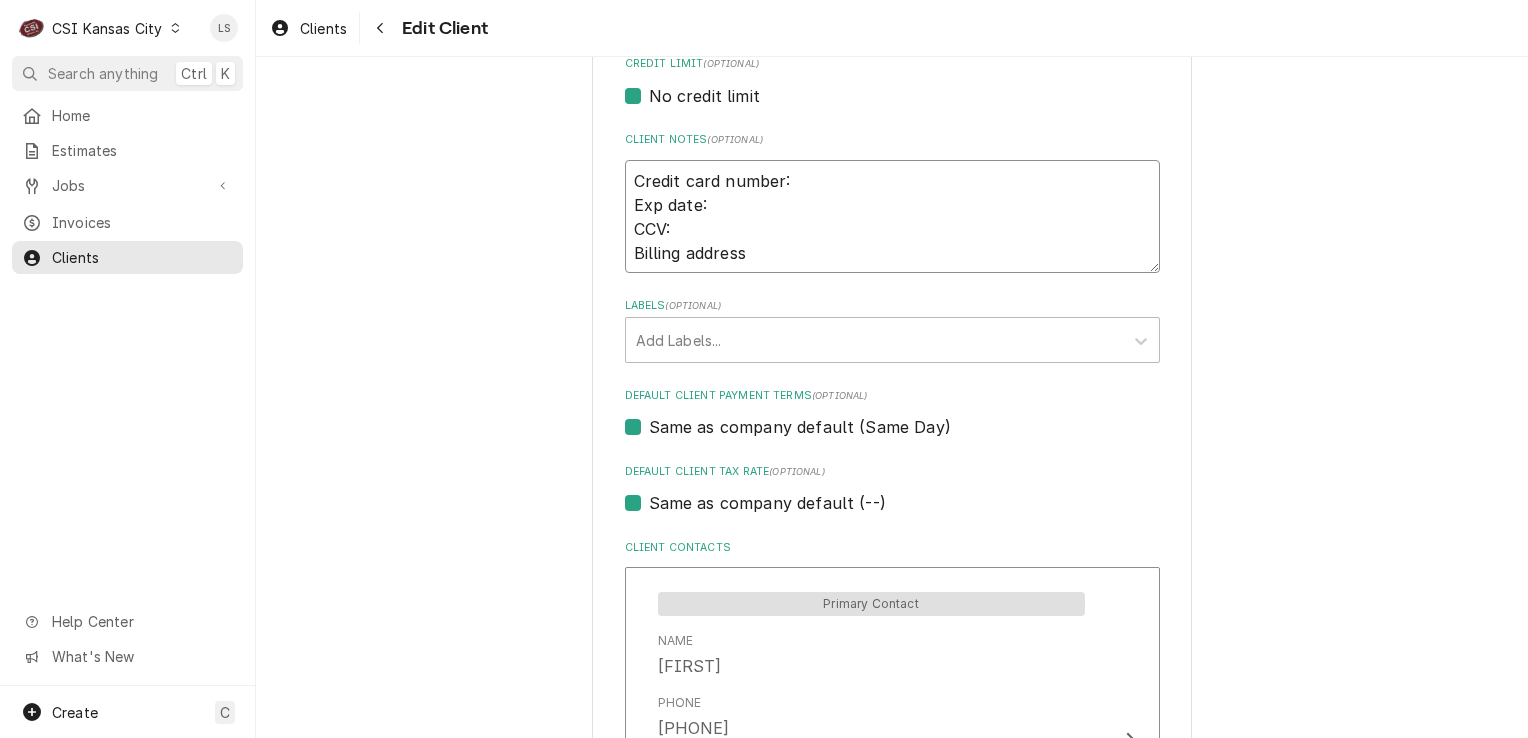 type on "x" 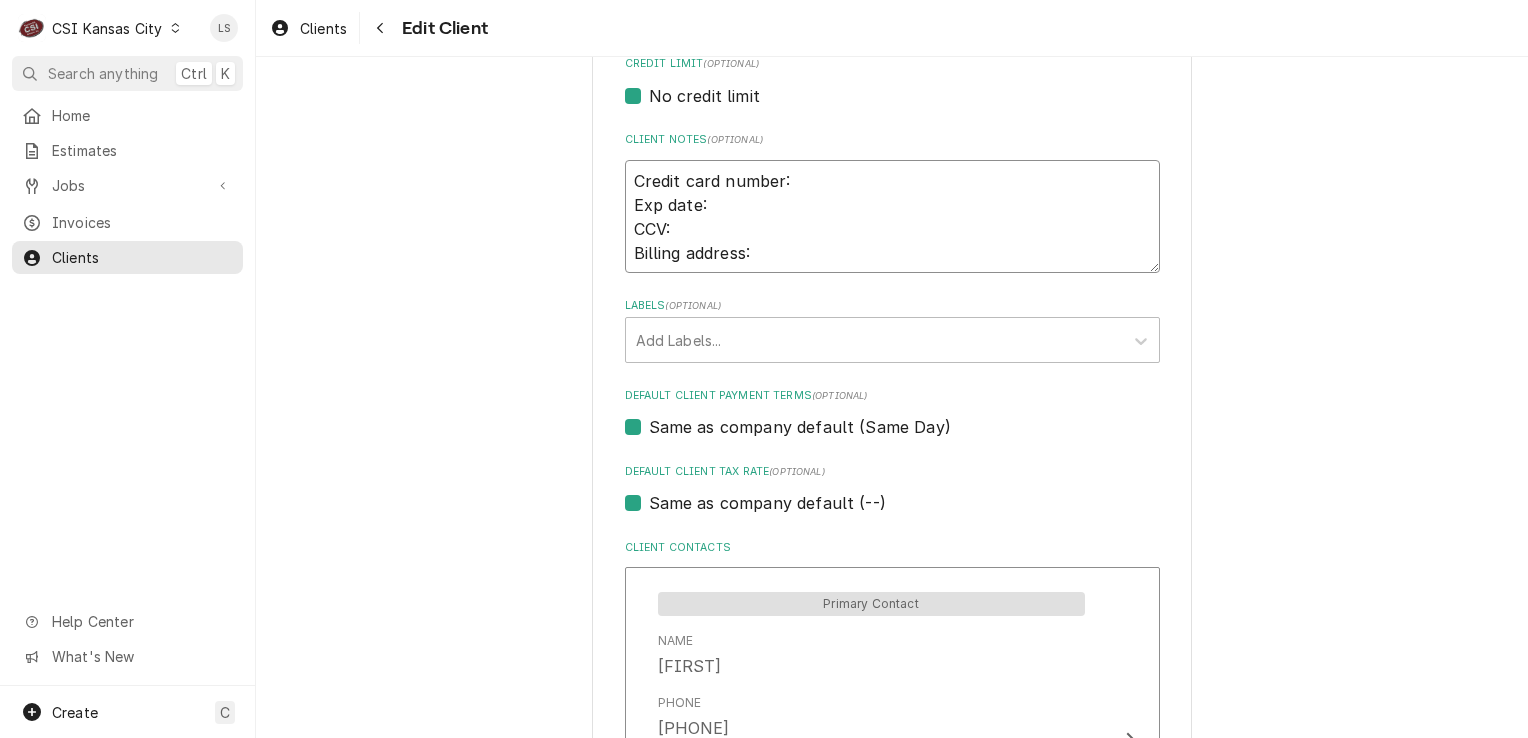 type on "x" 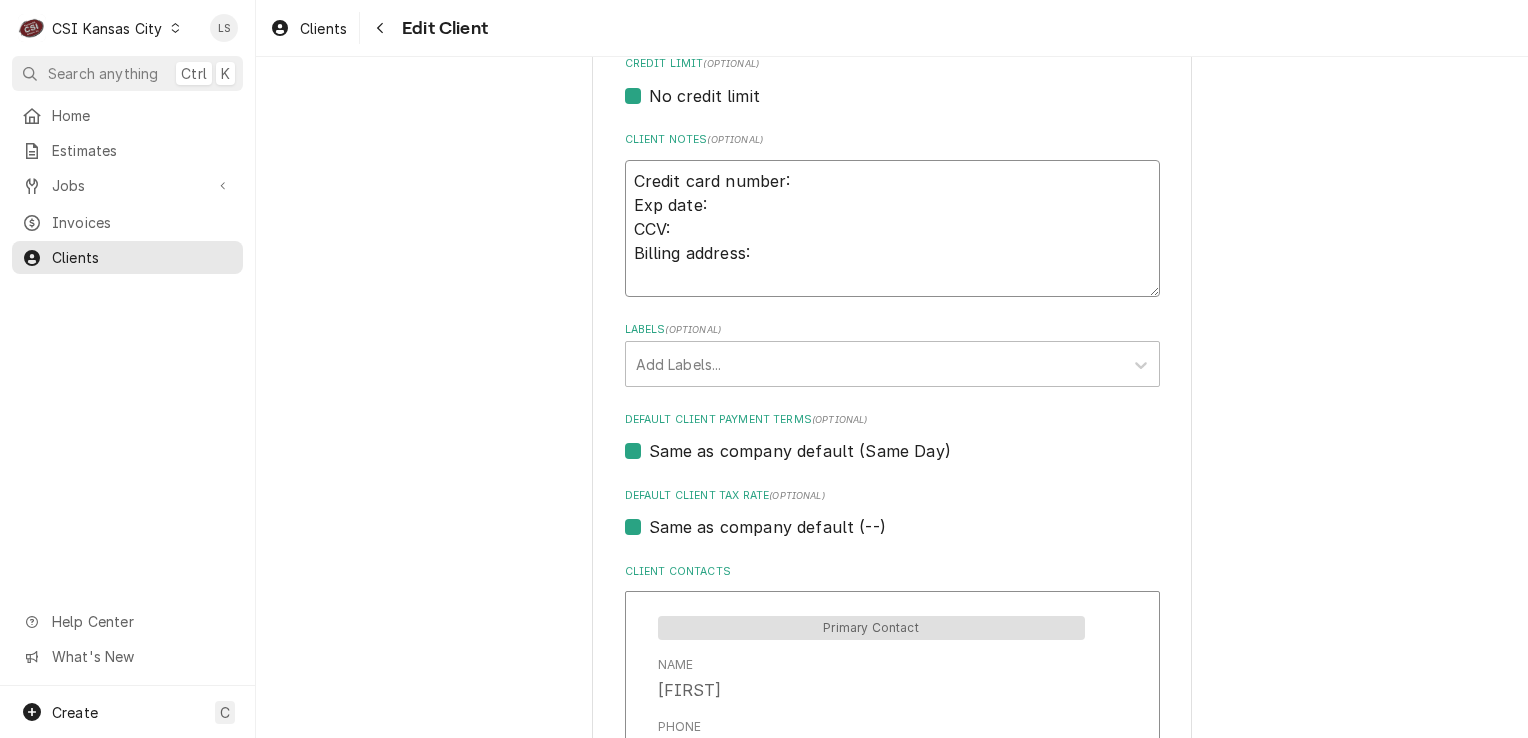 type on "x" 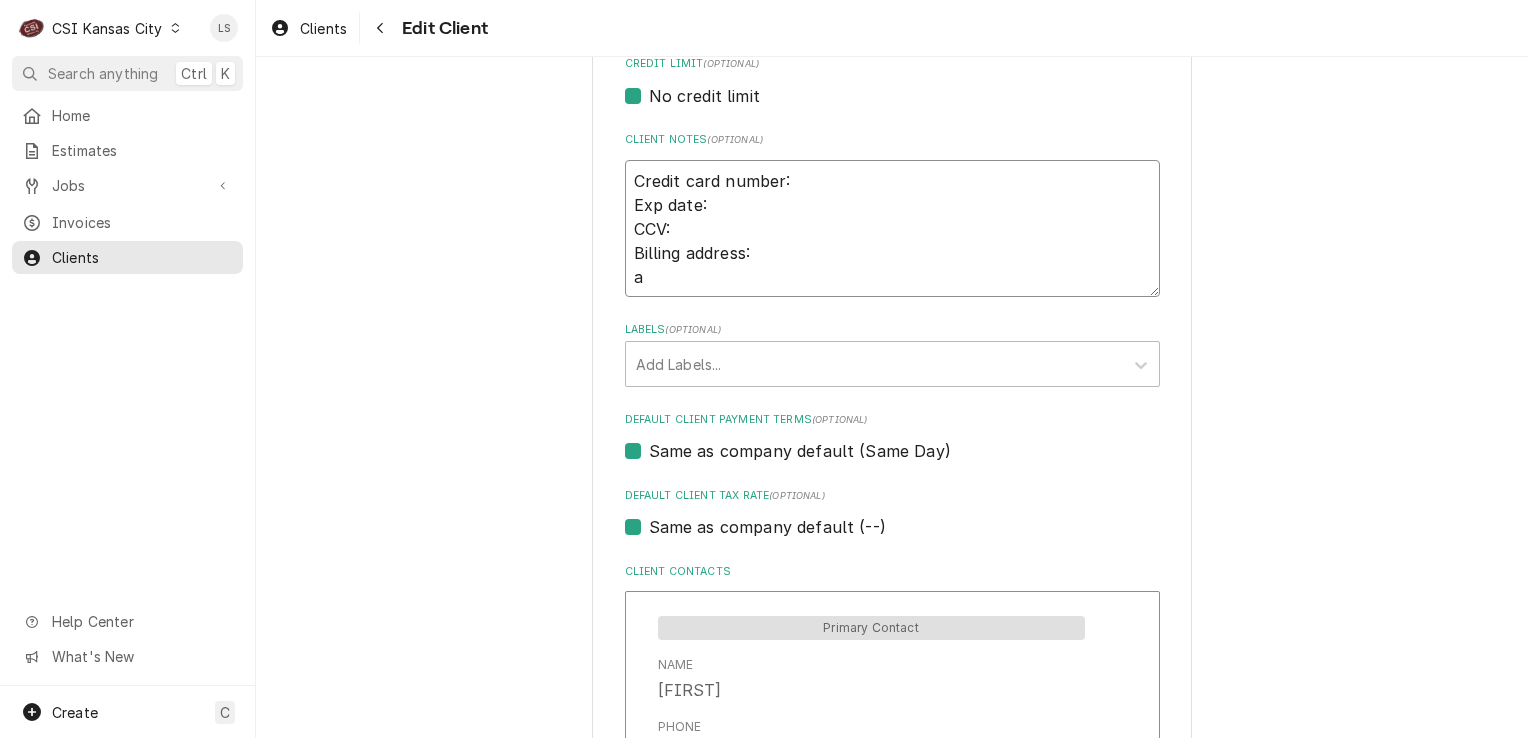 type on "x" 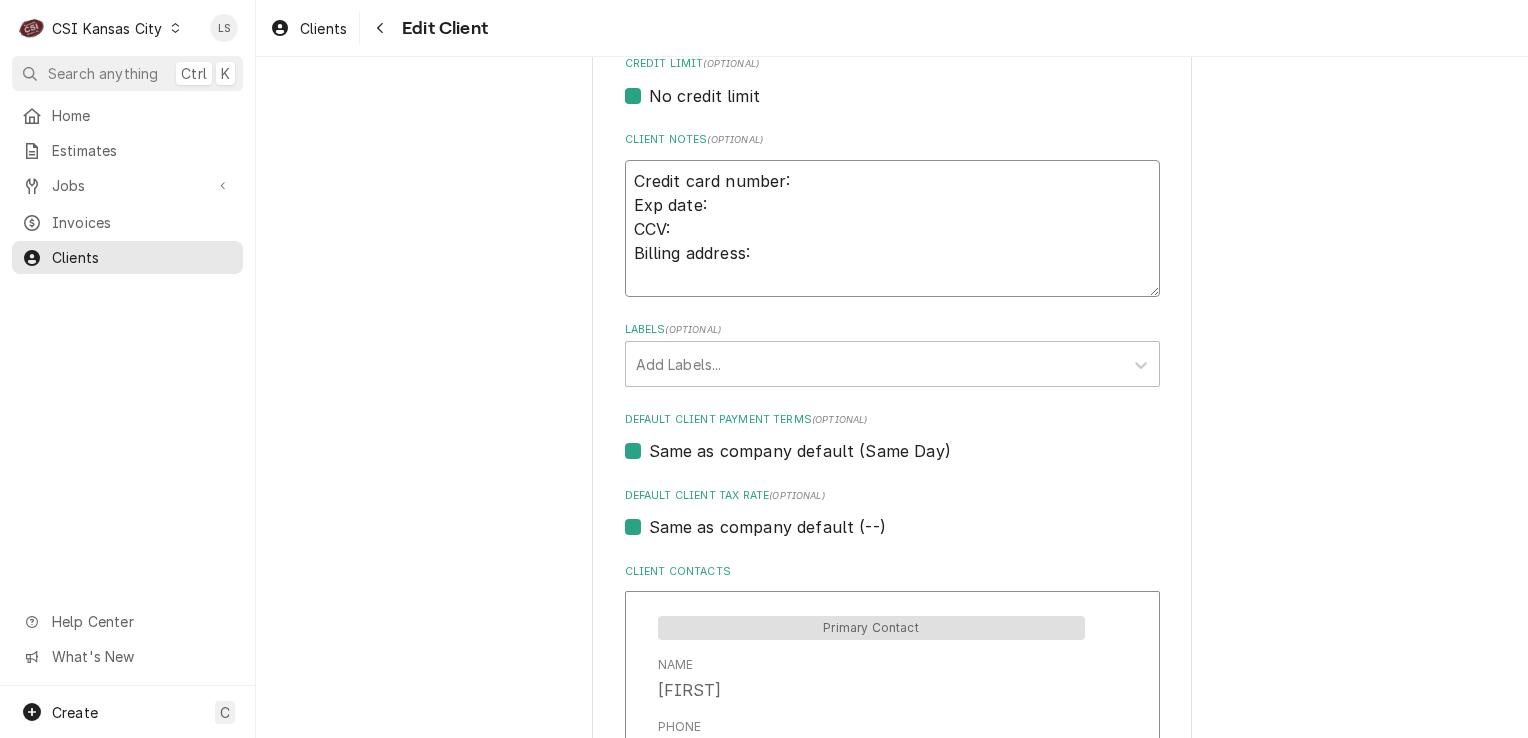 type on "Credit card number:
Exp date:
CCV:
Billing address:
N" 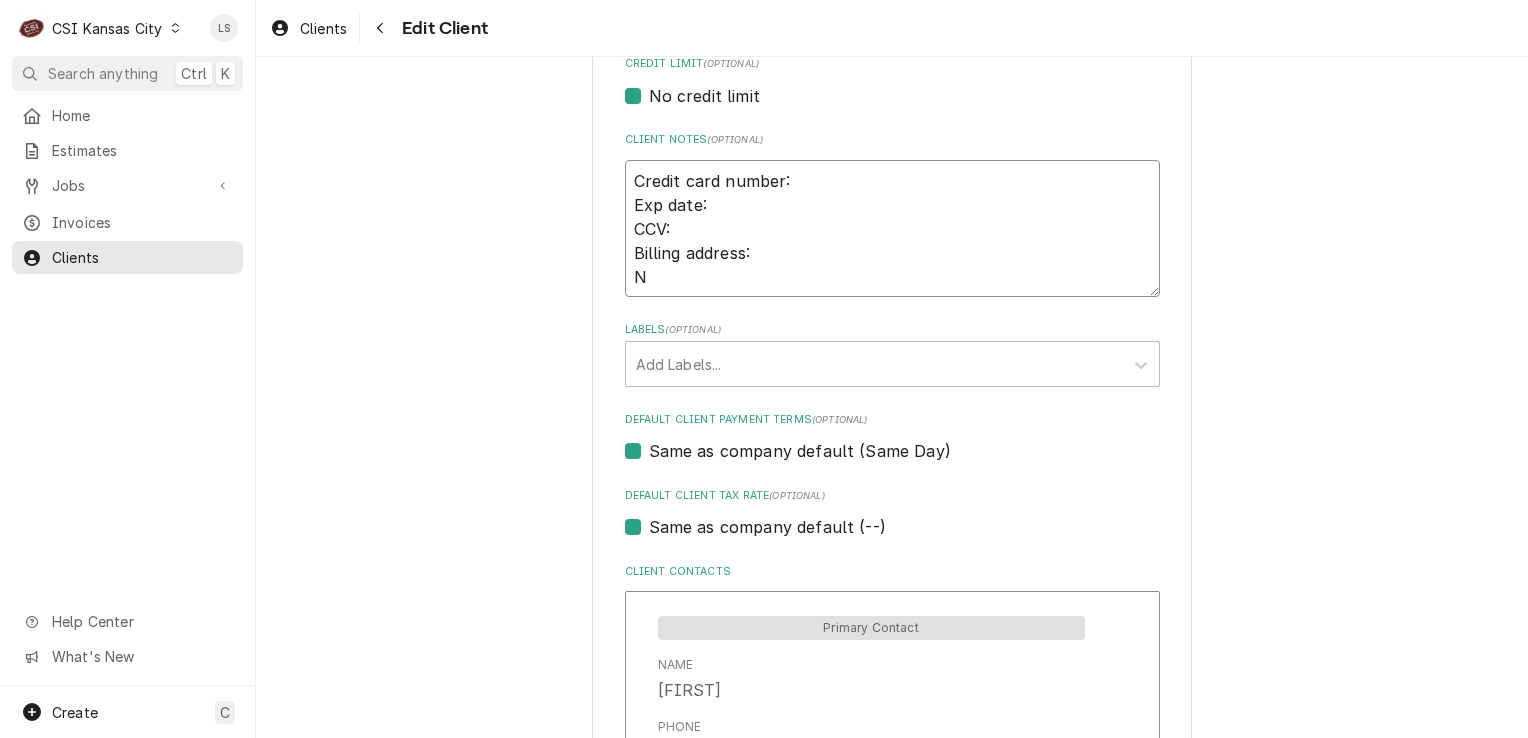 type on "x" 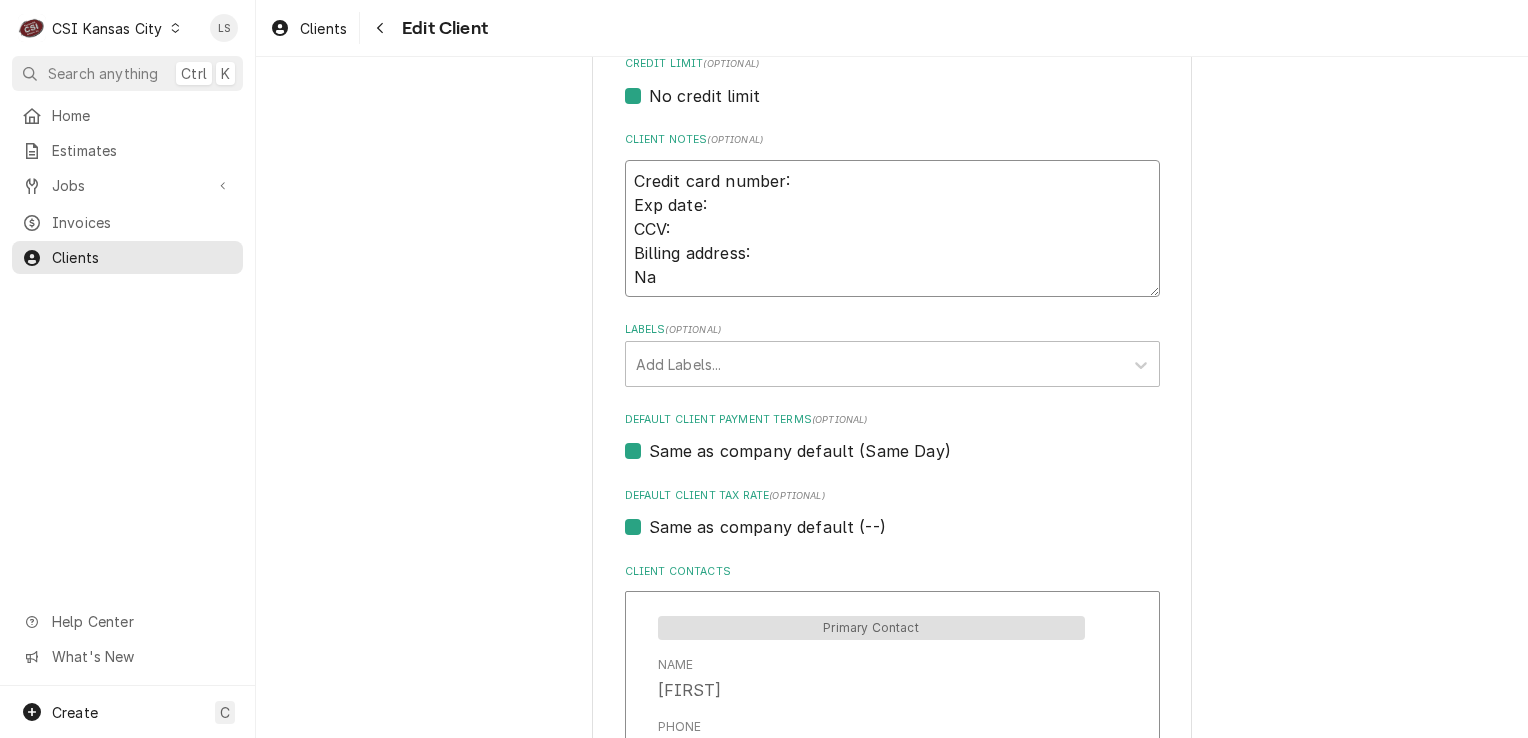 type on "Credit card number:
Exp date:
CCV:
Billing address:
Nam" 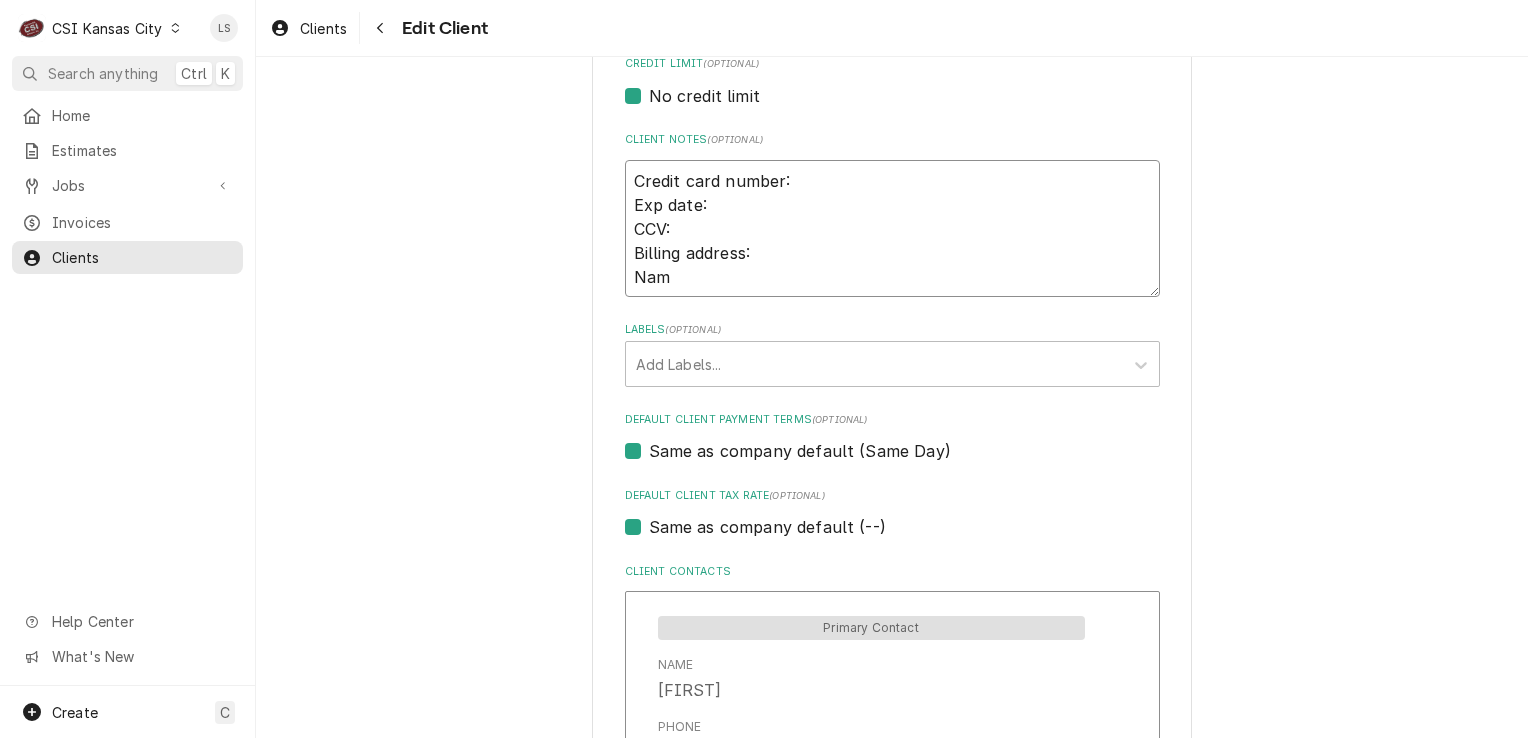 type on "x" 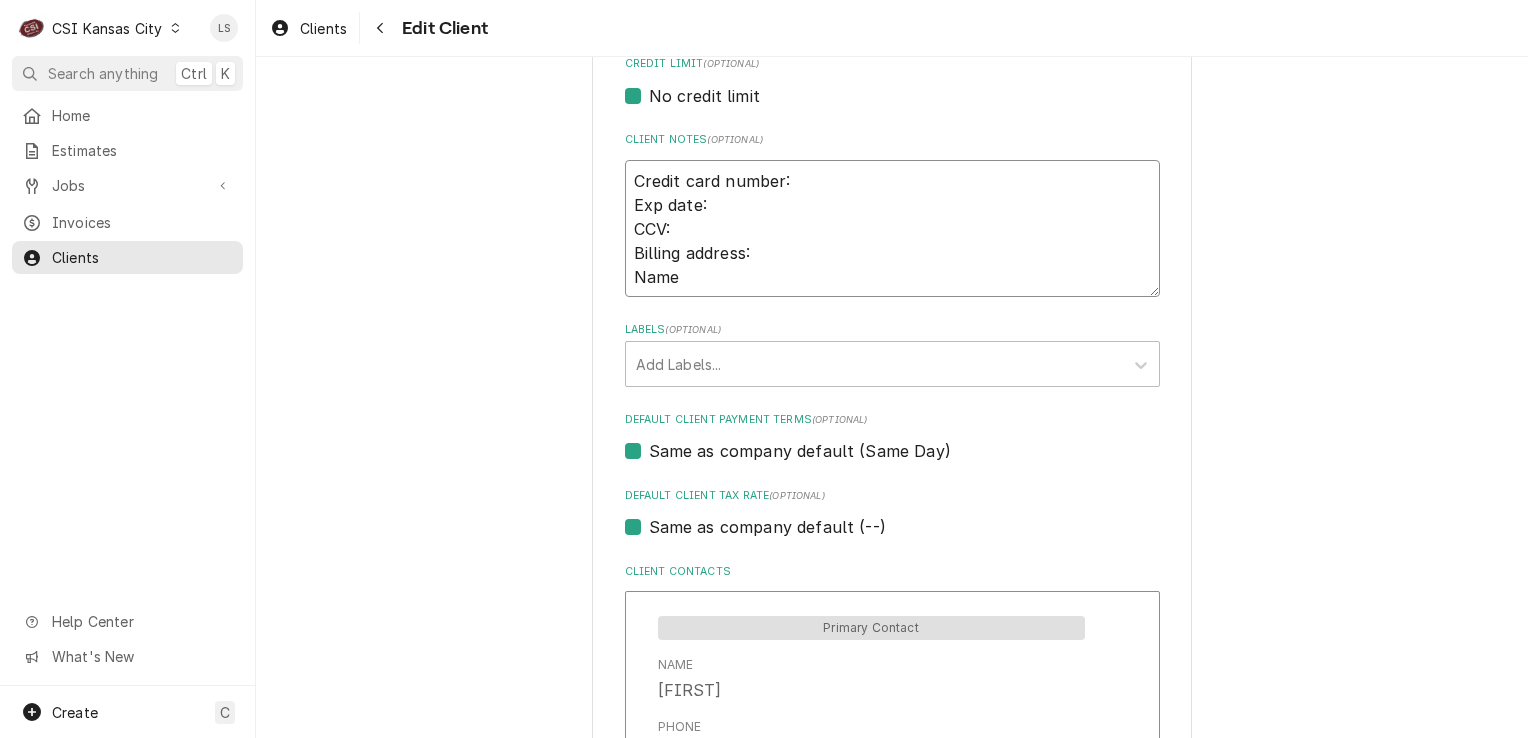 type on "x" 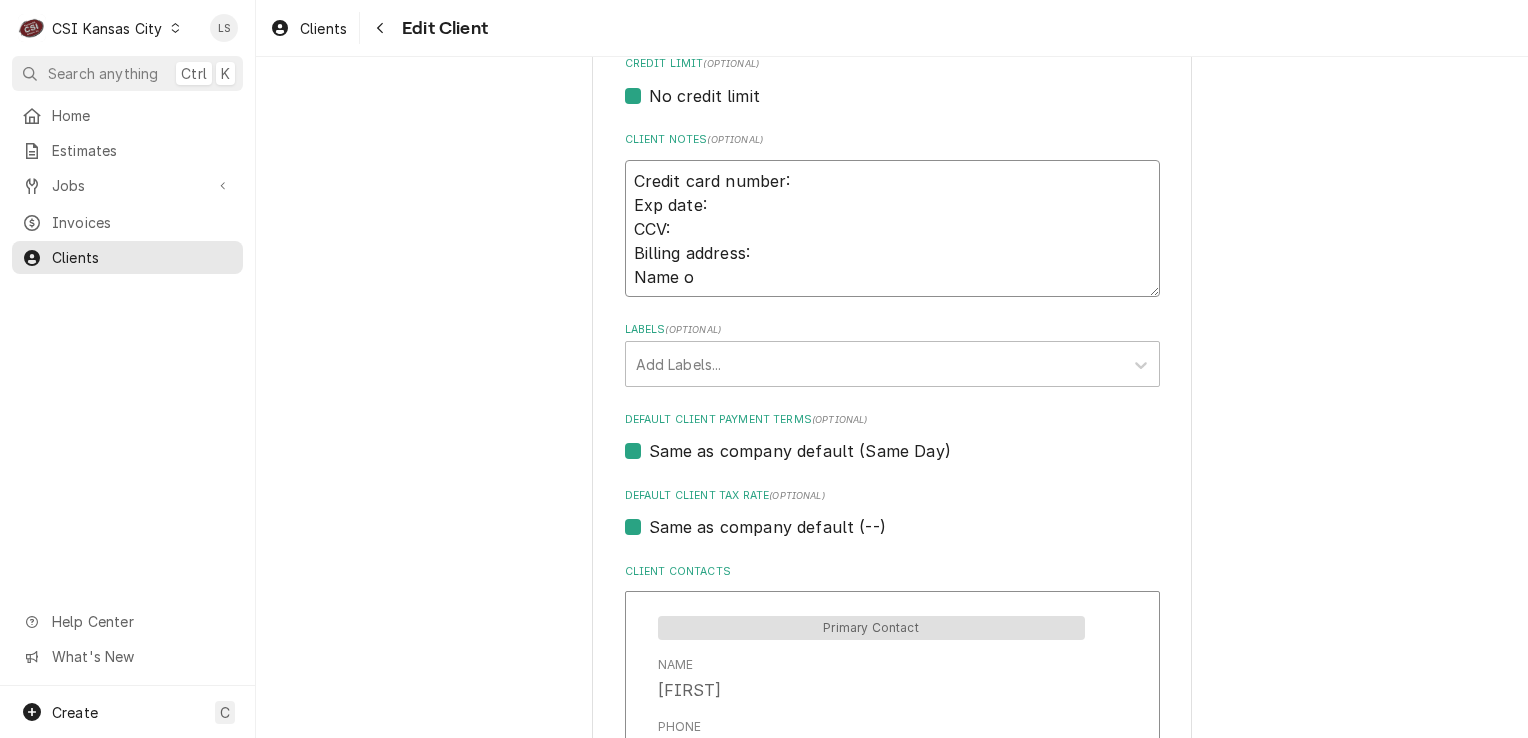 type on "x" 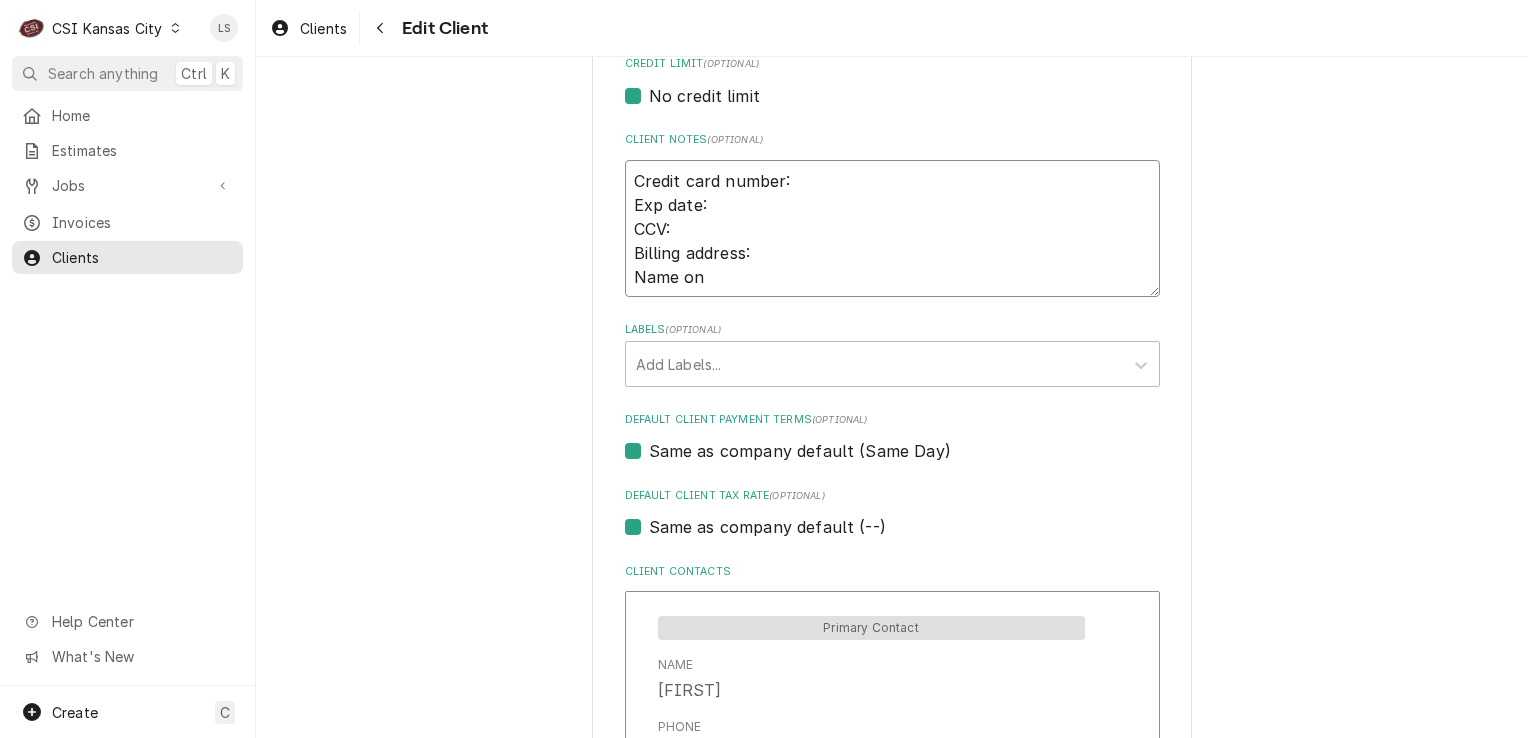 type on "x" 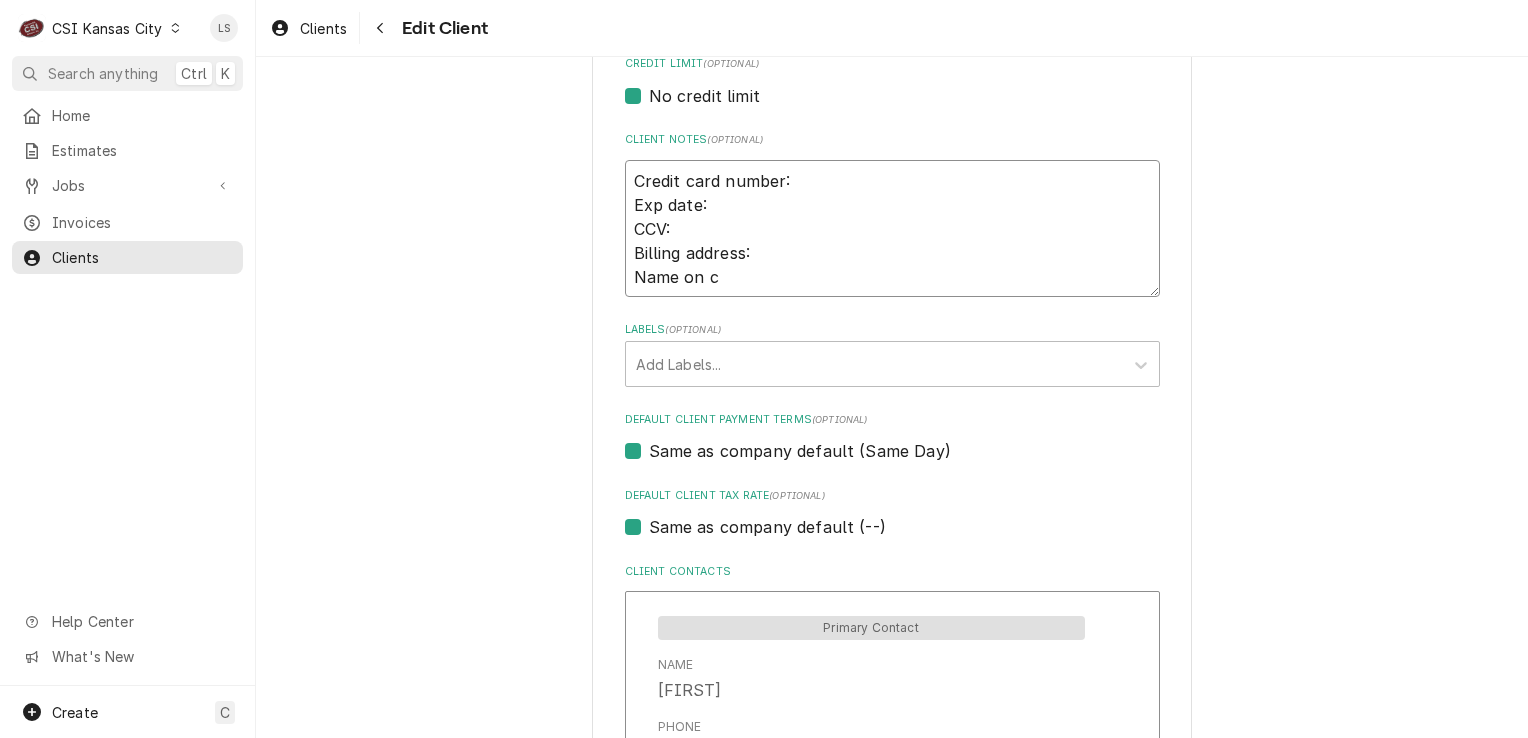 type on "x" 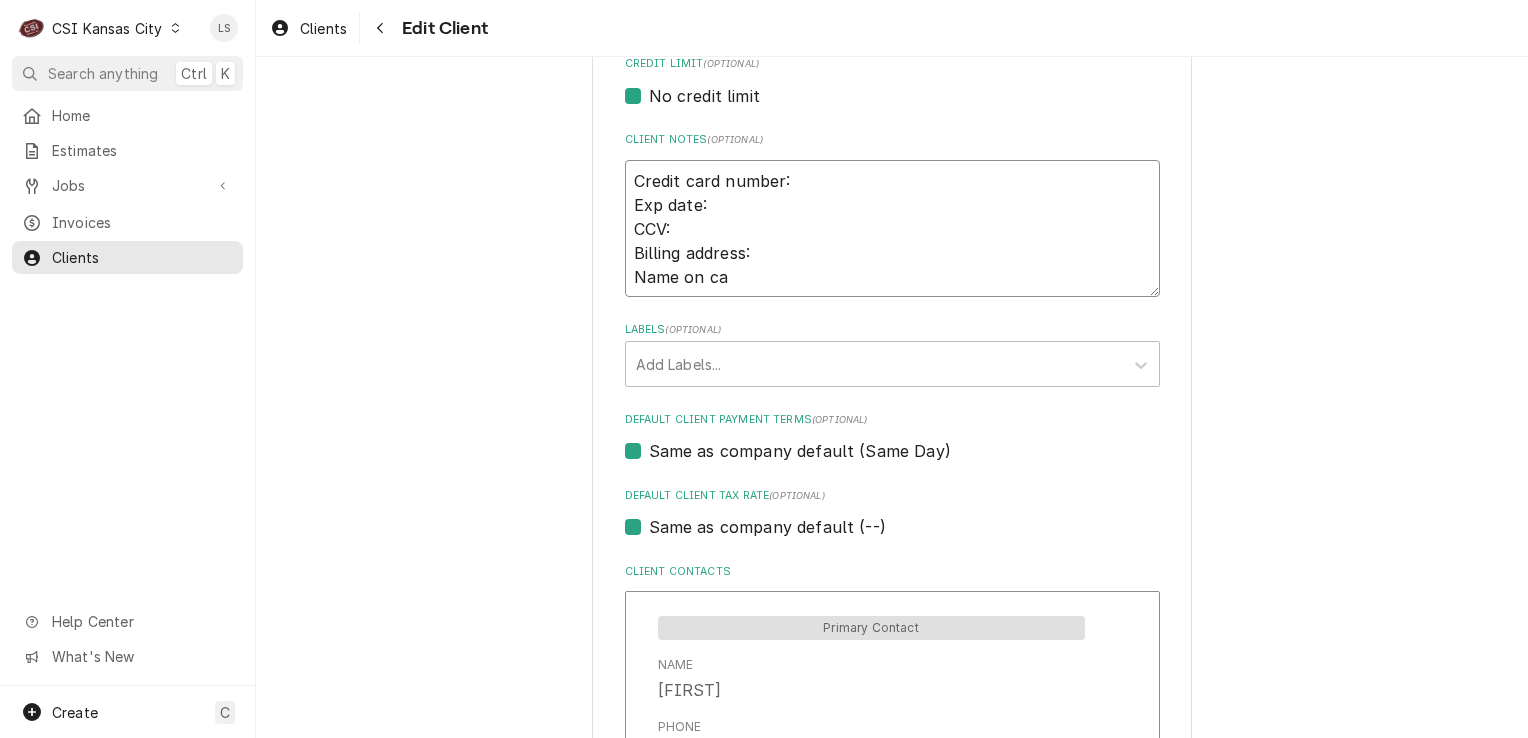 type on "x" 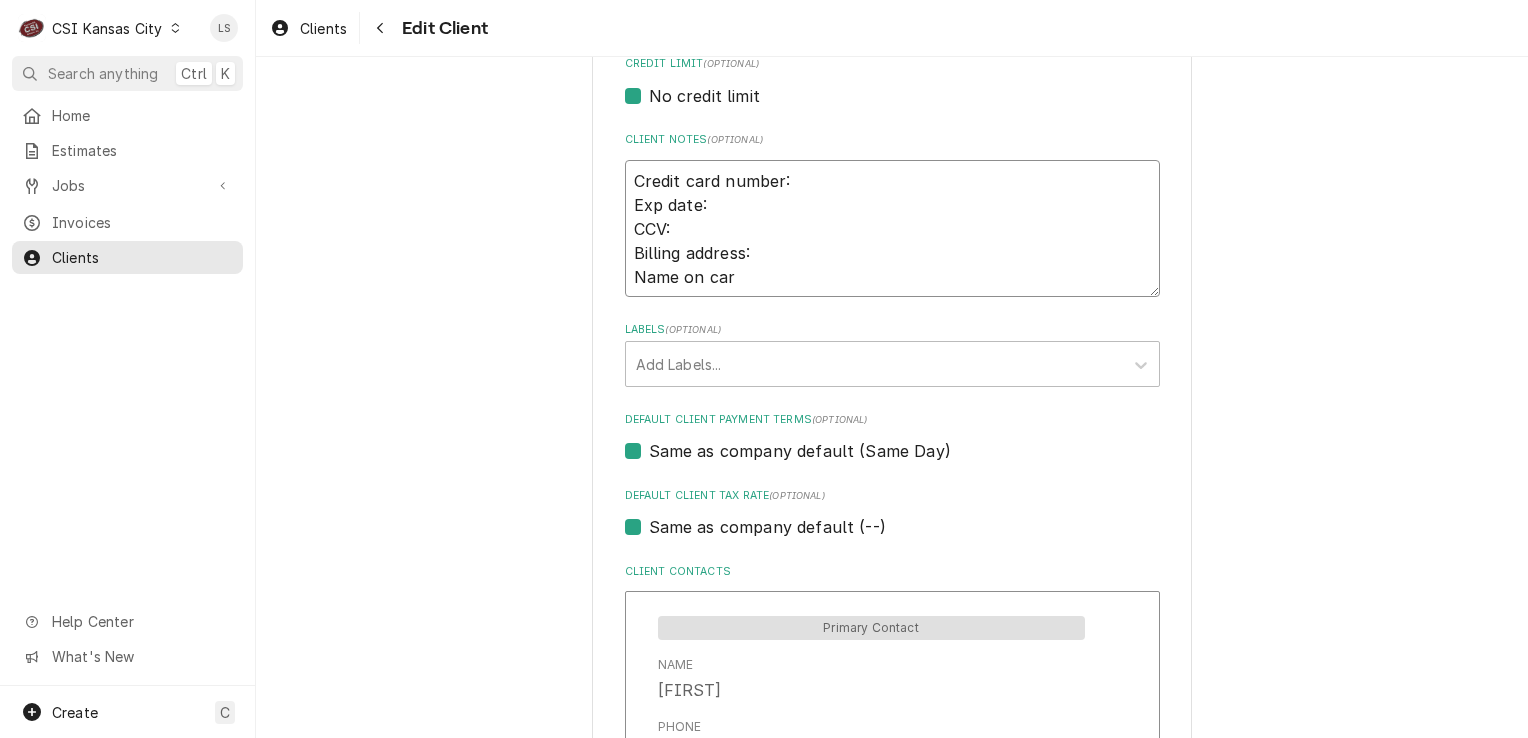 type on "x" 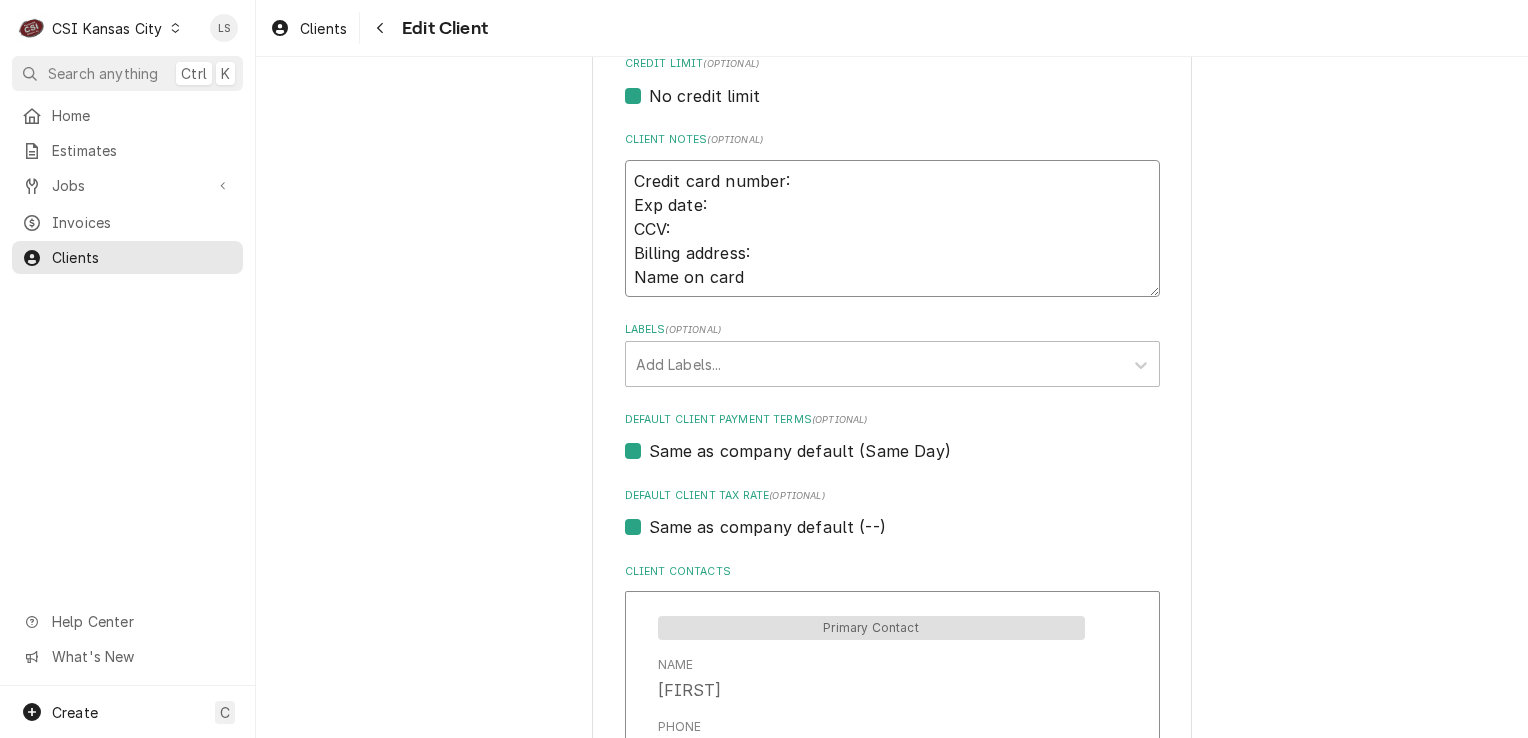 type on "x" 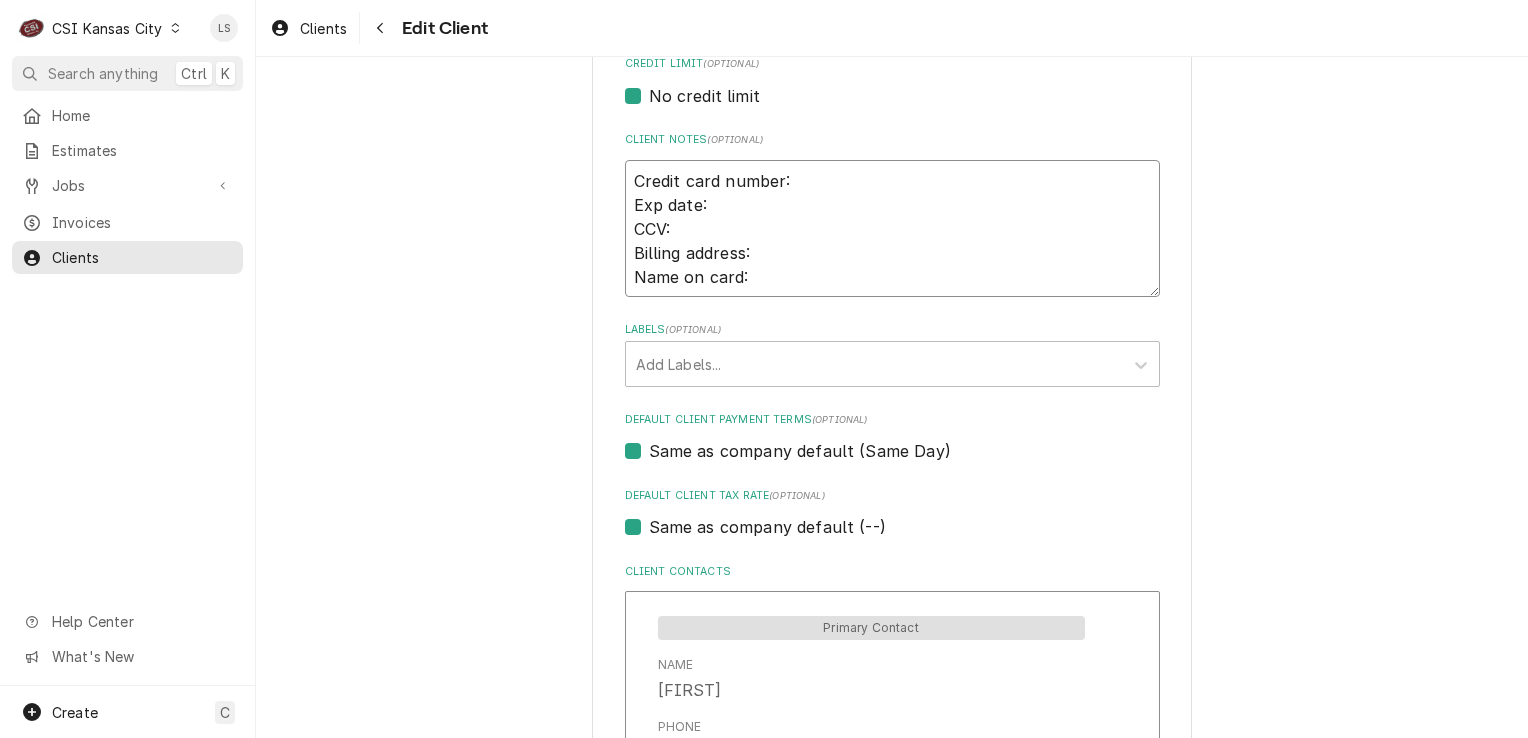 type on "x" 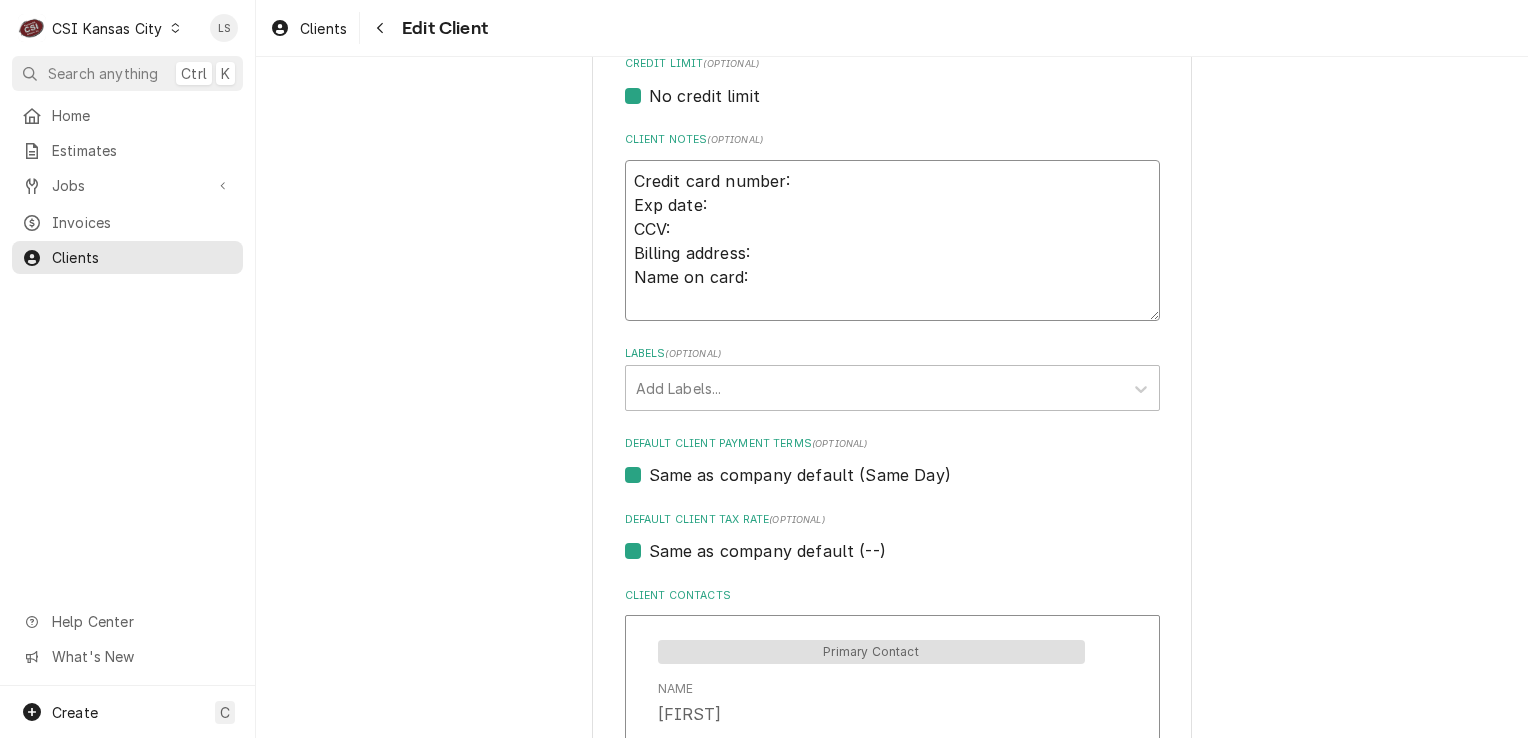 type on "x" 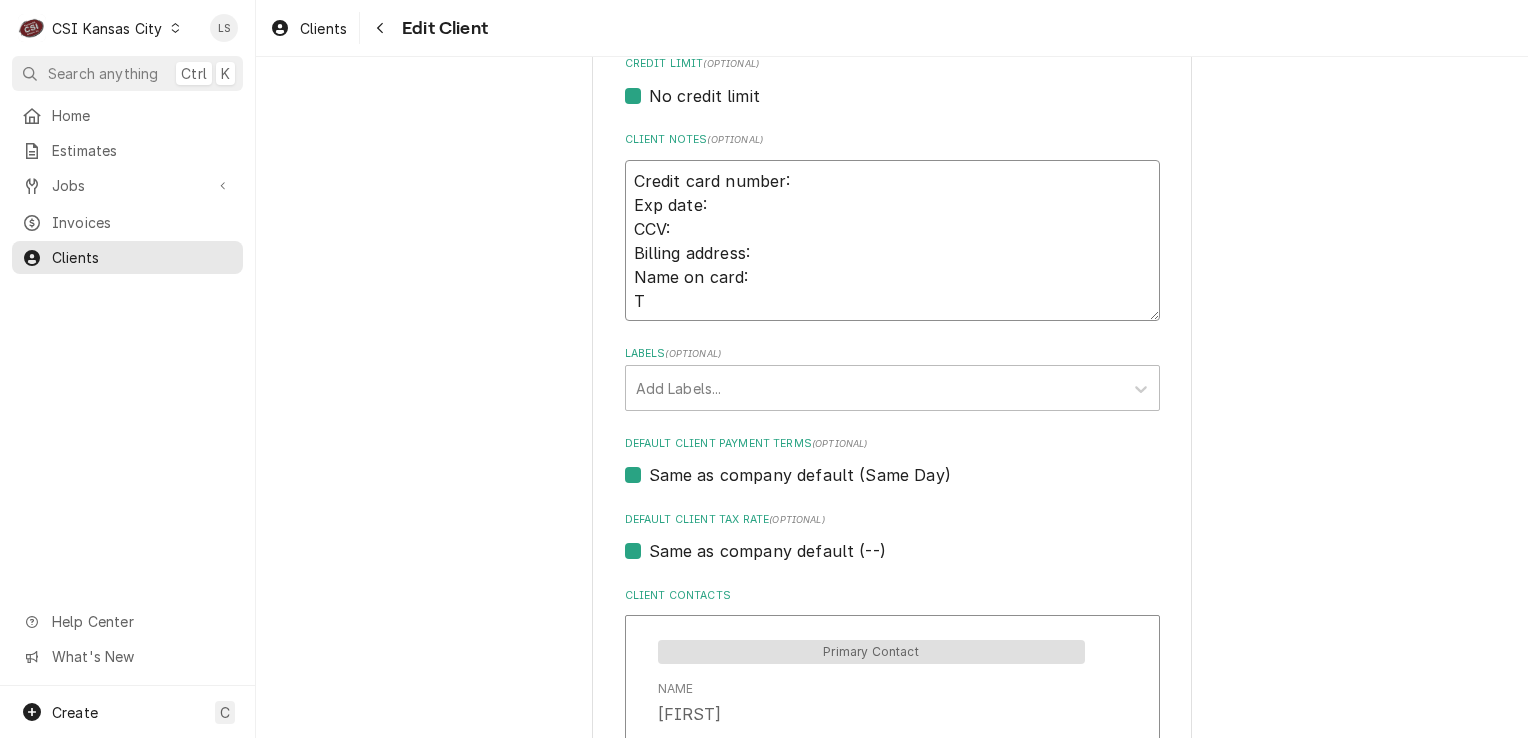 type on "x" 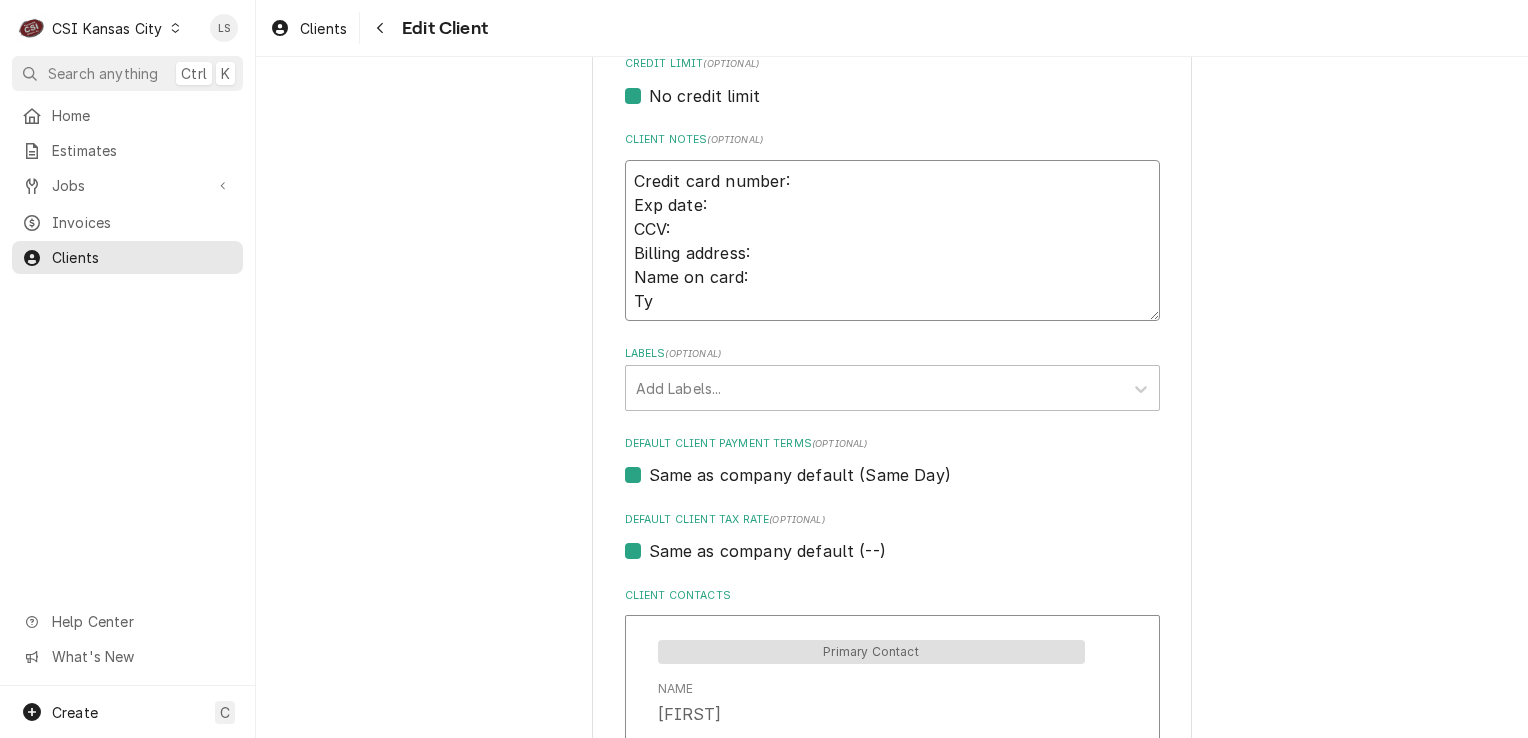 type on "x" 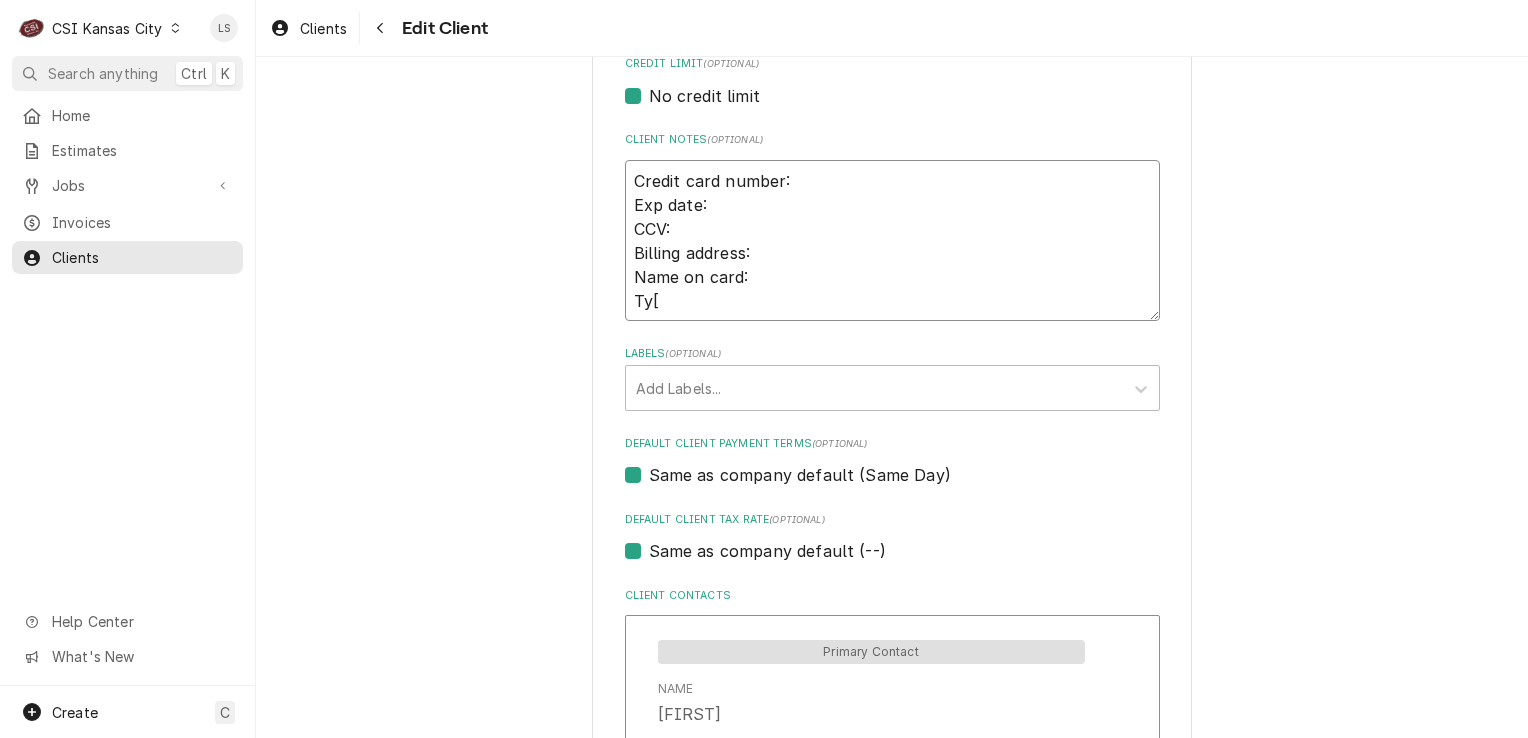 type on "x" 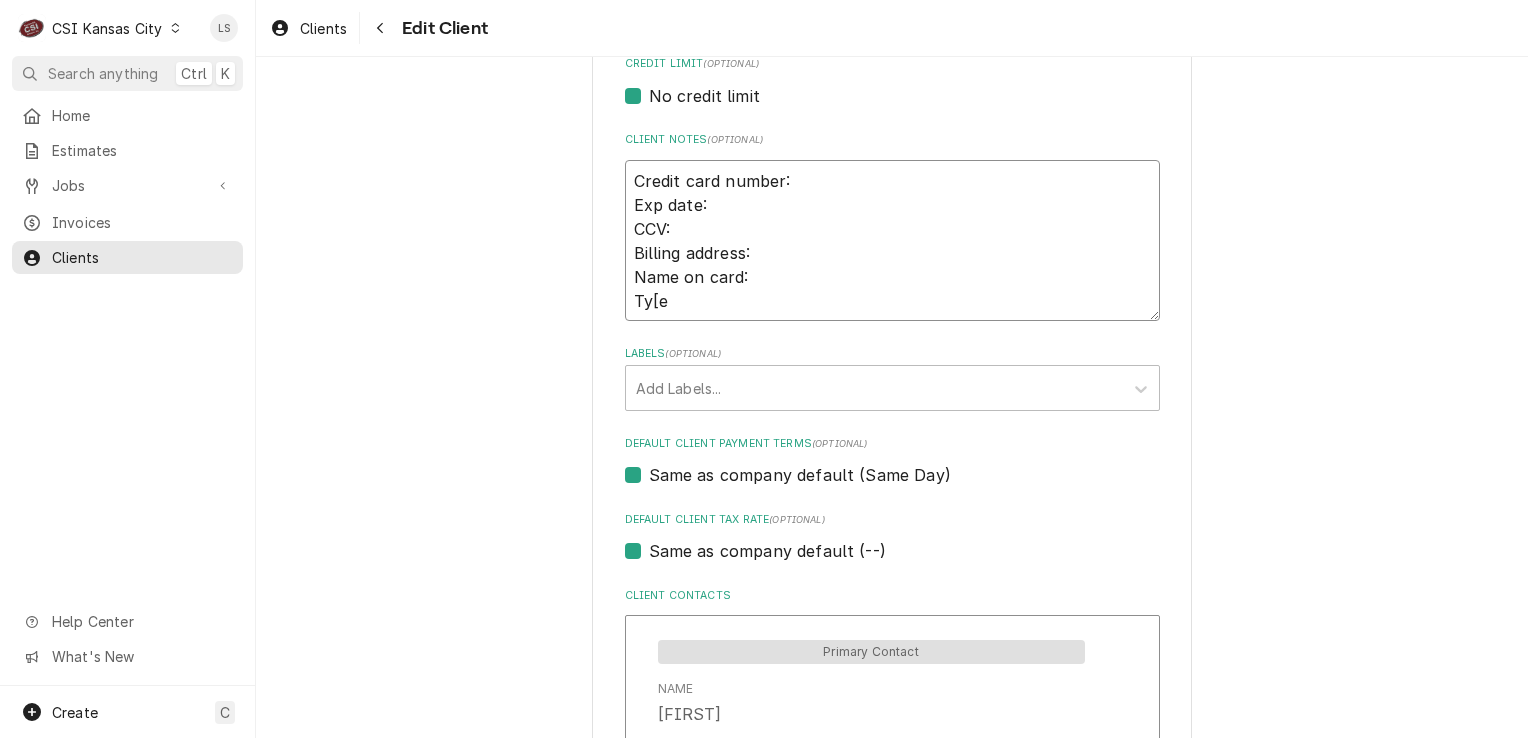 type on "x" 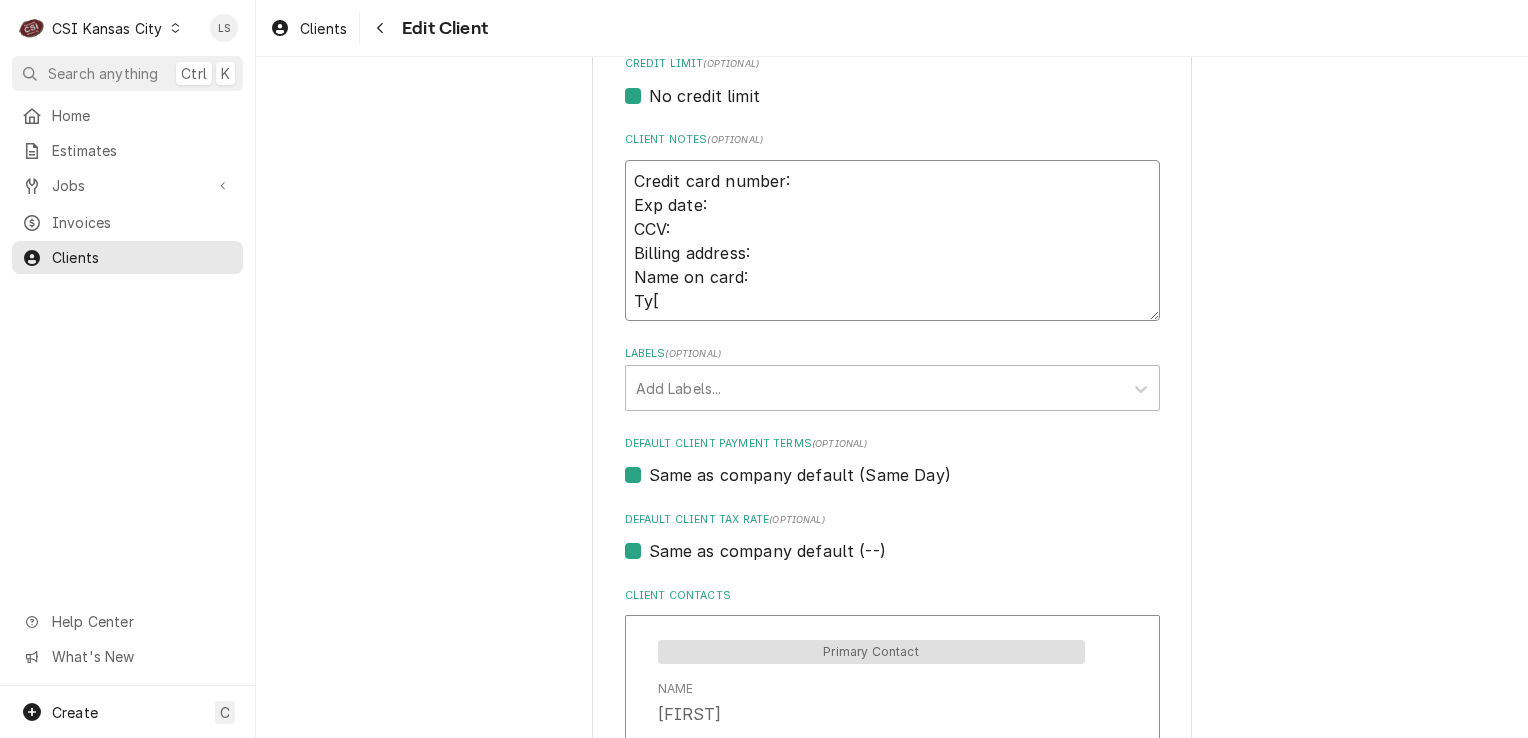 type on "x" 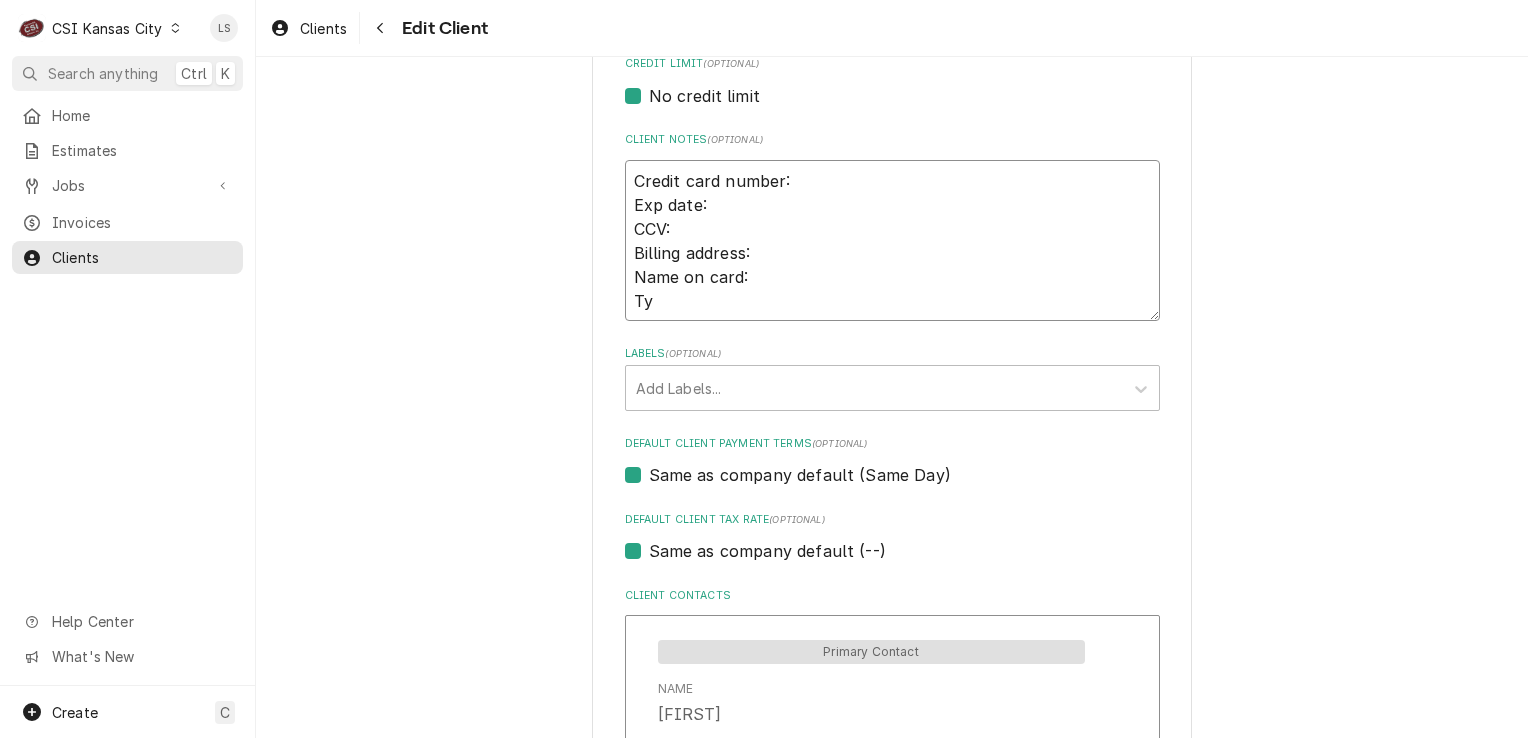 type on "x" 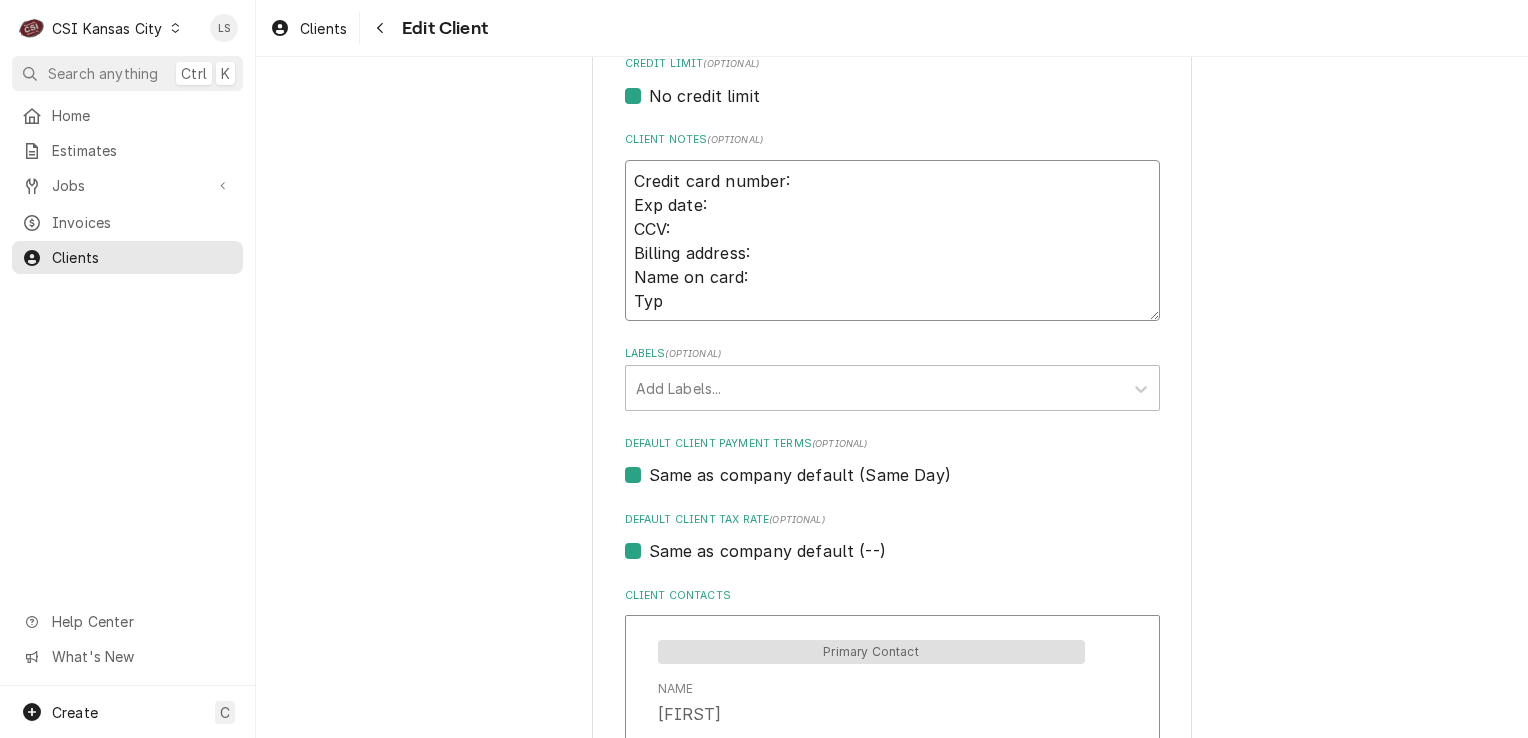 type on "x" 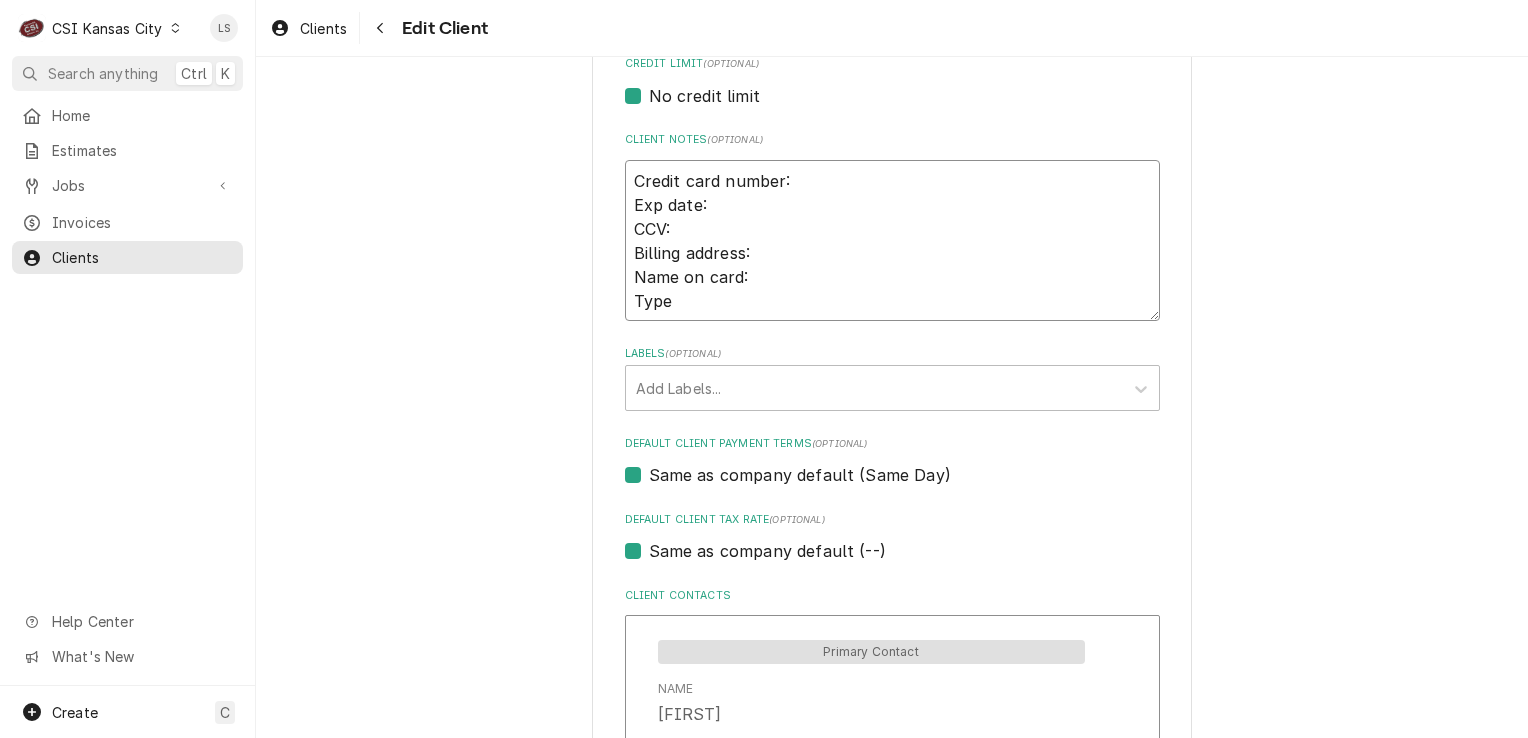 type on "x" 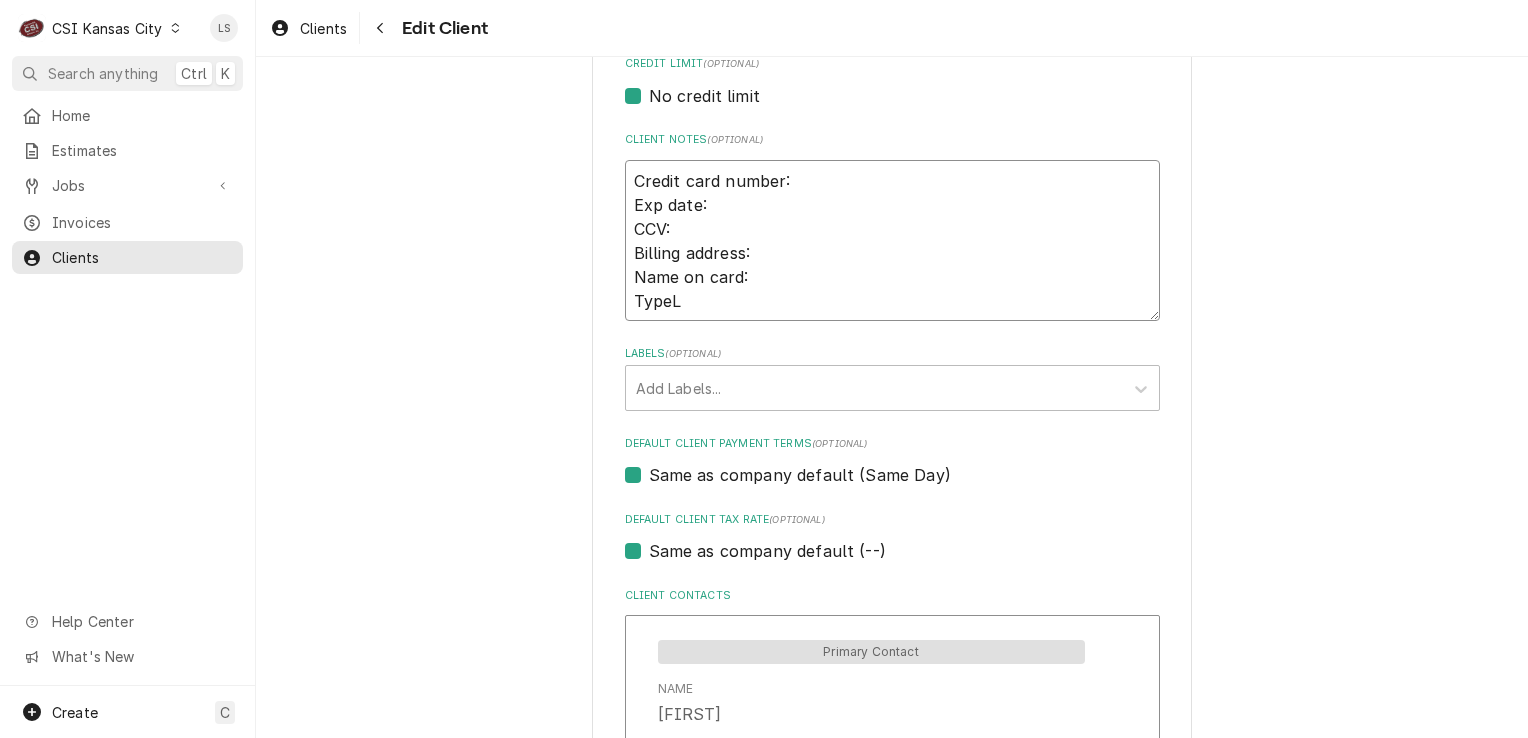 type on "x" 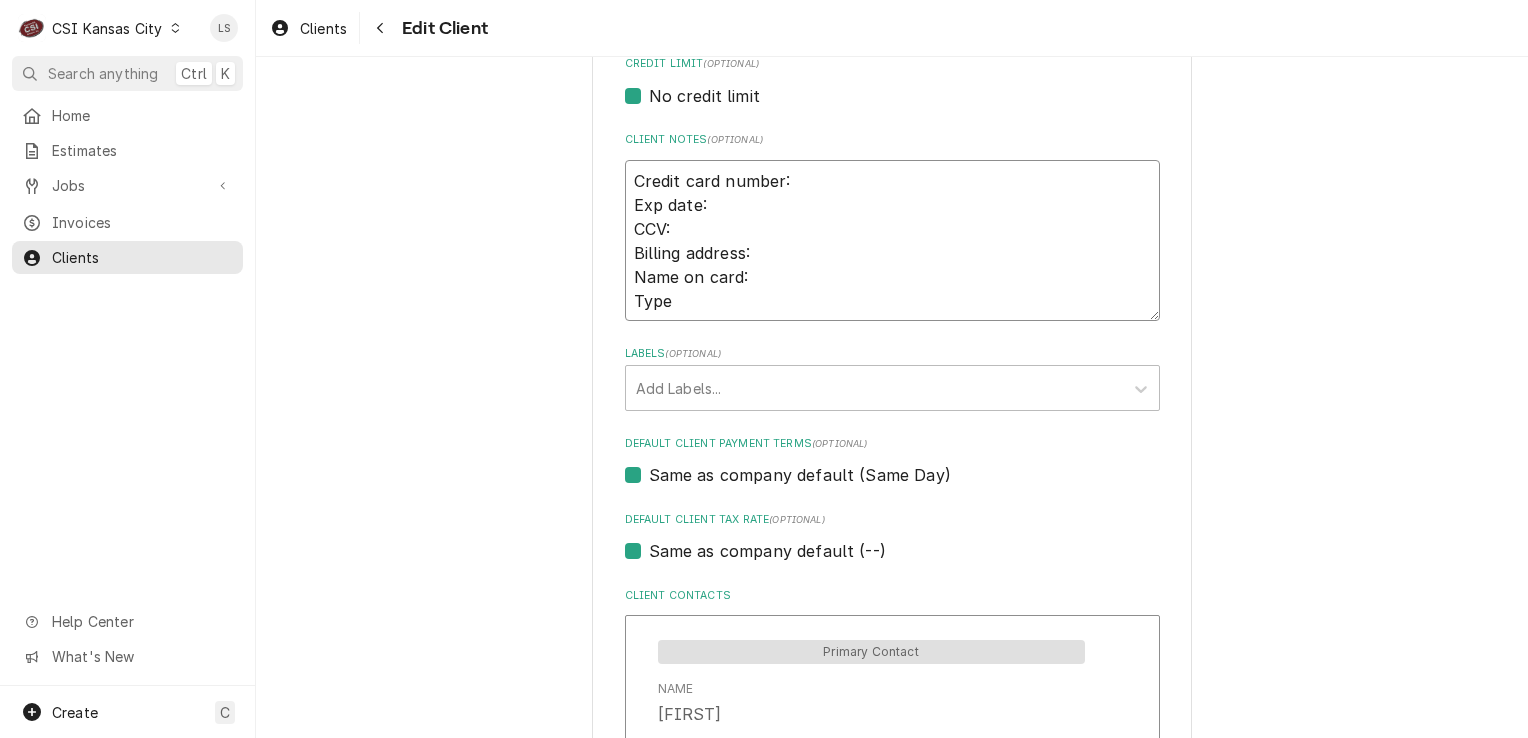 type on "x" 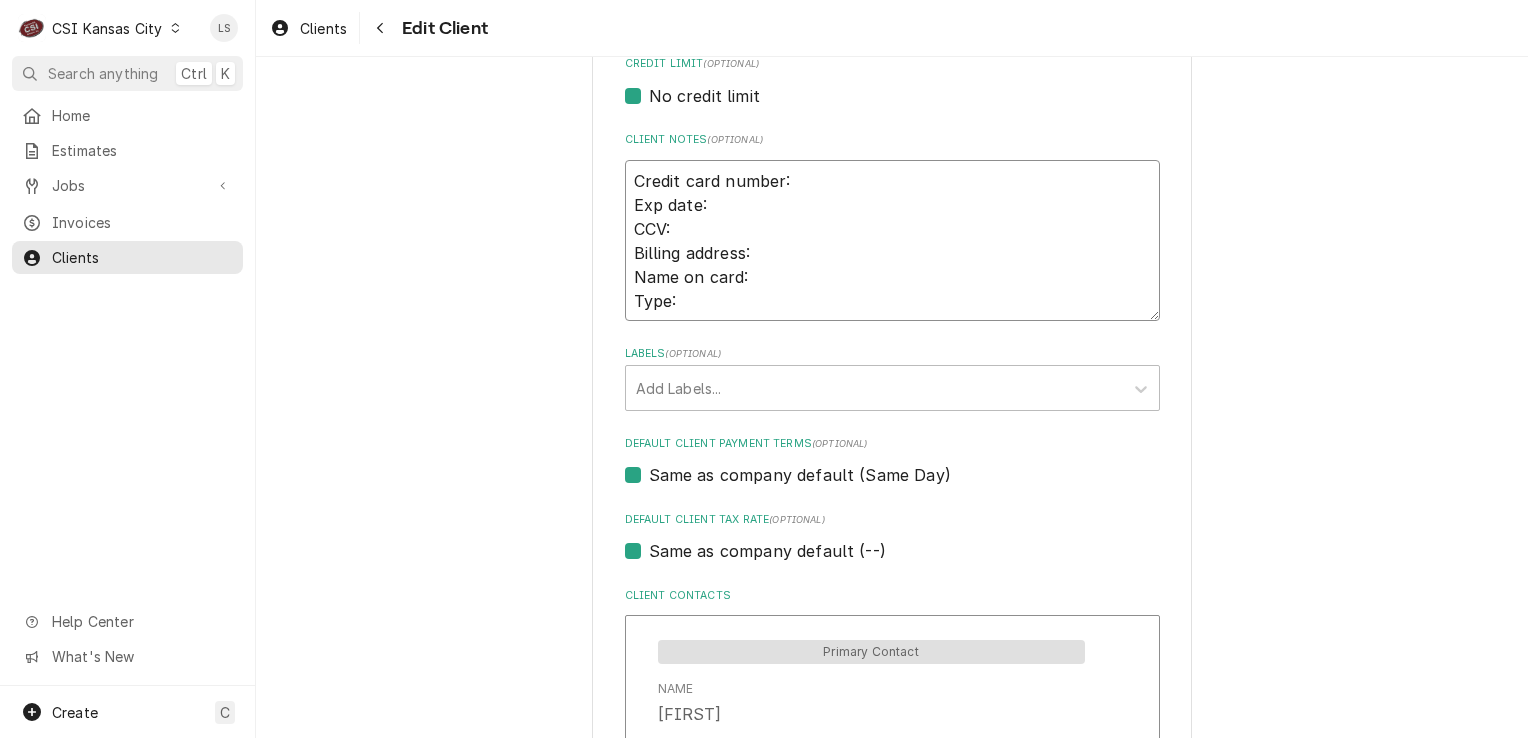 type on "x" 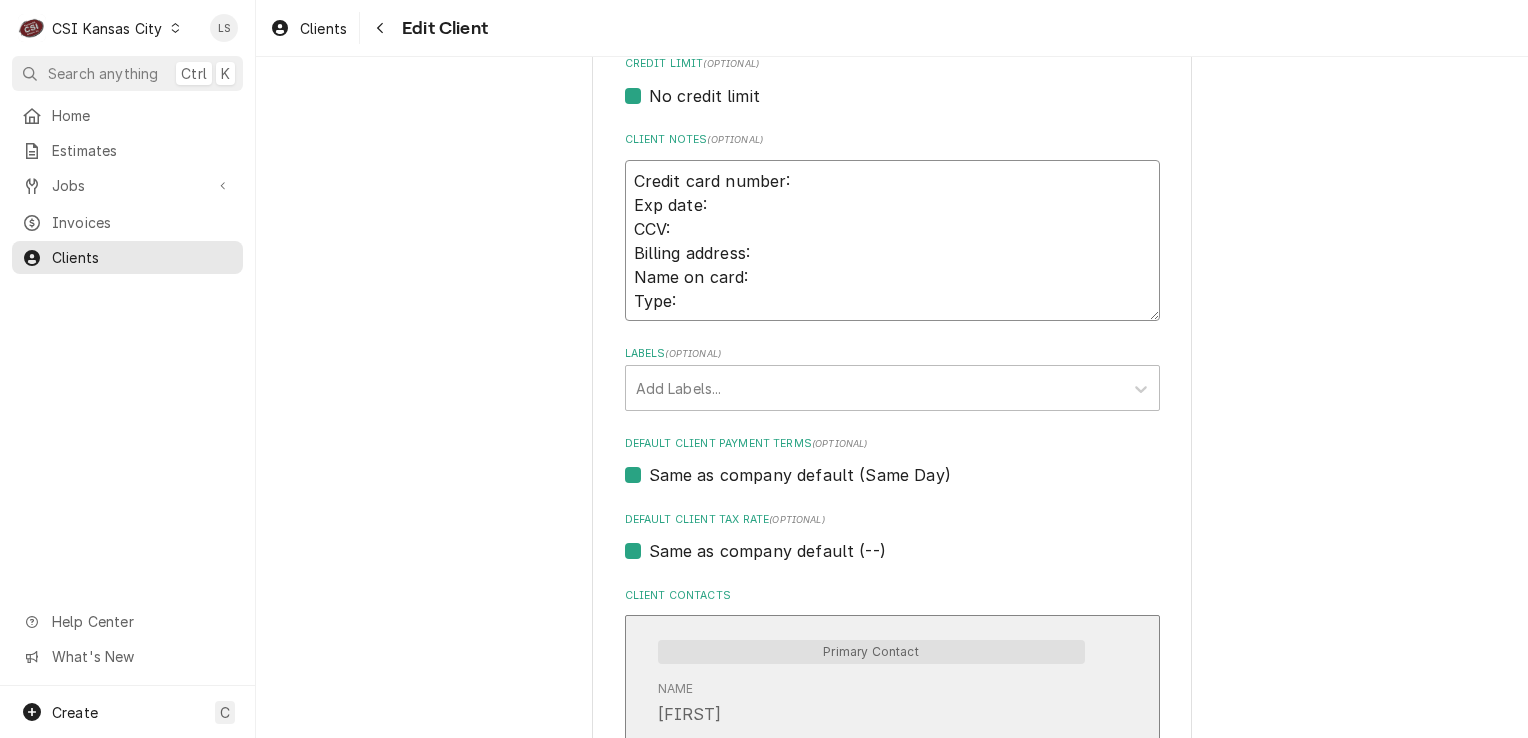 type on "Credit card number:
Exp date:
CCV:
Billing address:
Name on card:
Type:" 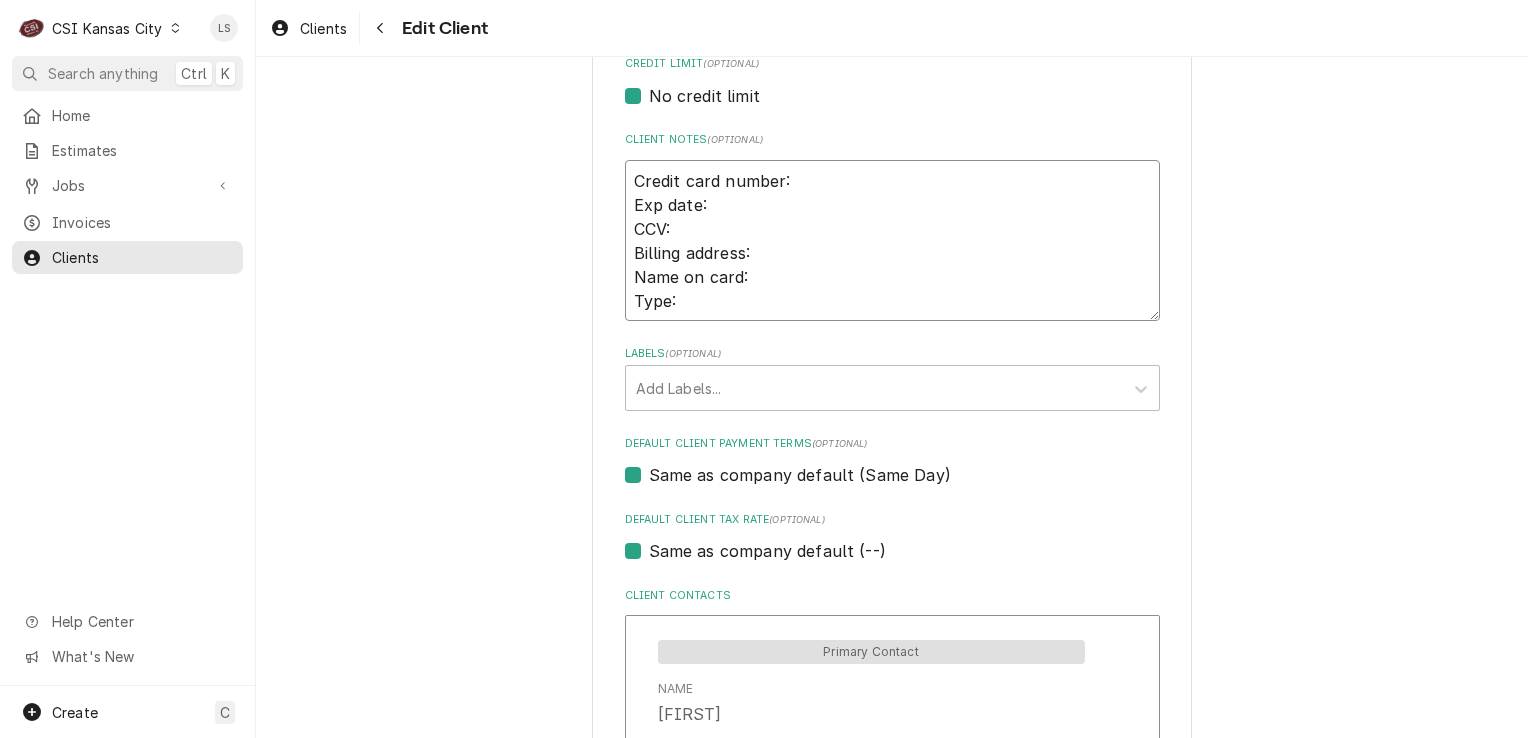 click on "Credit card number:
Exp date:
CCV:
Billing address:
Name on card:
Type:" at bounding box center [892, 241] 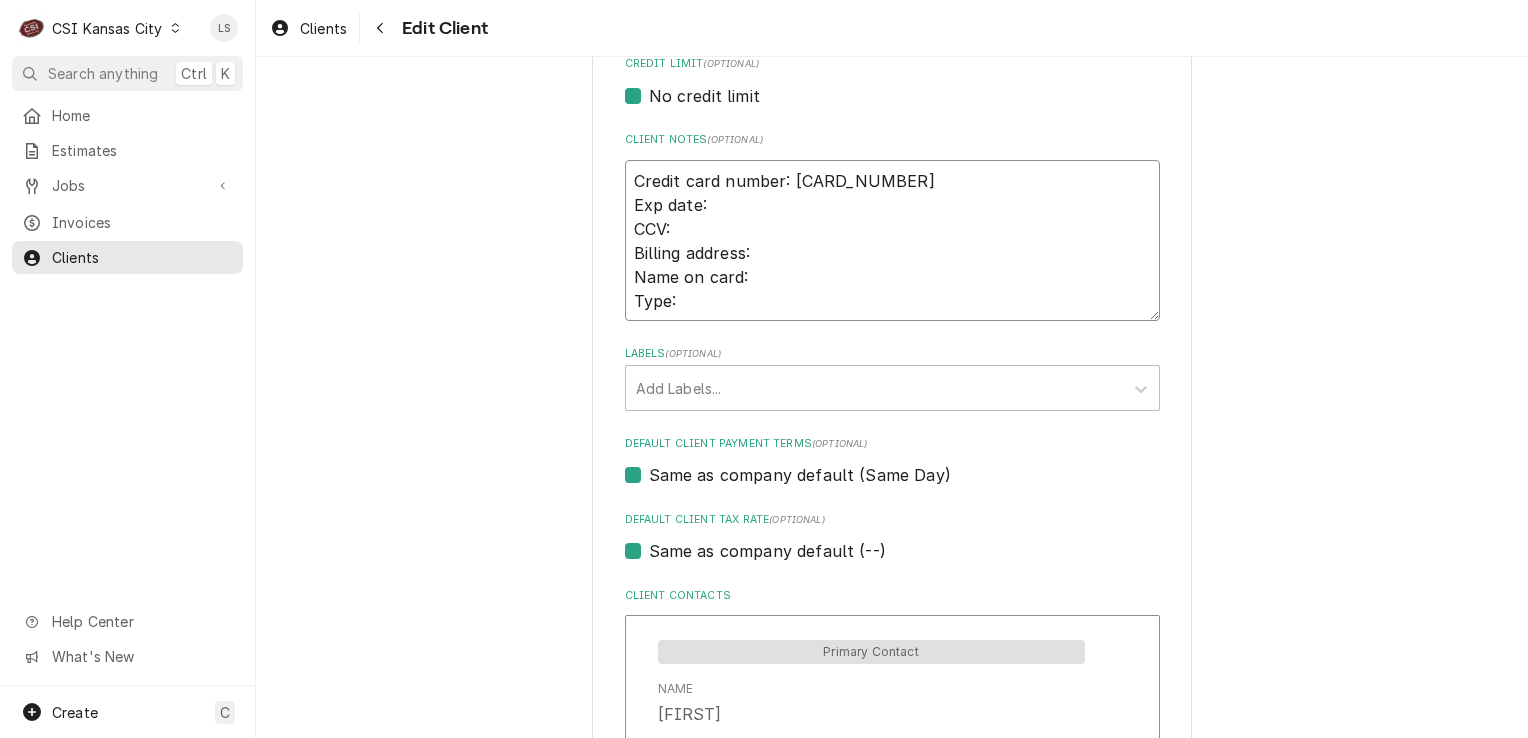 type on "x" 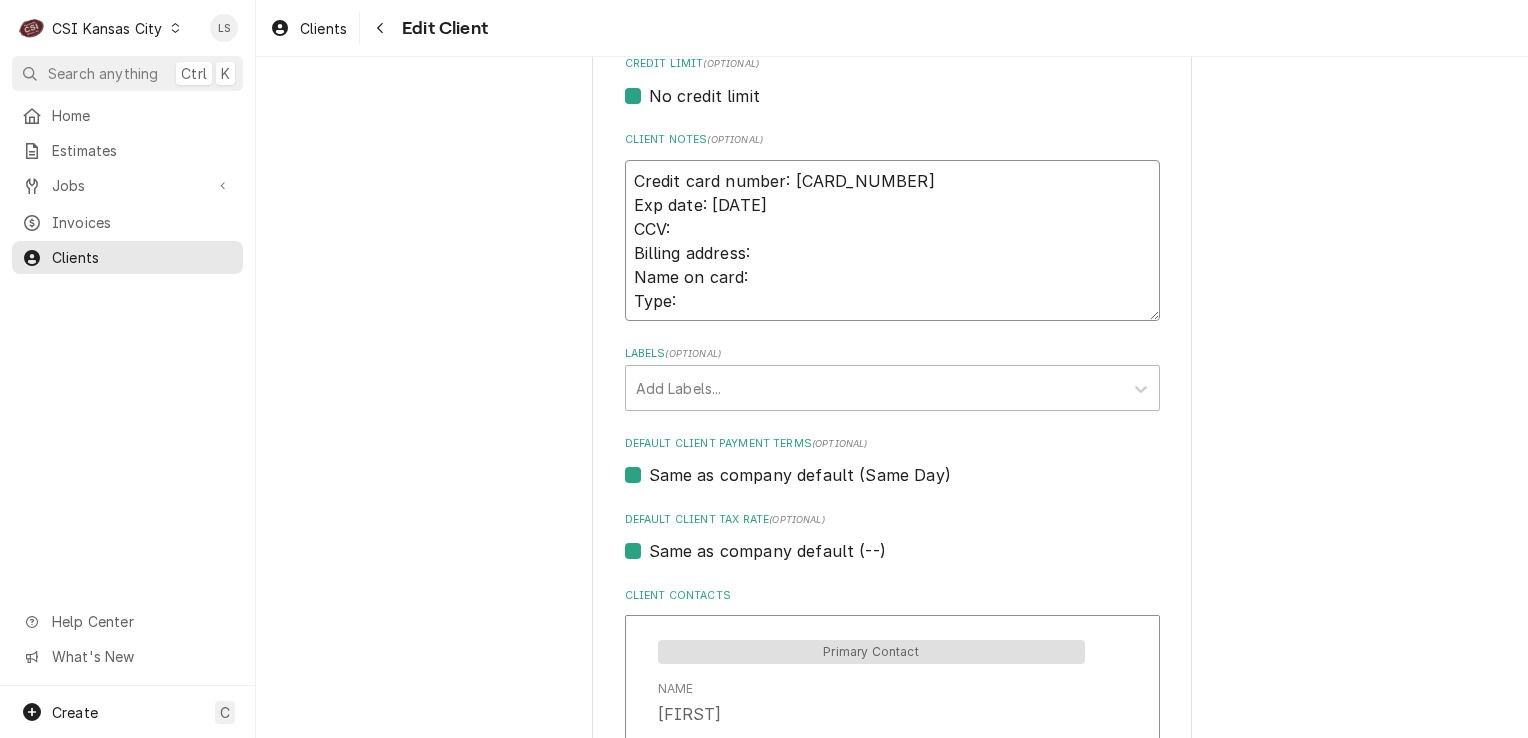 click on "Credit card number: 3716 788107 01007
Exp date: 03/2030
CCV:
Billing address:
Name on card:
Type:" at bounding box center [892, 241] 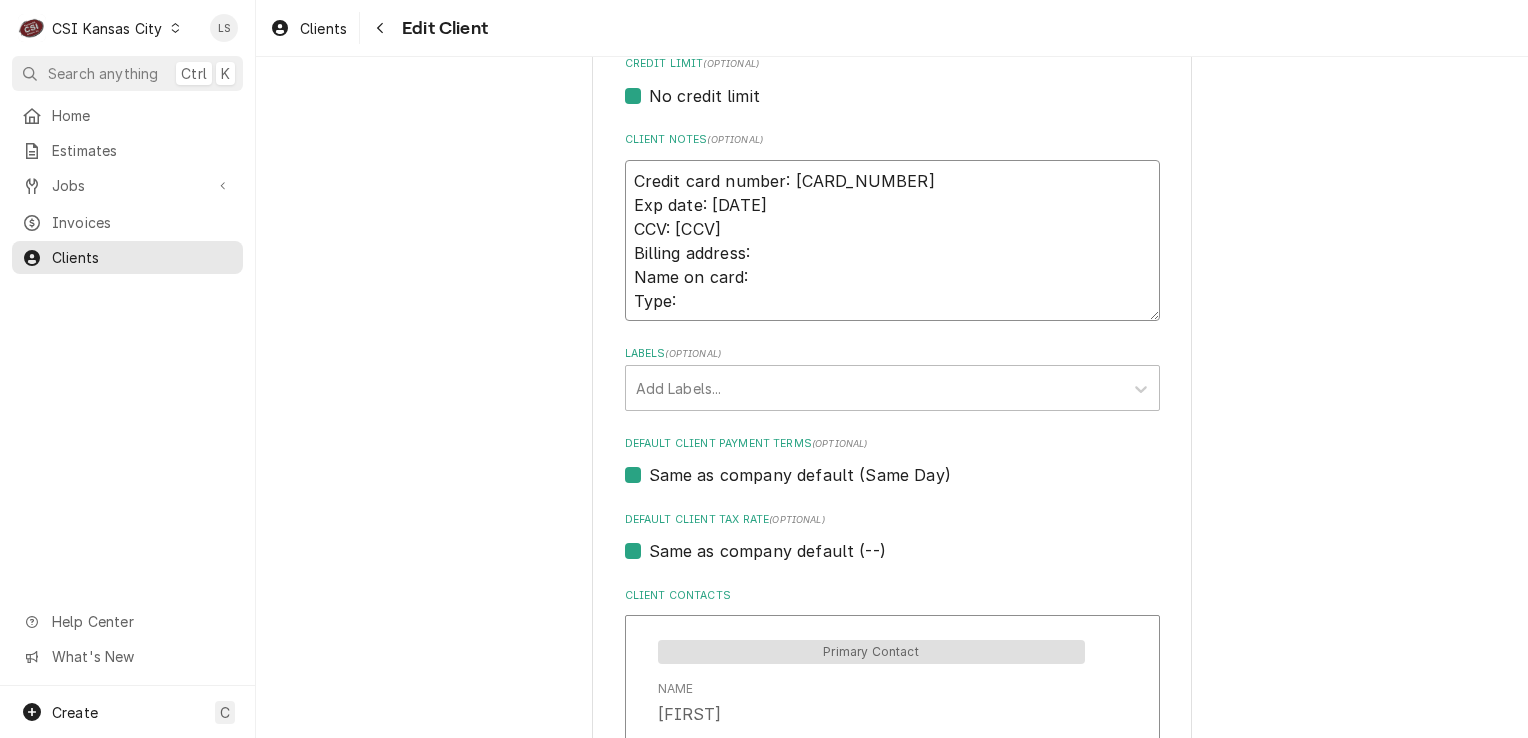 click on "Credit card number: 3716 788107 01007
Exp date: 03/2030
CCV: 1236
Billing address:
Name on card:
Type:" at bounding box center [892, 241] 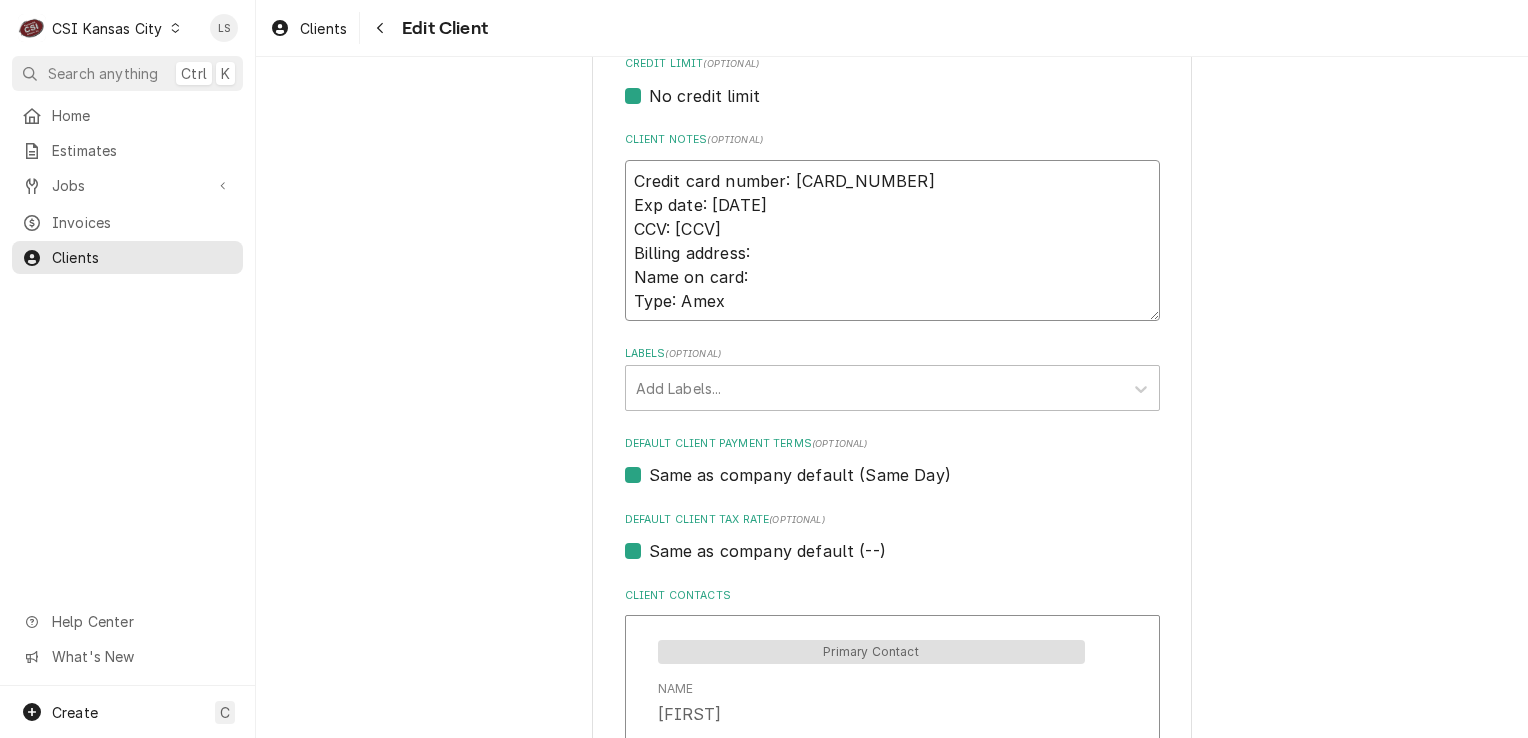 click on "Credit card number: 3716 788107 01007
Exp date: 03/2030
CCV: 1236
Billing address:
Name on card:
Type: Amex" at bounding box center [892, 241] 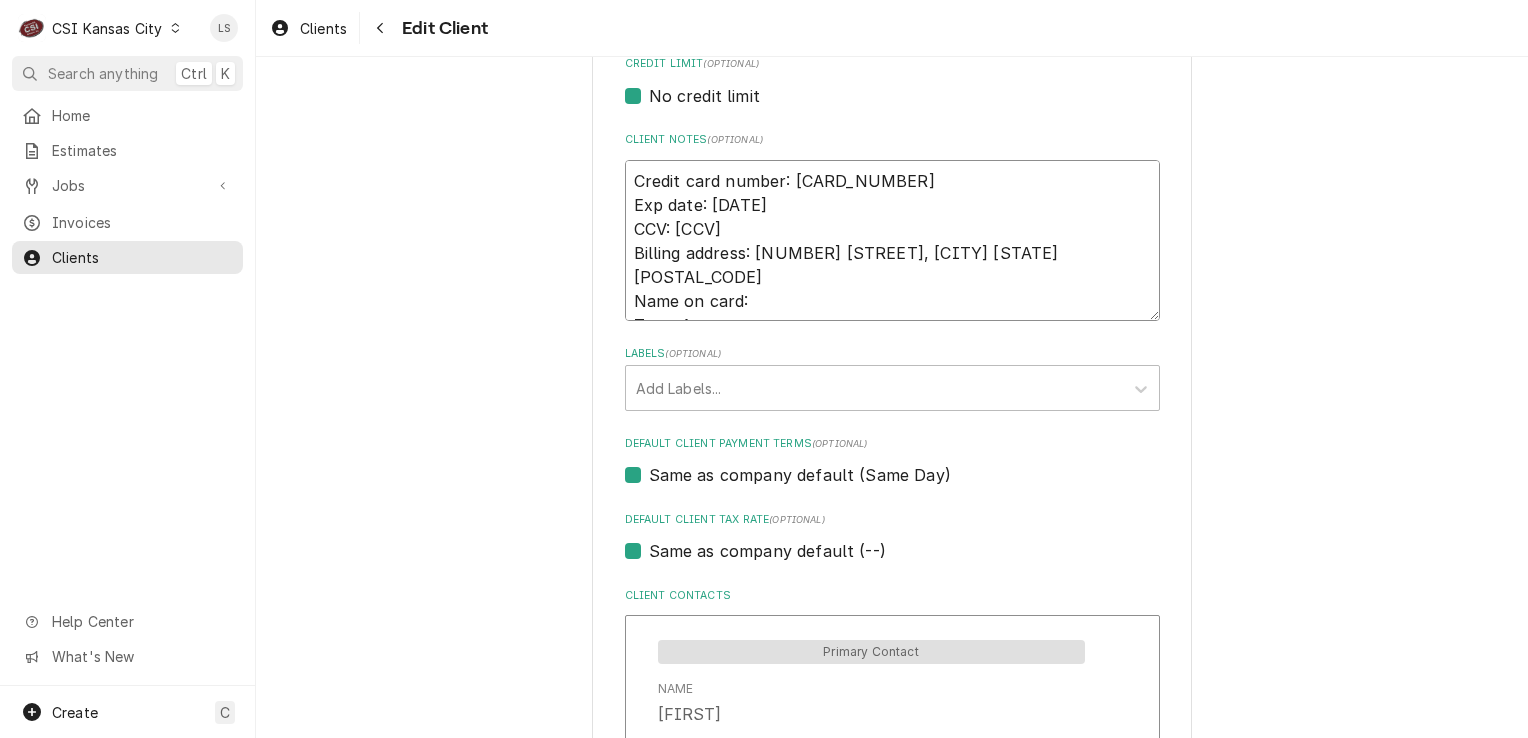 click on "Credit card number: 3716 788107 01007
Exp date: 03/2030
CCV: 1236
Billing address: 15601 Linden St, Overland Park KS 66224
Name on card:
Type: Amex" at bounding box center [892, 241] 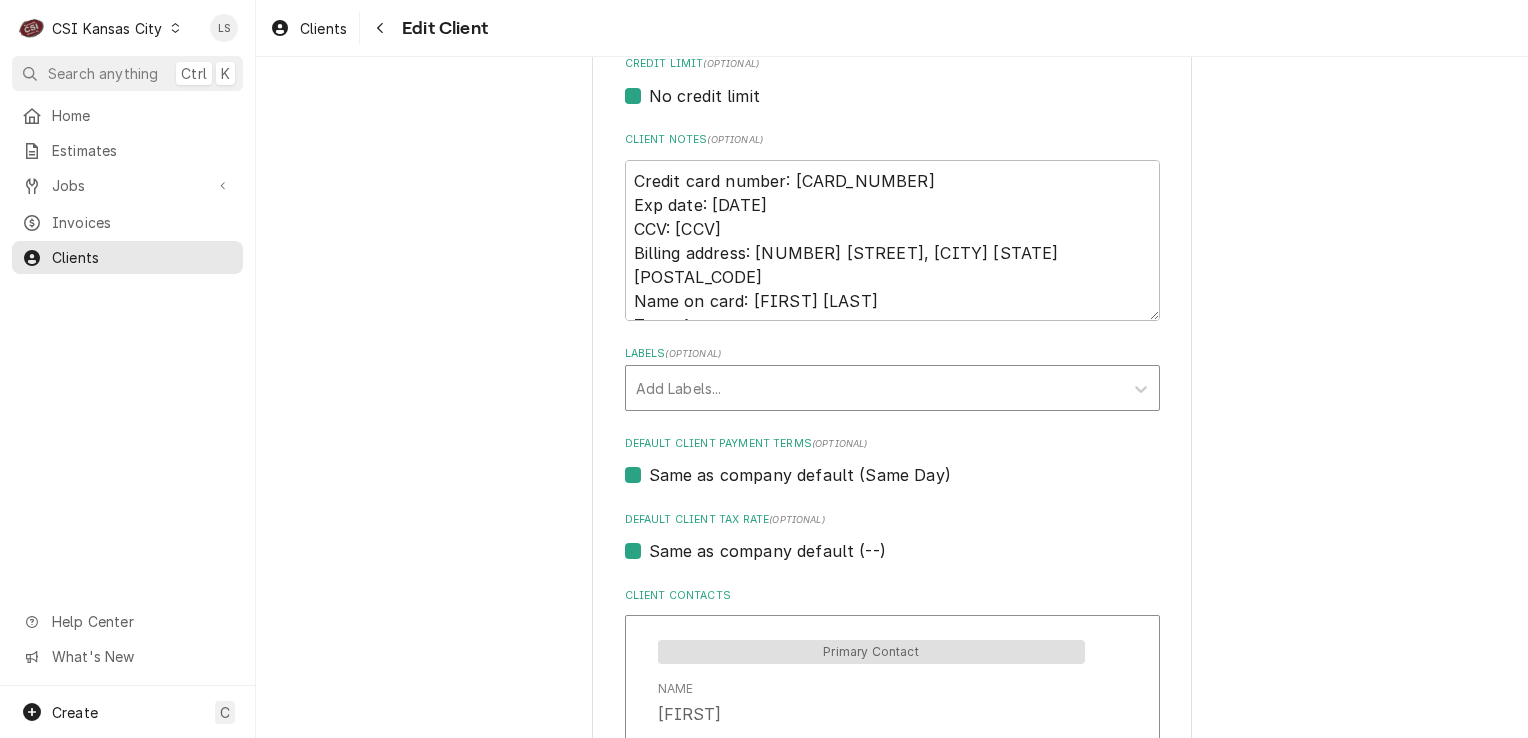 click at bounding box center [874, 388] 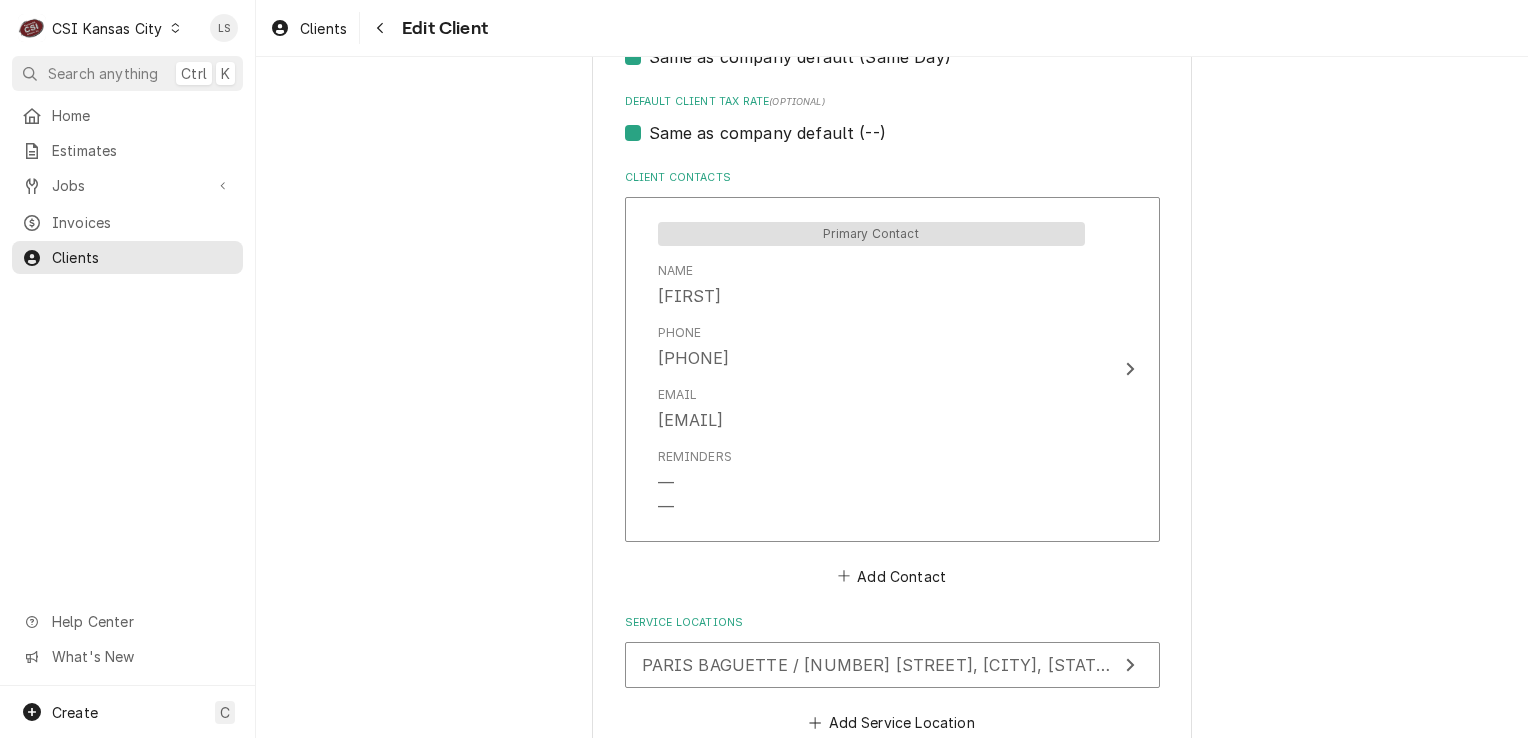 scroll, scrollTop: 1434, scrollLeft: 0, axis: vertical 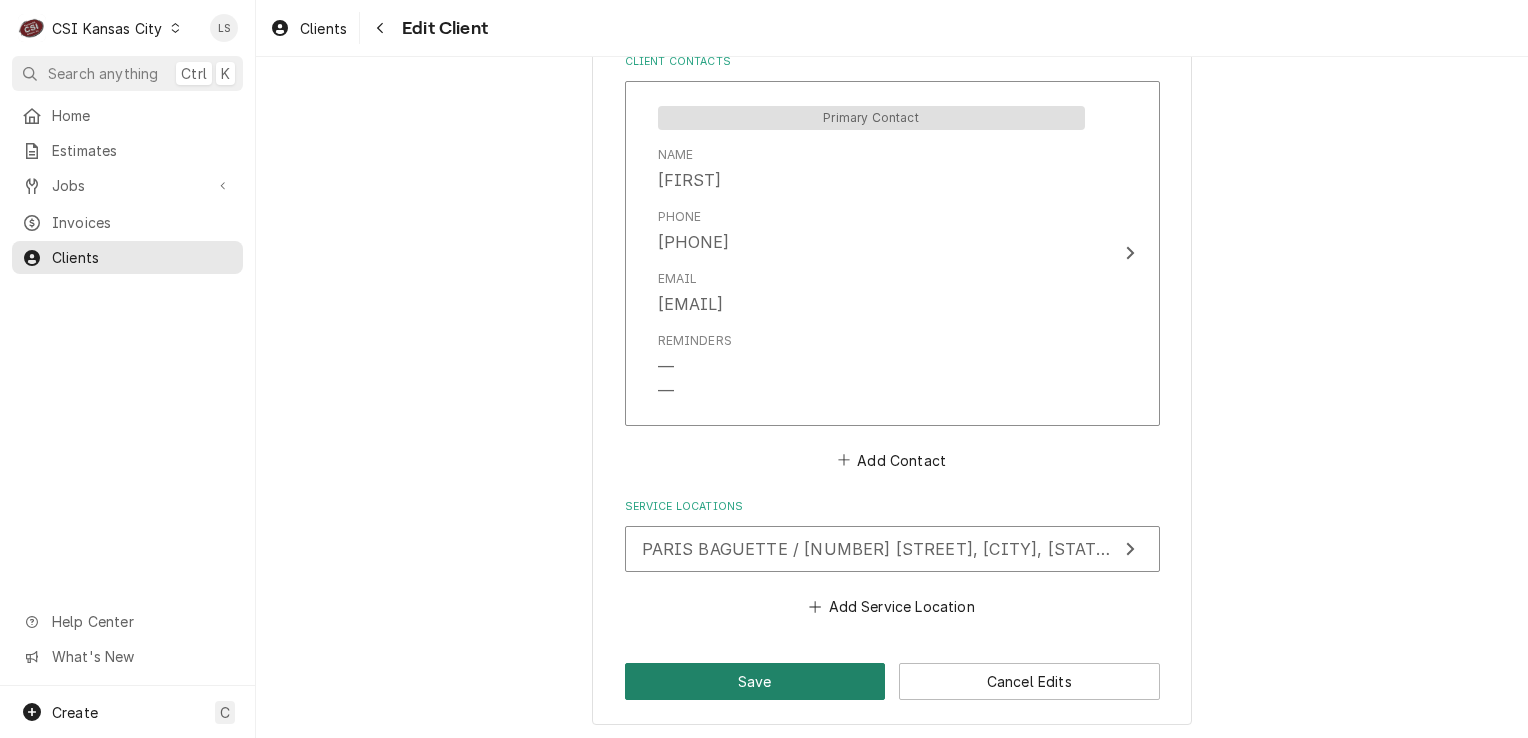 click on "Save" at bounding box center (755, 681) 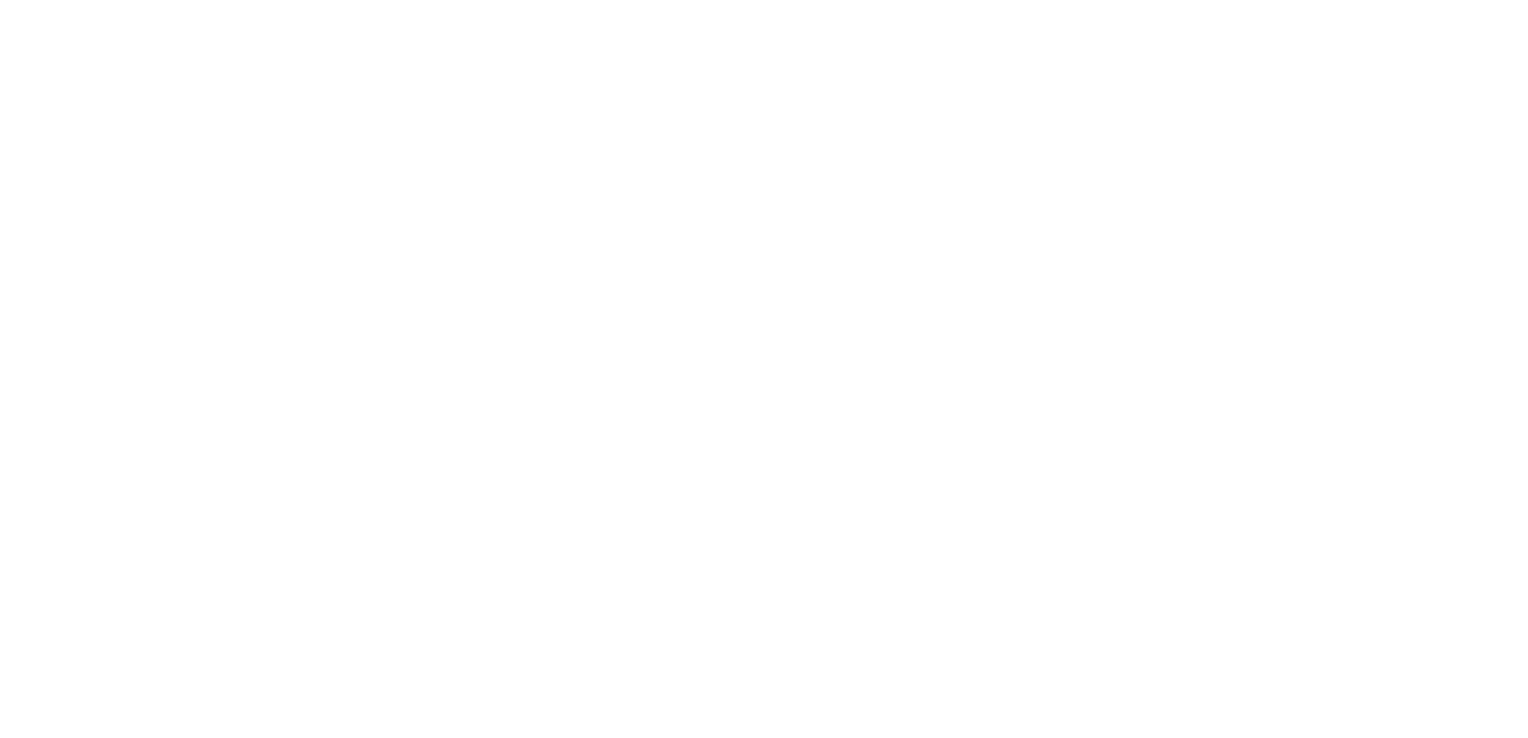scroll, scrollTop: 0, scrollLeft: 0, axis: both 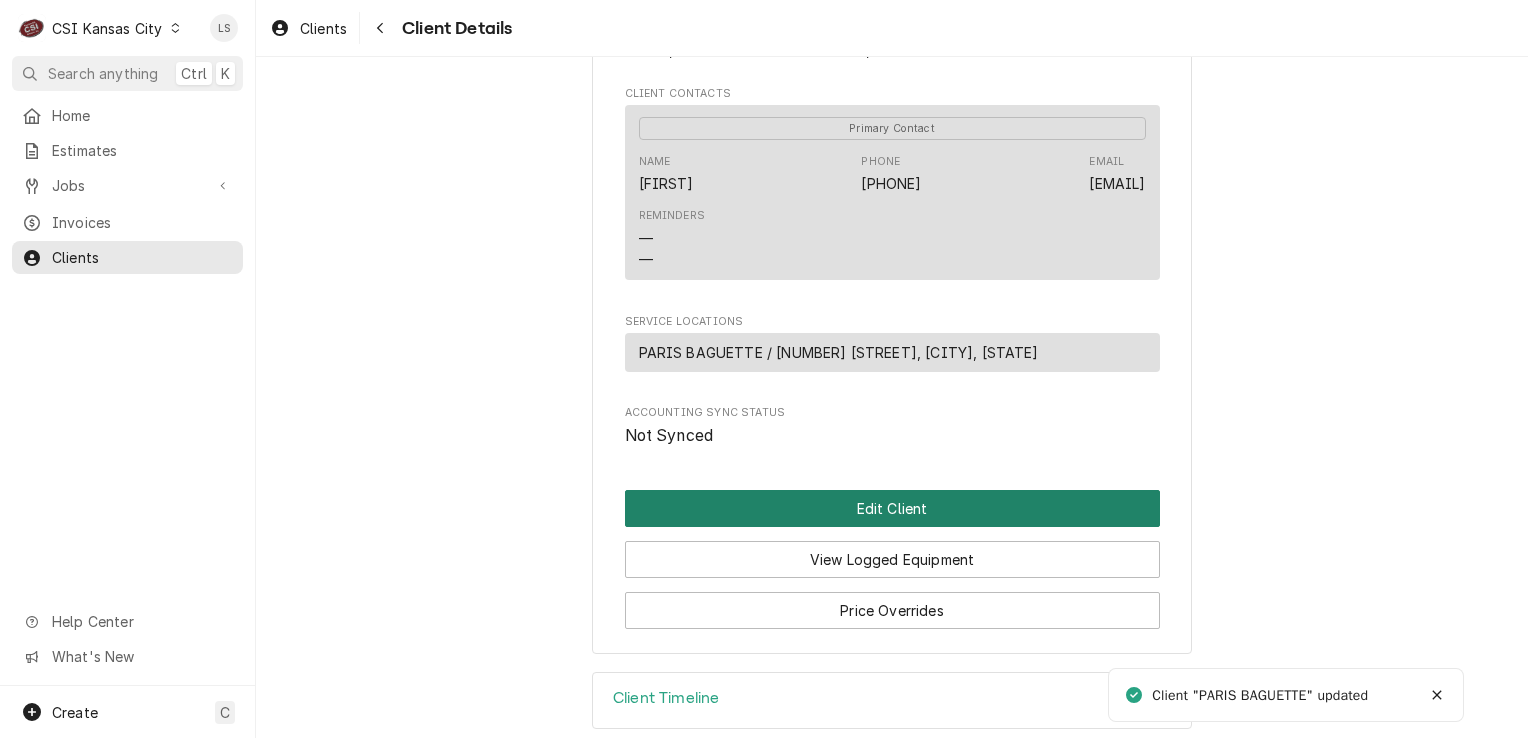 click on "Edit Client" at bounding box center [892, 508] 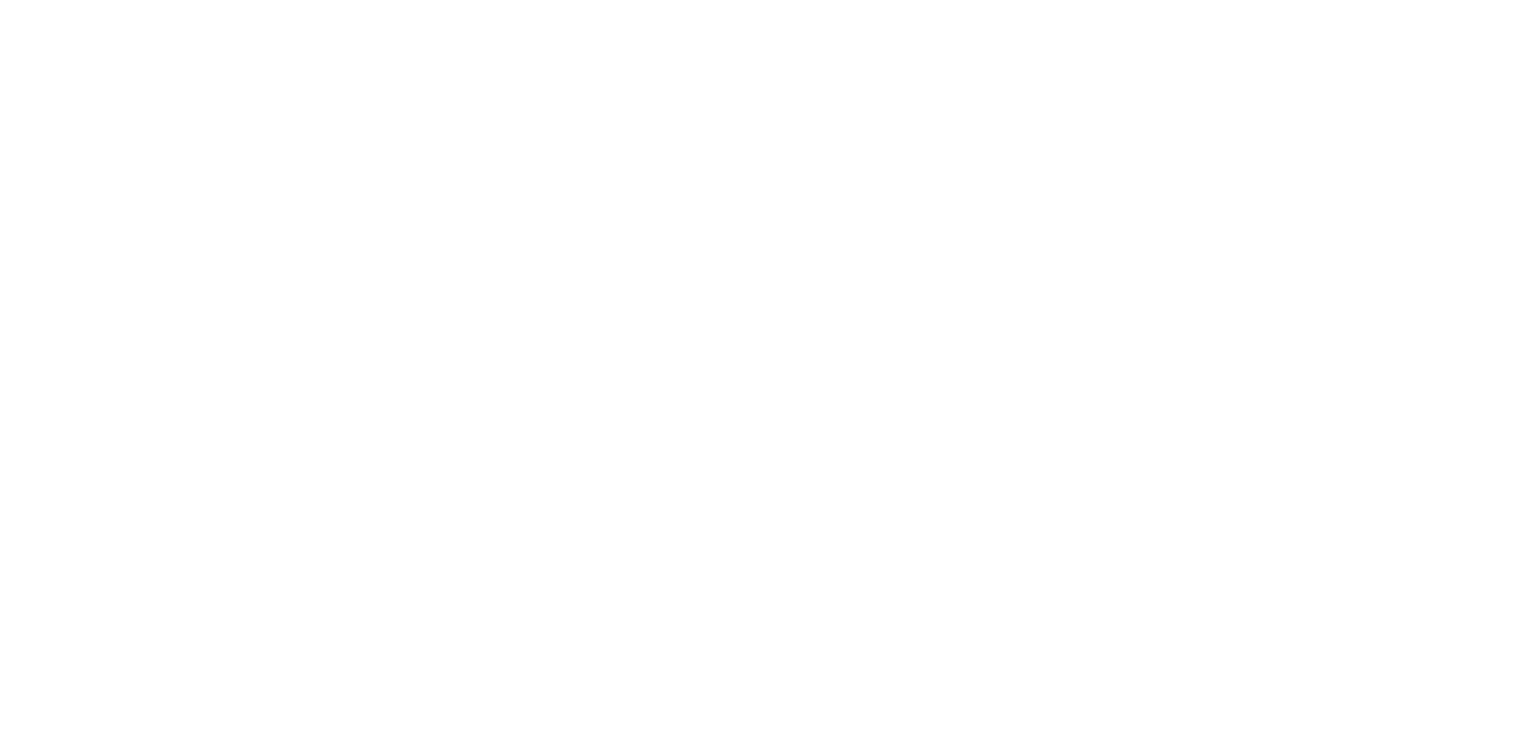 scroll, scrollTop: 0, scrollLeft: 0, axis: both 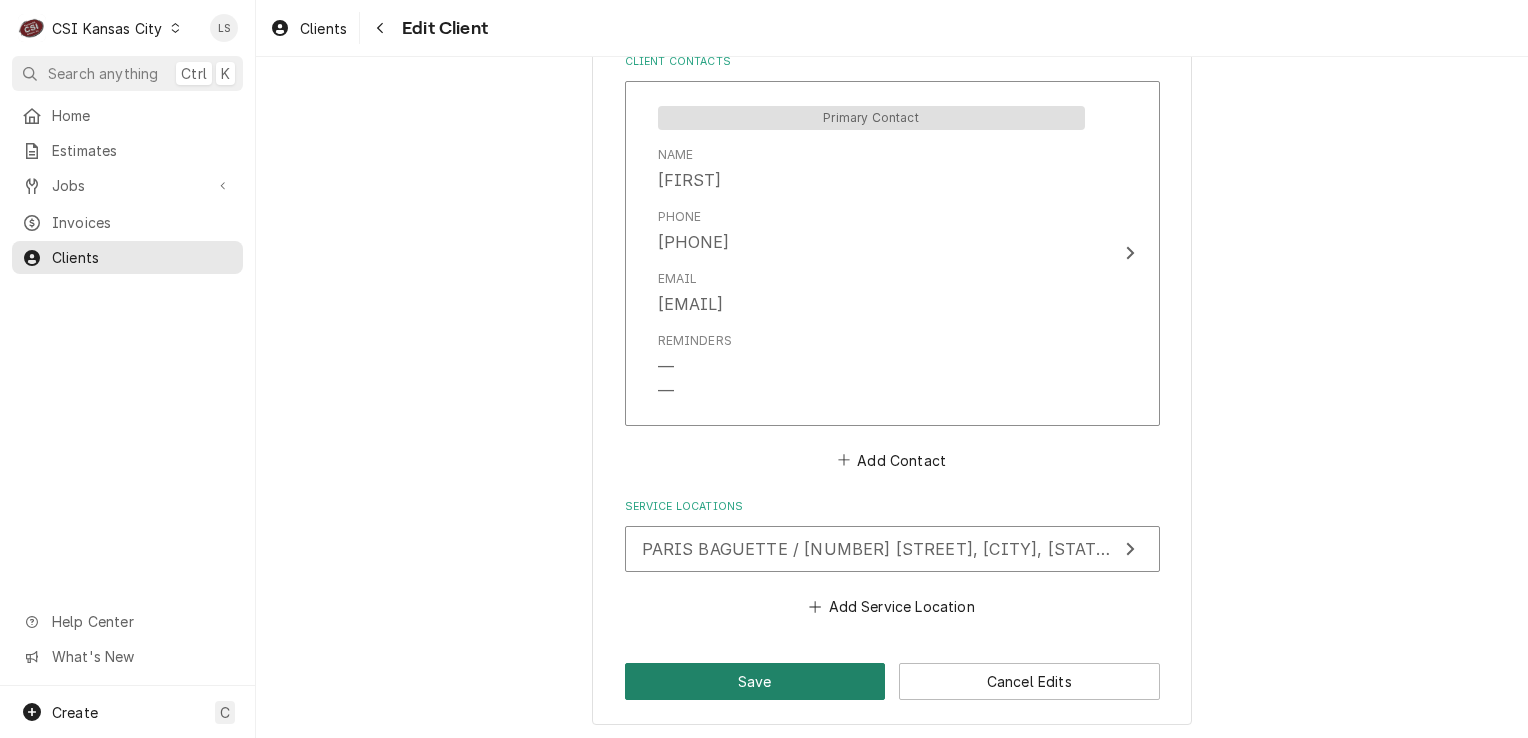 click on "Save" at bounding box center (755, 681) 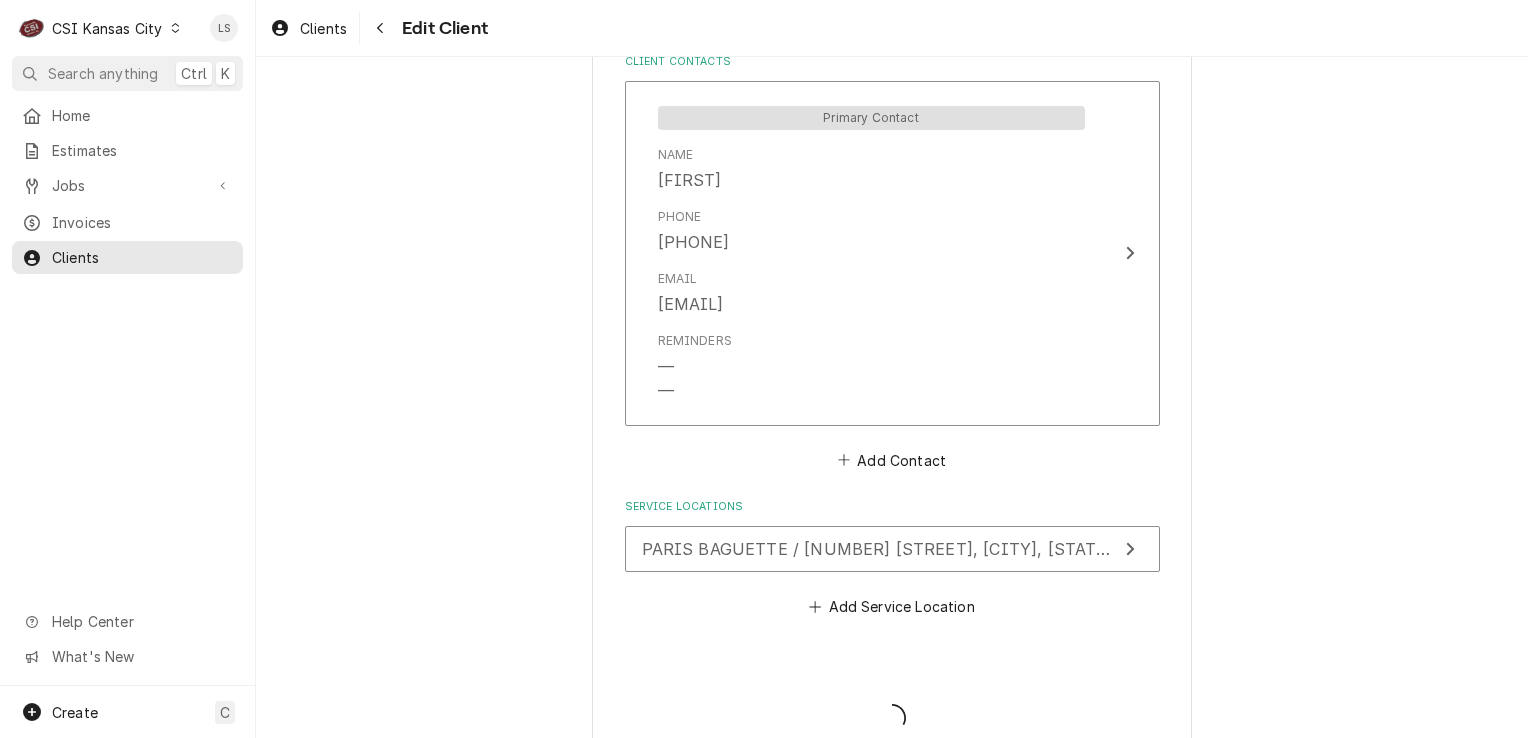 type on "x" 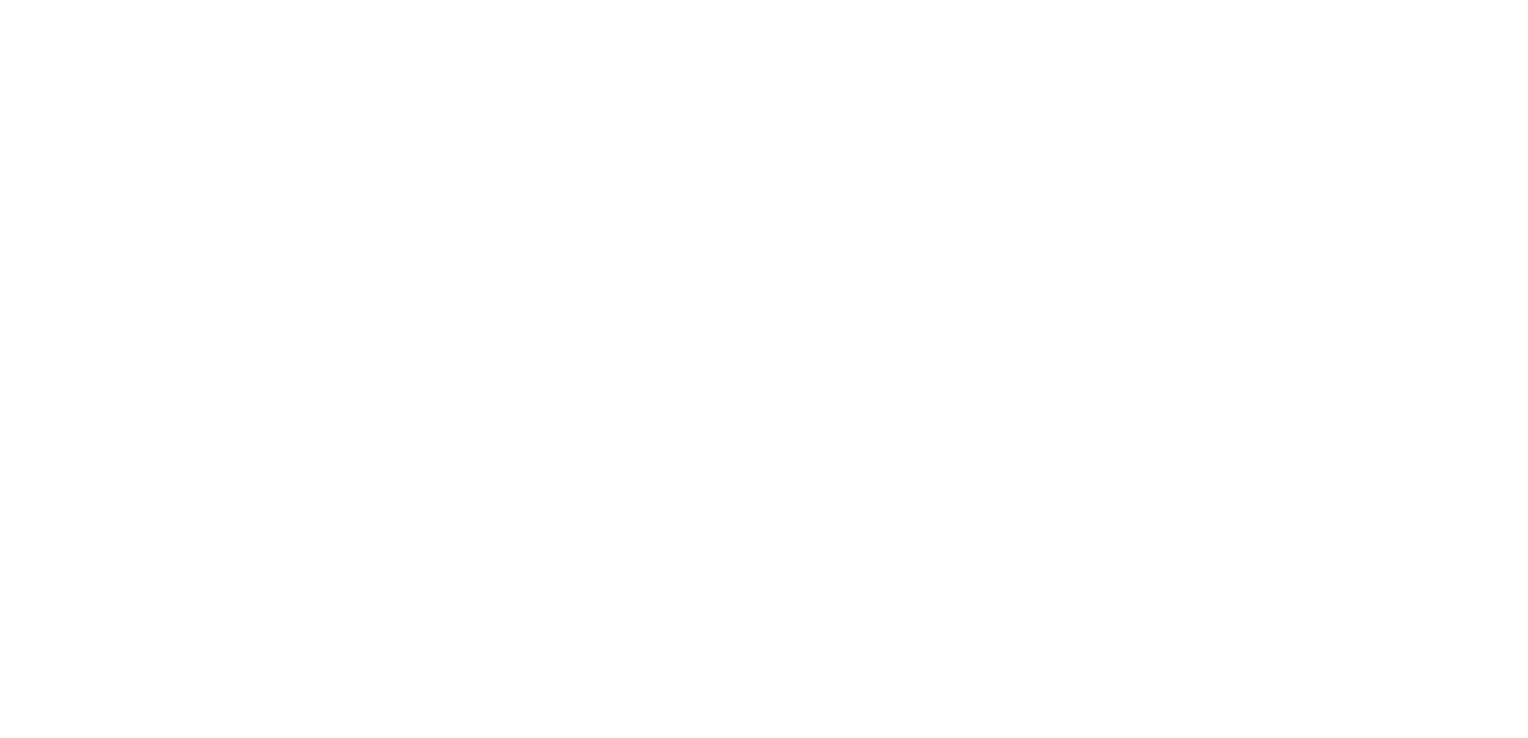 scroll, scrollTop: 0, scrollLeft: 0, axis: both 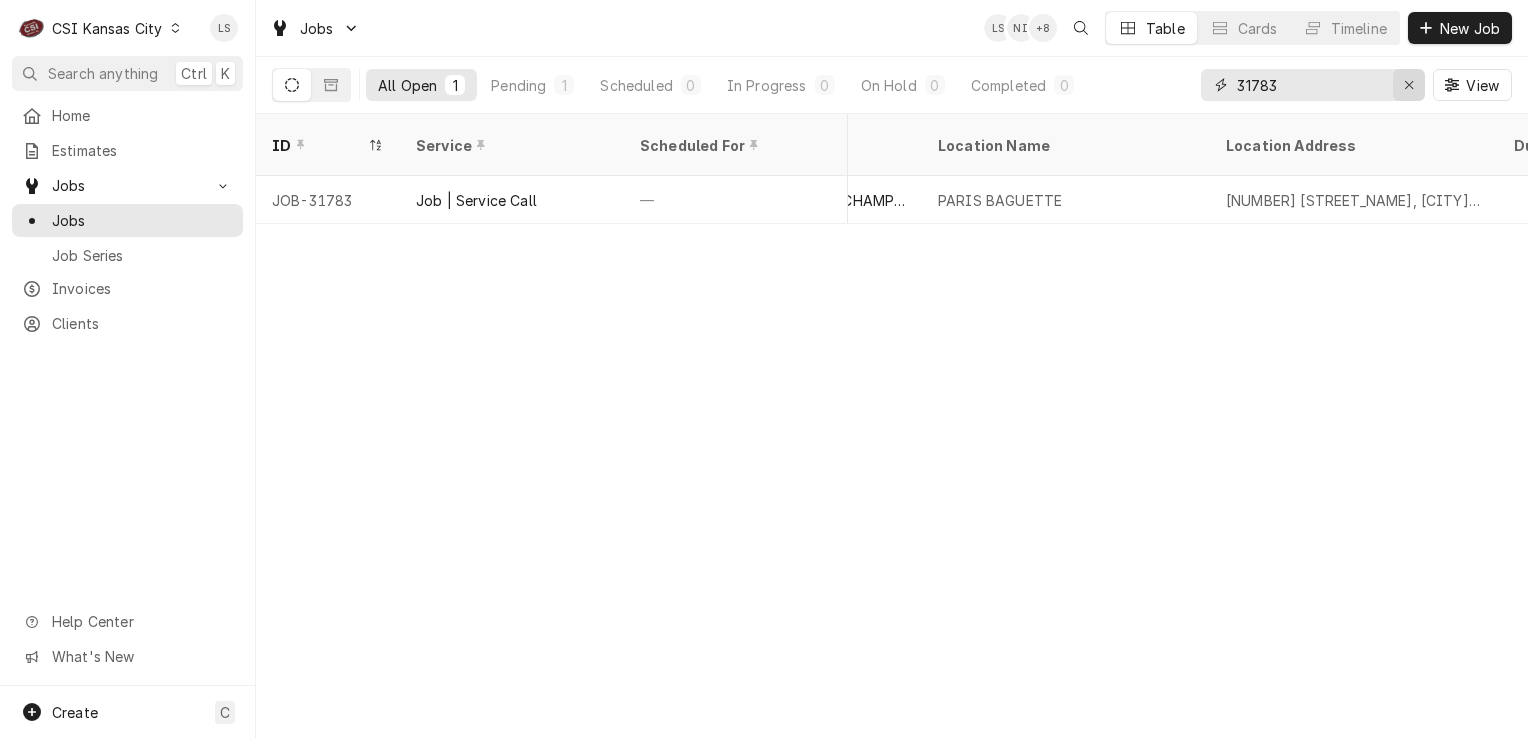 click at bounding box center [1409, 85] 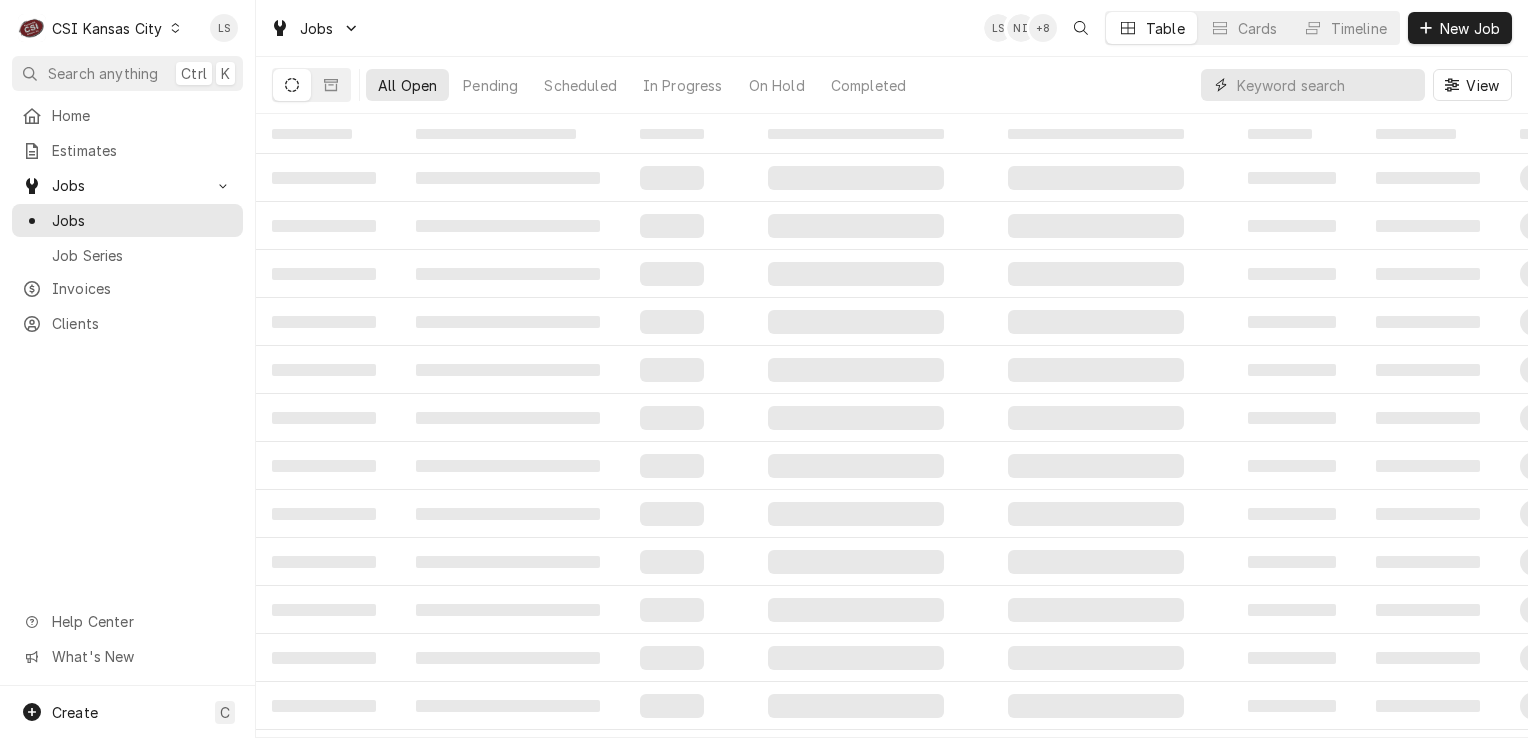 paste on "[NUMBER]" 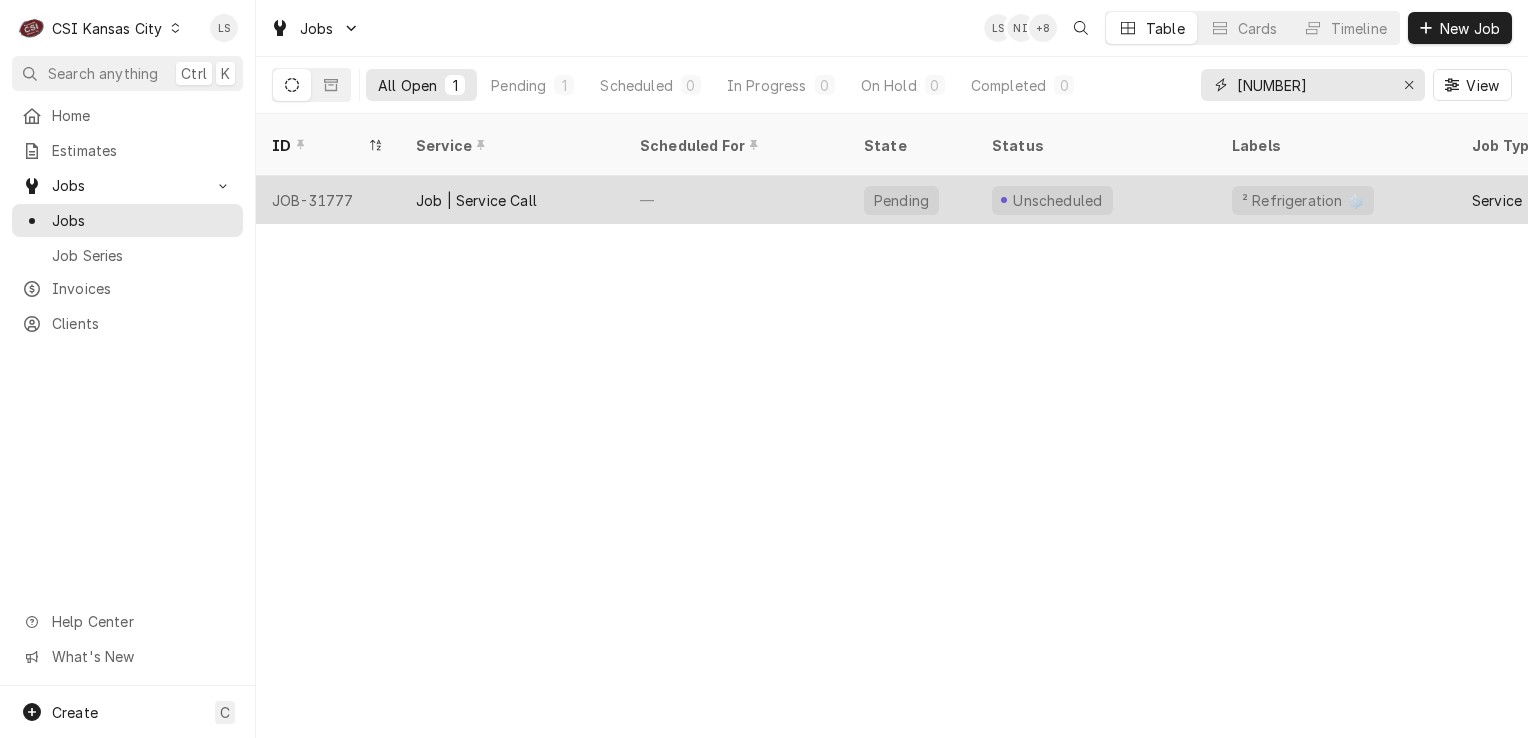 type on "[NUMBER]" 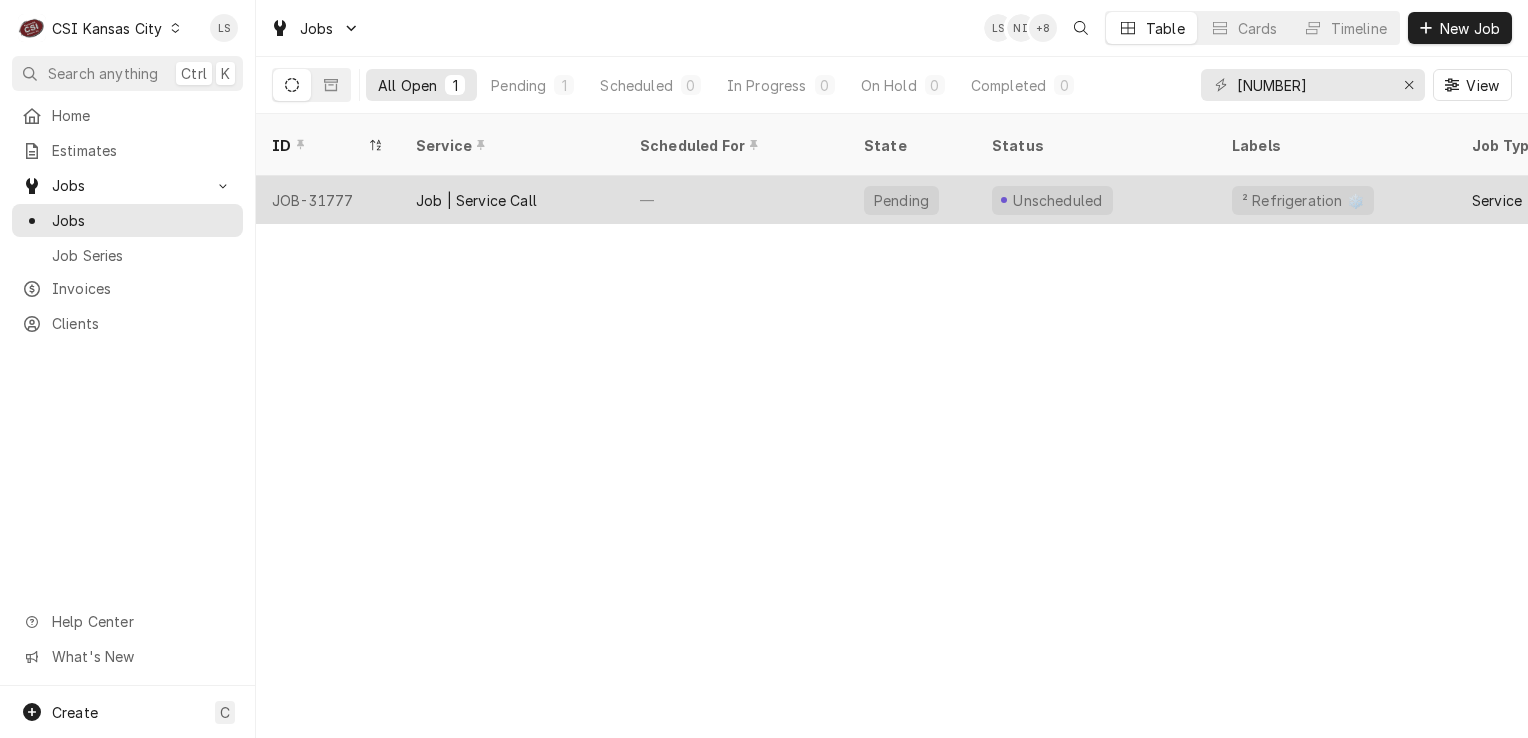click on "JOB-31777" at bounding box center [328, 200] 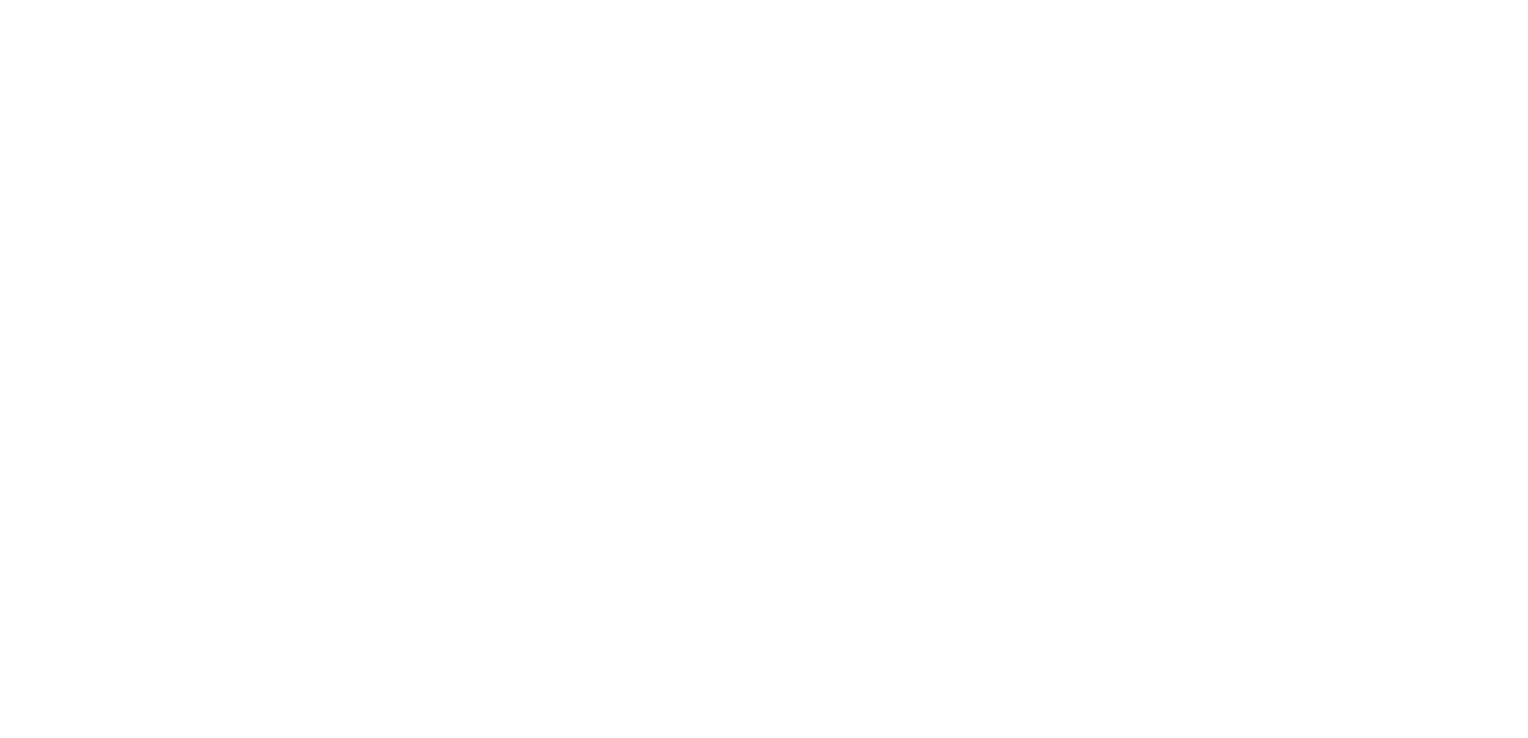 scroll, scrollTop: 0, scrollLeft: 0, axis: both 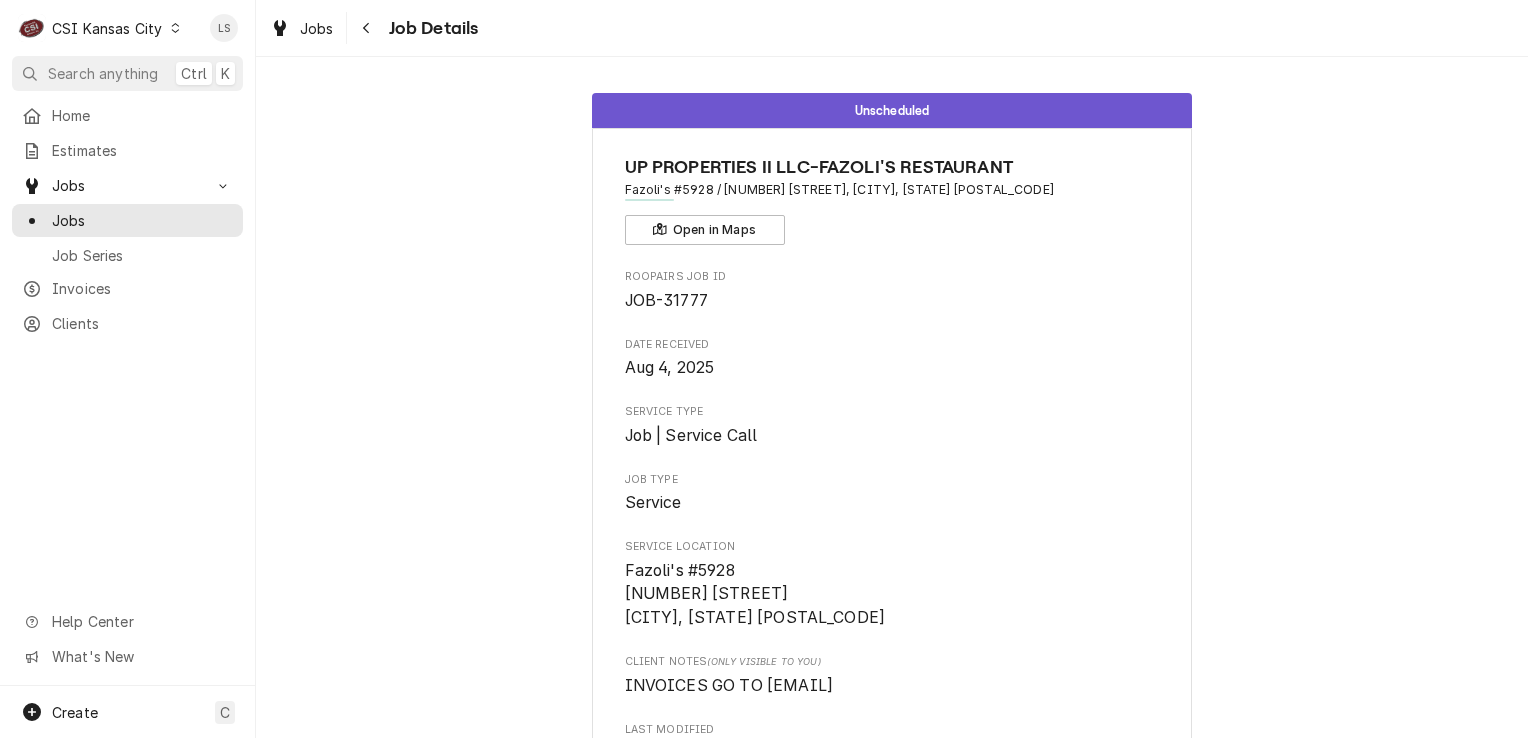 click on "C CSI Kansas City" at bounding box center (100, 28) 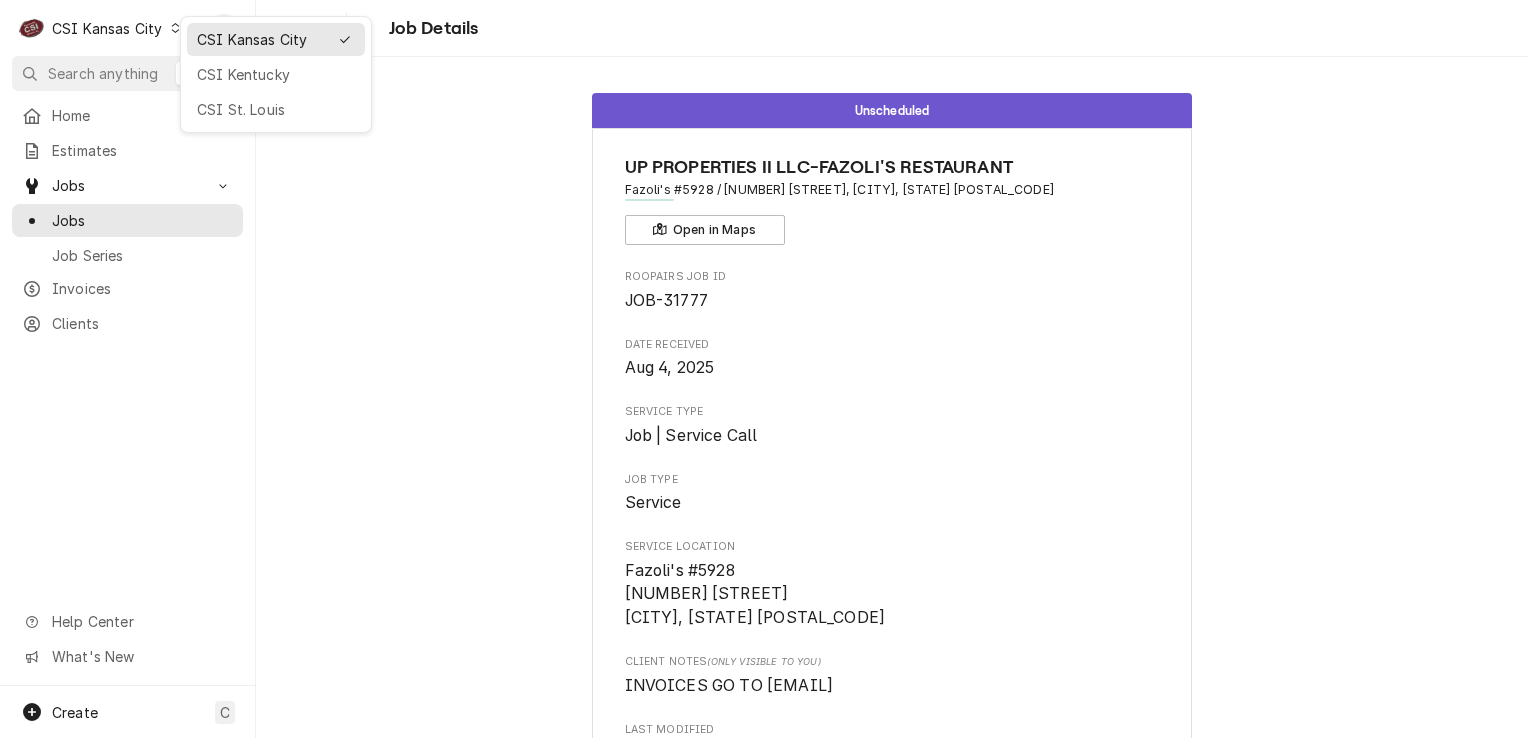 click on "C CSI Kansas City LS Search anything Ctrl K Home Estimates Jobs Jobs Job Series Invoices Clients Help Center What's New Create C Jobs   Job Details Unscheduled UP PROPERTIES II LLC-FAZOLI'S RESTAURANT Fazoli's #5928 / [NUMBER] [STREET], [CITY], [STATE] [POSTAL_CODE] Open in Maps Roopairs Job ID JOB-31777 Date Received Aug 4, [YEAR] Service Type Job | Service Call Job Type Service Service Location Fazoli's #5928
[NUMBER] [STREET]
[CITY], [STATE] [POSTAL_CODE] Client Notes  (Only Visible to You) INVOICES GO TO [EMAIL] Last Modified Mon, Aug 4th, [YEAR] - 11:19 AM Estimated Job Duration 2h Reason For Call WIC - unit is not cooling again and icing over Technician Instructions  (Only Visible to You) emailed [NAME] & lindy about recall - 8/4 - LS
Every day from 8:30am - 10pm
RECALL - PREJOB#31609 Priority Urgent Labels  (Only Visible to You) ² Refrigeration ❄️ Job Reporter Name [NAME] - cell Phone [PHONE] Job Contact Name [NAME] - cell Phone [PHONE] Client Contact Name" at bounding box center [764, 369] 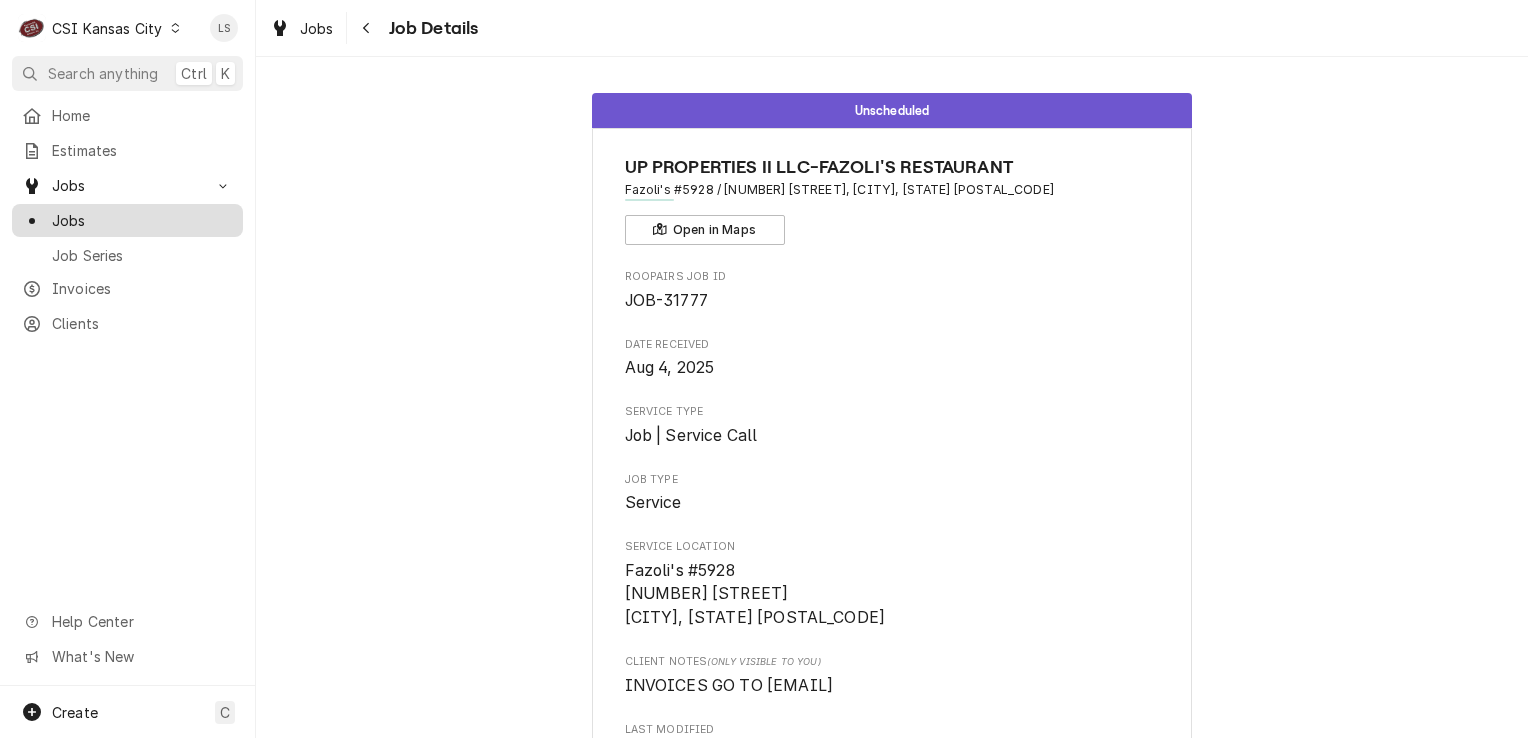 drag, startPoint x: 84, startPoint y: 206, endPoint x: 118, endPoint y: 222, distance: 37.576588 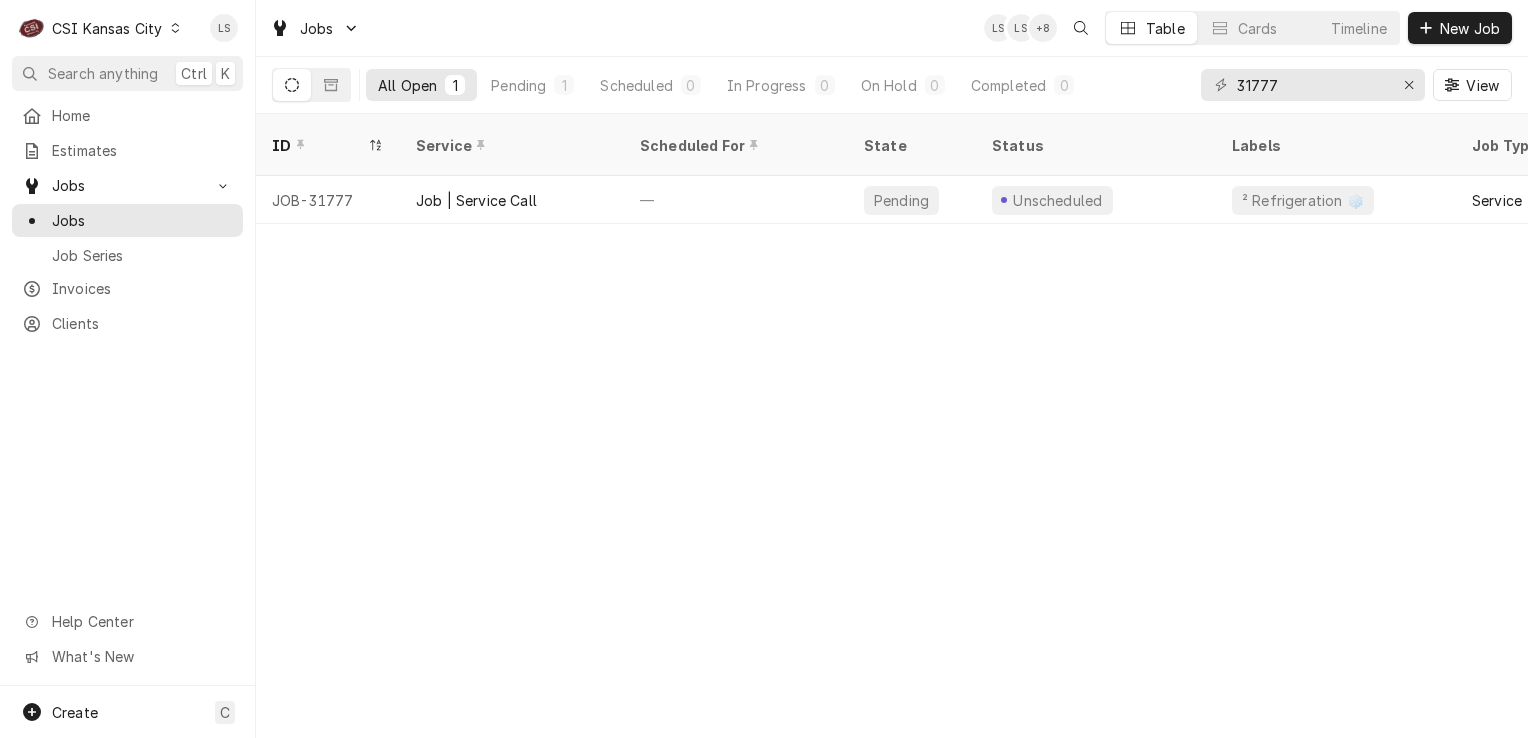 scroll, scrollTop: 0, scrollLeft: 0, axis: both 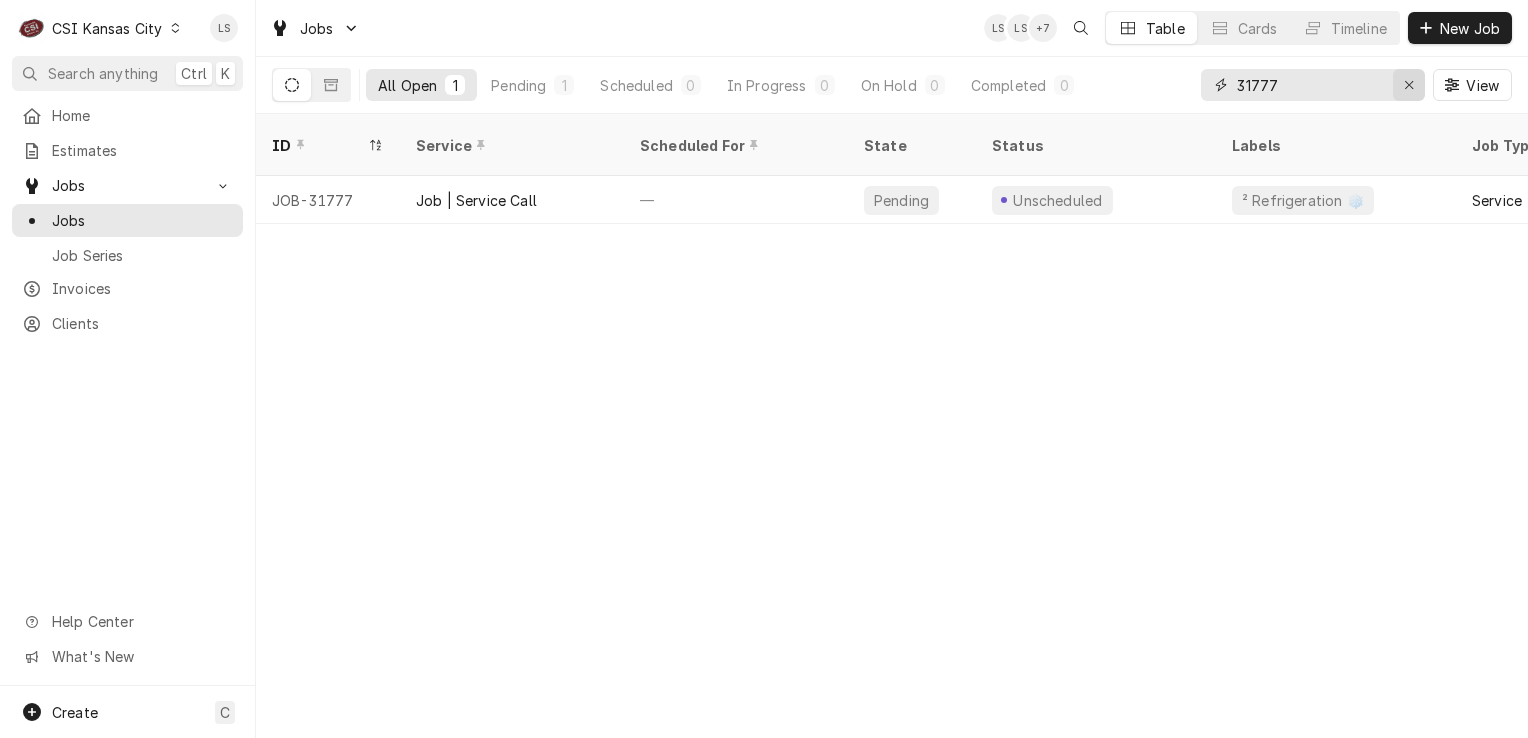 click 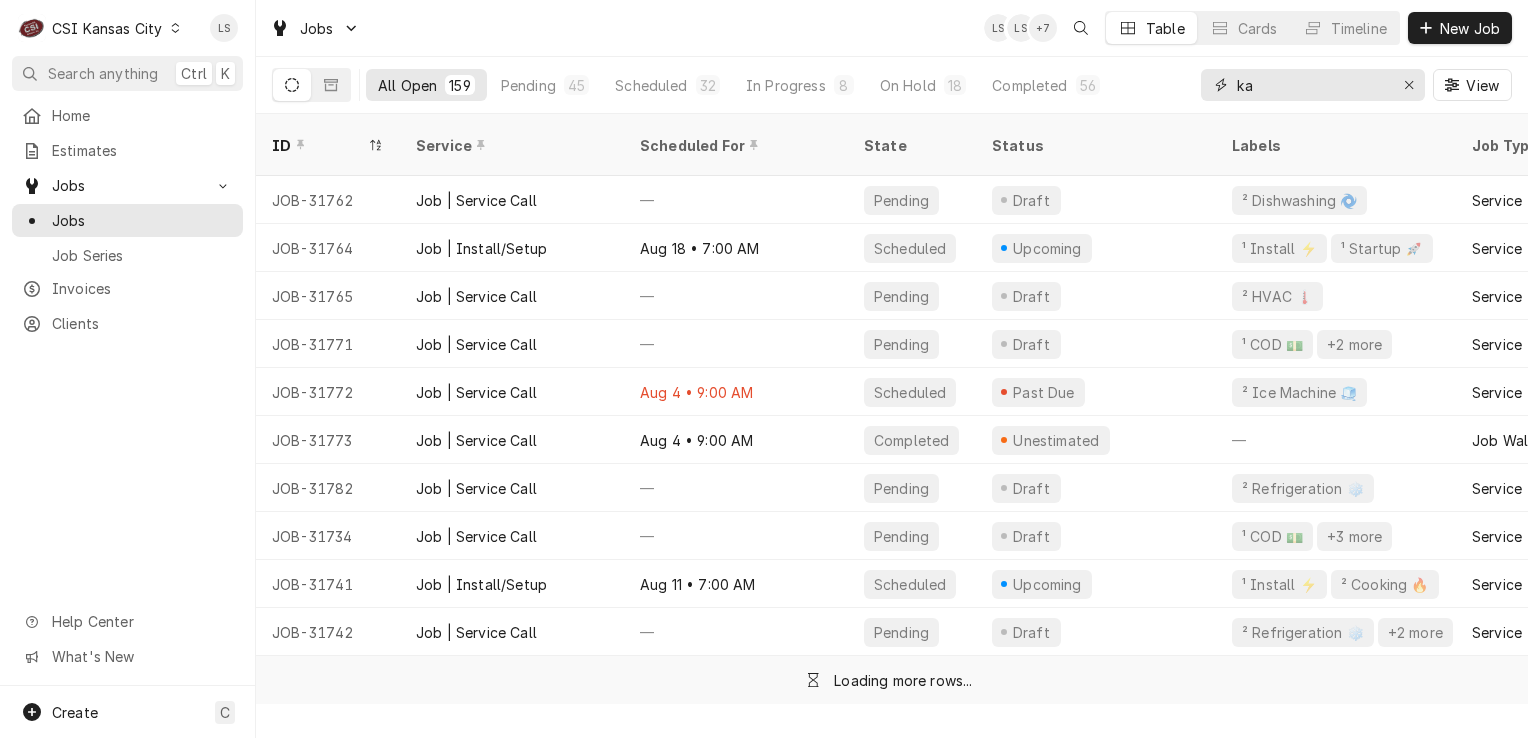 type on "k" 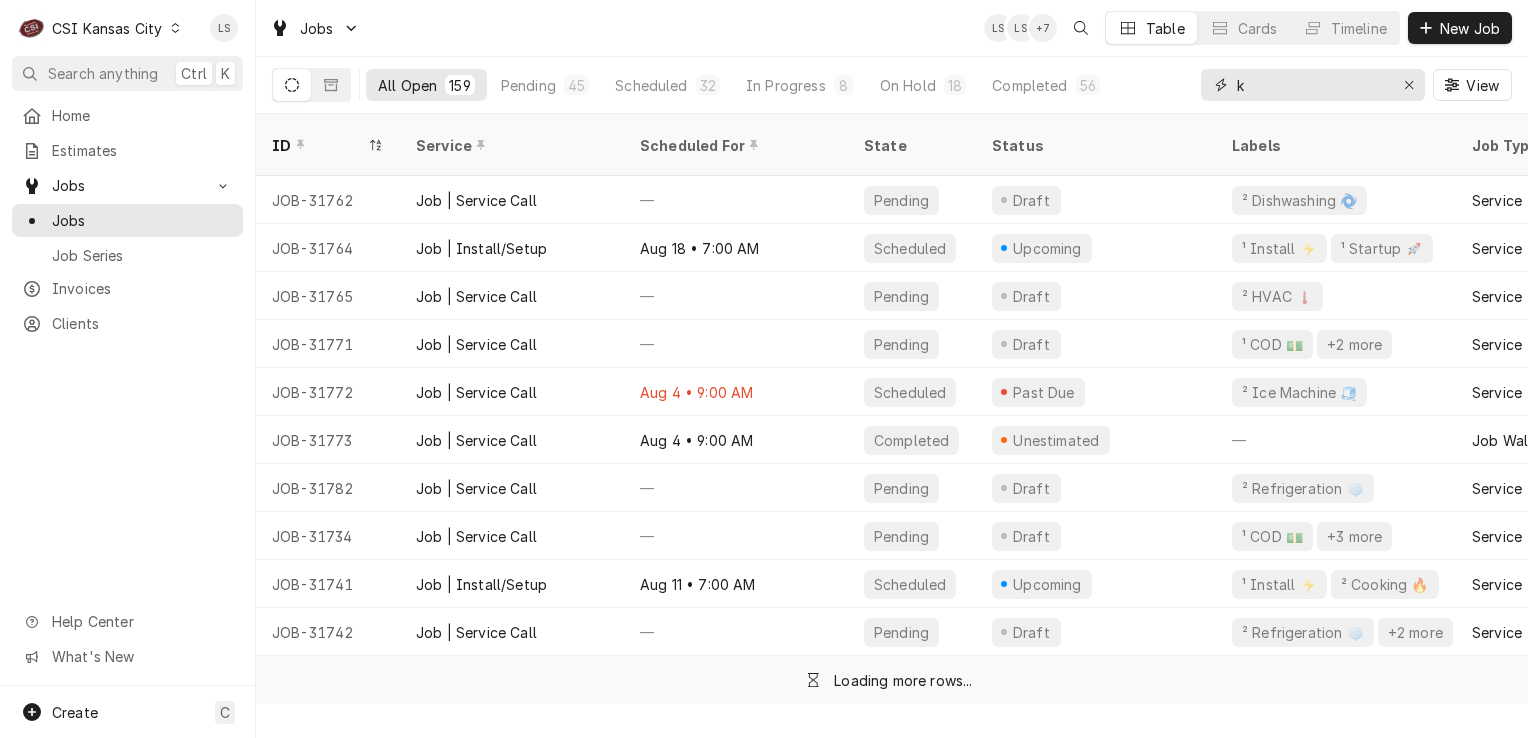 type 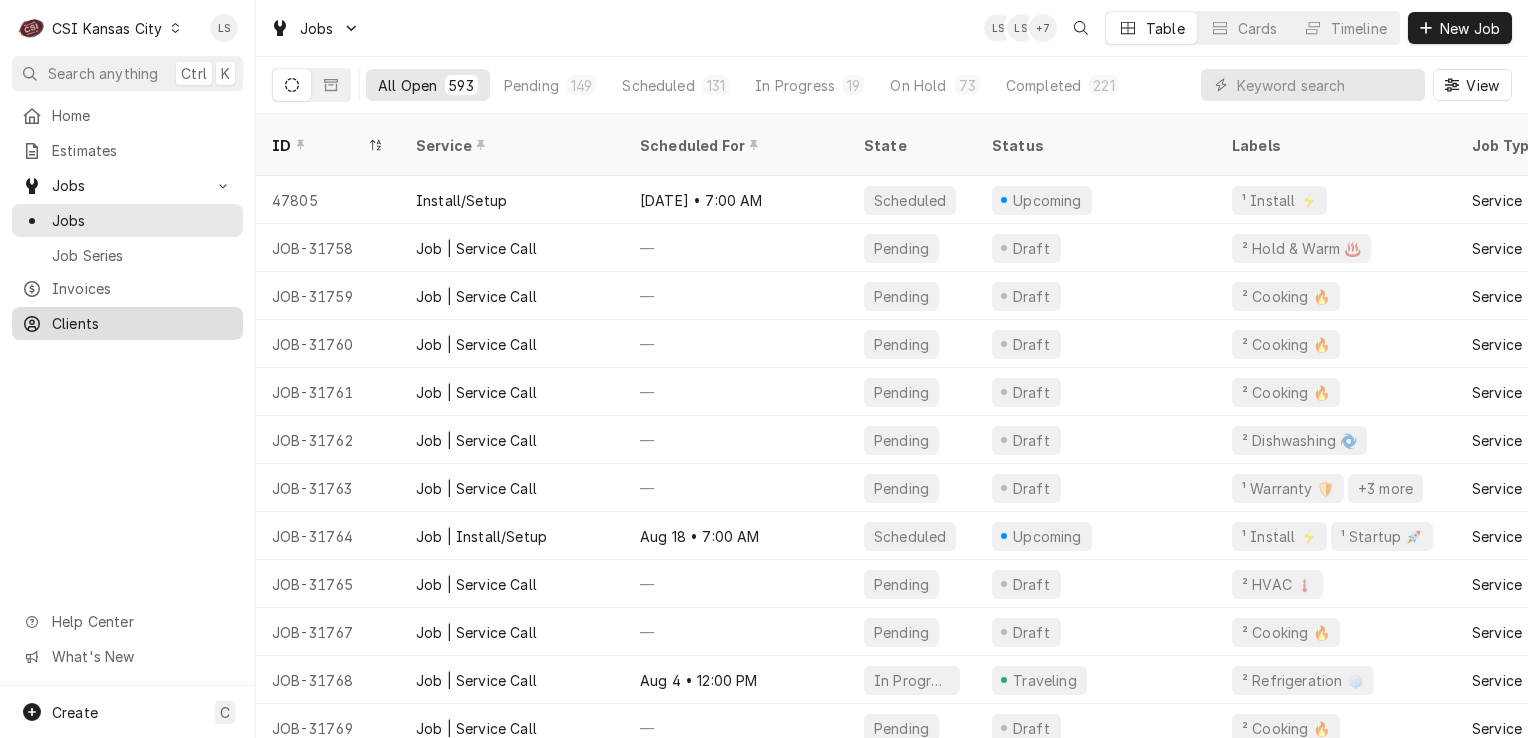 click on "Clients" at bounding box center [142, 323] 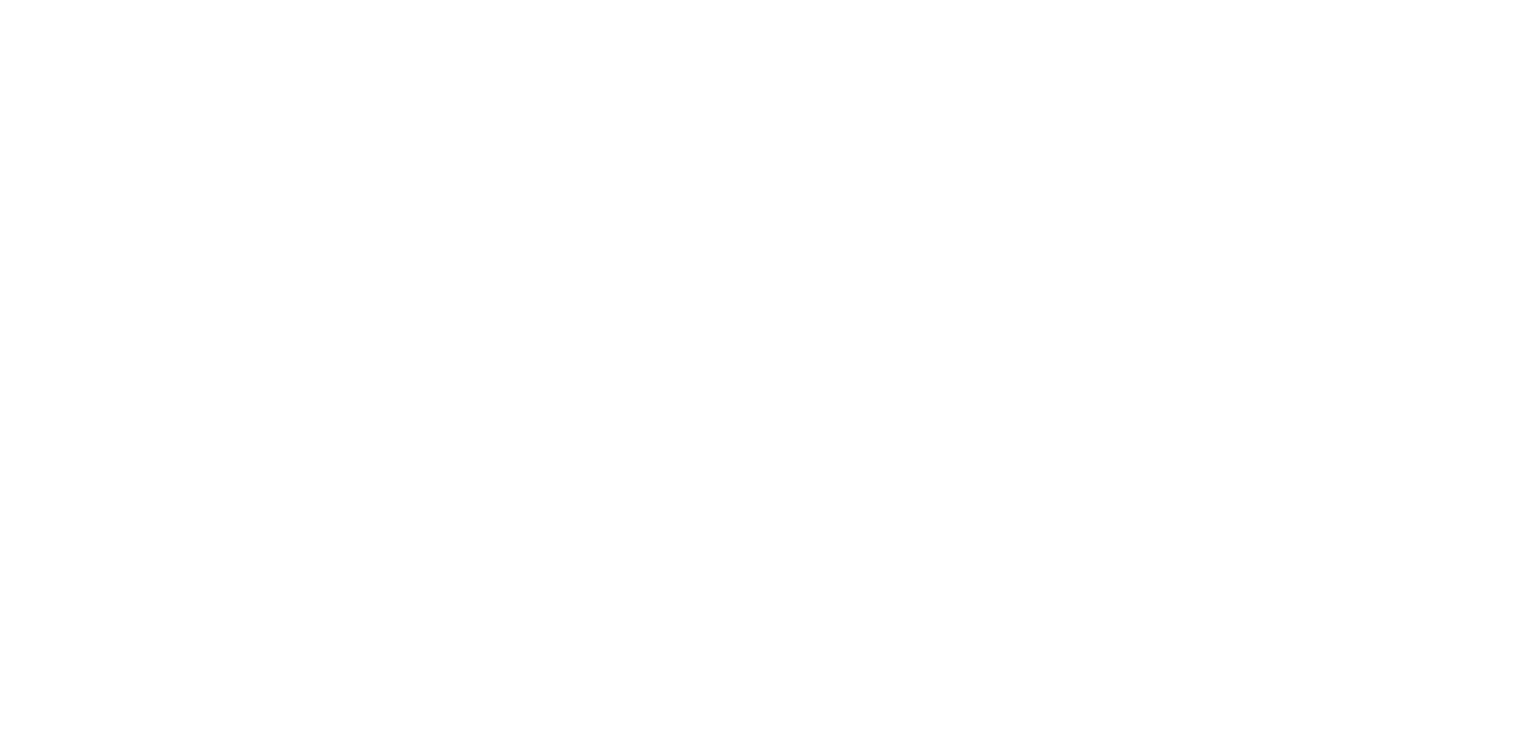 scroll, scrollTop: 0, scrollLeft: 0, axis: both 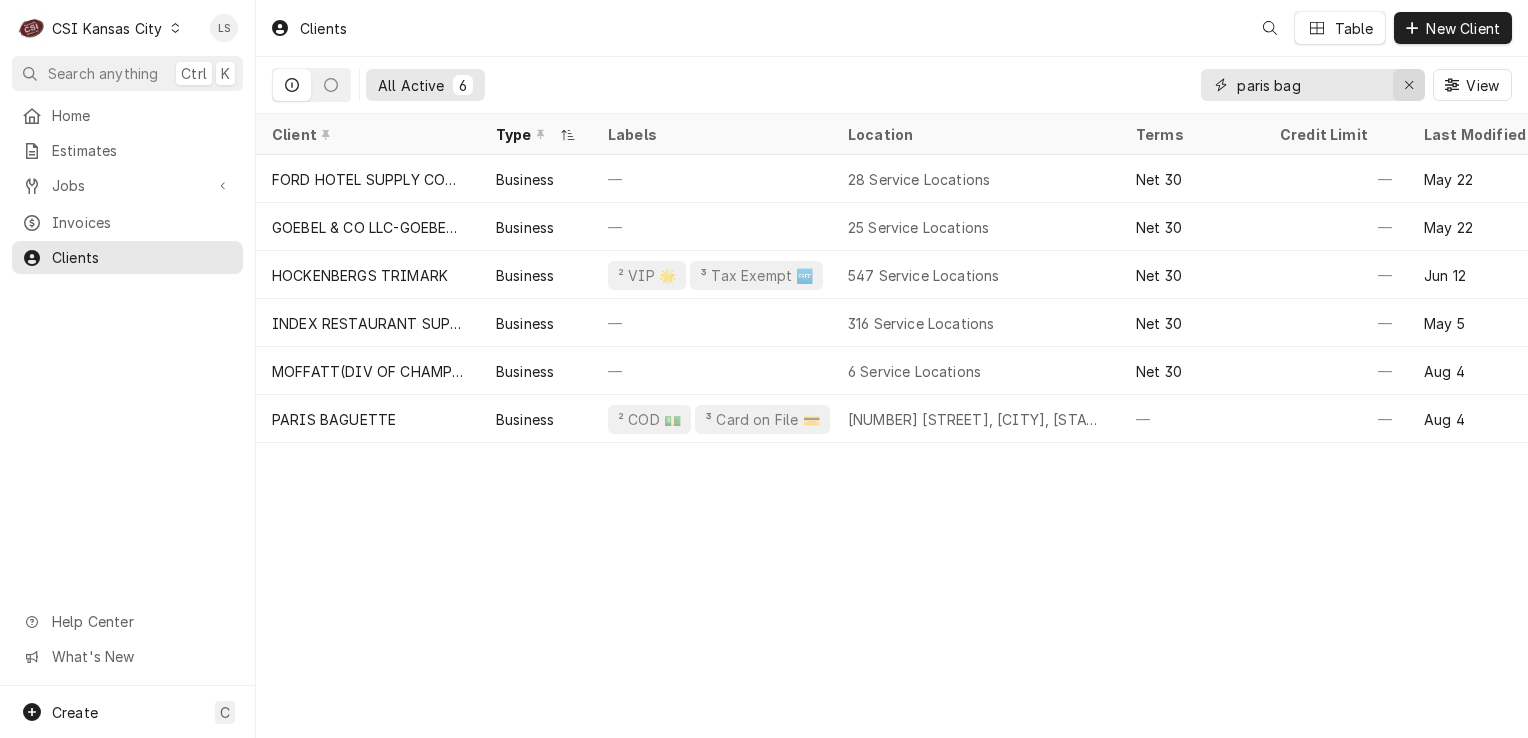click 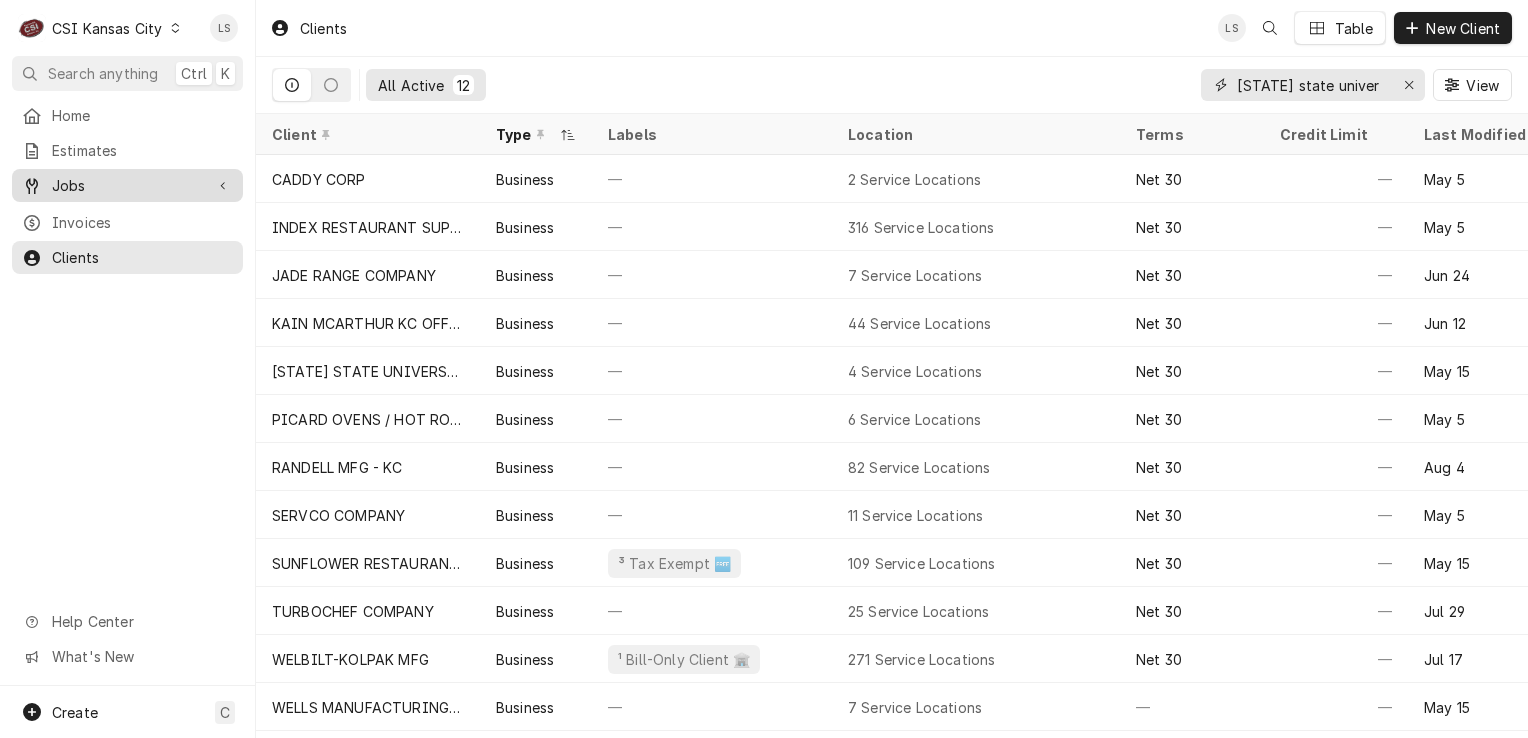 type on "[STATE] state univer" 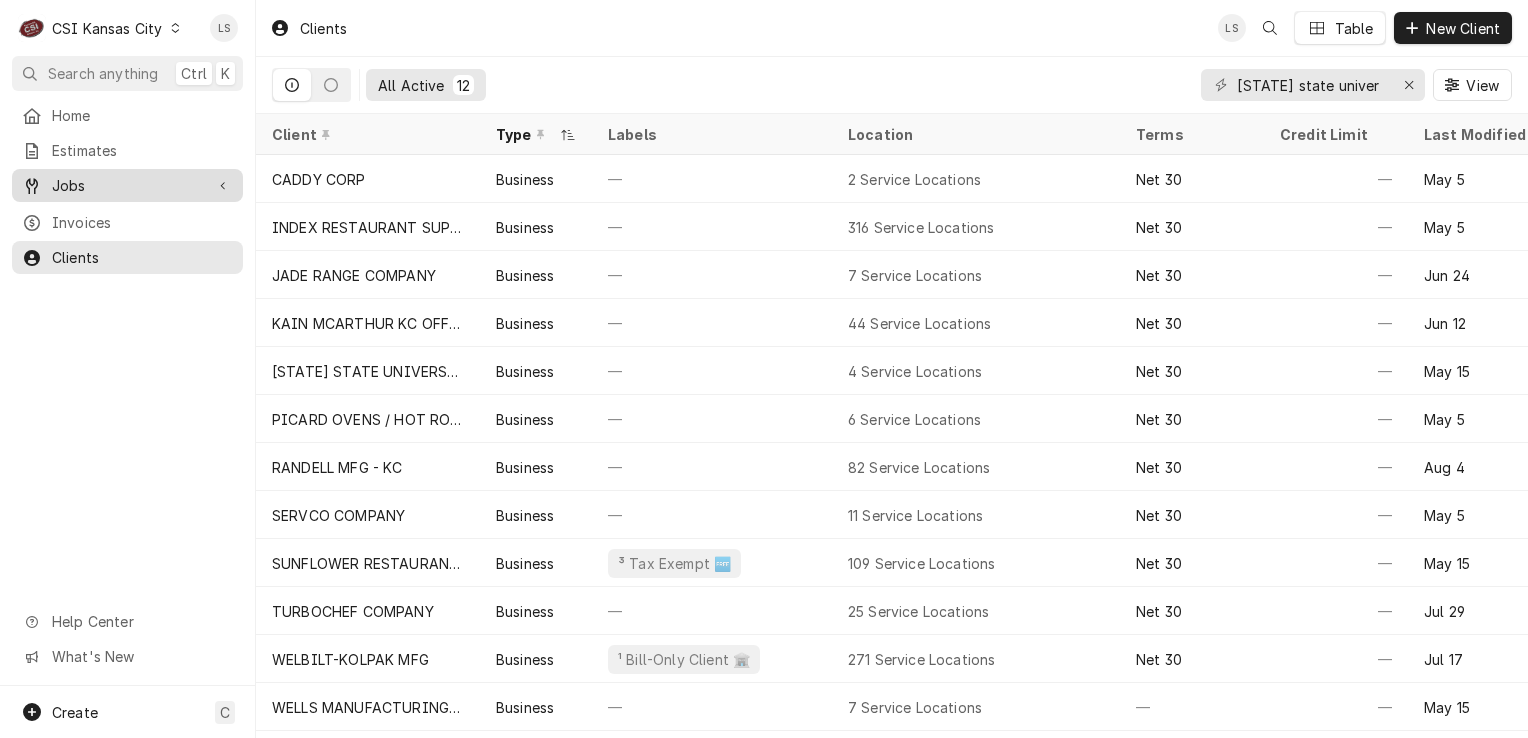 click on "Jobs" at bounding box center [127, 185] 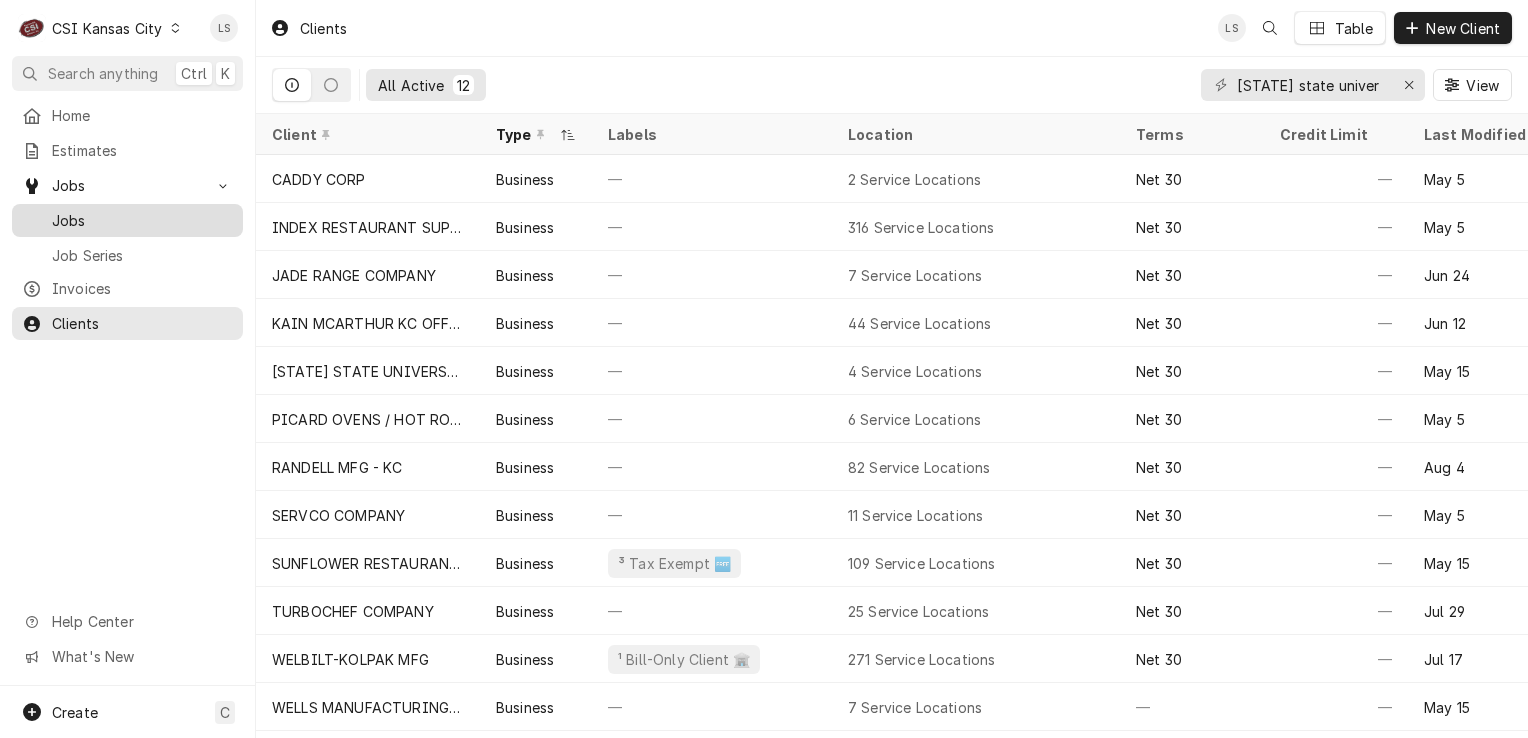 click on "Jobs" at bounding box center (142, 220) 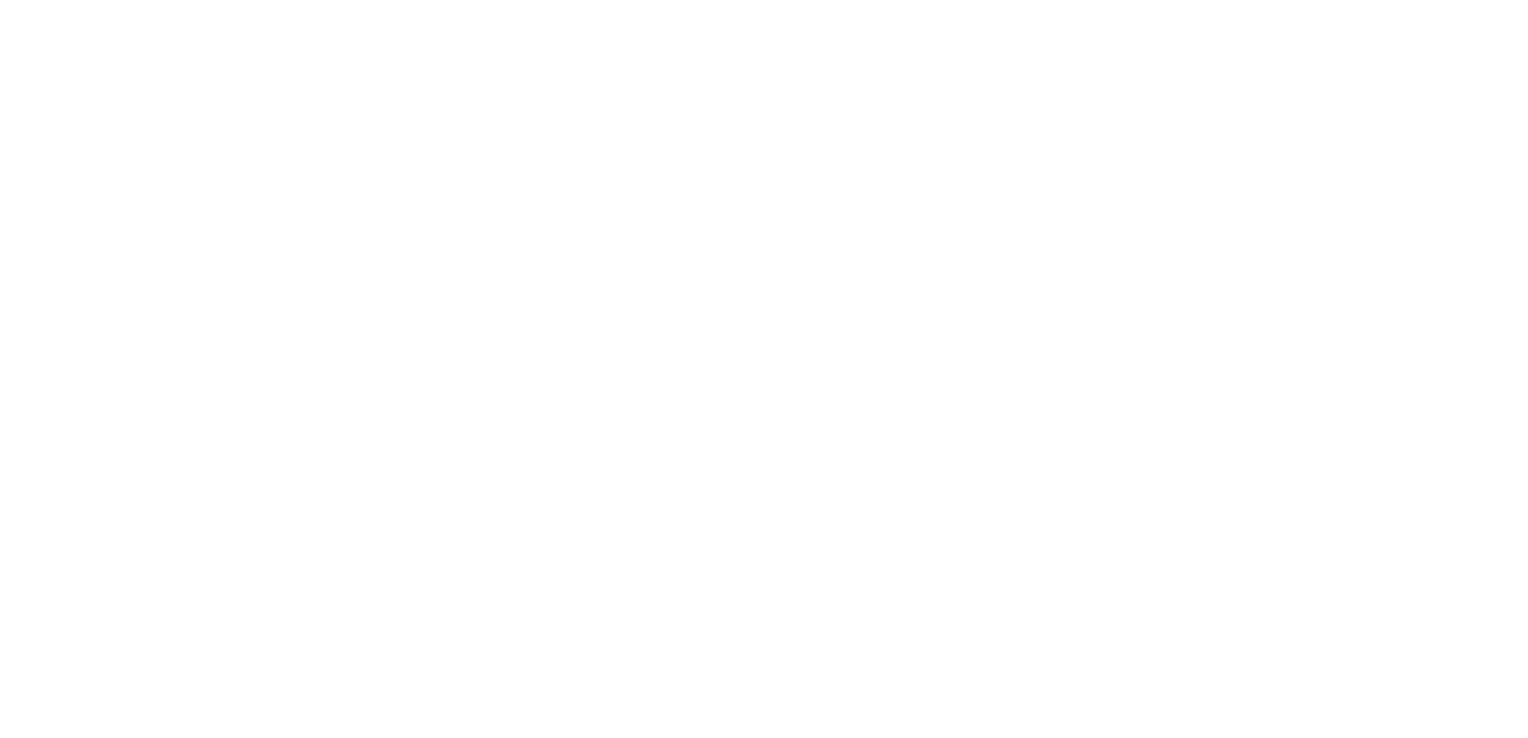 scroll, scrollTop: 0, scrollLeft: 0, axis: both 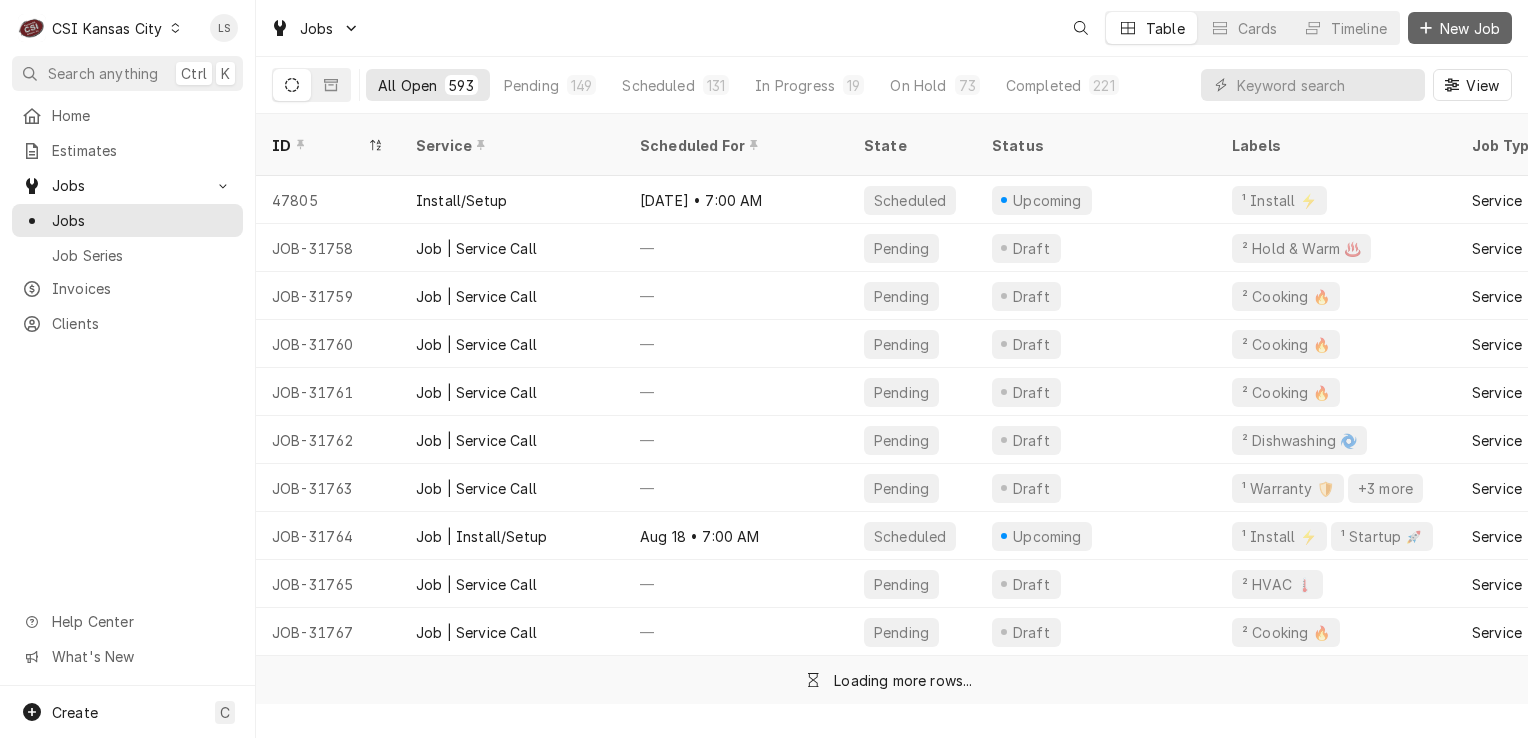 click 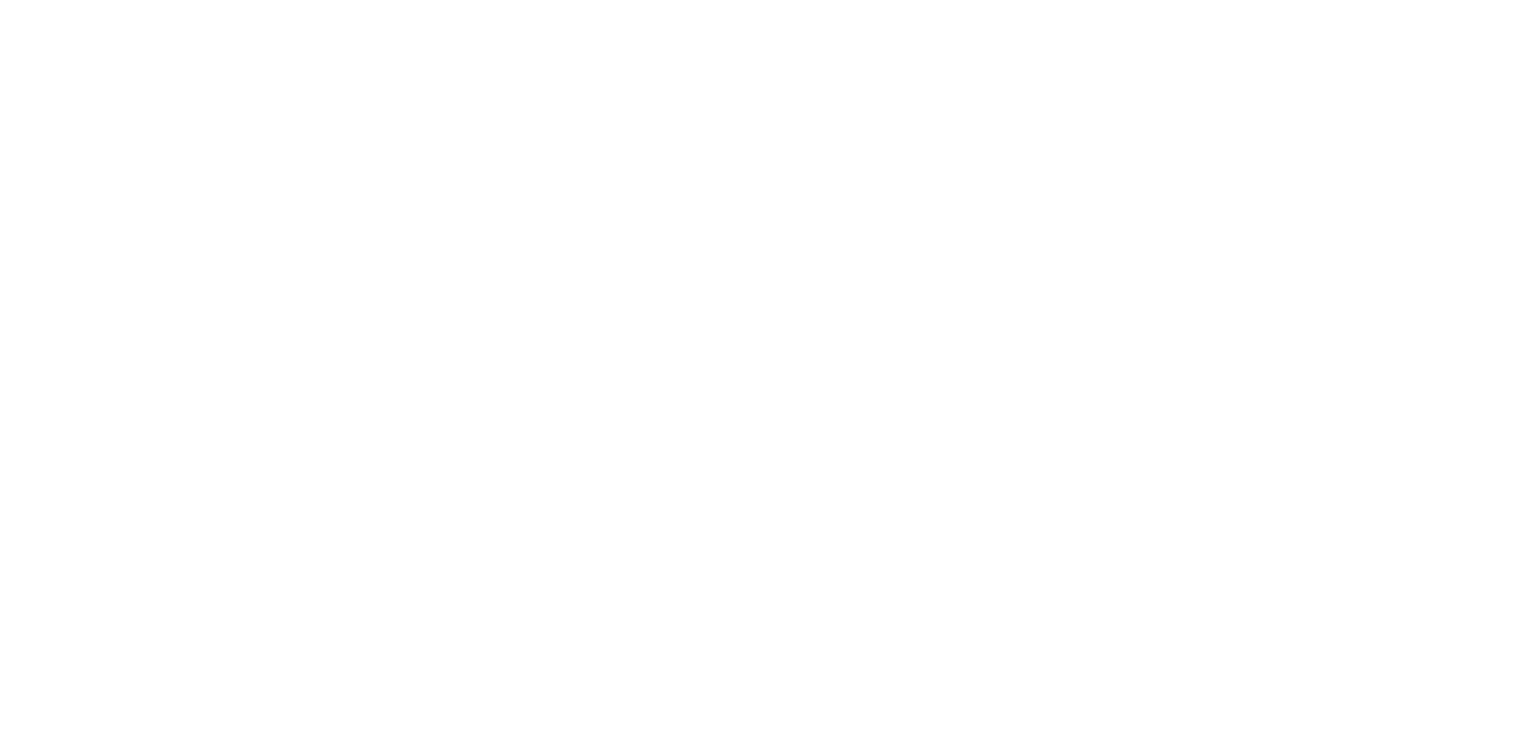 scroll, scrollTop: 0, scrollLeft: 0, axis: both 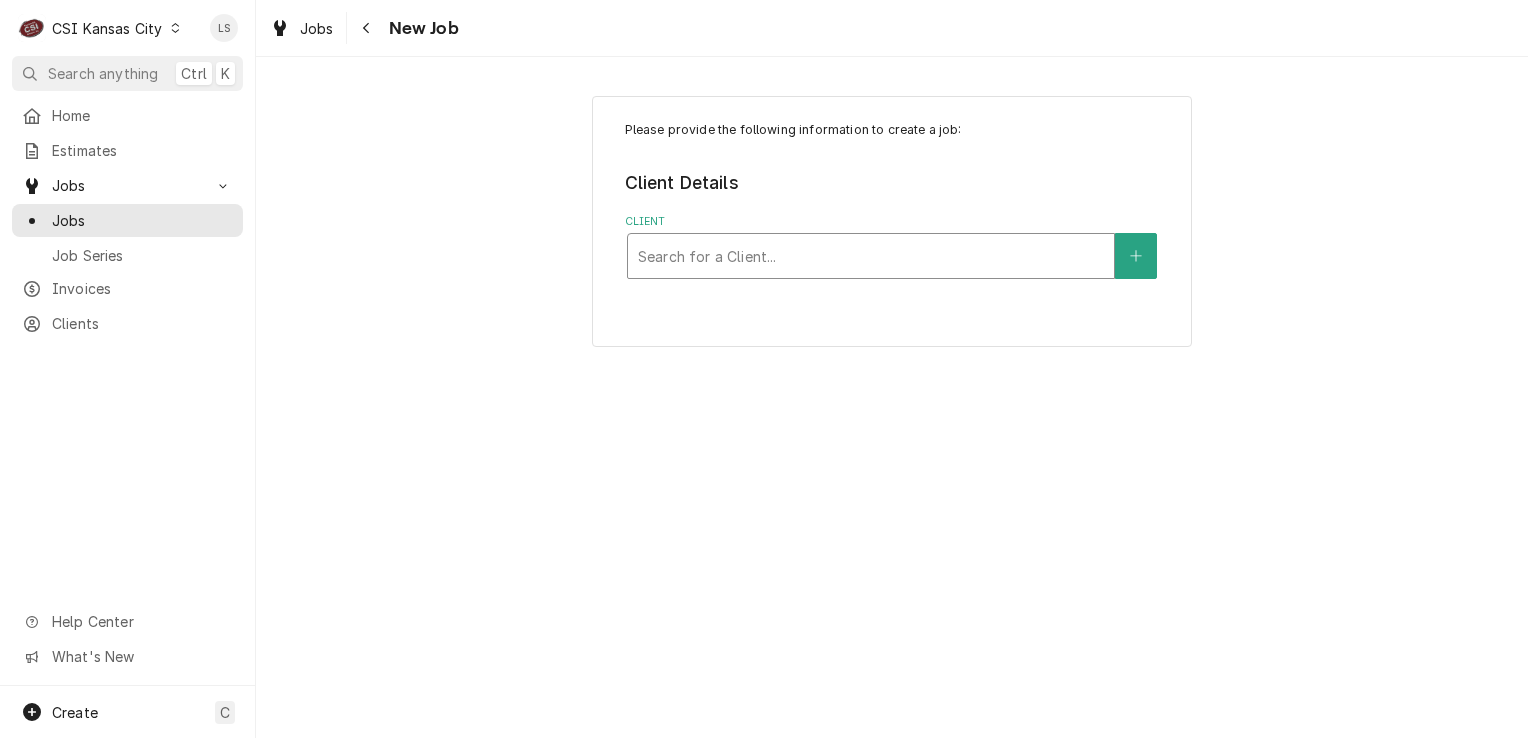 click at bounding box center (871, 256) 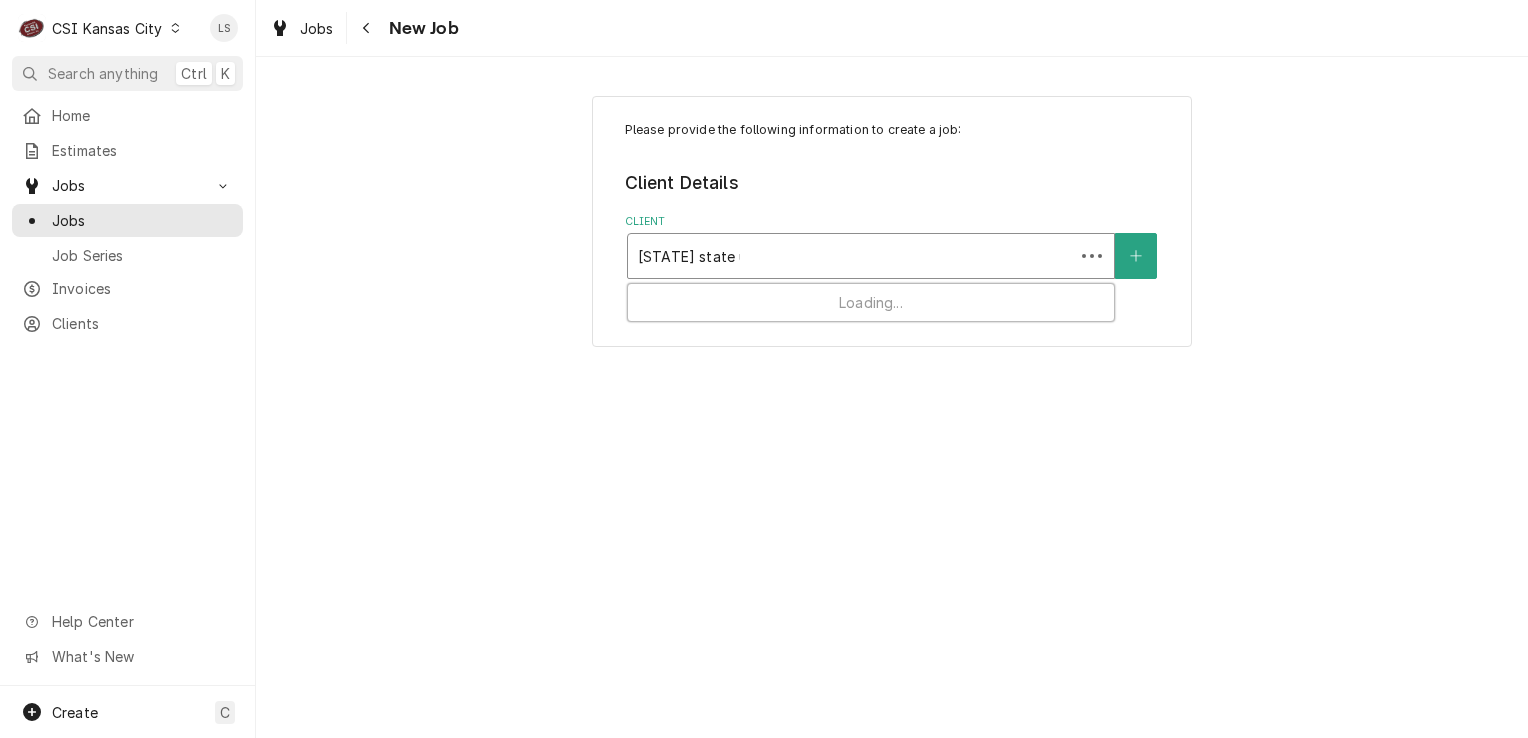type on "[STATE] uni" 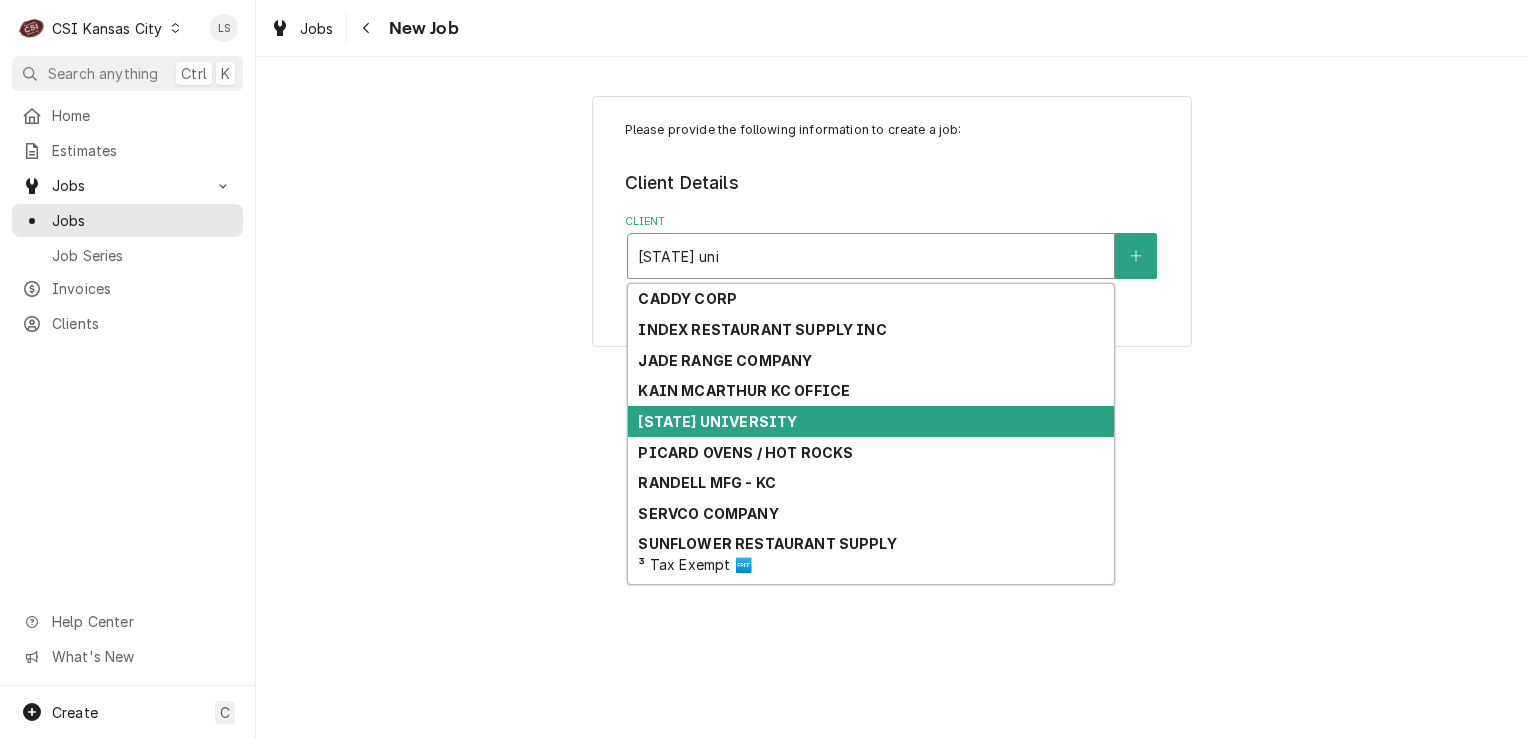 click on "[STATE] UNIVERSITY" at bounding box center (717, 421) 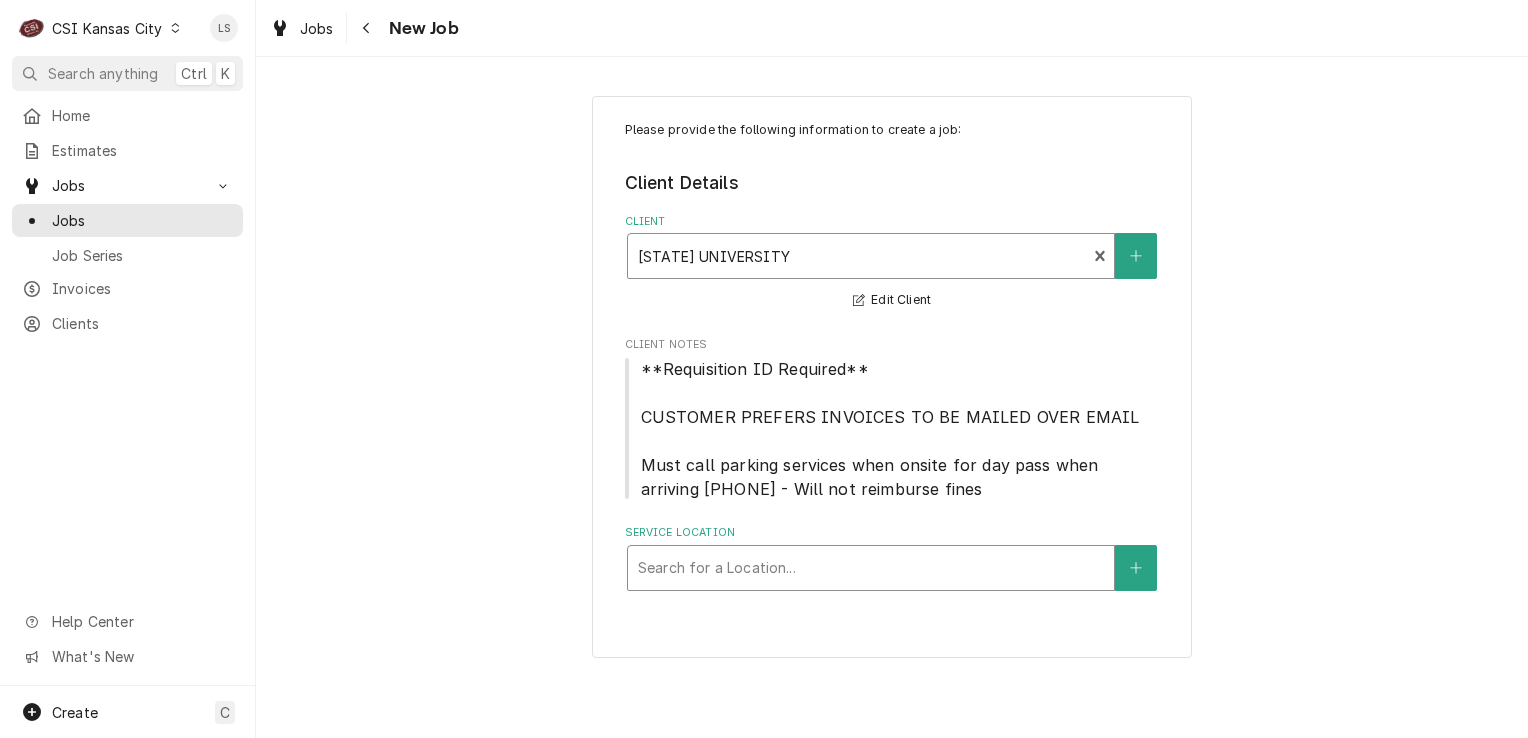 click at bounding box center [871, 568] 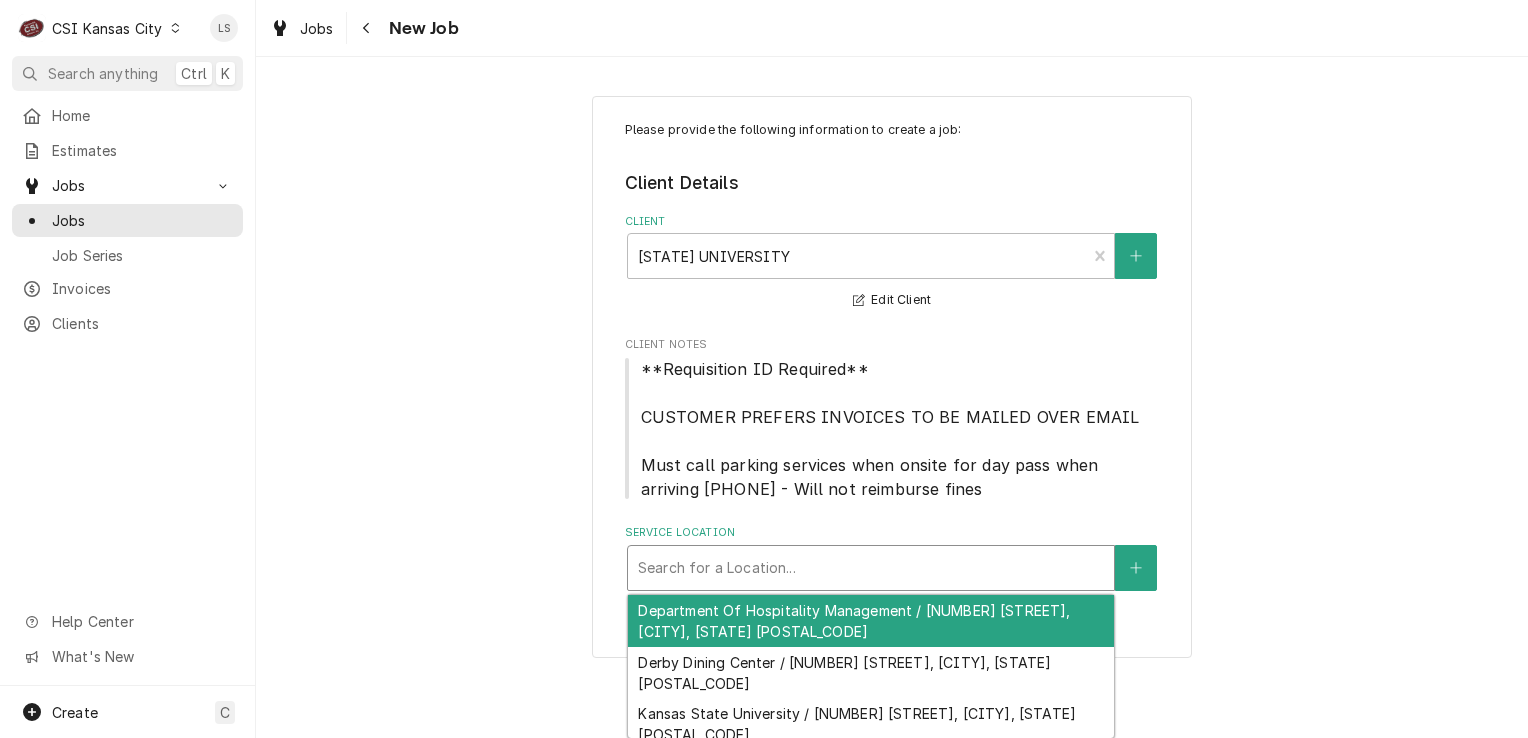 scroll, scrollTop: 43, scrollLeft: 0, axis: vertical 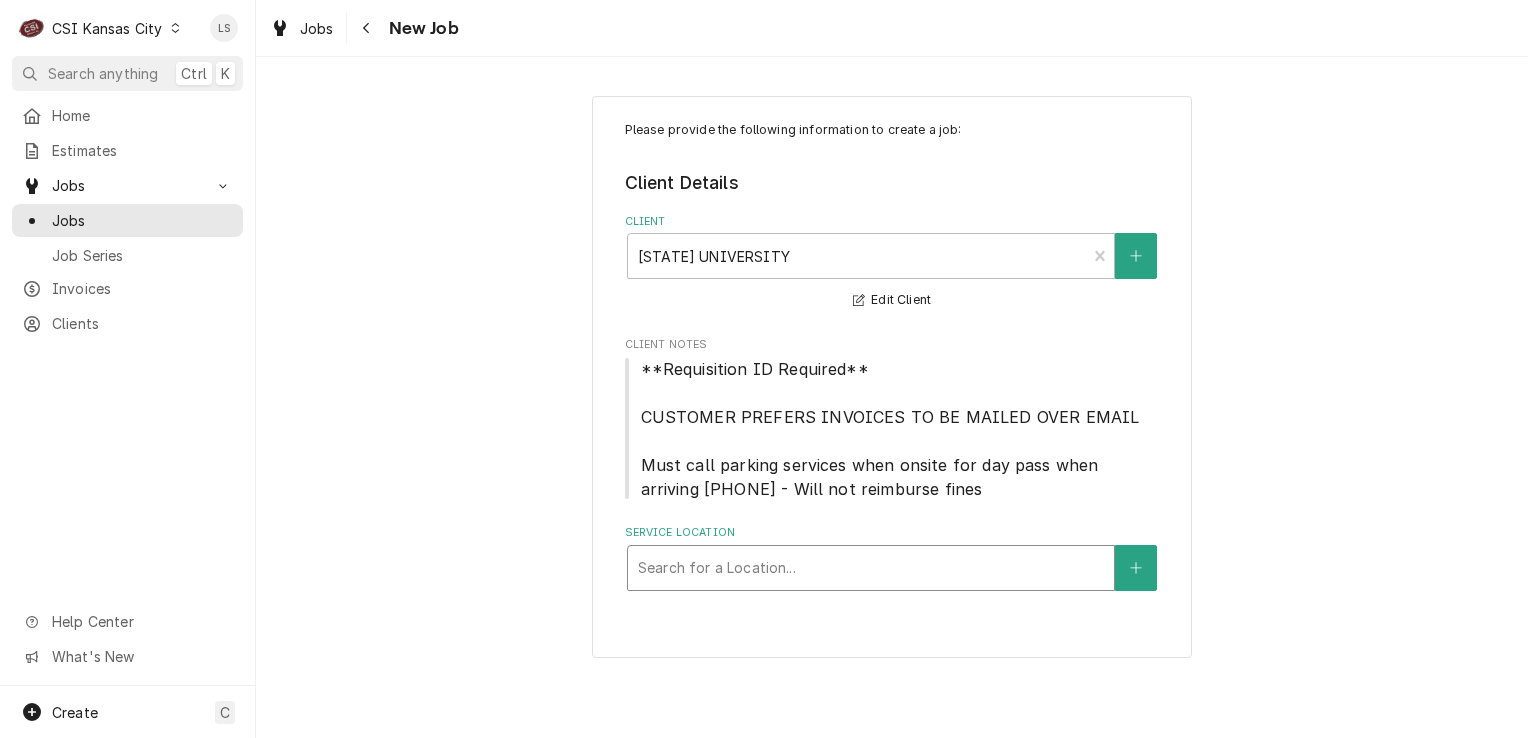 click at bounding box center (871, 568) 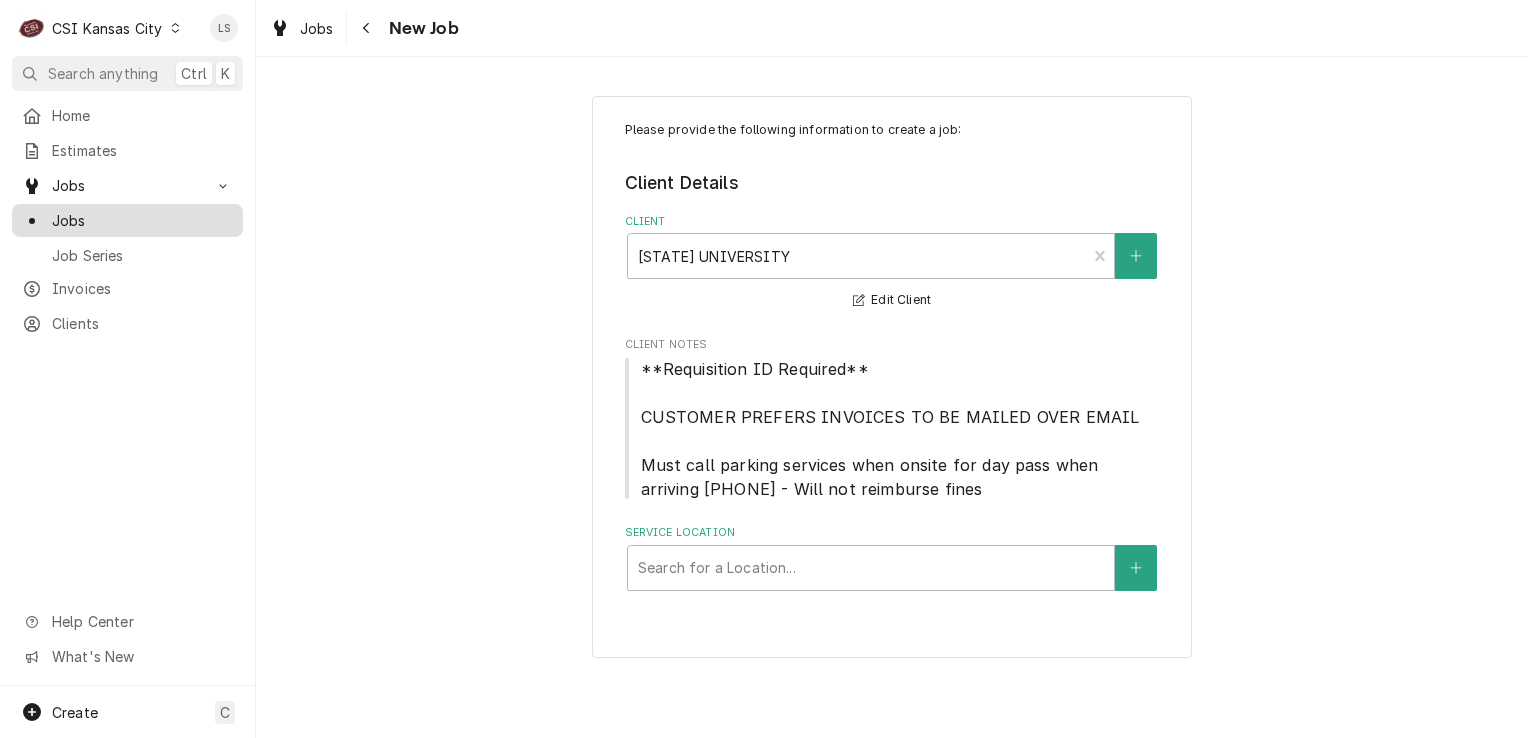 click on "Jobs" at bounding box center [142, 220] 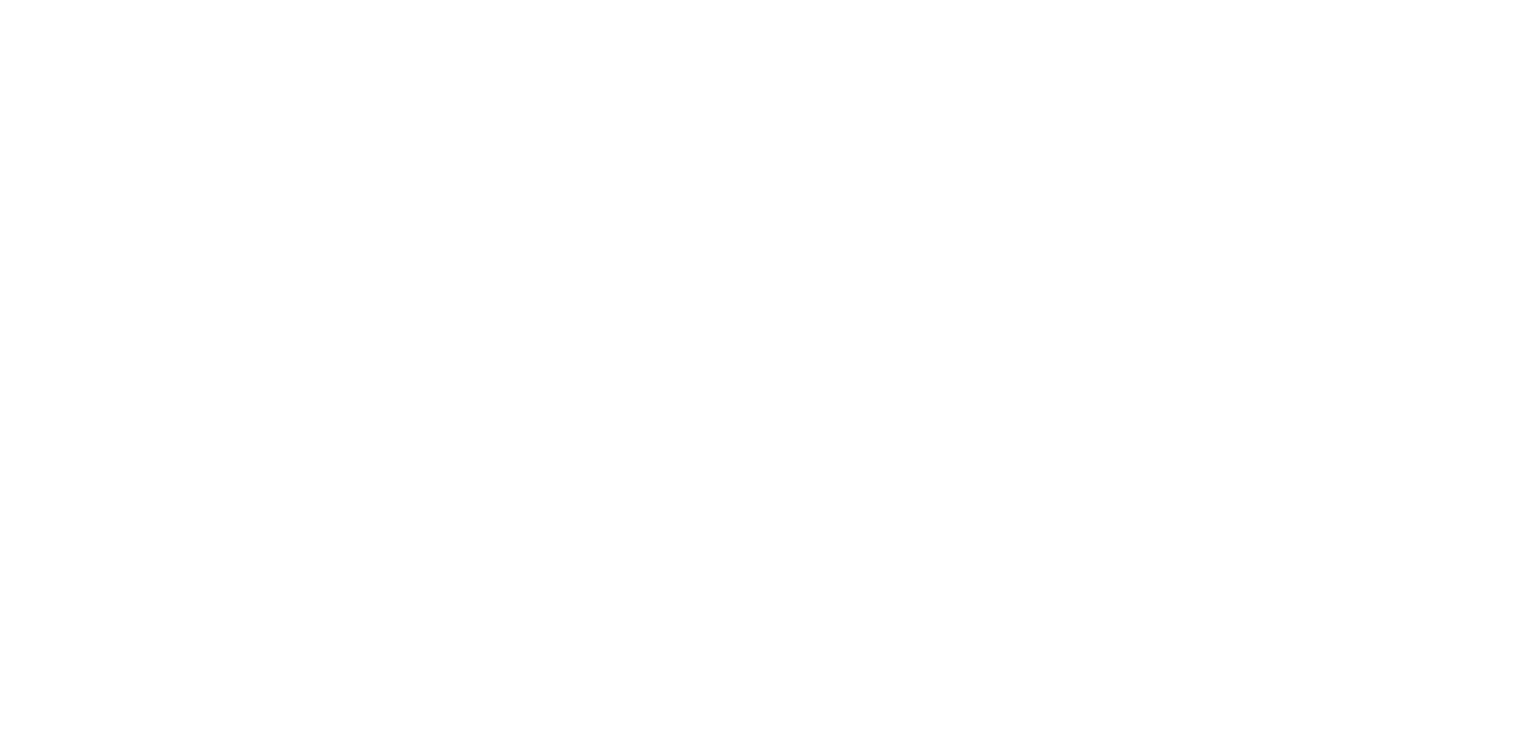 scroll, scrollTop: 0, scrollLeft: 0, axis: both 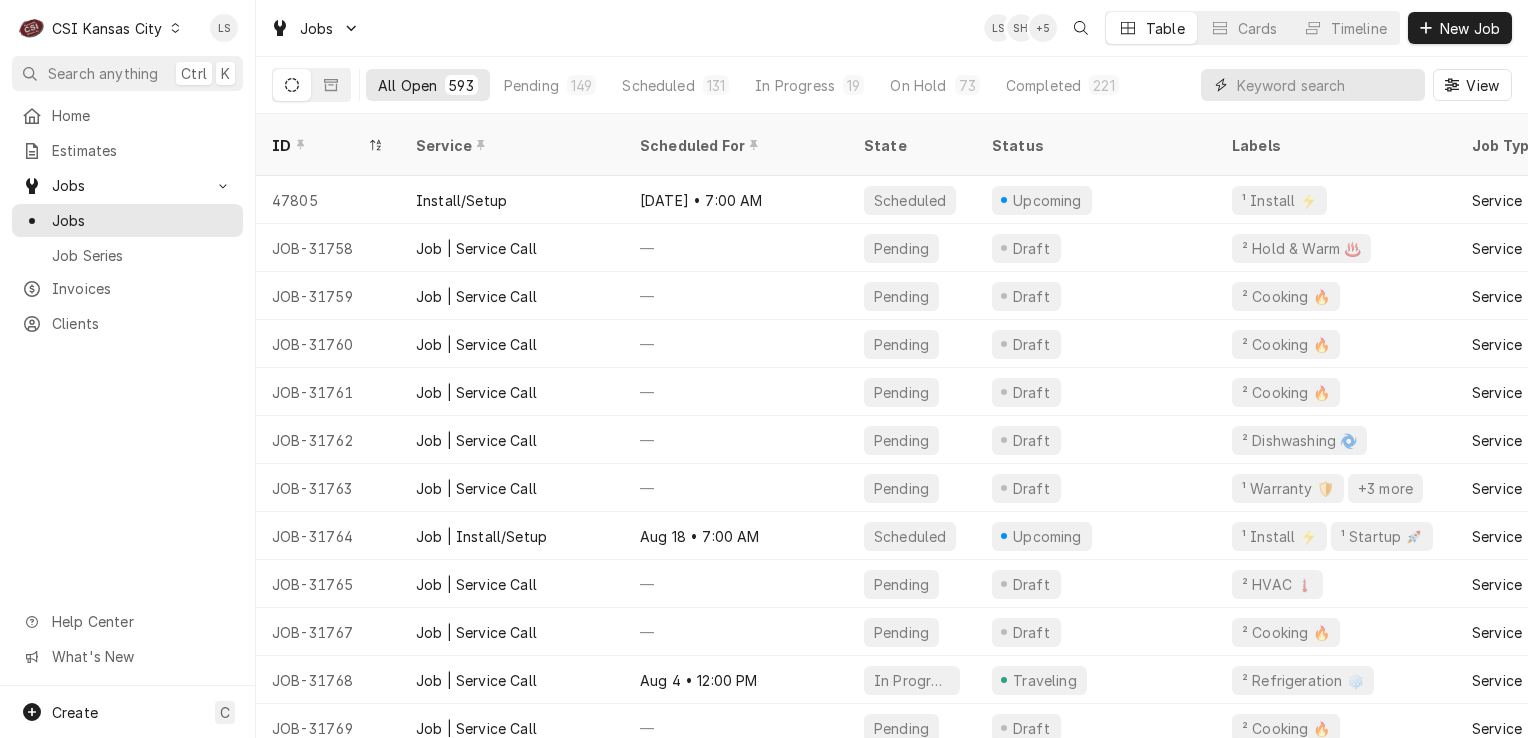 click at bounding box center [1326, 85] 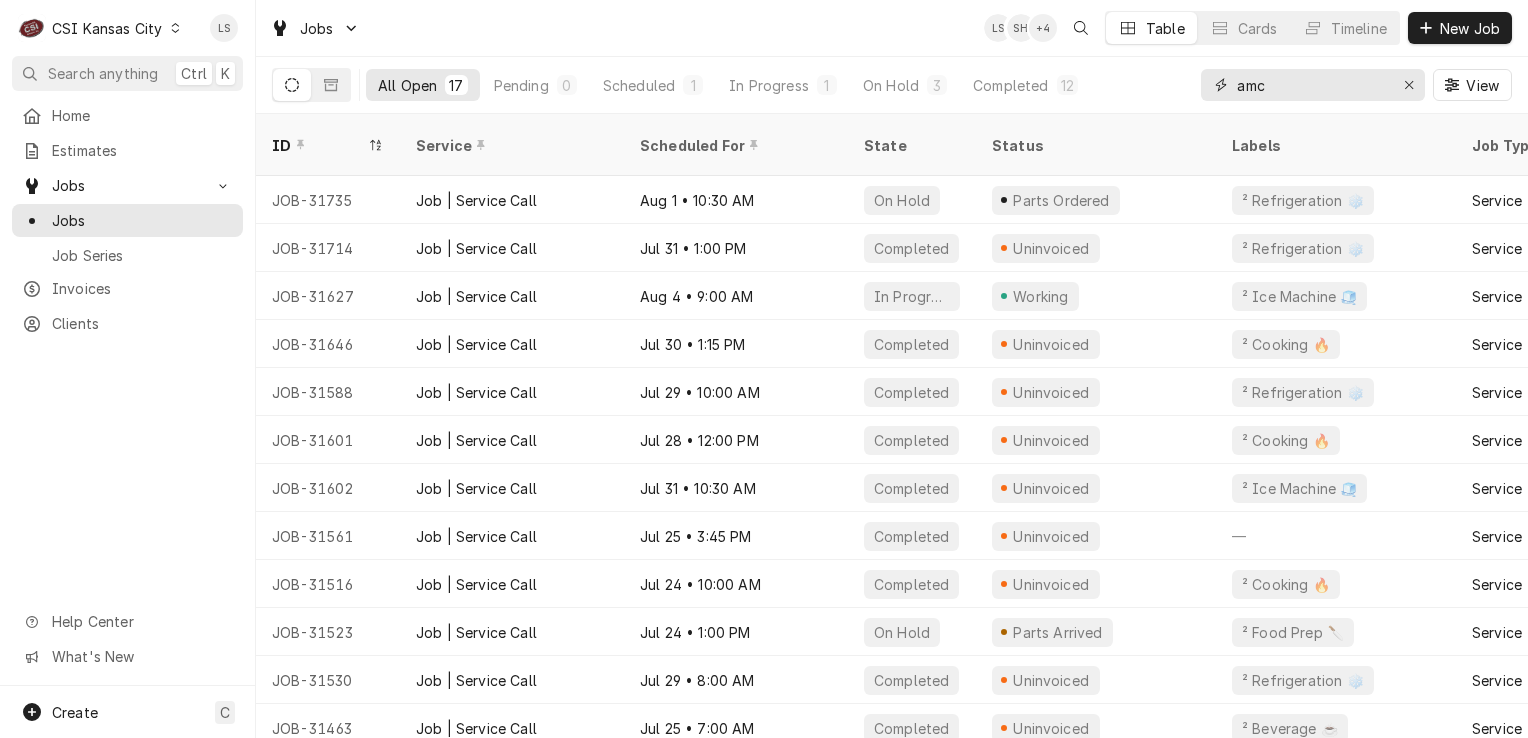 type on "amc" 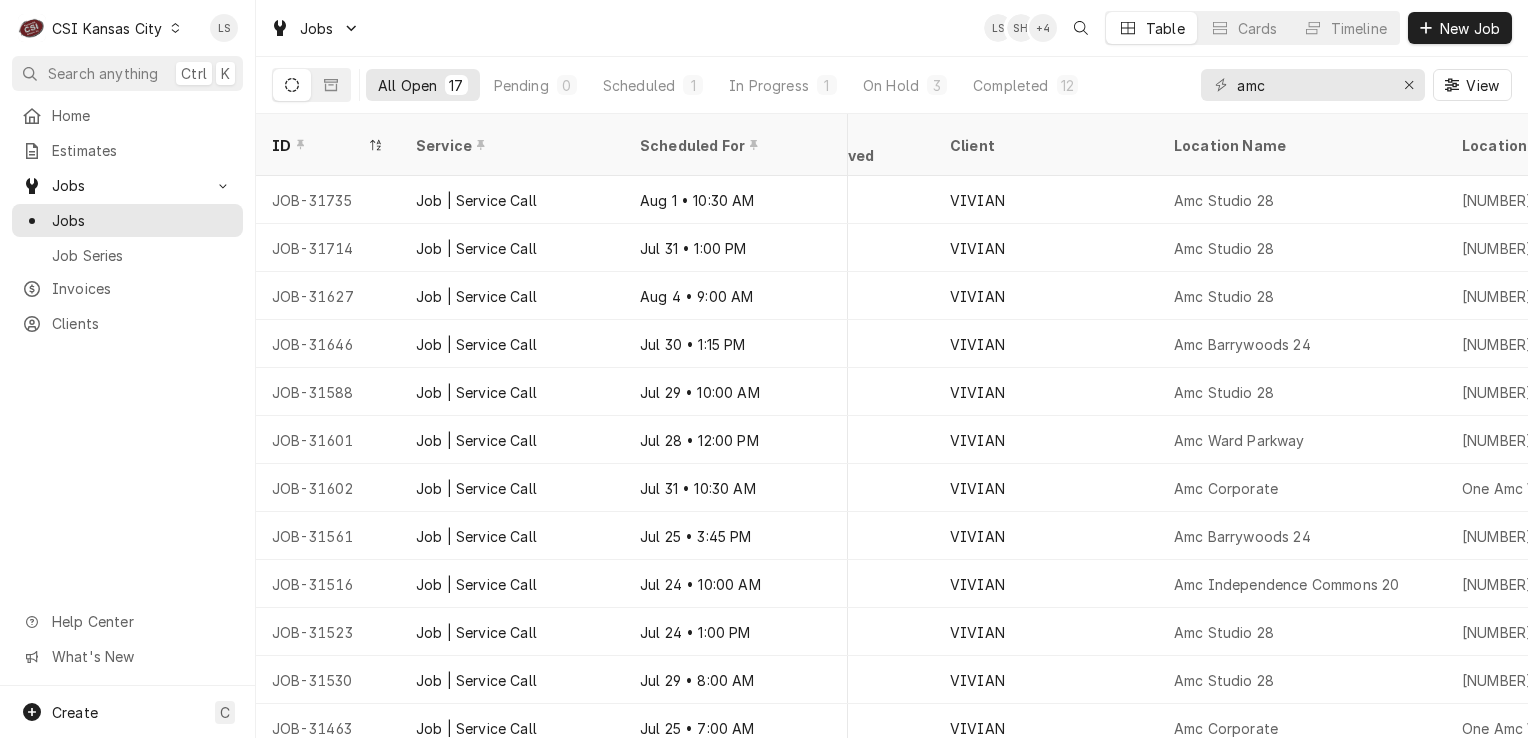 scroll, scrollTop: 0, scrollLeft: 1029, axis: horizontal 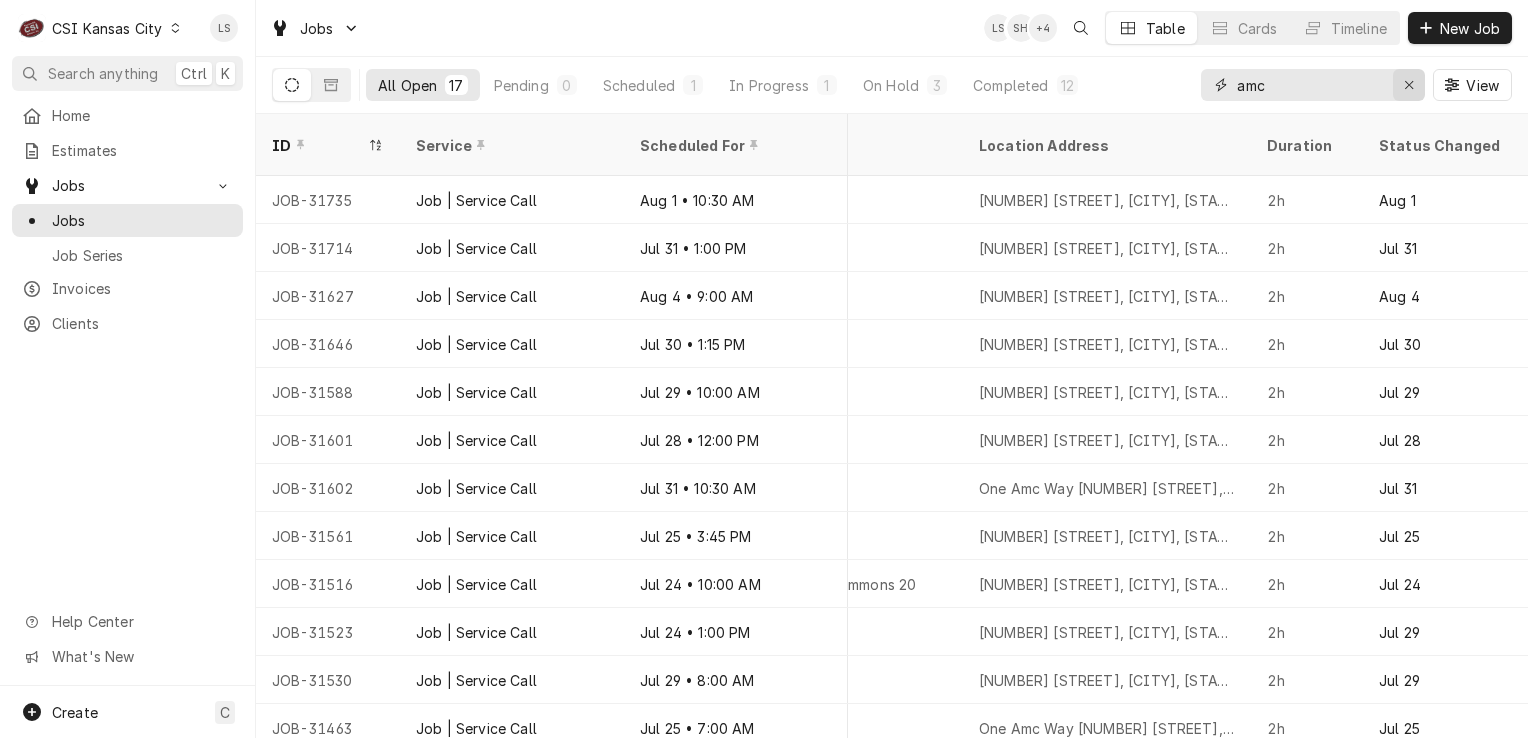 click at bounding box center [1409, 85] 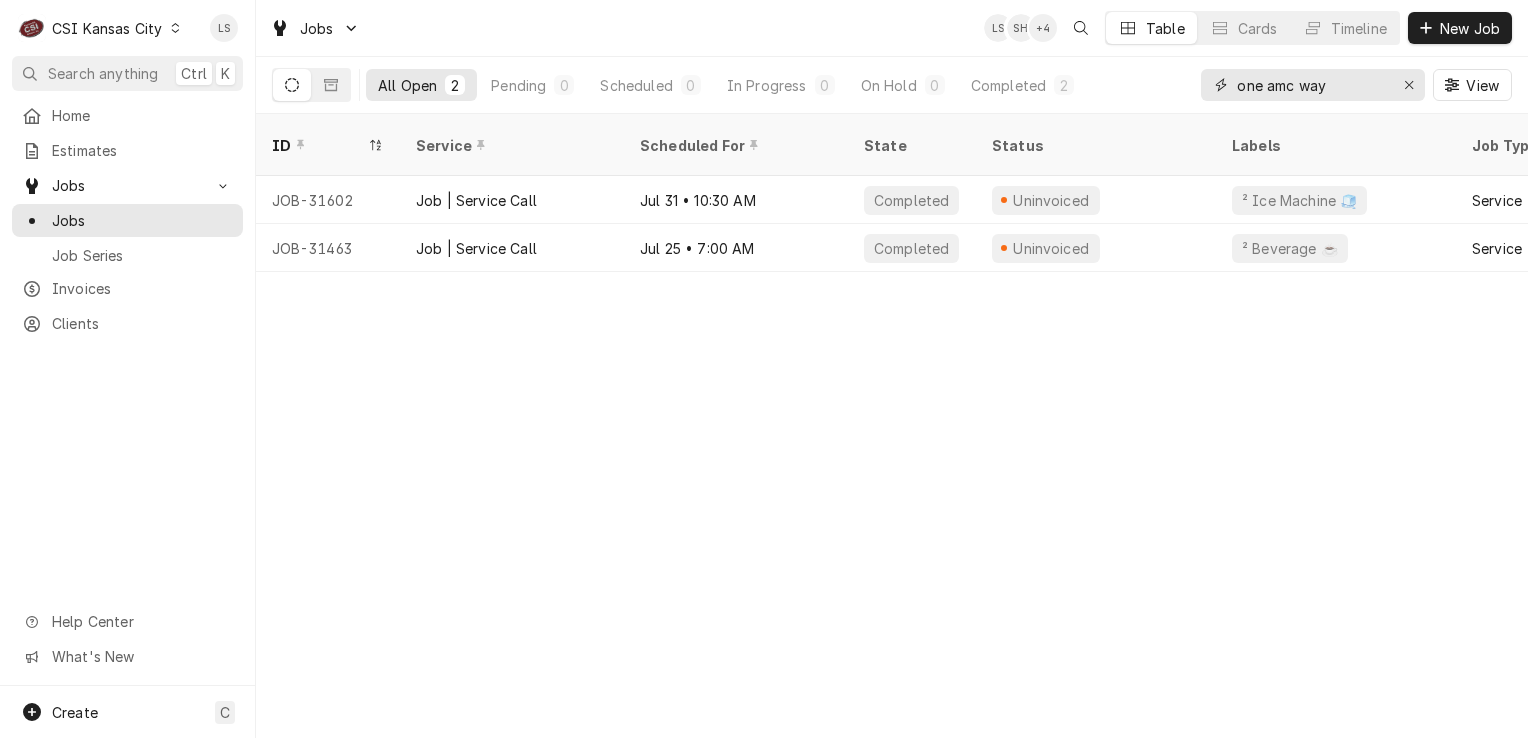 type on "one amc way" 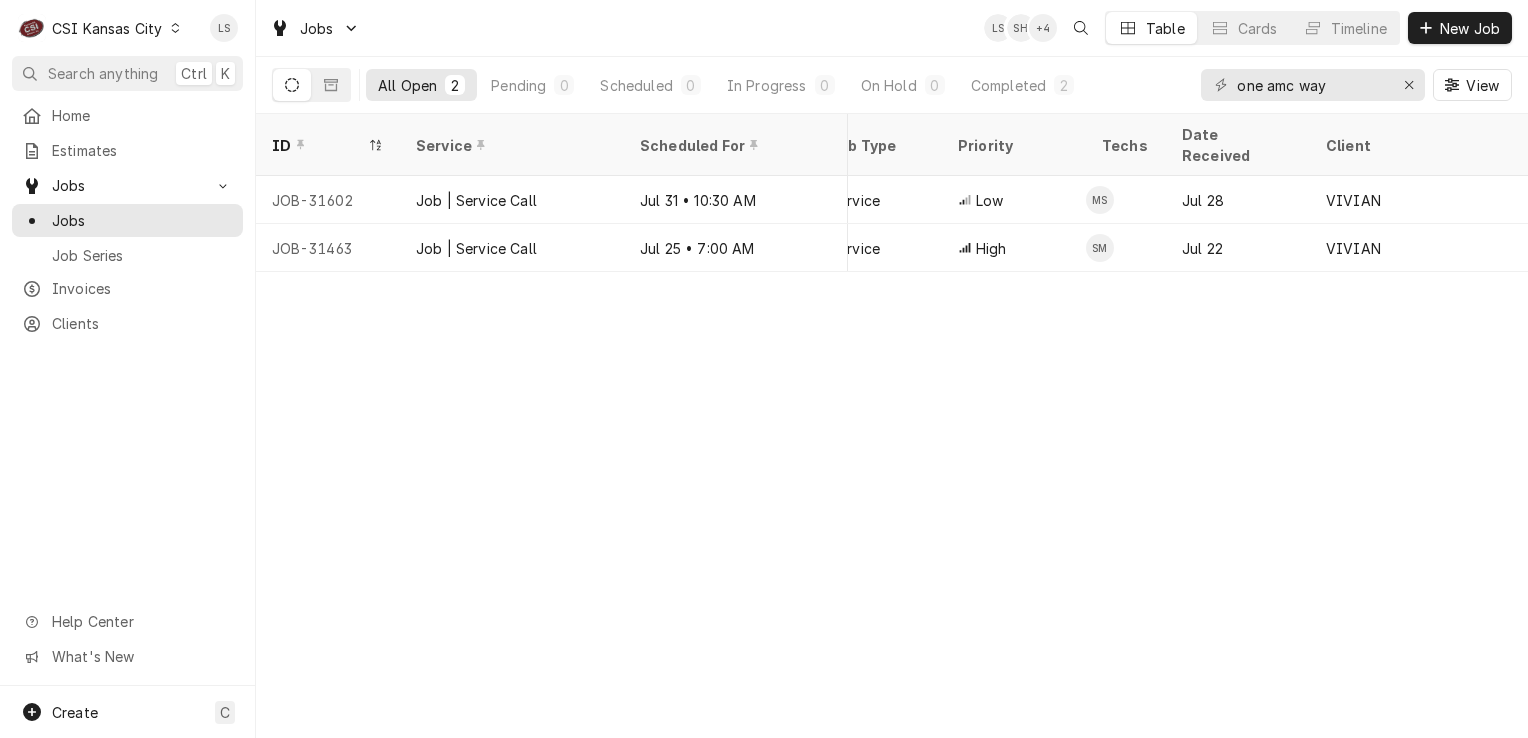 scroll, scrollTop: 0, scrollLeft: 0, axis: both 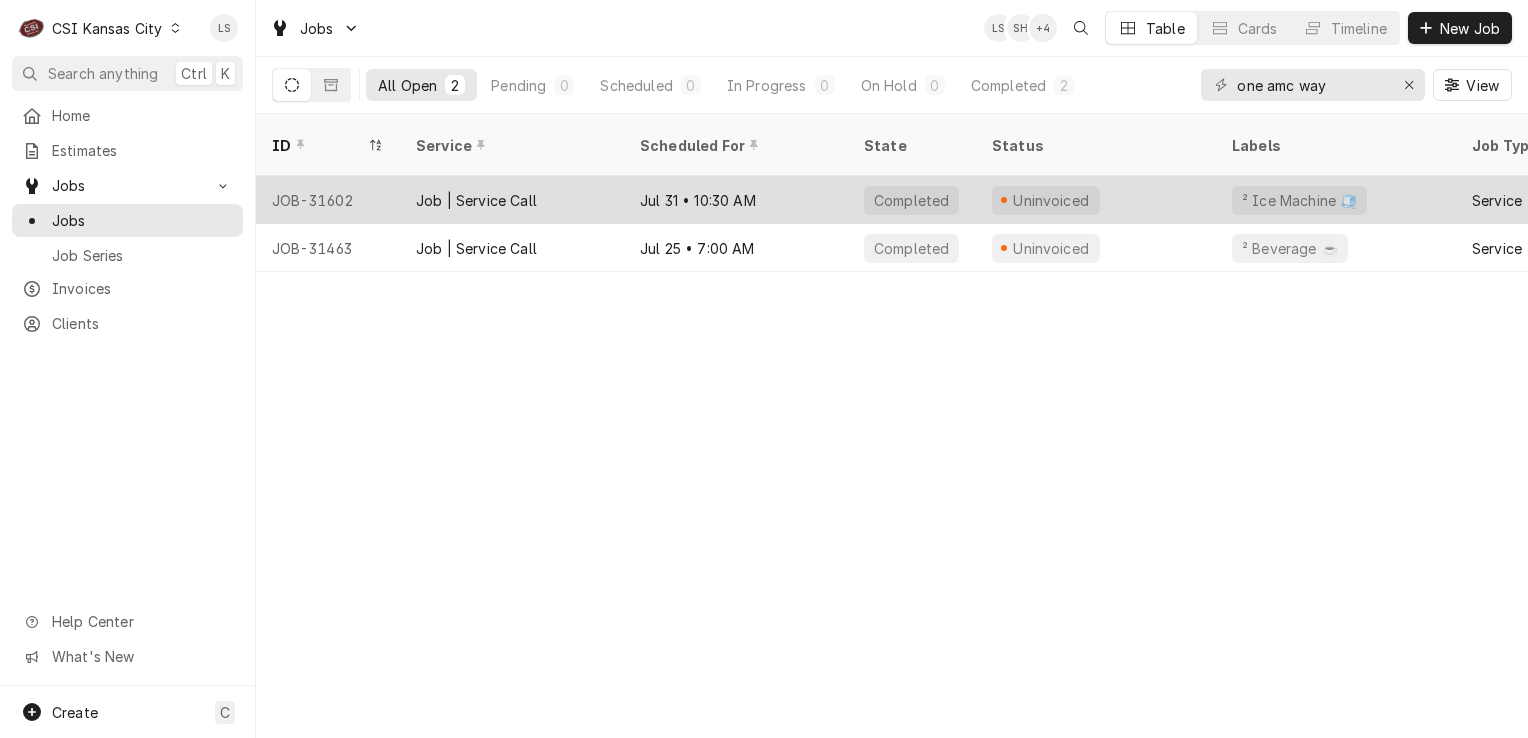 click on "JOB-31602" at bounding box center (328, 200) 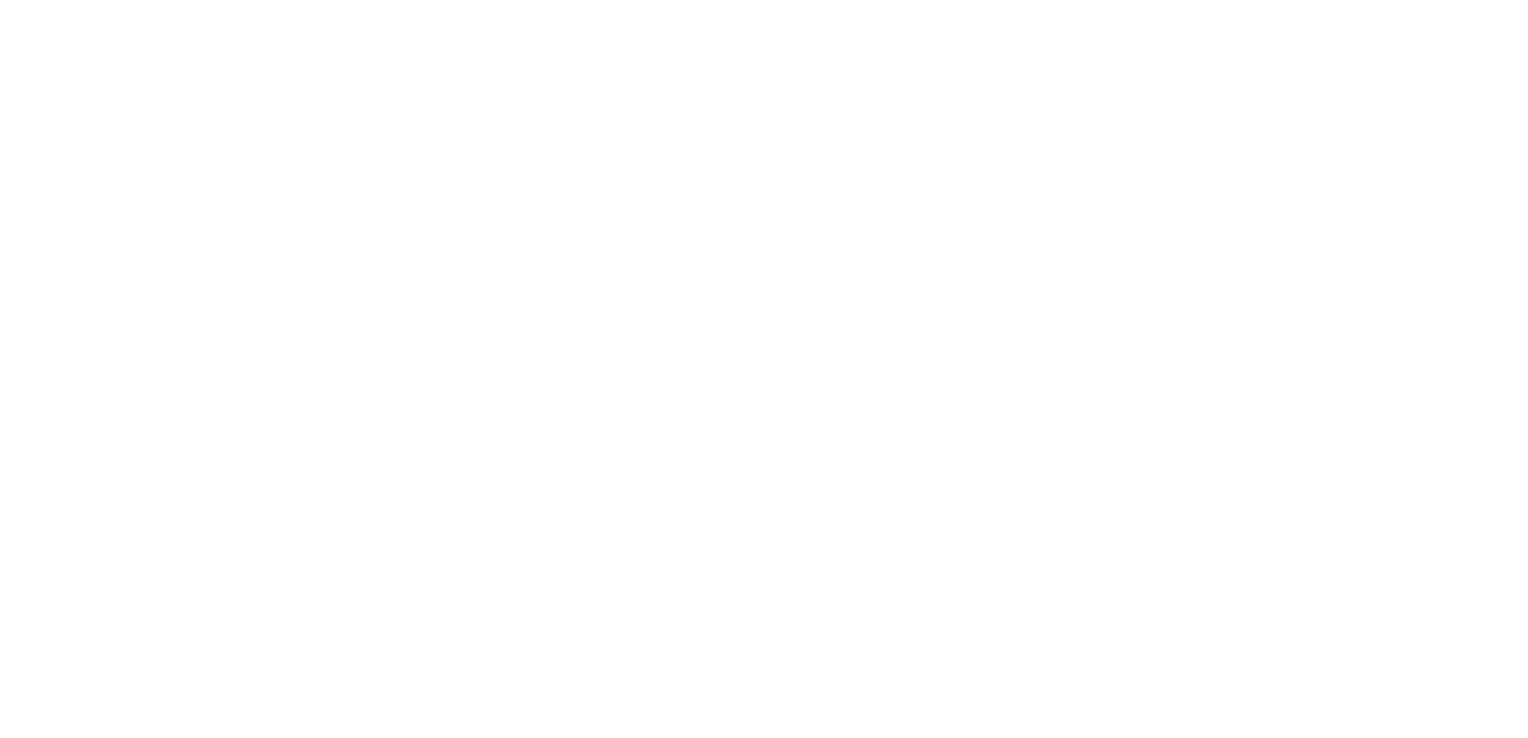 scroll, scrollTop: 0, scrollLeft: 0, axis: both 